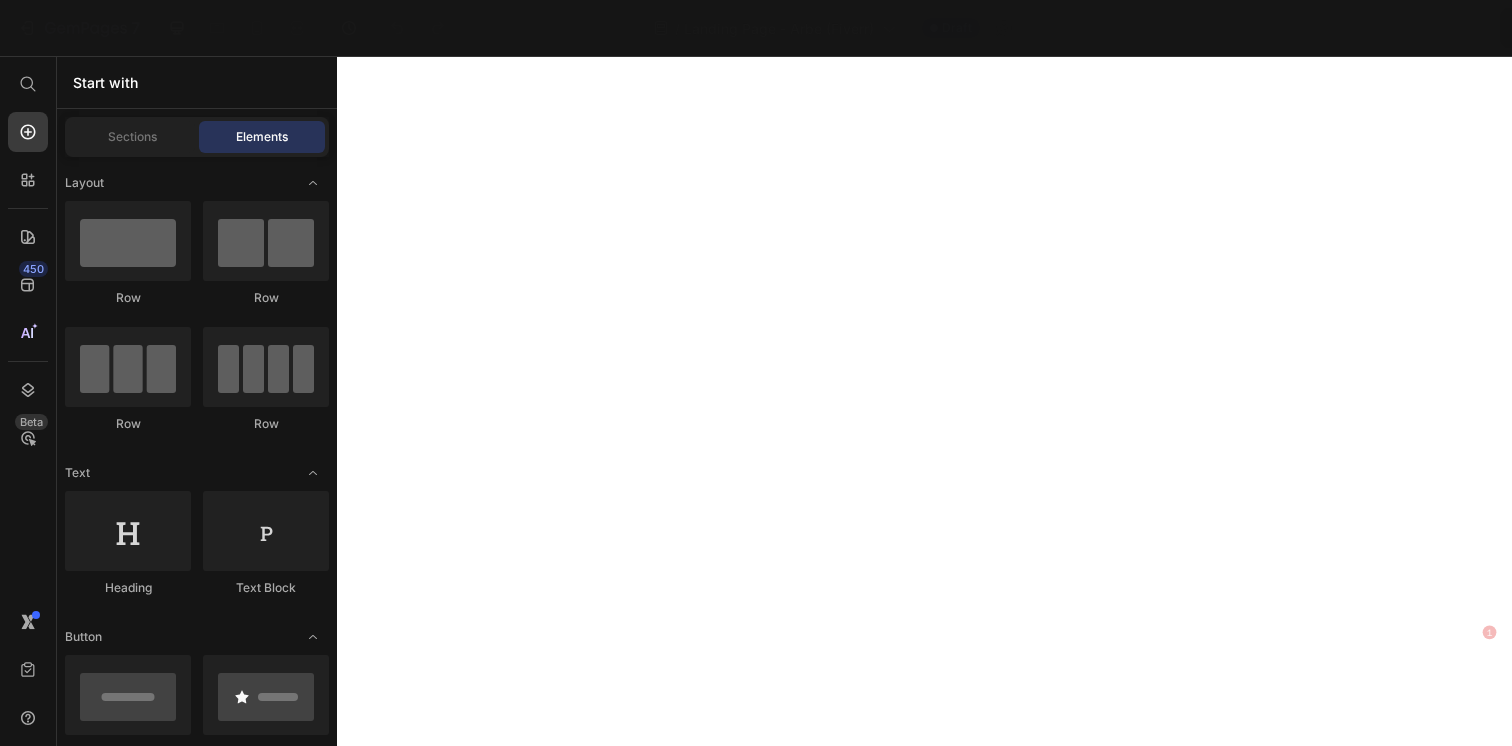scroll, scrollTop: 0, scrollLeft: 0, axis: both 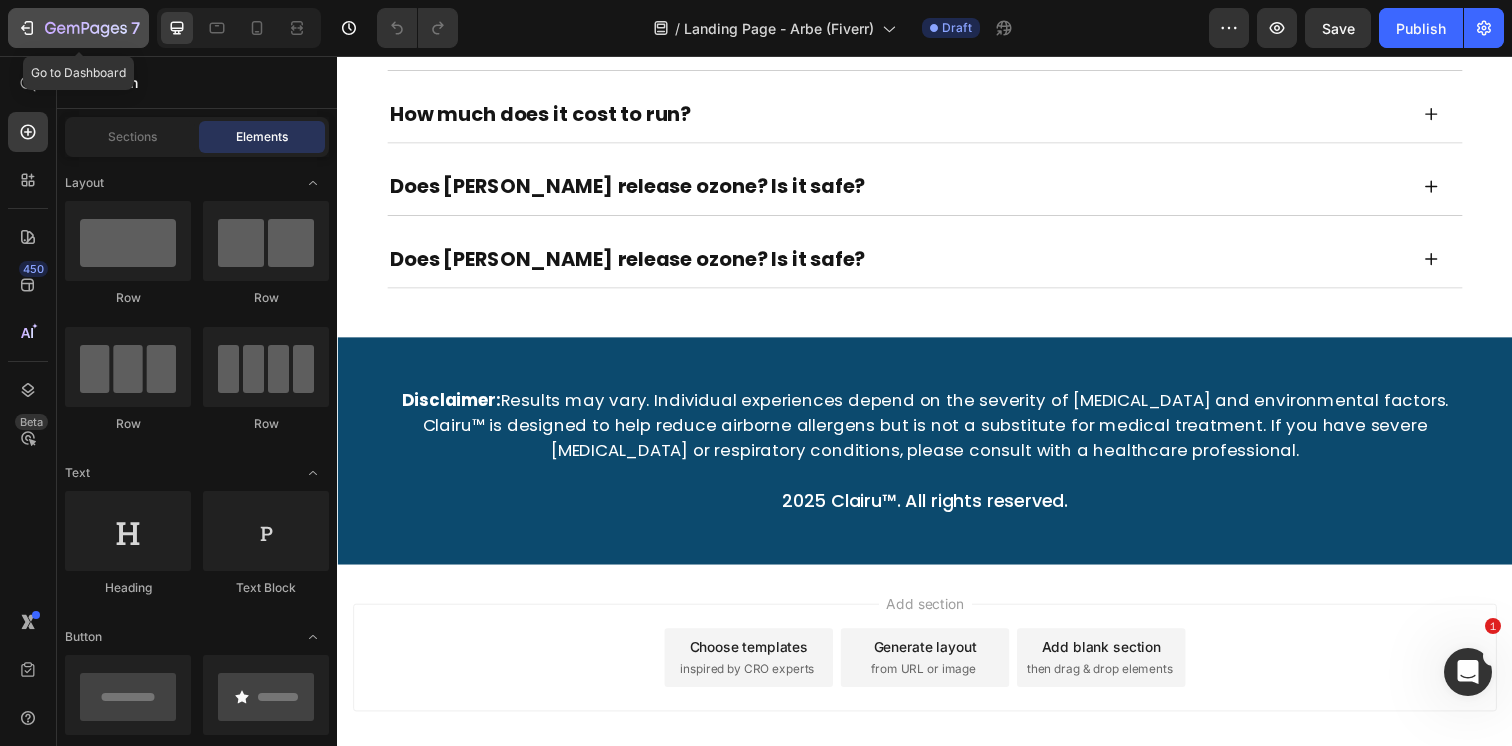 click 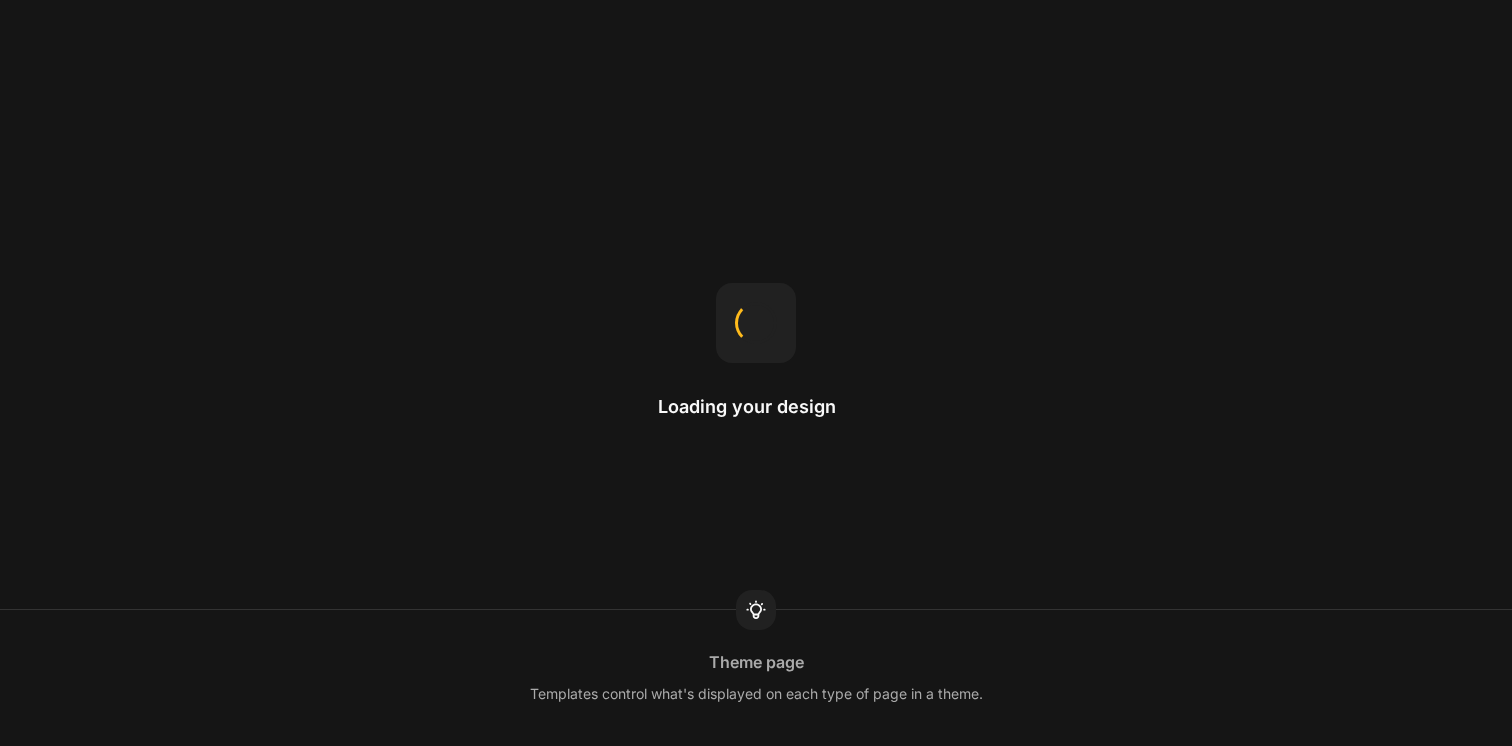scroll, scrollTop: 0, scrollLeft: 0, axis: both 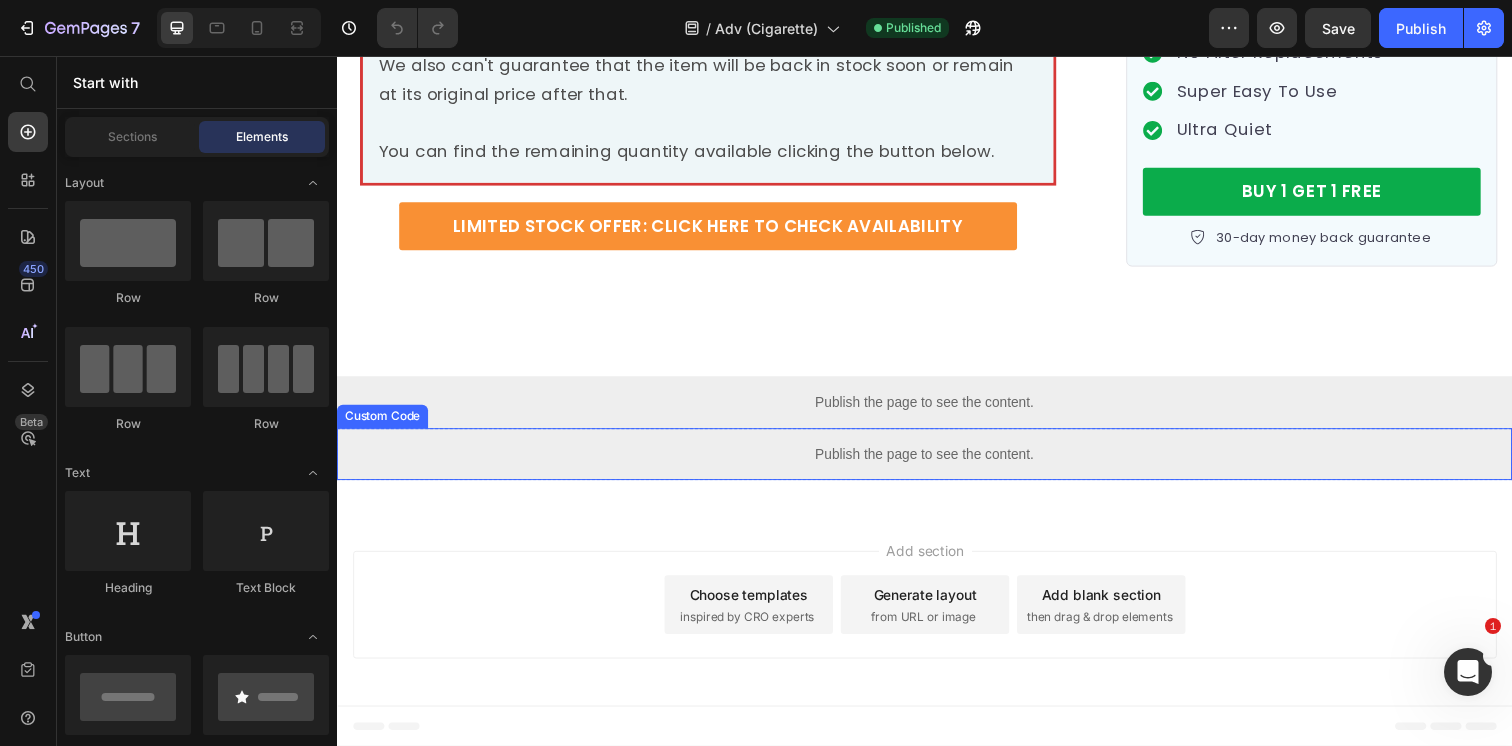 click on "Publish the page to see the content." at bounding box center (937, 462) 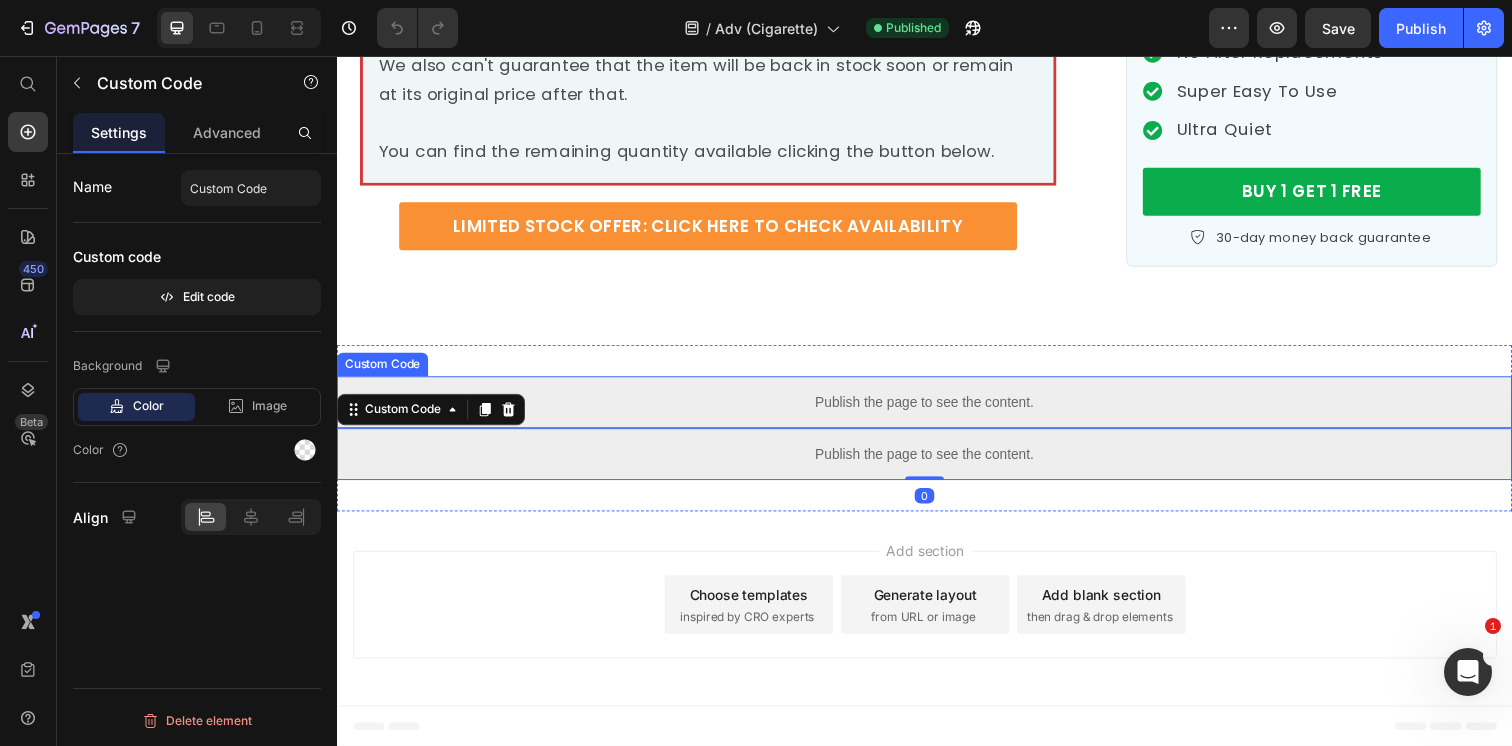 click on "Publish the page to see the content." at bounding box center (937, 409) 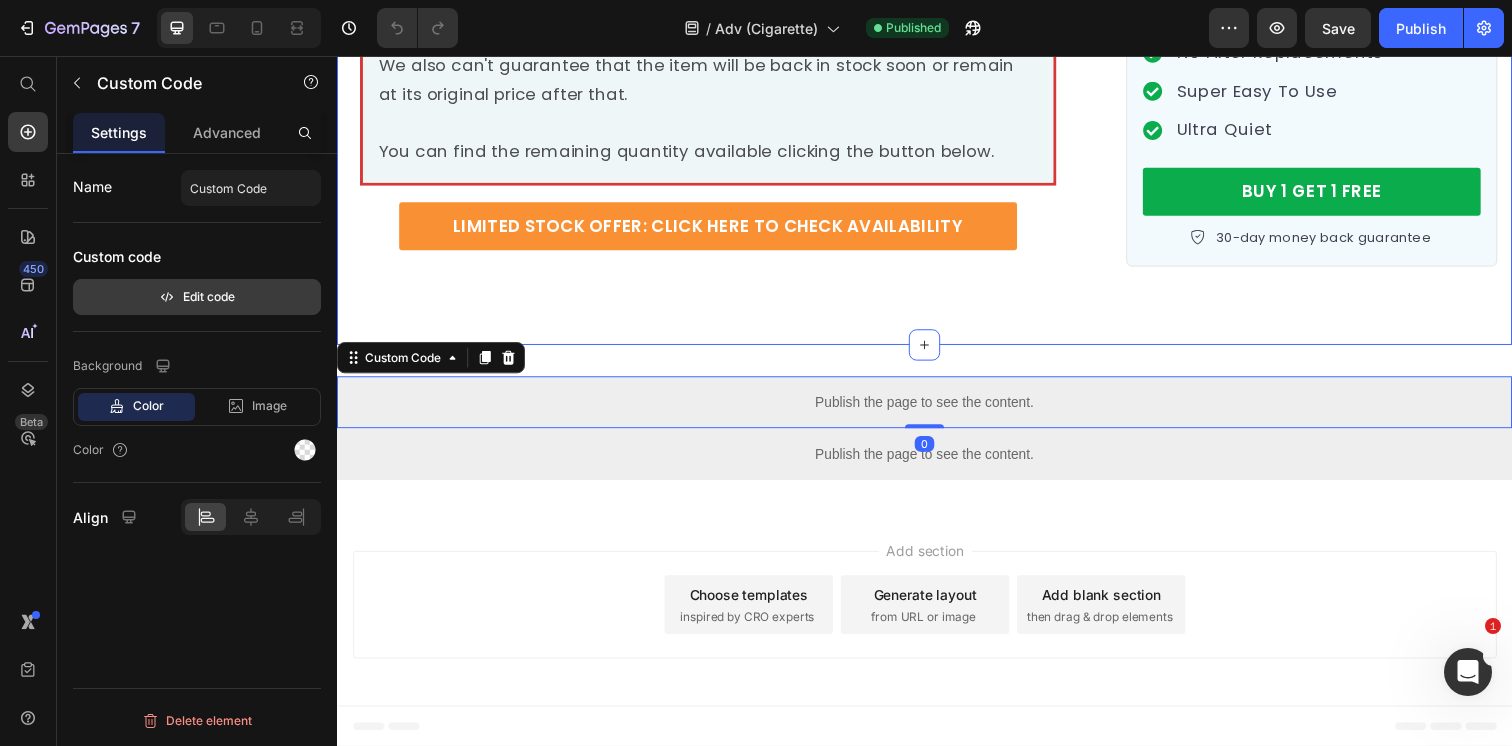 click on "Edit code" at bounding box center [197, 297] 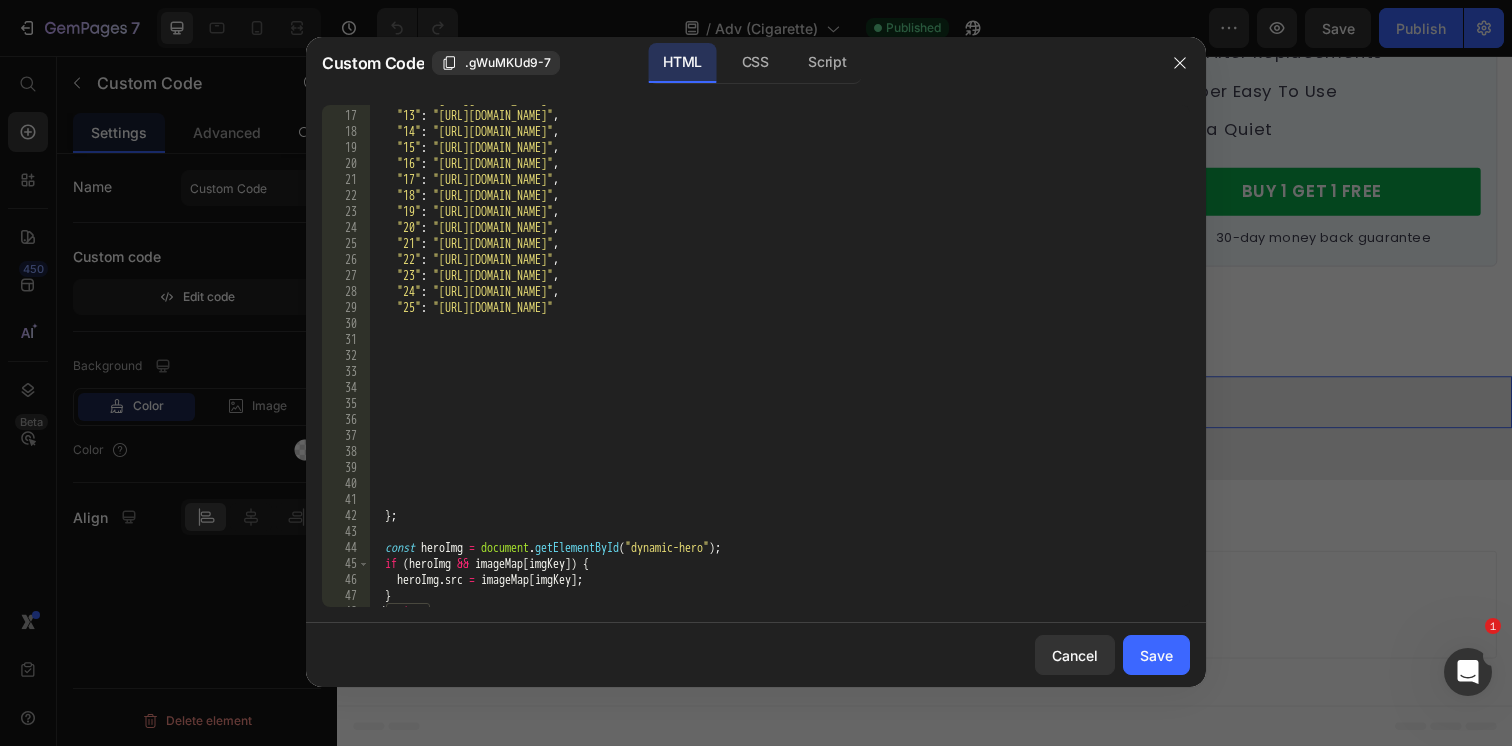 scroll, scrollTop: 336, scrollLeft: 0, axis: vertical 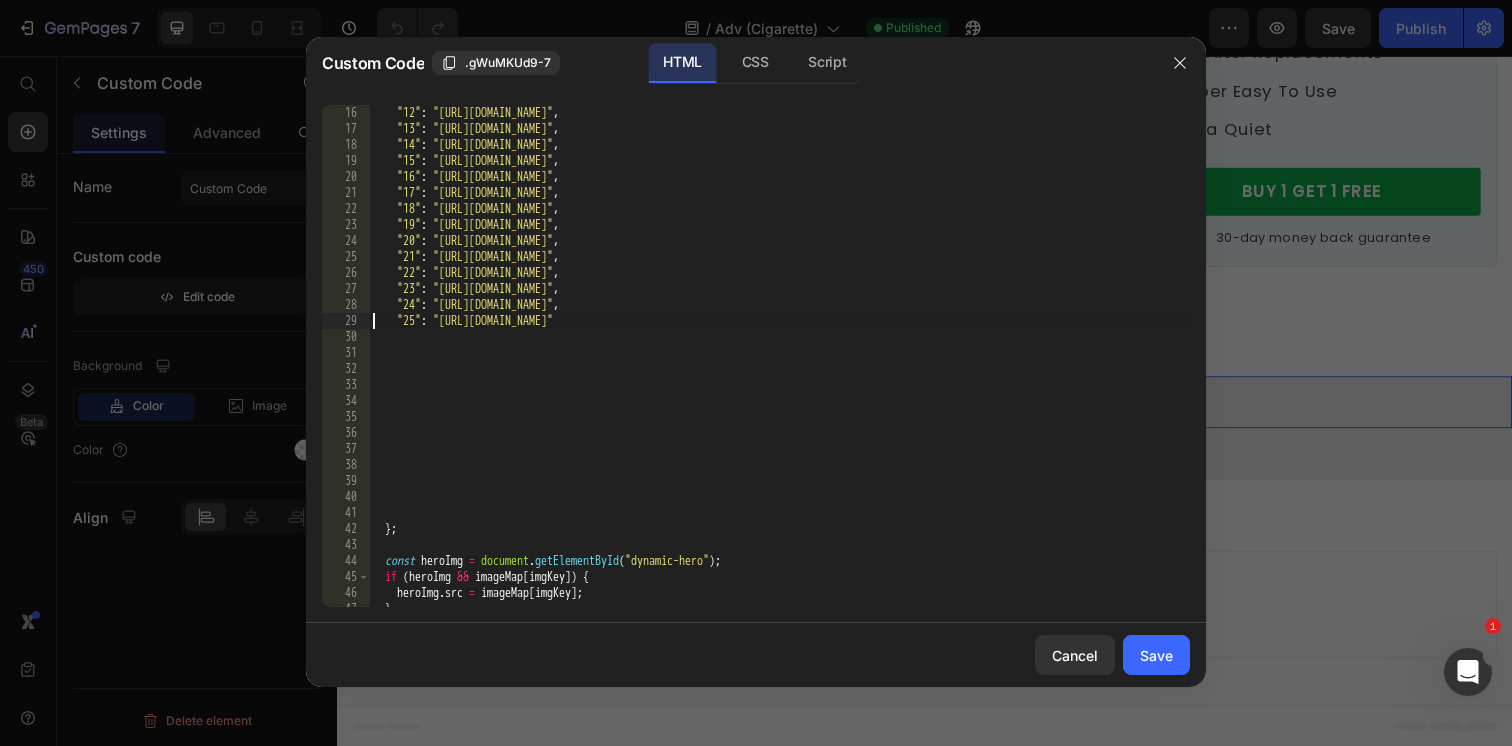 click on ""12" :   "https://cdn.shopify.com/s/files/1/0596/9153/2358/files/17486819515419038104.jpg?v=1751754439" ,      "13" :   "https://cdn.shopify.com/s/files/1/0596/9153/2358/files/14978087765376464197.jpg?v=1751754595" ,      "14" :   "https://cdn.shopify.com/s/files/1/0596/9153/2358/files/15484847689074264809.jpg?v=1751754885" ,      "15" :   "https://cdn.shopify.com/s/files/1/0596/9153/2358/files/7674972487223909853.jpg?v=1751755069" ,      "16" :   "https://cdn.shopify.com/s/files/1/0596/9153/2358/files/1097363621359079653.png?v=1751755144" ,      "17" :   "https://cdn.shopify.com/s/files/1/0596/9153/2358/files/8468366574989611939.png?v=1751756274" ,      "18" :   "https://cdn.shopify.com/s/files/1/0596/9153/2358/files/6745944398870908864.png?v=1751758095" ,      "19" :   "https://cdn.shopify.com/s/files/1/0596/9153/2358/files/9746245498938127455.png?v=1751758156" ,      "20" :   "https://cdn.shopify.com/s/files/1/0596/9153/2358/files/17697452044849062294.png?v=1751758377" ,      "21" :   ,      "22" :" at bounding box center (779, 372) 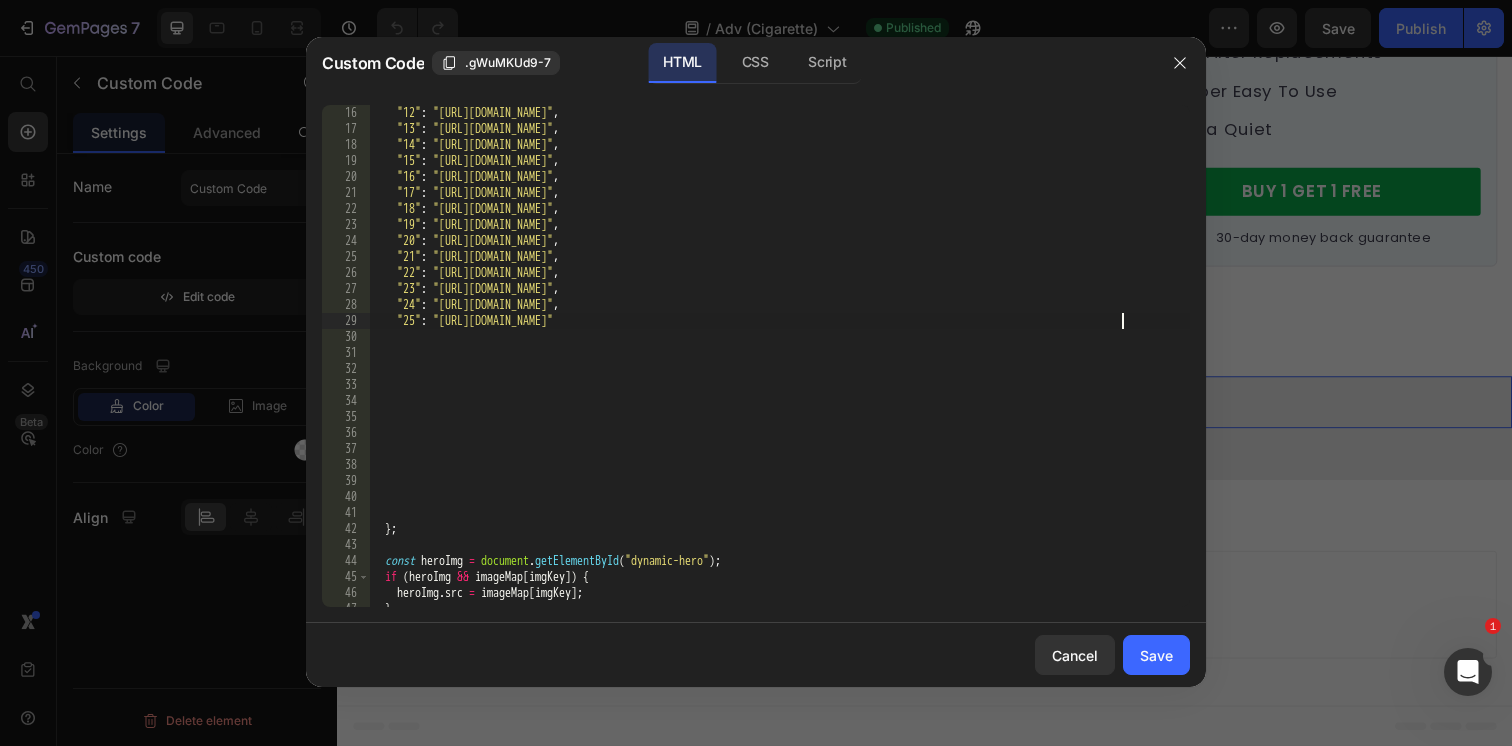 type on ""25": "https://cdn.shopify.com/s/files/1/0596/9153/2358/files/11226488964853505555.png?v=1751758807"," 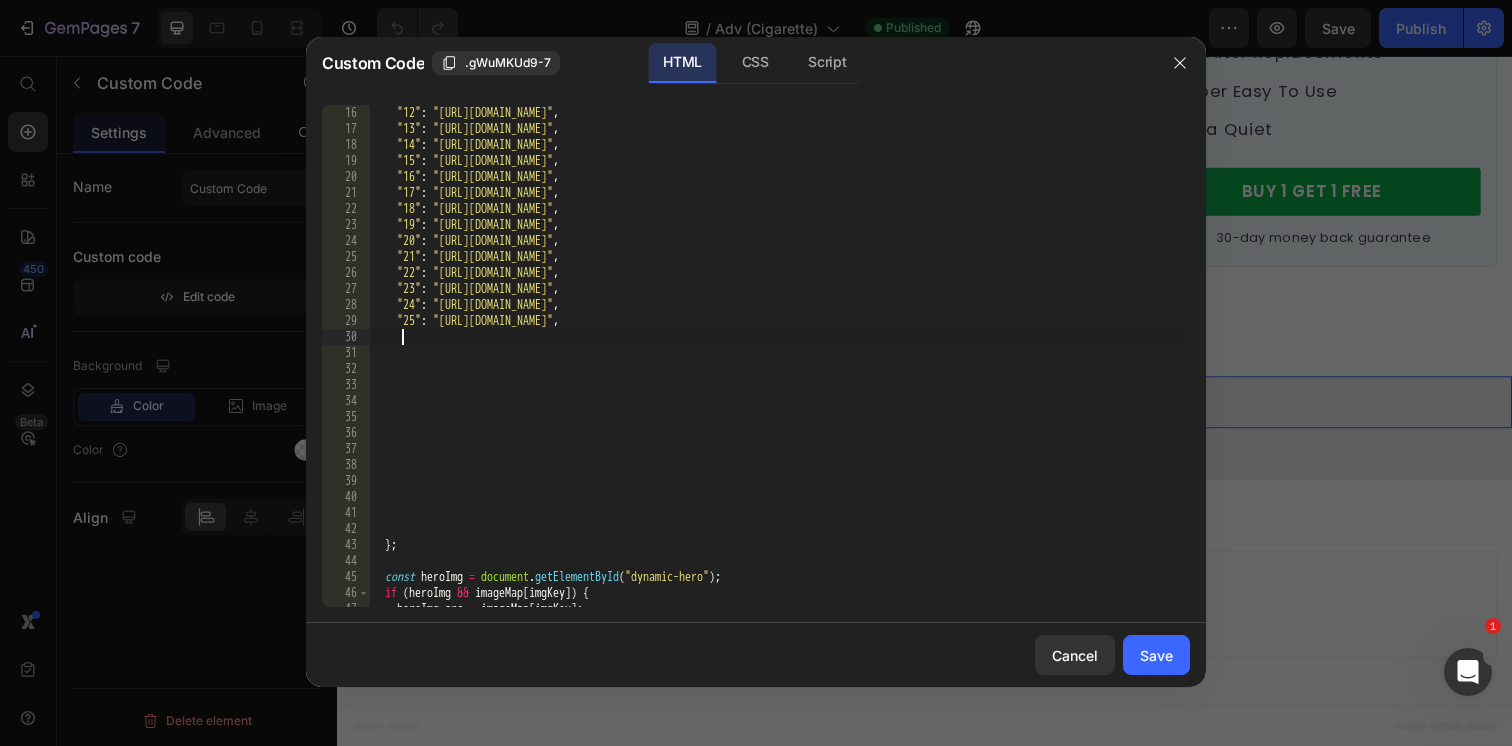 scroll, scrollTop: 0, scrollLeft: 1, axis: horizontal 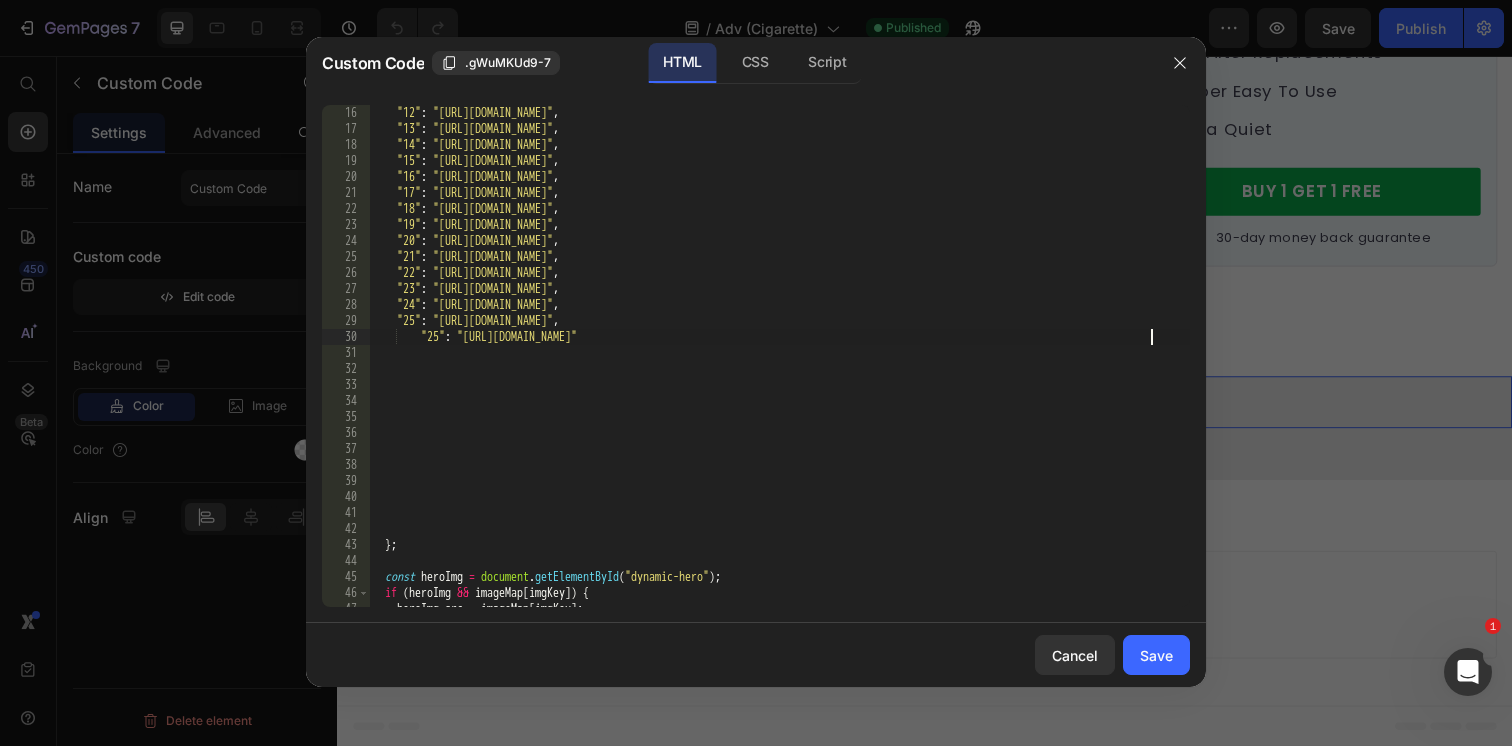 click on ""12" :   "https://cdn.shopify.com/s/files/1/0596/9153/2358/files/17486819515419038104.jpg?v=1751754439" ,      "13" :   "https://cdn.shopify.com/s/files/1/0596/9153/2358/files/14978087765376464197.jpg?v=1751754595" ,      "14" :   "https://cdn.shopify.com/s/files/1/0596/9153/2358/files/15484847689074264809.jpg?v=1751754885" ,      "15" :   "https://cdn.shopify.com/s/files/1/0596/9153/2358/files/7674972487223909853.jpg?v=1751755069" ,      "16" :   "https://cdn.shopify.com/s/files/1/0596/9153/2358/files/1097363621359079653.png?v=1751755144" ,      "17" :   "https://cdn.shopify.com/s/files/1/0596/9153/2358/files/8468366574989611939.png?v=1751756274" ,      "18" :   "https://cdn.shopify.com/s/files/1/0596/9153/2358/files/6745944398870908864.png?v=1751758095" ,      "19" :   "https://cdn.shopify.com/s/files/1/0596/9153/2358/files/9746245498938127455.png?v=1751758156" ,      "20" :   "https://cdn.shopify.com/s/files/1/0596/9153/2358/files/17697452044849062294.png?v=1751758377" ,      "21" :   ,      "22" :" at bounding box center (779, 372) 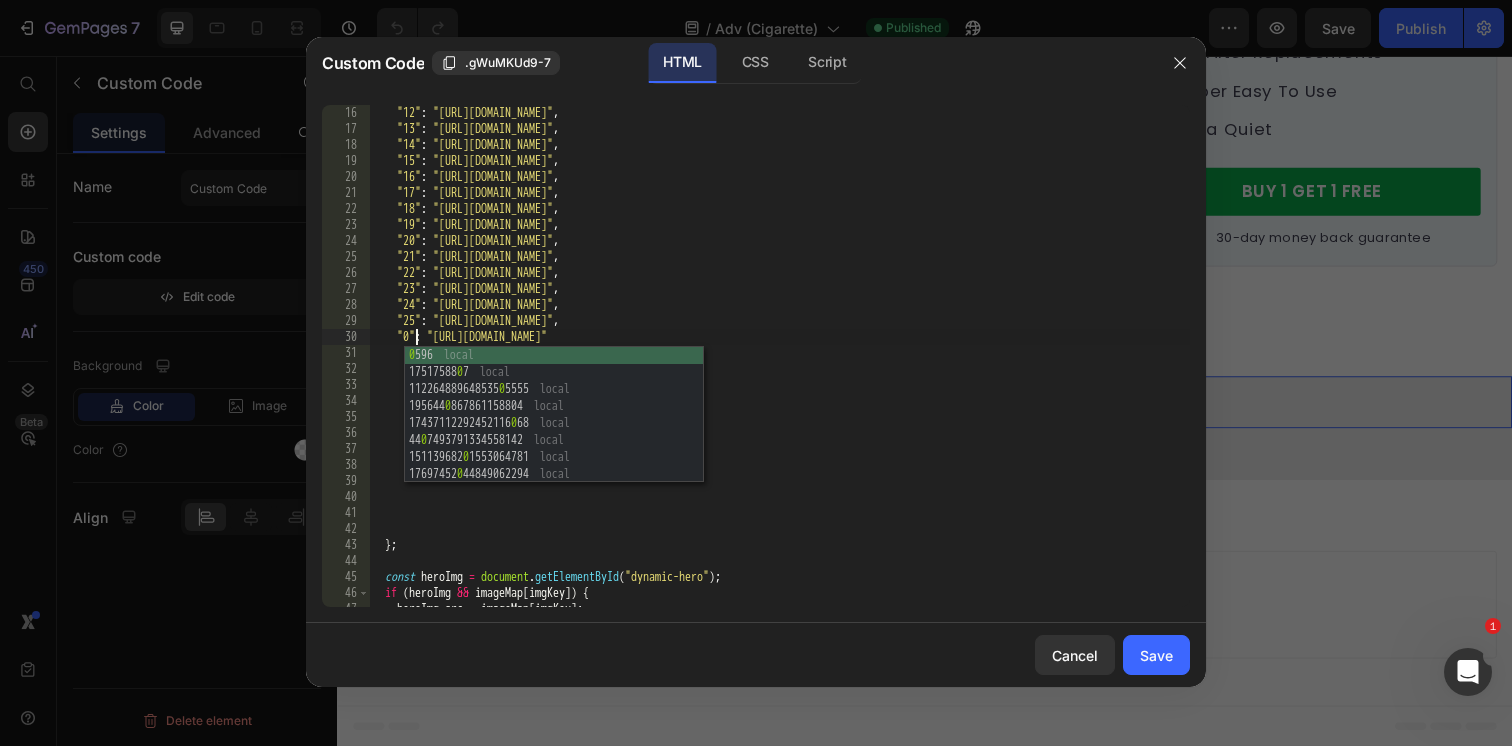 scroll, scrollTop: 0, scrollLeft: 3, axis: horizontal 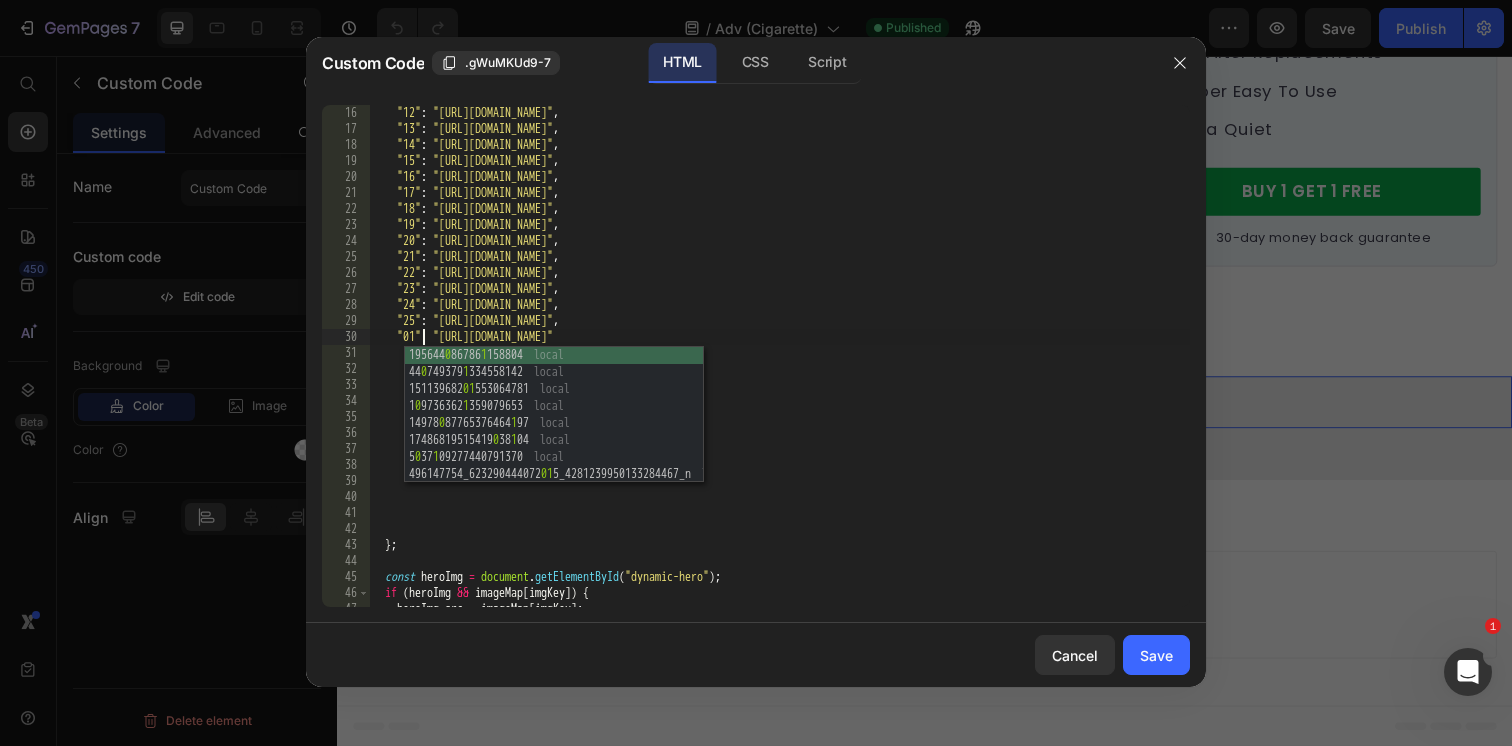 click on ""12" :   "https://cdn.shopify.com/s/files/1/0596/9153/2358/files/17486819515419038104.jpg?v=1751754439" ,      "13" :   "https://cdn.shopify.com/s/files/1/0596/9153/2358/files/14978087765376464197.jpg?v=1751754595" ,      "14" :   "https://cdn.shopify.com/s/files/1/0596/9153/2358/files/15484847689074264809.jpg?v=1751754885" ,      "15" :   "https://cdn.shopify.com/s/files/1/0596/9153/2358/files/7674972487223909853.jpg?v=1751755069" ,      "16" :   "https://cdn.shopify.com/s/files/1/0596/9153/2358/files/1097363621359079653.png?v=1751755144" ,      "17" :   "https://cdn.shopify.com/s/files/1/0596/9153/2358/files/8468366574989611939.png?v=1751756274" ,      "18" :   "https://cdn.shopify.com/s/files/1/0596/9153/2358/files/6745944398870908864.png?v=1751758095" ,      "19" :   "https://cdn.shopify.com/s/files/1/0596/9153/2358/files/9746245498938127455.png?v=1751758156" ,      "20" :   "https://cdn.shopify.com/s/files/1/0596/9153/2358/files/17697452044849062294.png?v=1751758377" ,      "21" :   ,      "22" :" at bounding box center [779, 372] 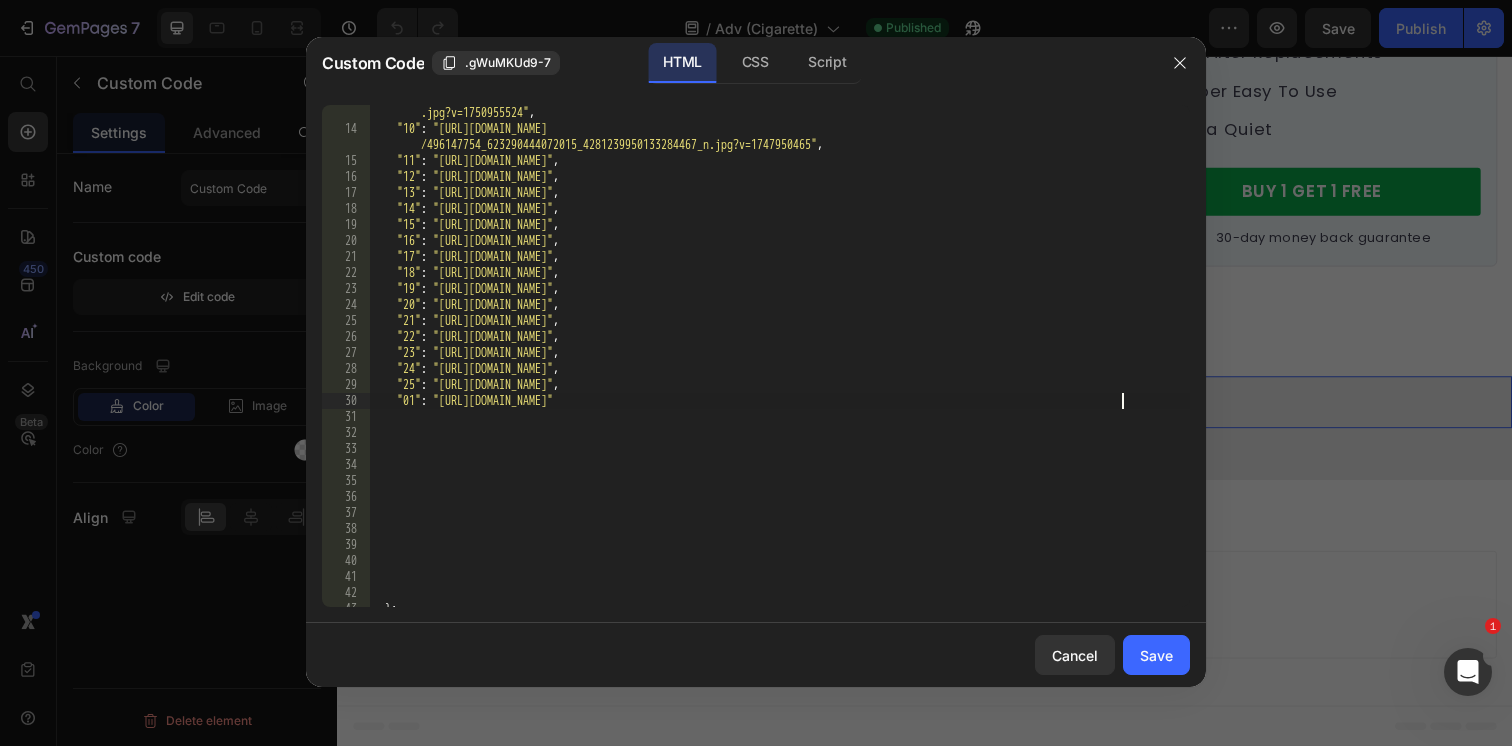 scroll, scrollTop: 301, scrollLeft: 0, axis: vertical 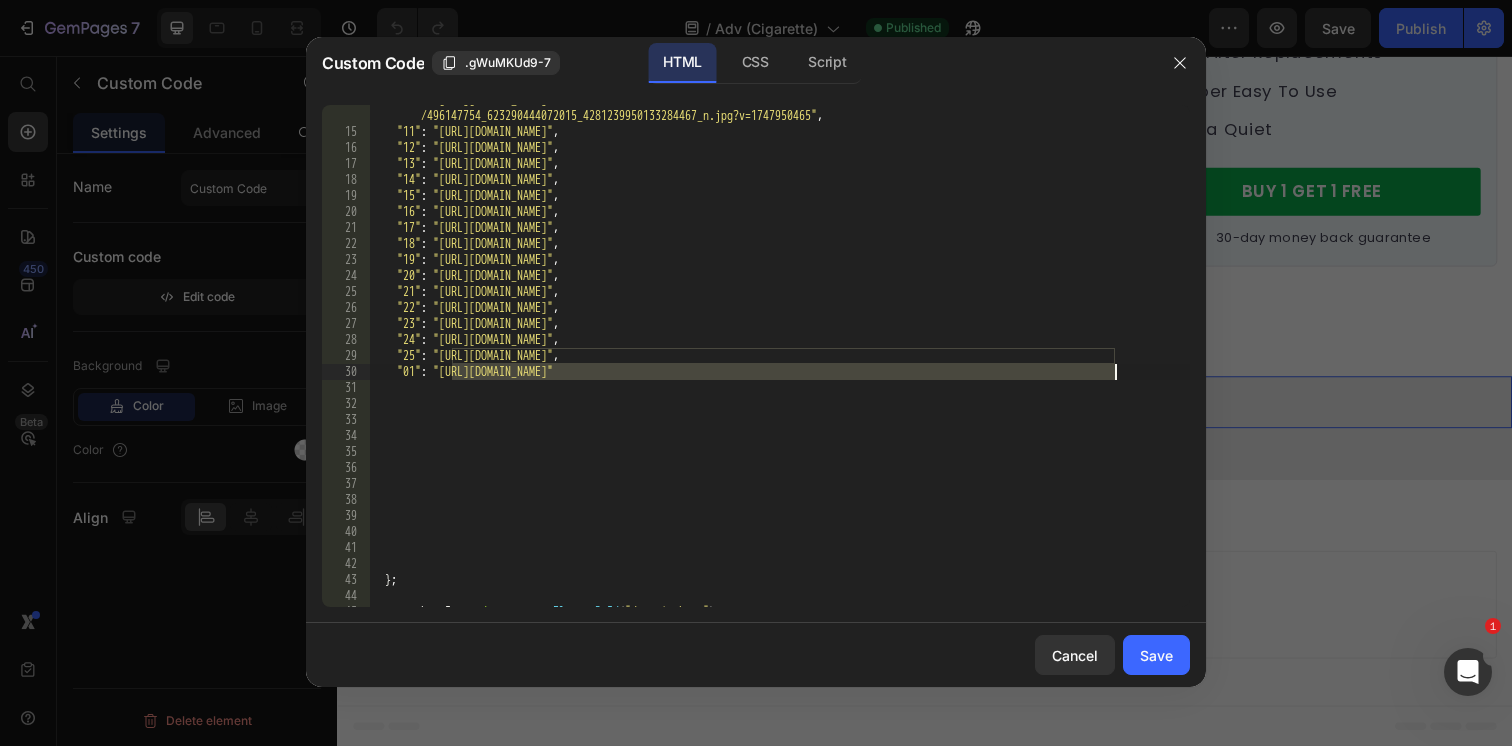 drag, startPoint x: 453, startPoint y: 375, endPoint x: 1114, endPoint y: 376, distance: 661.00073 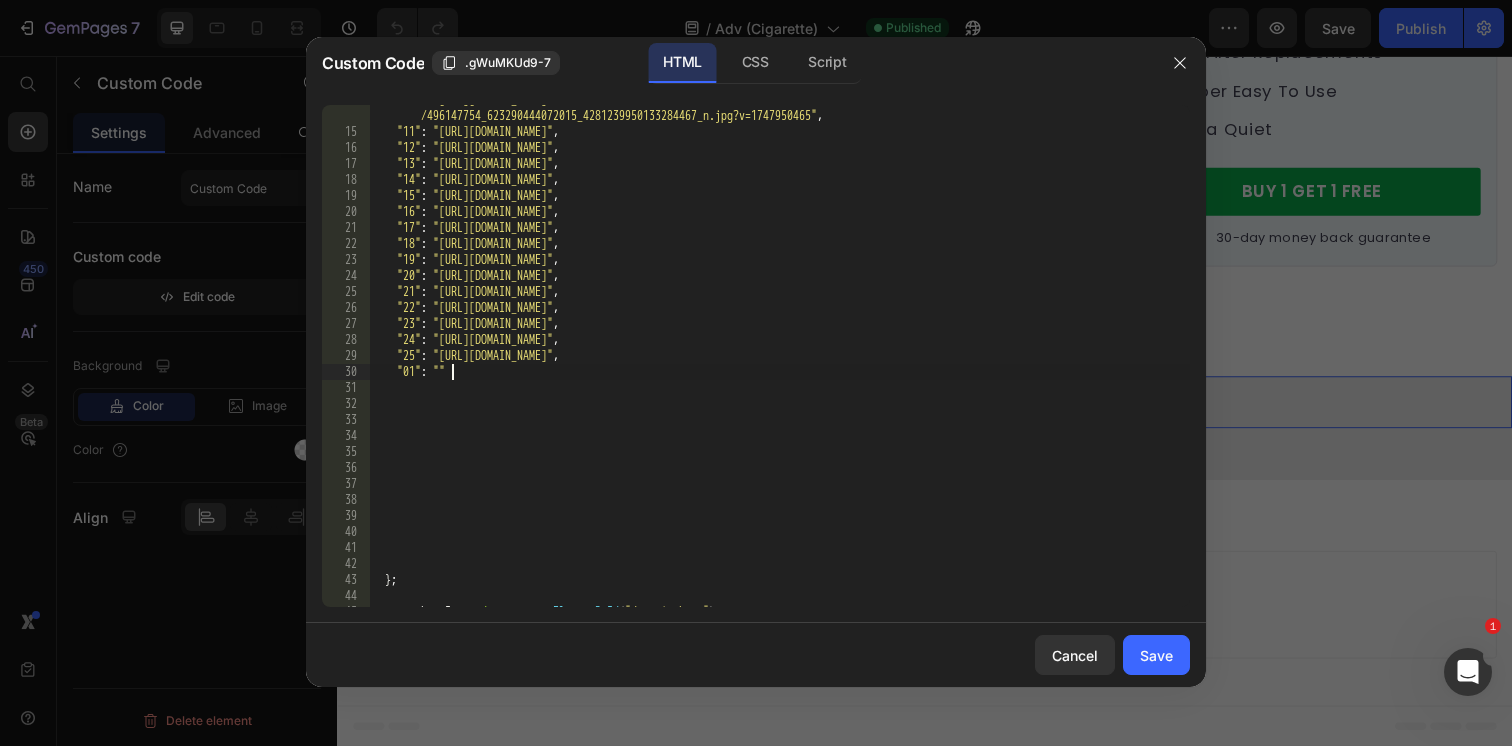 paste on "https://cdn.shopify.com/s/files/1/0596/9153/2358/files/6873493481549232092.jpg?v=1752197111" 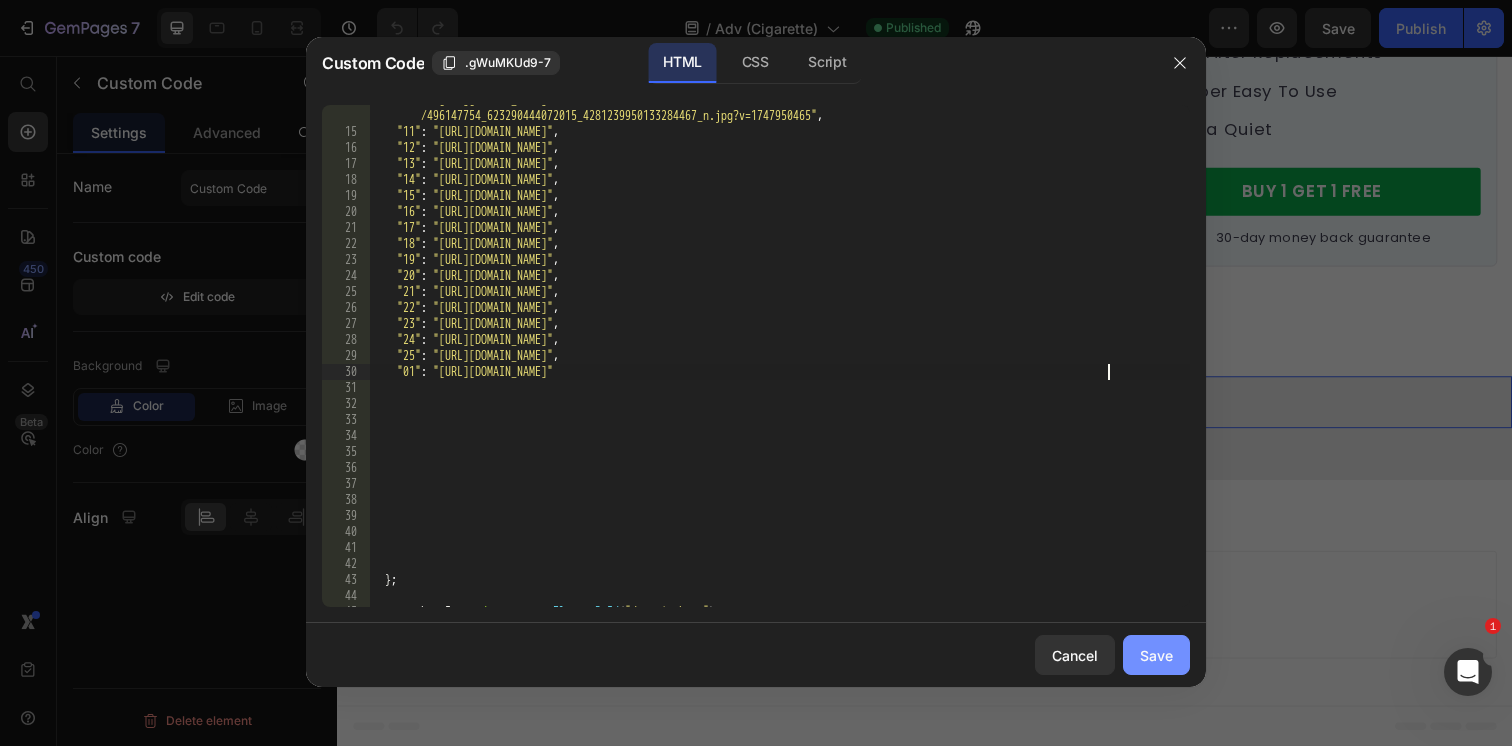 click on "Save" 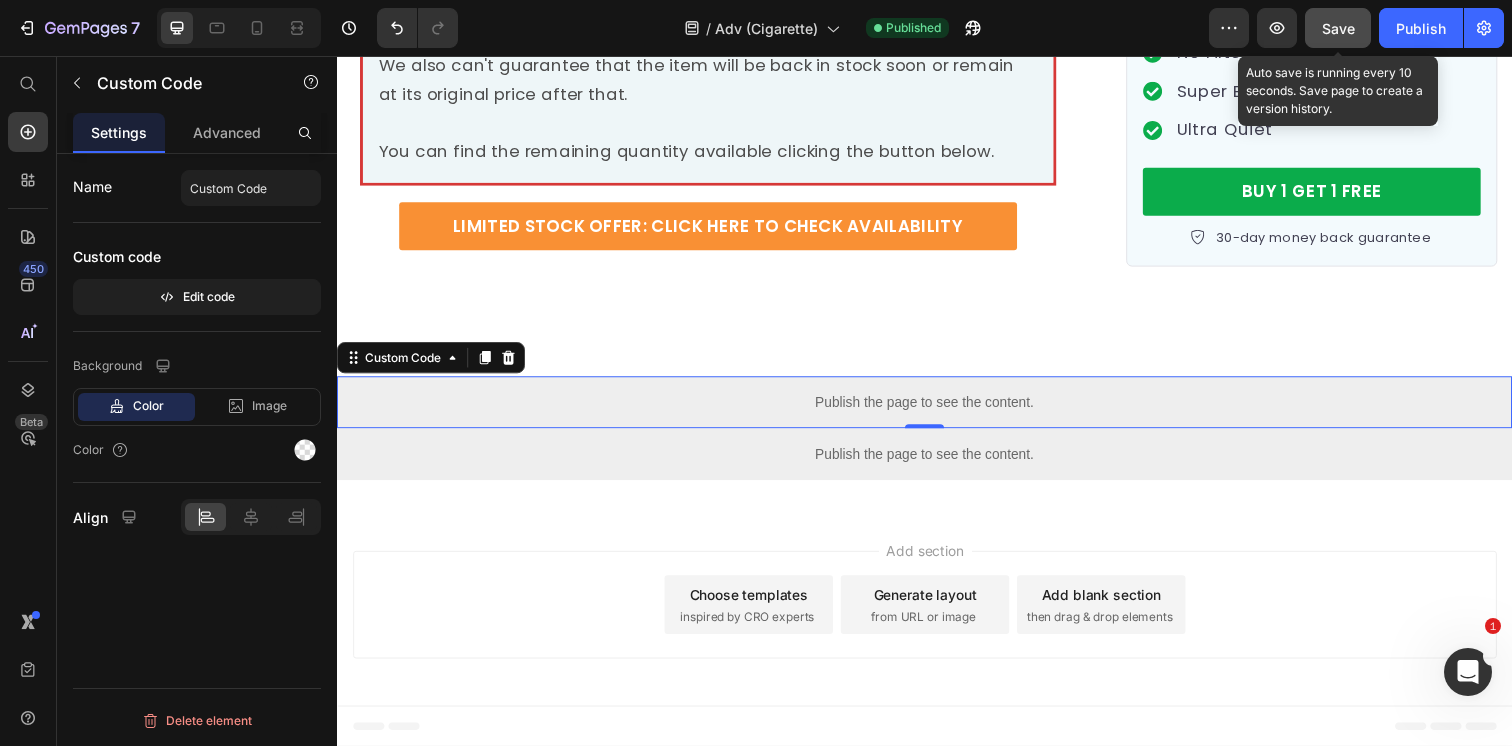 click on "Save" at bounding box center [1338, 28] 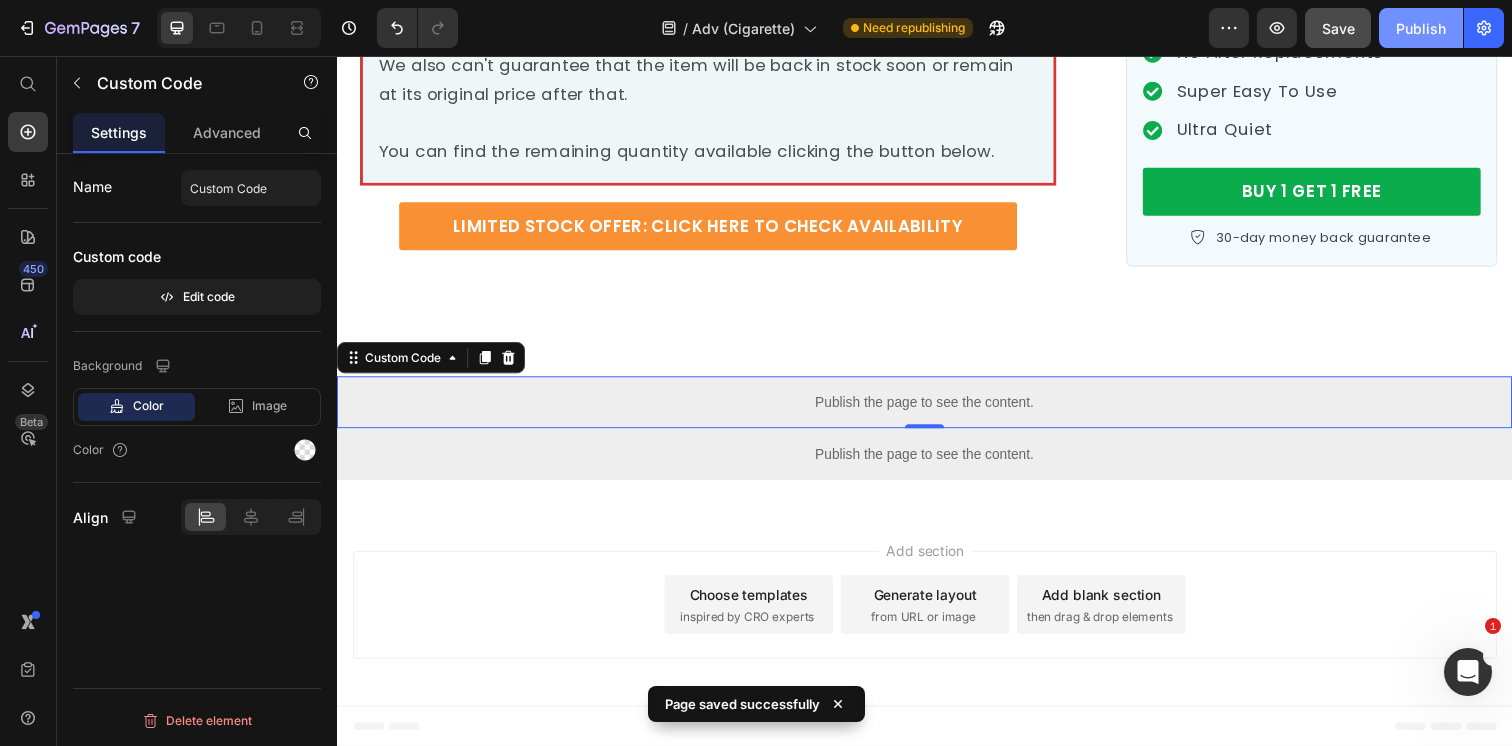 click on "Publish" at bounding box center [1421, 28] 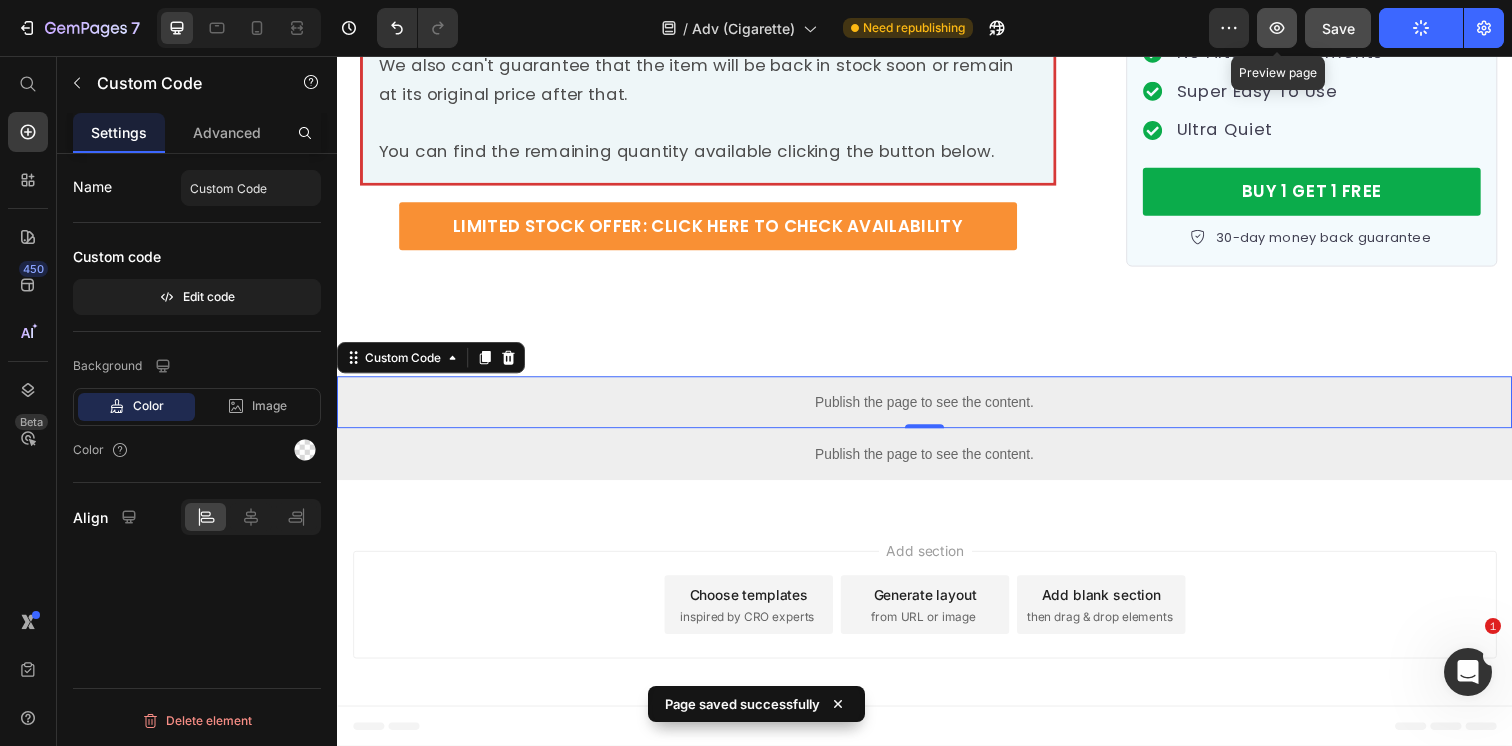click 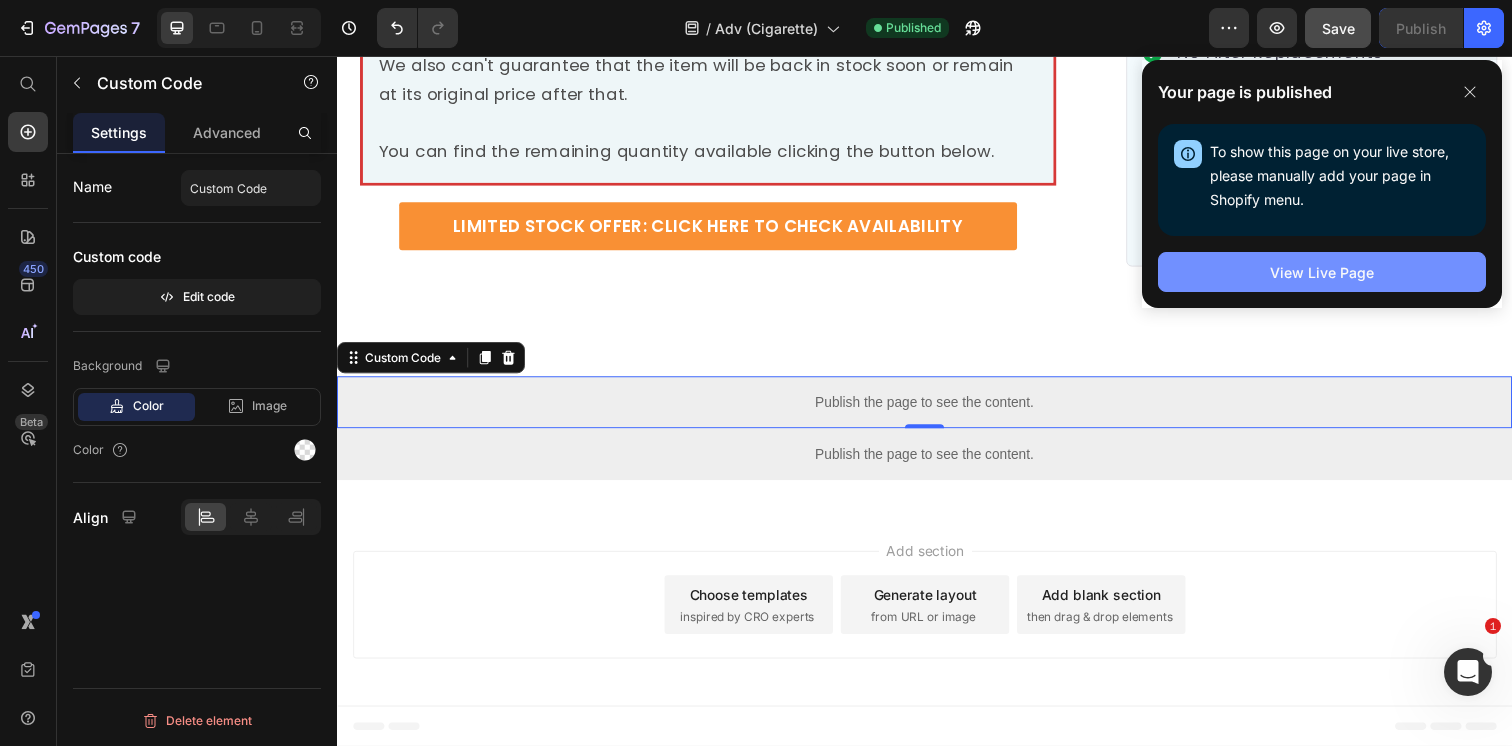 click on "View Live Page" at bounding box center [1322, 272] 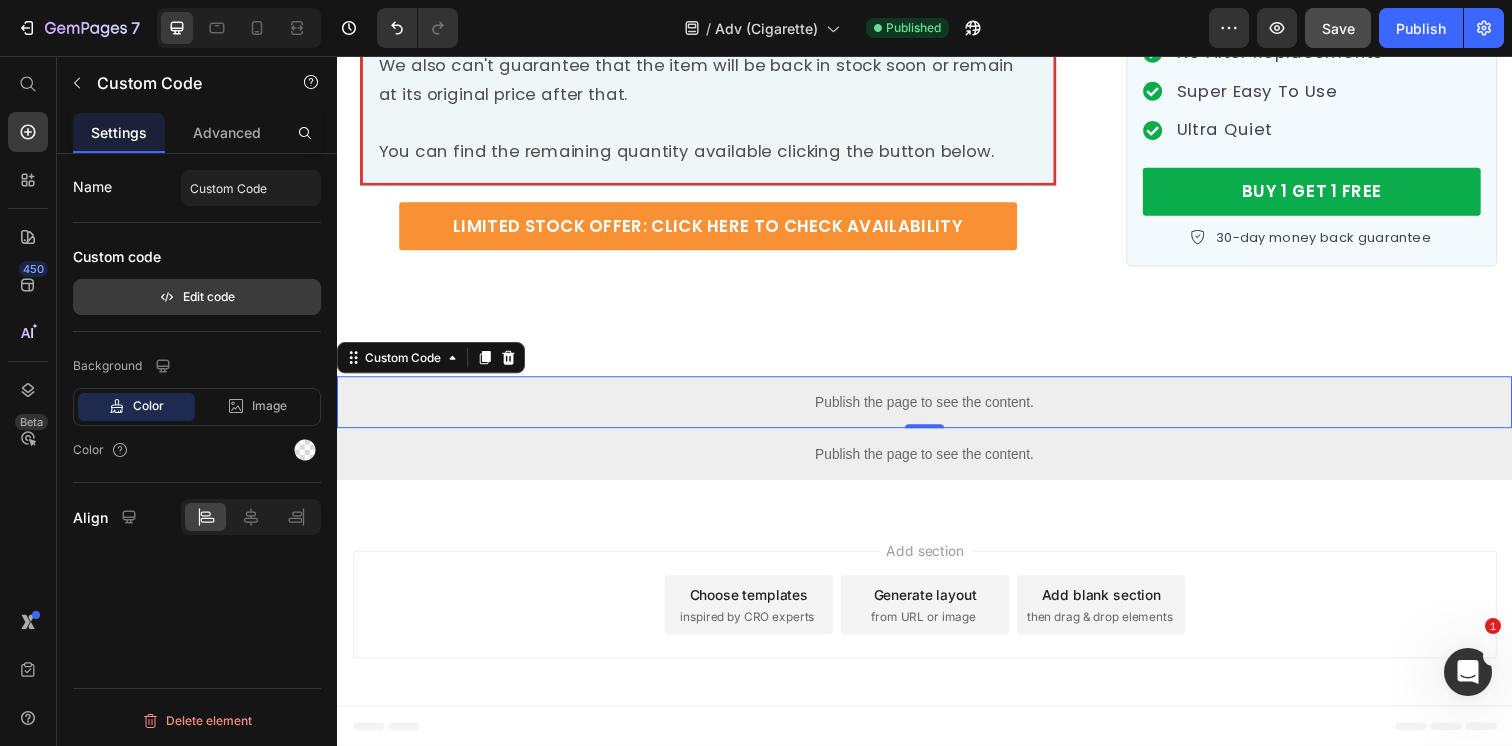 click on "Edit code" at bounding box center (197, 297) 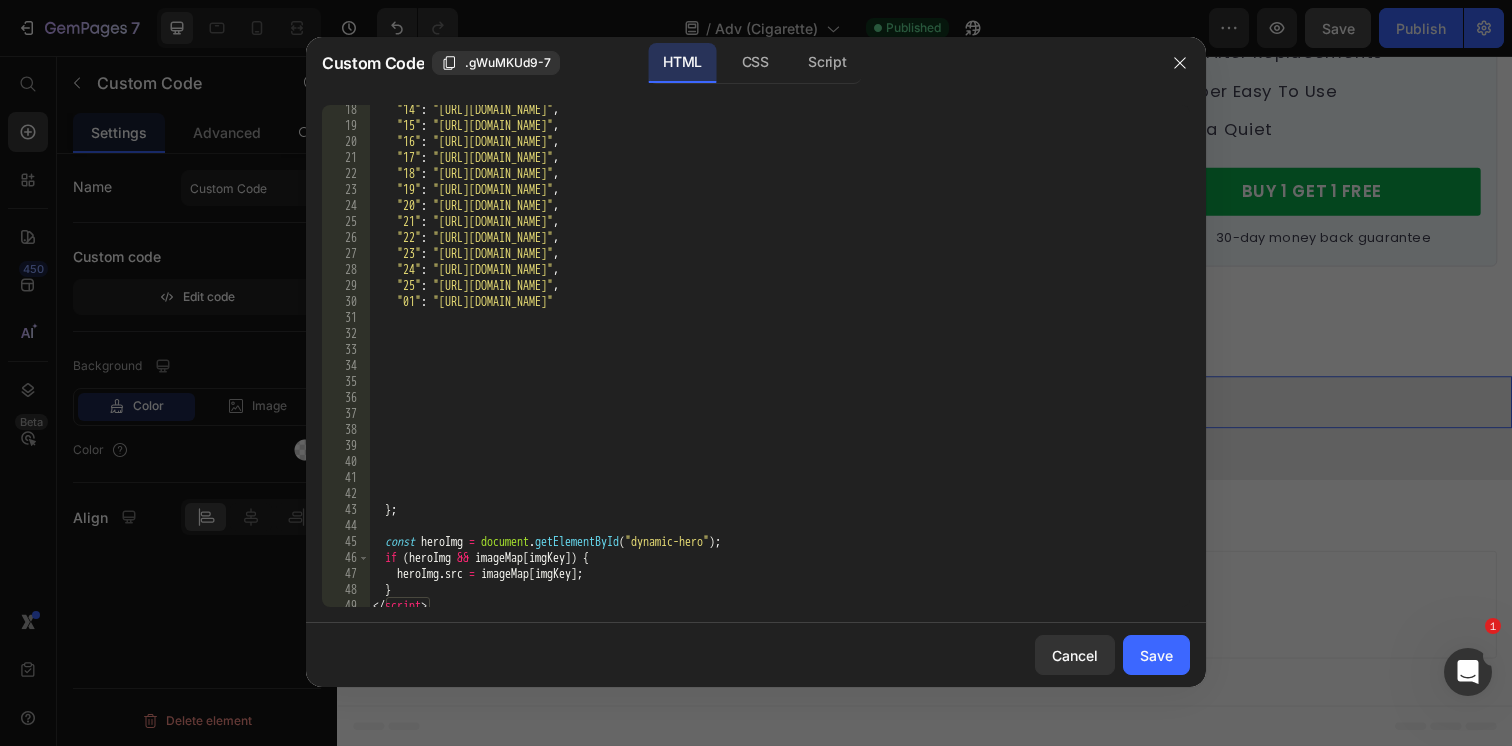 scroll, scrollTop: 367, scrollLeft: 0, axis: vertical 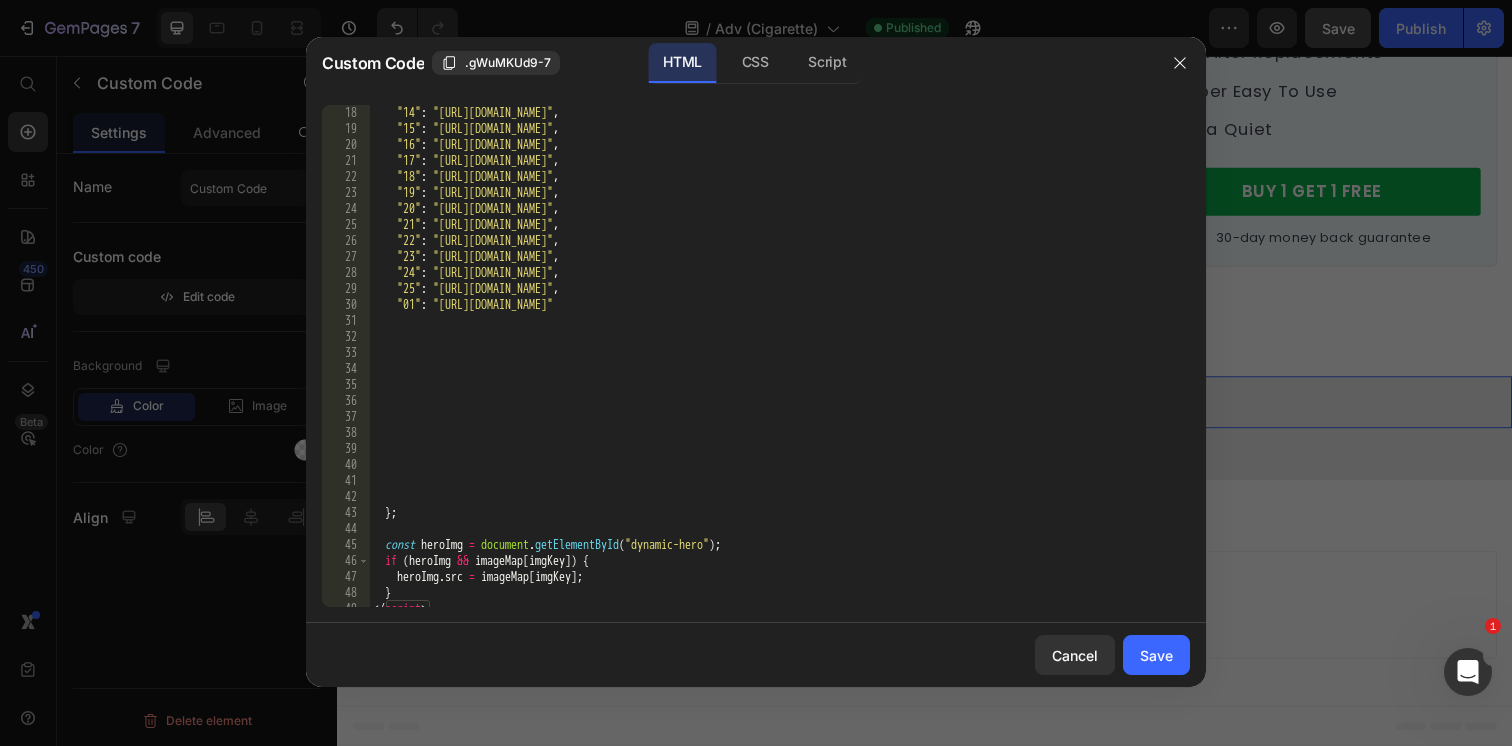 click on ""13" :   "https://cdn.shopify.com/s/files/1/0596/9153/2358/files/14978087765376464197.jpg?v=1751754595" ,      "14" :   "https://cdn.shopify.com/s/files/1/0596/9153/2358/files/15484847689074264809.jpg?v=1751754885" ,      "15" :   "https://cdn.shopify.com/s/files/1/0596/9153/2358/files/7674972487223909853.jpg?v=1751755069" ,      "16" :   "https://cdn.shopify.com/s/files/1/0596/9153/2358/files/1097363621359079653.png?v=1751755144" ,      "17" :   "https://cdn.shopify.com/s/files/1/0596/9153/2358/files/8468366574989611939.png?v=1751756274" ,      "18" :   "https://cdn.shopify.com/s/files/1/0596/9153/2358/files/6745944398870908864.png?v=1751758095" ,      "19" :   "https://cdn.shopify.com/s/files/1/0596/9153/2358/files/9746245498938127455.png?v=1751758156" ,      "20" :   "https://cdn.shopify.com/s/files/1/0596/9153/2358/files/17697452044849062294.png?v=1751758377" ,      "21" :   "https://cdn.shopify.com/s/files/1/0596/9153/2358/files/15113968201553064781.png?v=1751758458" ,      "22" :   ,      "23" :" at bounding box center [779, 356] 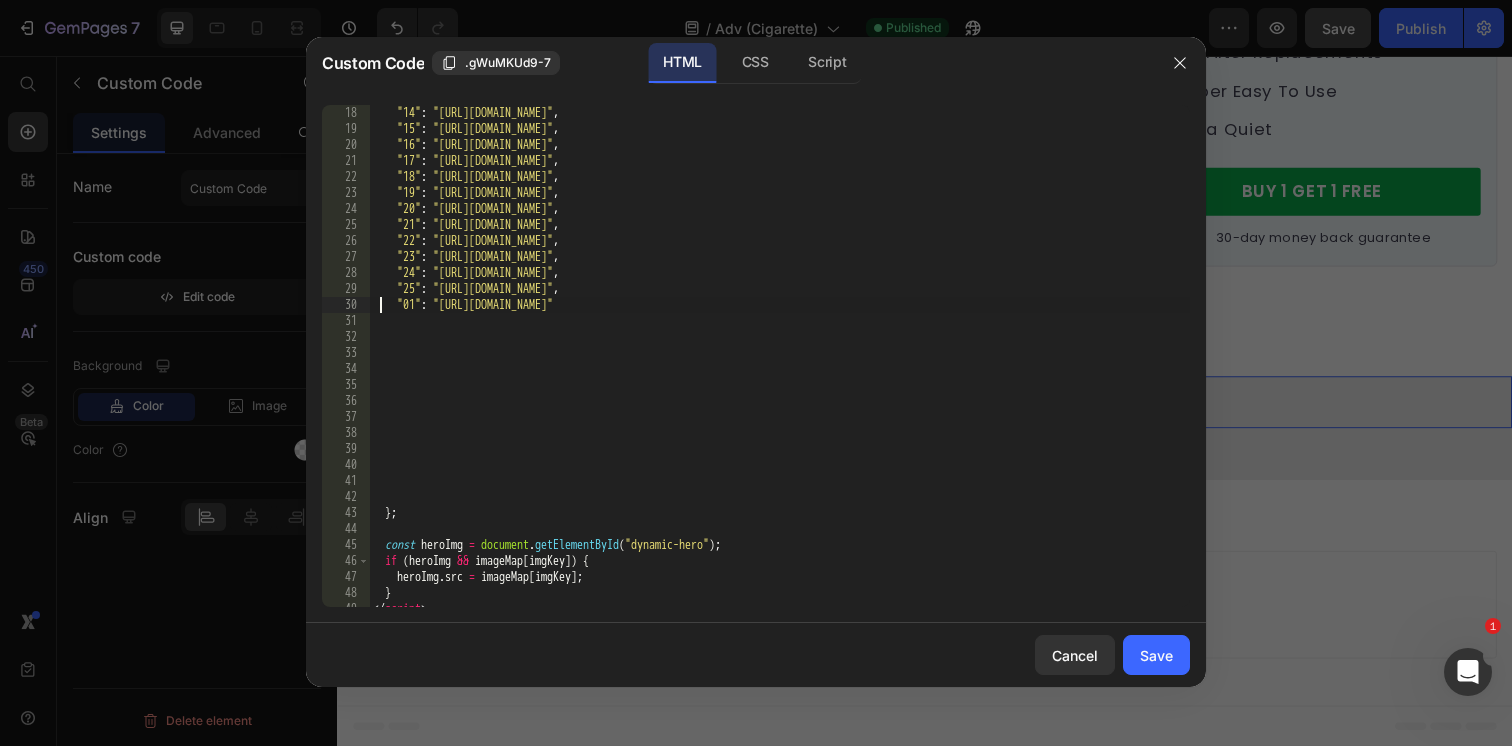 click on ""13" :   "https://cdn.shopify.com/s/files/1/0596/9153/2358/files/14978087765376464197.jpg?v=1751754595" ,      "14" :   "https://cdn.shopify.com/s/files/1/0596/9153/2358/files/15484847689074264809.jpg?v=1751754885" ,      "15" :   "https://cdn.shopify.com/s/files/1/0596/9153/2358/files/7674972487223909853.jpg?v=1751755069" ,      "16" :   "https://cdn.shopify.com/s/files/1/0596/9153/2358/files/1097363621359079653.png?v=1751755144" ,      "17" :   "https://cdn.shopify.com/s/files/1/0596/9153/2358/files/8468366574989611939.png?v=1751756274" ,      "18" :   "https://cdn.shopify.com/s/files/1/0596/9153/2358/files/6745944398870908864.png?v=1751758095" ,      "19" :   "https://cdn.shopify.com/s/files/1/0596/9153/2358/files/9746245498938127455.png?v=1751758156" ,      "20" :   "https://cdn.shopify.com/s/files/1/0596/9153/2358/files/17697452044849062294.png?v=1751758377" ,      "21" :   "https://cdn.shopify.com/s/files/1/0596/9153/2358/files/15113968201553064781.png?v=1751758458" ,      "22" :   ,      "23" :" at bounding box center [779, 356] 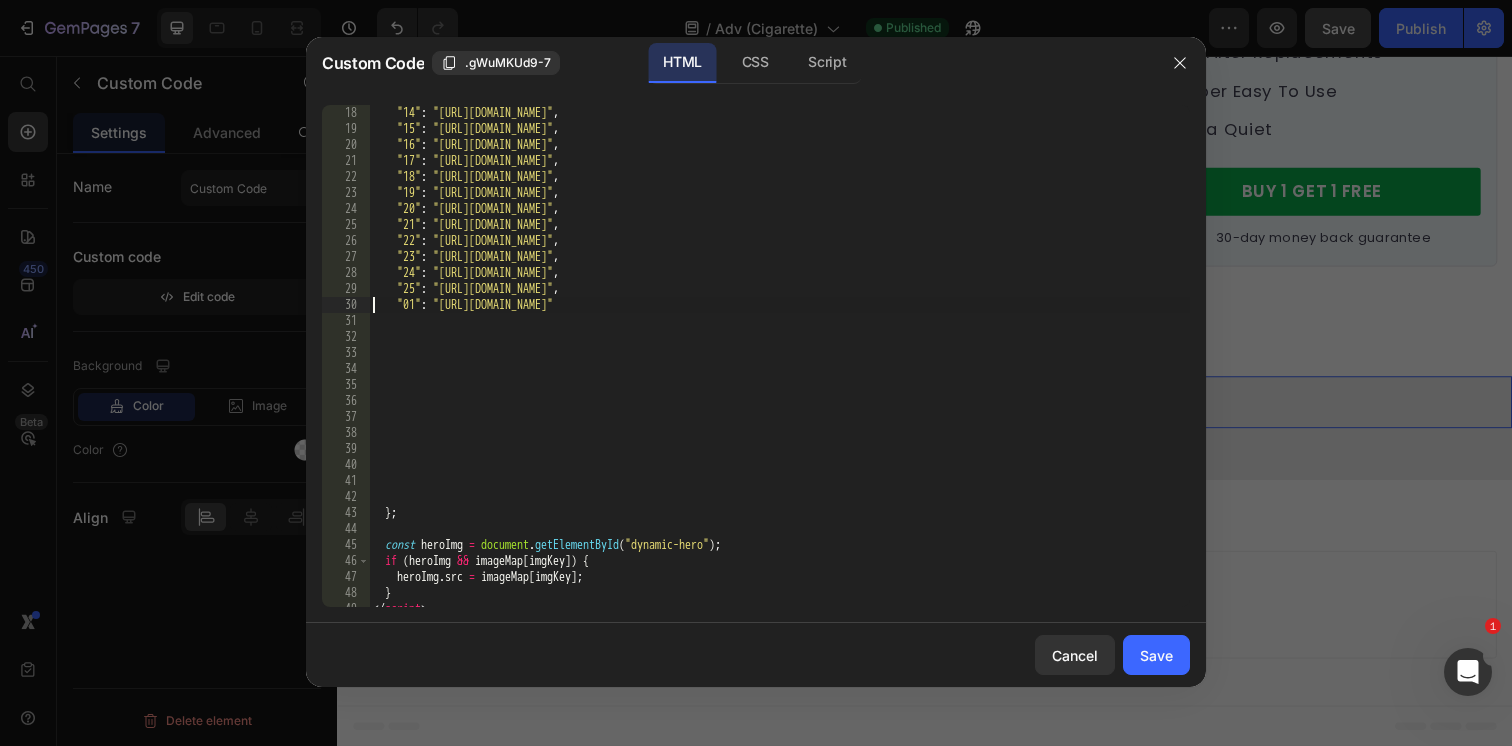 click on ""13" :   "https://cdn.shopify.com/s/files/1/0596/9153/2358/files/14978087765376464197.jpg?v=1751754595" ,      "14" :   "https://cdn.shopify.com/s/files/1/0596/9153/2358/files/15484847689074264809.jpg?v=1751754885" ,      "15" :   "https://cdn.shopify.com/s/files/1/0596/9153/2358/files/7674972487223909853.jpg?v=1751755069" ,      "16" :   "https://cdn.shopify.com/s/files/1/0596/9153/2358/files/1097363621359079653.png?v=1751755144" ,      "17" :   "https://cdn.shopify.com/s/files/1/0596/9153/2358/files/8468366574989611939.png?v=1751756274" ,      "18" :   "https://cdn.shopify.com/s/files/1/0596/9153/2358/files/6745944398870908864.png?v=1751758095" ,      "19" :   "https://cdn.shopify.com/s/files/1/0596/9153/2358/files/9746245498938127455.png?v=1751758156" ,      "20" :   "https://cdn.shopify.com/s/files/1/0596/9153/2358/files/17697452044849062294.png?v=1751758377" ,      "21" :   "https://cdn.shopify.com/s/files/1/0596/9153/2358/files/15113968201553064781.png?v=1751758458" ,      "22" :   ,      "23" :" at bounding box center [779, 356] 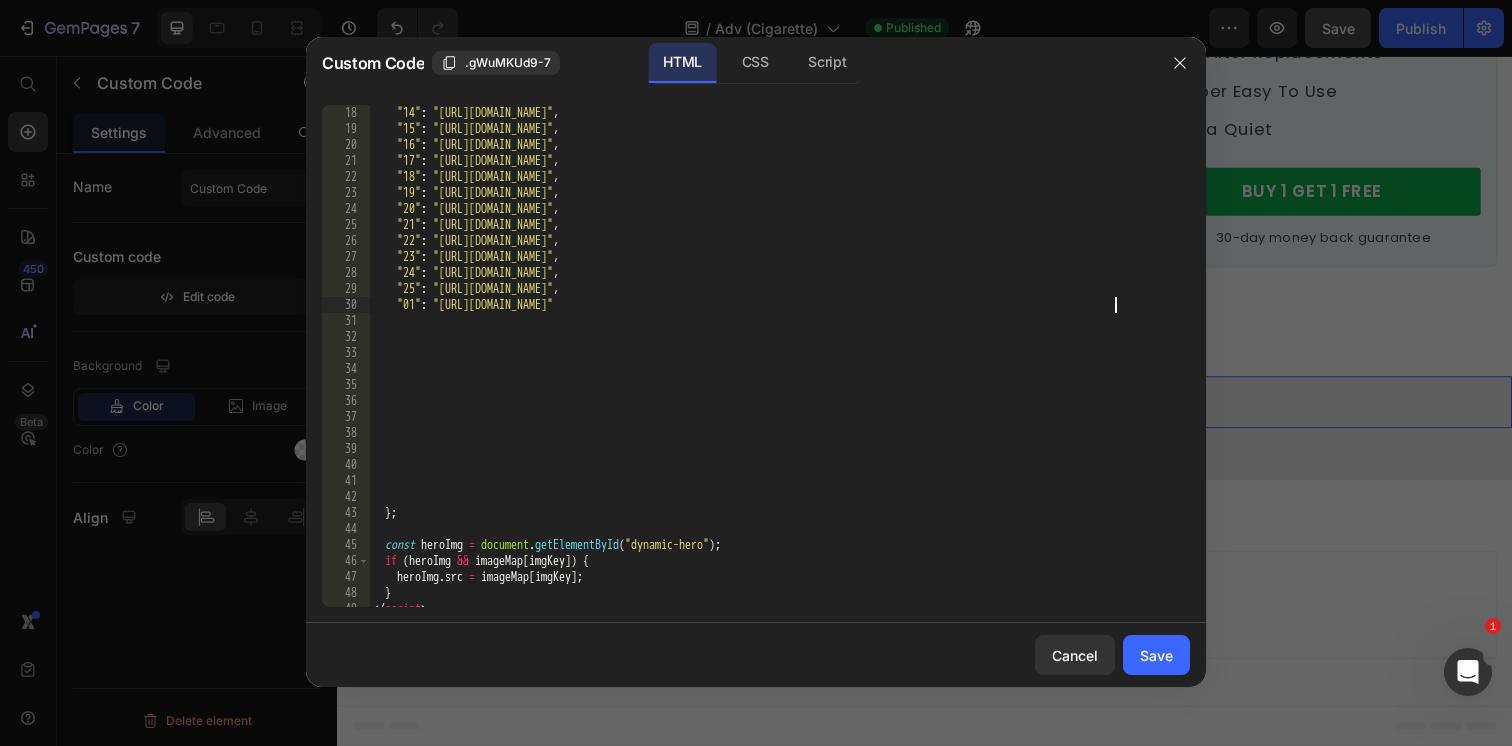 type on ""01": "https://cdn.shopify.com/s/files/1/0596/9153/2358/files/6873493481549232092.jpg?v=1752197111"," 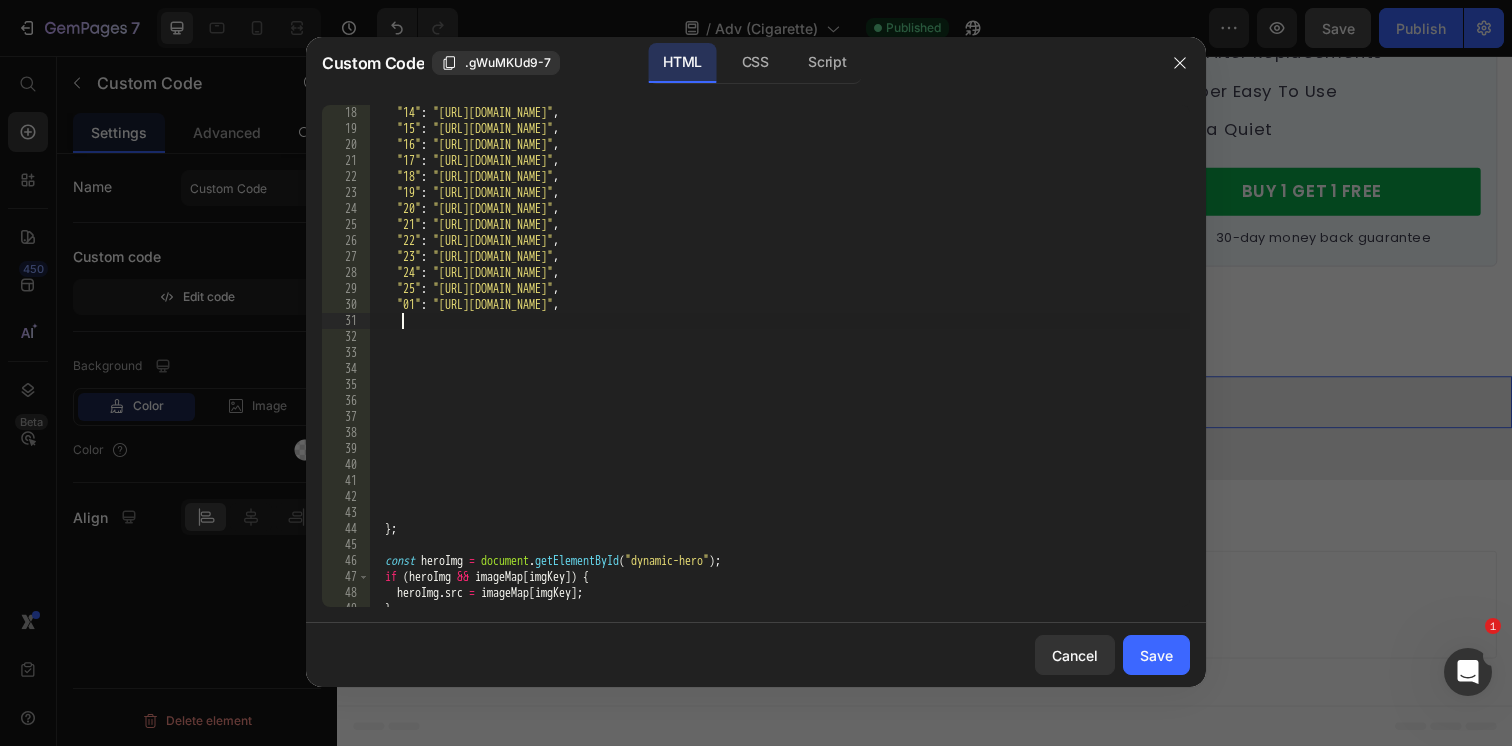 scroll, scrollTop: 0, scrollLeft: 1, axis: horizontal 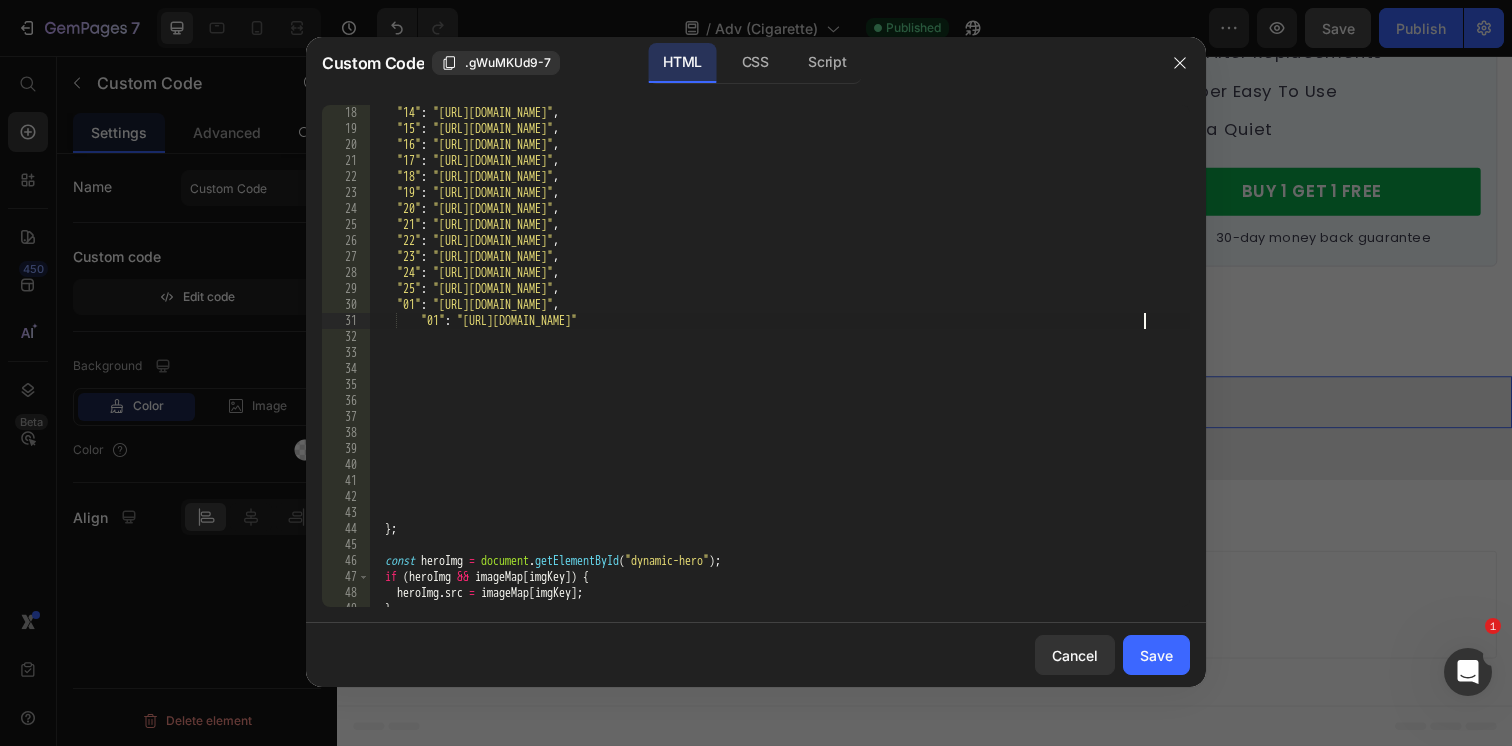 click on ""13" :   "https://cdn.shopify.com/s/files/1/0596/9153/2358/files/14978087765376464197.jpg?v=1751754595" ,      "14" :   "https://cdn.shopify.com/s/files/1/0596/9153/2358/files/15484847689074264809.jpg?v=1751754885" ,      "15" :   "https://cdn.shopify.com/s/files/1/0596/9153/2358/files/7674972487223909853.jpg?v=1751755069" ,      "16" :   "https://cdn.shopify.com/s/files/1/0596/9153/2358/files/1097363621359079653.png?v=1751755144" ,      "17" :   "https://cdn.shopify.com/s/files/1/0596/9153/2358/files/8468366574989611939.png?v=1751756274" ,      "18" :   "https://cdn.shopify.com/s/files/1/0596/9153/2358/files/6745944398870908864.png?v=1751758095" ,      "19" :   "https://cdn.shopify.com/s/files/1/0596/9153/2358/files/9746245498938127455.png?v=1751758156" ,      "20" :   "https://cdn.shopify.com/s/files/1/0596/9153/2358/files/17697452044849062294.png?v=1751758377" ,      "21" :   "https://cdn.shopify.com/s/files/1/0596/9153/2358/files/15113968201553064781.png?v=1751758458" ,      "22" :   ,      "23" :" at bounding box center (779, 356) 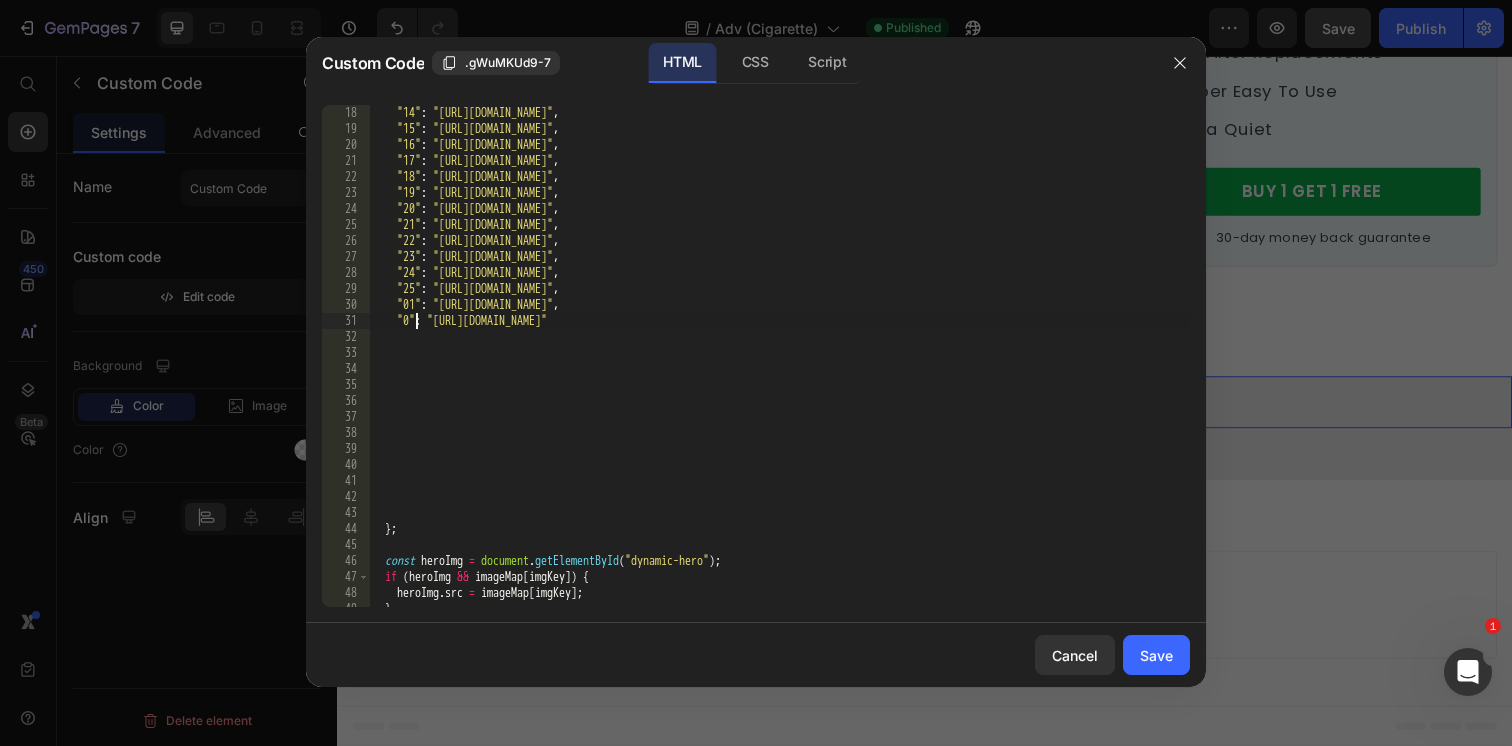 scroll, scrollTop: 0, scrollLeft: 3, axis: horizontal 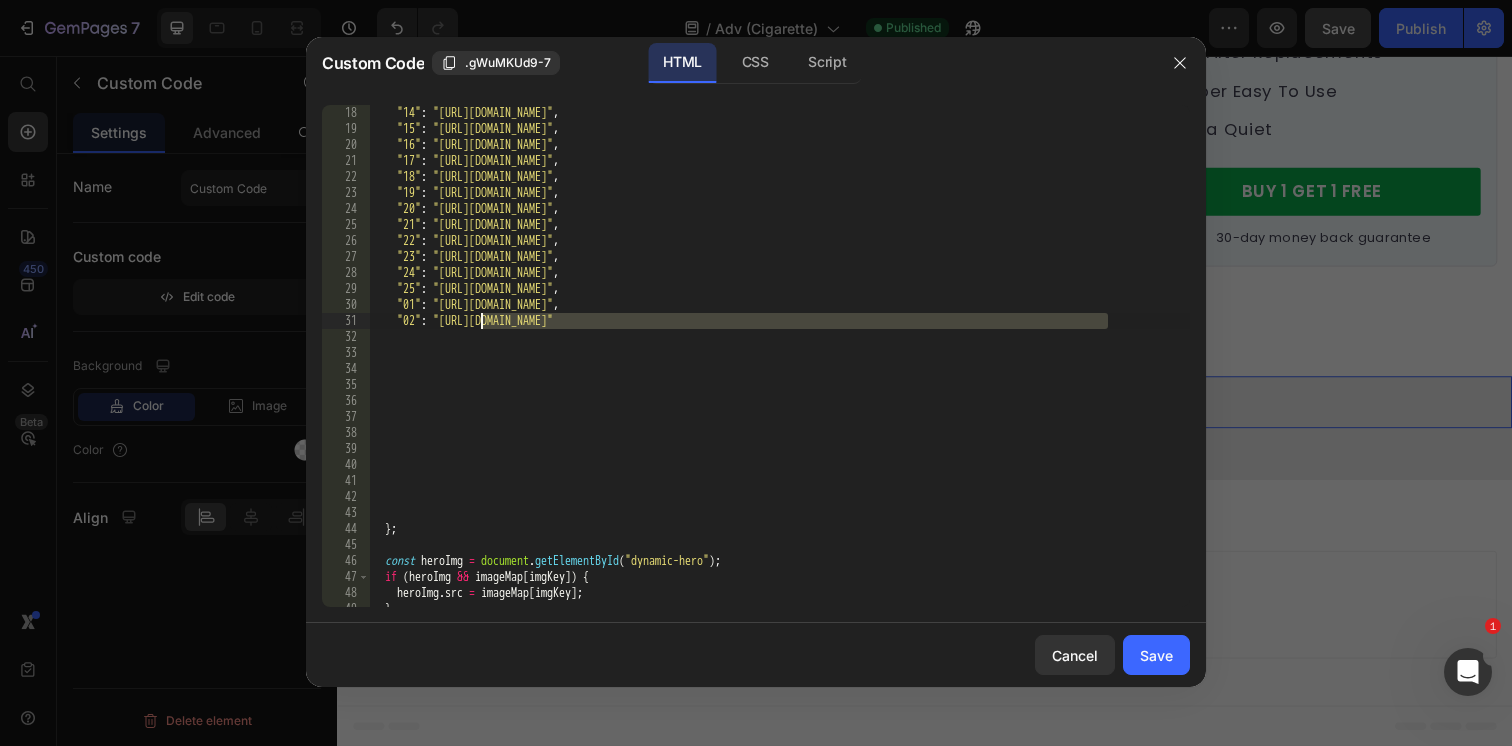 drag, startPoint x: 1108, startPoint y: 326, endPoint x: 480, endPoint y: 327, distance: 628.0008 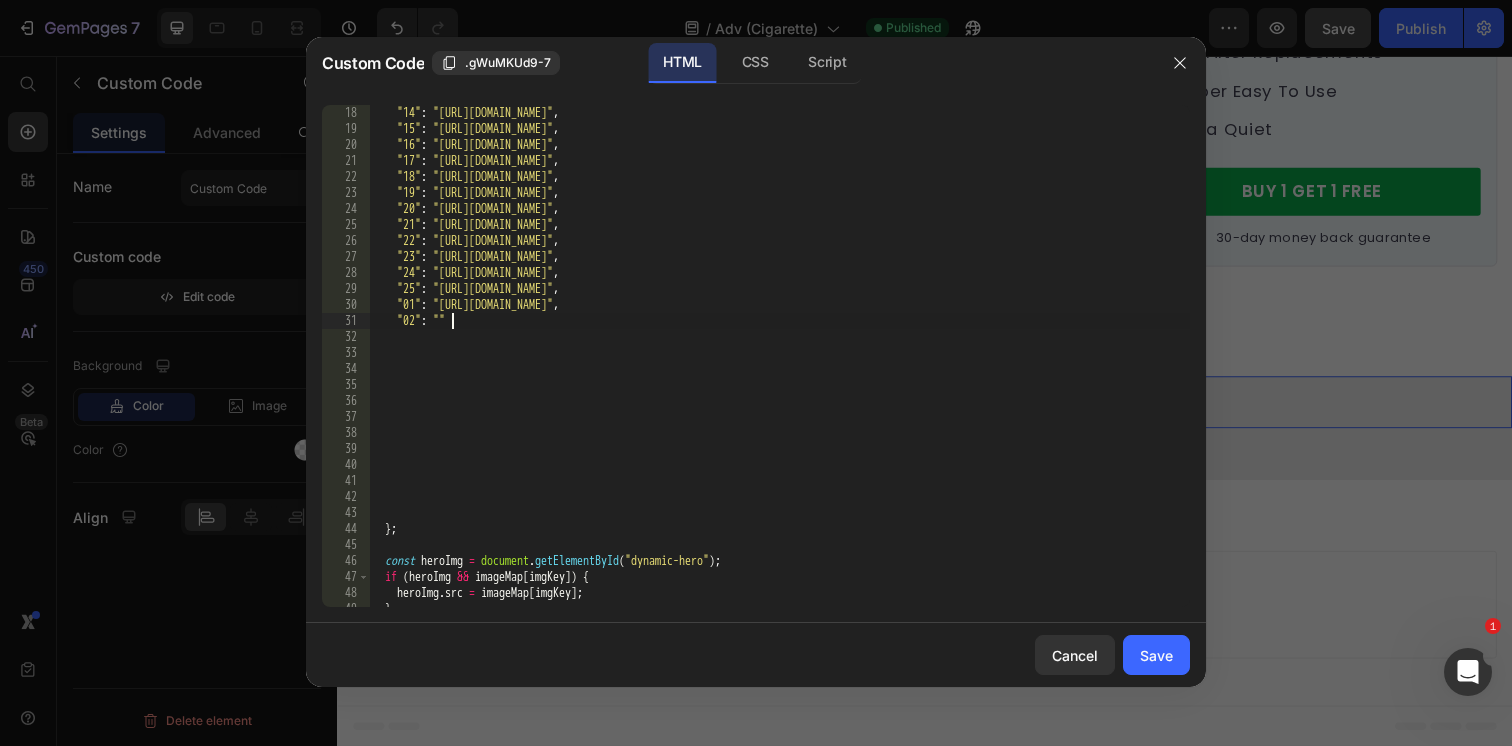 paste on "https://cdn.shopify.com/s/files/1/0596/9153/2358/files/13701157208769225539.jpg?v=1752197379" 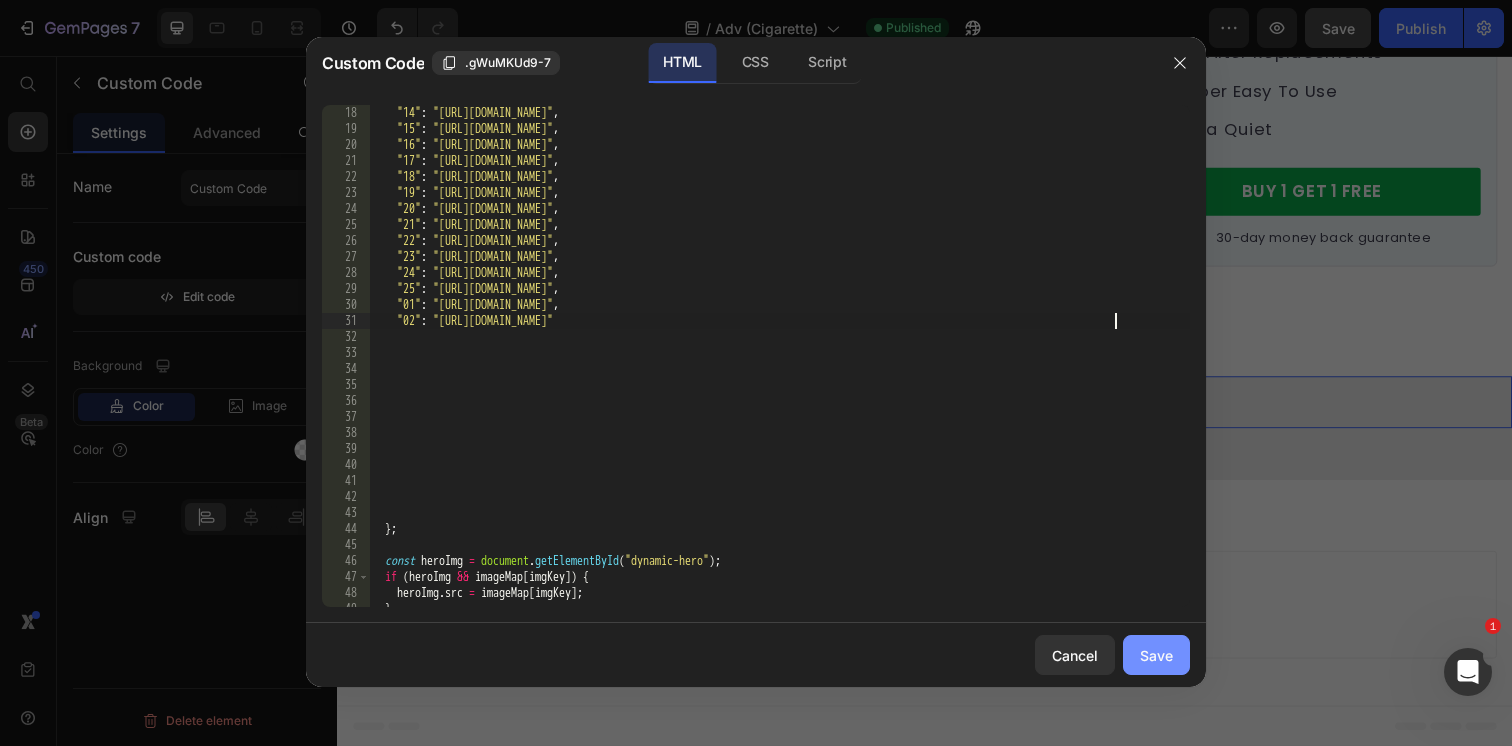drag, startPoint x: 1157, startPoint y: 657, endPoint x: 837, endPoint y: 612, distance: 323.14856 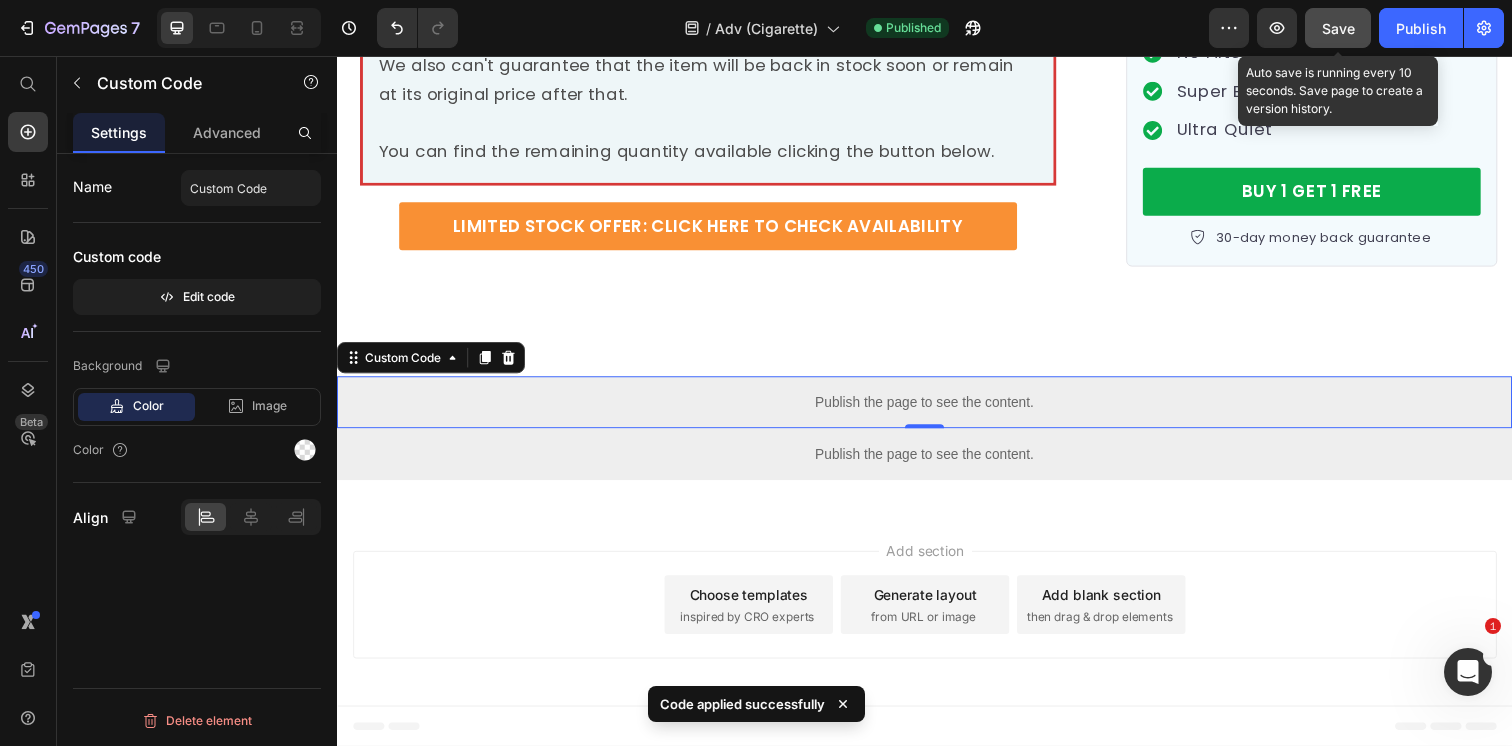 click on "Save" at bounding box center [1338, 28] 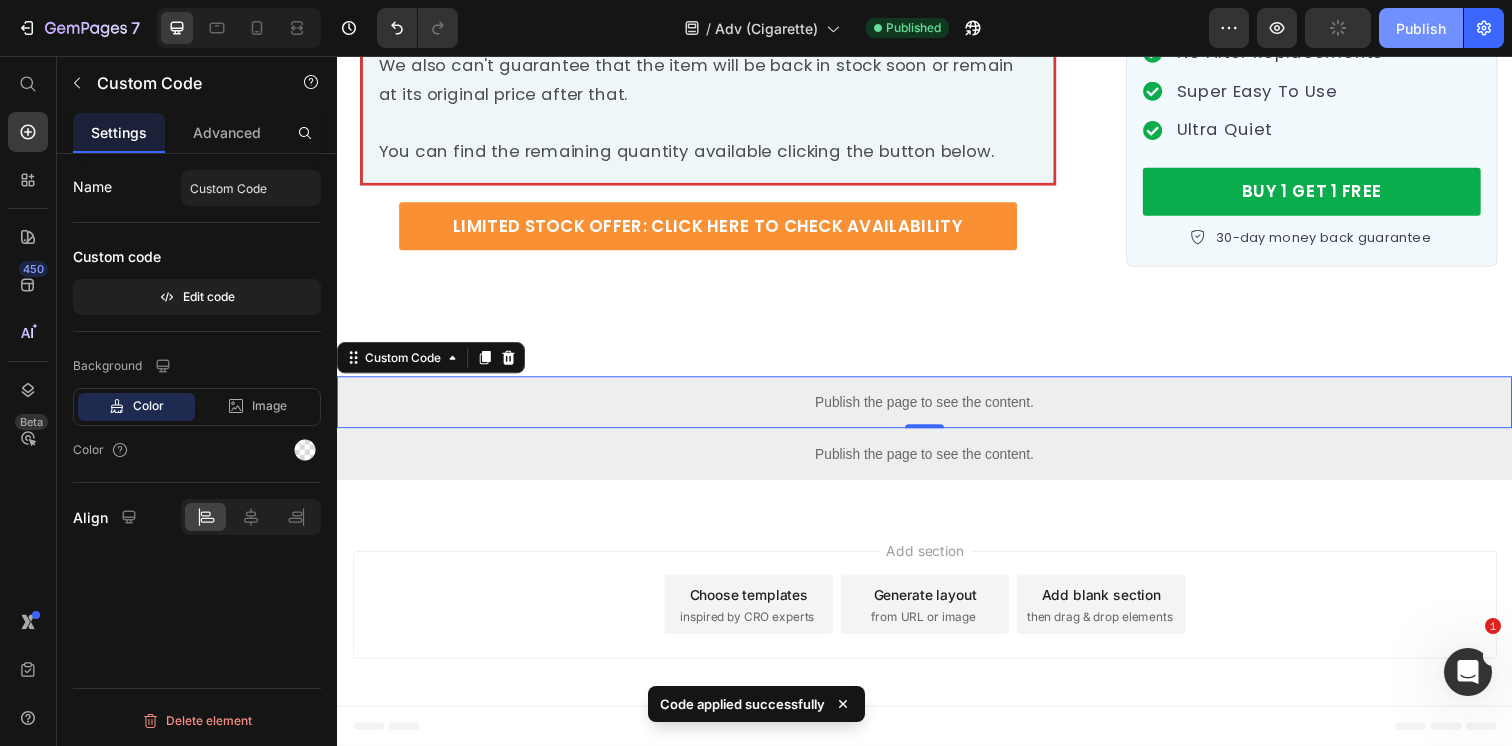 click on "Publish" at bounding box center (1421, 28) 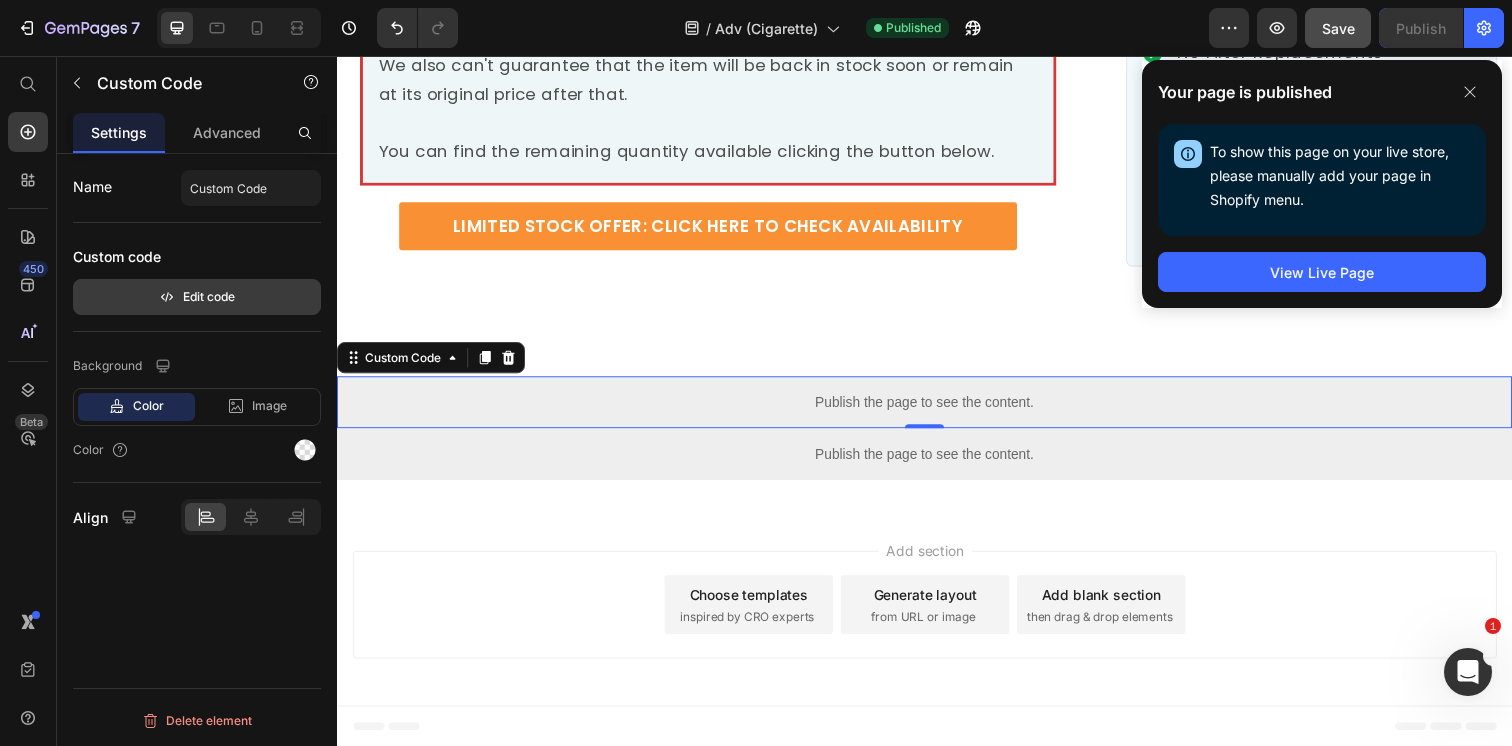 click on "Edit code" at bounding box center [197, 297] 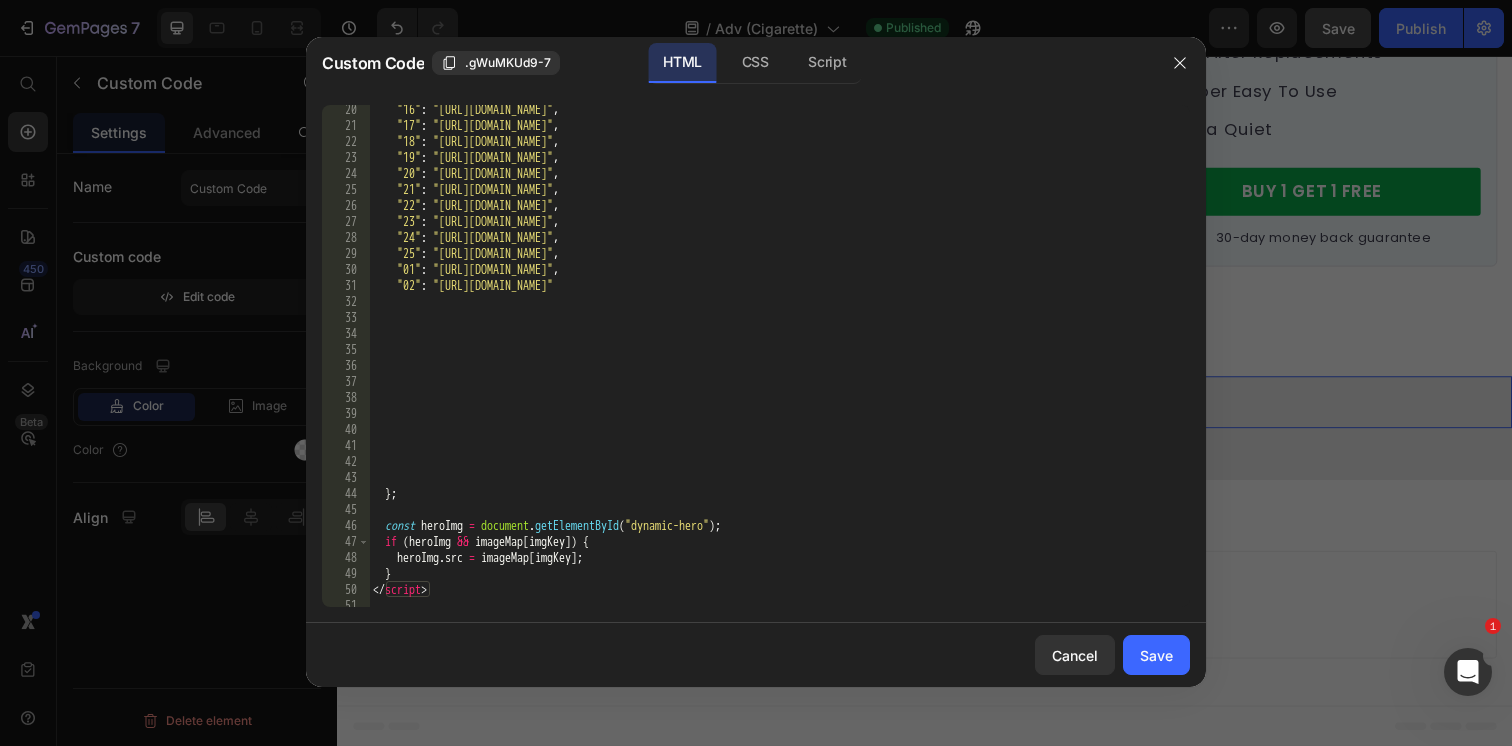 scroll, scrollTop: 374, scrollLeft: 0, axis: vertical 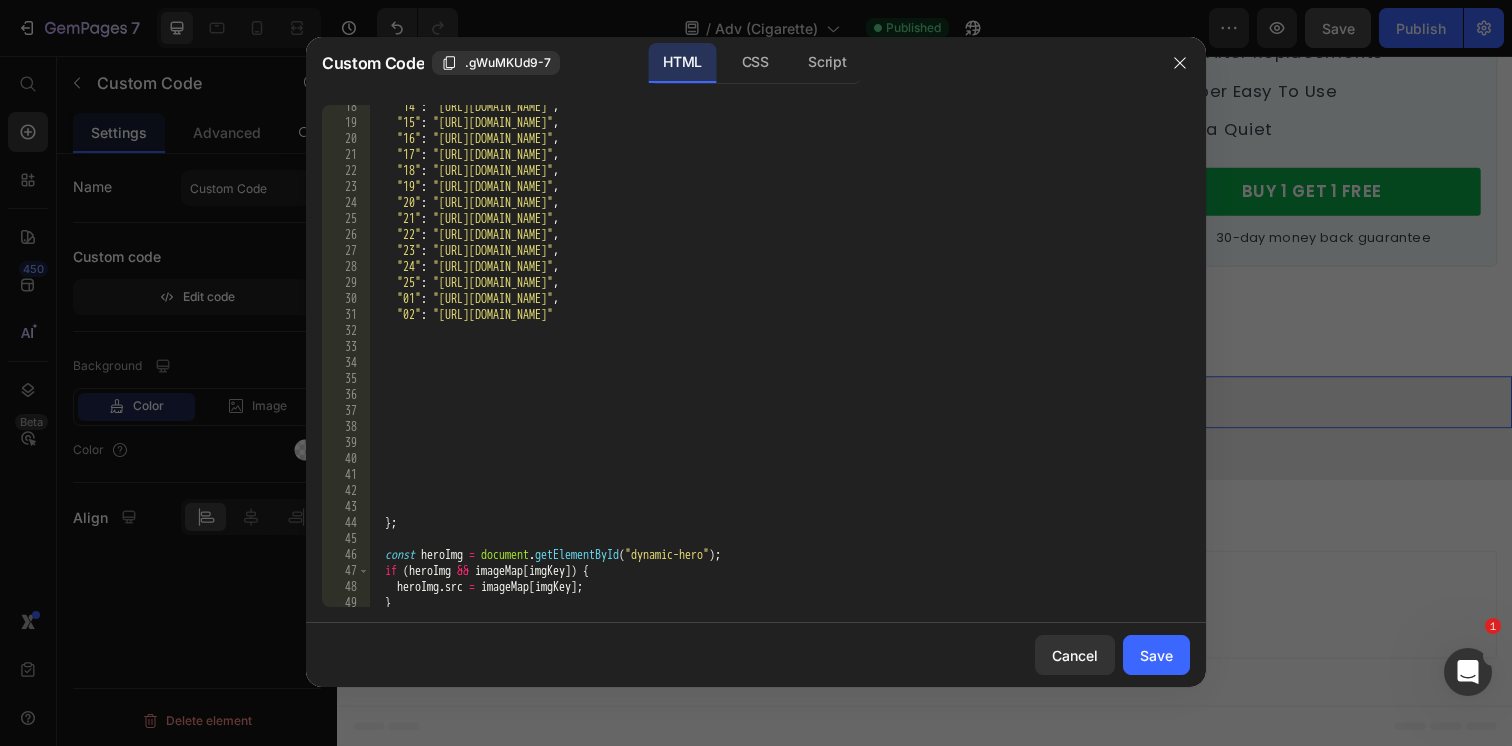 click on ""14" :   "https://cdn.shopify.com/s/files/1/0596/9153/2358/files/15484847689074264809.jpg?v=1751754885" ,      "15" :   "https://cdn.shopify.com/s/files/1/0596/9153/2358/files/7674972487223909853.jpg?v=1751755069" ,      "16" :   "https://cdn.shopify.com/s/files/1/0596/9153/2358/files/1097363621359079653.png?v=1751755144" ,      "17" :   "https://cdn.shopify.com/s/files/1/0596/9153/2358/files/8468366574989611939.png?v=1751756274" ,      "18" :   "https://cdn.shopify.com/s/files/1/0596/9153/2358/files/6745944398870908864.png?v=1751758095" ,      "19" :   "https://cdn.shopify.com/s/files/1/0596/9153/2358/files/9746245498938127455.png?v=1751758156" ,      "20" :   "https://cdn.shopify.com/s/files/1/0596/9153/2358/files/17697452044849062294.png?v=1751758377" ,      "21" :   "https://cdn.shopify.com/s/files/1/0596/9153/2358/files/15113968201553064781.png?v=1751758458" ,      "22" :   "https://cdn.shopify.com/s/files/1/0596/9153/2358/files/4407493791334558142.png?v=1751758525" ,      "23" :   ,      "24" :   ," at bounding box center (779, 366) 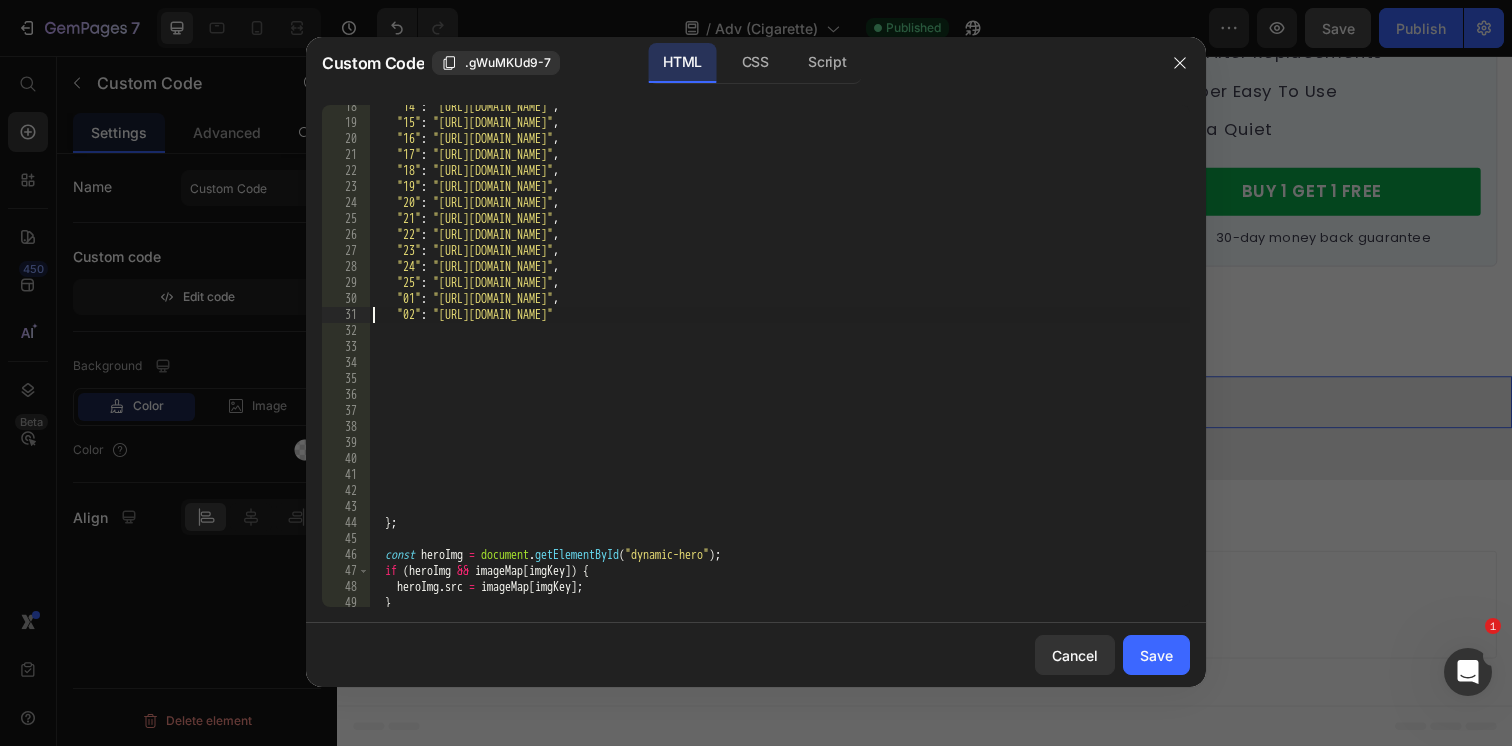 click on ""14" :   "https://cdn.shopify.com/s/files/1/0596/9153/2358/files/15484847689074264809.jpg?v=1751754885" ,      "15" :   "https://cdn.shopify.com/s/files/1/0596/9153/2358/files/7674972487223909853.jpg?v=1751755069" ,      "16" :   "https://cdn.shopify.com/s/files/1/0596/9153/2358/files/1097363621359079653.png?v=1751755144" ,      "17" :   "https://cdn.shopify.com/s/files/1/0596/9153/2358/files/8468366574989611939.png?v=1751756274" ,      "18" :   "https://cdn.shopify.com/s/files/1/0596/9153/2358/files/6745944398870908864.png?v=1751758095" ,      "19" :   "https://cdn.shopify.com/s/files/1/0596/9153/2358/files/9746245498938127455.png?v=1751758156" ,      "20" :   "https://cdn.shopify.com/s/files/1/0596/9153/2358/files/17697452044849062294.png?v=1751758377" ,      "21" :   "https://cdn.shopify.com/s/files/1/0596/9153/2358/files/15113968201553064781.png?v=1751758458" ,      "22" :   "https://cdn.shopify.com/s/files/1/0596/9153/2358/files/4407493791334558142.png?v=1751758525" ,      "23" :   ,      "24" :   ," at bounding box center [779, 366] 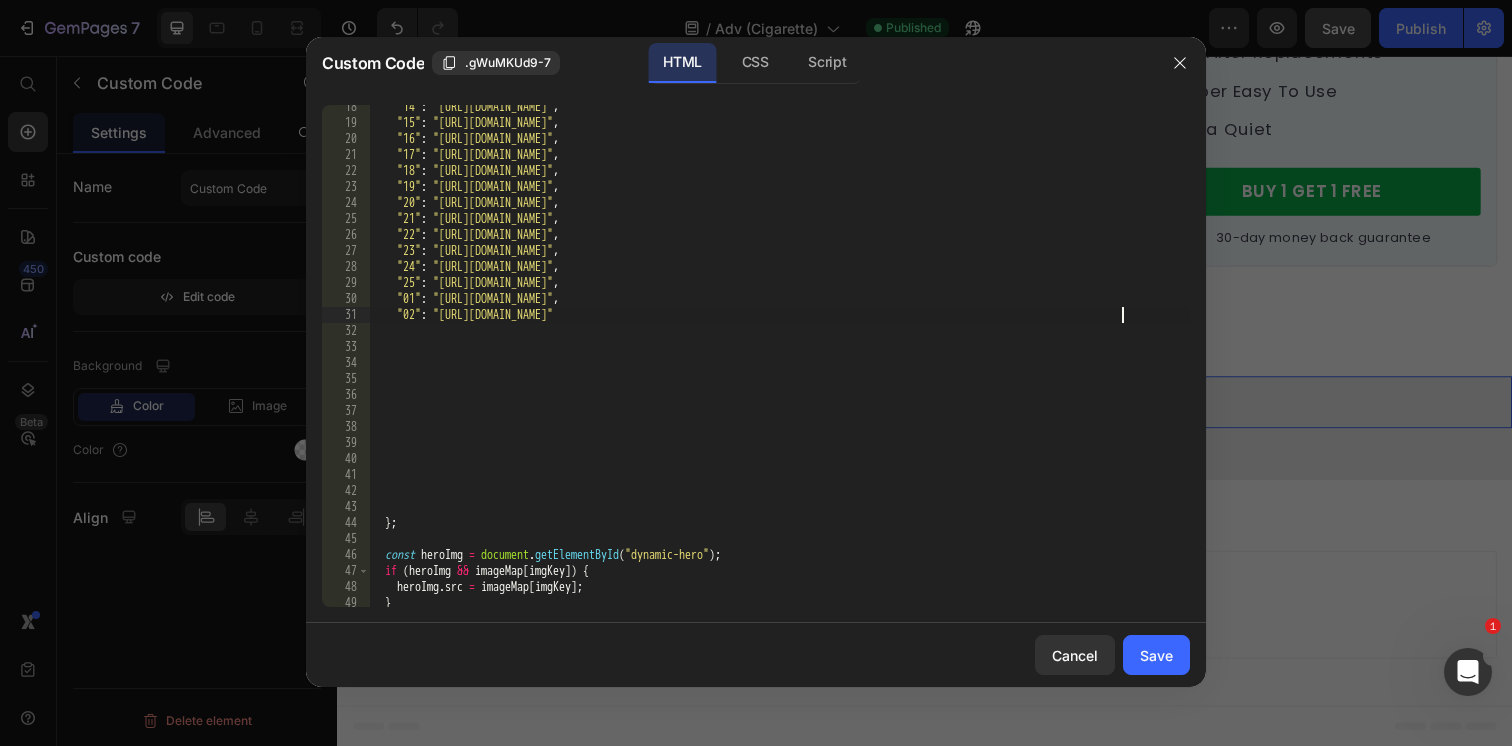 scroll, scrollTop: 0, scrollLeft: 62, axis: horizontal 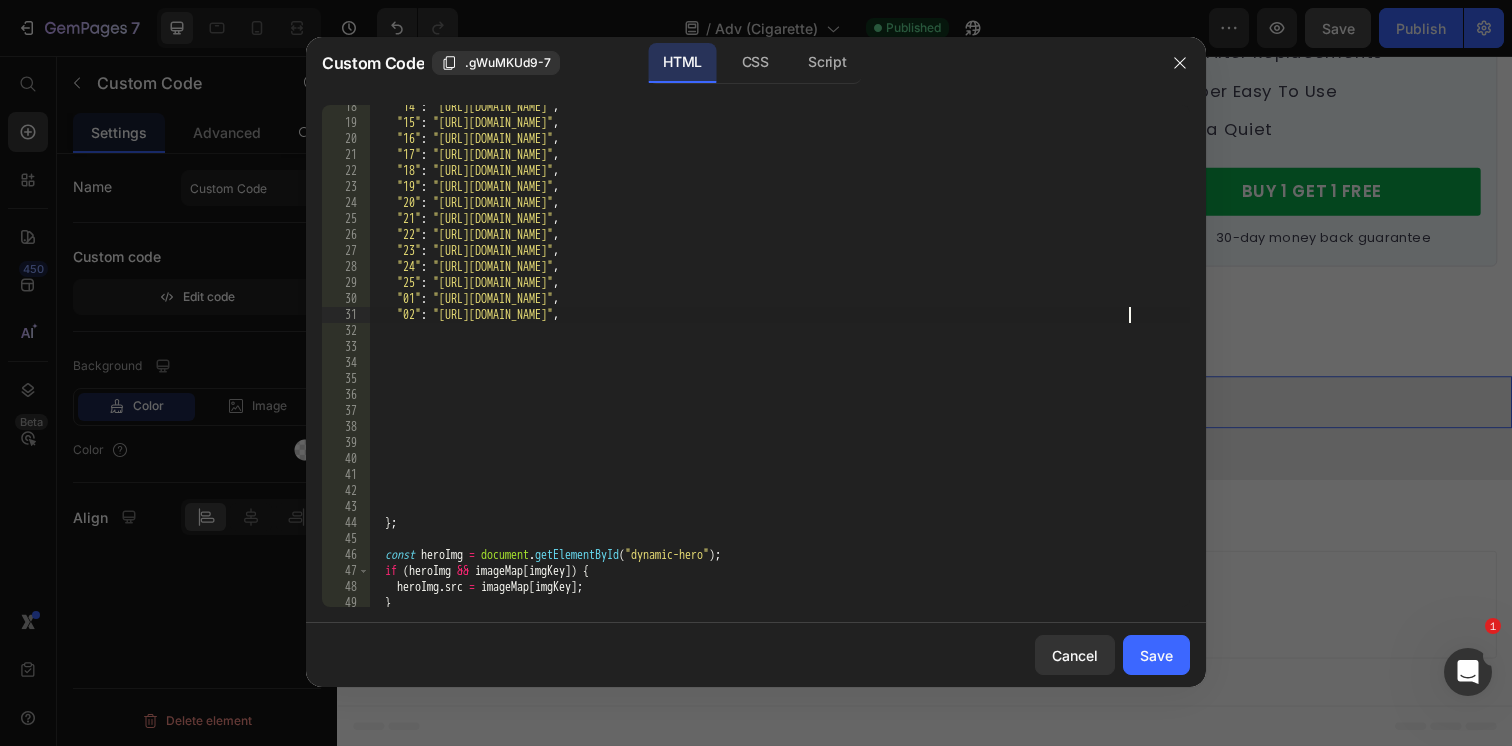 type on ""02": "https://cdn.shopify.com/s/files/1/0596/9153/2358/files/13701157208769225539.jpg?v=1752197379"," 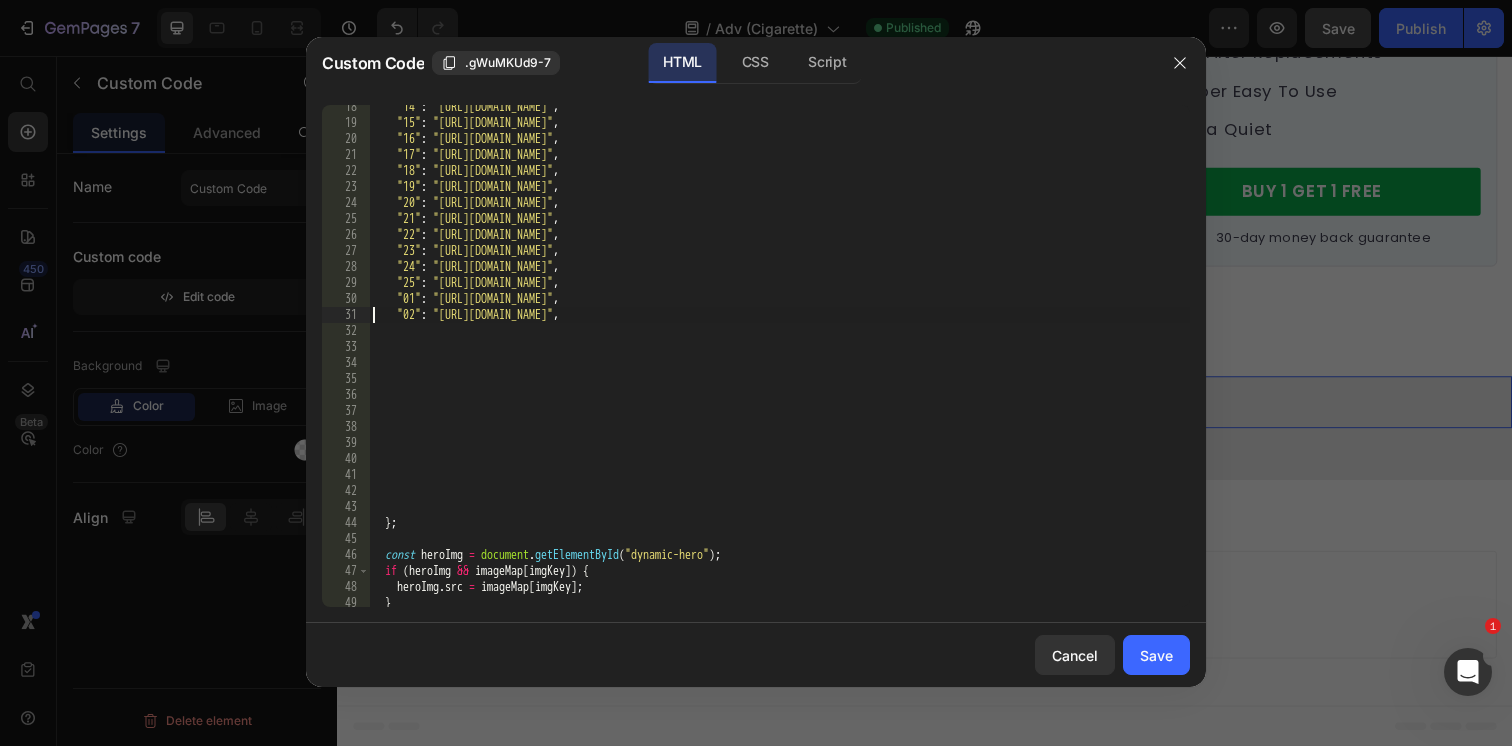 click on ""14" :   "https://cdn.shopify.com/s/files/1/0596/9153/2358/files/15484847689074264809.jpg?v=1751754885" ,      "15" :   "https://cdn.shopify.com/s/files/1/0596/9153/2358/files/7674972487223909853.jpg?v=1751755069" ,      "16" :   "https://cdn.shopify.com/s/files/1/0596/9153/2358/files/1097363621359079653.png?v=1751755144" ,      "17" :   "https://cdn.shopify.com/s/files/1/0596/9153/2358/files/8468366574989611939.png?v=1751756274" ,      "18" :   "https://cdn.shopify.com/s/files/1/0596/9153/2358/files/6745944398870908864.png?v=1751758095" ,      "19" :   "https://cdn.shopify.com/s/files/1/0596/9153/2358/files/9746245498938127455.png?v=1751758156" ,      "20" :   "https://cdn.shopify.com/s/files/1/0596/9153/2358/files/17697452044849062294.png?v=1751758377" ,      "21" :   "https://cdn.shopify.com/s/files/1/0596/9153/2358/files/15113968201553064781.png?v=1751758458" ,      "22" :   "https://cdn.shopify.com/s/files/1/0596/9153/2358/files/4407493791334558142.png?v=1751758525" ,      "23" :   ,      "24" :   ," at bounding box center [779, 366] 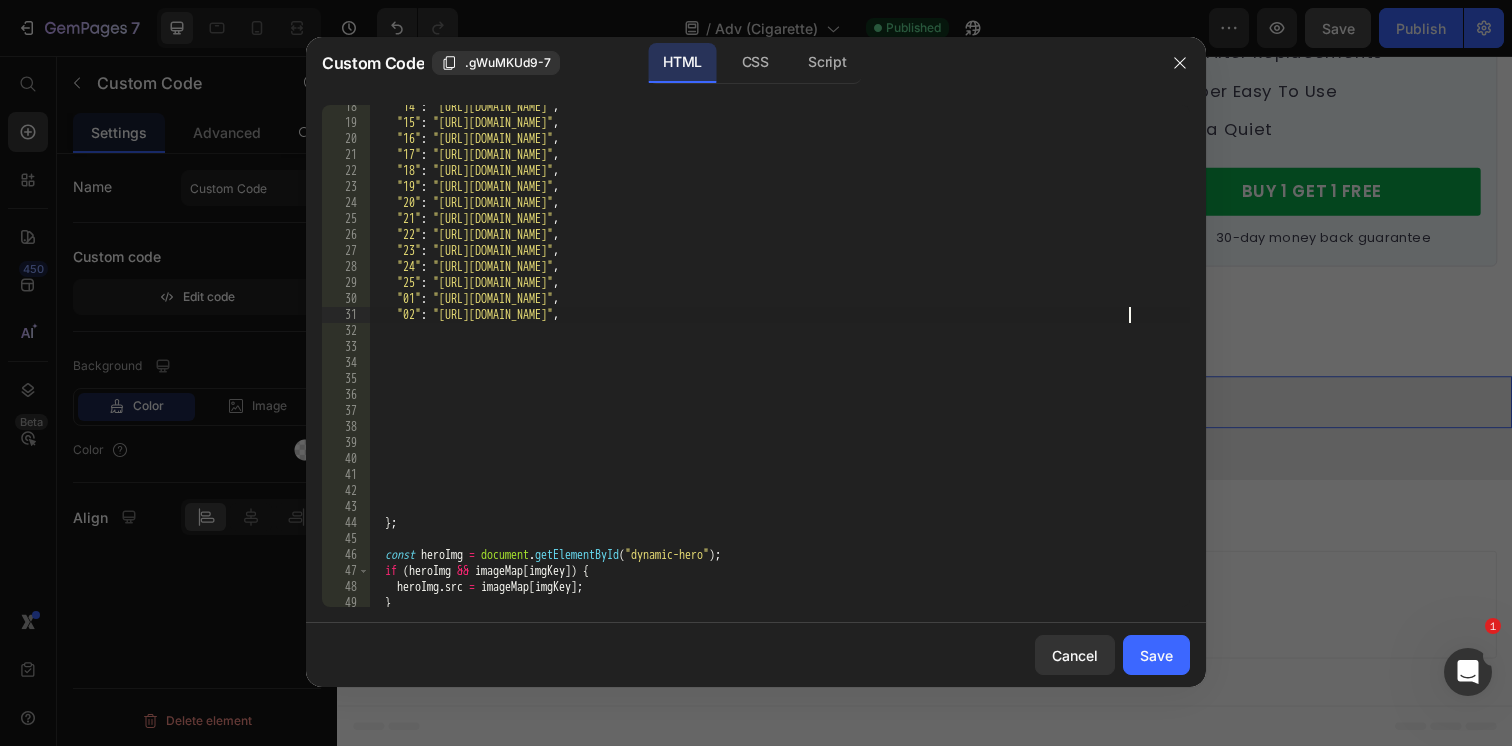 scroll, scrollTop: 0, scrollLeft: 1, axis: horizontal 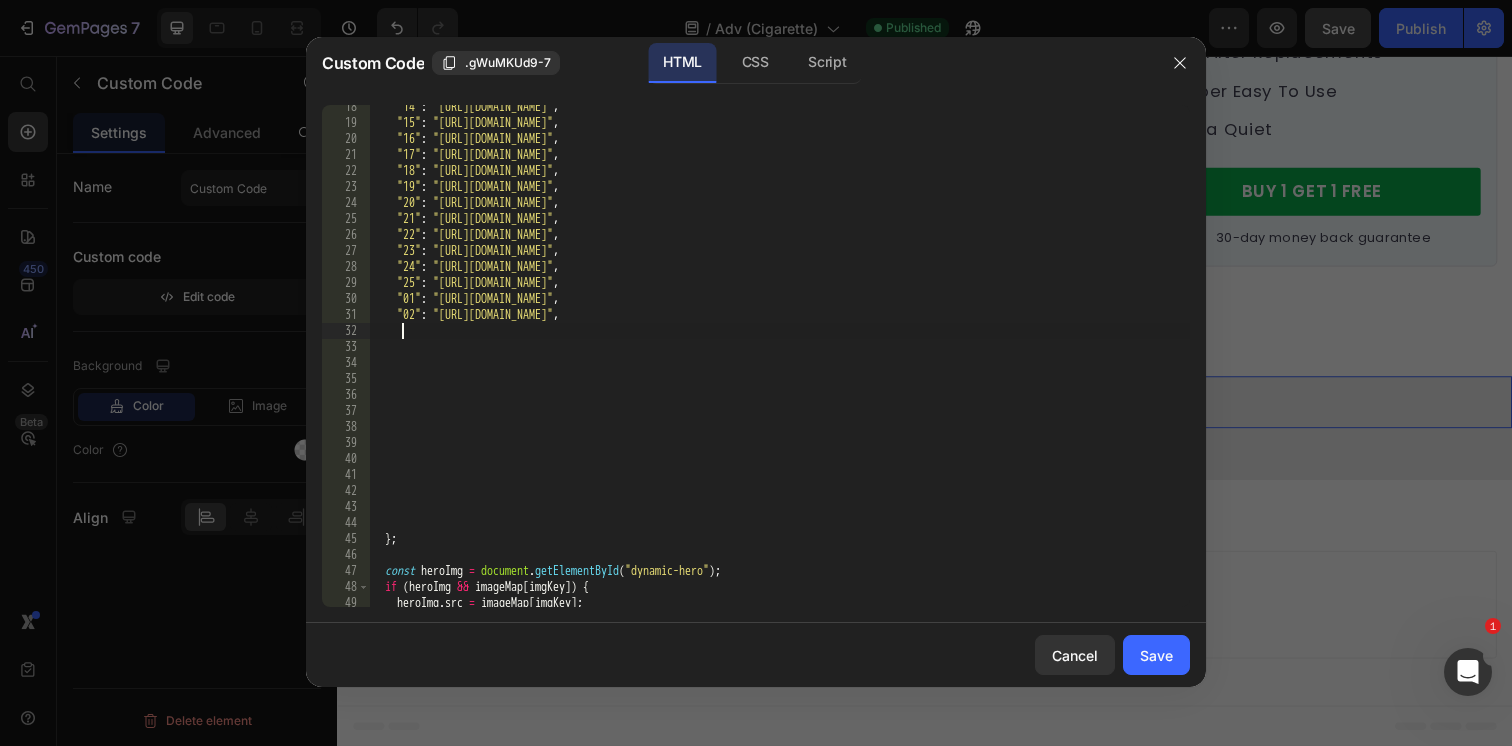 paste on ""02": "https://cdn.shopify.com/s/files/1/0596/9153/2358/files/13701157208769225539.jpg?v=1752197379"," 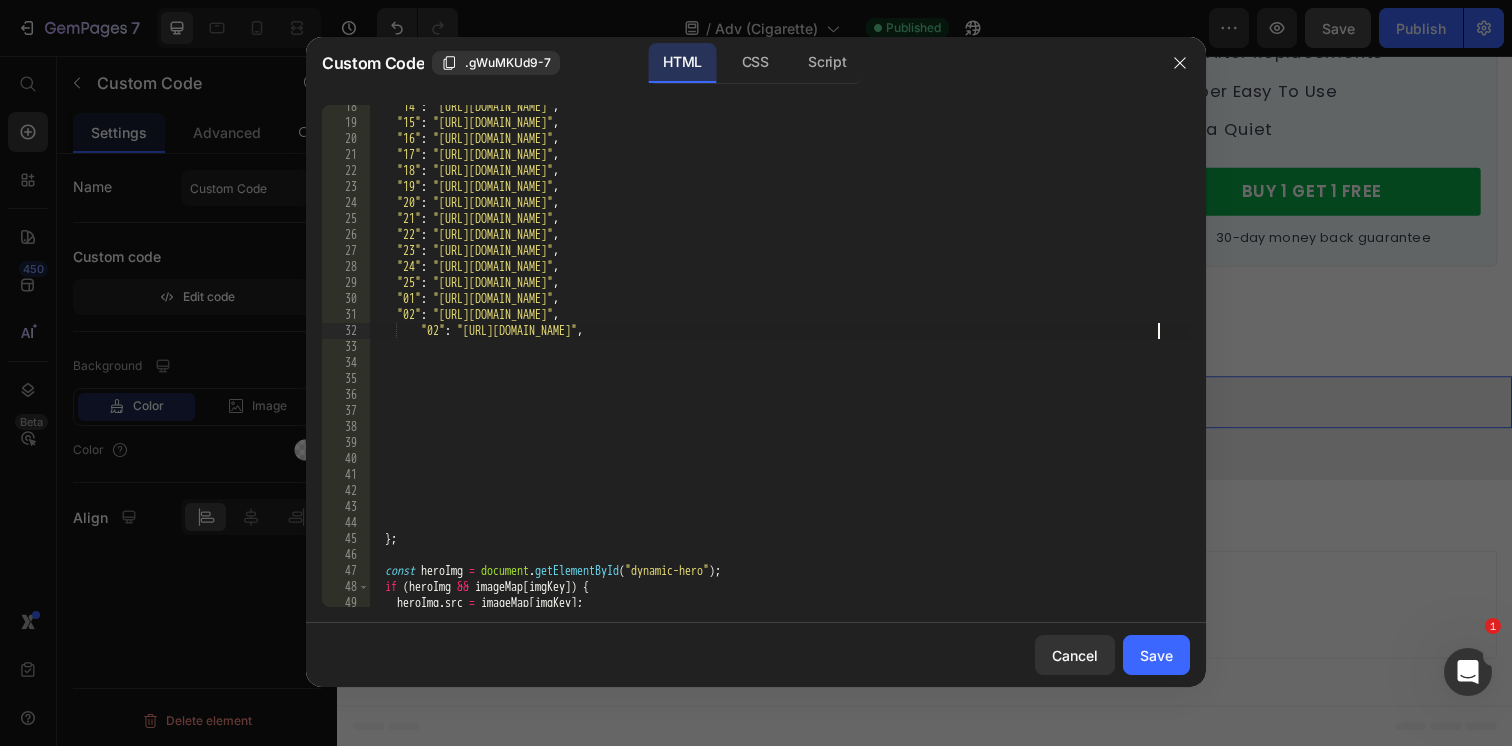 scroll, scrollTop: 0, scrollLeft: 3, axis: horizontal 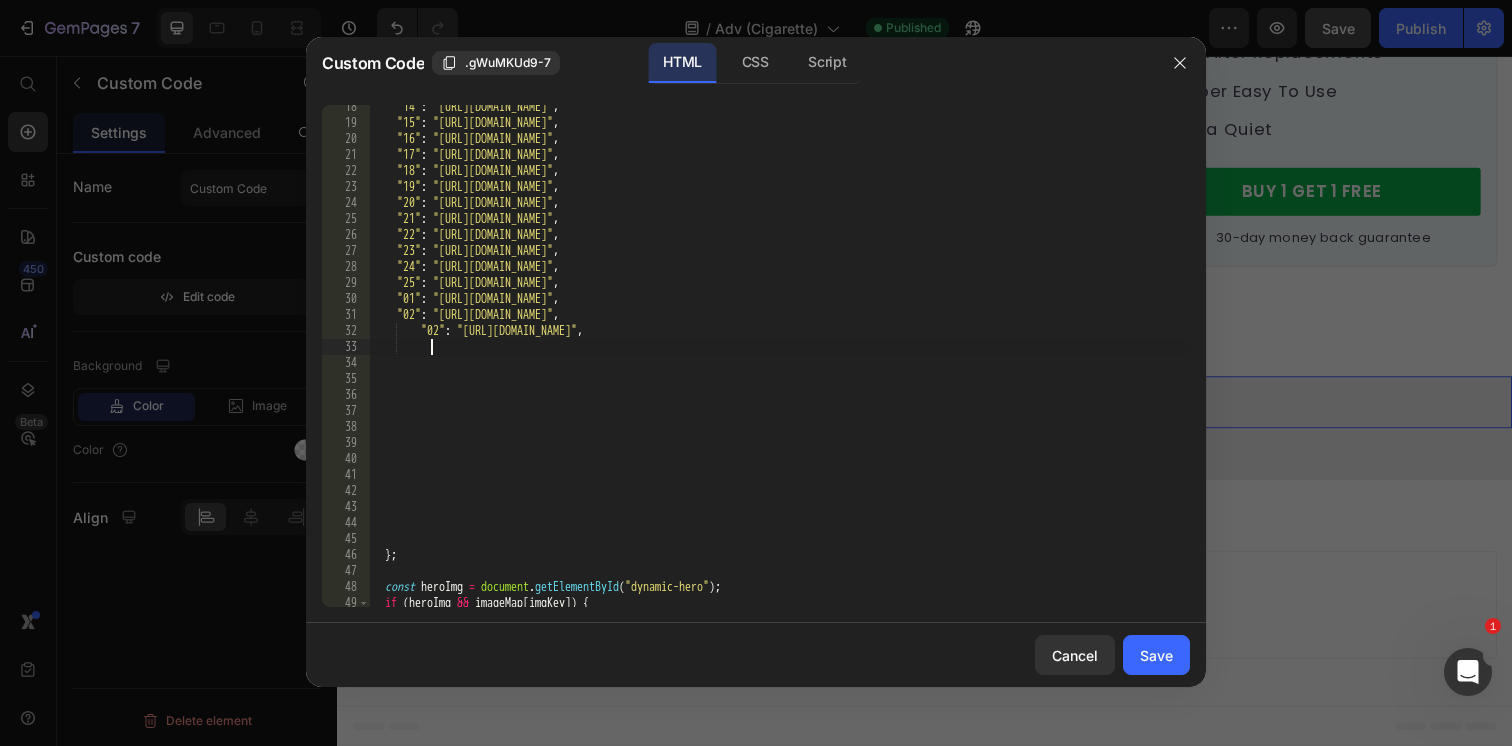 paste on ""02": "https://cdn.shopify.com/s/files/1/0596/9153/2358/files/13701157208769225539.jpg?v=1752197379"," 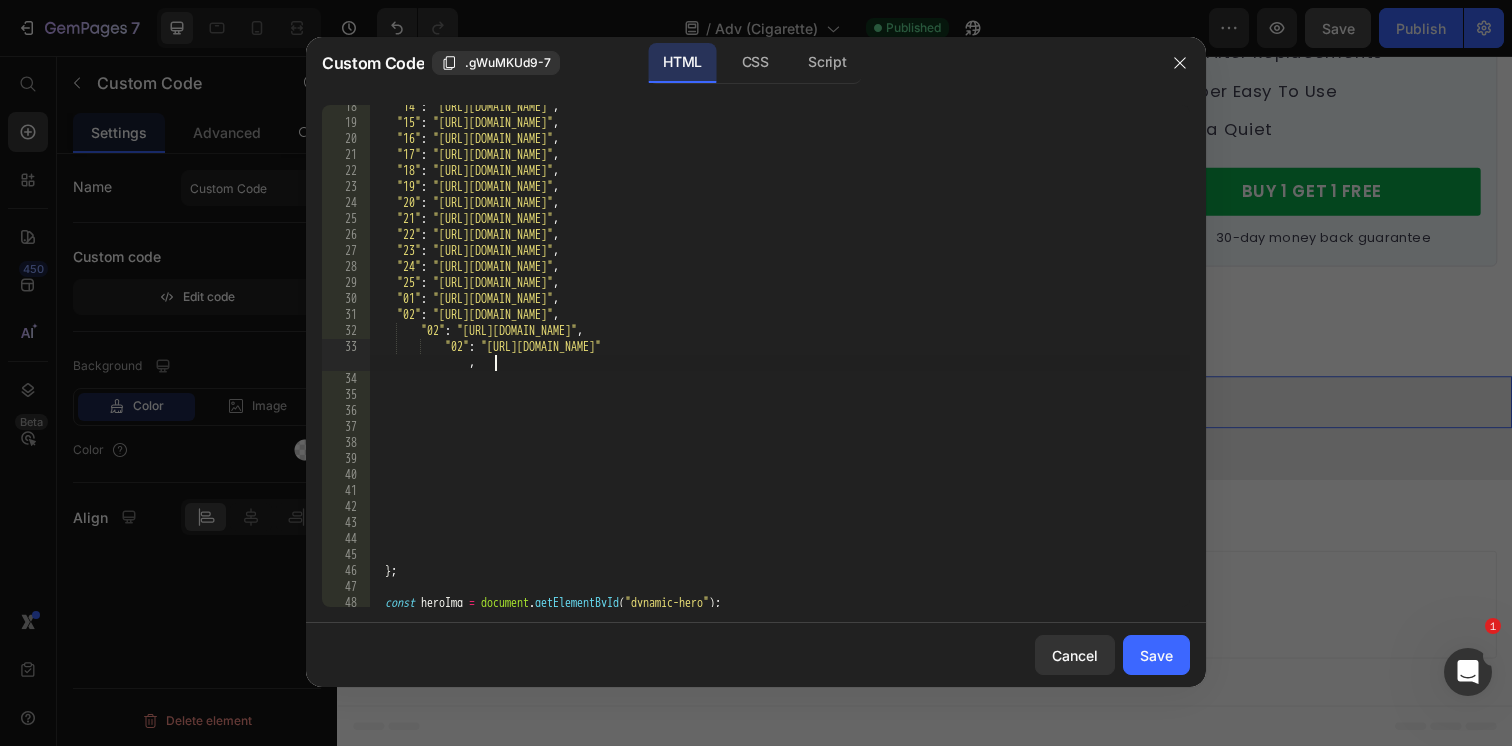 scroll, scrollTop: 0, scrollLeft: 6, axis: horizontal 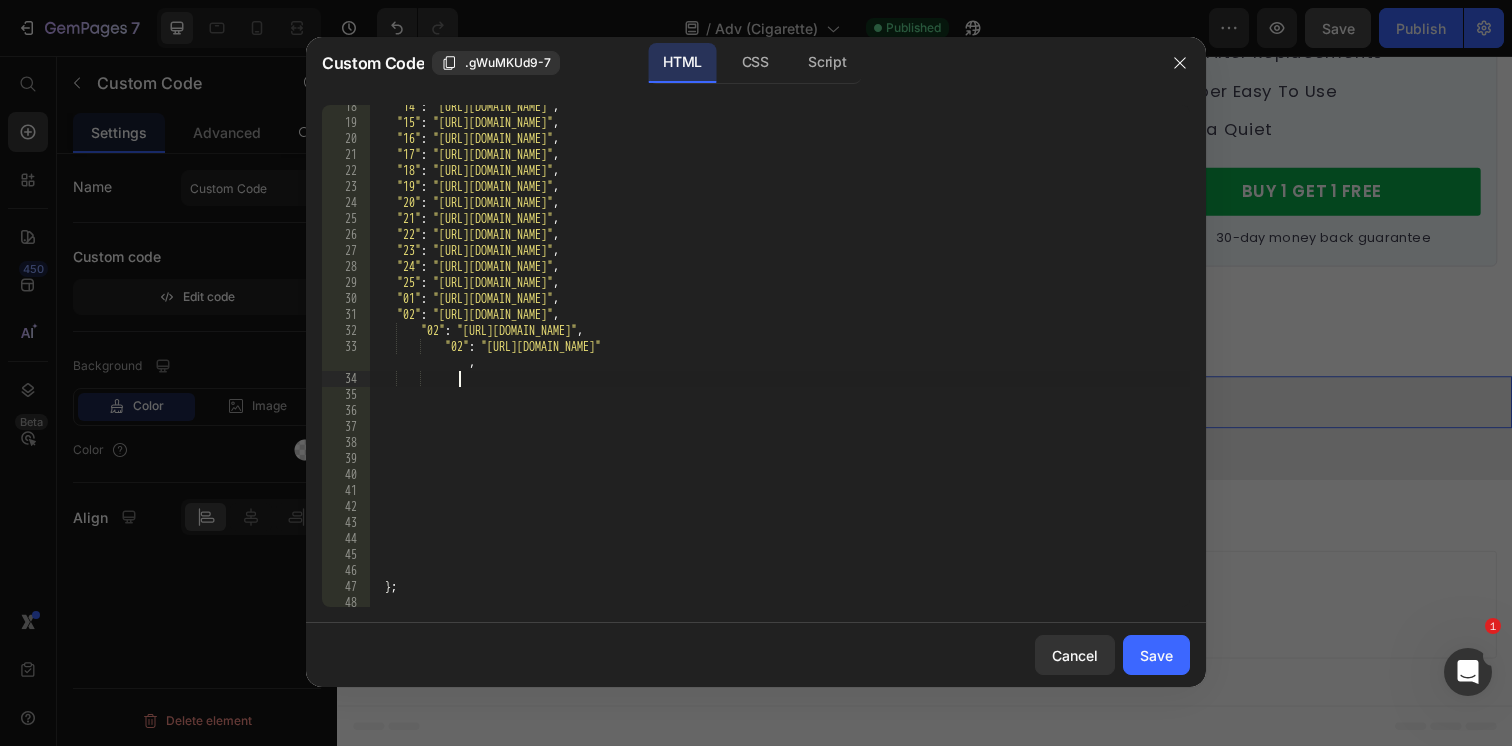 paste on ""02": "https://cdn.shopify.com/s/files/1/0596/9153/2358/files/13701157208769225539.jpg?v=1752197379"," 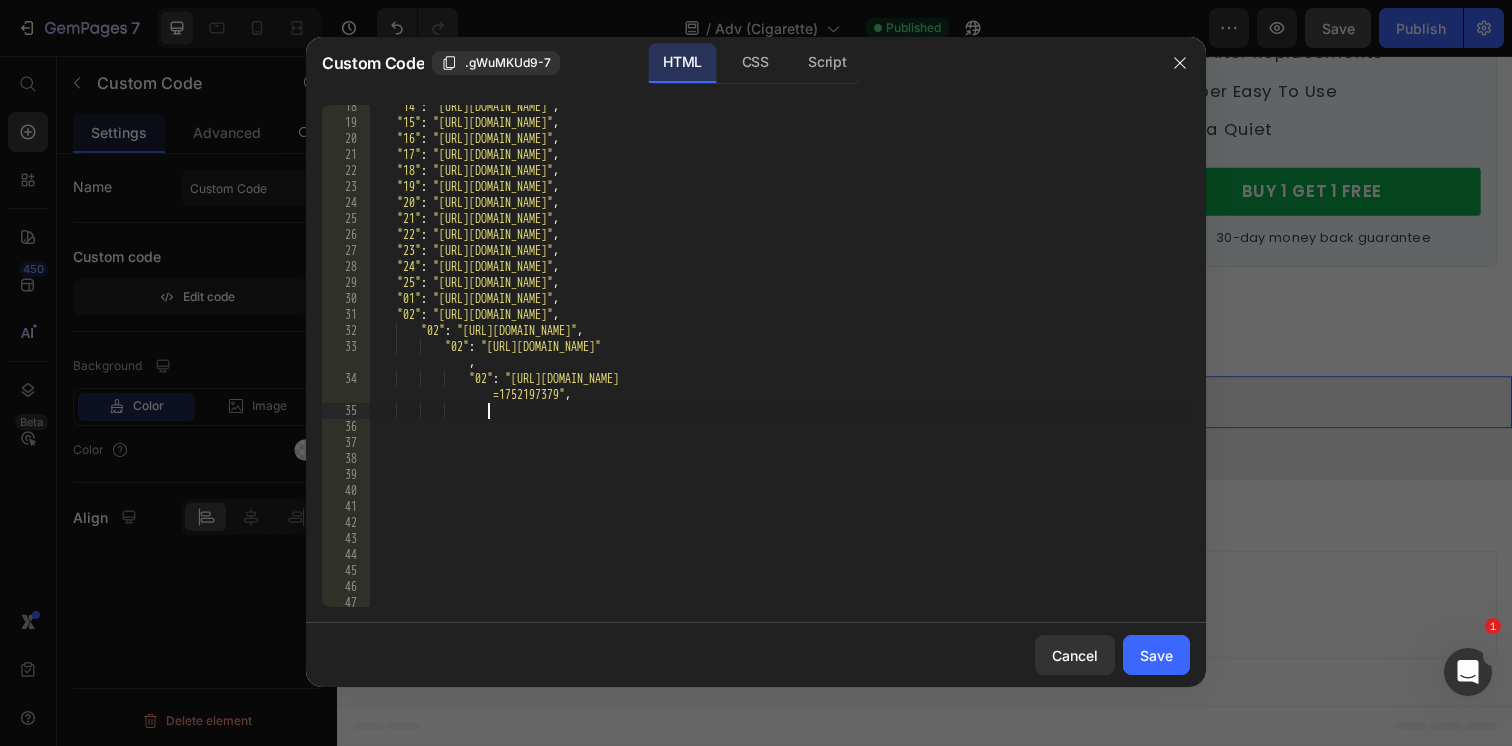 paste on ""02": "https://cdn.shopify.com/s/files/1/0596/9153/2358/files/13701157208769225539.jpg?v=1752197379"," 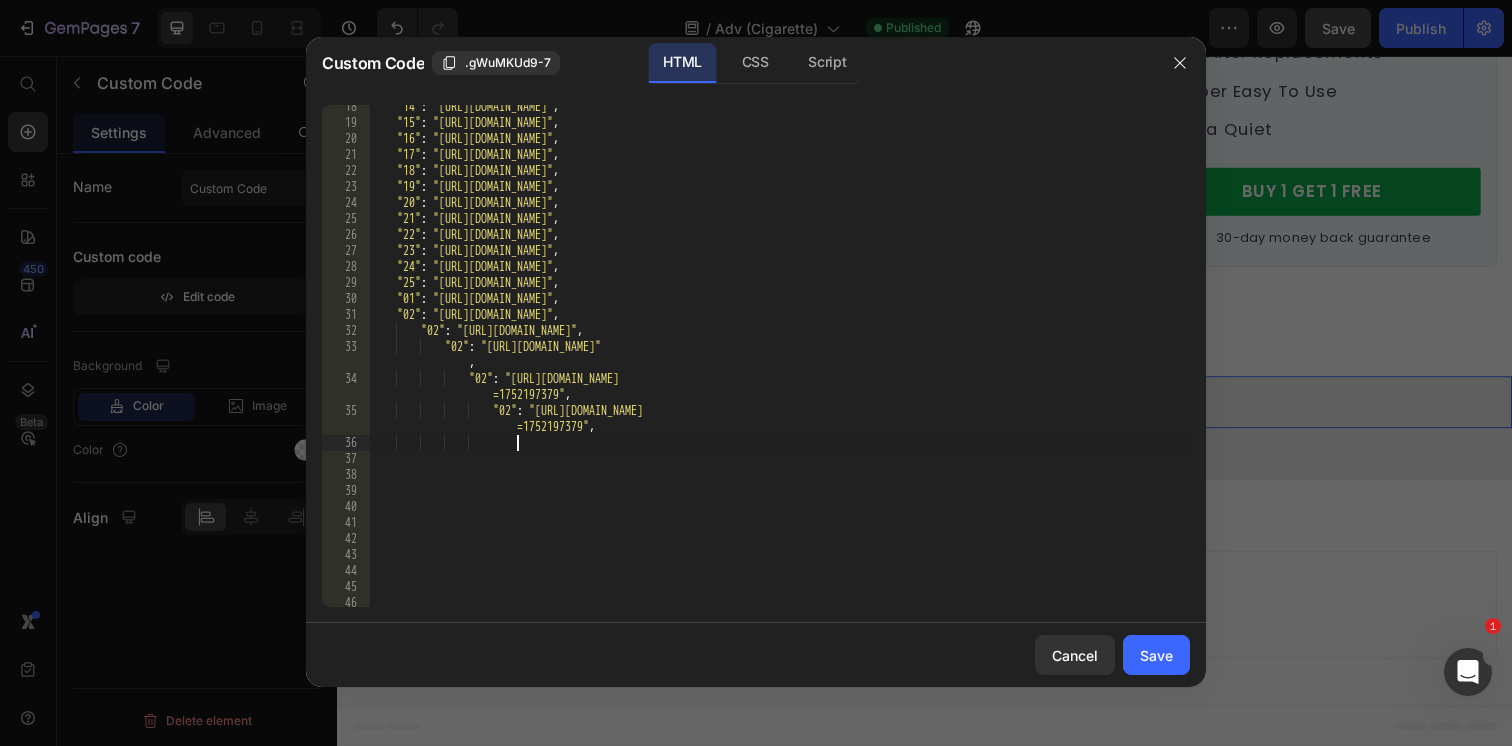 paste on ""02": "https://cdn.shopify.com/s/files/1/0596/9153/2358/files/13701157208769225539.jpg?v=1752197379"," 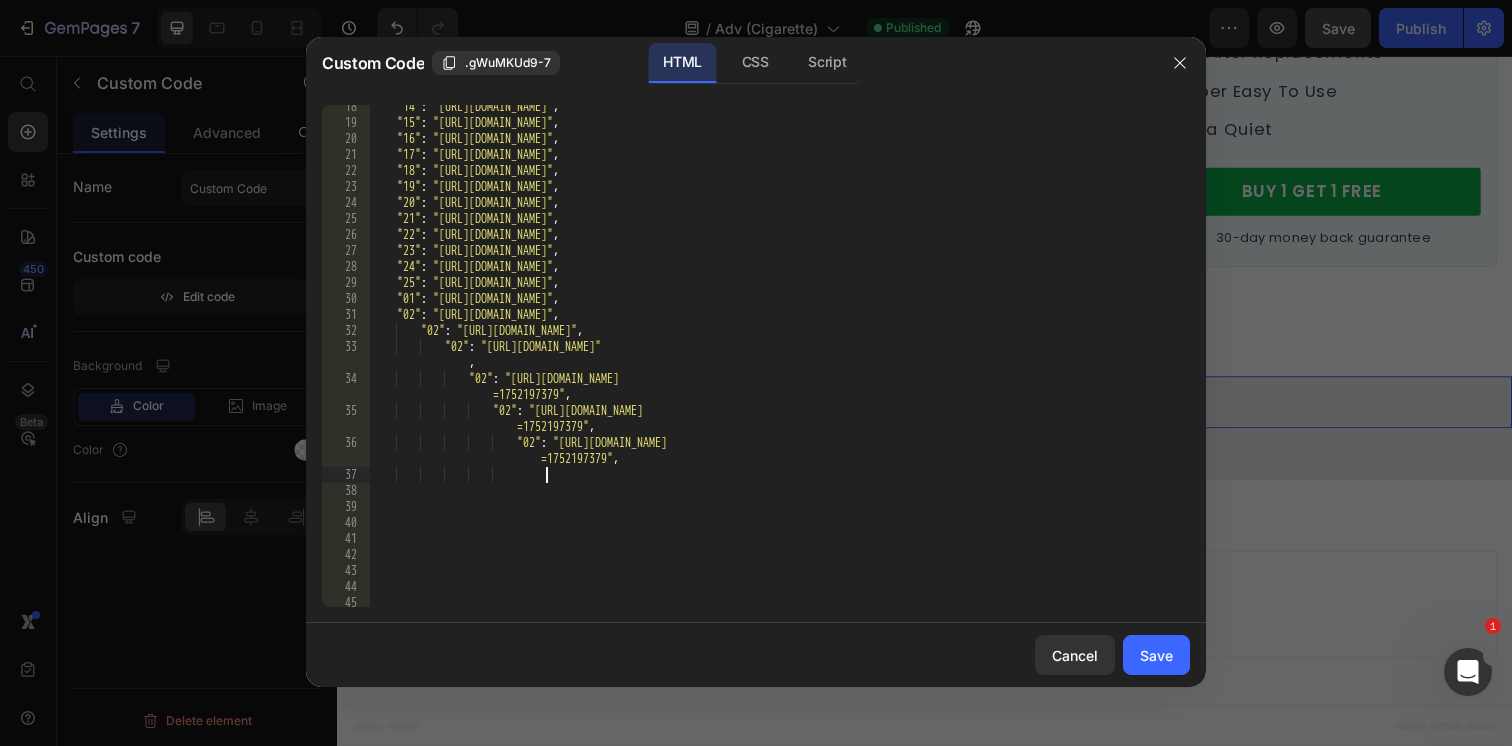 paste on ""02": "https://cdn.shopify.com/s/files/1/0596/9153/2358/files/13701157208769225539.jpg?v=1752197379"," 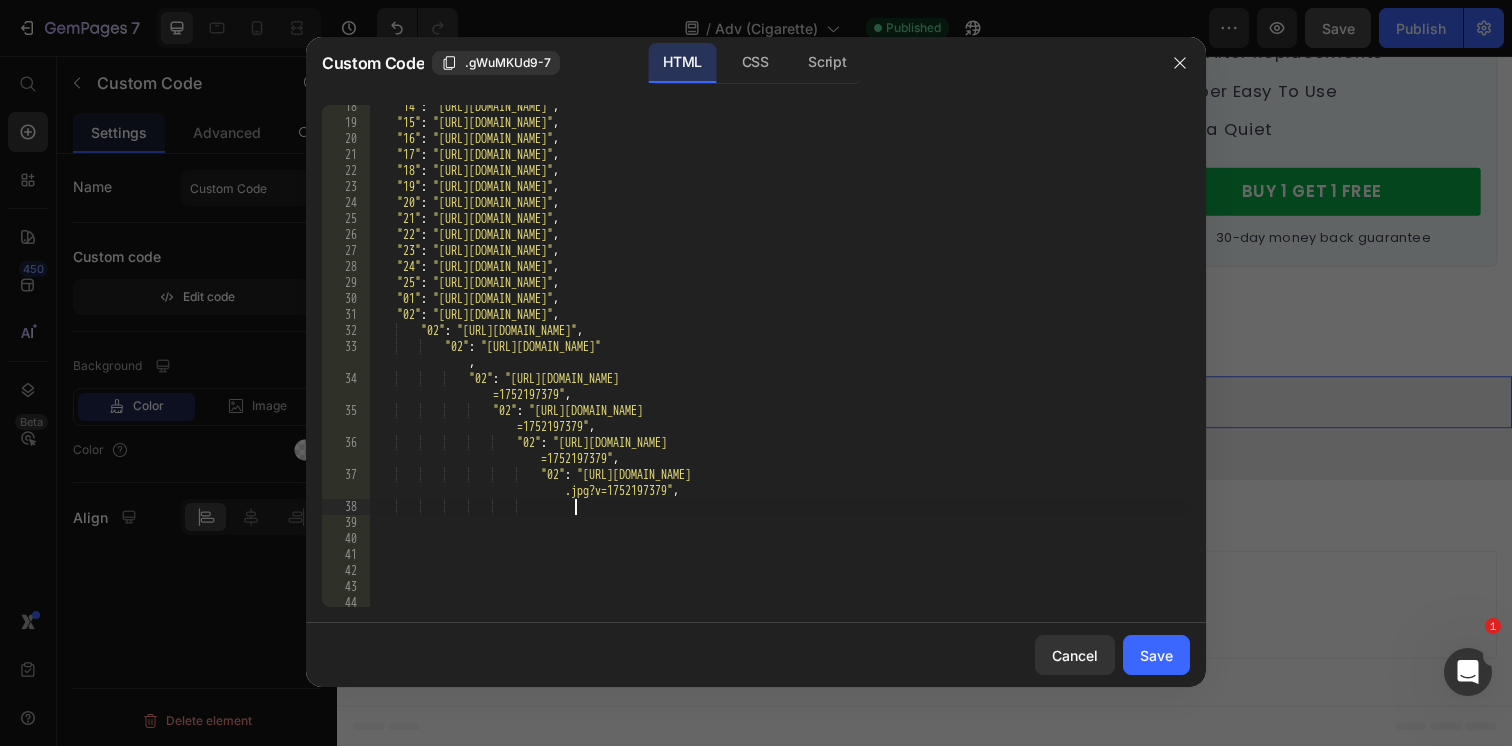 paste on ""02": "https://cdn.shopify.com/s/files/1/0596/9153/2358/files/13701157208769225539.jpg?v=1752197379"," 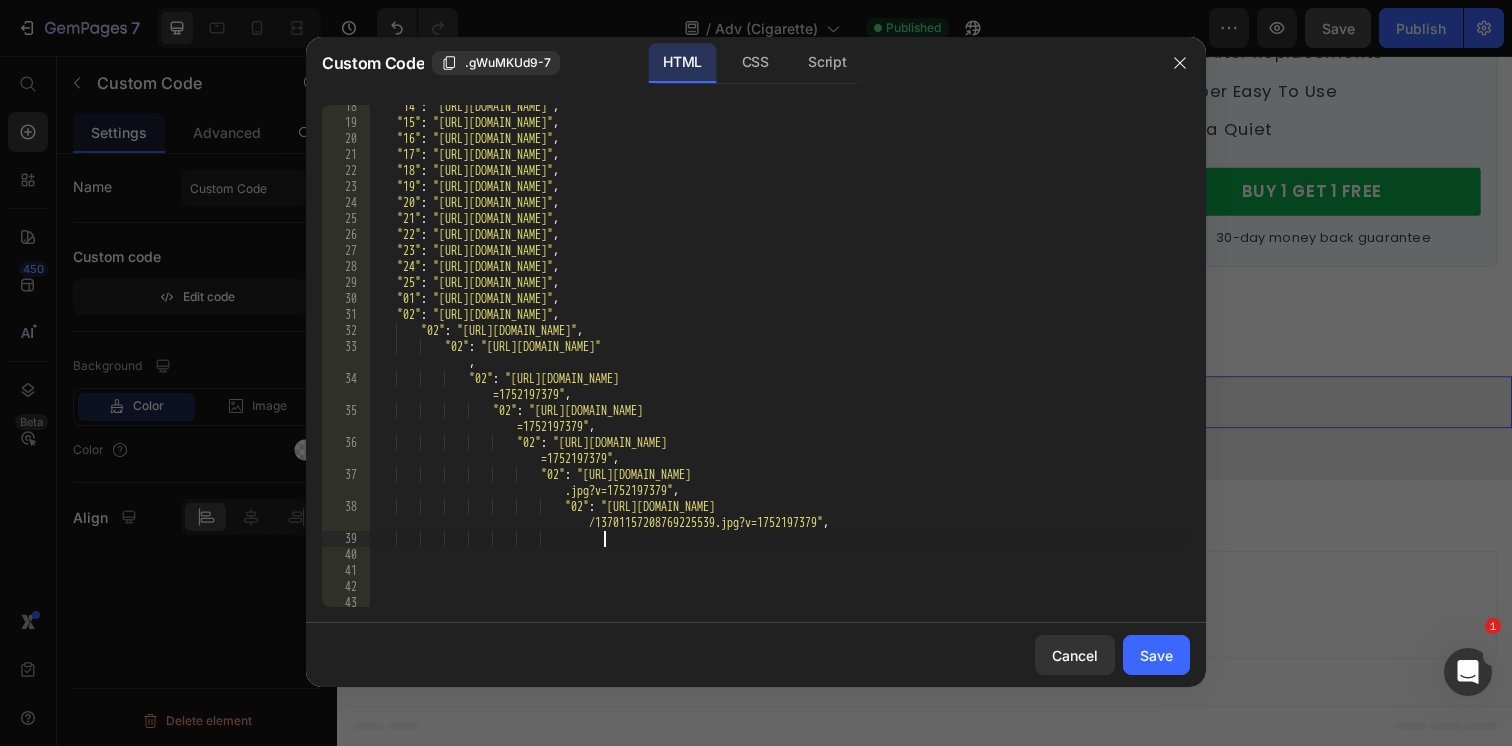 paste on ""02": "https://cdn.shopify.com/s/files/1/0596/9153/2358/files/13701157208769225539.jpg?v=1752197379"," 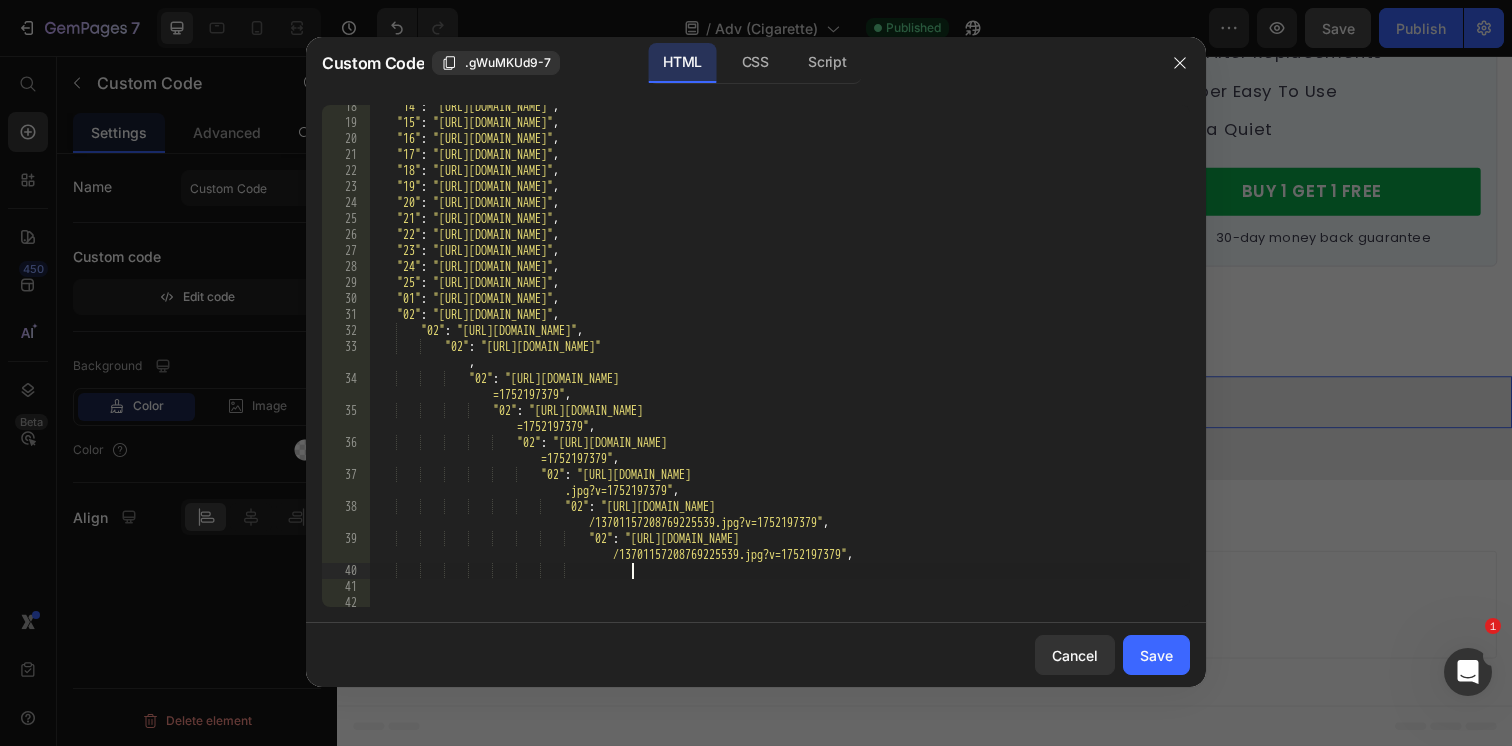 paste on ""02": "https://cdn.shopify.com/s/files/1/0596/9153/2358/files/13701157208769225539.jpg?v=1752197379"," 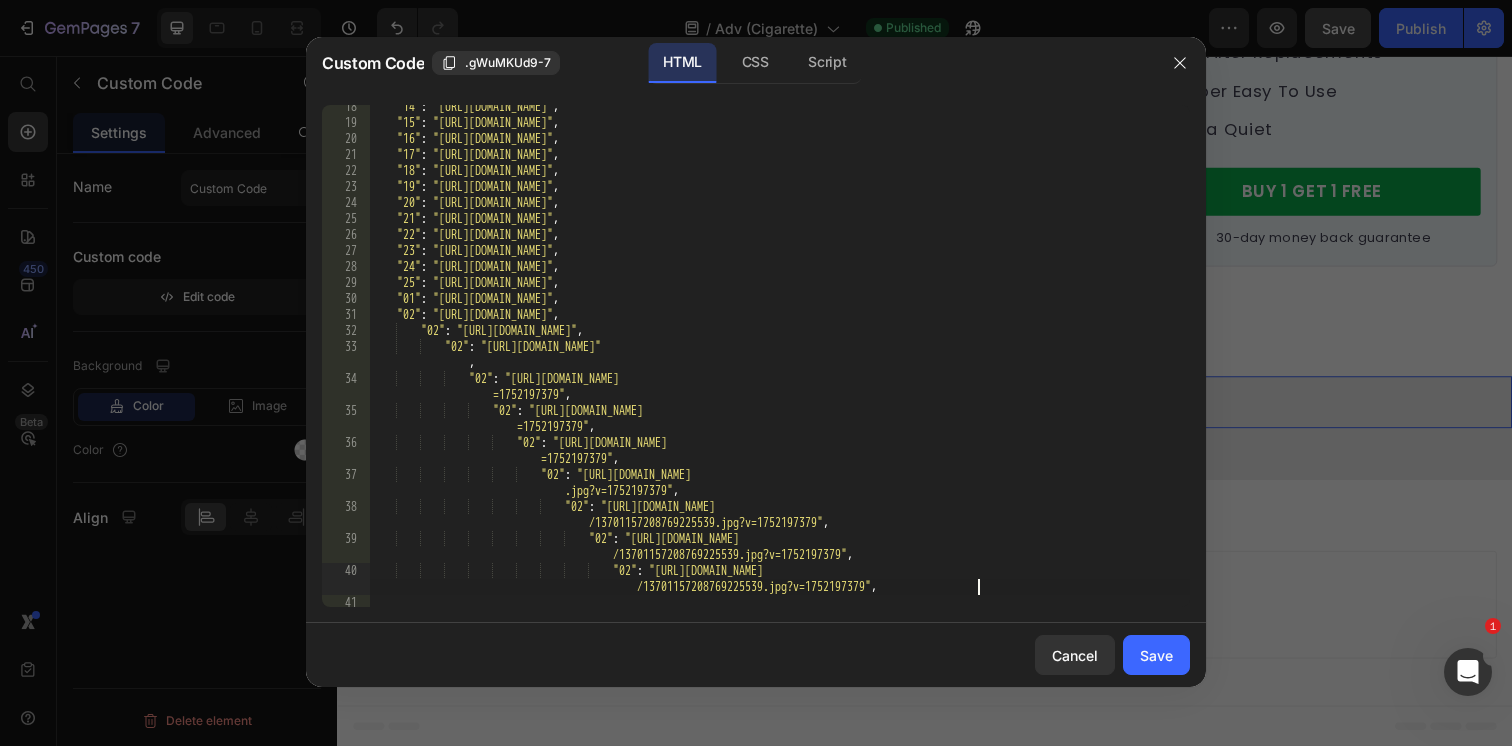 scroll, scrollTop: 0, scrollLeft: 23, axis: horizontal 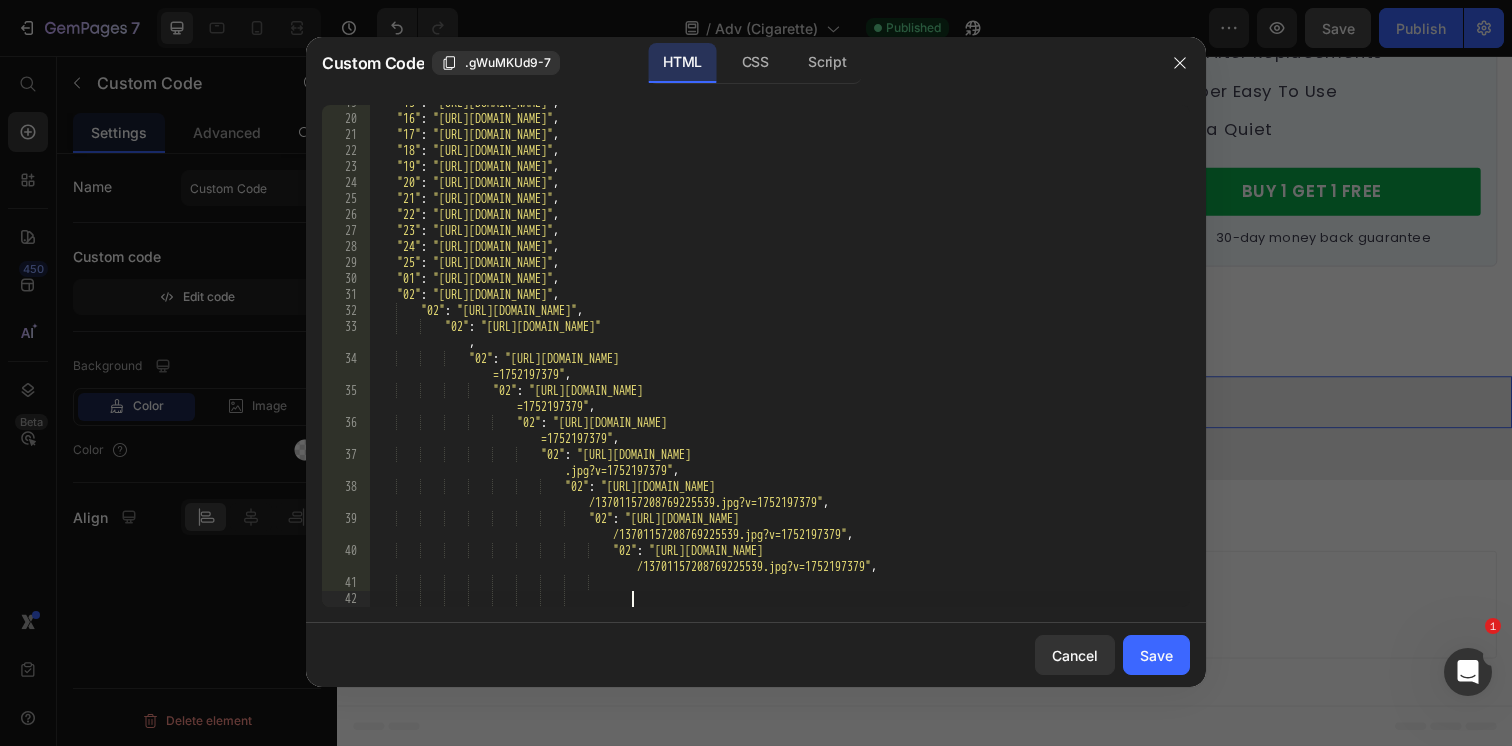 paste on ""02": "https://cdn.shopify.com/s/files/1/0596/9153/2358/files/13701157208769225539.jpg?v=1752197379"," 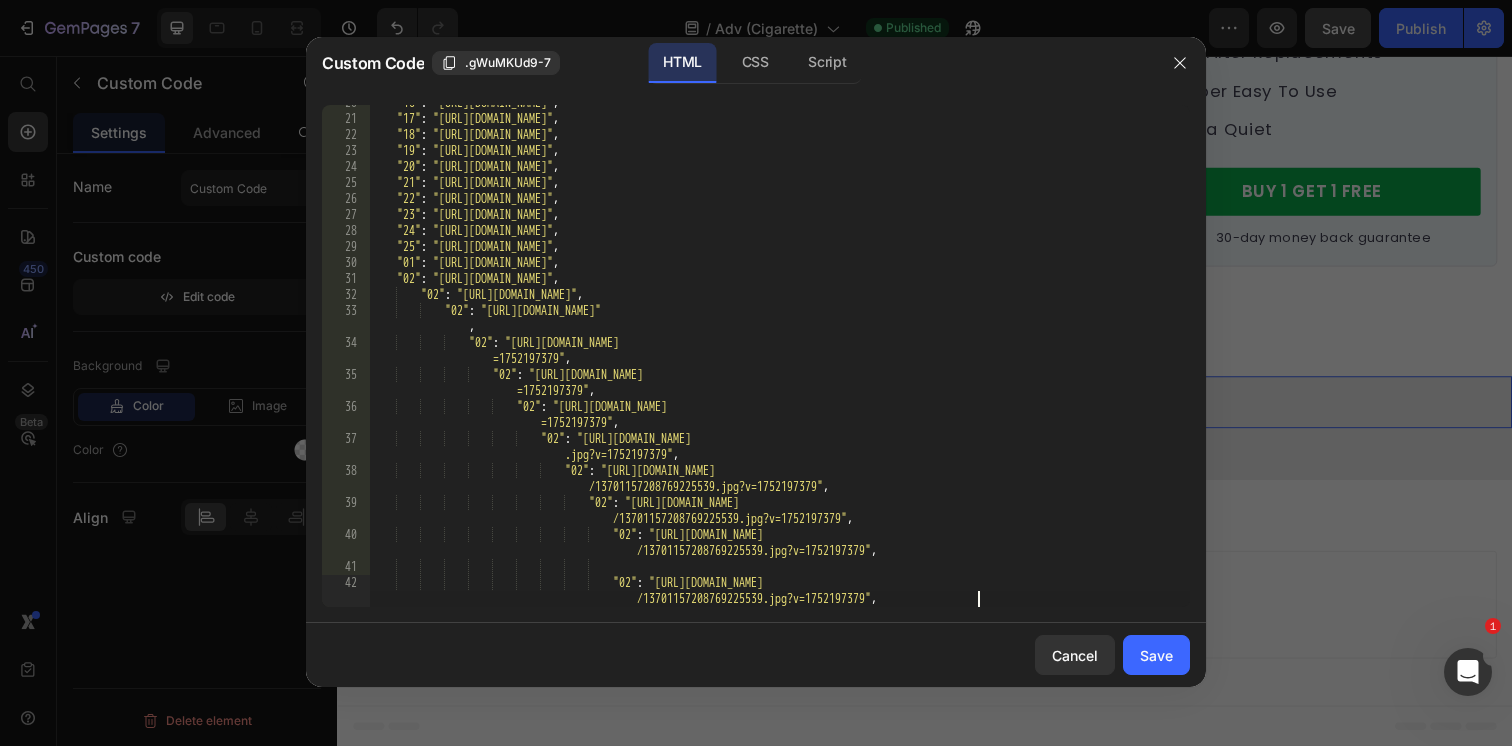 click on ""16" :   "https://cdn.shopify.com/s/files/1/0596/9153/2358/files/1097363621359079653.png?v=1751755144" ,      "17" :   "https://cdn.shopify.com/s/files/1/0596/9153/2358/files/8468366574989611939.png?v=1751756274" ,      "18" :   "https://cdn.shopify.com/s/files/1/0596/9153/2358/files/6745944398870908864.png?v=1751758095" ,      "19" :   "https://cdn.shopify.com/s/files/1/0596/9153/2358/files/9746245498938127455.png?v=1751758156" ,      "20" :   "https://cdn.shopify.com/s/files/1/0596/9153/2358/files/17697452044849062294.png?v=1751758377" ,      "21" :   "https://cdn.shopify.com/s/files/1/0596/9153/2358/files/15113968201553064781.png?v=1751758458" ,      "22" :   "https://cdn.shopify.com/s/files/1/0596/9153/2358/files/4407493791334558142.png?v=1751758525" ,      "23" :   "https://cdn.shopify.com/s/files/1/0596/9153/2358/files/17437112292452116068.png?v=1751758661" ,      "24" :   "https://cdn.shopify.com/s/files/1/0596/9153/2358/files/1956440867861158804.png?v=1751758733" ,      "25" :   ,      "01" :   ," at bounding box center [779, 362] 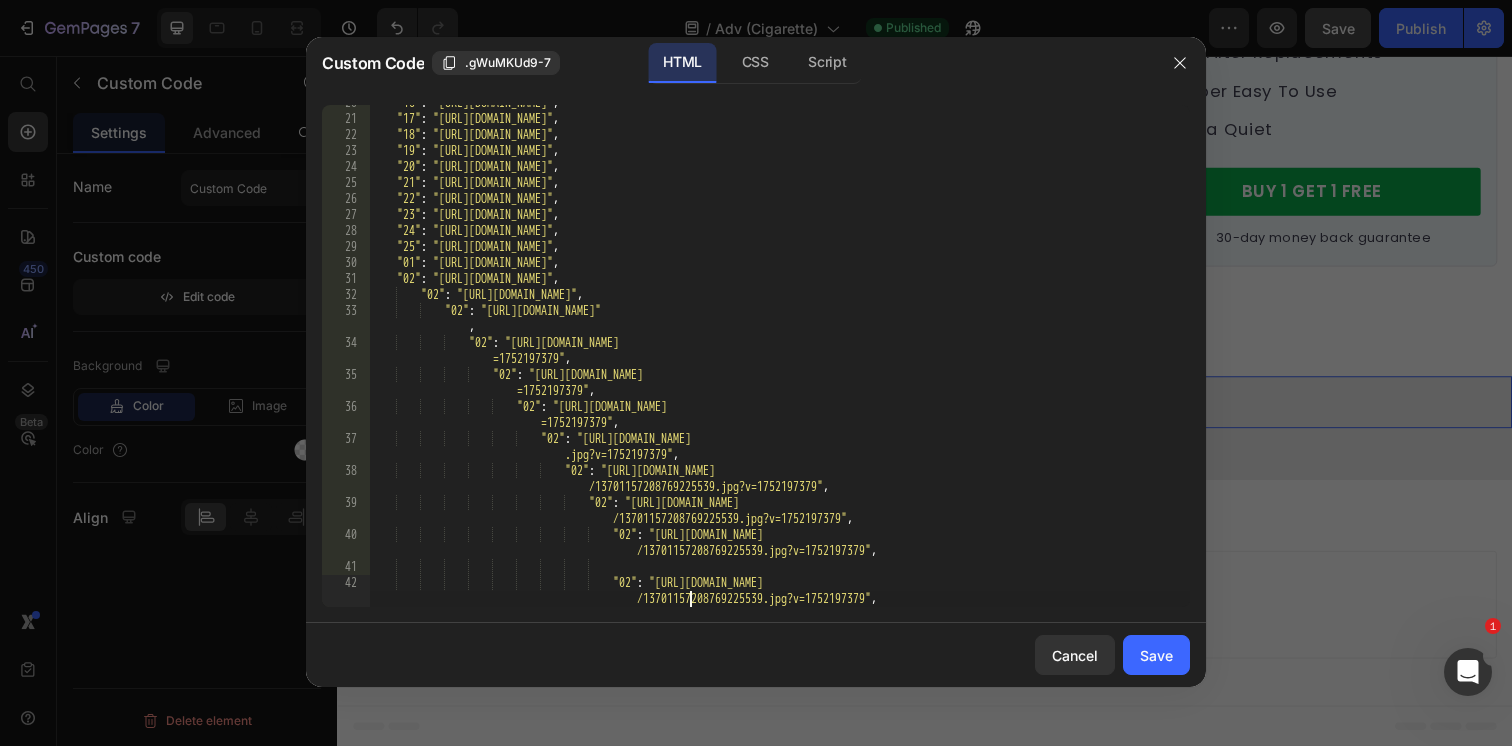click on ""16" :   "https://cdn.shopify.com/s/files/1/0596/9153/2358/files/1097363621359079653.png?v=1751755144" ,      "17" :   "https://cdn.shopify.com/s/files/1/0596/9153/2358/files/8468366574989611939.png?v=1751756274" ,      "18" :   "https://cdn.shopify.com/s/files/1/0596/9153/2358/files/6745944398870908864.png?v=1751758095" ,      "19" :   "https://cdn.shopify.com/s/files/1/0596/9153/2358/files/9746245498938127455.png?v=1751758156" ,      "20" :   "https://cdn.shopify.com/s/files/1/0596/9153/2358/files/17697452044849062294.png?v=1751758377" ,      "21" :   "https://cdn.shopify.com/s/files/1/0596/9153/2358/files/15113968201553064781.png?v=1751758458" ,      "22" :   "https://cdn.shopify.com/s/files/1/0596/9153/2358/files/4407493791334558142.png?v=1751758525" ,      "23" :   "https://cdn.shopify.com/s/files/1/0596/9153/2358/files/17437112292452116068.png?v=1751758661" ,      "24" :   "https://cdn.shopify.com/s/files/1/0596/9153/2358/files/1956440867861158804.png?v=1751758733" ,      "25" :   ,      "01" :   ," at bounding box center (779, 362) 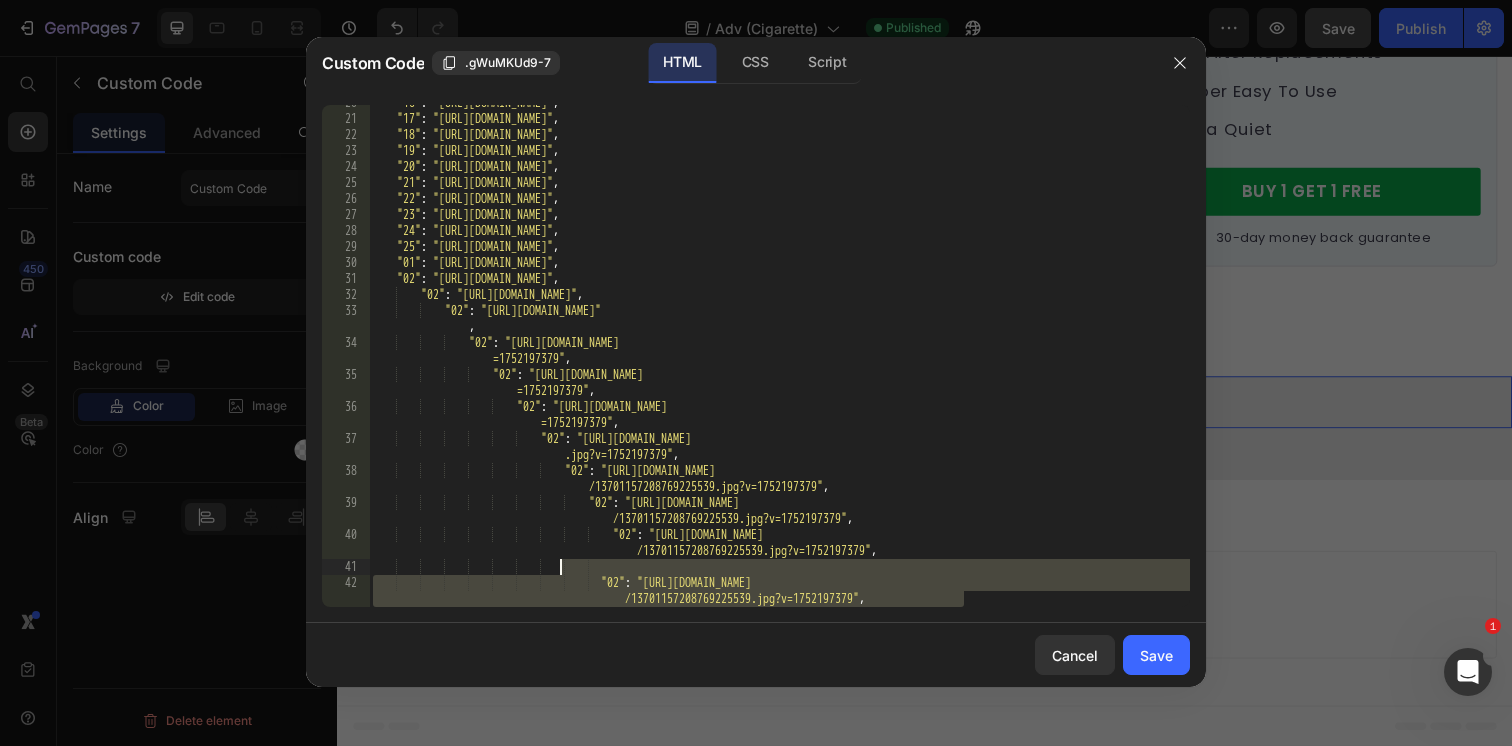 drag, startPoint x: 960, startPoint y: 604, endPoint x: 560, endPoint y: 573, distance: 401.19946 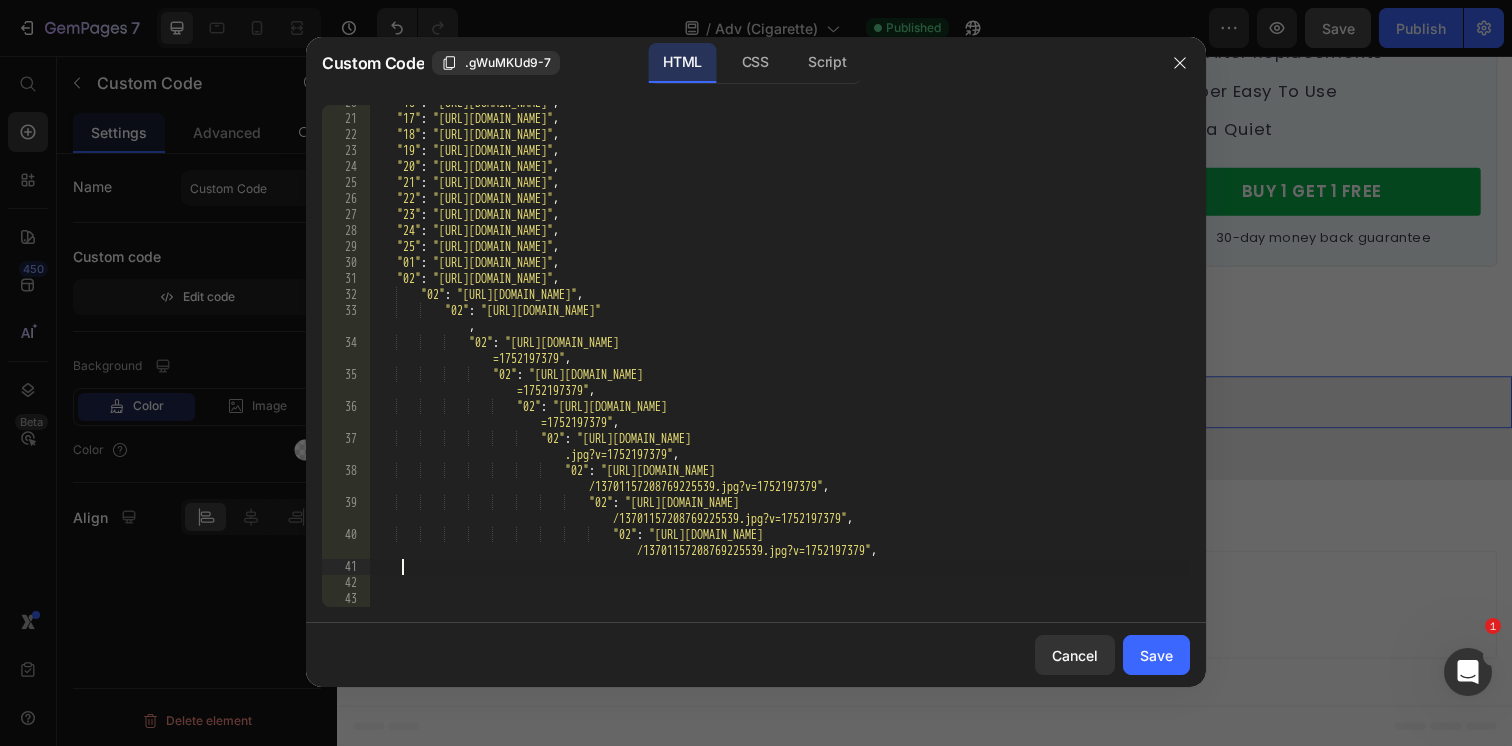 scroll, scrollTop: 0, scrollLeft: 0, axis: both 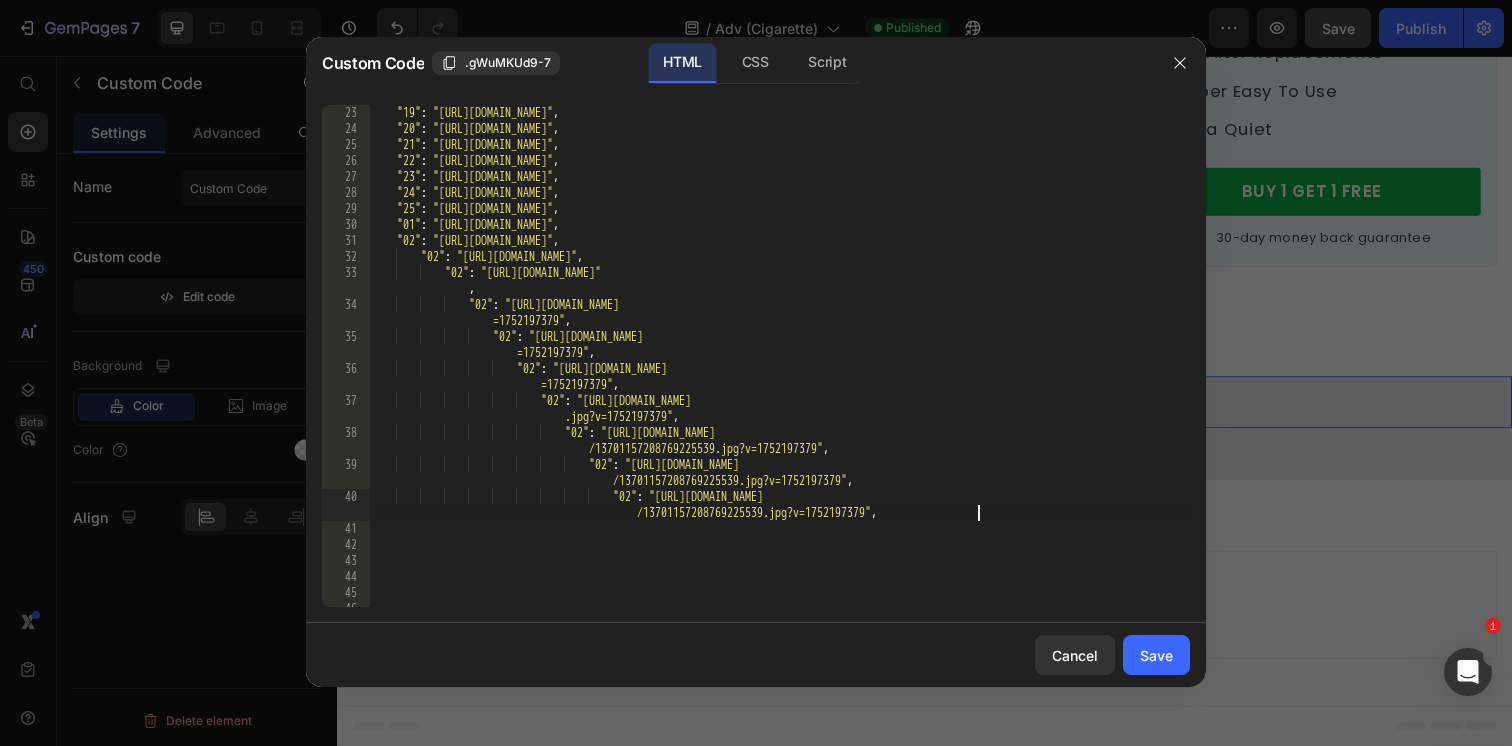 click on ""19" :   "https://cdn.shopify.com/s/files/1/0596/9153/2358/files/9746245498938127455.png?v=1751758156" ,      "20" :   "https://cdn.shopify.com/s/files/1/0596/9153/2358/files/17697452044849062294.png?v=1751758377" ,      "21" :   "https://cdn.shopify.com/s/files/1/0596/9153/2358/files/15113968201553064781.png?v=1751758458" ,      "22" :   "https://cdn.shopify.com/s/files/1/0596/9153/2358/files/4407493791334558142.png?v=1751758525" ,      "23" :   "https://cdn.shopify.com/s/files/1/0596/9153/2358/files/17437112292452116068.png?v=1751758661" ,      "24" :   "https://cdn.shopify.com/s/files/1/0596/9153/2358/files/1956440867861158804.png?v=1751758733" ,      "25" :   "https://cdn.shopify.com/s/files/1/0596/9153/2358/files/11226488964853505555.png?v=1751758807" ,      "01" :   "https://cdn.shopify.com/s/files/1/0596/9153/2358/files/6873493481549232092.jpg?v=1752197111" ,      "02" :   "https://cdn.shopify.com/s/files/1/0596/9153/2358/files/13701157208769225539.jpg?v=1752197379" ,           "02" :   ,      :" at bounding box center [779, 372] 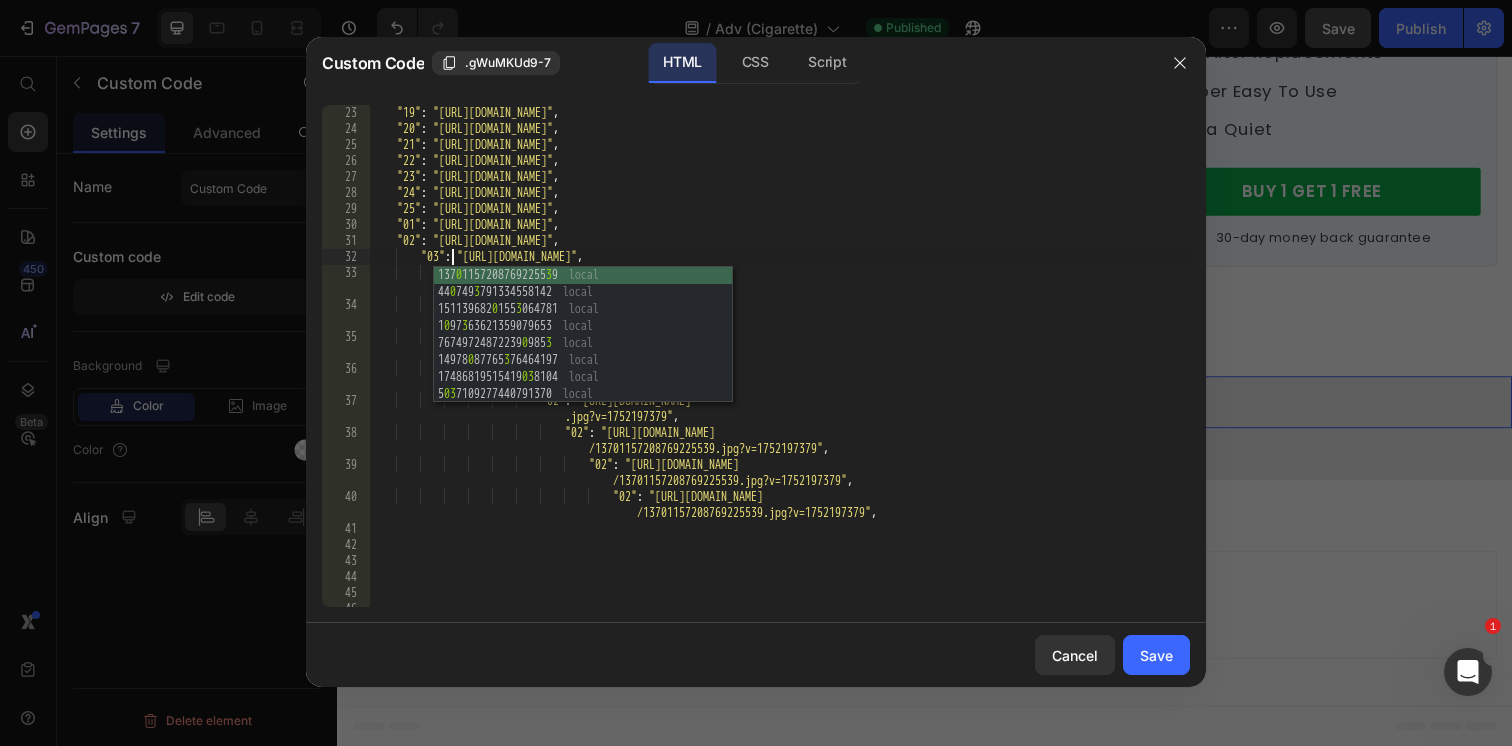 scroll, scrollTop: 0, scrollLeft: 6, axis: horizontal 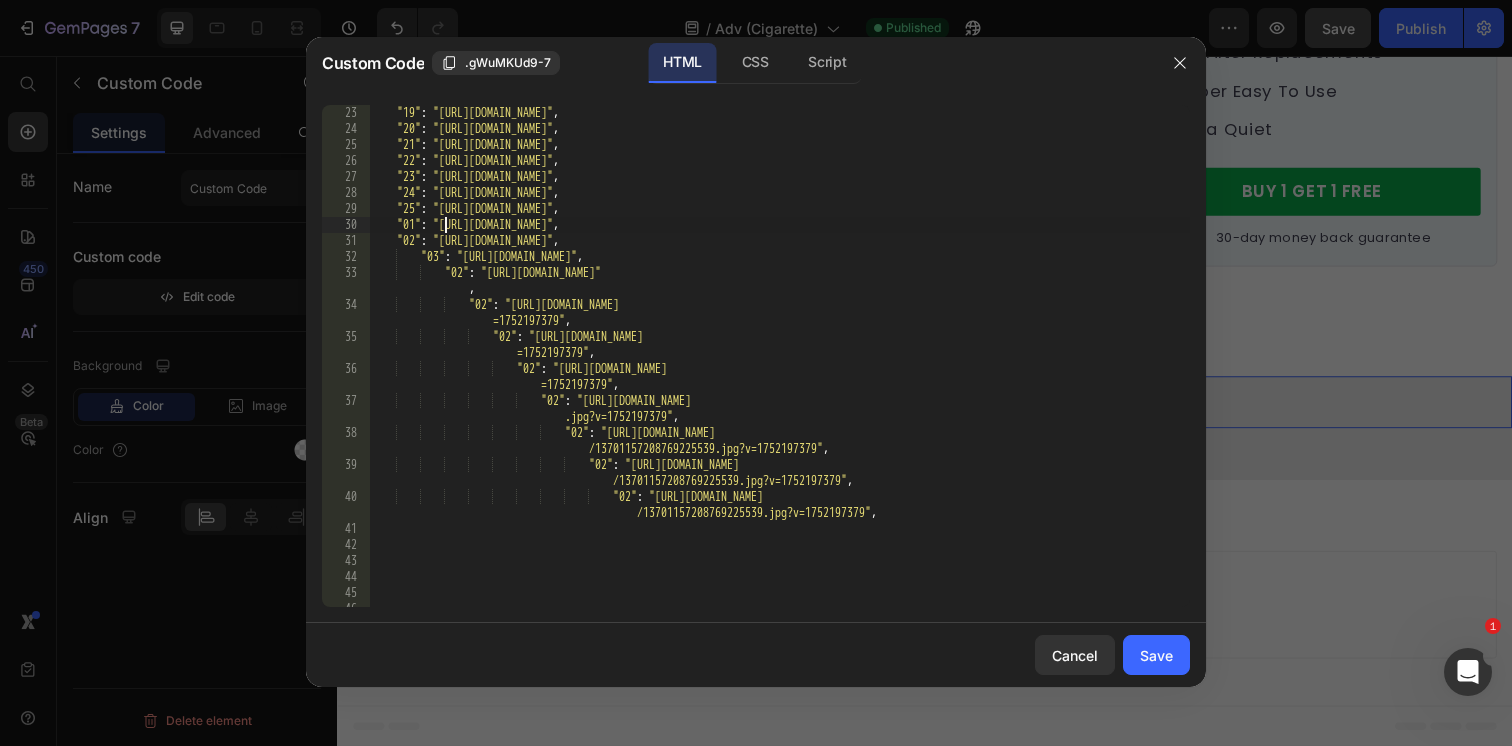 click on ""19" :   "https://cdn.shopify.com/s/files/1/0596/9153/2358/files/9746245498938127455.png?v=1751758156" ,      "20" :   "https://cdn.shopify.com/s/files/1/0596/9153/2358/files/17697452044849062294.png?v=1751758377" ,      "21" :   "https://cdn.shopify.com/s/files/1/0596/9153/2358/files/15113968201553064781.png?v=1751758458" ,      "22" :   "https://cdn.shopify.com/s/files/1/0596/9153/2358/files/4407493791334558142.png?v=1751758525" ,      "23" :   "https://cdn.shopify.com/s/files/1/0596/9153/2358/files/17437112292452116068.png?v=1751758661" ,      "24" :   "https://cdn.shopify.com/s/files/1/0596/9153/2358/files/1956440867861158804.png?v=1751758733" ,      "25" :   "https://cdn.shopify.com/s/files/1/0596/9153/2358/files/11226488964853505555.png?v=1751758807" ,      "01" :   "https://cdn.shopify.com/s/files/1/0596/9153/2358/files/6873493481549232092.jpg?v=1752197111" ,      "02" :   "https://cdn.shopify.com/s/files/1/0596/9153/2358/files/13701157208769225539.jpg?v=1752197379" ,           "03" :   ,      :" at bounding box center (779, 372) 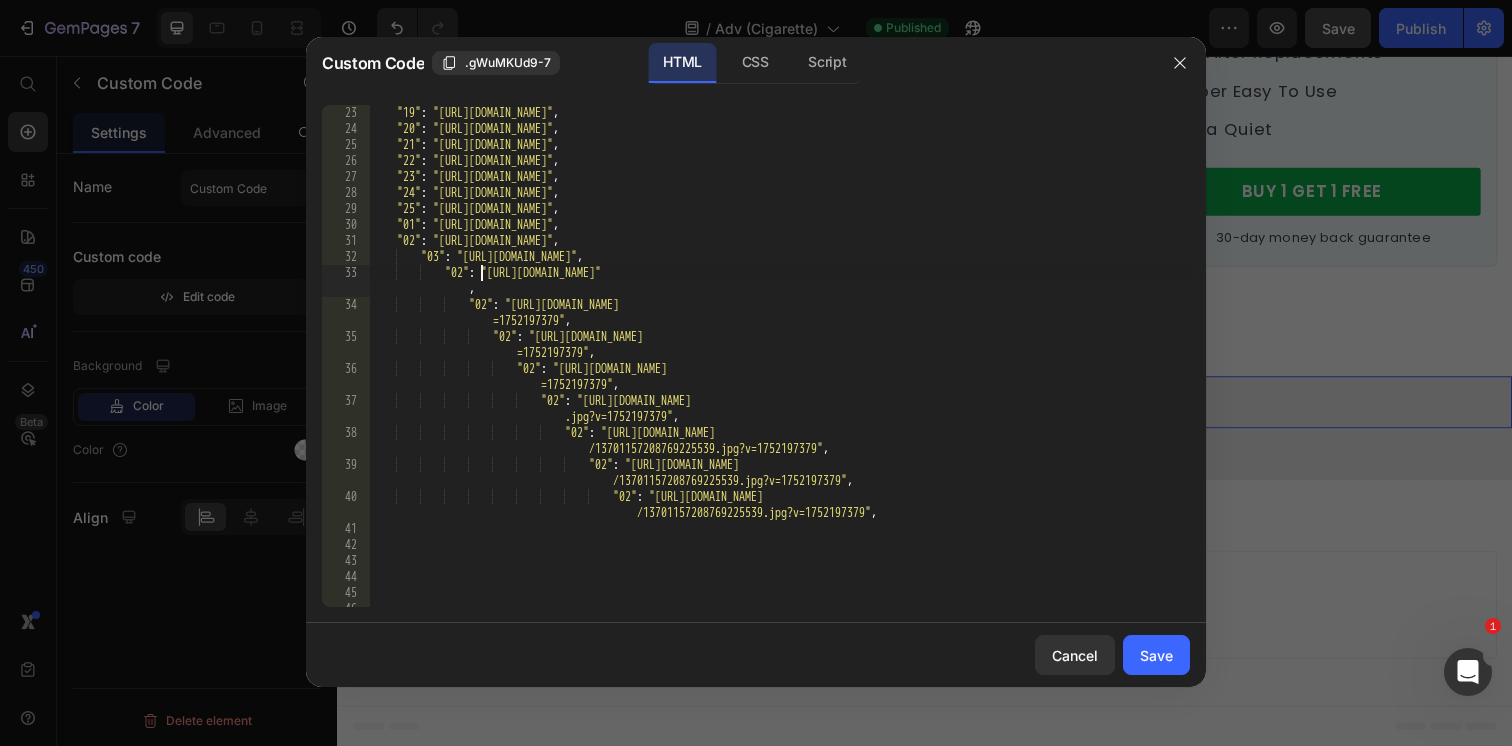click on ""19" :   "https://cdn.shopify.com/s/files/1/0596/9153/2358/files/9746245498938127455.png?v=1751758156" ,      "20" :   "https://cdn.shopify.com/s/files/1/0596/9153/2358/files/17697452044849062294.png?v=1751758377" ,      "21" :   "https://cdn.shopify.com/s/files/1/0596/9153/2358/files/15113968201553064781.png?v=1751758458" ,      "22" :   "https://cdn.shopify.com/s/files/1/0596/9153/2358/files/4407493791334558142.png?v=1751758525" ,      "23" :   "https://cdn.shopify.com/s/files/1/0596/9153/2358/files/17437112292452116068.png?v=1751758661" ,      "24" :   "https://cdn.shopify.com/s/files/1/0596/9153/2358/files/1956440867861158804.png?v=1751758733" ,      "25" :   "https://cdn.shopify.com/s/files/1/0596/9153/2358/files/11226488964853505555.png?v=1751758807" ,      "01" :   "https://cdn.shopify.com/s/files/1/0596/9153/2358/files/6873493481549232092.jpg?v=1752197111" ,      "02" :   "https://cdn.shopify.com/s/files/1/0596/9153/2358/files/13701157208769225539.jpg?v=1752197379" ,           "03" :   ,      :" at bounding box center [779, 372] 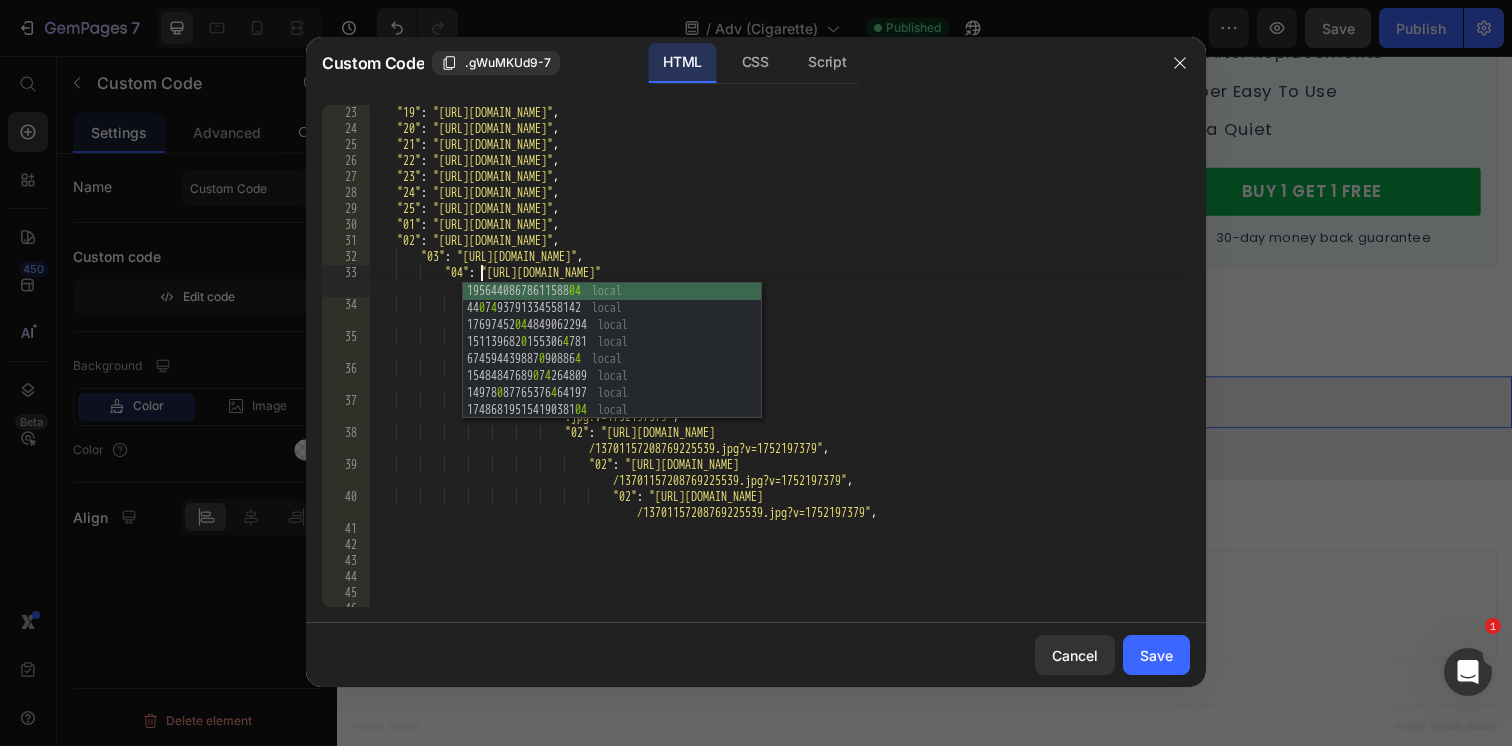 scroll, scrollTop: 0, scrollLeft: 8, axis: horizontal 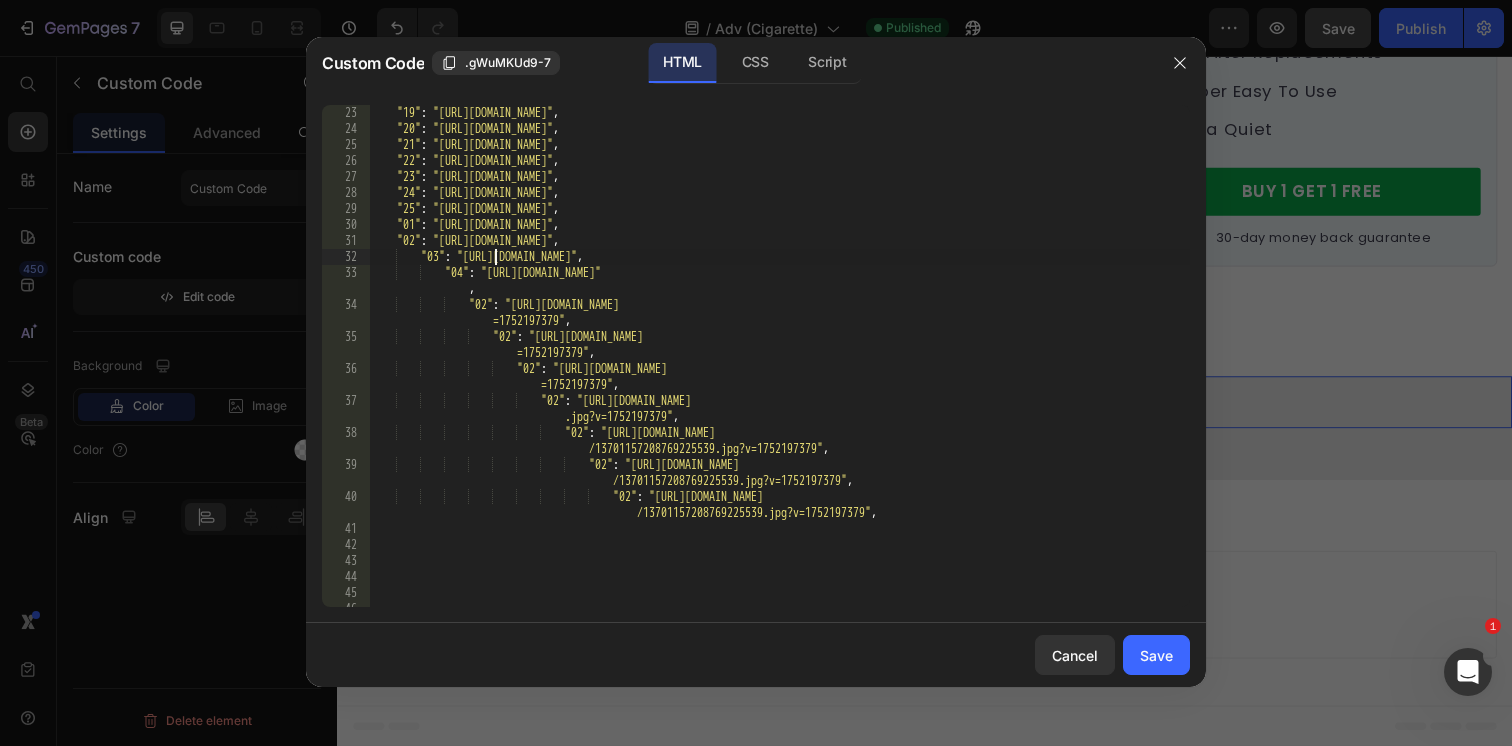 click on ""19" :   "https://cdn.shopify.com/s/files/1/0596/9153/2358/files/9746245498938127455.png?v=1751758156" ,      "20" :   "https://cdn.shopify.com/s/files/1/0596/9153/2358/files/17697452044849062294.png?v=1751758377" ,      "21" :   "https://cdn.shopify.com/s/files/1/0596/9153/2358/files/15113968201553064781.png?v=1751758458" ,      "22" :   "https://cdn.shopify.com/s/files/1/0596/9153/2358/files/4407493791334558142.png?v=1751758525" ,      "23" :   "https://cdn.shopify.com/s/files/1/0596/9153/2358/files/17437112292452116068.png?v=1751758661" ,      "24" :   "https://cdn.shopify.com/s/files/1/0596/9153/2358/files/1956440867861158804.png?v=1751758733" ,      "25" :   "https://cdn.shopify.com/s/files/1/0596/9153/2358/files/11226488964853505555.png?v=1751758807" ,      "01" :   "https://cdn.shopify.com/s/files/1/0596/9153/2358/files/6873493481549232092.jpg?v=1752197111" ,      "02" :   "https://cdn.shopify.com/s/files/1/0596/9153/2358/files/13701157208769225539.jpg?v=1752197379" ,           "03" :   ,      :" at bounding box center [779, 372] 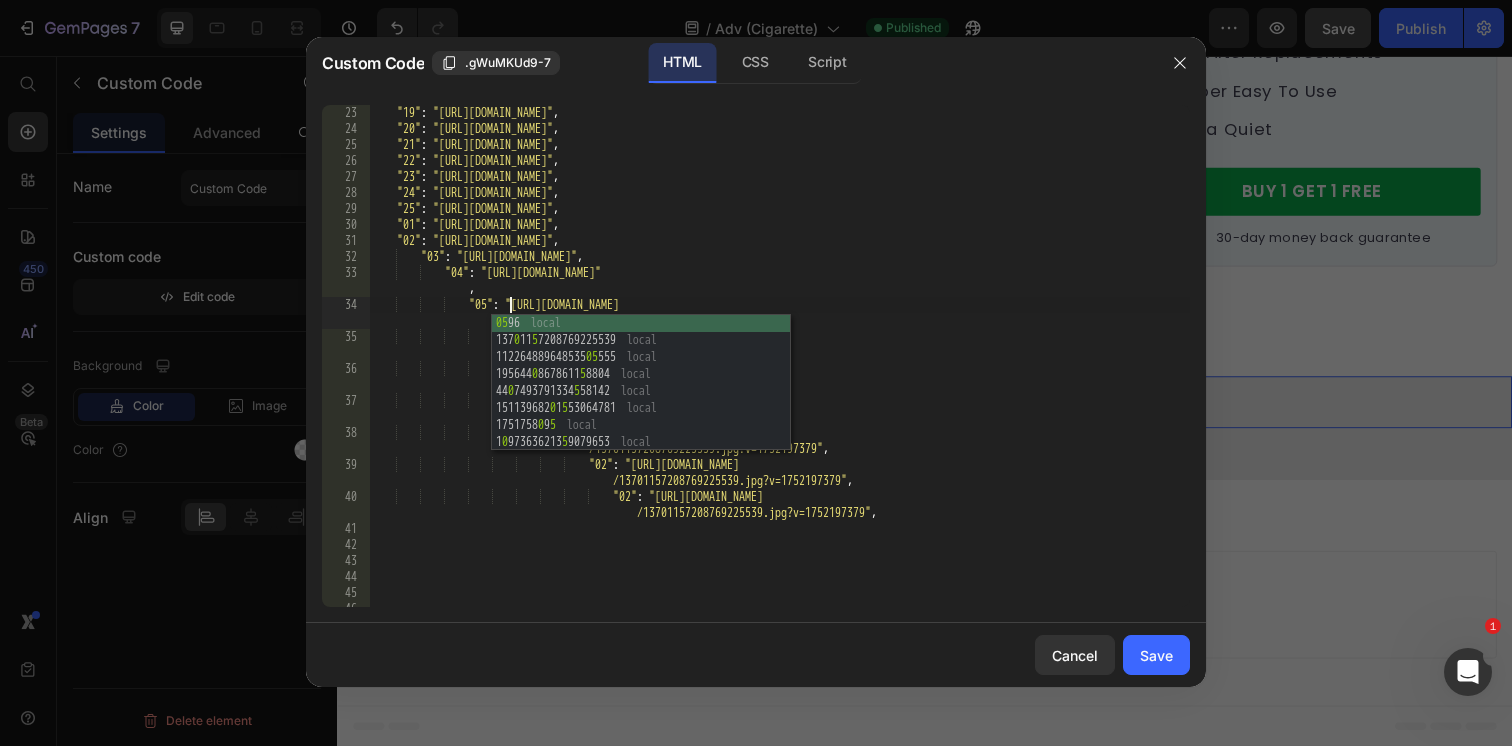 scroll, scrollTop: 0, scrollLeft: 11, axis: horizontal 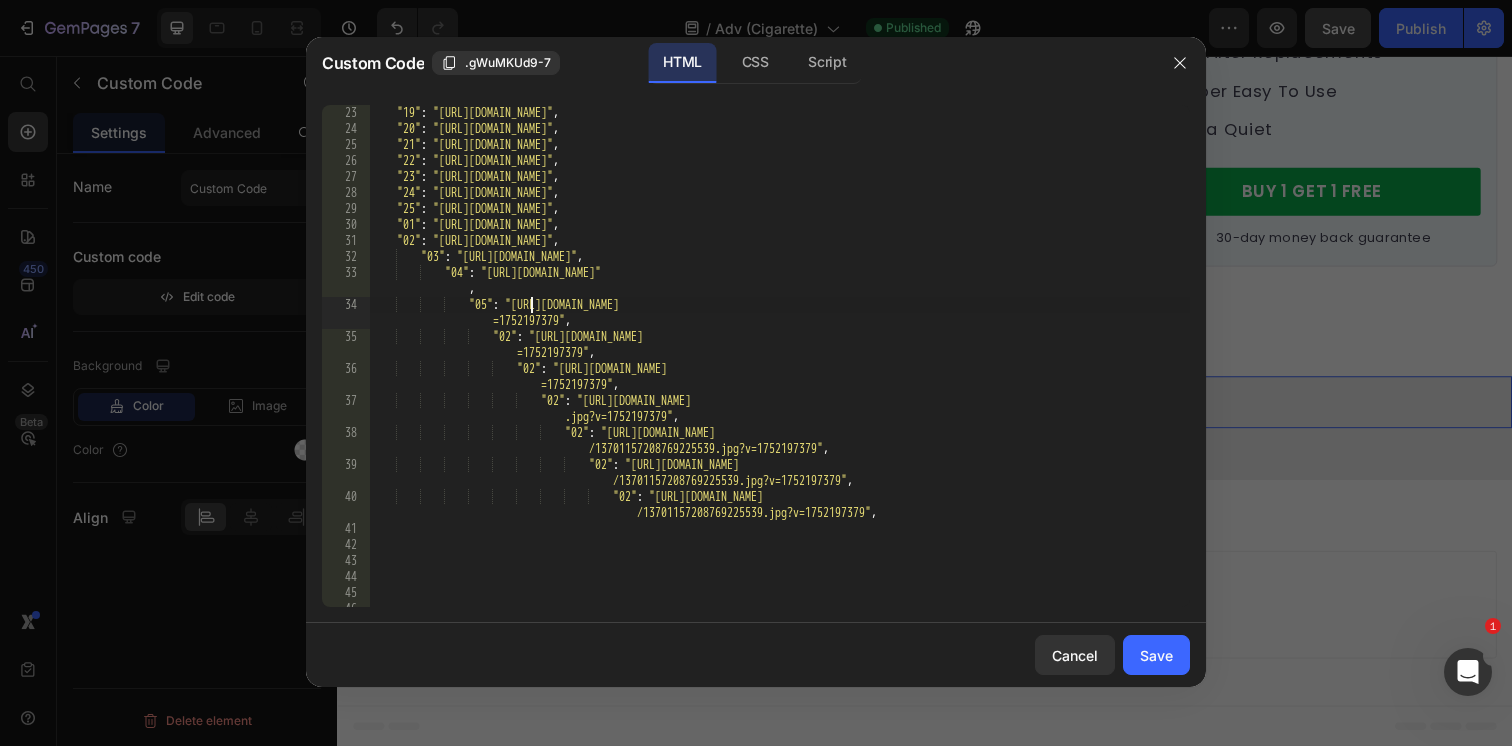 click on ""19" :   "https://cdn.shopify.com/s/files/1/0596/9153/2358/files/9746245498938127455.png?v=1751758156" ,      "20" :   "https://cdn.shopify.com/s/files/1/0596/9153/2358/files/17697452044849062294.png?v=1751758377" ,      "21" :   "https://cdn.shopify.com/s/files/1/0596/9153/2358/files/15113968201553064781.png?v=1751758458" ,      "22" :   "https://cdn.shopify.com/s/files/1/0596/9153/2358/files/4407493791334558142.png?v=1751758525" ,      "23" :   "https://cdn.shopify.com/s/files/1/0596/9153/2358/files/17437112292452116068.png?v=1751758661" ,      "24" :   "https://cdn.shopify.com/s/files/1/0596/9153/2358/files/1956440867861158804.png?v=1751758733" ,      "25" :   "https://cdn.shopify.com/s/files/1/0596/9153/2358/files/11226488964853505555.png?v=1751758807" ,      "01" :   "https://cdn.shopify.com/s/files/1/0596/9153/2358/files/6873493481549232092.jpg?v=1752197111" ,      "02" :   "https://cdn.shopify.com/s/files/1/0596/9153/2358/files/13701157208769225539.jpg?v=1752197379" ,           "03" :   ,      :" at bounding box center [779, 372] 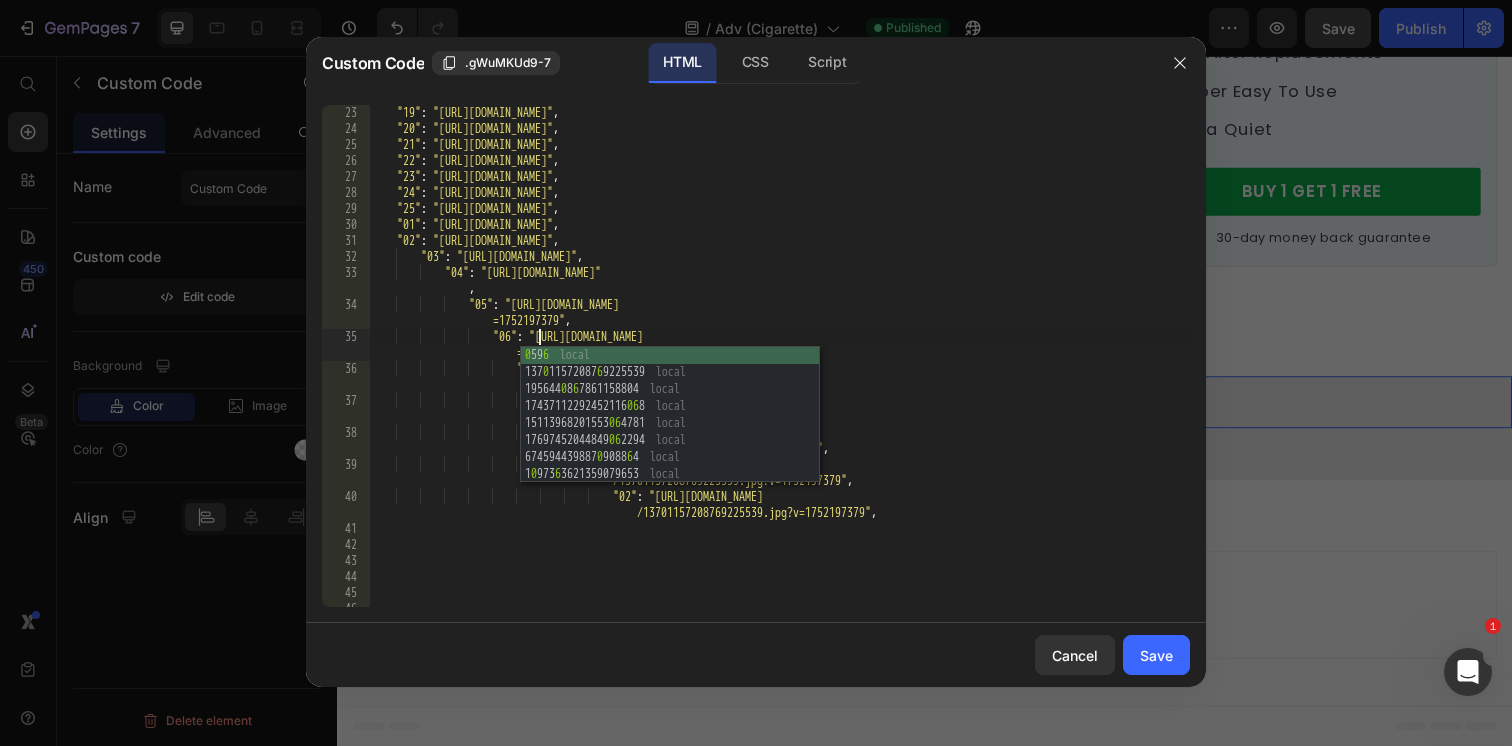 scroll, scrollTop: 0, scrollLeft: 13, axis: horizontal 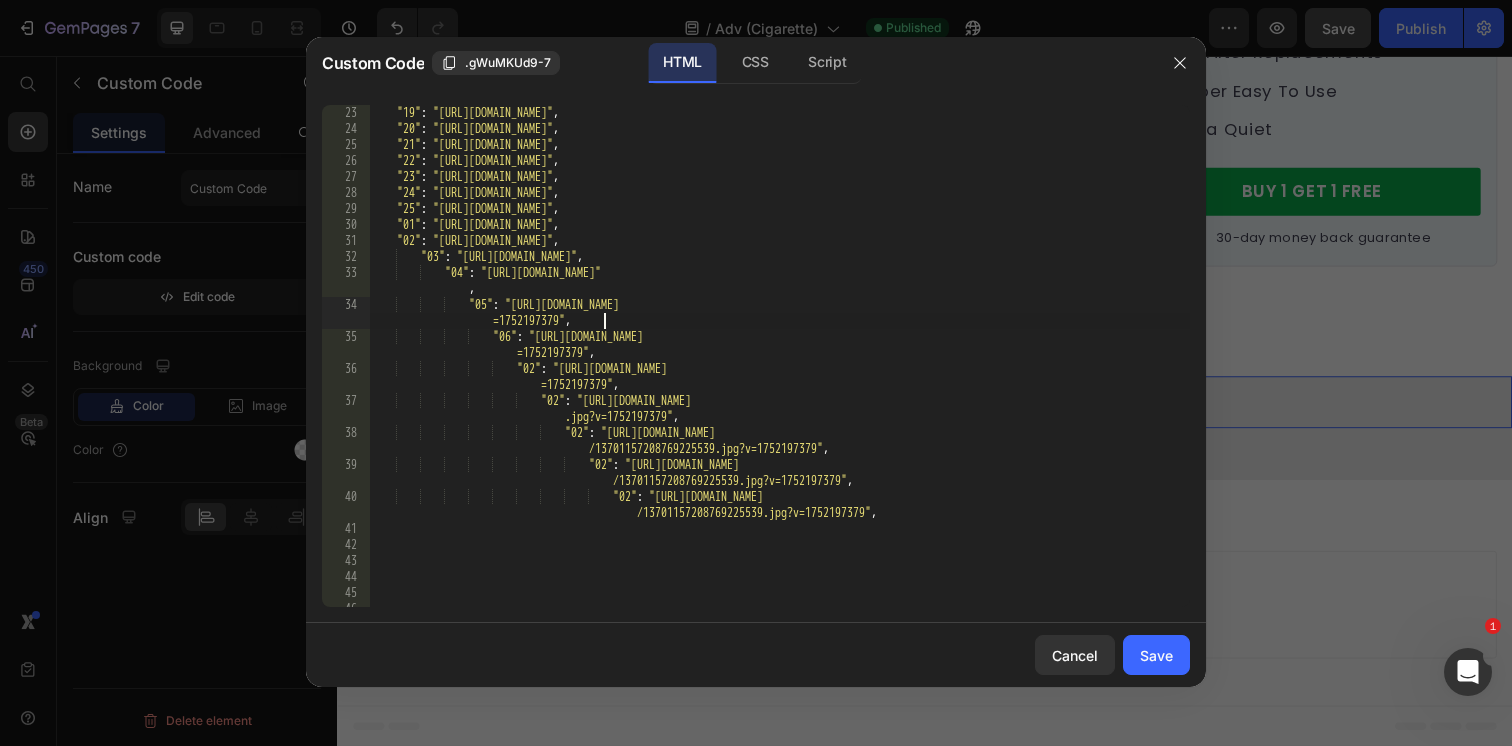 click on ""19" :   "https://cdn.shopify.com/s/files/1/0596/9153/2358/files/9746245498938127455.png?v=1751758156" ,      "20" :   "https://cdn.shopify.com/s/files/1/0596/9153/2358/files/17697452044849062294.png?v=1751758377" ,      "21" :   "https://cdn.shopify.com/s/files/1/0596/9153/2358/files/15113968201553064781.png?v=1751758458" ,      "22" :   "https://cdn.shopify.com/s/files/1/0596/9153/2358/files/4407493791334558142.png?v=1751758525" ,      "23" :   "https://cdn.shopify.com/s/files/1/0596/9153/2358/files/17437112292452116068.png?v=1751758661" ,      "24" :   "https://cdn.shopify.com/s/files/1/0596/9153/2358/files/1956440867861158804.png?v=1751758733" ,      "25" :   "https://cdn.shopify.com/s/files/1/0596/9153/2358/files/11226488964853505555.png?v=1751758807" ,      "01" :   "https://cdn.shopify.com/s/files/1/0596/9153/2358/files/6873493481549232092.jpg?v=1752197111" ,      "02" :   "https://cdn.shopify.com/s/files/1/0596/9153/2358/files/13701157208769225539.jpg?v=1752197379" ,           "03" :   ,      :" at bounding box center (779, 372) 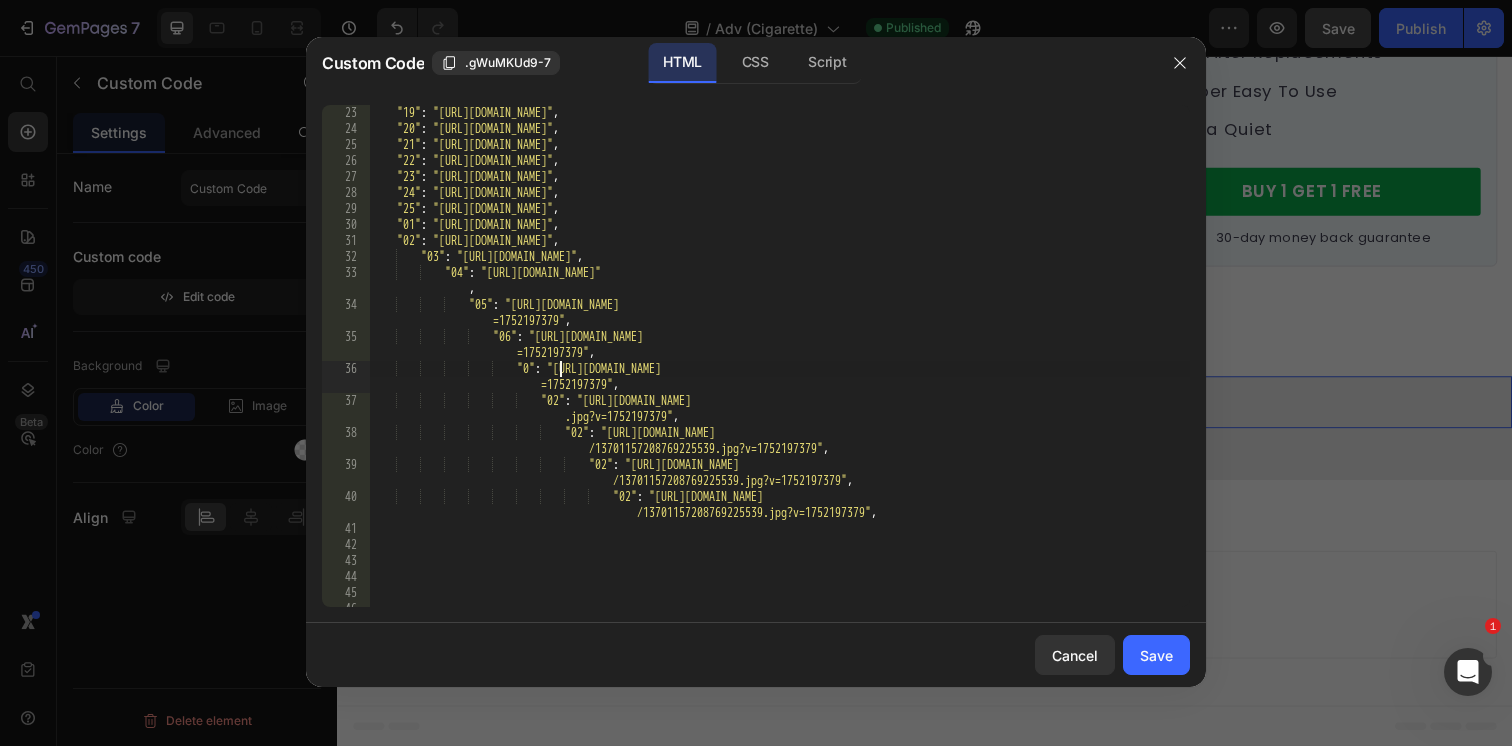 scroll, scrollTop: 0, scrollLeft: 15, axis: horizontal 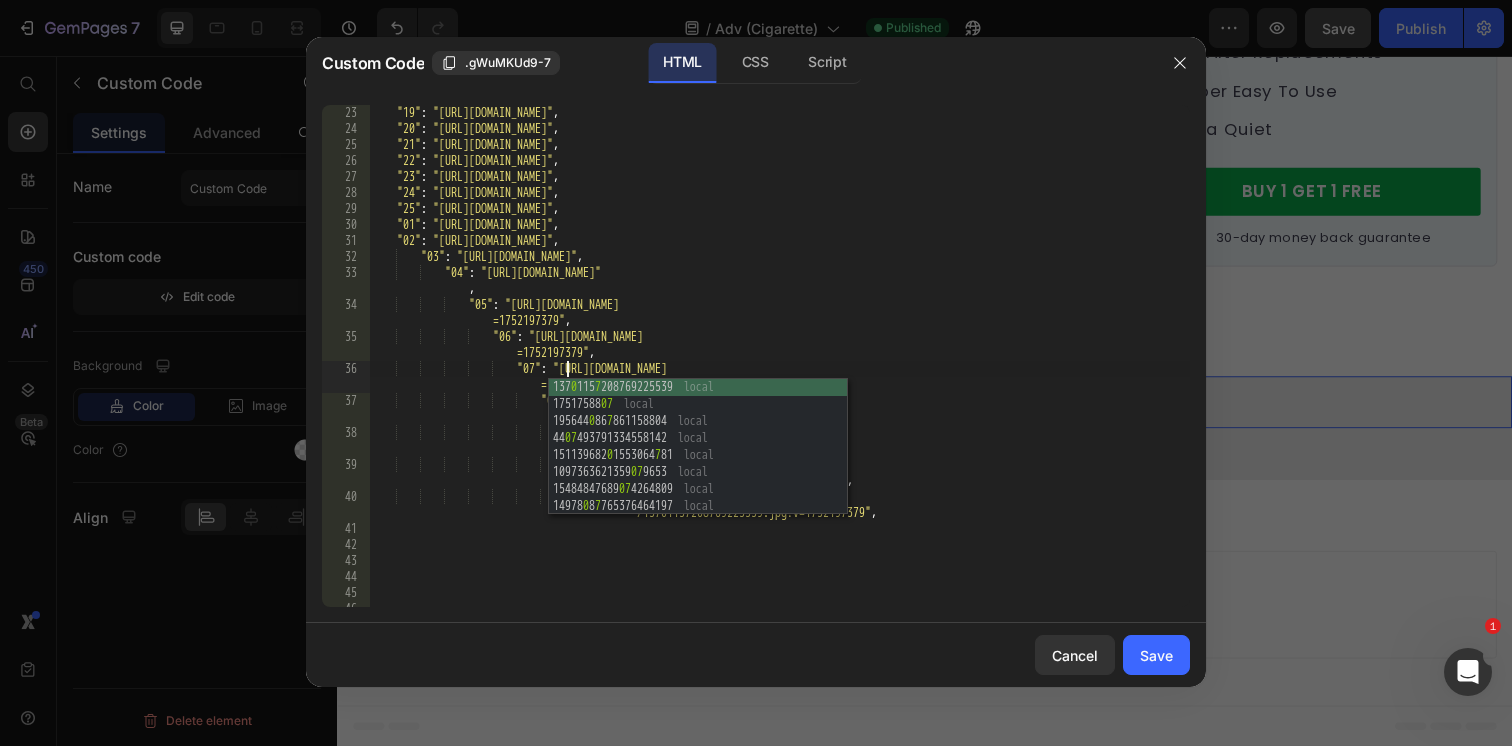 click on ""19" :   "https://cdn.shopify.com/s/files/1/0596/9153/2358/files/9746245498938127455.png?v=1751758156" ,      "20" :   "https://cdn.shopify.com/s/files/1/0596/9153/2358/files/17697452044849062294.png?v=1751758377" ,      "21" :   "https://cdn.shopify.com/s/files/1/0596/9153/2358/files/15113968201553064781.png?v=1751758458" ,      "22" :   "https://cdn.shopify.com/s/files/1/0596/9153/2358/files/4407493791334558142.png?v=1751758525" ,      "23" :   "https://cdn.shopify.com/s/files/1/0596/9153/2358/files/17437112292452116068.png?v=1751758661" ,      "24" :   "https://cdn.shopify.com/s/files/1/0596/9153/2358/files/1956440867861158804.png?v=1751758733" ,      "25" :   "https://cdn.shopify.com/s/files/1/0596/9153/2358/files/11226488964853505555.png?v=1751758807" ,      "01" :   "https://cdn.shopify.com/s/files/1/0596/9153/2358/files/6873493481549232092.jpg?v=1752197111" ,      "02" :   "https://cdn.shopify.com/s/files/1/0596/9153/2358/files/13701157208769225539.jpg?v=1752197379" ,           "03" :   ,      :" at bounding box center [779, 372] 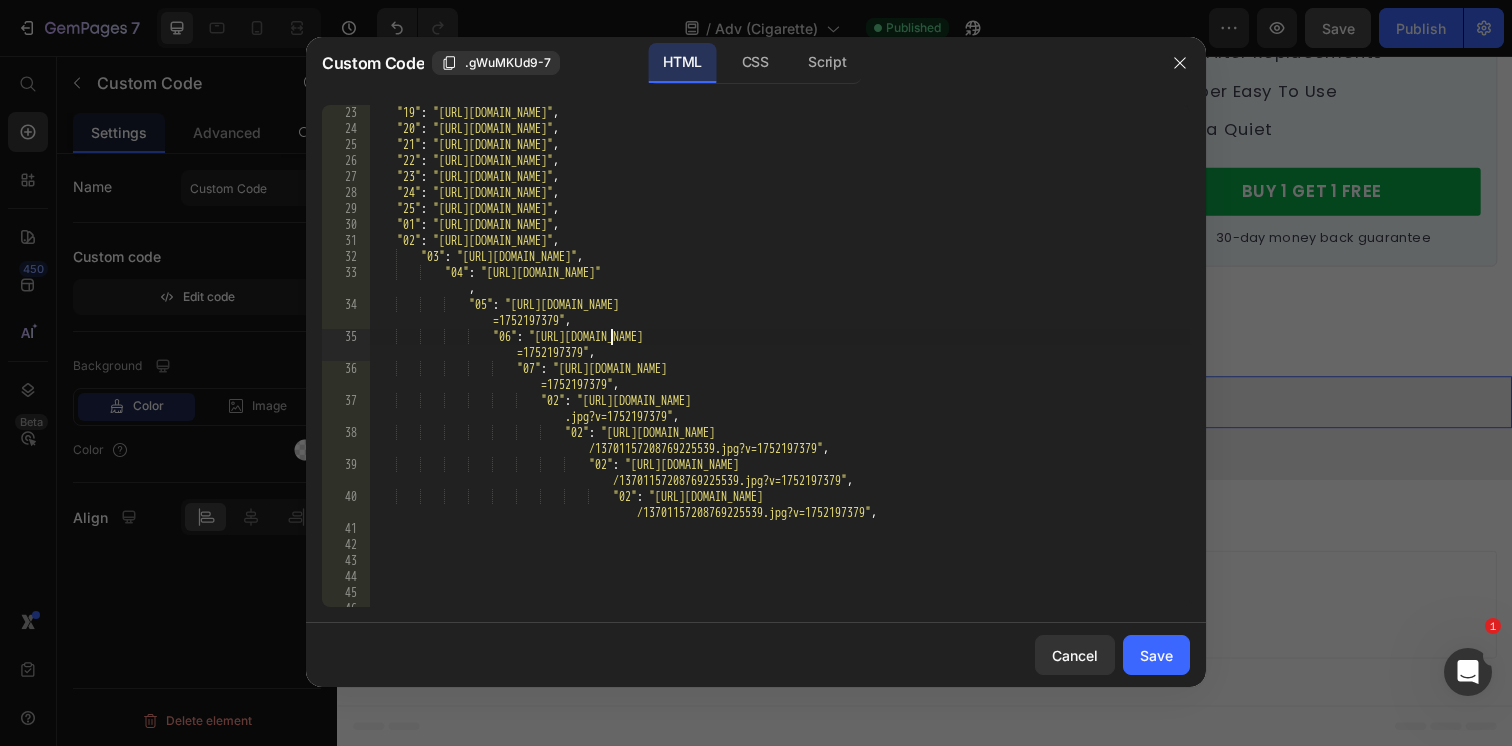 click on ""19" :   "https://cdn.shopify.com/s/files/1/0596/9153/2358/files/9746245498938127455.png?v=1751758156" ,      "20" :   "https://cdn.shopify.com/s/files/1/0596/9153/2358/files/17697452044849062294.png?v=1751758377" ,      "21" :   "https://cdn.shopify.com/s/files/1/0596/9153/2358/files/15113968201553064781.png?v=1751758458" ,      "22" :   "https://cdn.shopify.com/s/files/1/0596/9153/2358/files/4407493791334558142.png?v=1751758525" ,      "23" :   "https://cdn.shopify.com/s/files/1/0596/9153/2358/files/17437112292452116068.png?v=1751758661" ,      "24" :   "https://cdn.shopify.com/s/files/1/0596/9153/2358/files/1956440867861158804.png?v=1751758733" ,      "25" :   "https://cdn.shopify.com/s/files/1/0596/9153/2358/files/11226488964853505555.png?v=1751758807" ,      "01" :   "https://cdn.shopify.com/s/files/1/0596/9153/2358/files/6873493481549232092.jpg?v=1752197111" ,      "02" :   "https://cdn.shopify.com/s/files/1/0596/9153/2358/files/13701157208769225539.jpg?v=1752197379" ,           "03" :   ,      :" at bounding box center (779, 372) 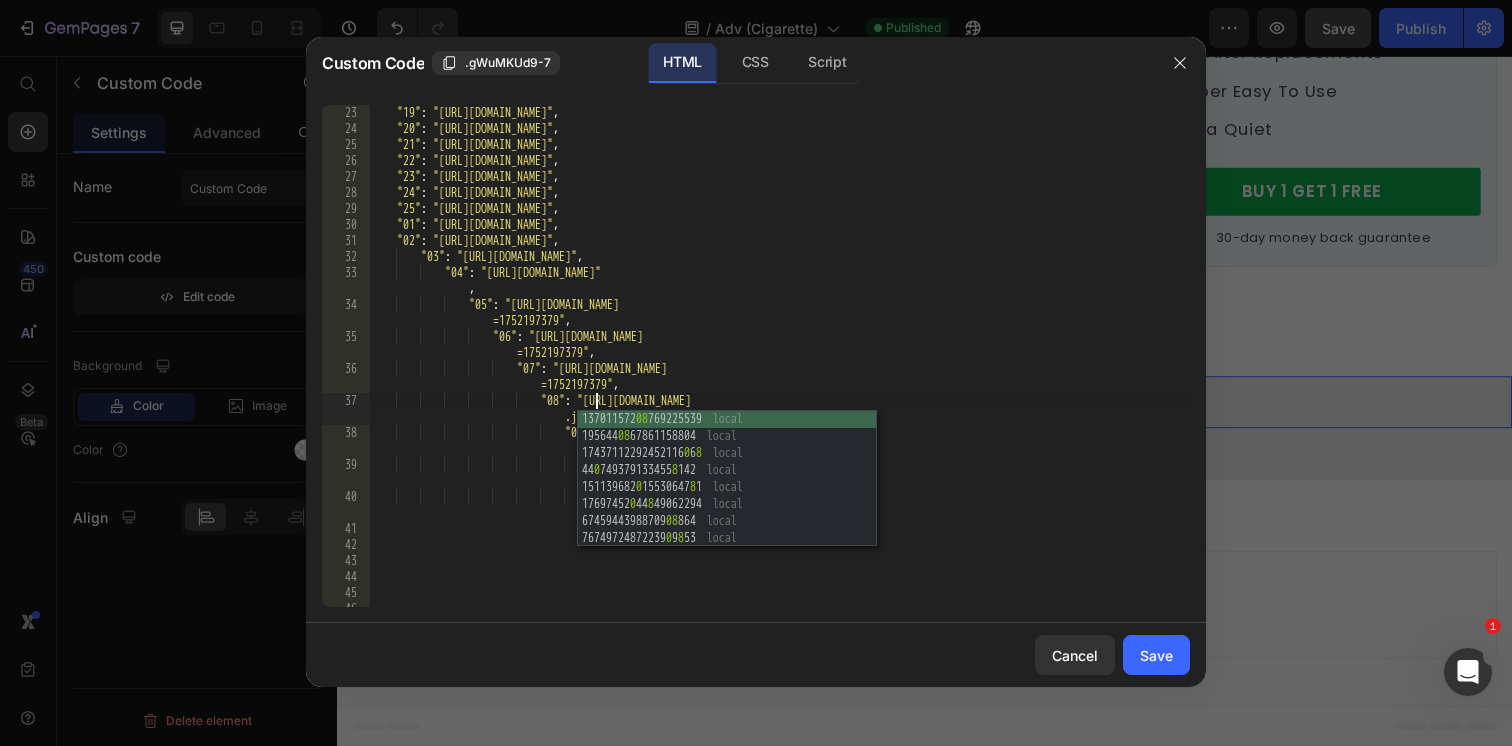 scroll, scrollTop: 0, scrollLeft: 18, axis: horizontal 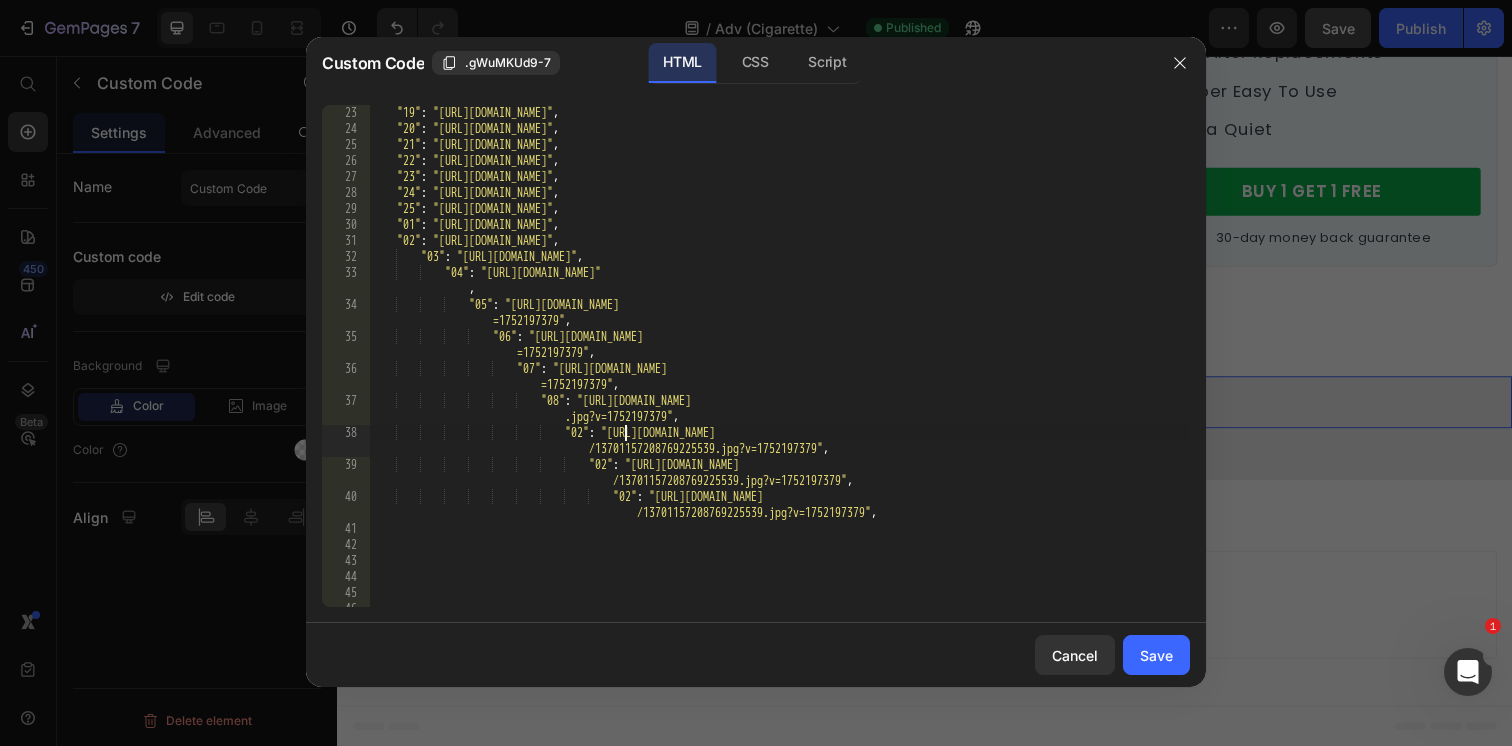 click on ""19" :   "https://cdn.shopify.com/s/files/1/0596/9153/2358/files/9746245498938127455.png?v=1751758156" ,      "20" :   "https://cdn.shopify.com/s/files/1/0596/9153/2358/files/17697452044849062294.png?v=1751758377" ,      "21" :   "https://cdn.shopify.com/s/files/1/0596/9153/2358/files/15113968201553064781.png?v=1751758458" ,      "22" :   "https://cdn.shopify.com/s/files/1/0596/9153/2358/files/4407493791334558142.png?v=1751758525" ,      "23" :   "https://cdn.shopify.com/s/files/1/0596/9153/2358/files/17437112292452116068.png?v=1751758661" ,      "24" :   "https://cdn.shopify.com/s/files/1/0596/9153/2358/files/1956440867861158804.png?v=1751758733" ,      "25" :   "https://cdn.shopify.com/s/files/1/0596/9153/2358/files/11226488964853505555.png?v=1751758807" ,      "01" :   "https://cdn.shopify.com/s/files/1/0596/9153/2358/files/6873493481549232092.jpg?v=1752197111" ,      "02" :   "https://cdn.shopify.com/s/files/1/0596/9153/2358/files/13701157208769225539.jpg?v=1752197379" ,           "03" :   ,      :" at bounding box center [779, 372] 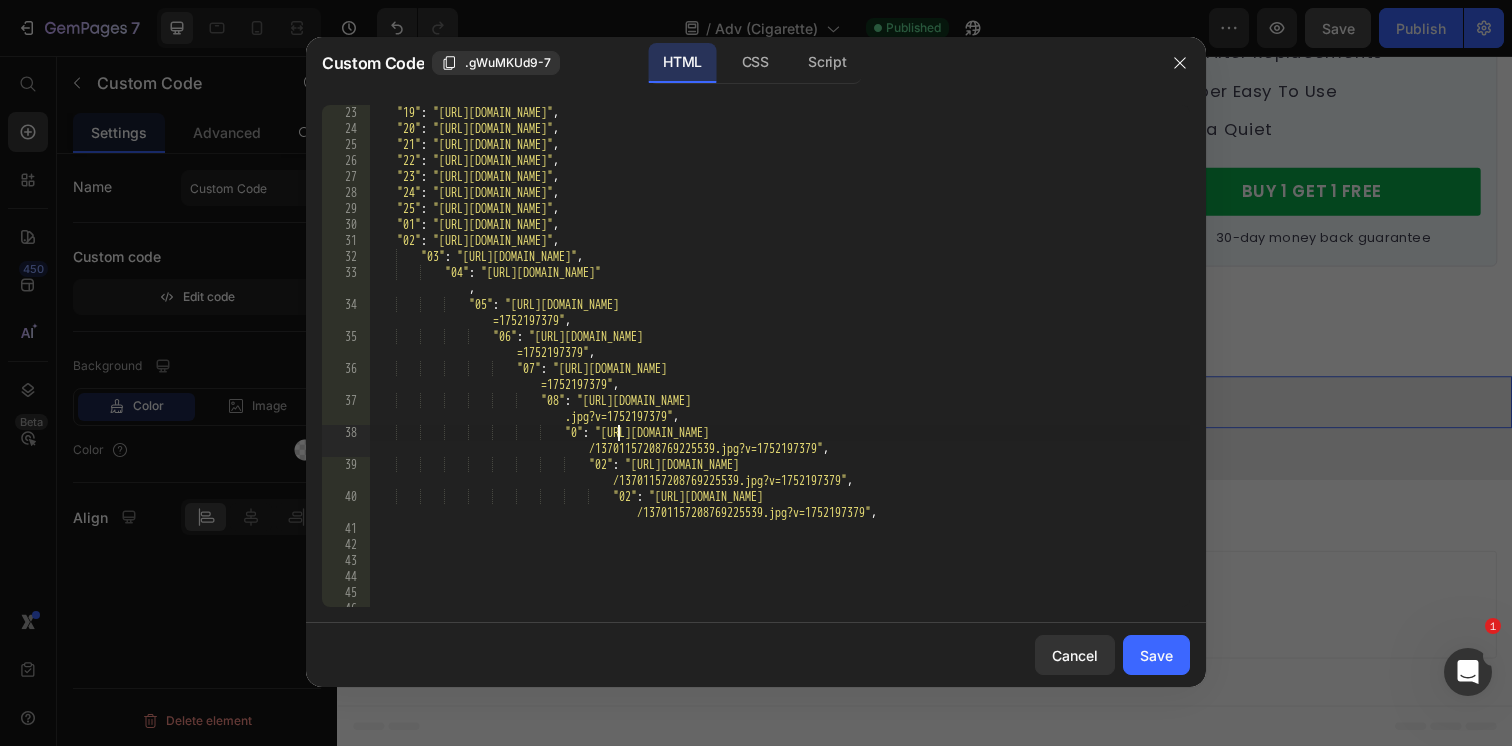 scroll, scrollTop: 0, scrollLeft: 20, axis: horizontal 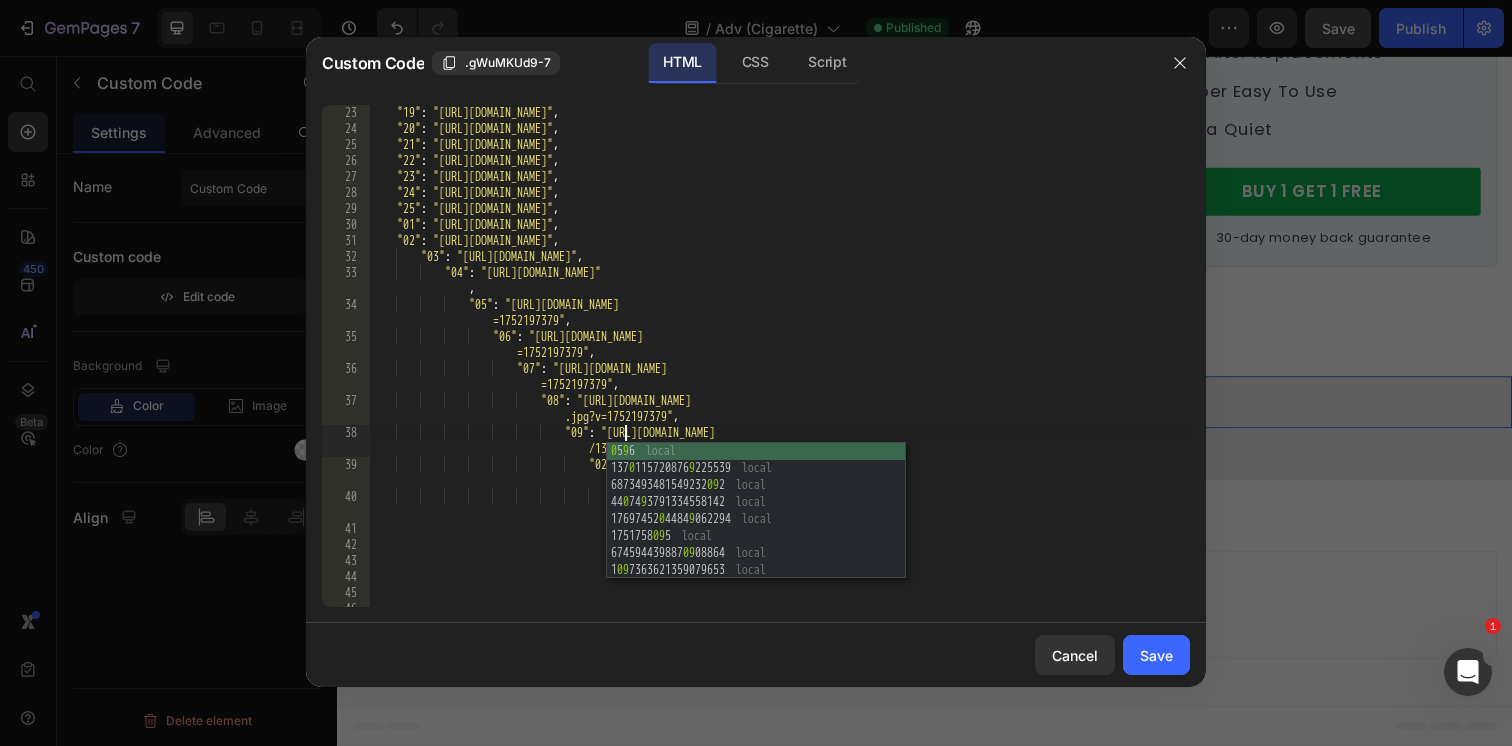click on ""19" :   "https://cdn.shopify.com/s/files/1/0596/9153/2358/files/9746245498938127455.png?v=1751758156" ,      "20" :   "https://cdn.shopify.com/s/files/1/0596/9153/2358/files/17697452044849062294.png?v=1751758377" ,      "21" :   "https://cdn.shopify.com/s/files/1/0596/9153/2358/files/15113968201553064781.png?v=1751758458" ,      "22" :   "https://cdn.shopify.com/s/files/1/0596/9153/2358/files/4407493791334558142.png?v=1751758525" ,      "23" :   "https://cdn.shopify.com/s/files/1/0596/9153/2358/files/17437112292452116068.png?v=1751758661" ,      "24" :   "https://cdn.shopify.com/s/files/1/0596/9153/2358/files/1956440867861158804.png?v=1751758733" ,      "25" :   "https://cdn.shopify.com/s/files/1/0596/9153/2358/files/11226488964853505555.png?v=1751758807" ,      "01" :   "https://cdn.shopify.com/s/files/1/0596/9153/2358/files/6873493481549232092.jpg?v=1752197111" ,      "02" :   "https://cdn.shopify.com/s/files/1/0596/9153/2358/files/13701157208769225539.jpg?v=1752197379" ,           "03" :   ,      :" at bounding box center (779, 372) 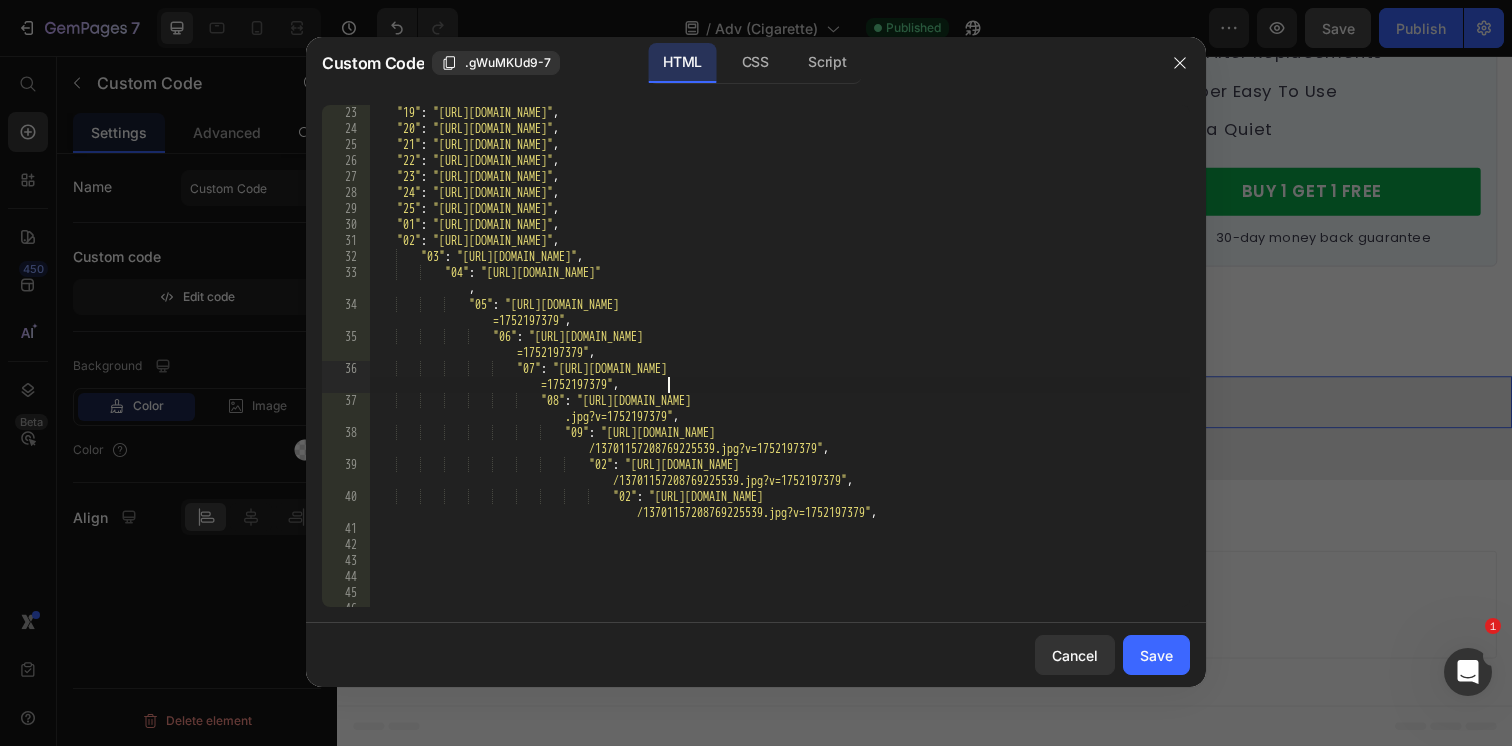 click on ""19" :   "https://cdn.shopify.com/s/files/1/0596/9153/2358/files/9746245498938127455.png?v=1751758156" ,      "20" :   "https://cdn.shopify.com/s/files/1/0596/9153/2358/files/17697452044849062294.png?v=1751758377" ,      "21" :   "https://cdn.shopify.com/s/files/1/0596/9153/2358/files/15113968201553064781.png?v=1751758458" ,      "22" :   "https://cdn.shopify.com/s/files/1/0596/9153/2358/files/4407493791334558142.png?v=1751758525" ,      "23" :   "https://cdn.shopify.com/s/files/1/0596/9153/2358/files/17437112292452116068.png?v=1751758661" ,      "24" :   "https://cdn.shopify.com/s/files/1/0596/9153/2358/files/1956440867861158804.png?v=1751758733" ,      "25" :   "https://cdn.shopify.com/s/files/1/0596/9153/2358/files/11226488964853505555.png?v=1751758807" ,      "01" :   "https://cdn.shopify.com/s/files/1/0596/9153/2358/files/6873493481549232092.jpg?v=1752197111" ,      "02" :   "https://cdn.shopify.com/s/files/1/0596/9153/2358/files/13701157208769225539.jpg?v=1752197379" ,           "03" :   ,      :" at bounding box center [779, 372] 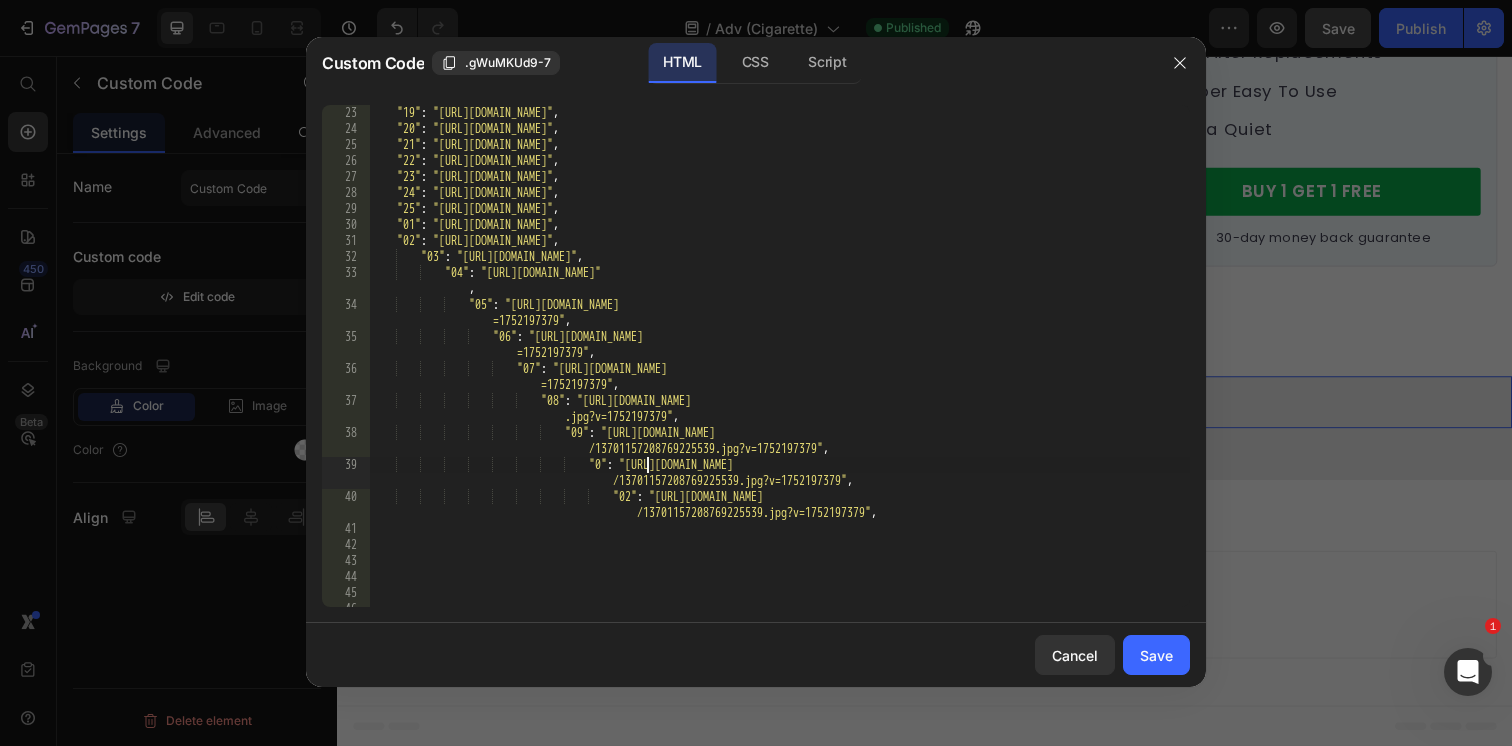 scroll, scrollTop: 0, scrollLeft: 23, axis: horizontal 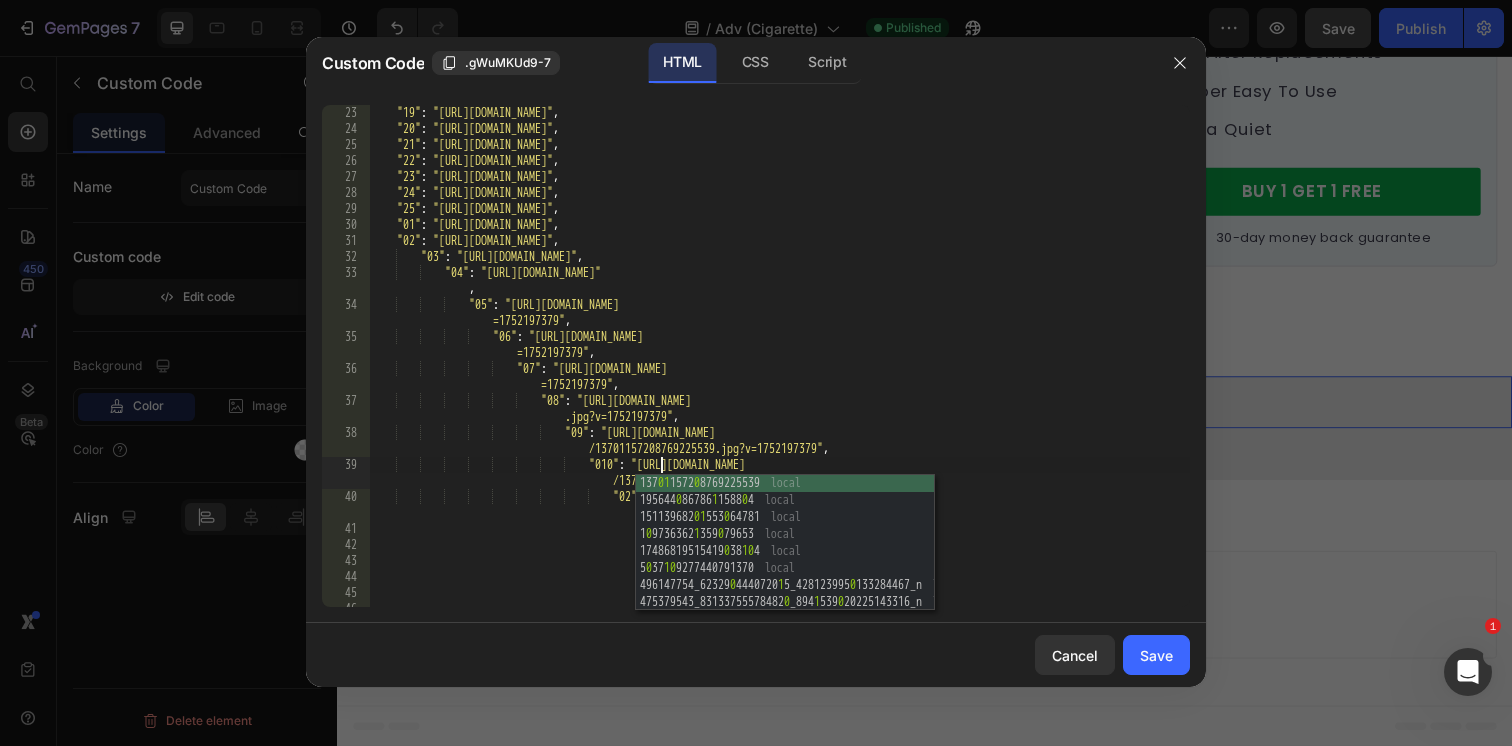 click on ""19" :   "https://cdn.shopify.com/s/files/1/0596/9153/2358/files/9746245498938127455.png?v=1751758156" ,      "20" :   "https://cdn.shopify.com/s/files/1/0596/9153/2358/files/17697452044849062294.png?v=1751758377" ,      "21" :   "https://cdn.shopify.com/s/files/1/0596/9153/2358/files/15113968201553064781.png?v=1751758458" ,      "22" :   "https://cdn.shopify.com/s/files/1/0596/9153/2358/files/4407493791334558142.png?v=1751758525" ,      "23" :   "https://cdn.shopify.com/s/files/1/0596/9153/2358/files/17437112292452116068.png?v=1751758661" ,      "24" :   "https://cdn.shopify.com/s/files/1/0596/9153/2358/files/1956440867861158804.png?v=1751758733" ,      "25" :   "https://cdn.shopify.com/s/files/1/0596/9153/2358/files/11226488964853505555.png?v=1751758807" ,      "01" :   "https://cdn.shopify.com/s/files/1/0596/9153/2358/files/6873493481549232092.jpg?v=1752197111" ,      "02" :   "https://cdn.shopify.com/s/files/1/0596/9153/2358/files/13701157208769225539.jpg?v=1752197379" ,           "03" :   ,      :" at bounding box center (779, 372) 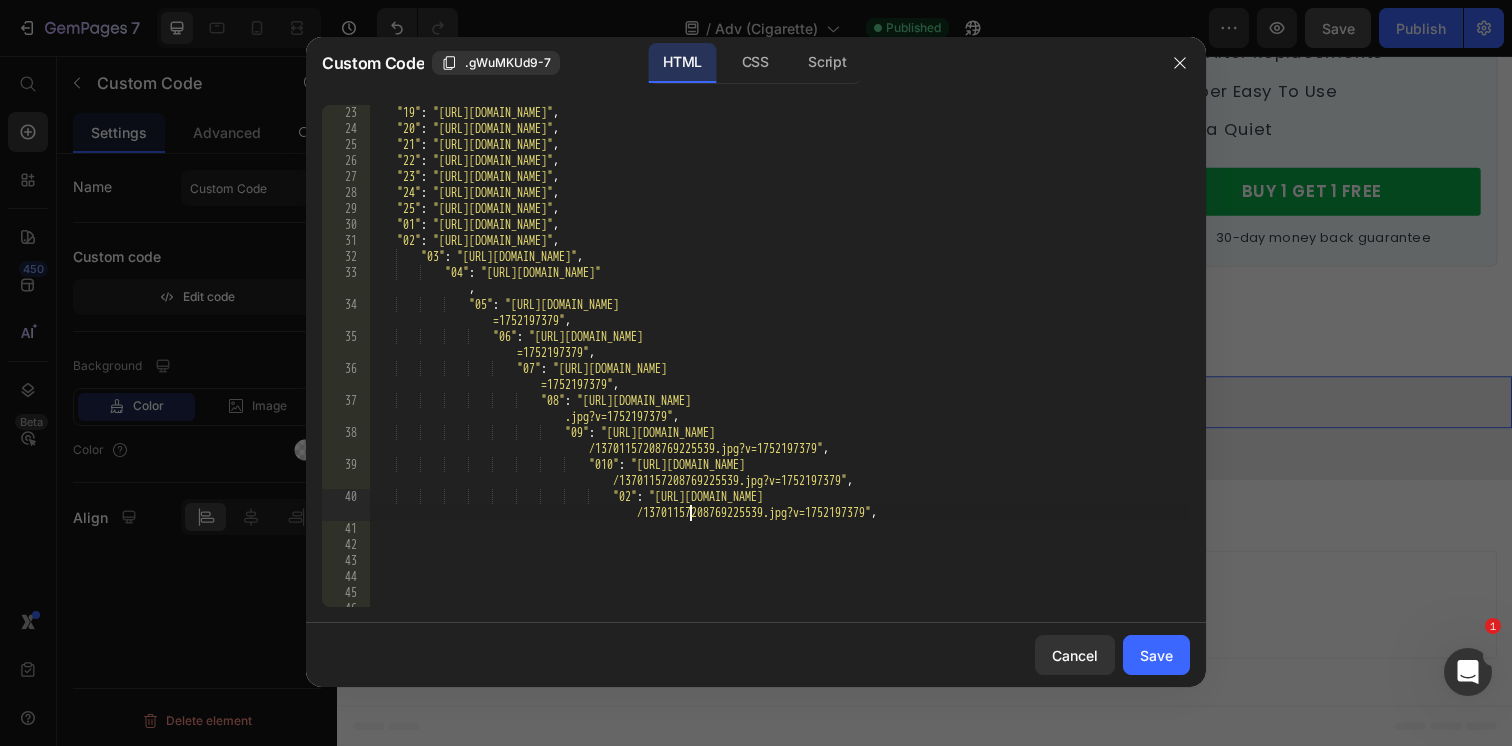 click on ""19" :   "https://cdn.shopify.com/s/files/1/0596/9153/2358/files/9746245498938127455.png?v=1751758156" ,      "20" :   "https://cdn.shopify.com/s/files/1/0596/9153/2358/files/17697452044849062294.png?v=1751758377" ,      "21" :   "https://cdn.shopify.com/s/files/1/0596/9153/2358/files/15113968201553064781.png?v=1751758458" ,      "22" :   "https://cdn.shopify.com/s/files/1/0596/9153/2358/files/4407493791334558142.png?v=1751758525" ,      "23" :   "https://cdn.shopify.com/s/files/1/0596/9153/2358/files/17437112292452116068.png?v=1751758661" ,      "24" :   "https://cdn.shopify.com/s/files/1/0596/9153/2358/files/1956440867861158804.png?v=1751758733" ,      "25" :   "https://cdn.shopify.com/s/files/1/0596/9153/2358/files/11226488964853505555.png?v=1751758807" ,      "01" :   "https://cdn.shopify.com/s/files/1/0596/9153/2358/files/6873493481549232092.jpg?v=1752197111" ,      "02" :   "https://cdn.shopify.com/s/files/1/0596/9153/2358/files/13701157208769225539.jpg?v=1752197379" ,           "03" :   ,      :" at bounding box center [779, 372] 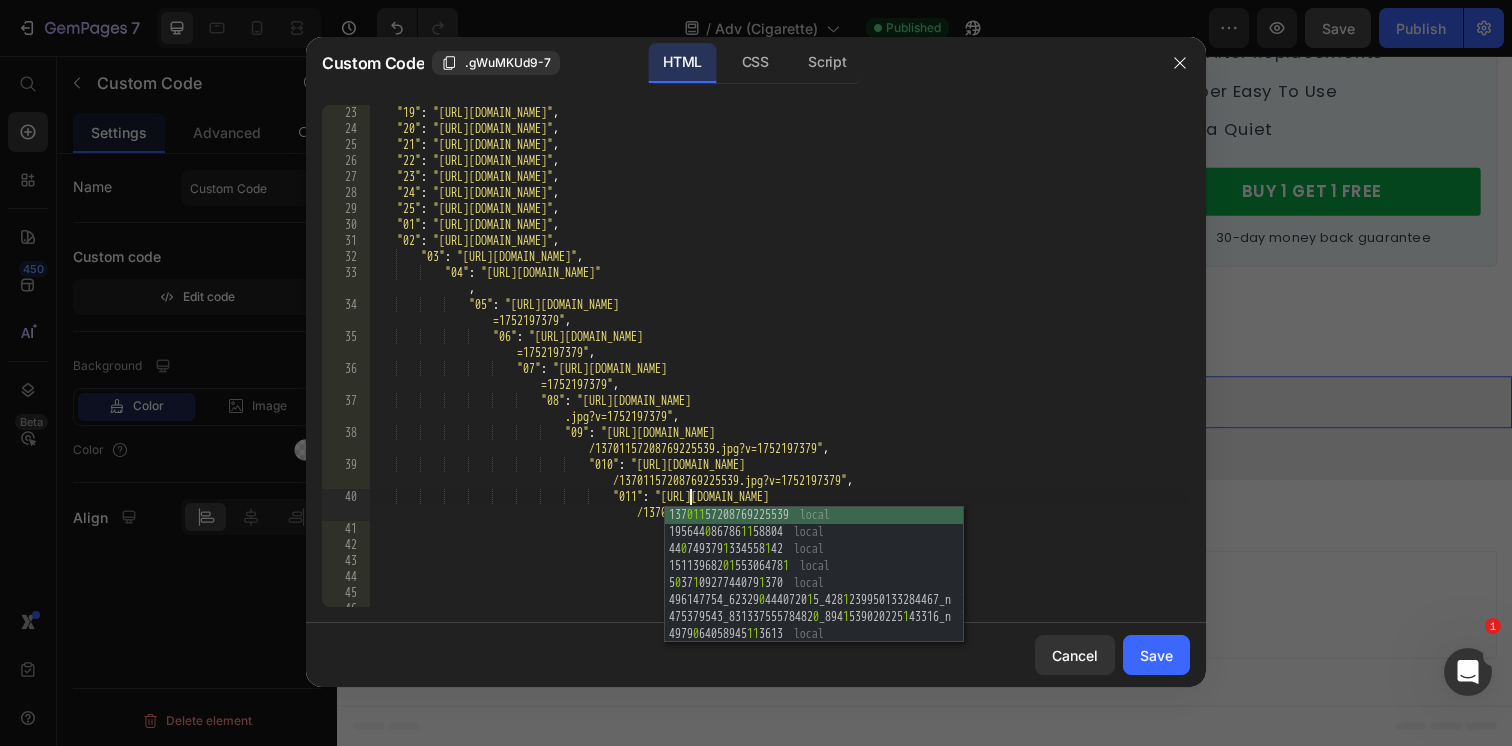 scroll, scrollTop: 0, scrollLeft: 26, axis: horizontal 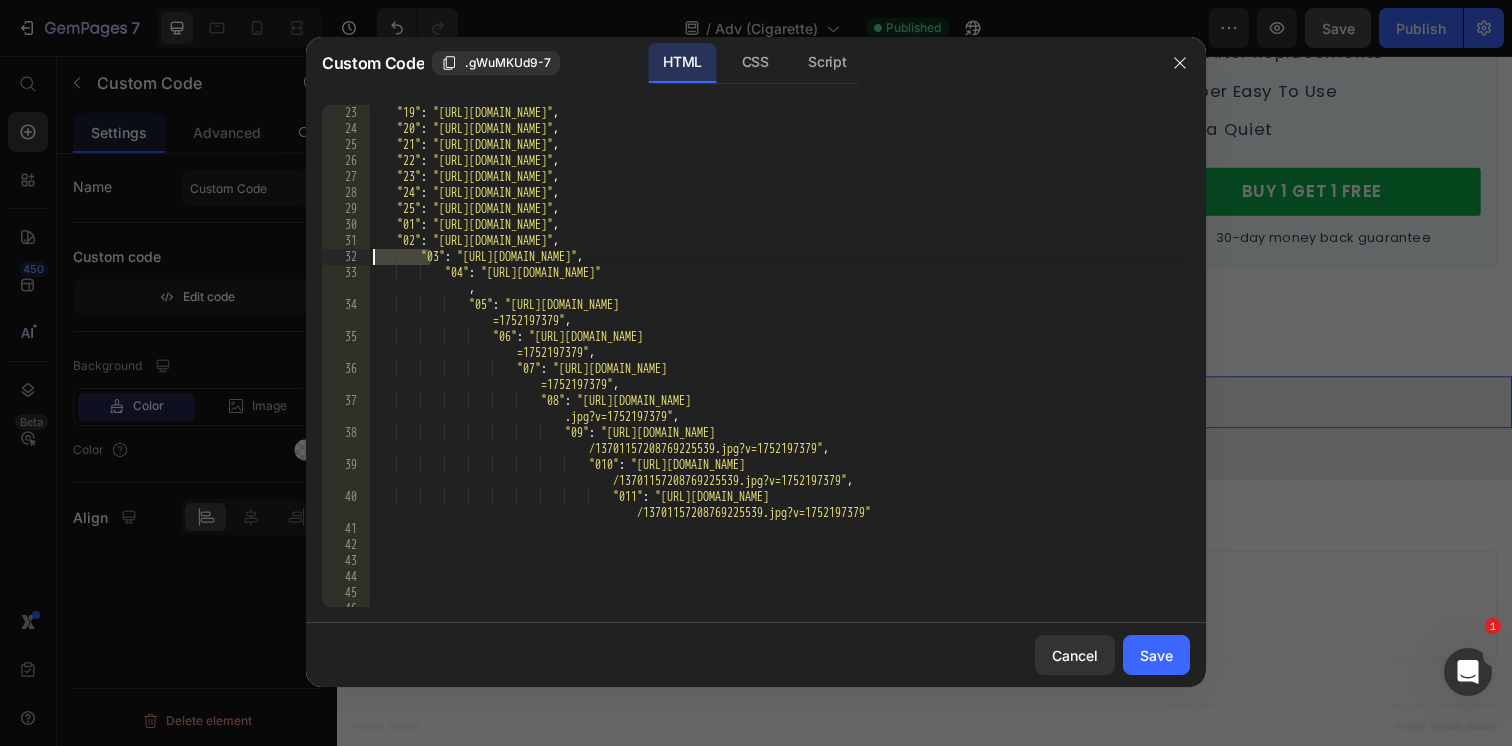 drag, startPoint x: 422, startPoint y: 254, endPoint x: 354, endPoint y: 258, distance: 68.117546 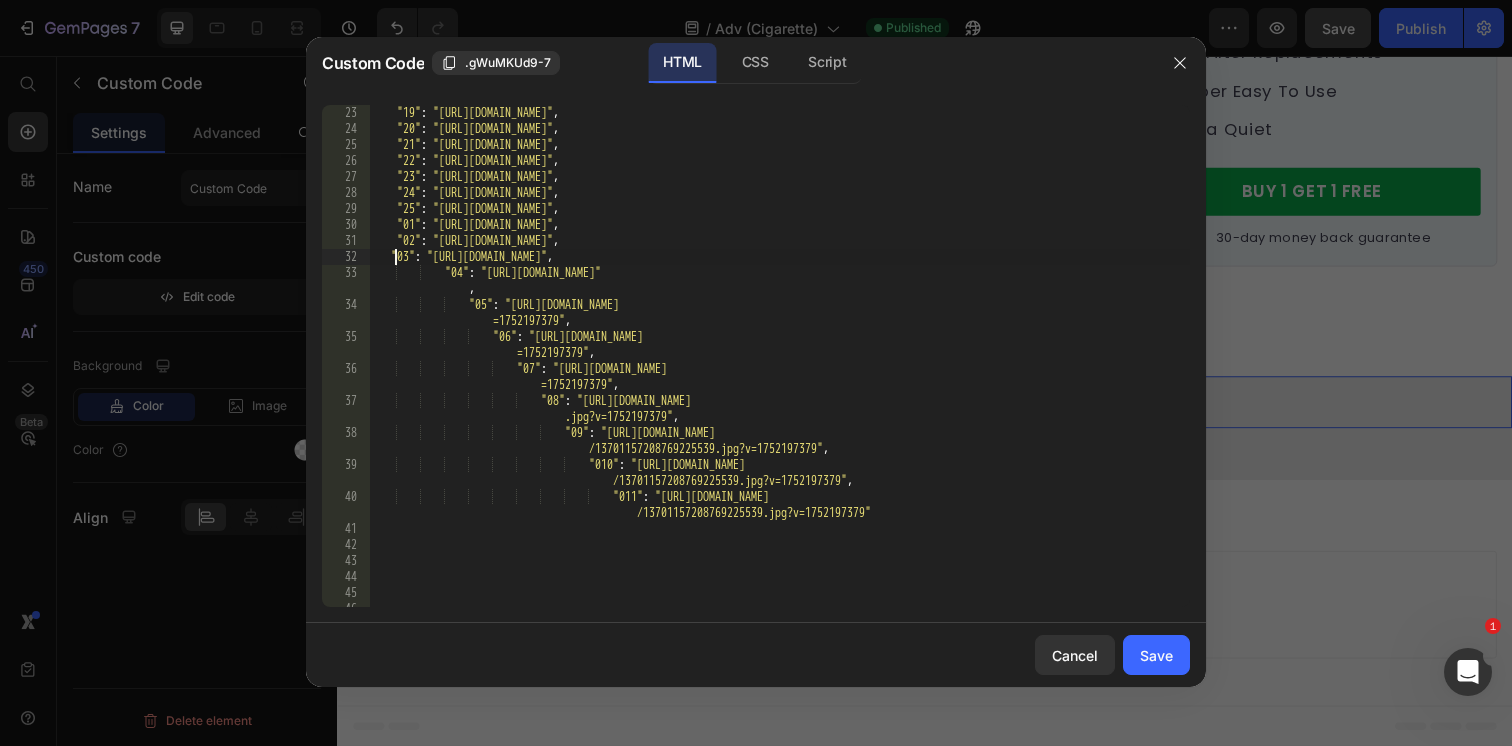 scroll, scrollTop: 0, scrollLeft: 2, axis: horizontal 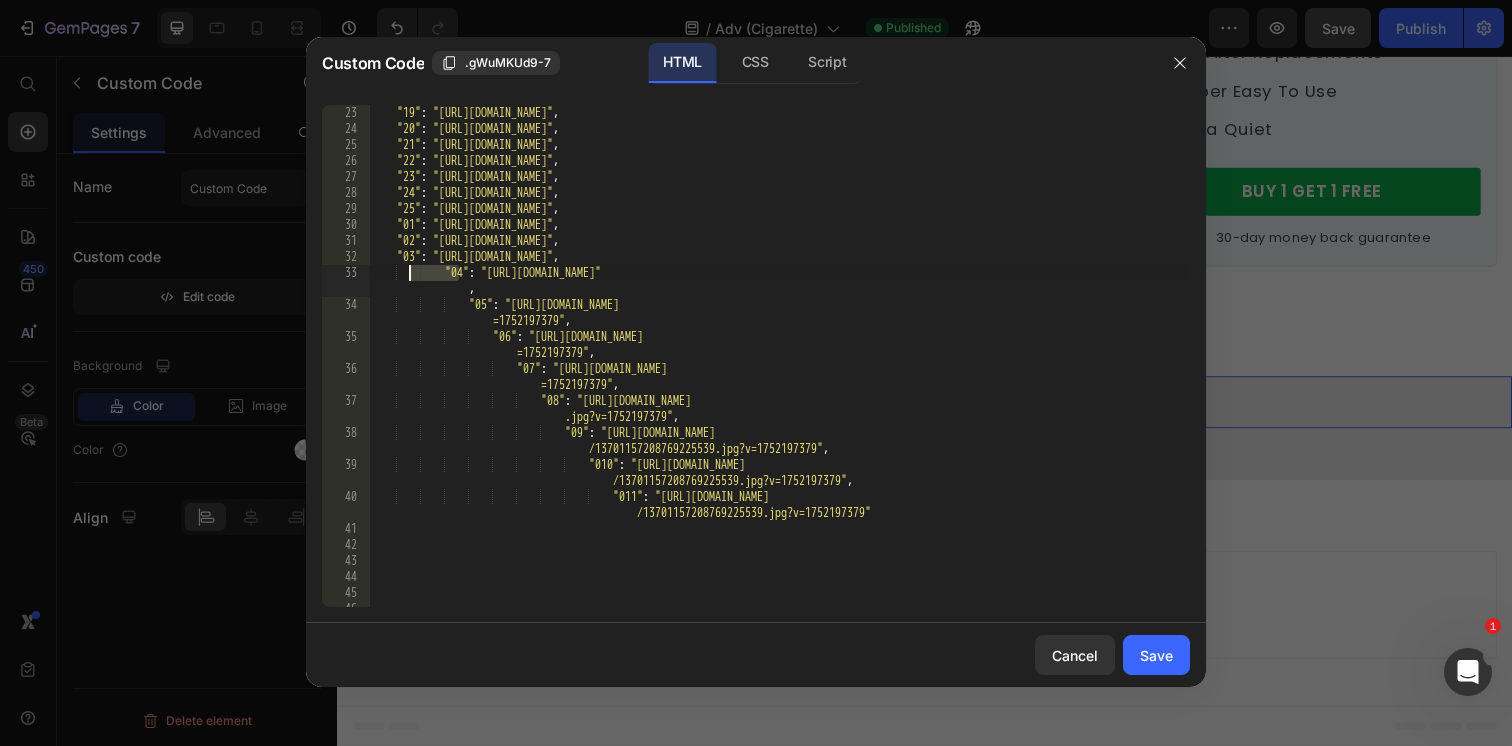 drag, startPoint x: 459, startPoint y: 272, endPoint x: 404, endPoint y: 273, distance: 55.00909 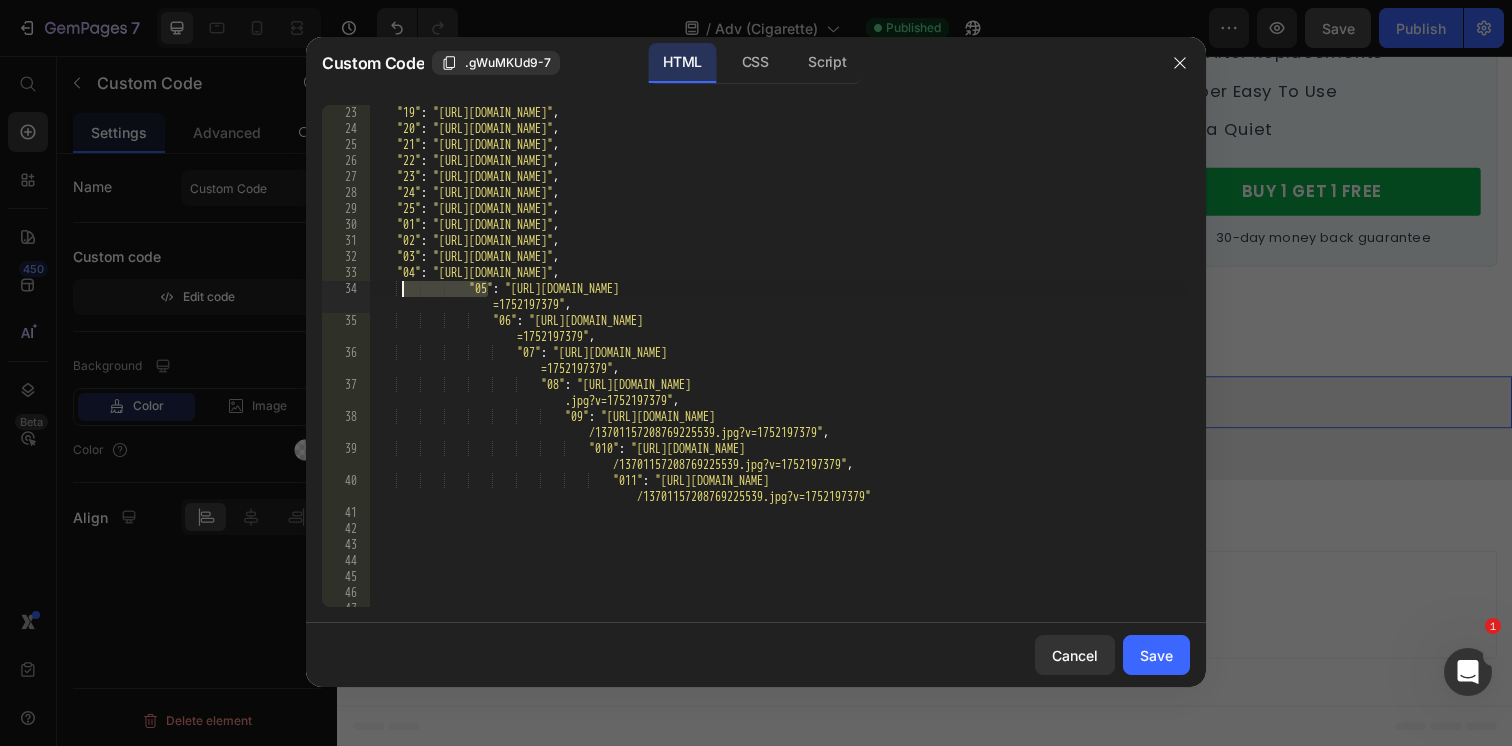 drag, startPoint x: 490, startPoint y: 289, endPoint x: 403, endPoint y: 290, distance: 87.005745 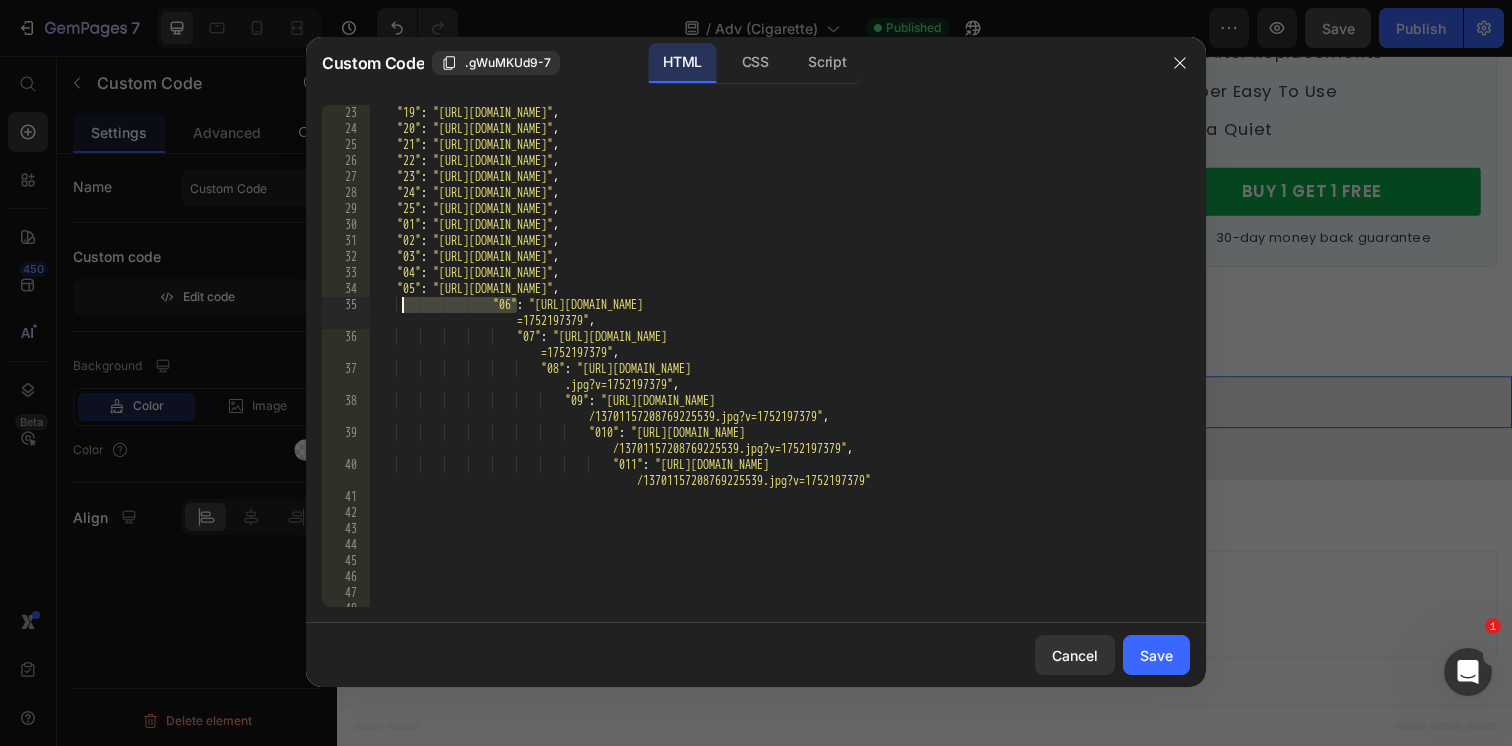 drag, startPoint x: 520, startPoint y: 307, endPoint x: 405, endPoint y: 307, distance: 115 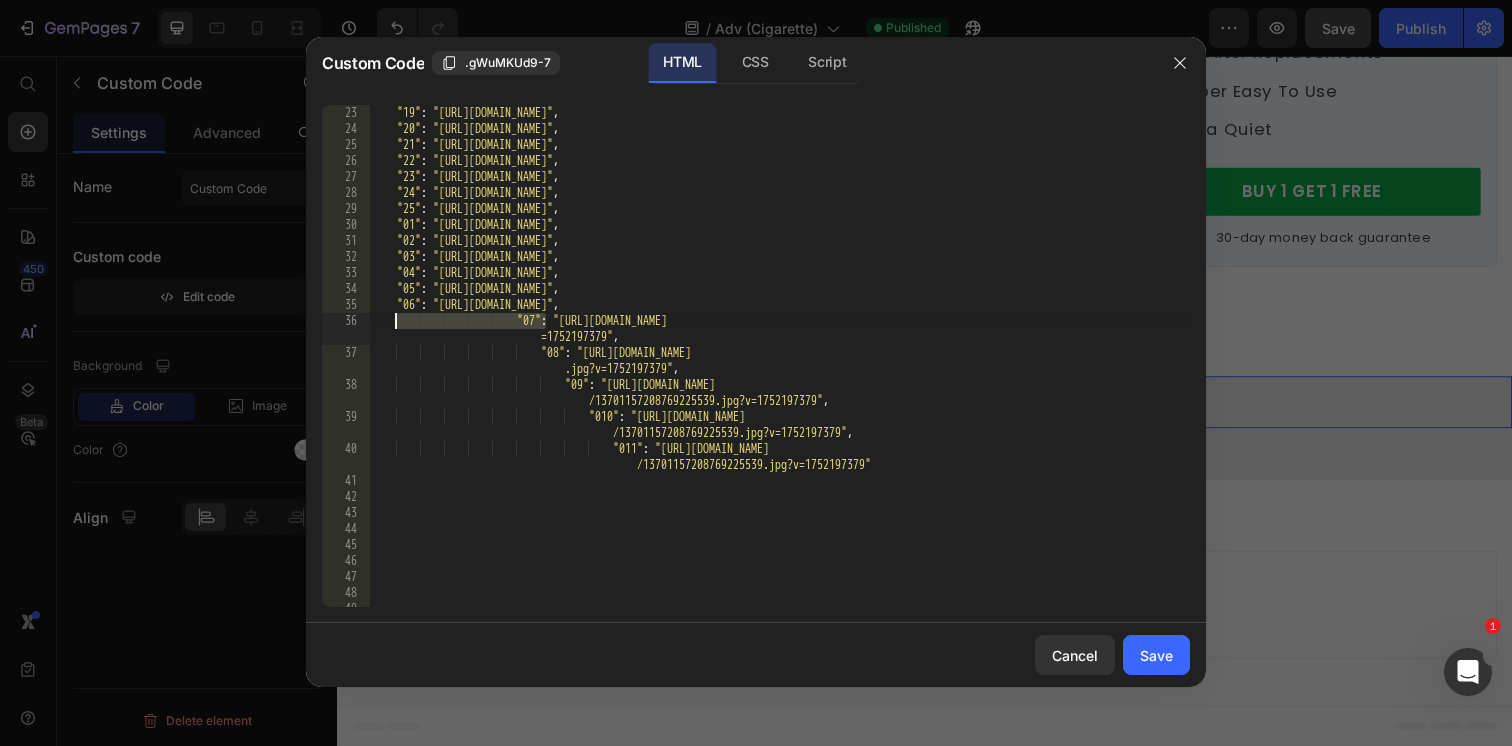 drag, startPoint x: 545, startPoint y: 323, endPoint x: 398, endPoint y: 323, distance: 147 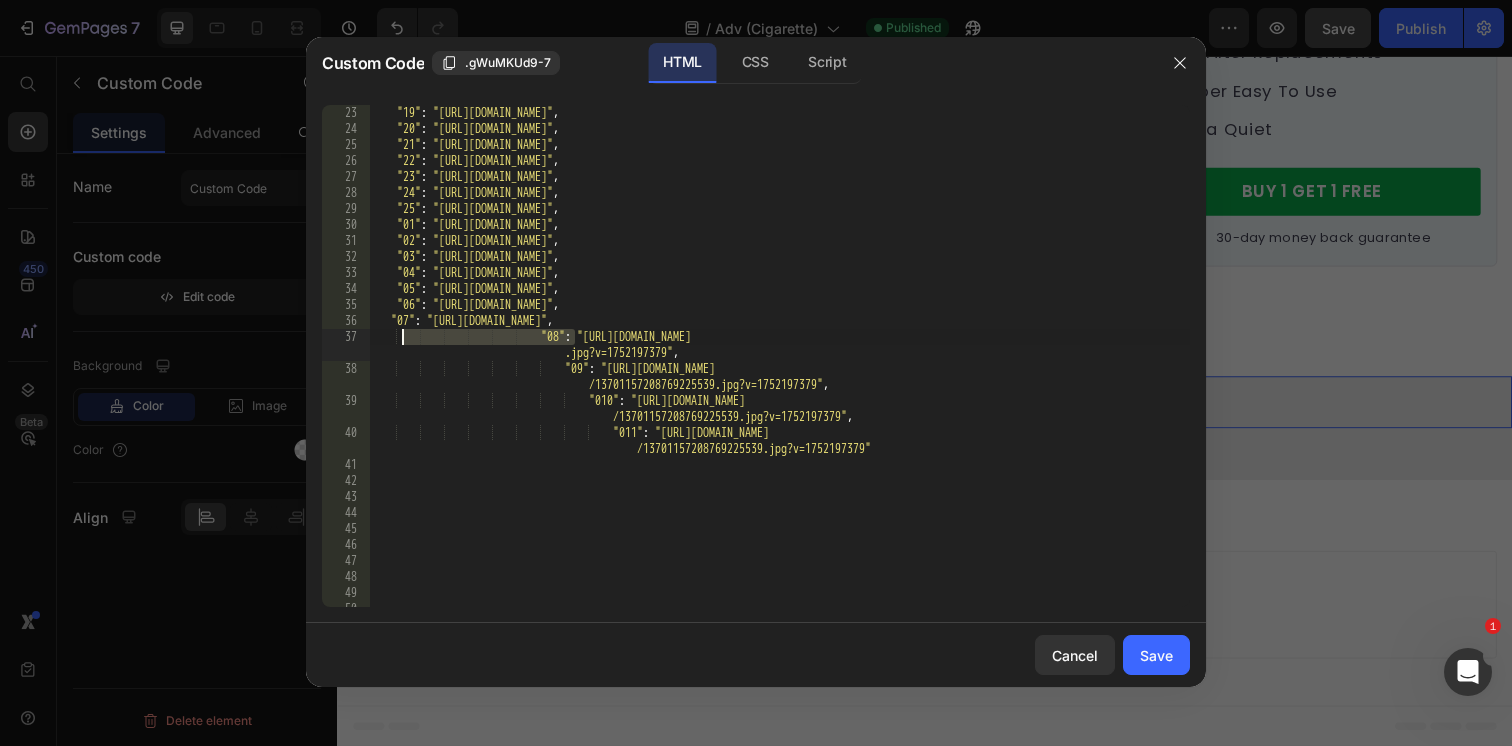 drag, startPoint x: 578, startPoint y: 338, endPoint x: 402, endPoint y: 338, distance: 176 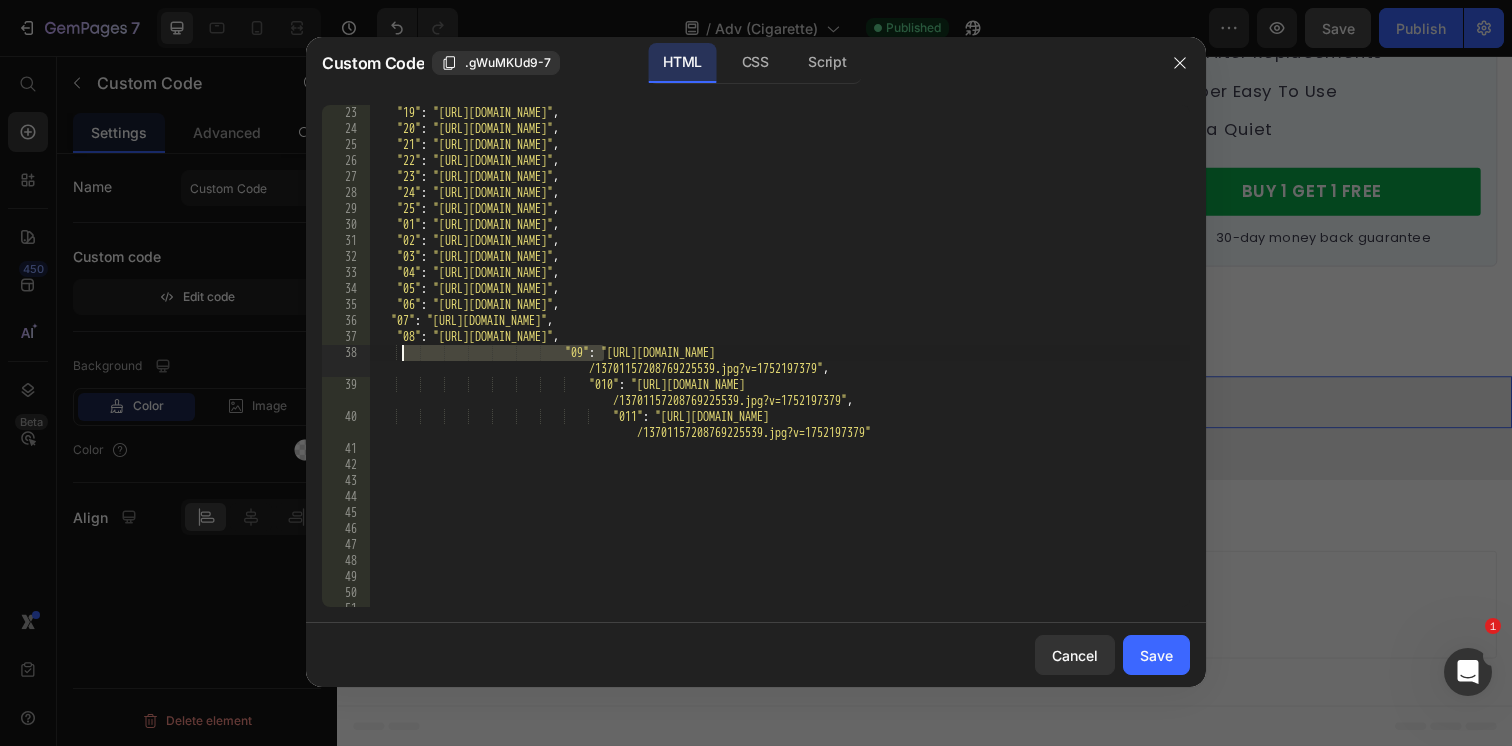 drag, startPoint x: 603, startPoint y: 353, endPoint x: 402, endPoint y: 355, distance: 201.00995 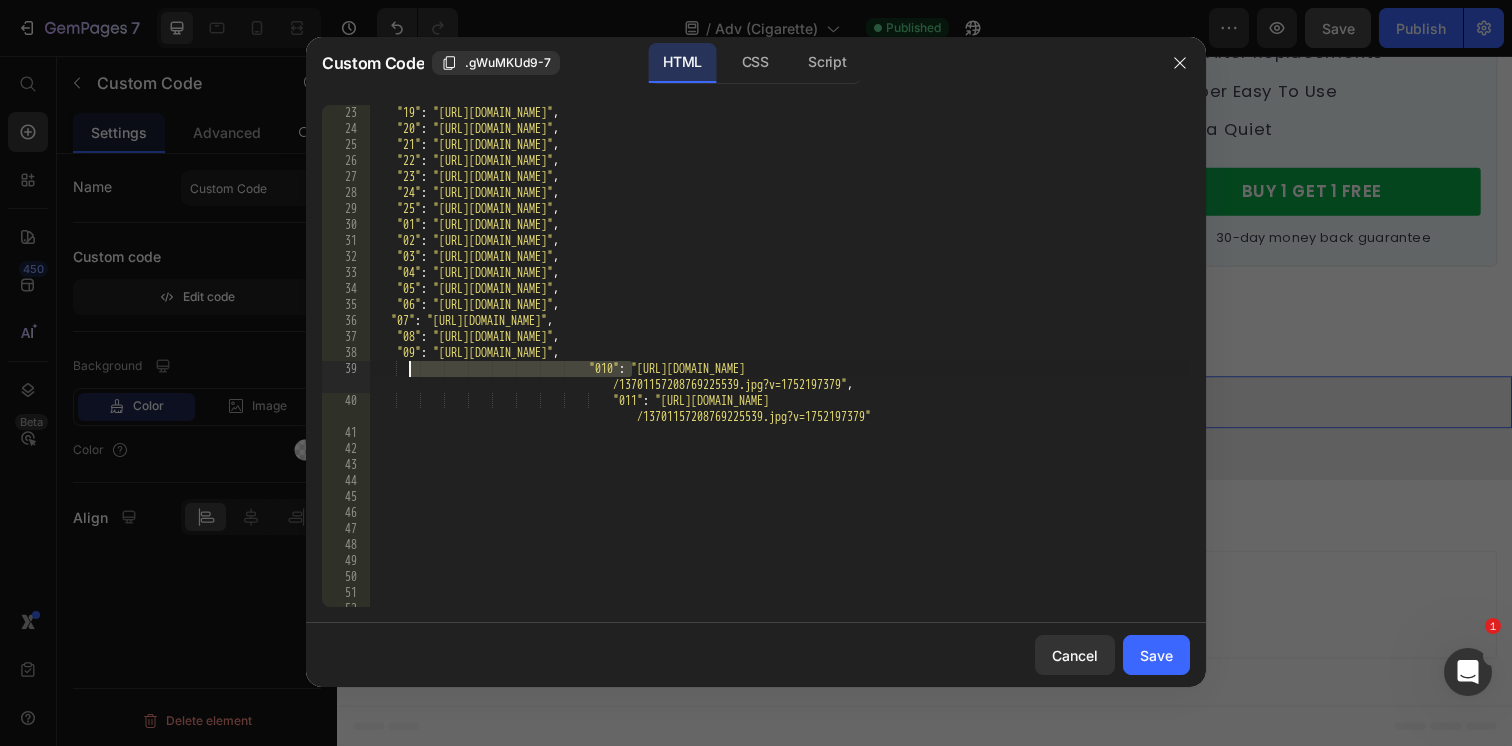 drag, startPoint x: 634, startPoint y: 371, endPoint x: 406, endPoint y: 372, distance: 228.0022 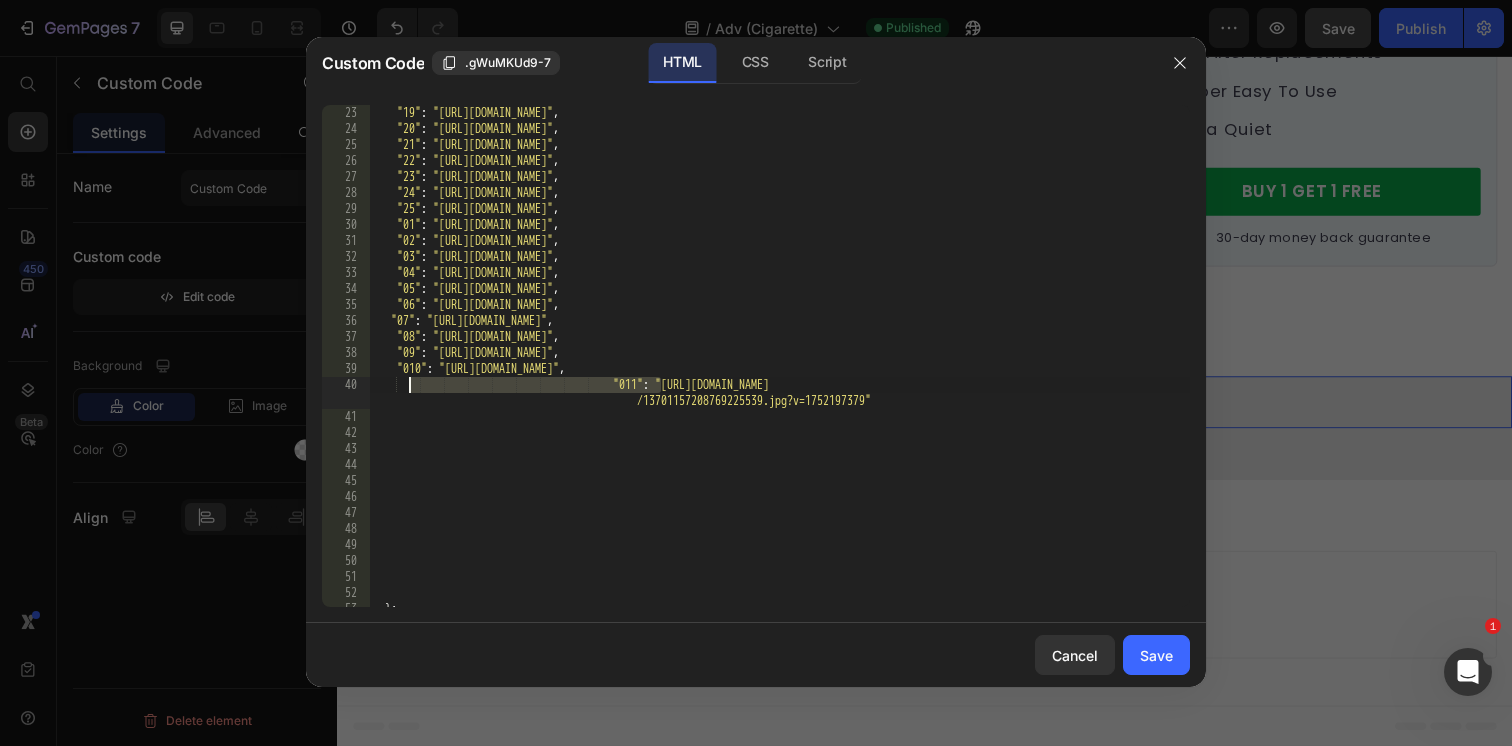 drag, startPoint x: 661, startPoint y: 389, endPoint x: 407, endPoint y: 387, distance: 254.00787 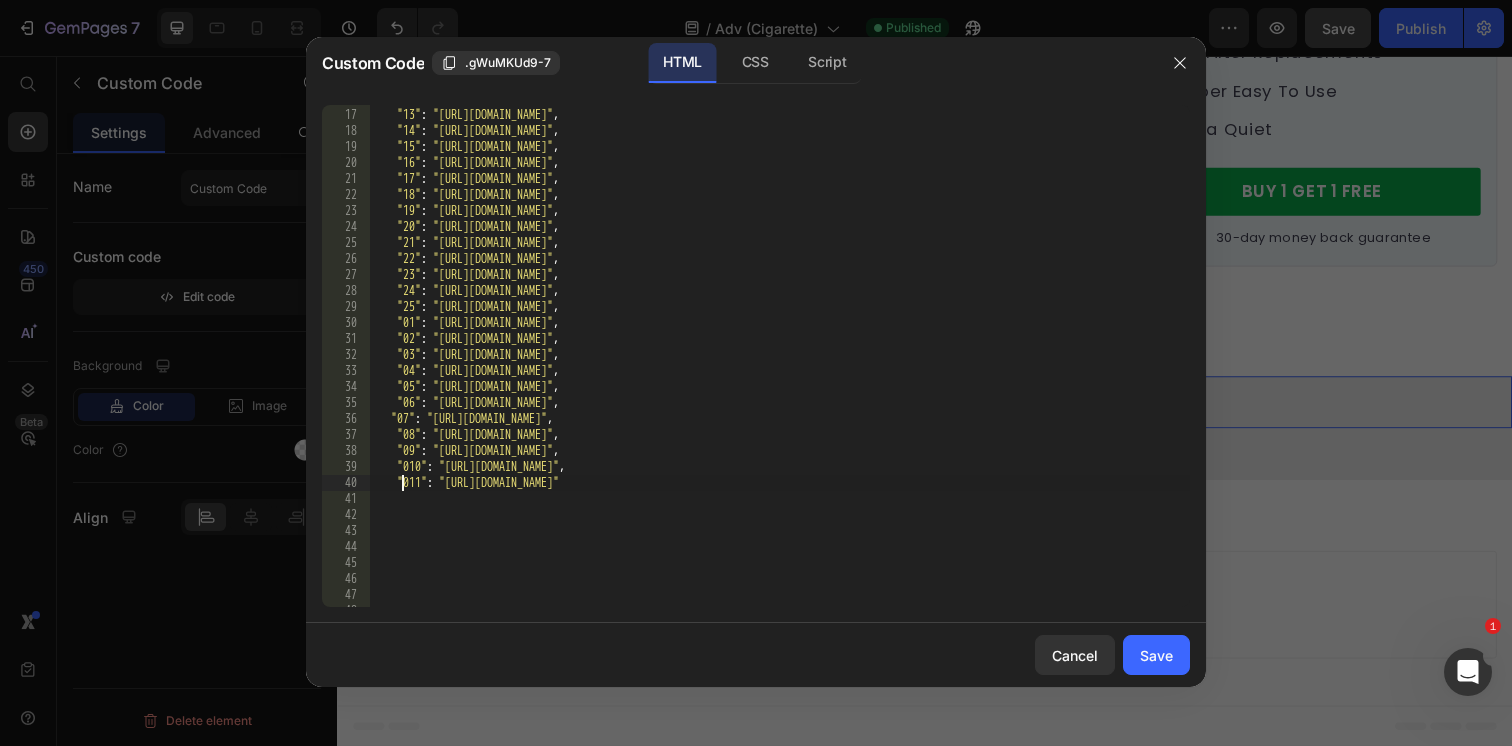 scroll, scrollTop: 350, scrollLeft: 0, axis: vertical 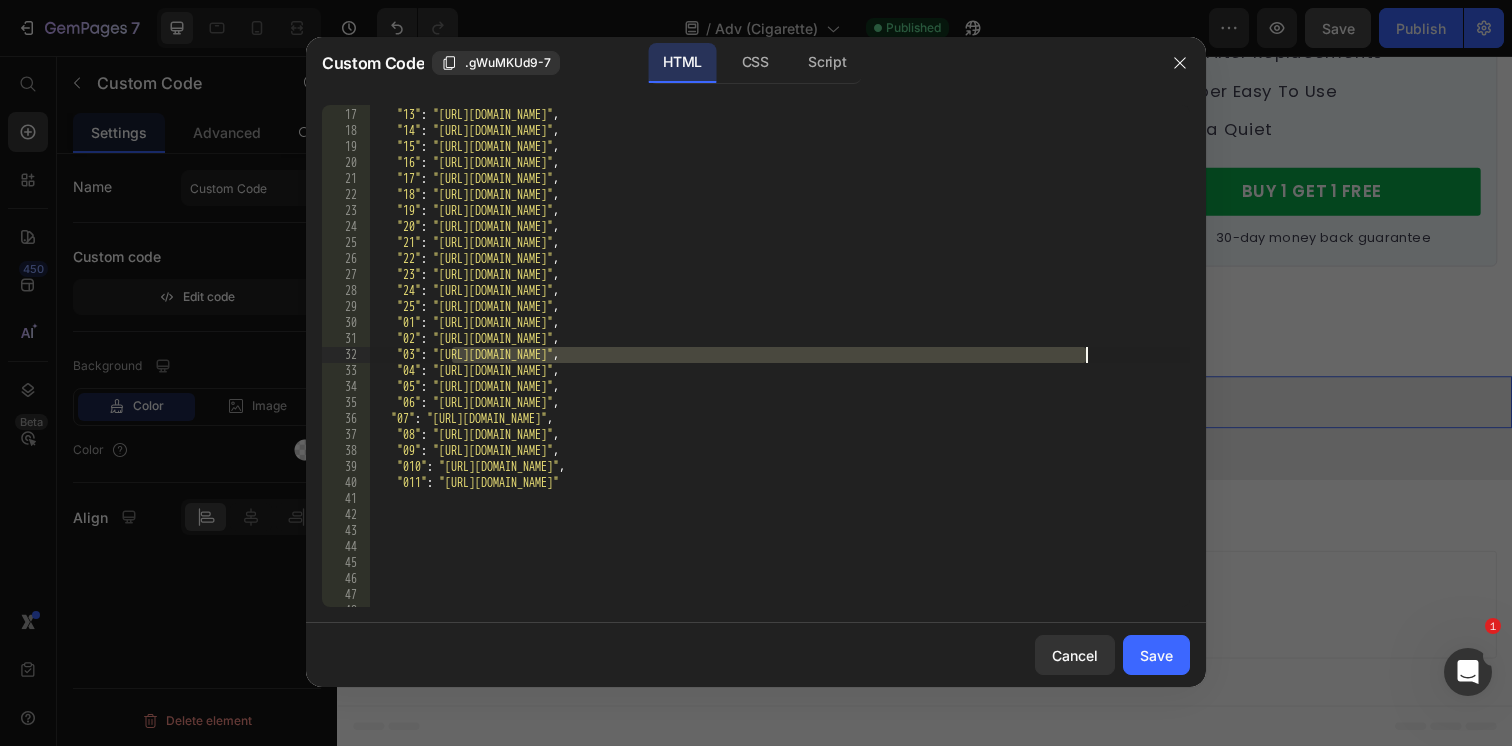 drag, startPoint x: 454, startPoint y: 356, endPoint x: 1085, endPoint y: 354, distance: 631.0032 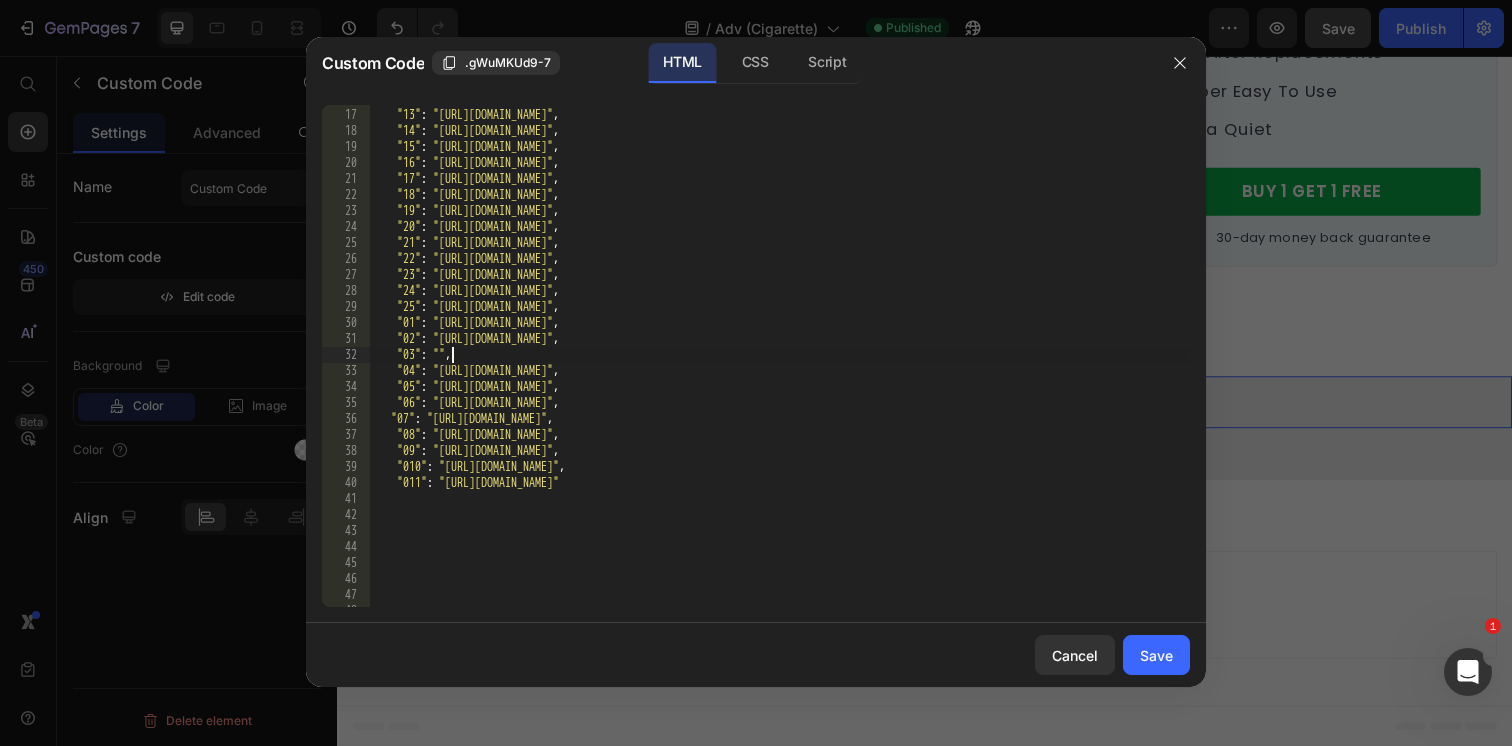 paste on "https://cdn.shopify.com/s/files/1/0596/9153/2358/files/13208845658368317477.jpg?v=1752197378" 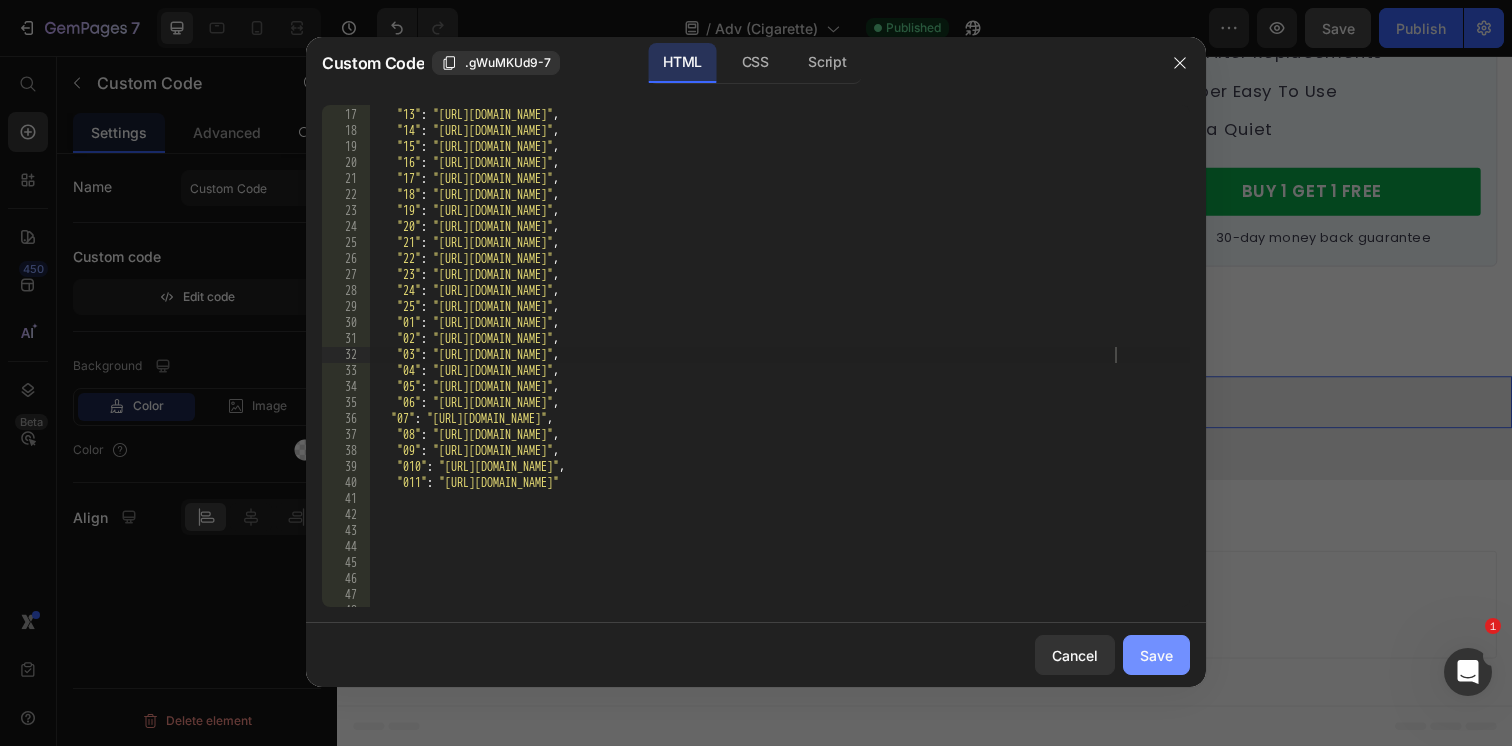 click on "Save" at bounding box center (1156, 655) 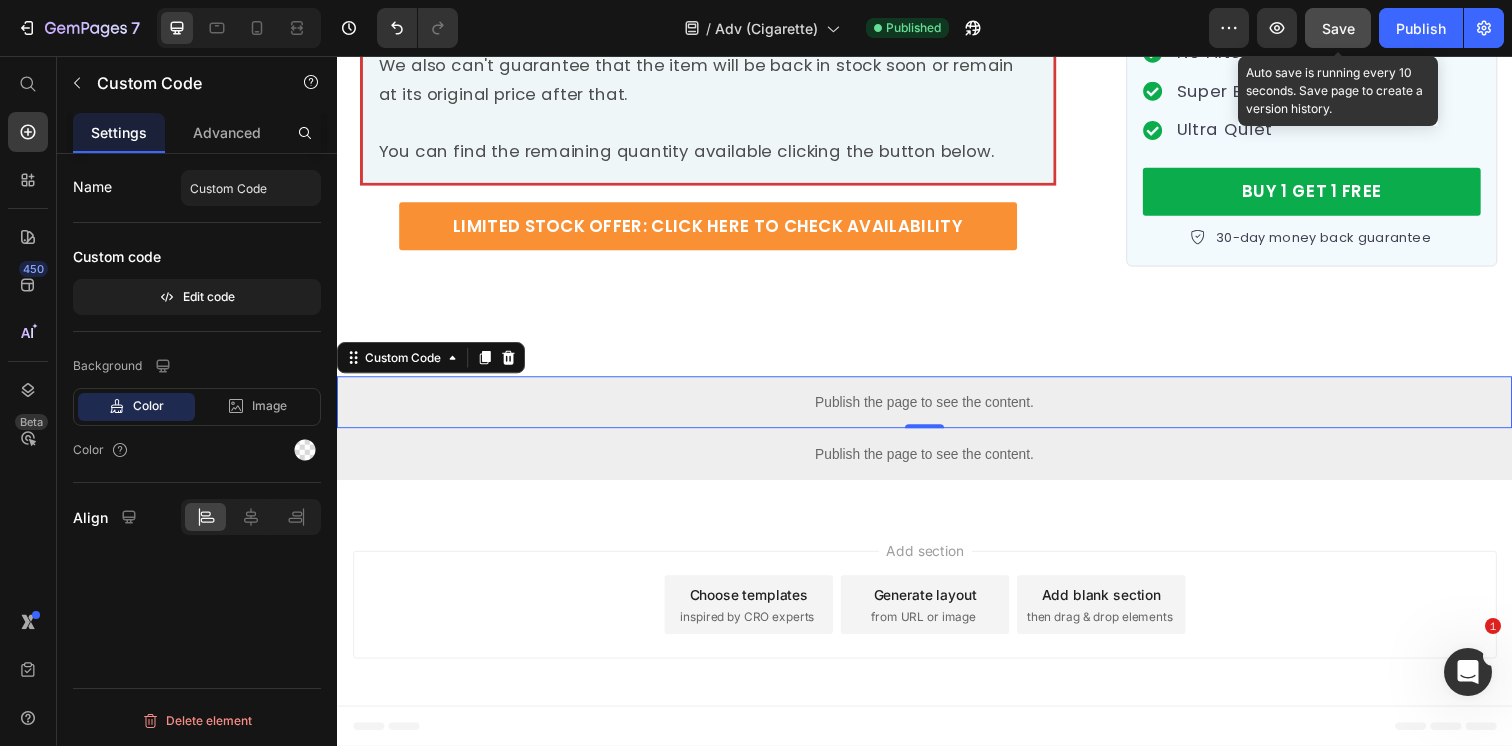 click on "Save" at bounding box center (1338, 28) 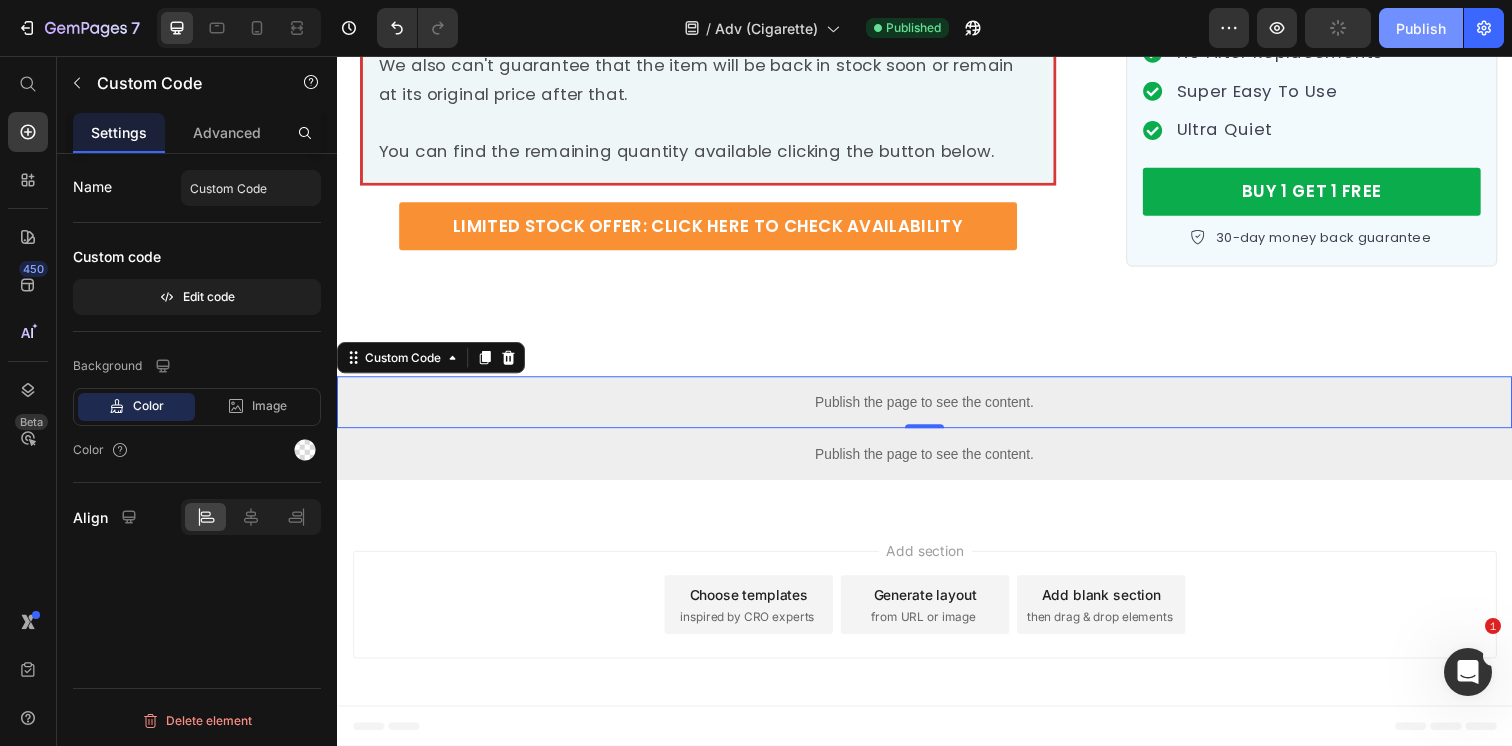 click on "Publish" at bounding box center (1421, 28) 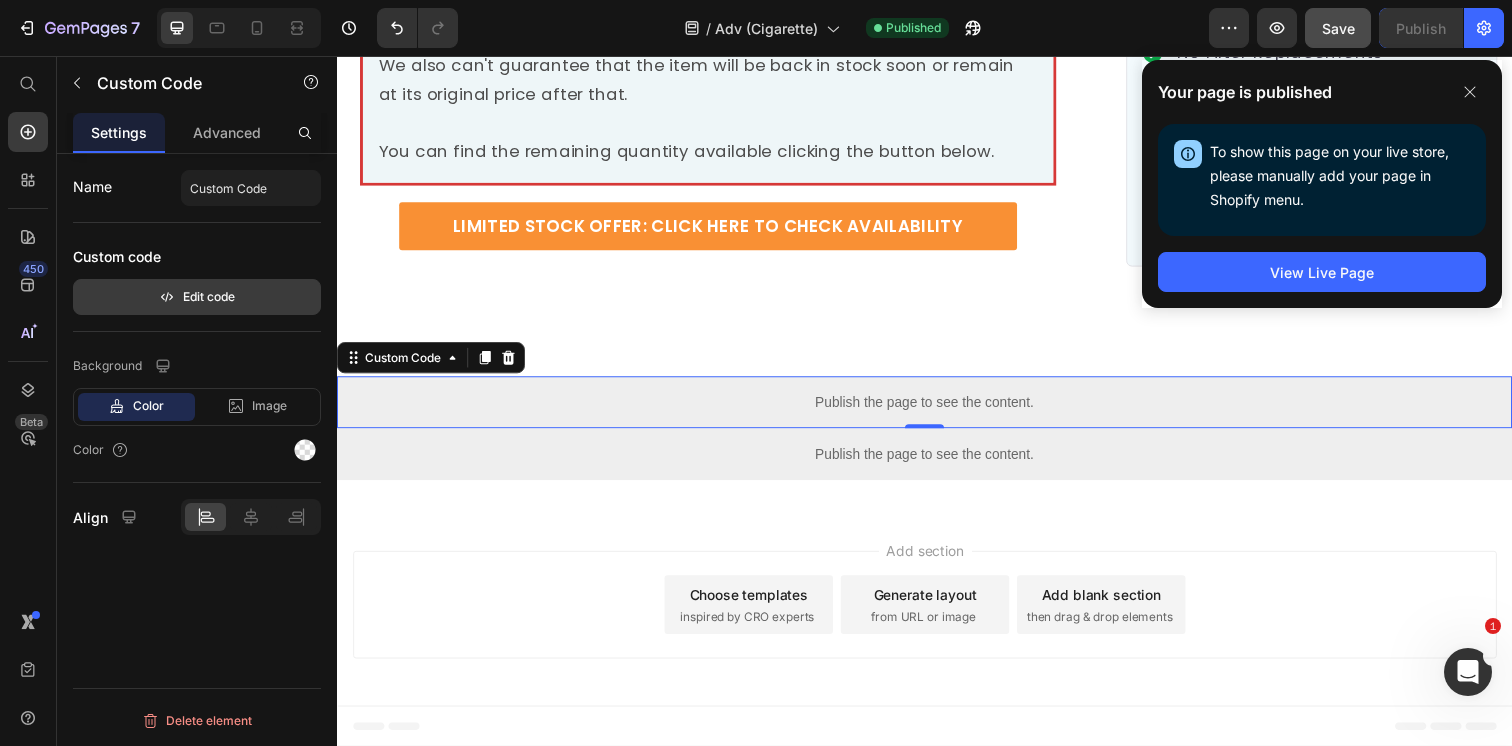 click on "Edit code" at bounding box center [197, 297] 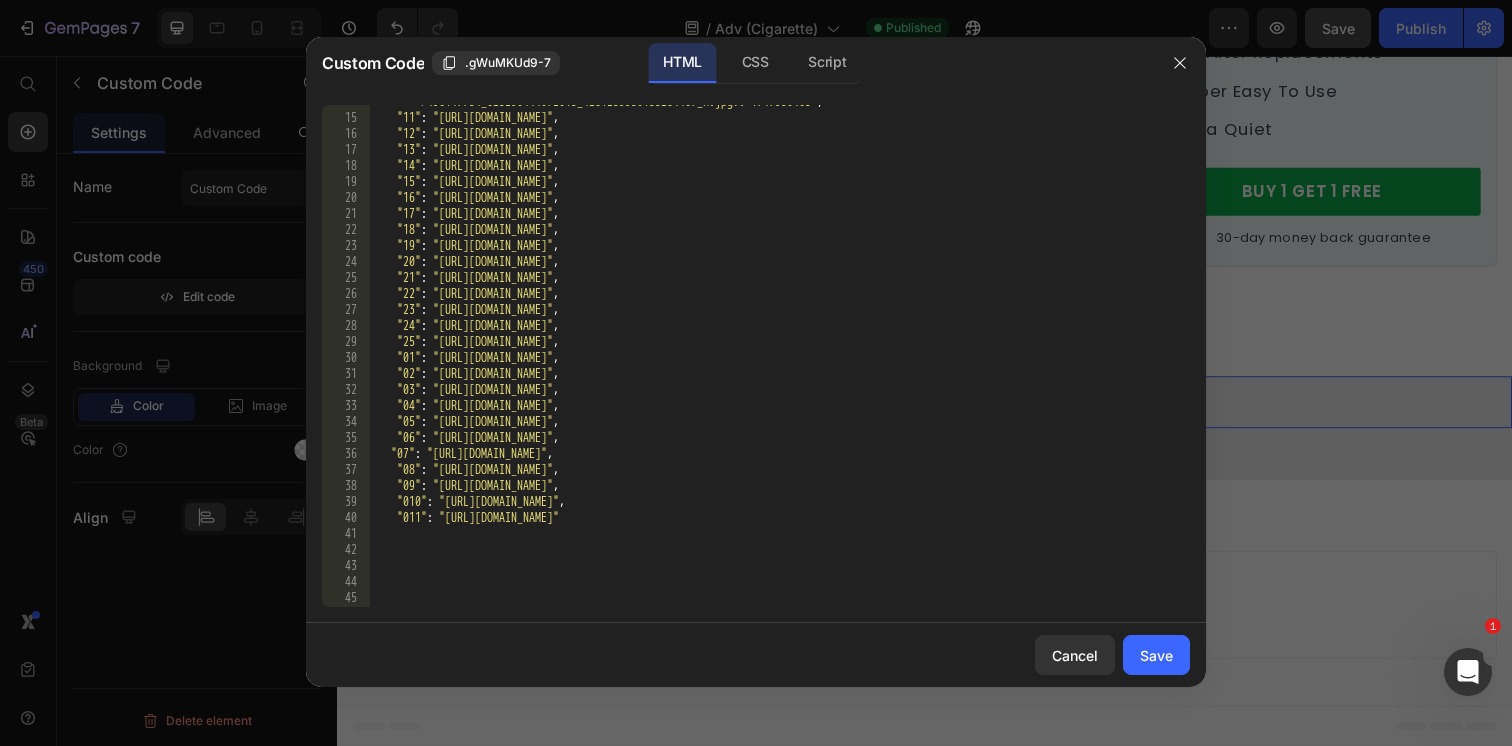 scroll, scrollTop: 316, scrollLeft: 0, axis: vertical 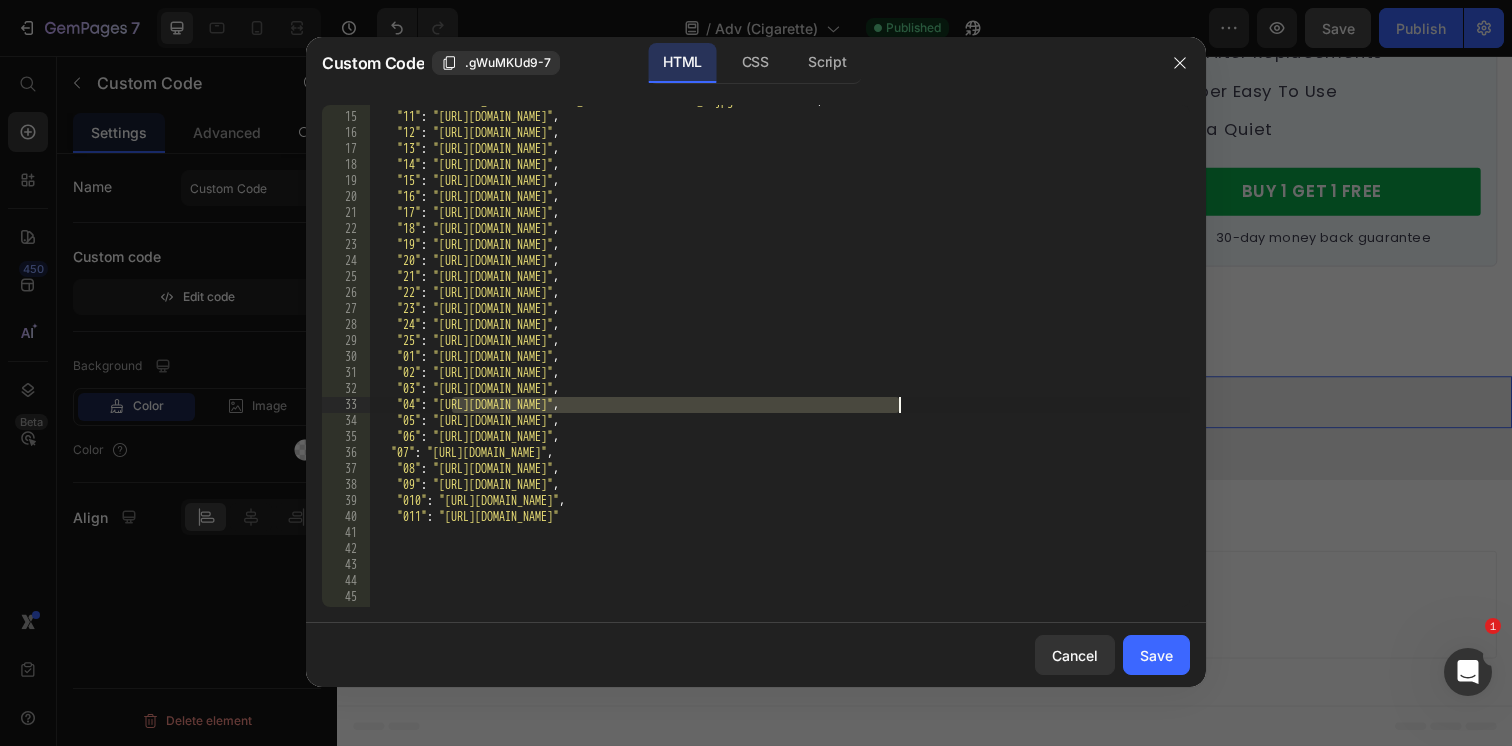 drag, startPoint x: 456, startPoint y: 406, endPoint x: 896, endPoint y: 406, distance: 440 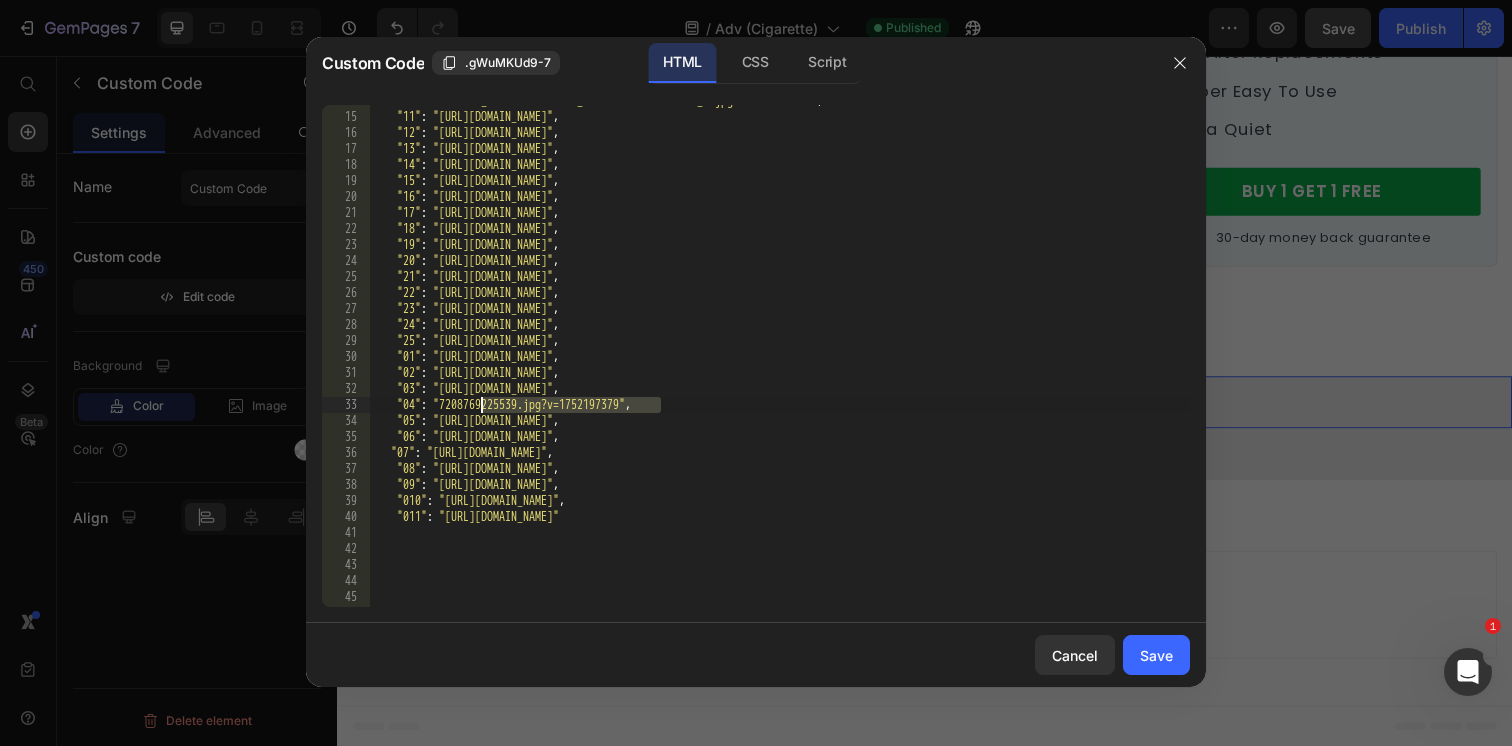 drag, startPoint x: 665, startPoint y: 406, endPoint x: 474, endPoint y: 409, distance: 191.02356 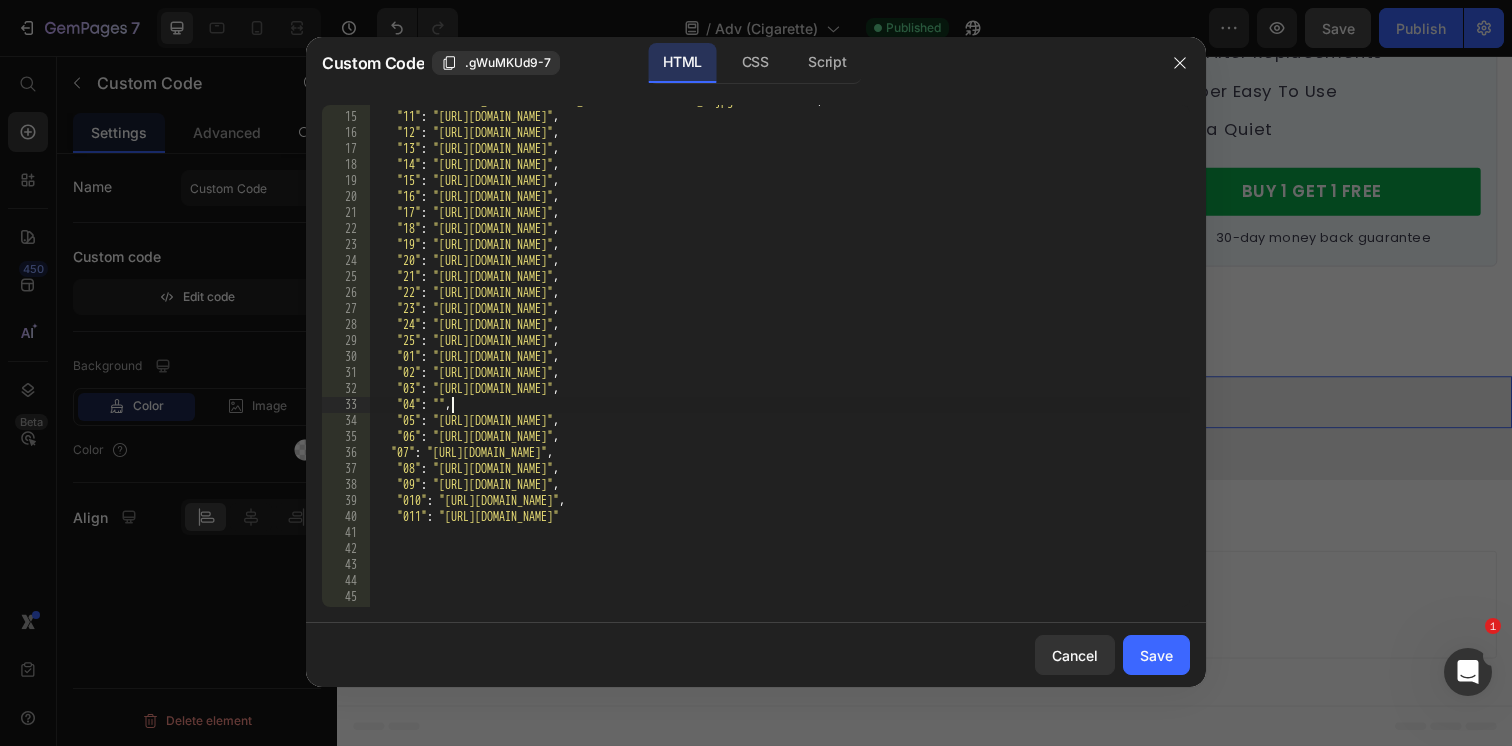 paste on "https://cdn.shopify.com/s/files/1/0596/9153/2358/files/16925503229727782619.jpg?v=1752197376" 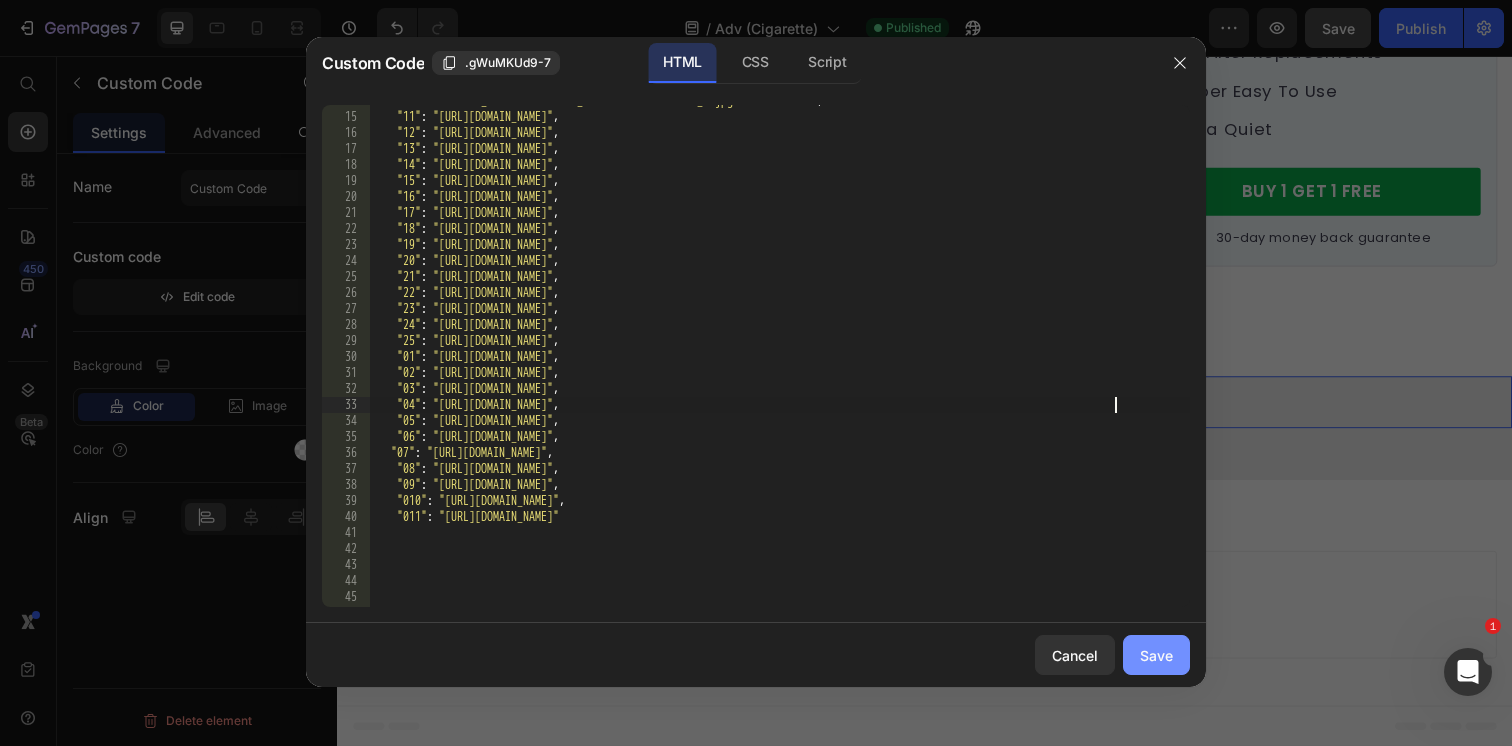 click on "Save" 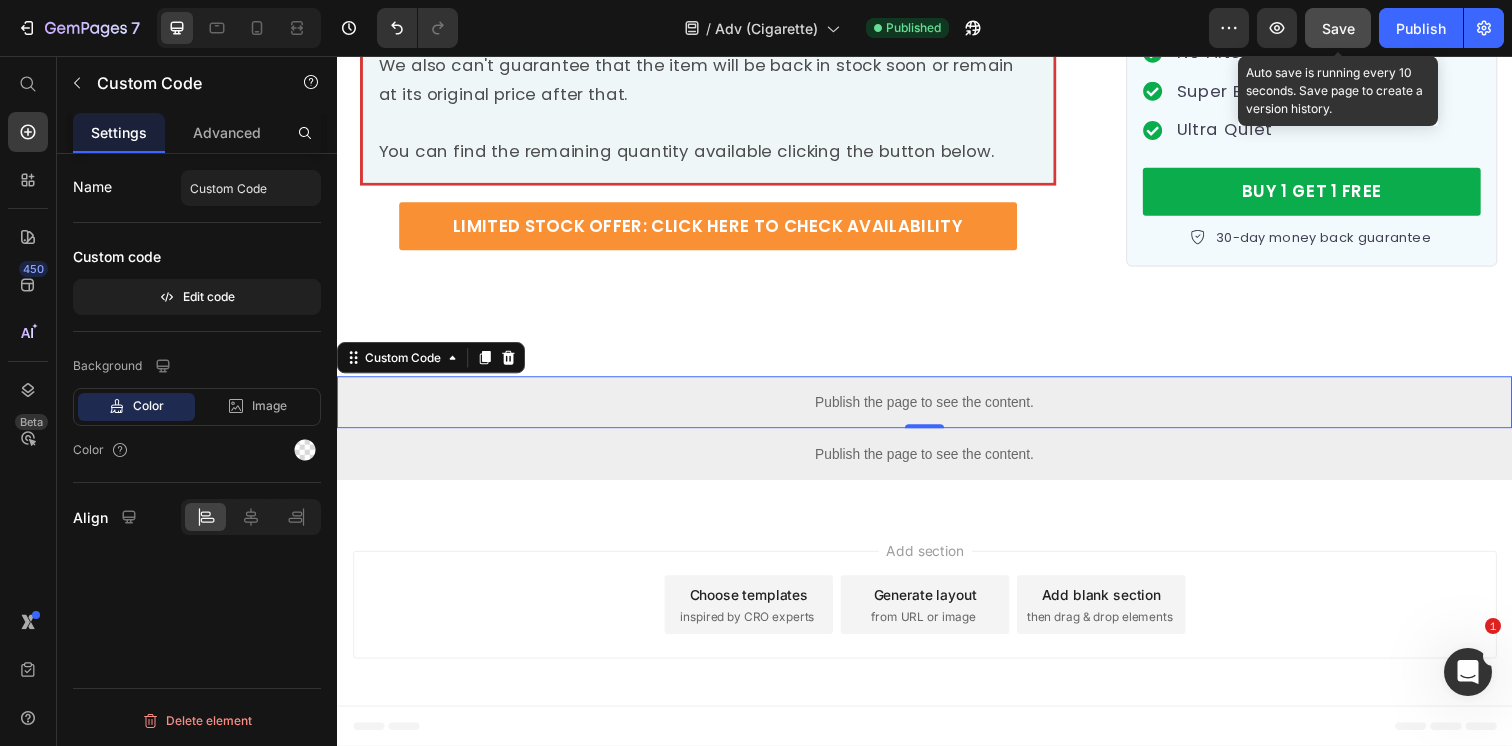 click on "Save" 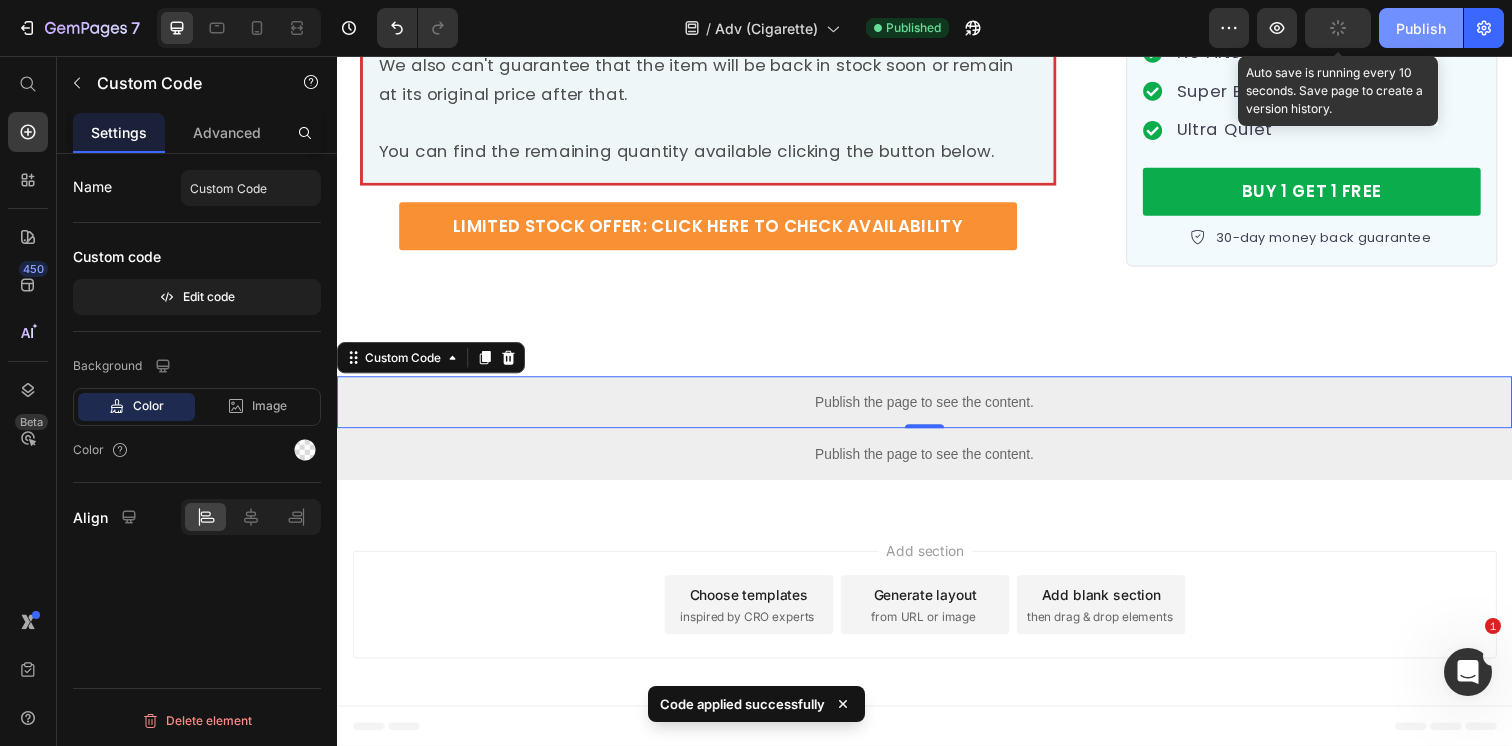 click on "Publish" at bounding box center [1421, 28] 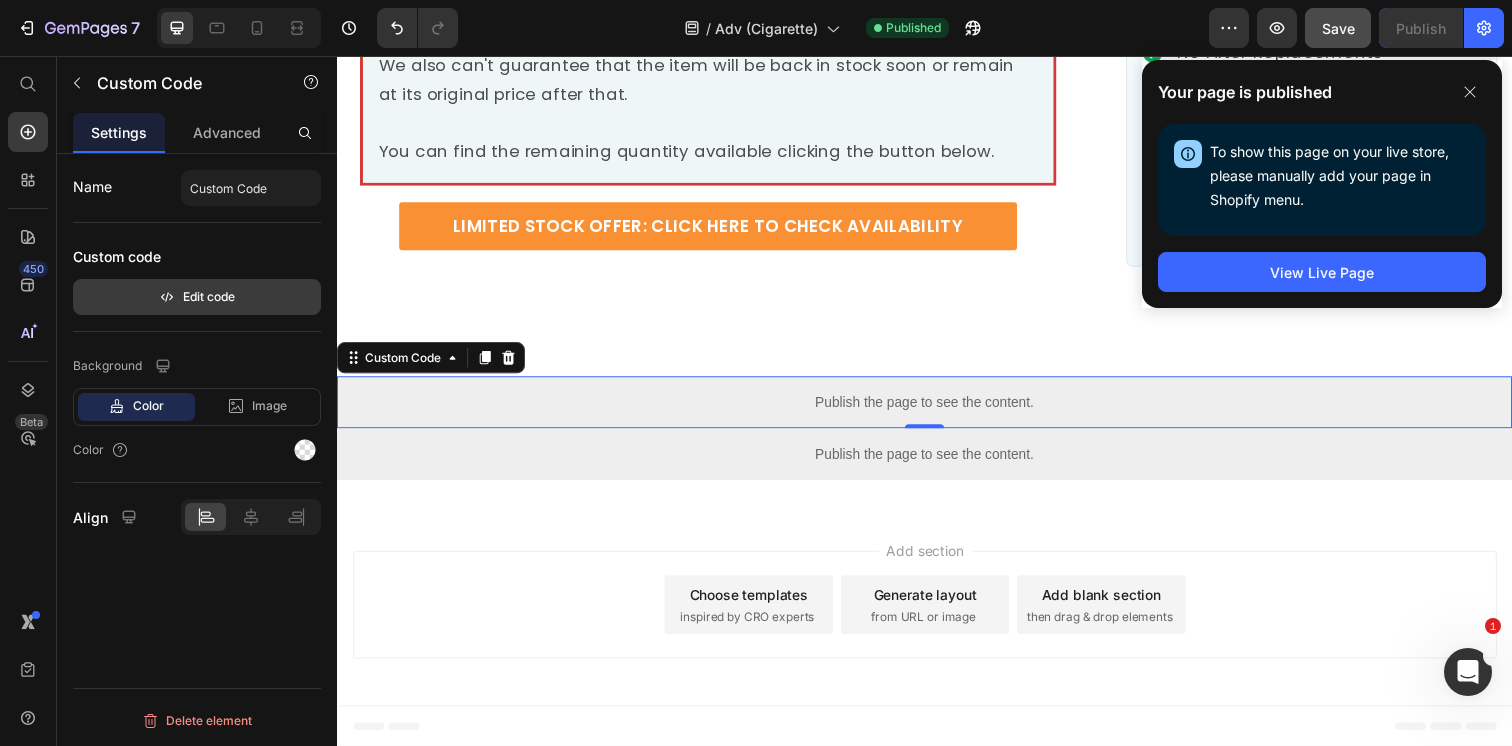 click on "Edit code" at bounding box center [197, 297] 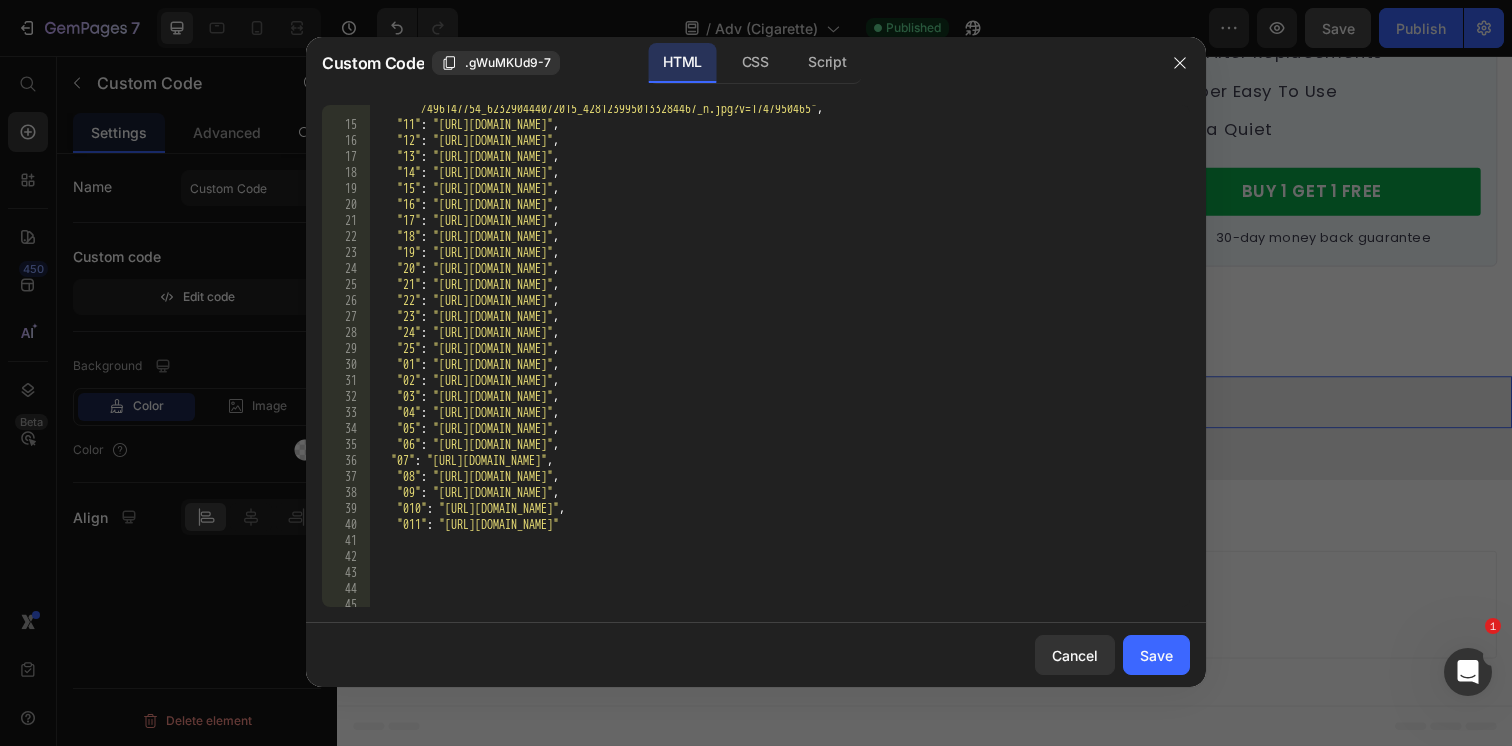 scroll, scrollTop: 308, scrollLeft: 0, axis: vertical 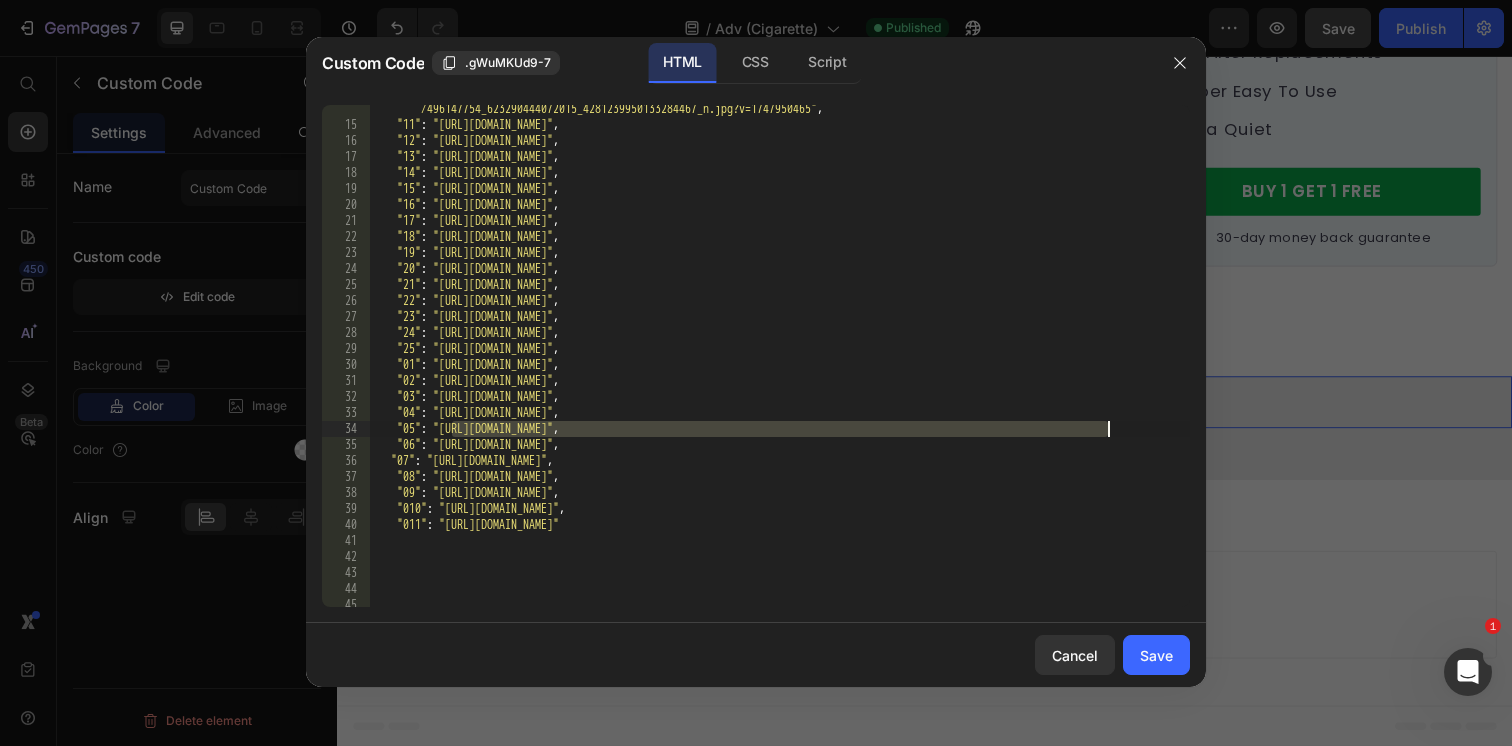 drag, startPoint x: 456, startPoint y: 431, endPoint x: 1110, endPoint y: 425, distance: 654.0275 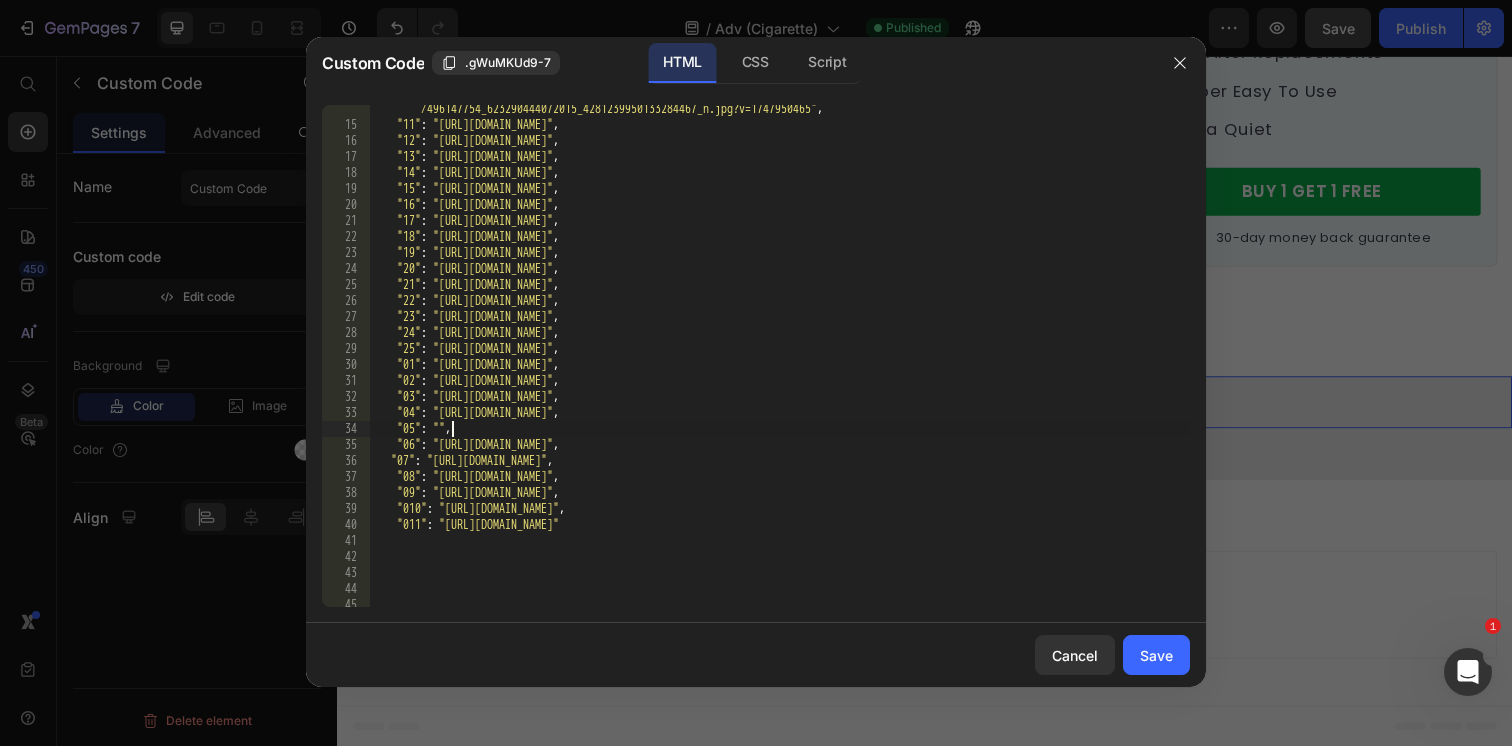 paste on "https://cdn.shopify.com/s/files/1/0596/9153/2358/files/13276486312295670321.jpg?v=1752197377" 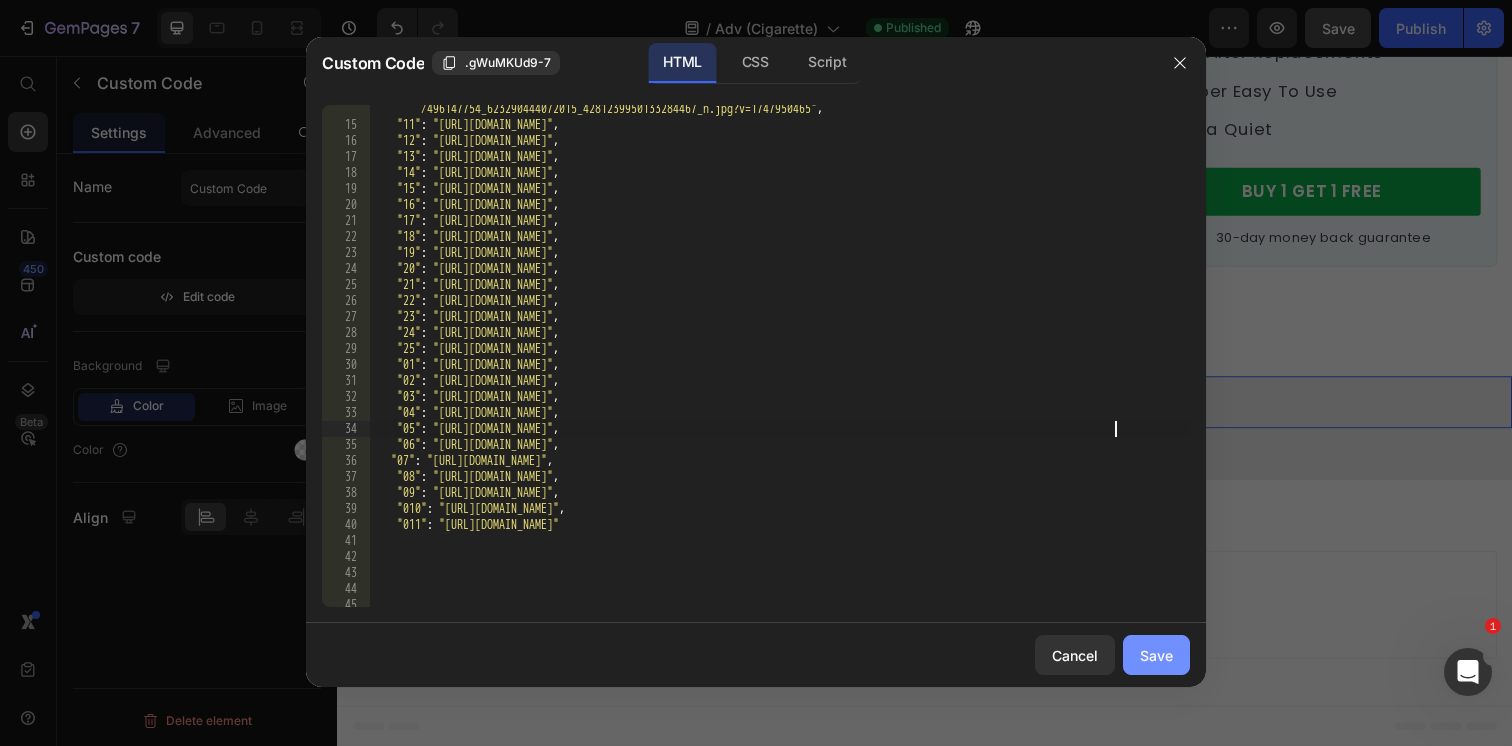 drag, startPoint x: 1154, startPoint y: 649, endPoint x: 835, endPoint y: 603, distance: 322.29956 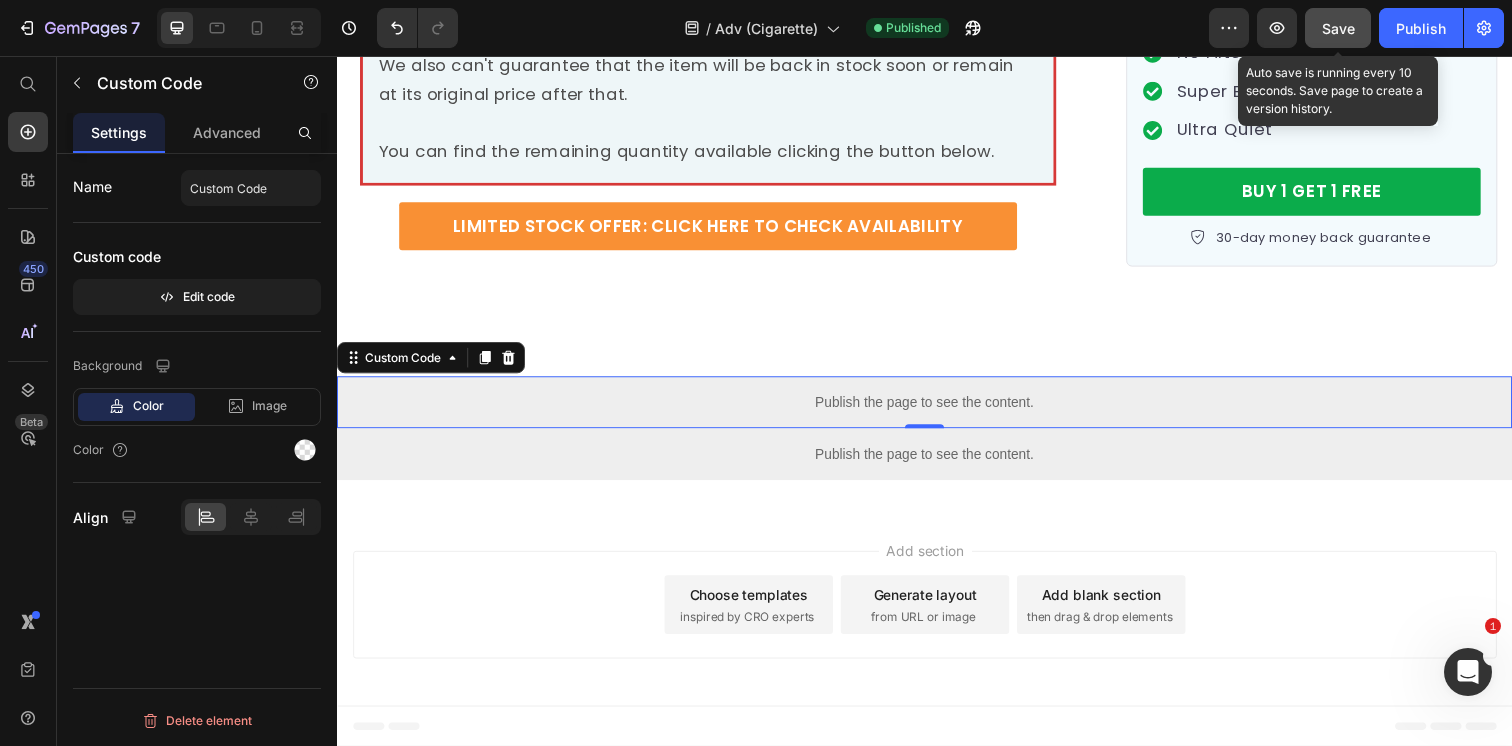 click on "Save" 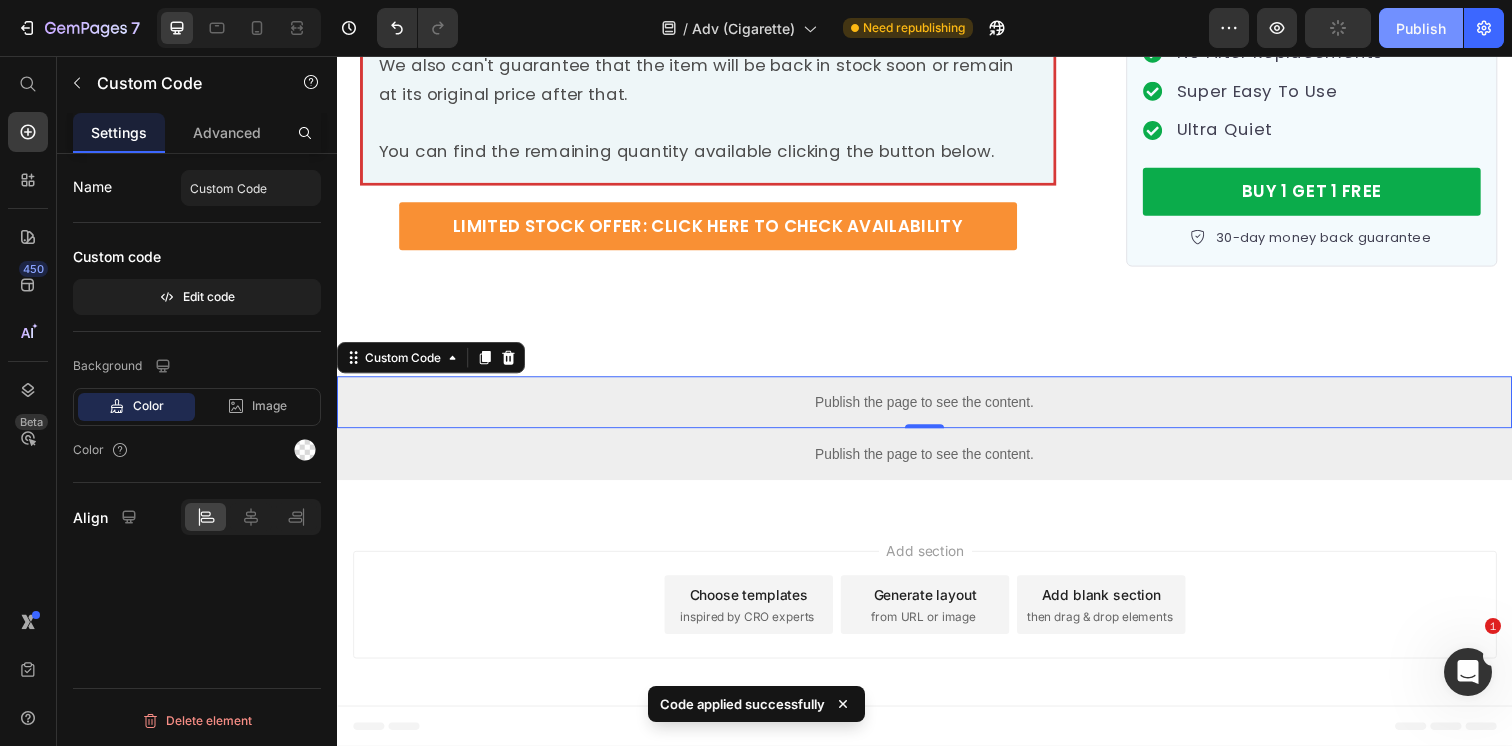 click on "Publish" at bounding box center (1421, 28) 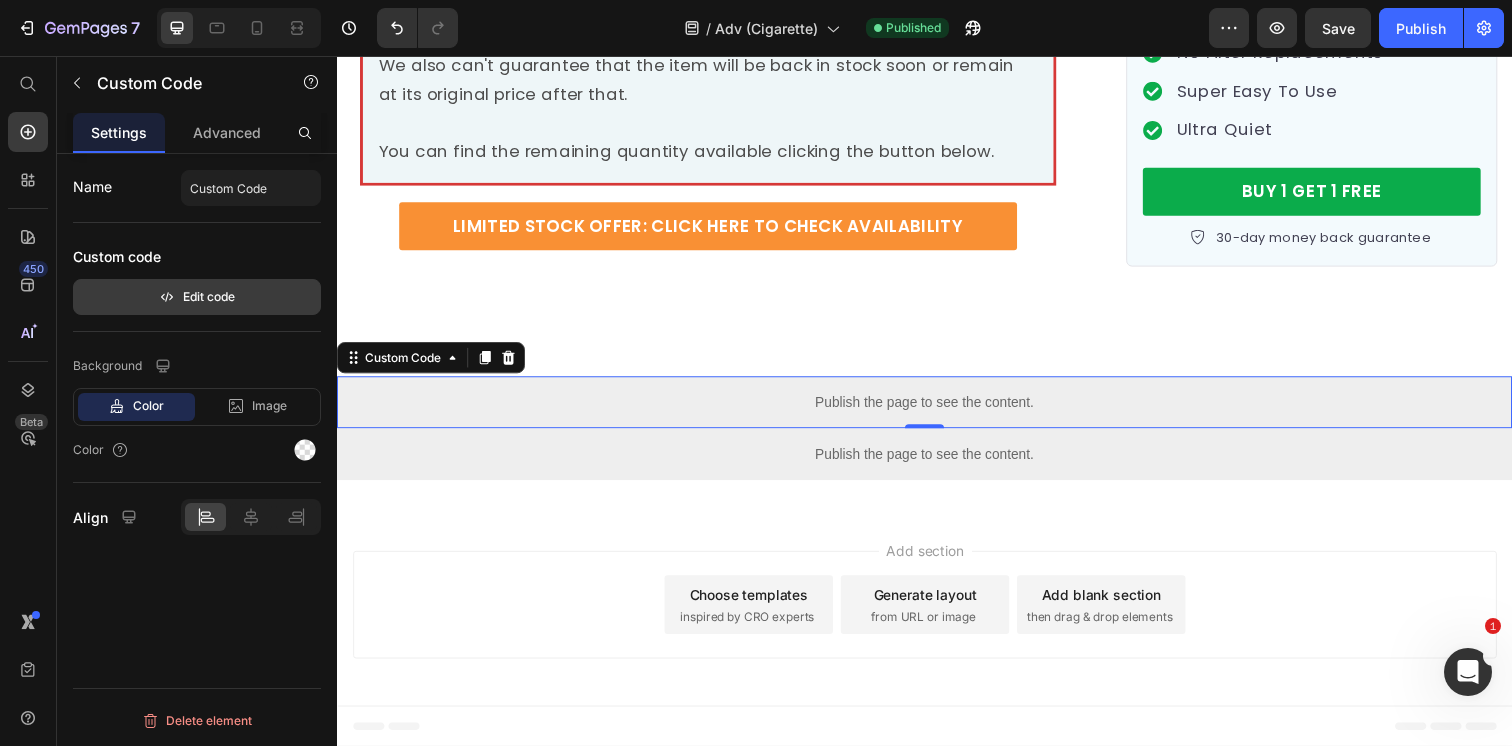 click on "Edit code" at bounding box center [197, 297] 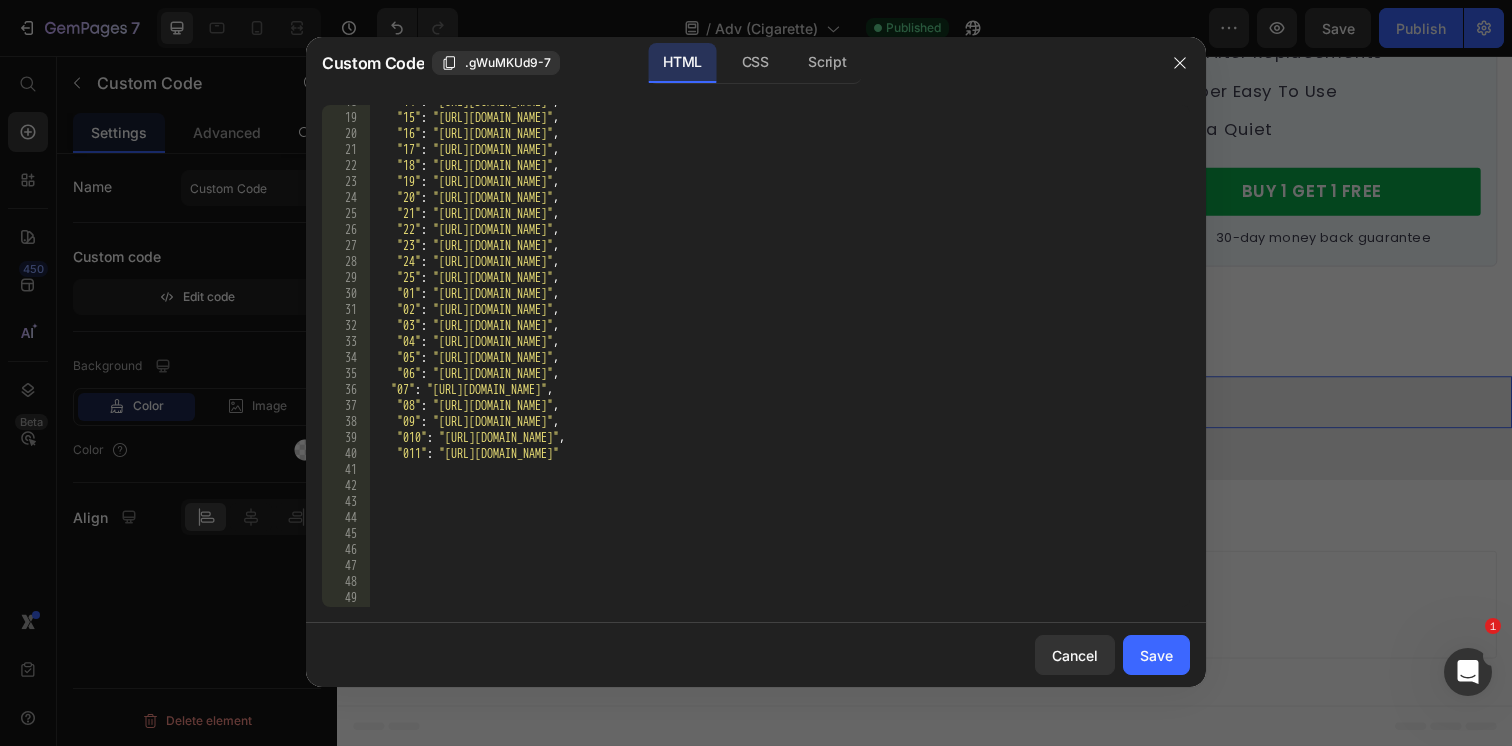 scroll, scrollTop: 375, scrollLeft: 0, axis: vertical 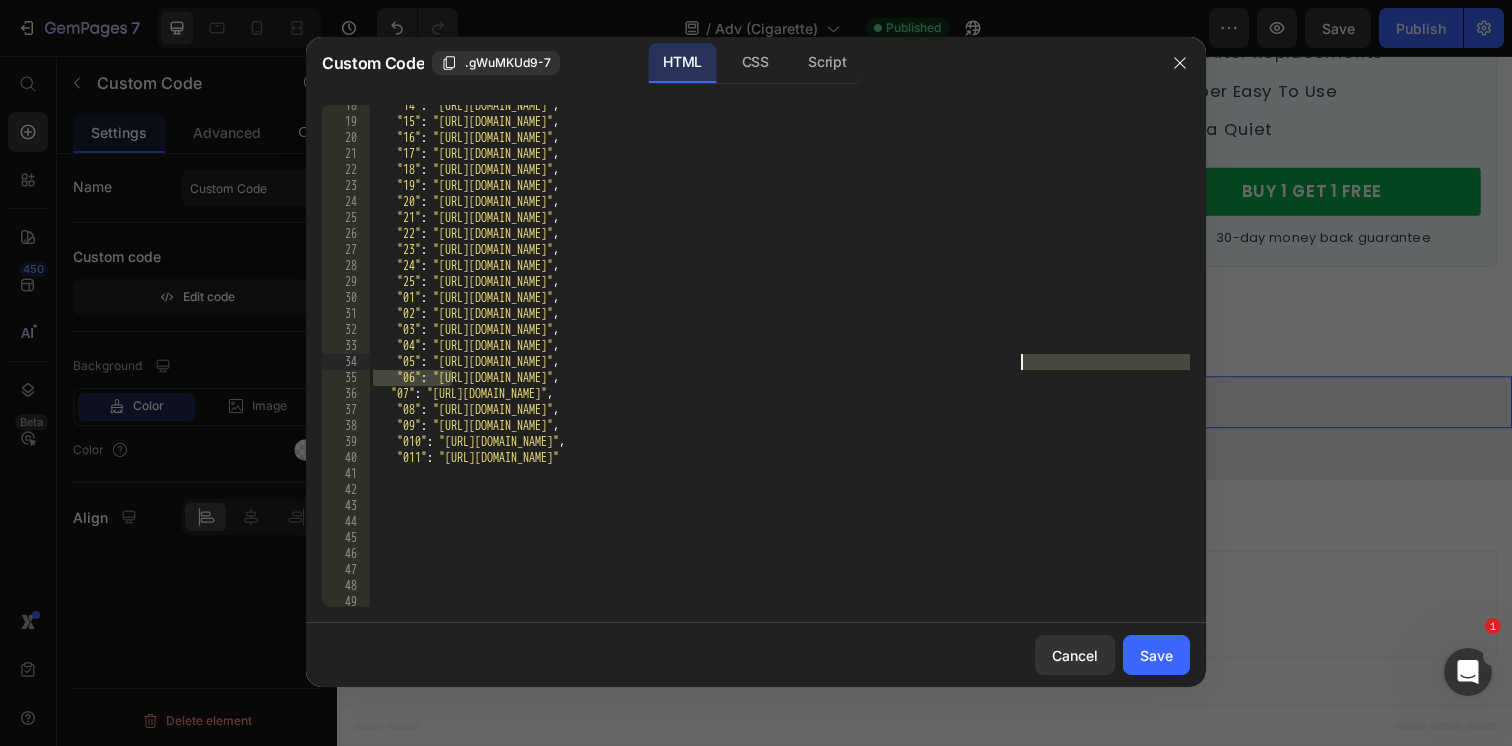 drag, startPoint x: 450, startPoint y: 382, endPoint x: 1036, endPoint y: 368, distance: 586.16724 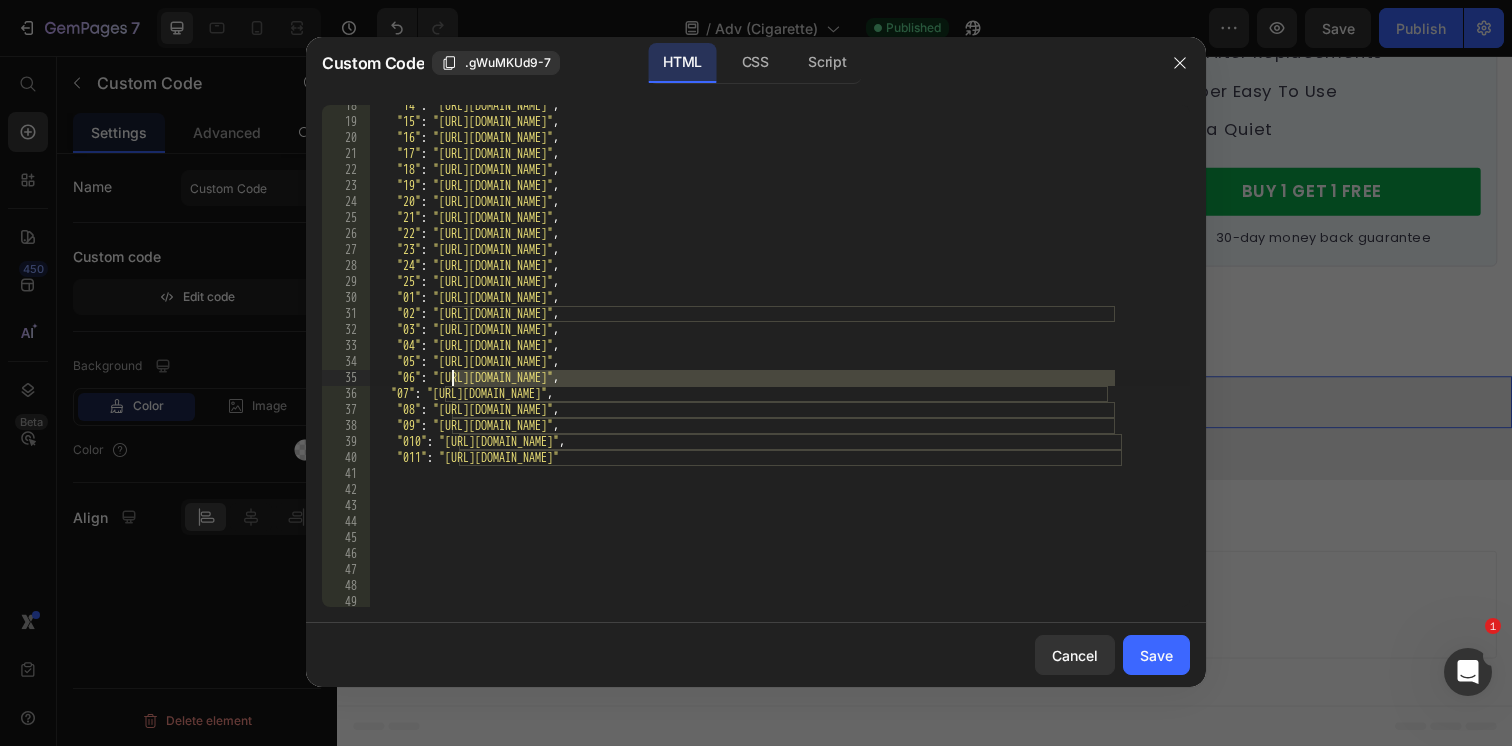 drag, startPoint x: 1112, startPoint y: 381, endPoint x: 454, endPoint y: 382, distance: 658.00073 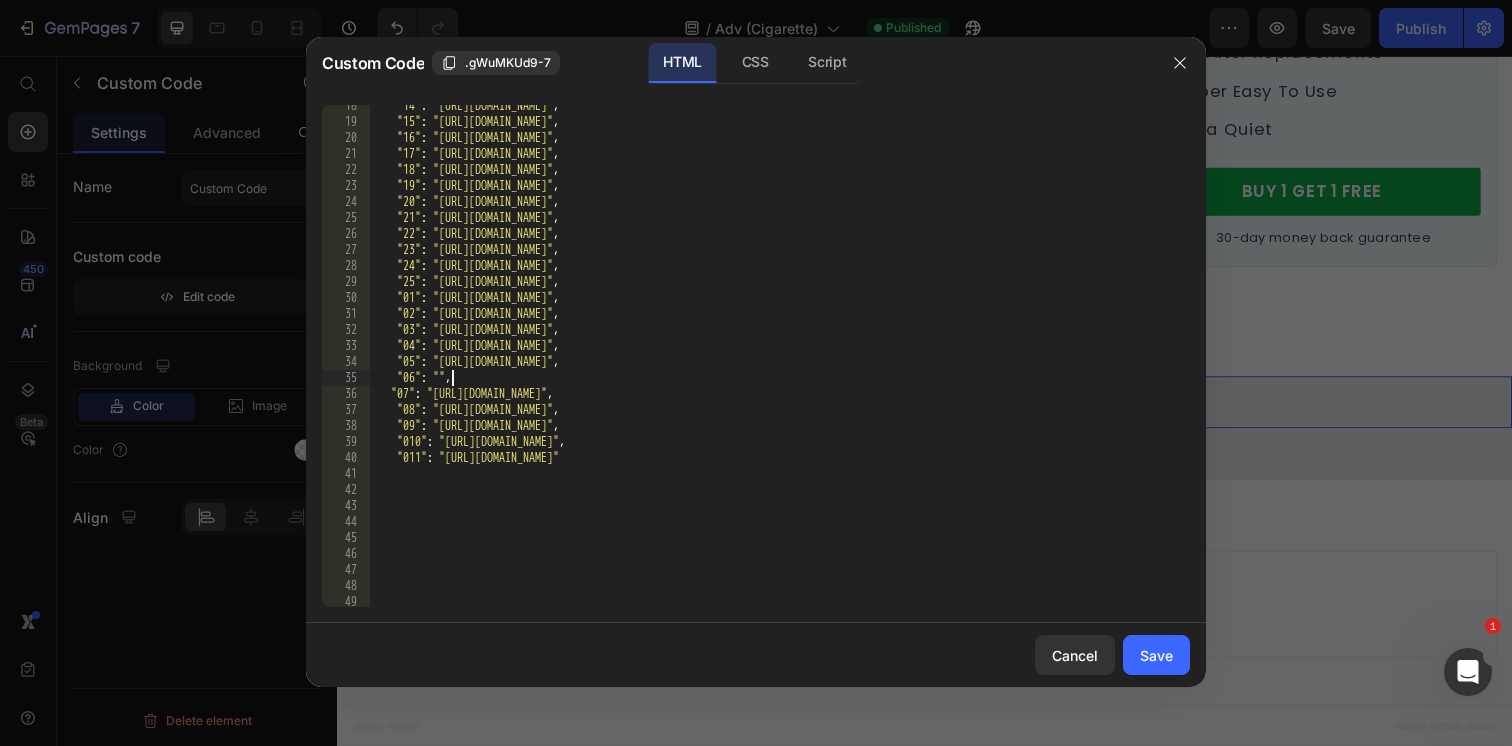 paste on "https://cdn.shopify.com/s/files/1/0596/9153/2358/files/8835995743254262159.jpg?v=1752197377" 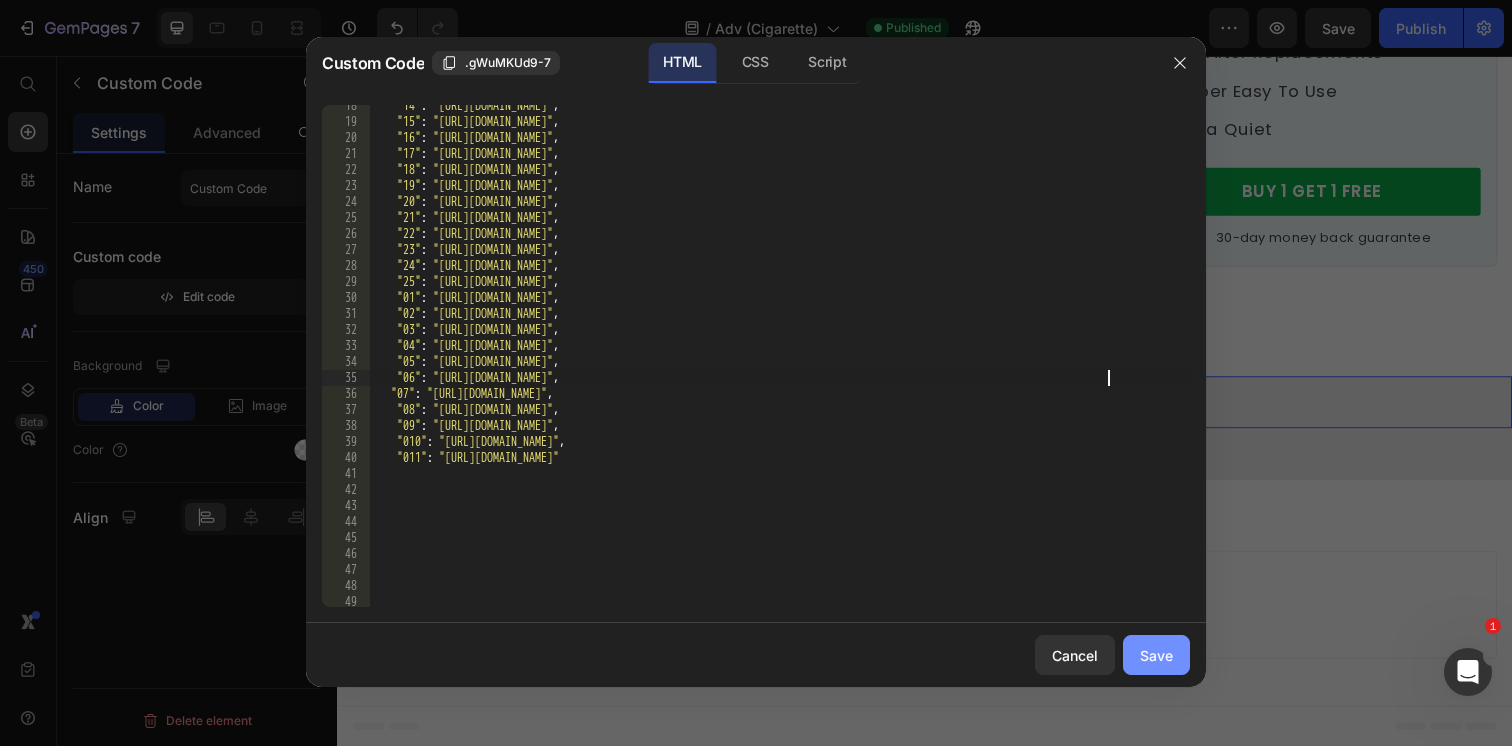 click on "Save" 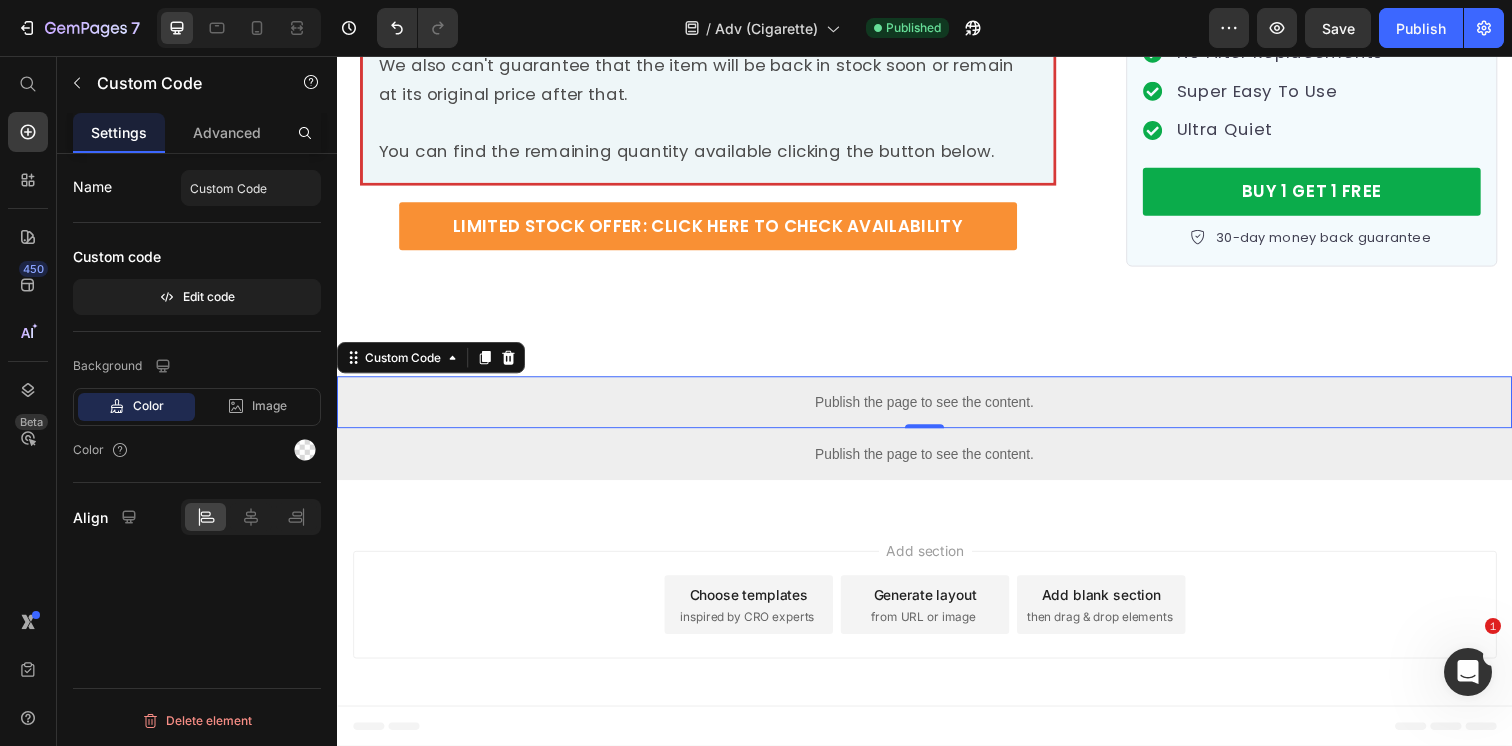 click on "Save" 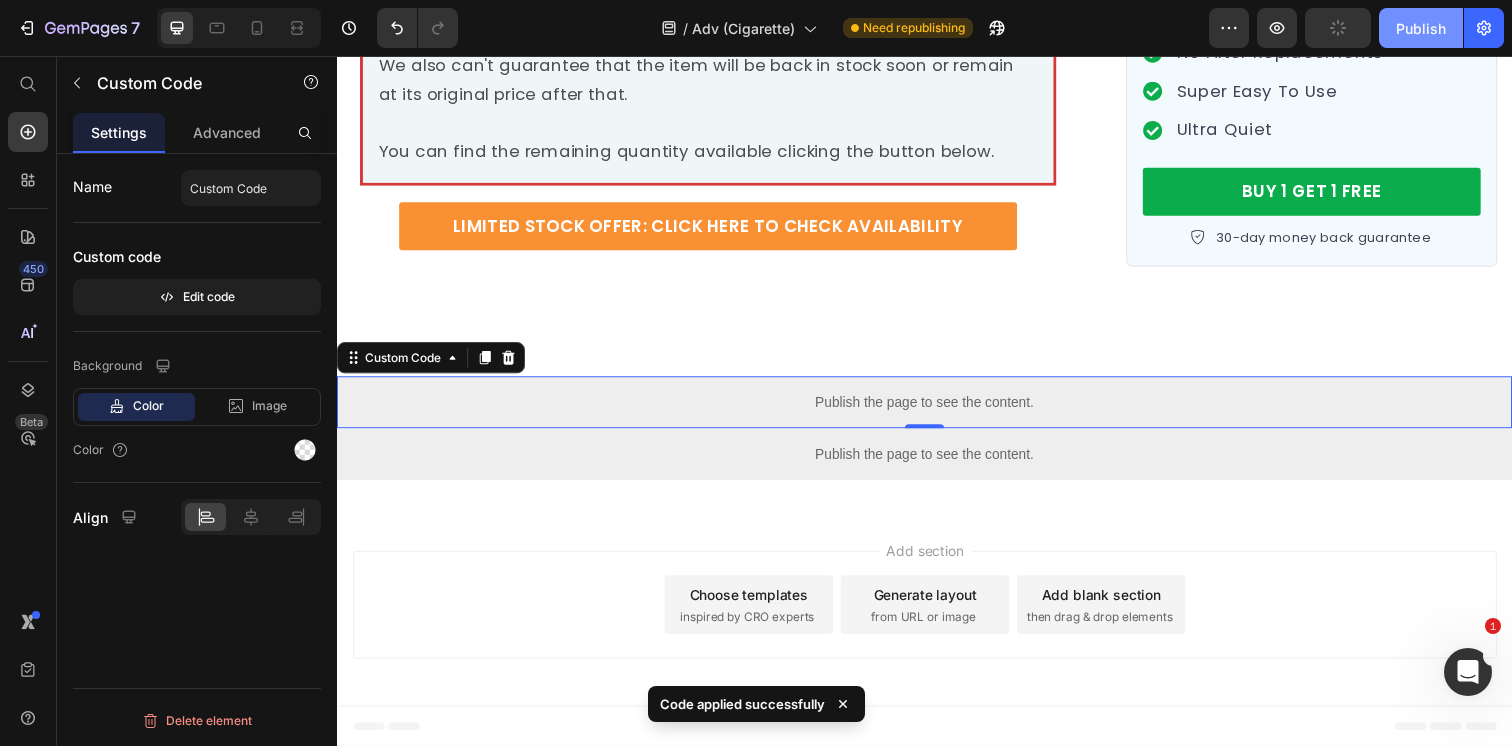 click on "Publish" 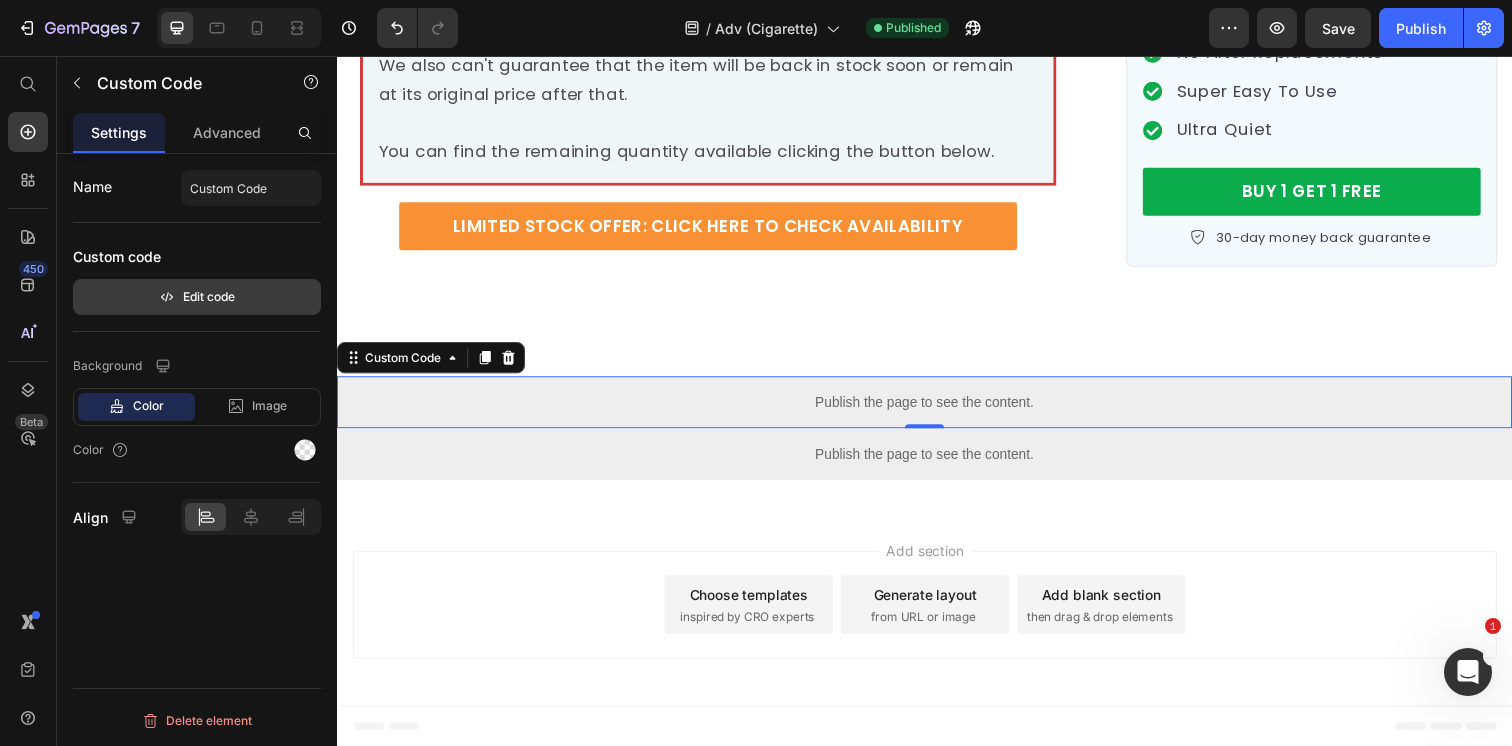 click on "Edit code" at bounding box center (197, 297) 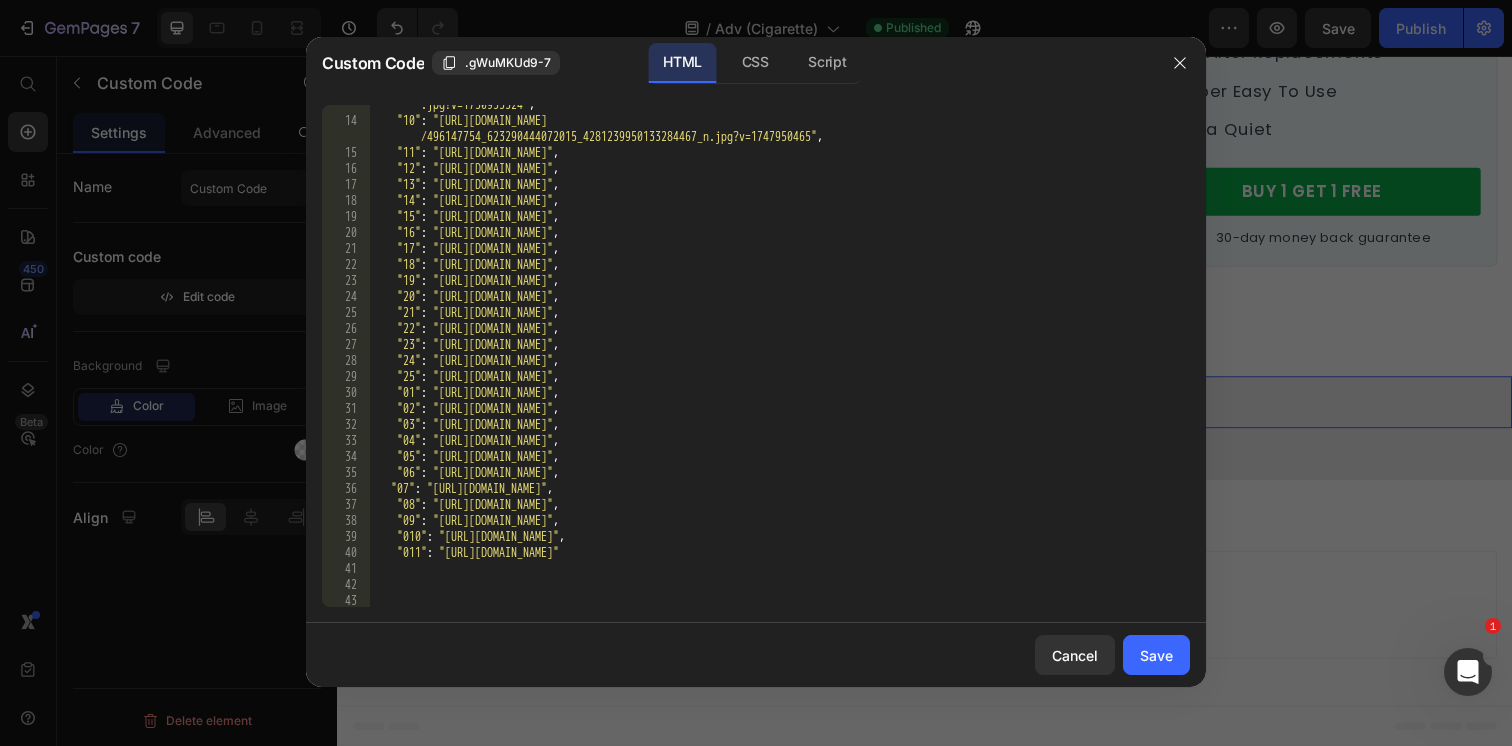 scroll, scrollTop: 280, scrollLeft: 0, axis: vertical 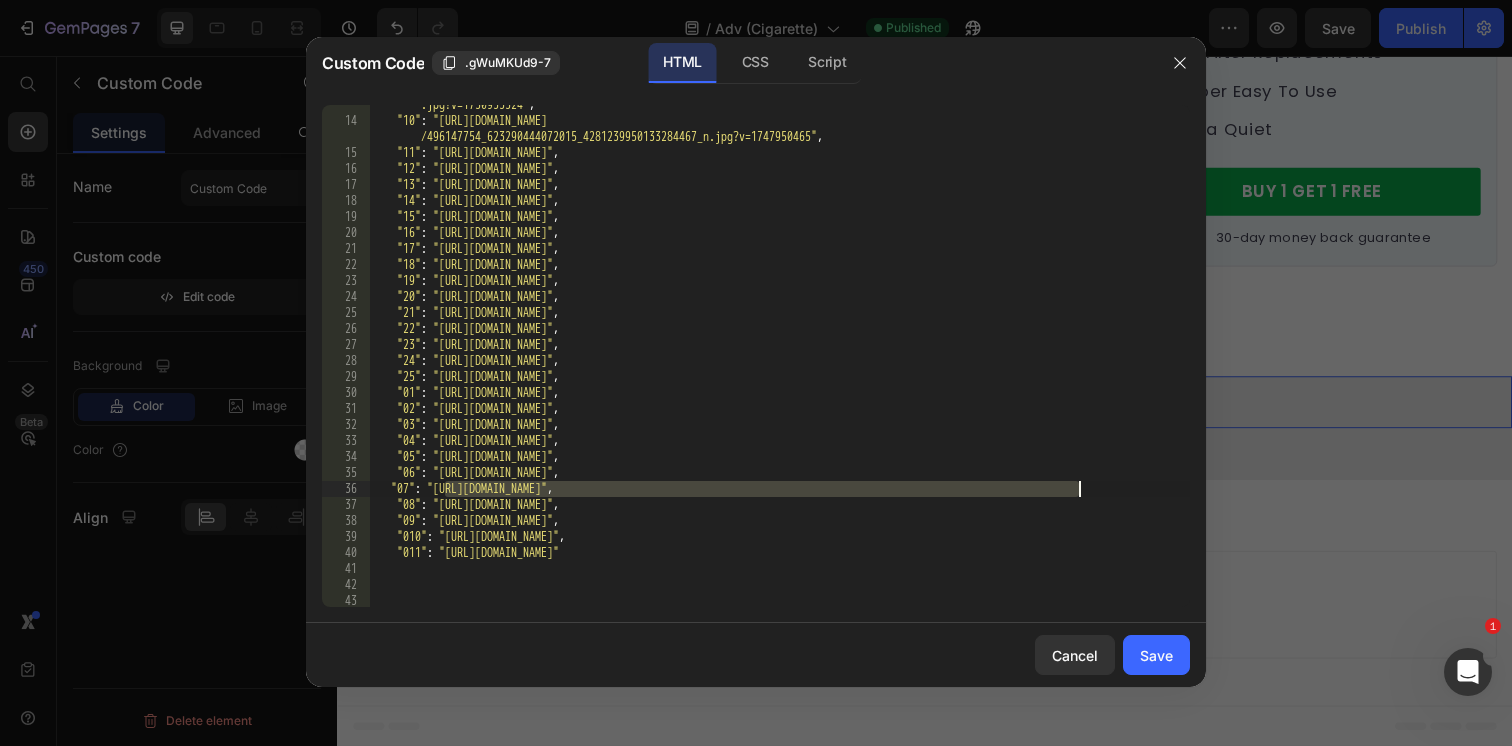 drag, startPoint x: 448, startPoint y: 490, endPoint x: 1076, endPoint y: 482, distance: 628.05096 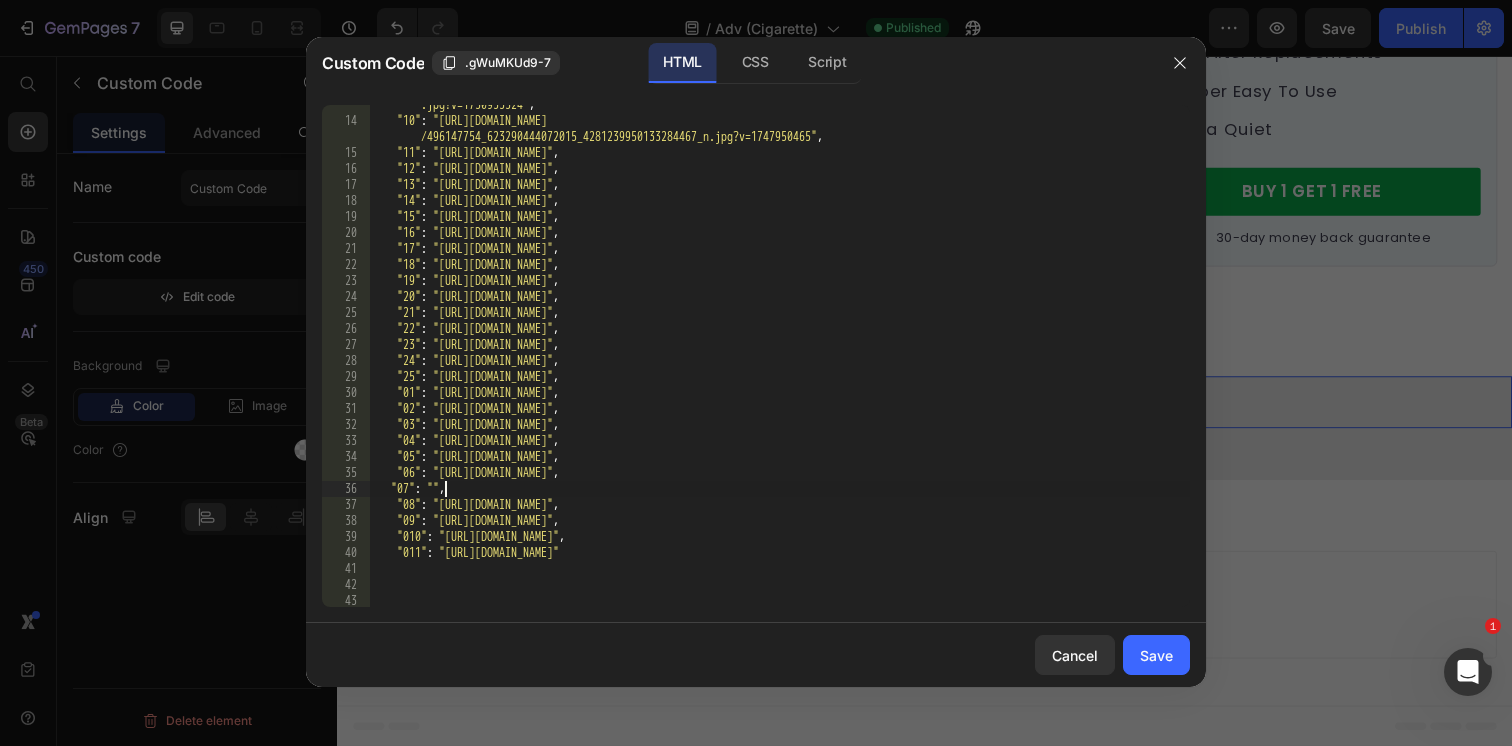 paste on "https://cdn.shopify.com/s/files/1/0596/9153/2358/files/1044561182379618856.jpg?v=1752197379" 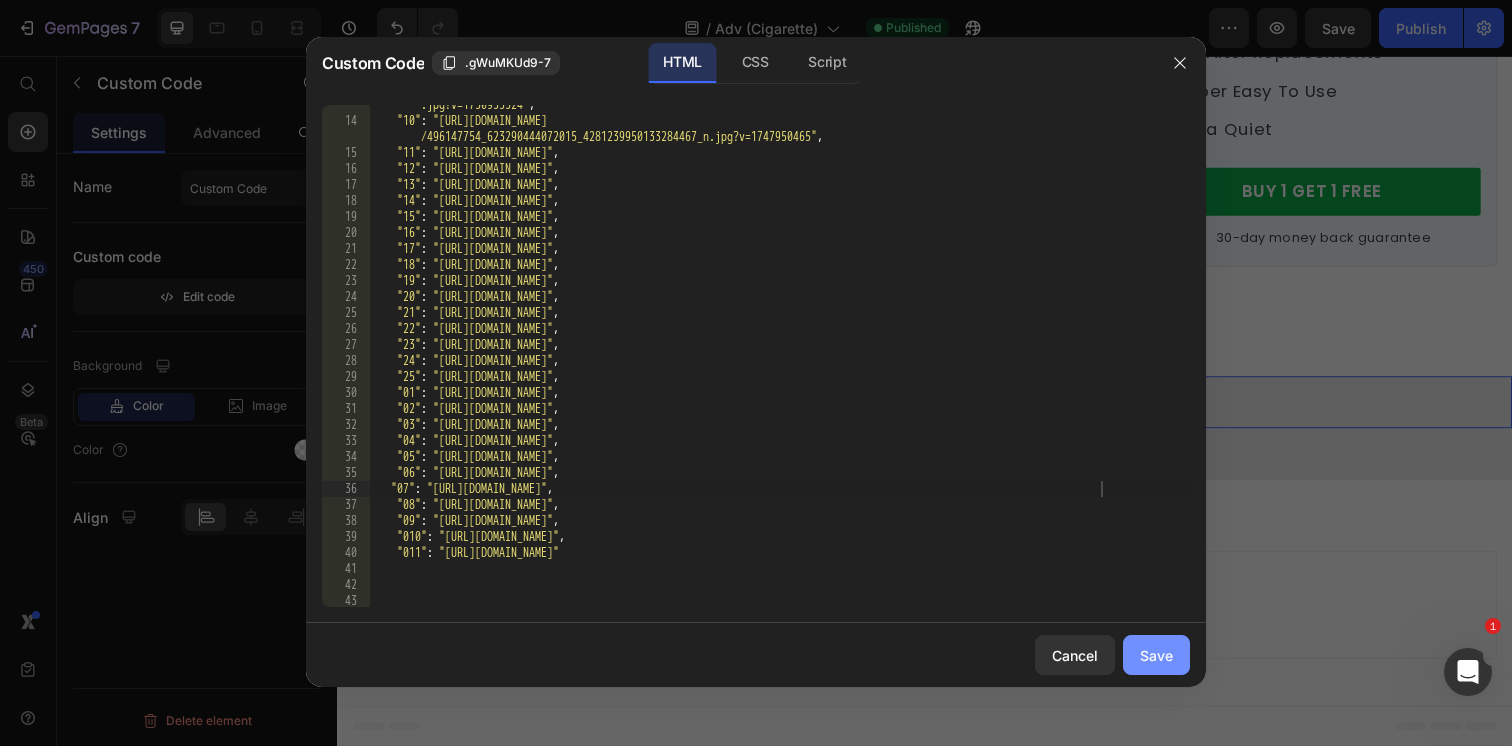 click on "Save" at bounding box center (1156, 655) 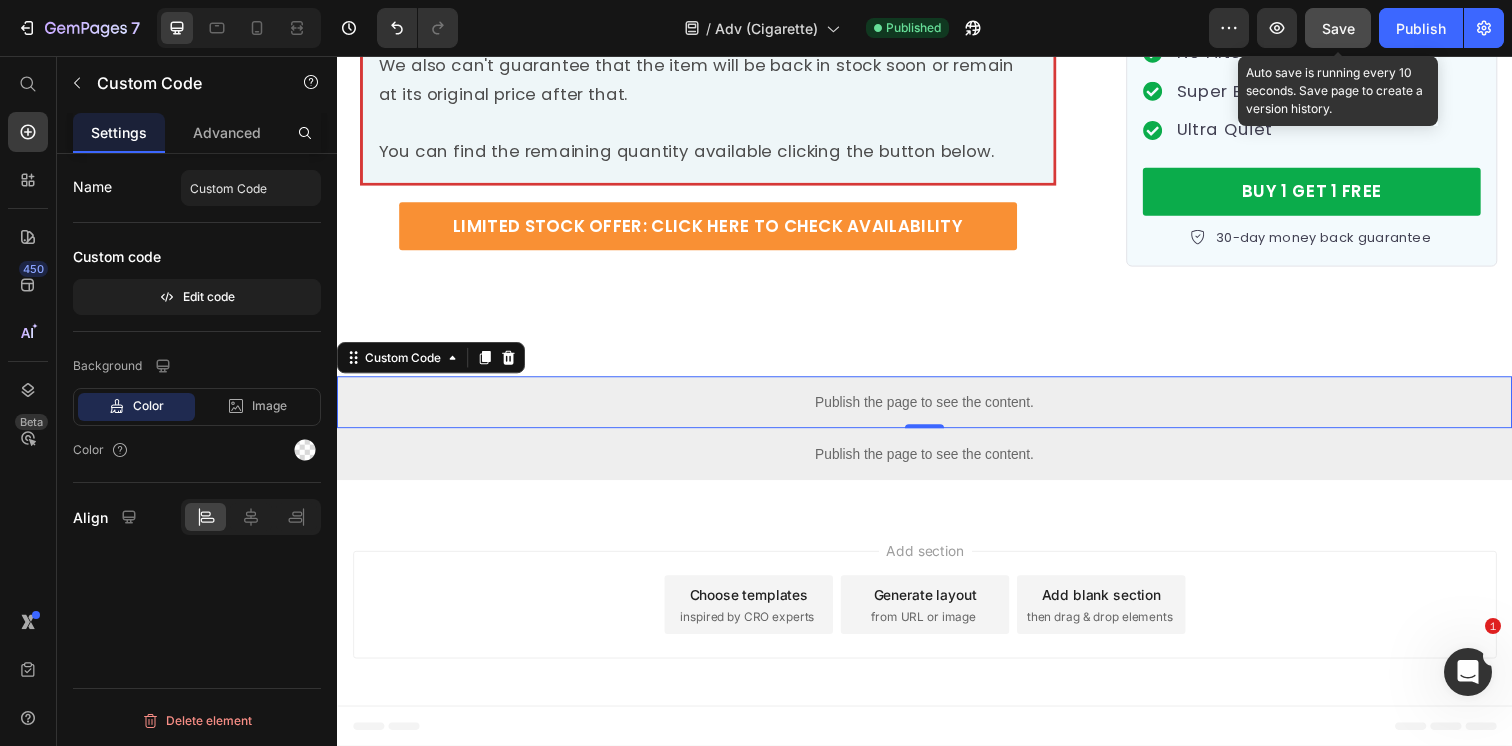 click on "Save" 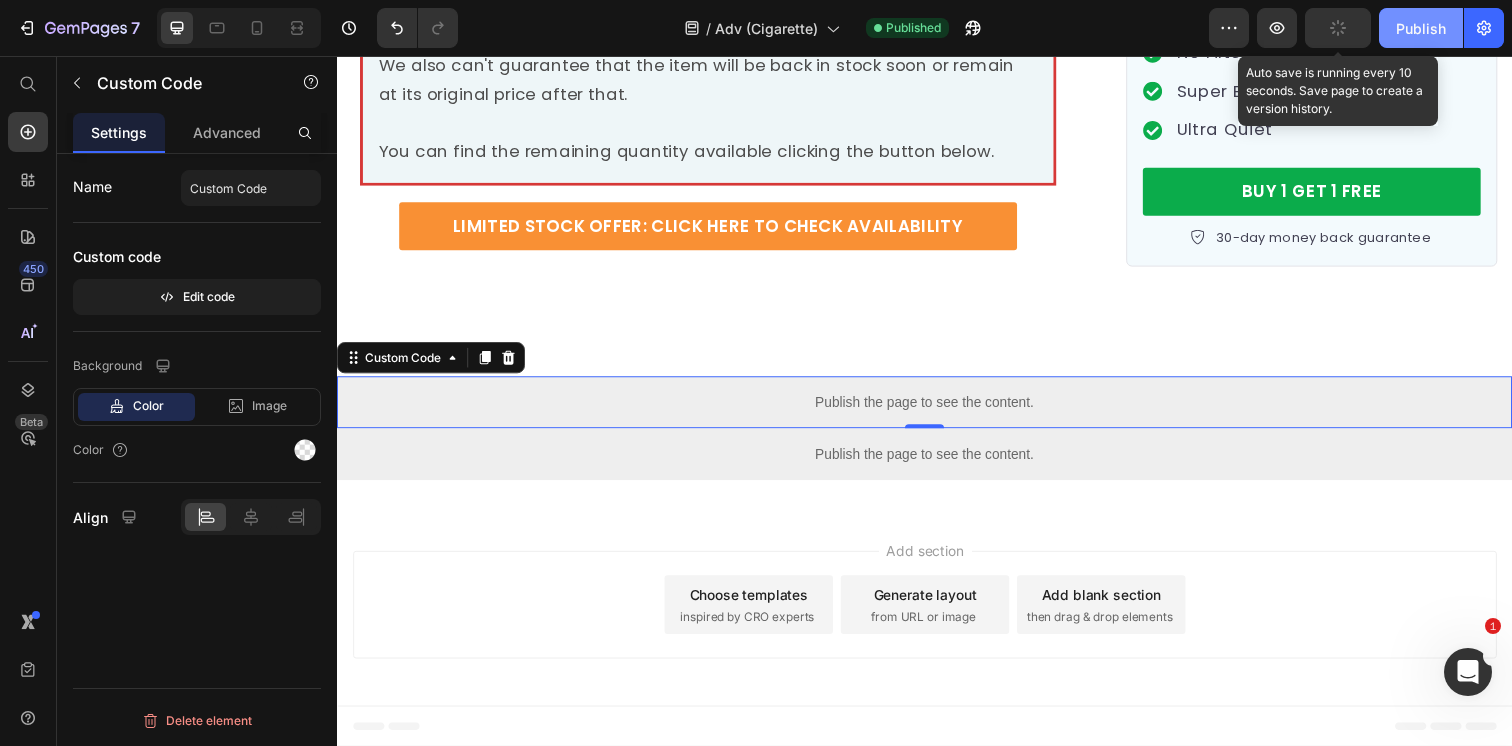 click on "Publish" at bounding box center (1421, 28) 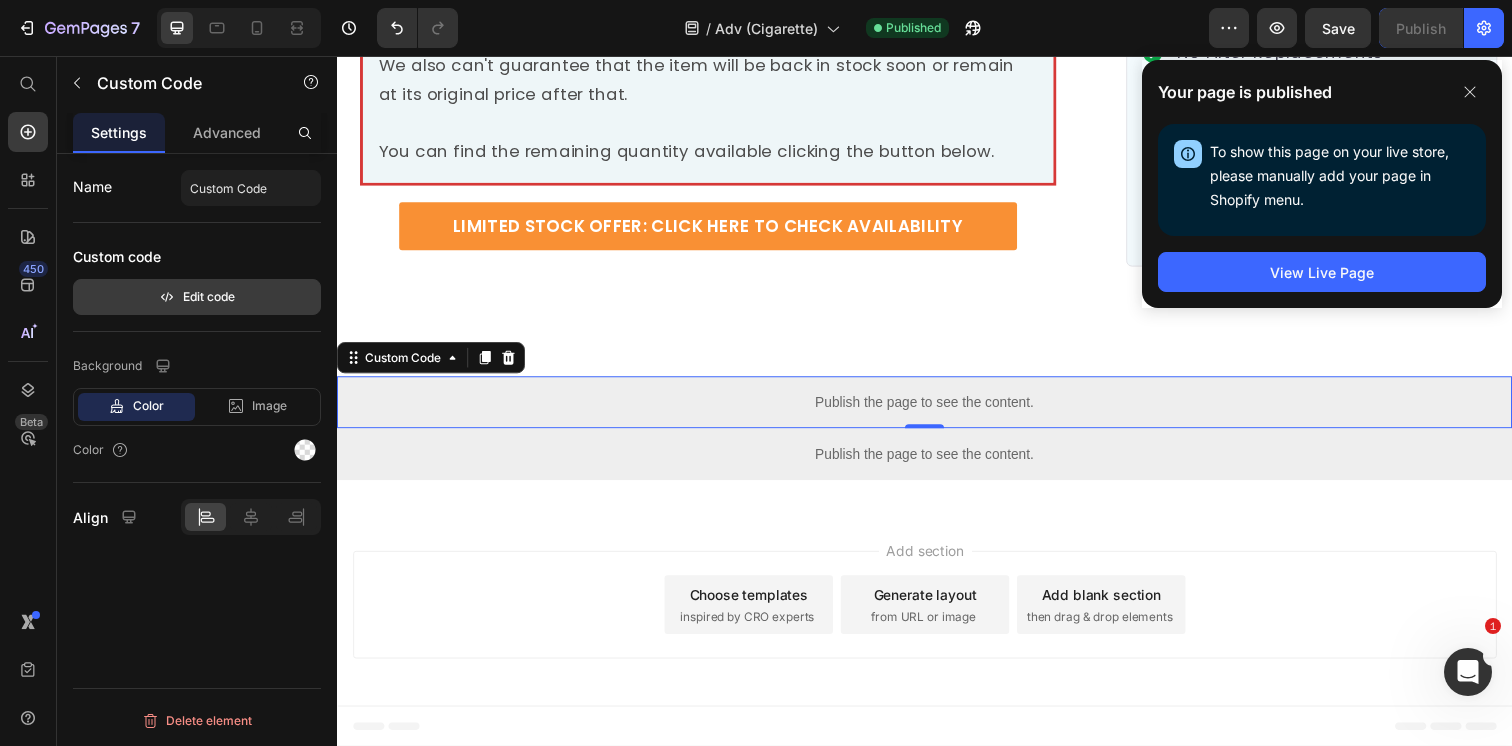 click on "Edit code" at bounding box center (197, 297) 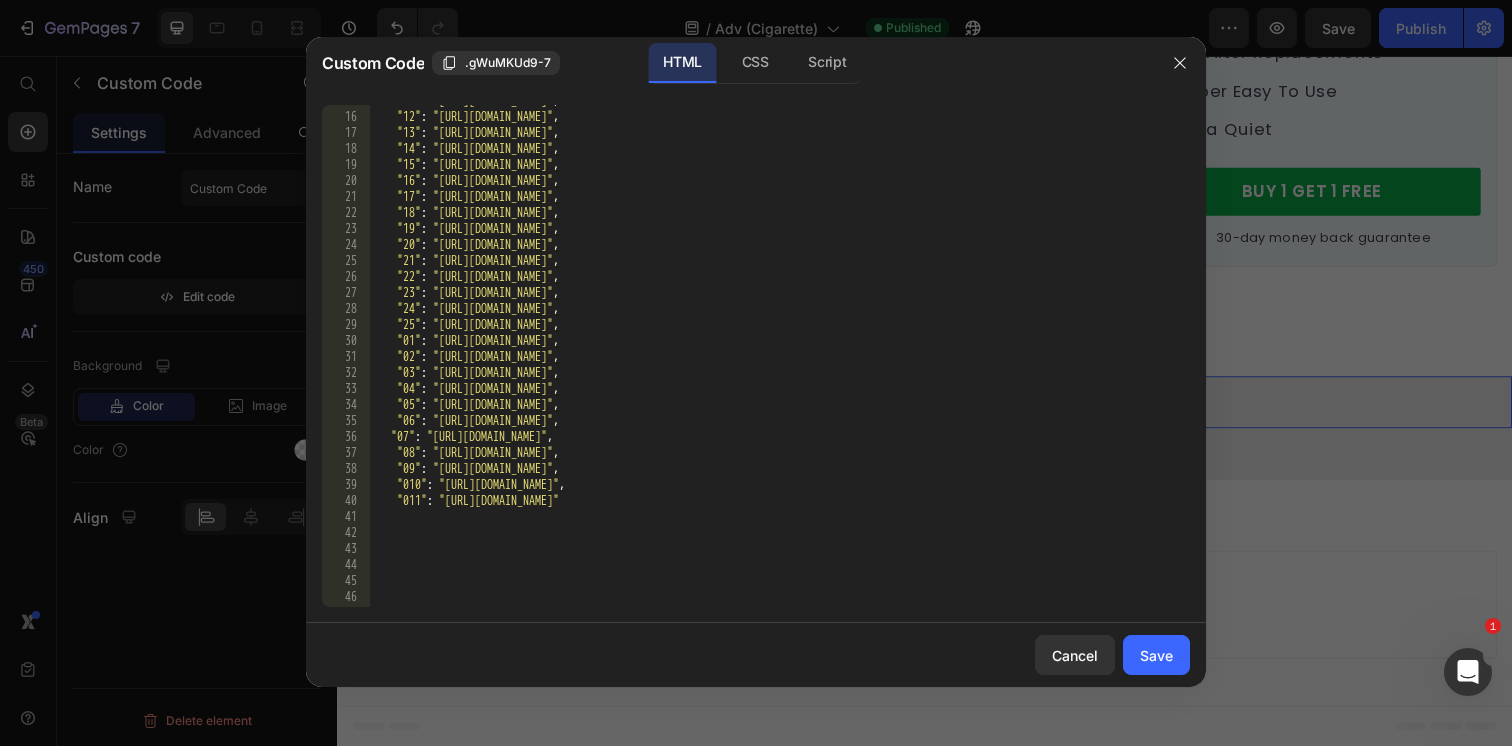 scroll, scrollTop: 332, scrollLeft: 0, axis: vertical 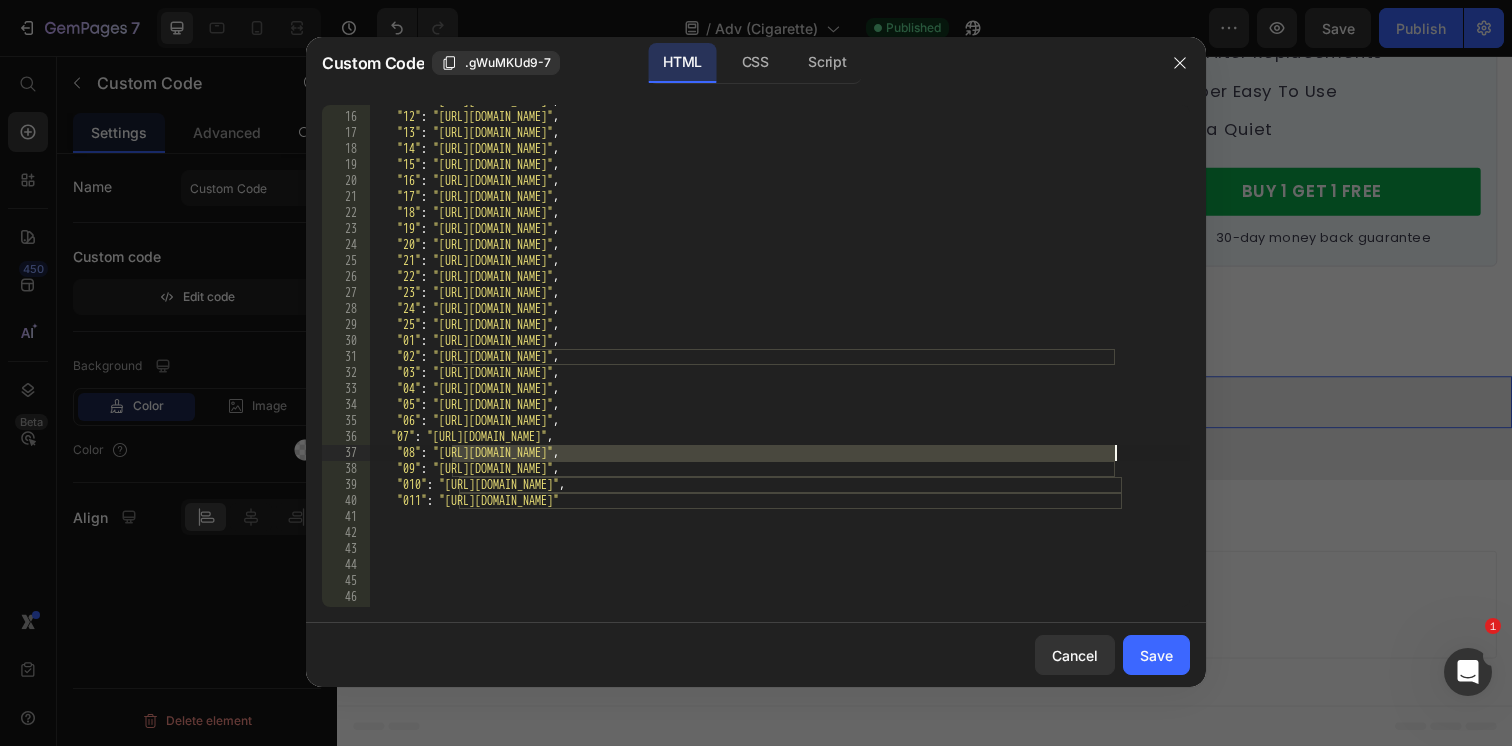 drag, startPoint x: 456, startPoint y: 456, endPoint x: 1112, endPoint y: 455, distance: 656.00073 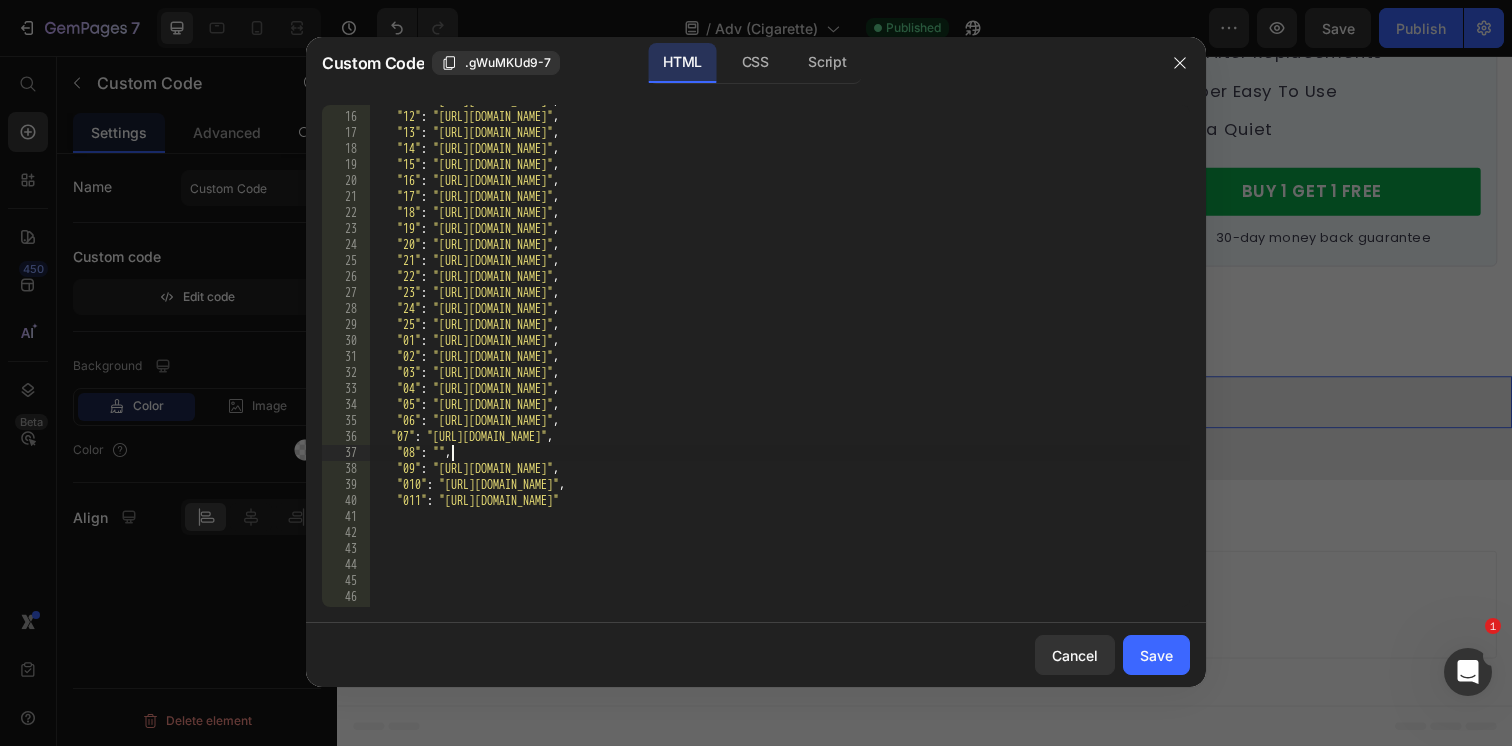 paste on "https://cdn.shopify.com/s/files/1/0596/9153/2358/files/12351685244992628596.jpg?v=1752197379" 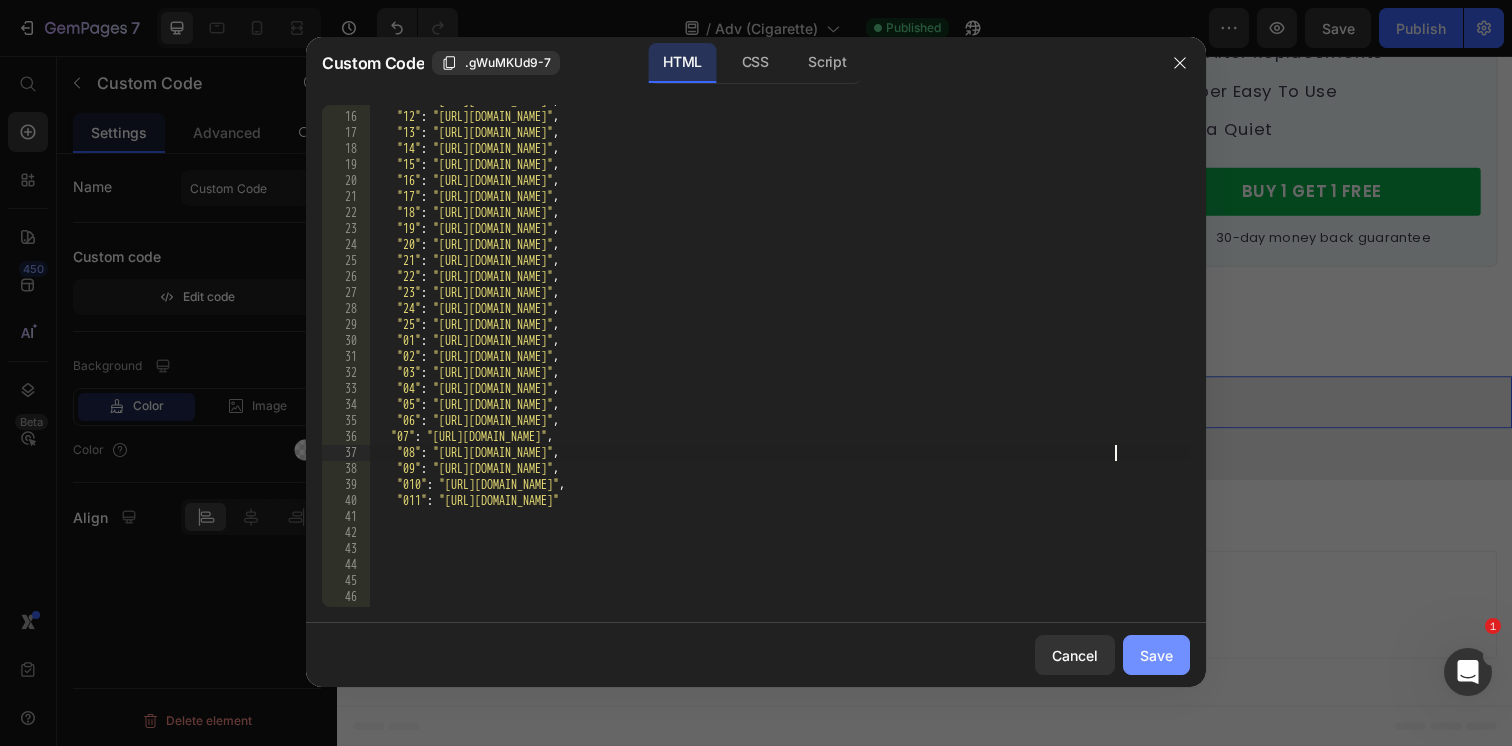 click on "Save" at bounding box center [1156, 655] 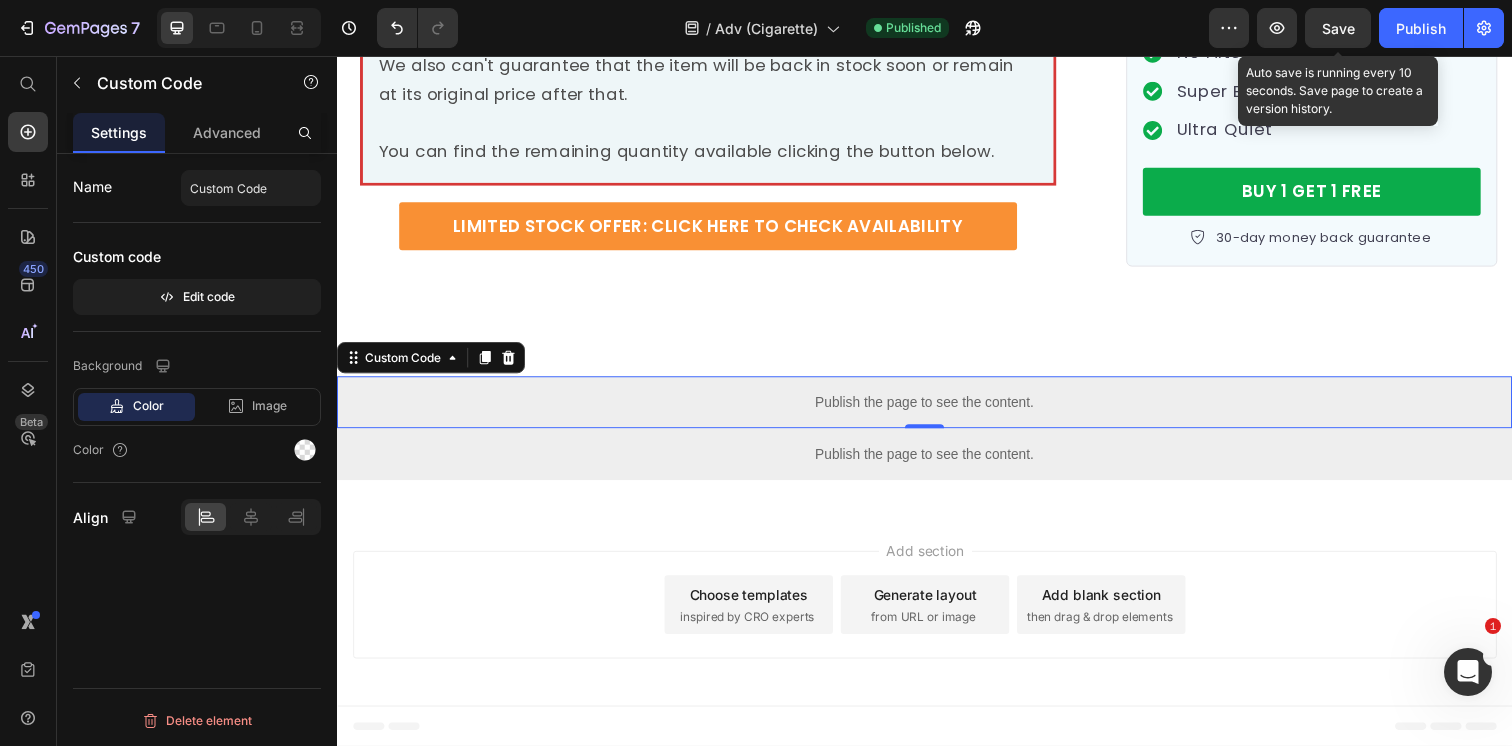 click on "Save" at bounding box center (1338, 28) 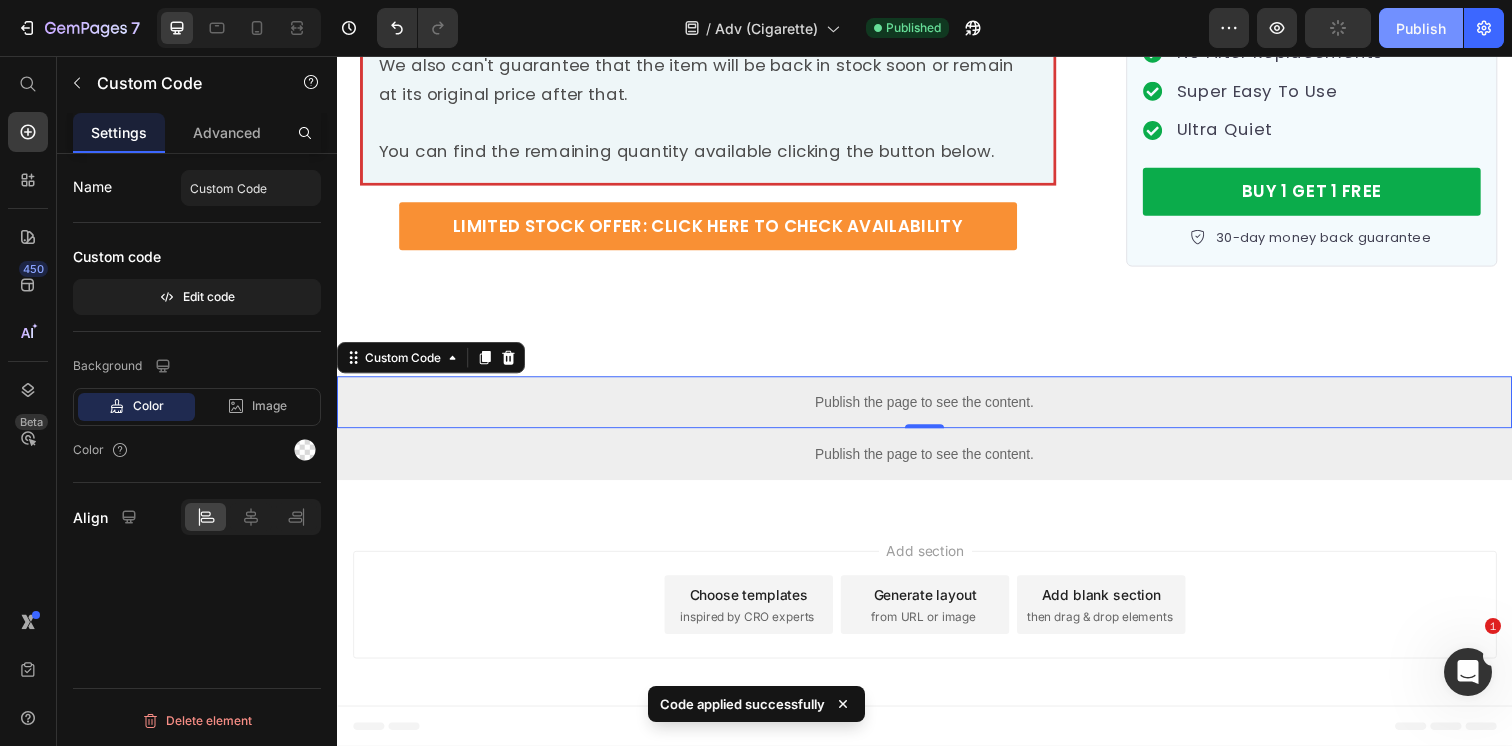 click on "Publish" at bounding box center (1421, 28) 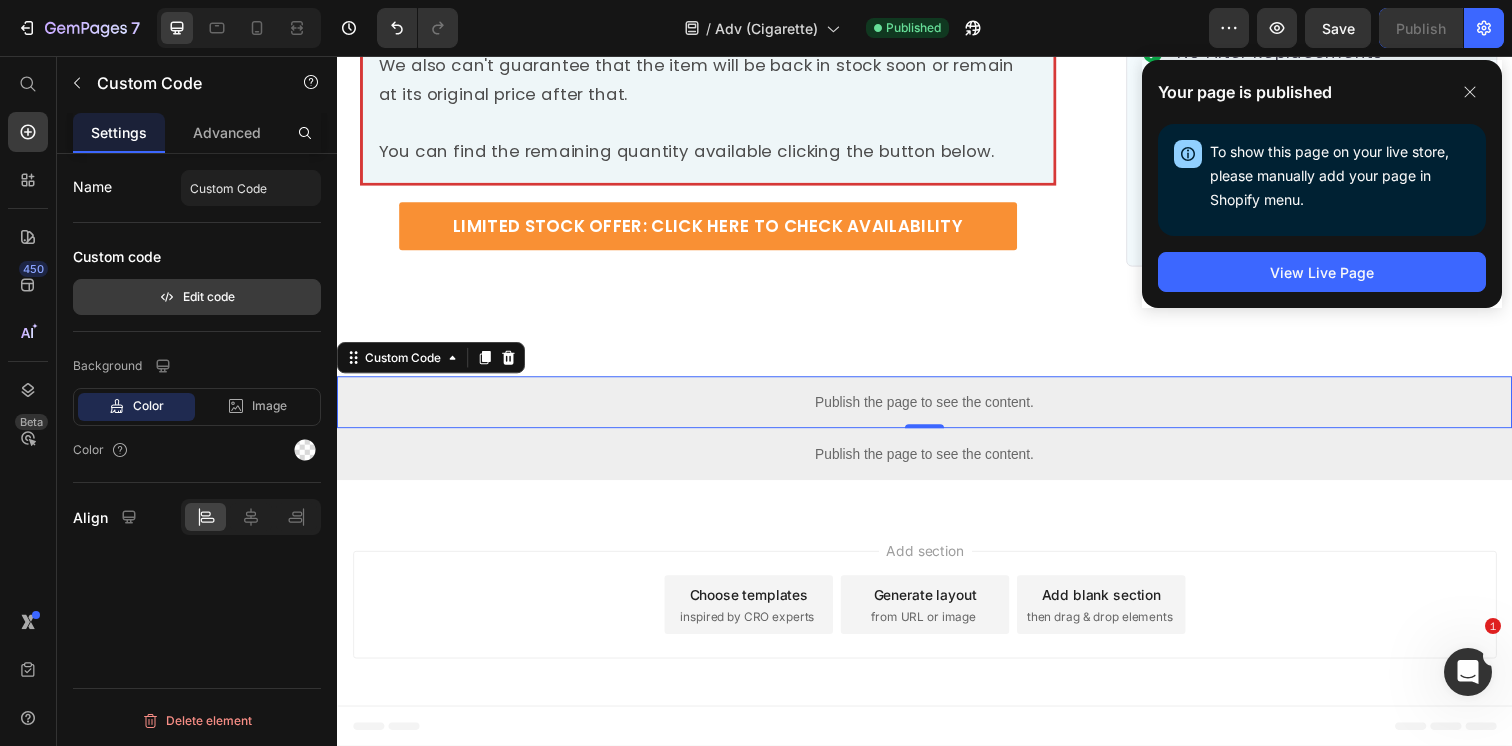 click on "Edit code" at bounding box center (197, 297) 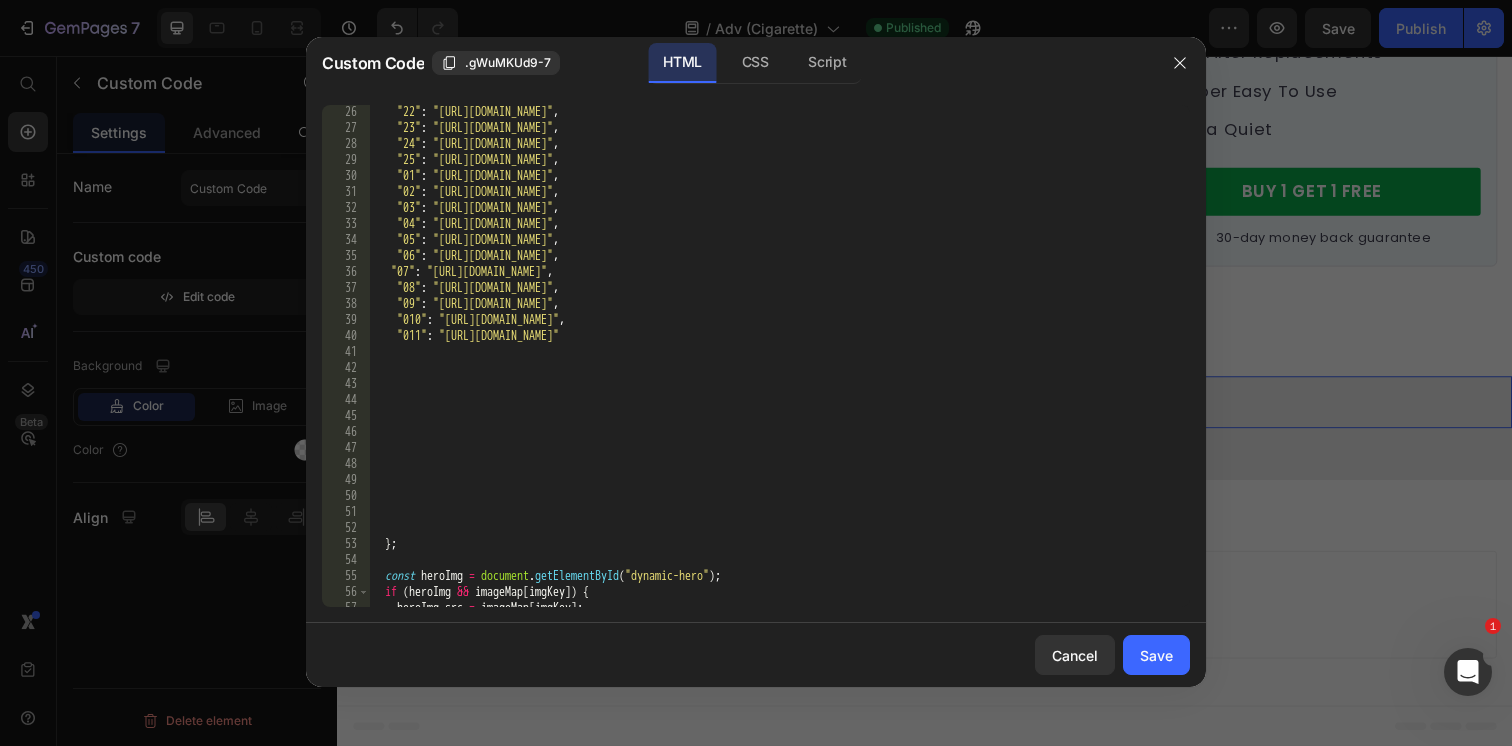 scroll, scrollTop: 499, scrollLeft: 0, axis: vertical 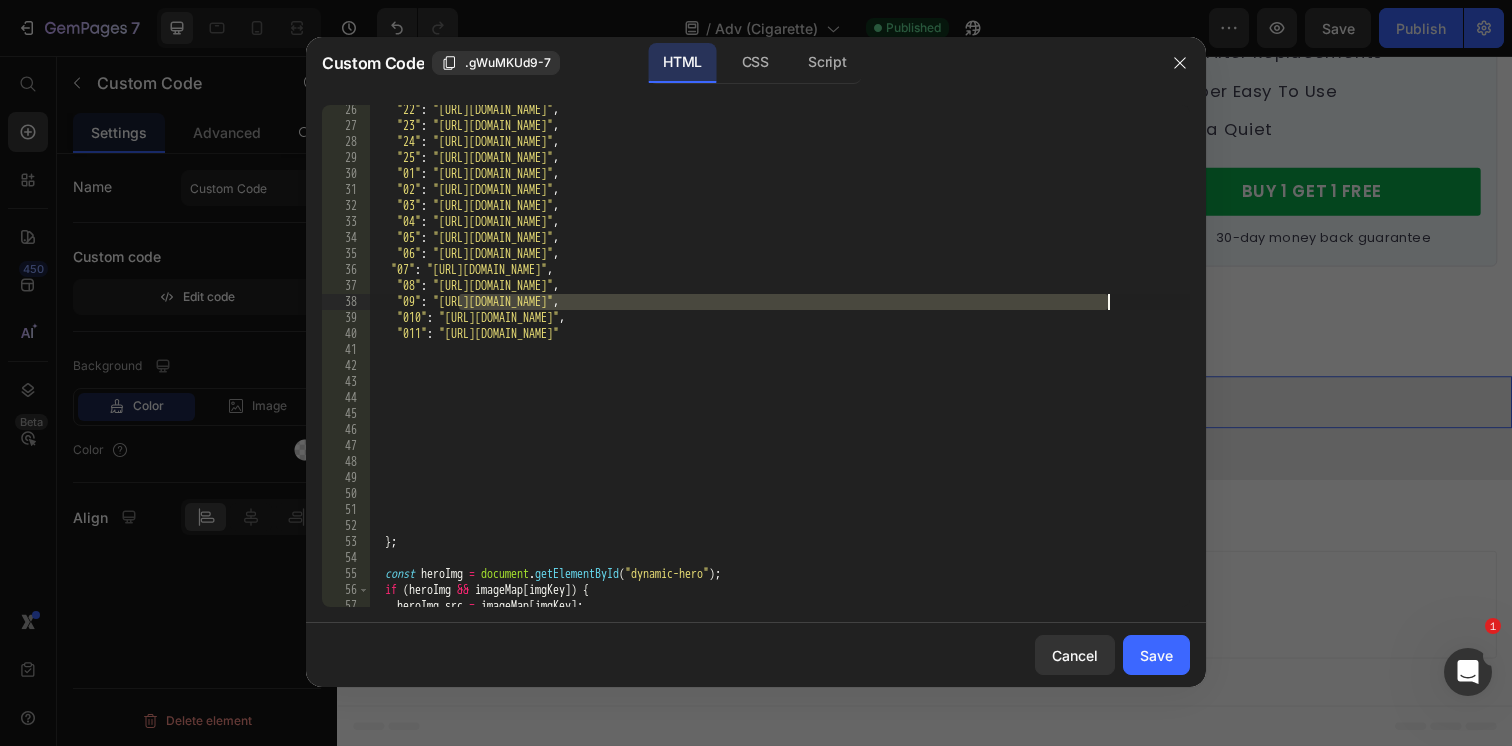 drag, startPoint x: 460, startPoint y: 302, endPoint x: 1105, endPoint y: 302, distance: 645 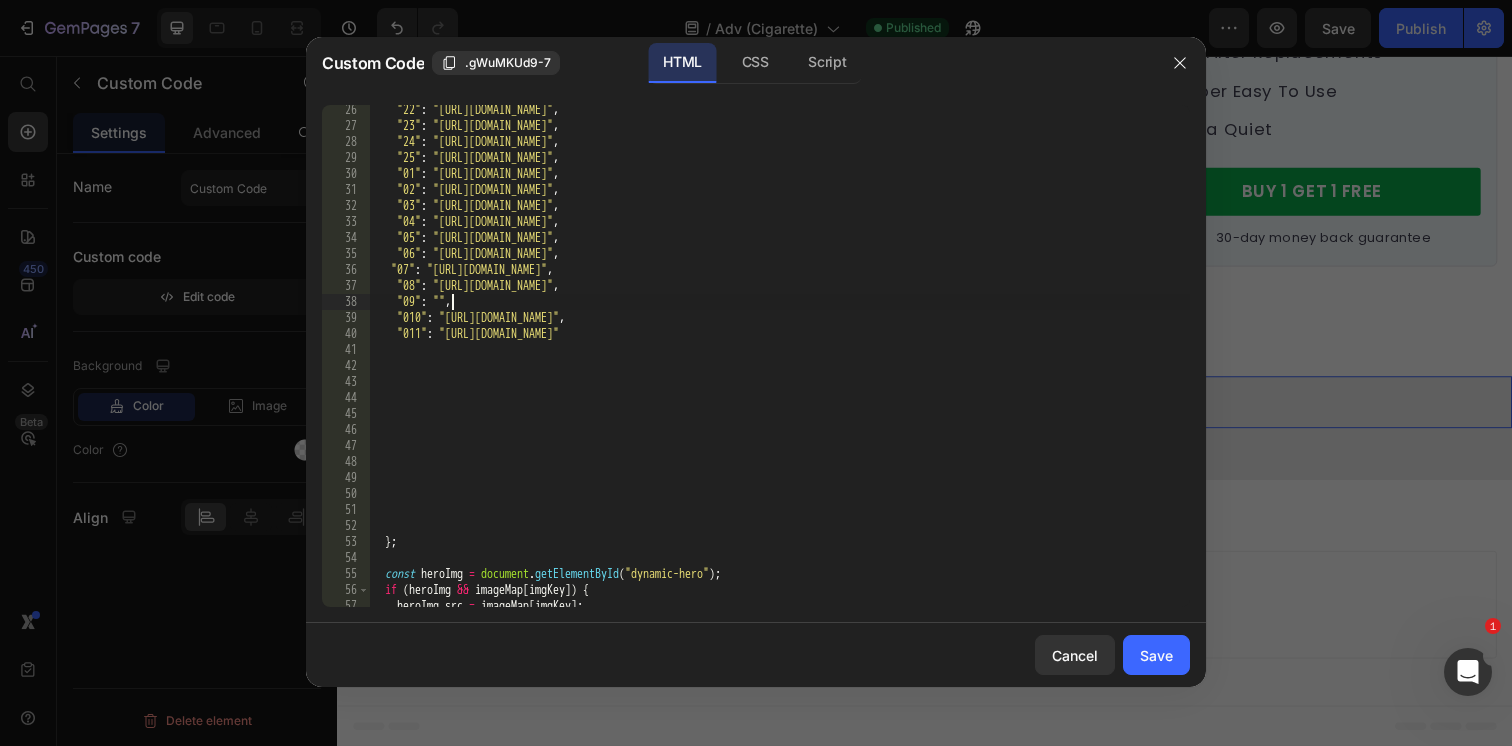 paste on "https://cdn.shopify.com/s/files/1/0596/9153/2358/files/9910224779688755957.jpg?v=1752197378" 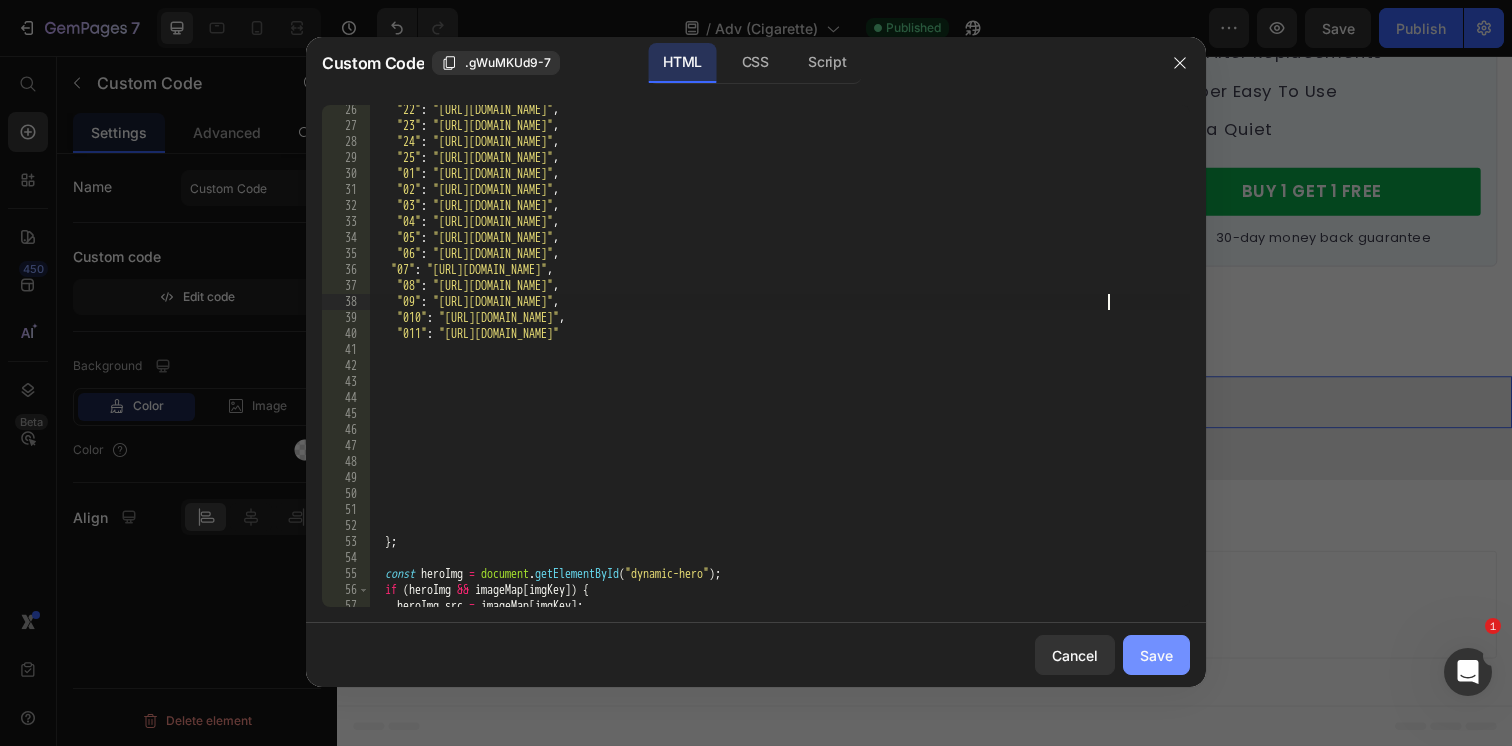 click on "Save" at bounding box center [1156, 655] 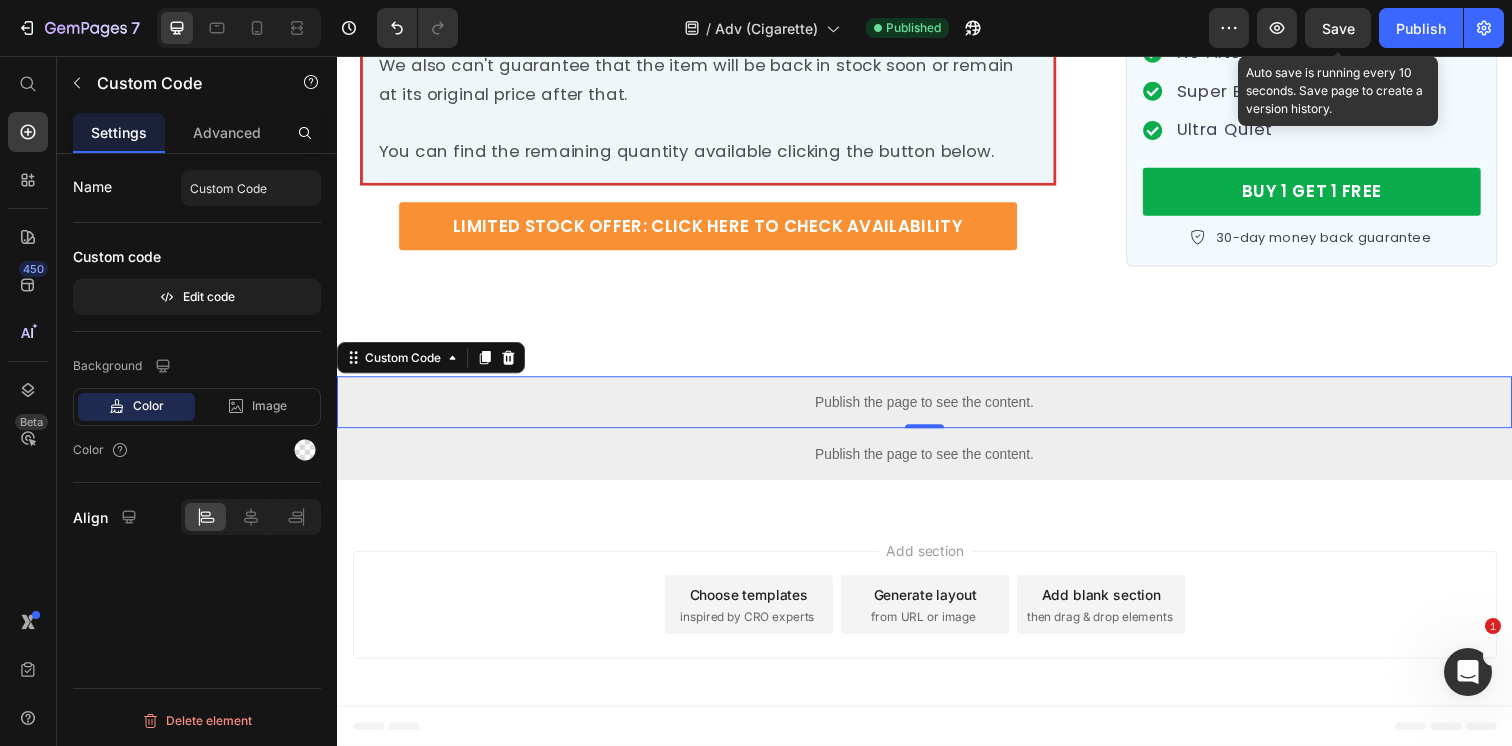 click on "Save" at bounding box center (1338, 28) 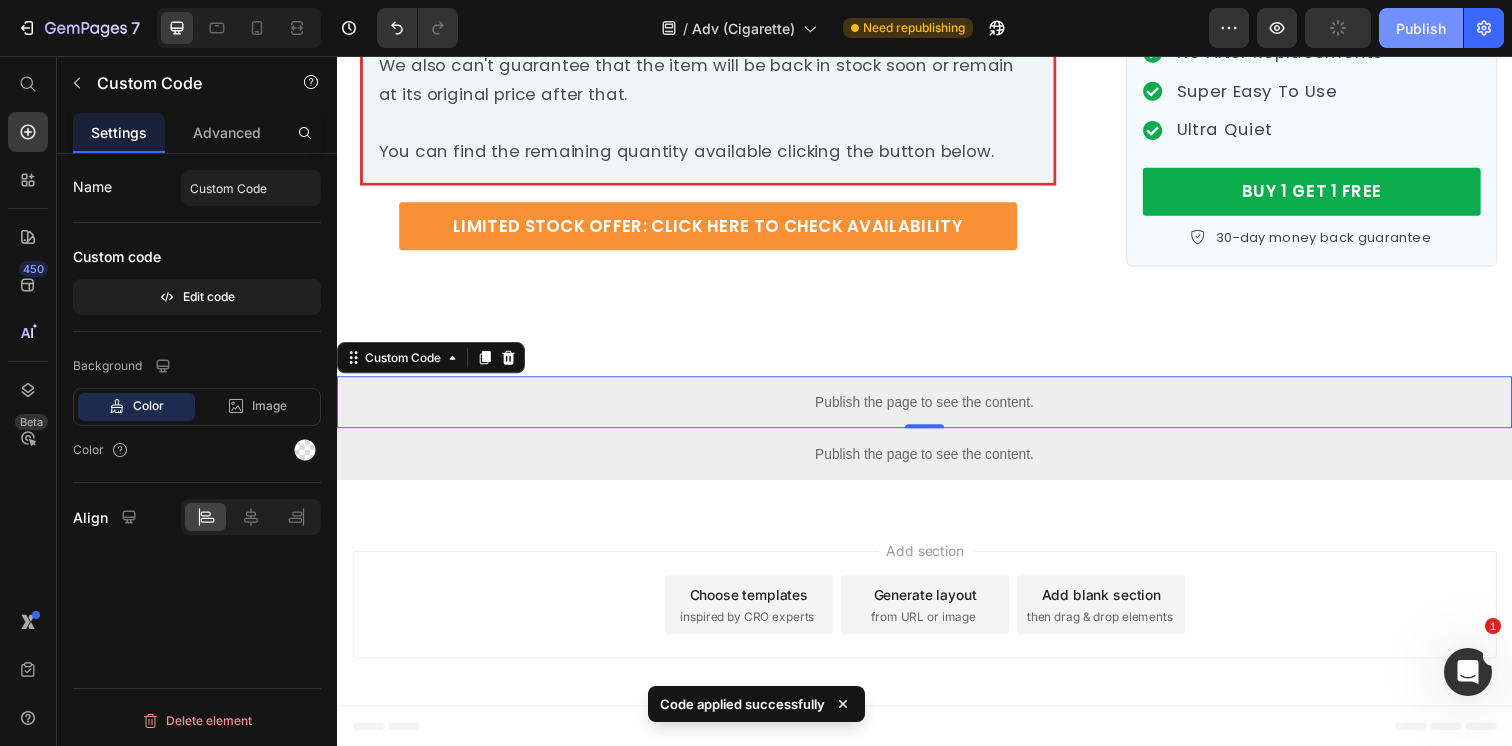 click on "Publish" at bounding box center (1421, 28) 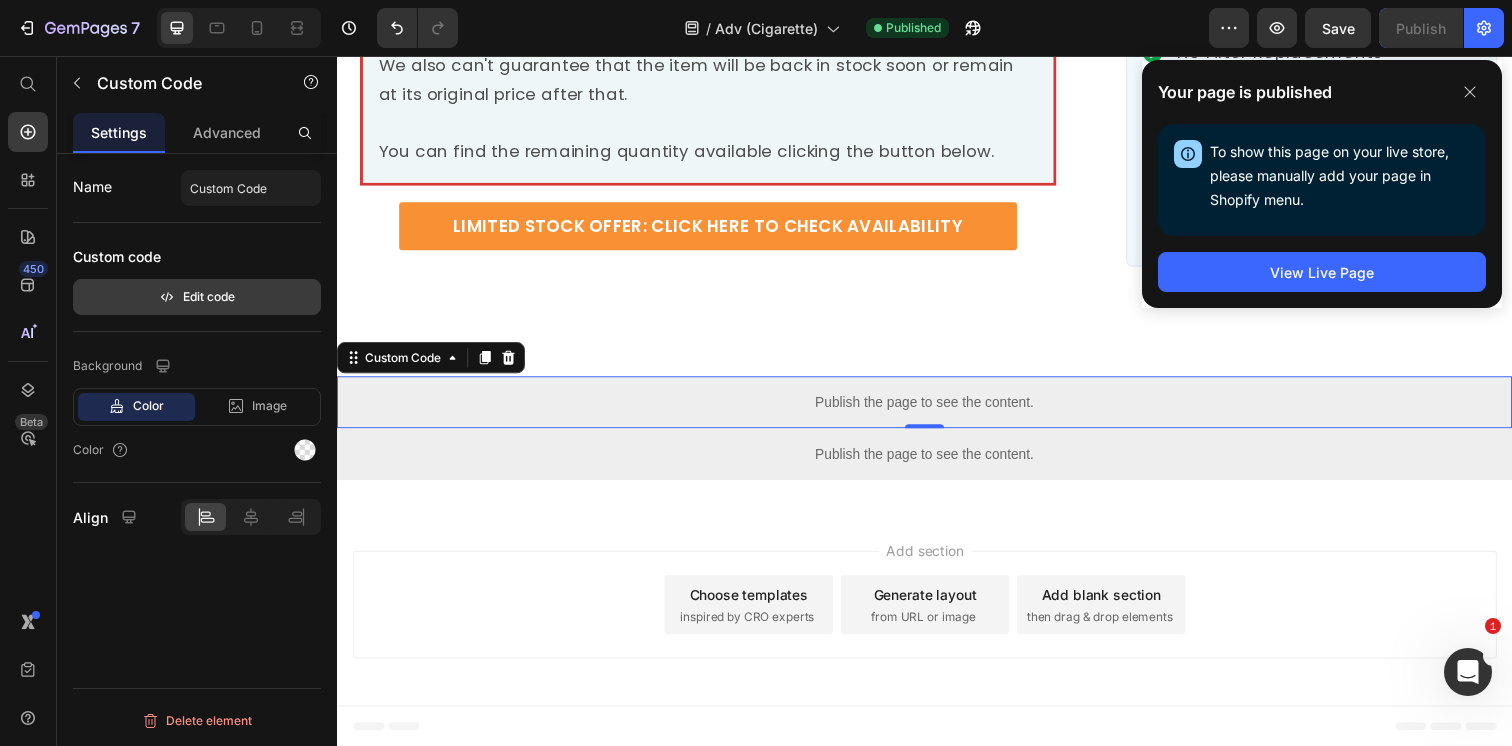 click on "Edit code" at bounding box center [197, 297] 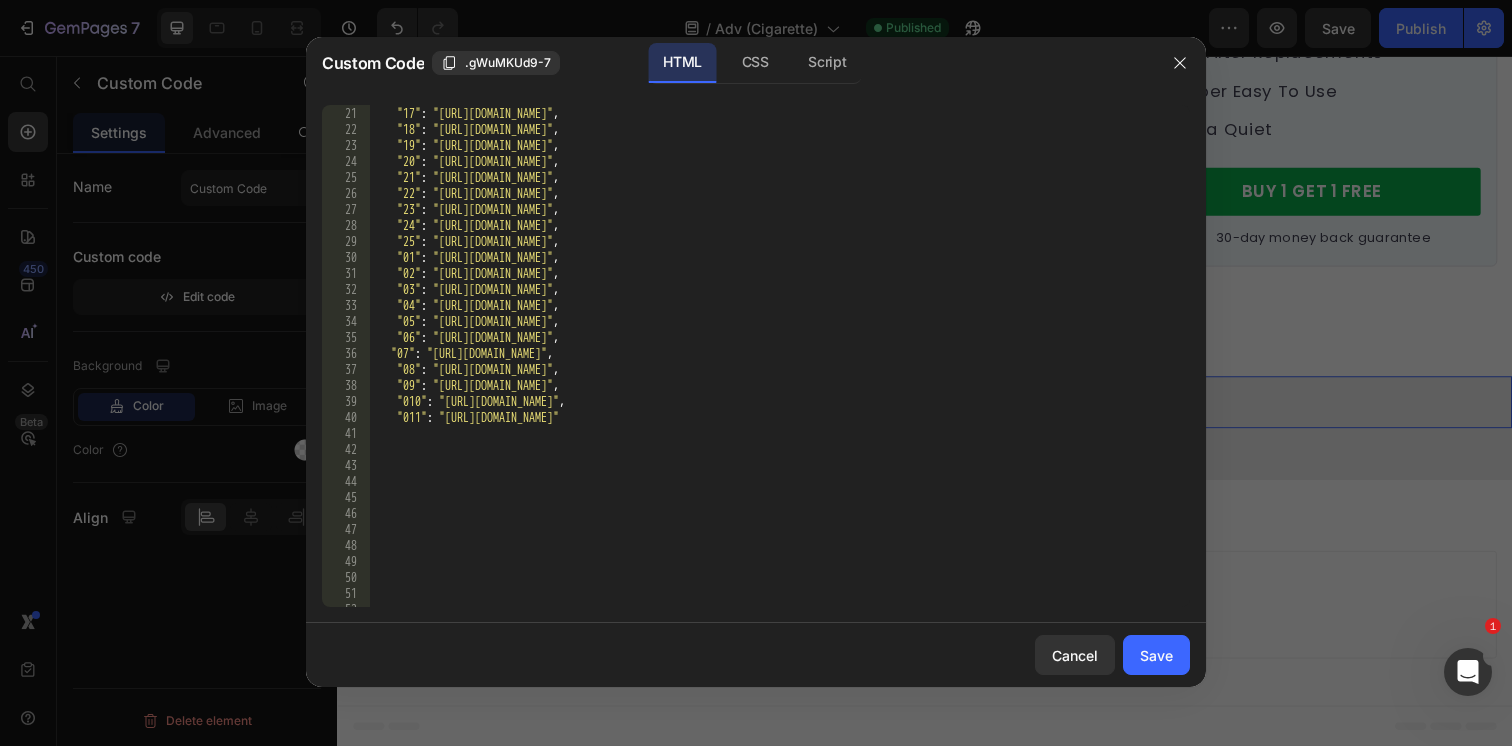 scroll, scrollTop: 437, scrollLeft: 0, axis: vertical 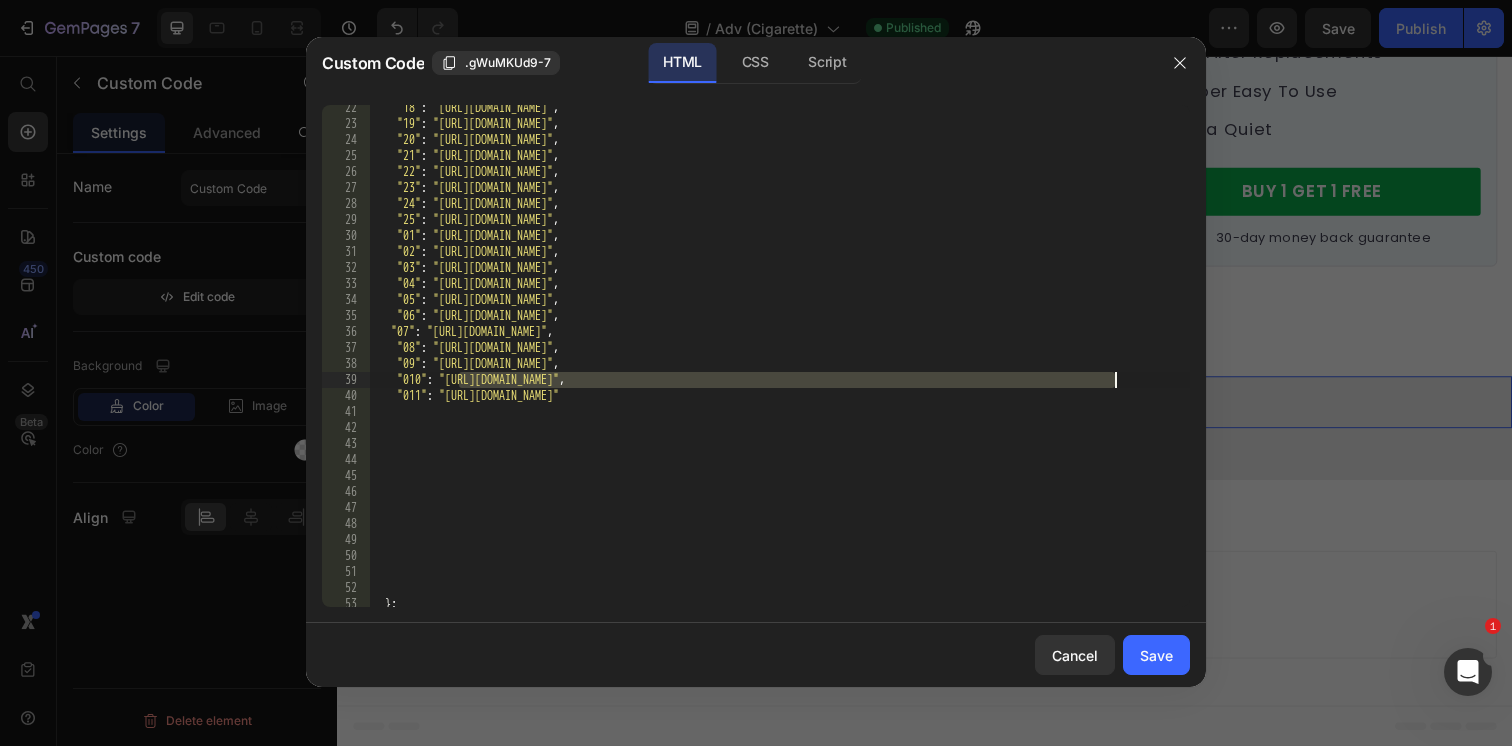 drag, startPoint x: 459, startPoint y: 378, endPoint x: 1115, endPoint y: 385, distance: 656.03735 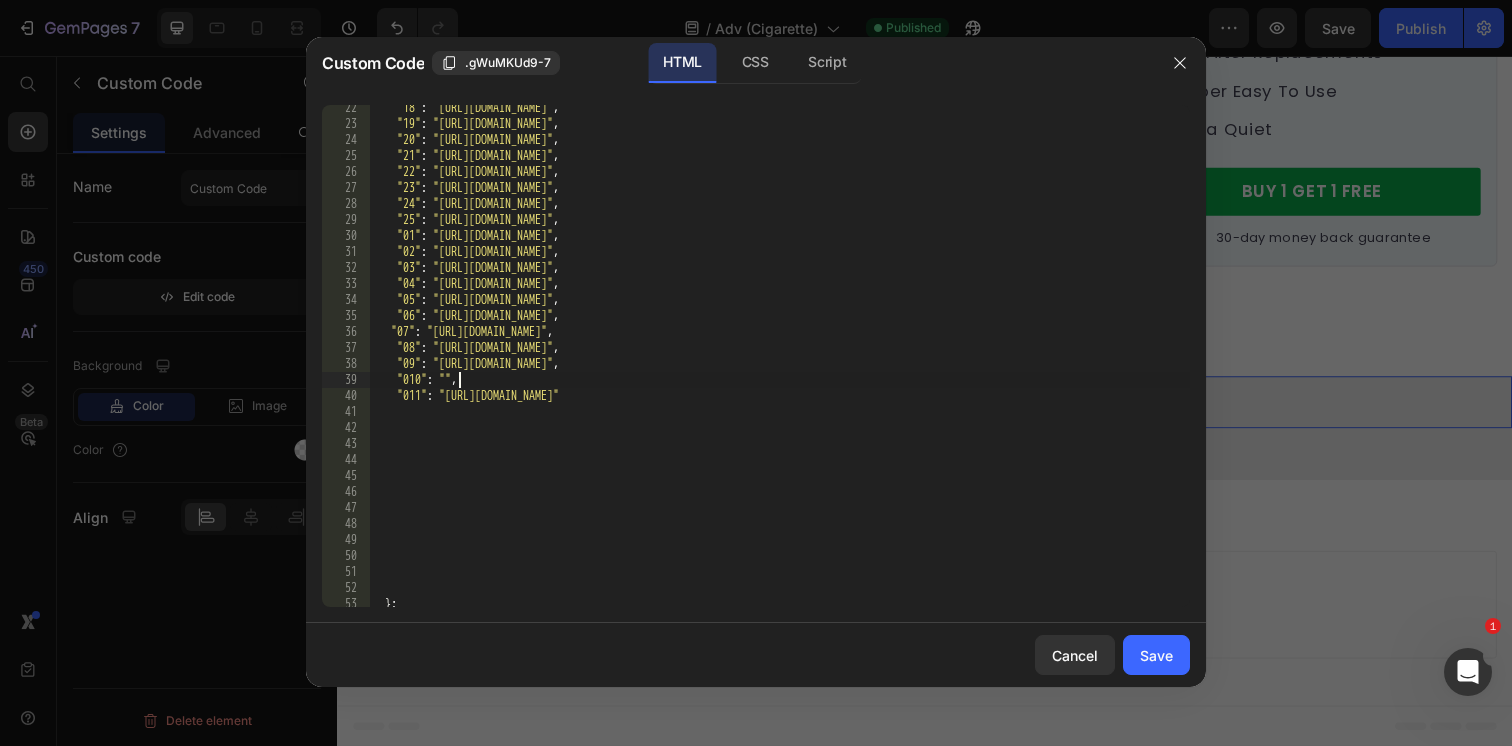 paste on "https://cdn.shopify.com/s/files/1/0596/9153/2358/files/6143170483795597584_1.jpg?v=1752197378" 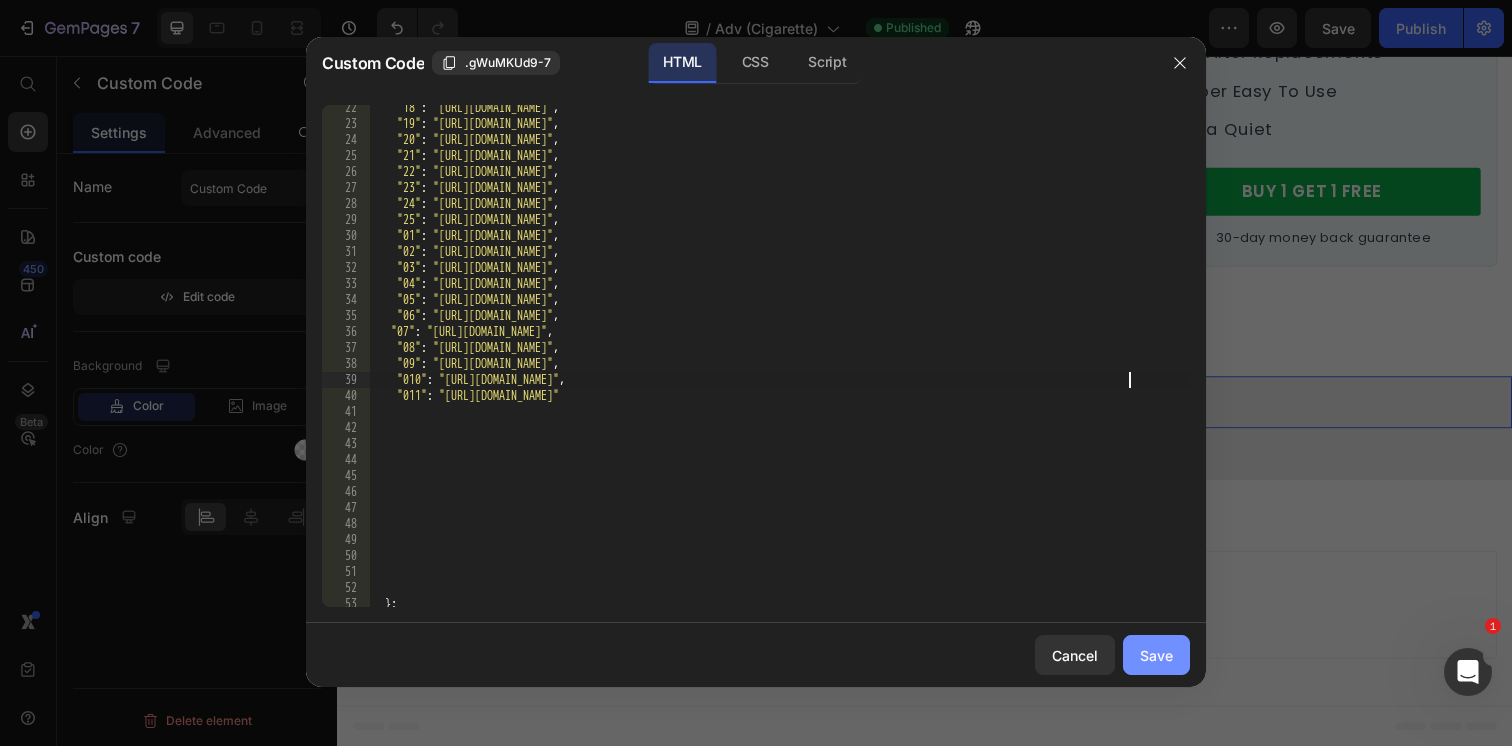 click on "Save" at bounding box center [1156, 655] 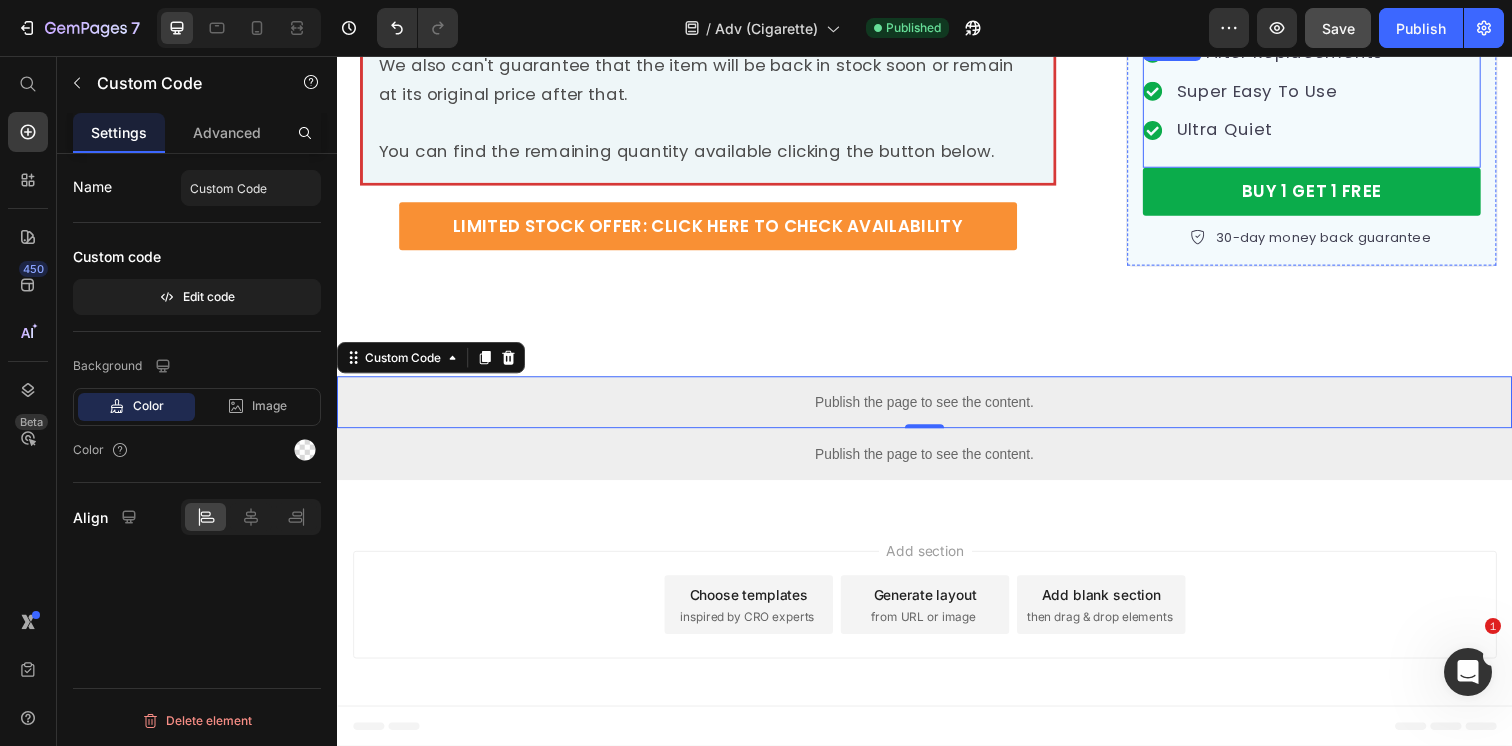 click on "Save" 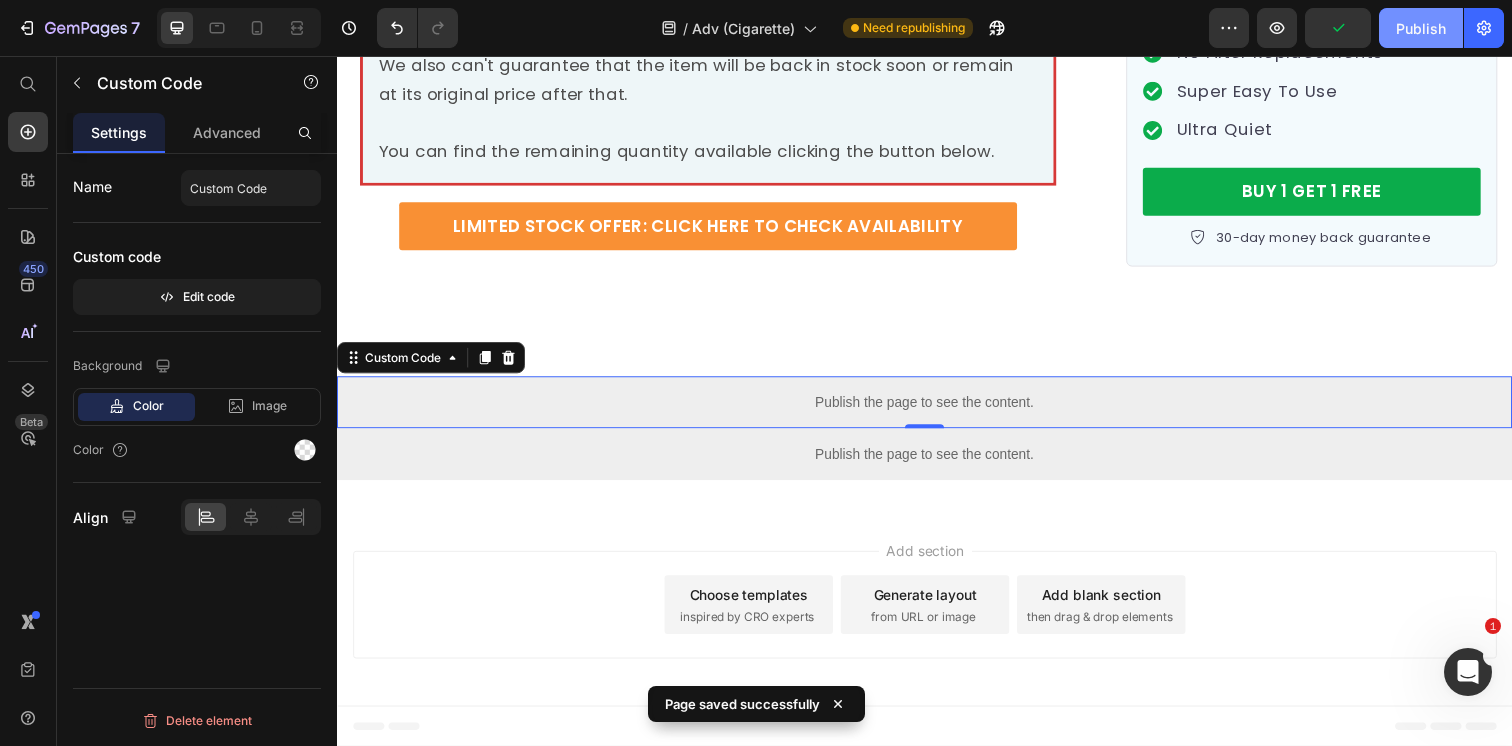 click on "Publish" 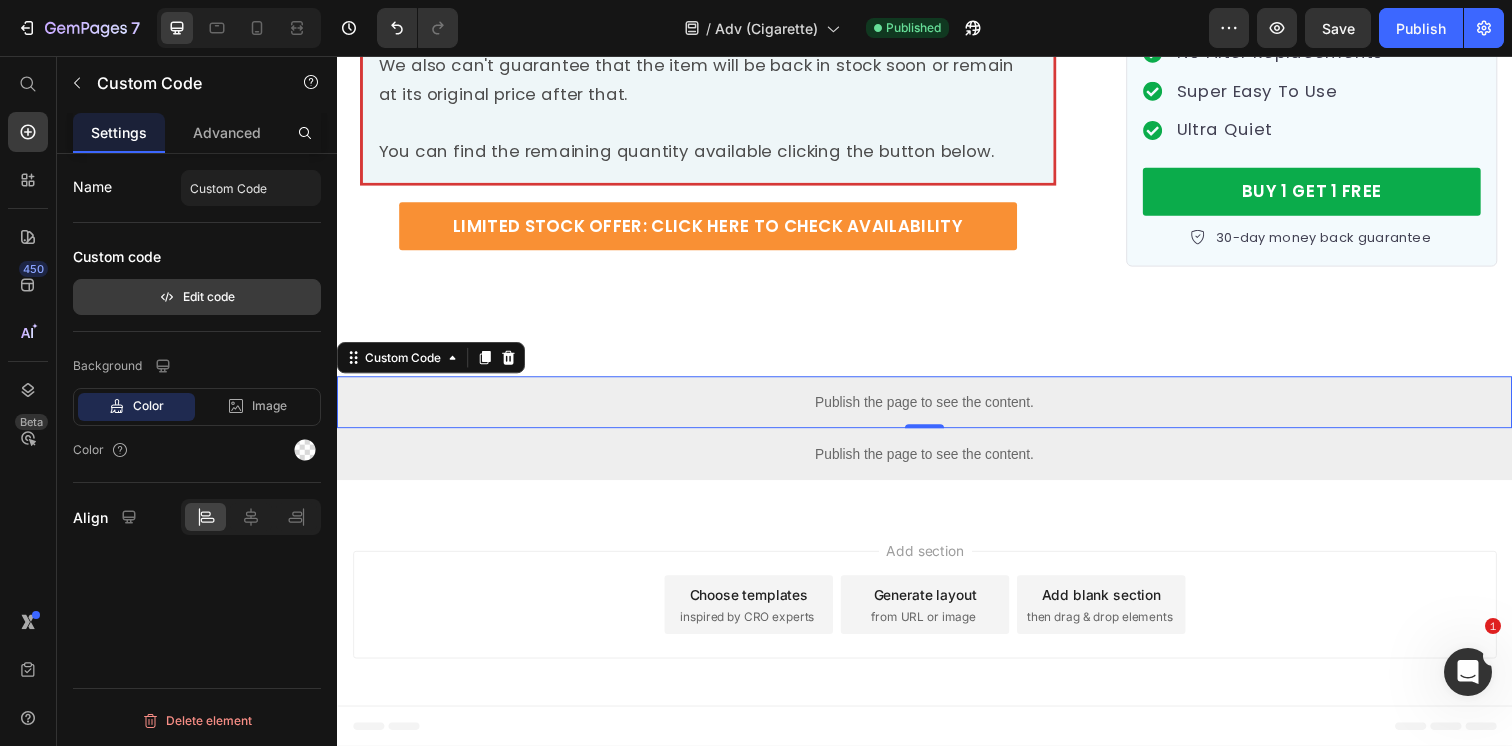 click on "Edit code" at bounding box center [197, 297] 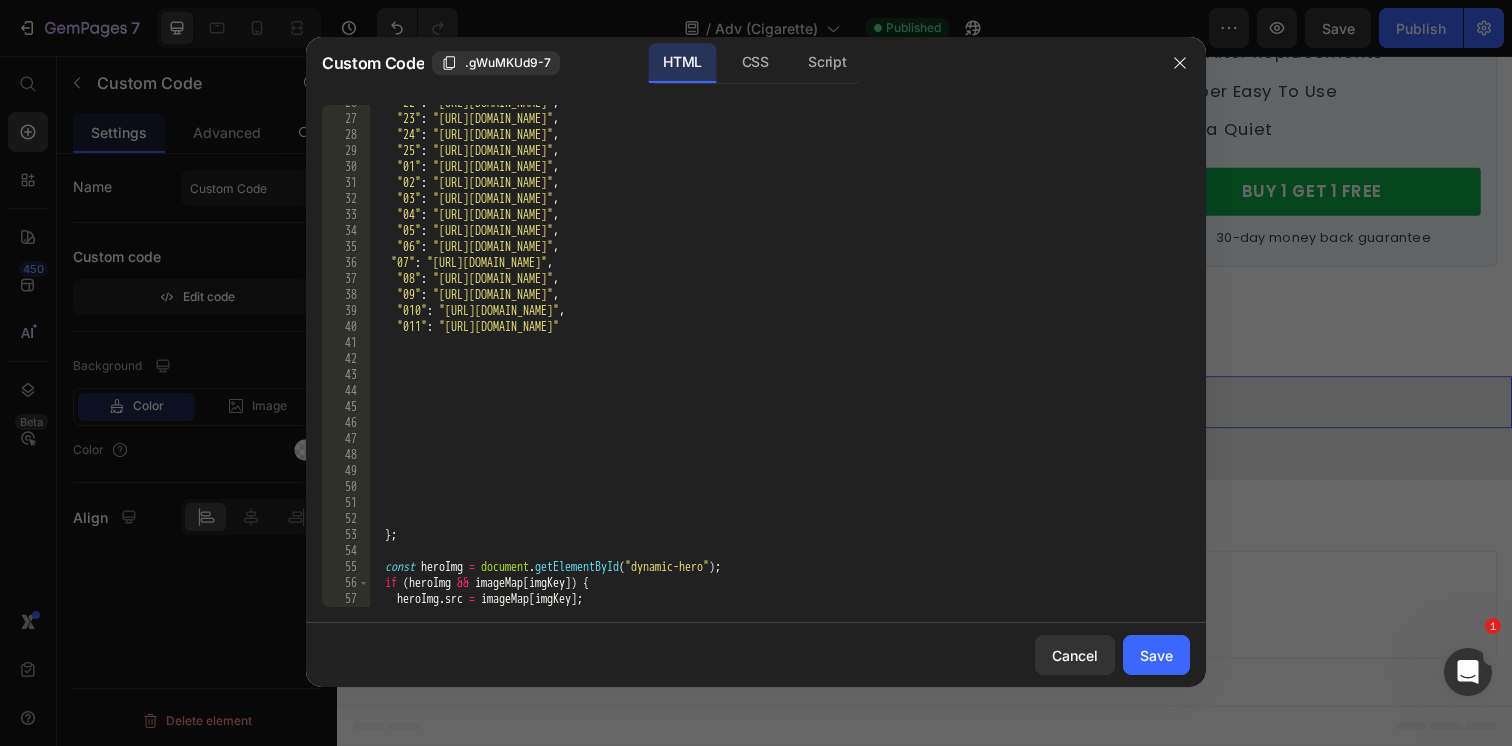 scroll, scrollTop: 468, scrollLeft: 0, axis: vertical 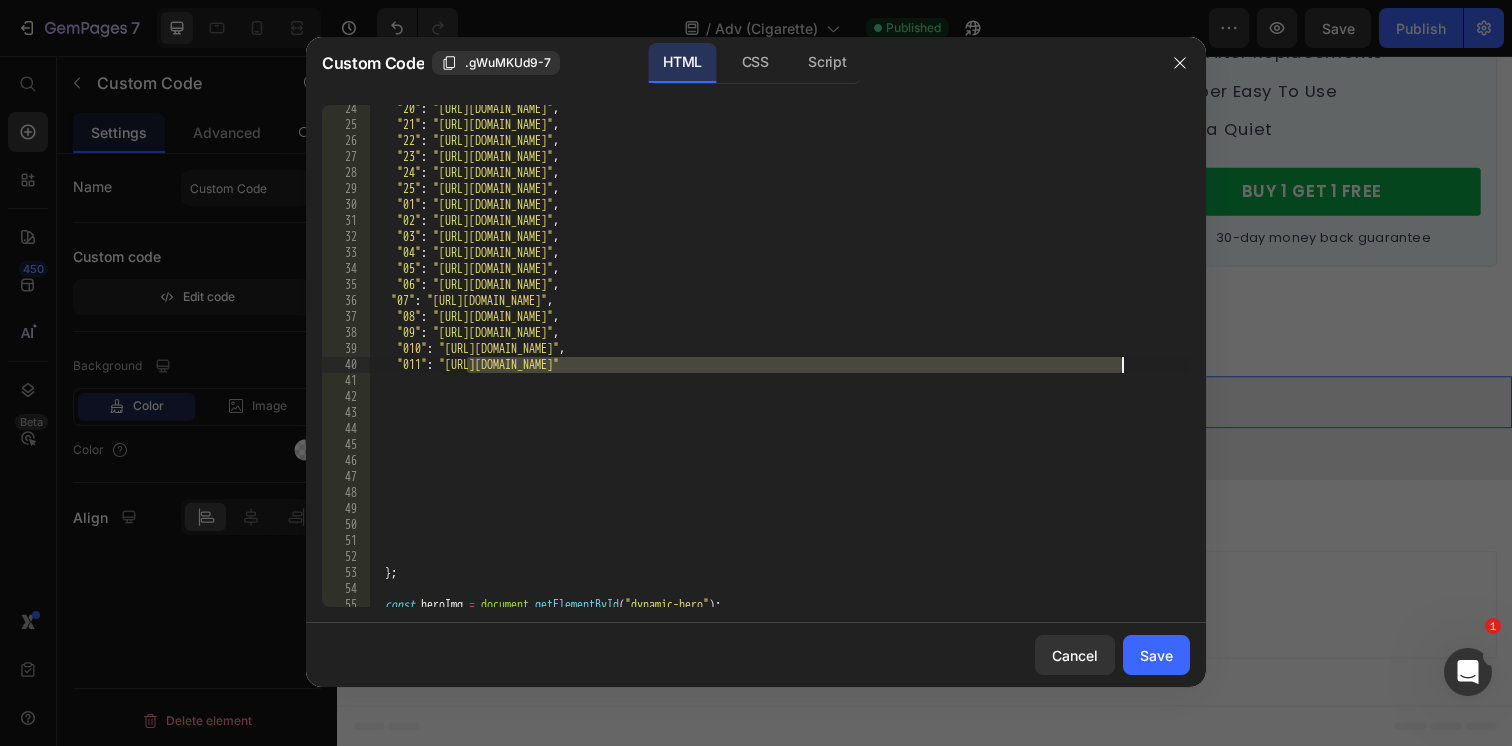 drag, startPoint x: 465, startPoint y: 369, endPoint x: 1123, endPoint y: 361, distance: 658.04865 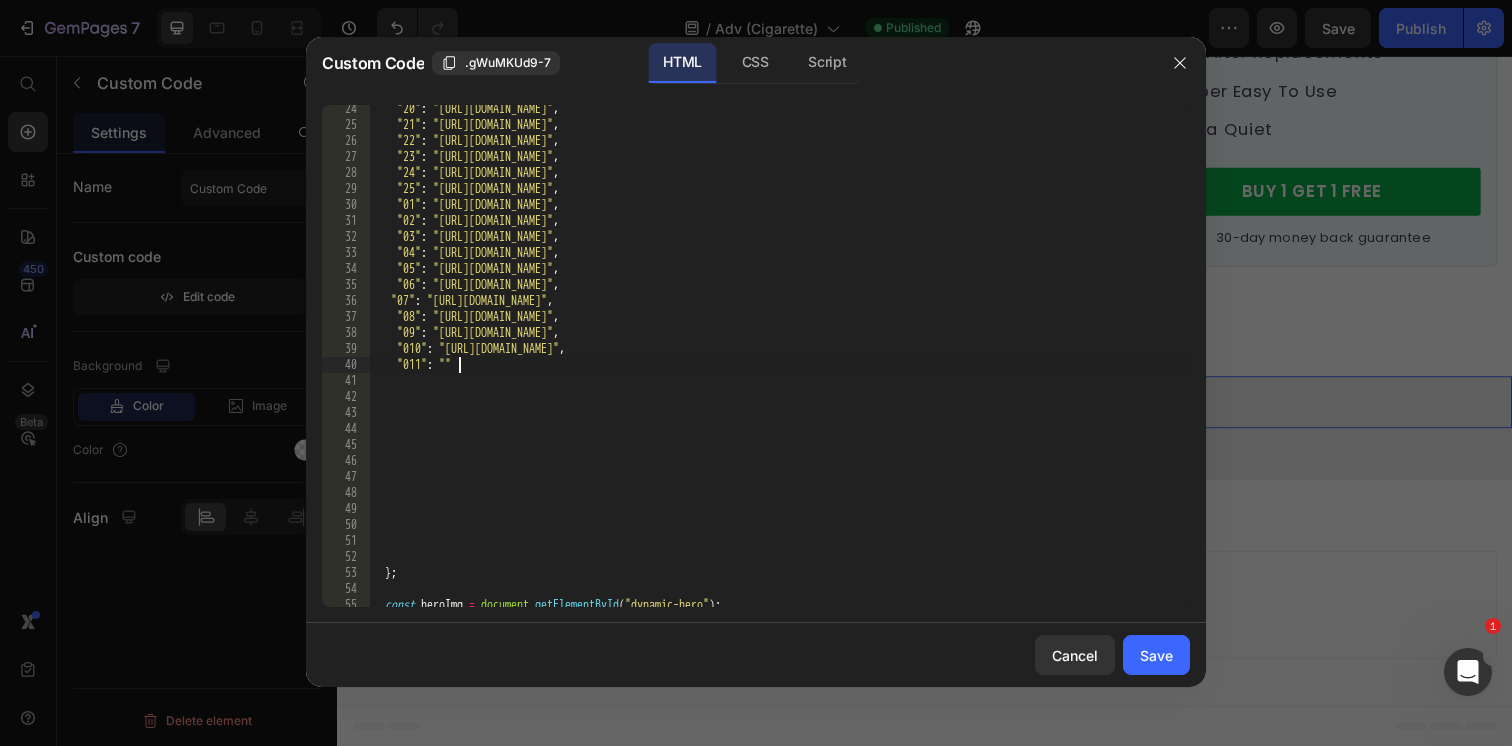 paste on "https://cdn.shopify.com/s/files/1/0596/9153/2358/files/16220820295518109148.jpg?v=1752197379" 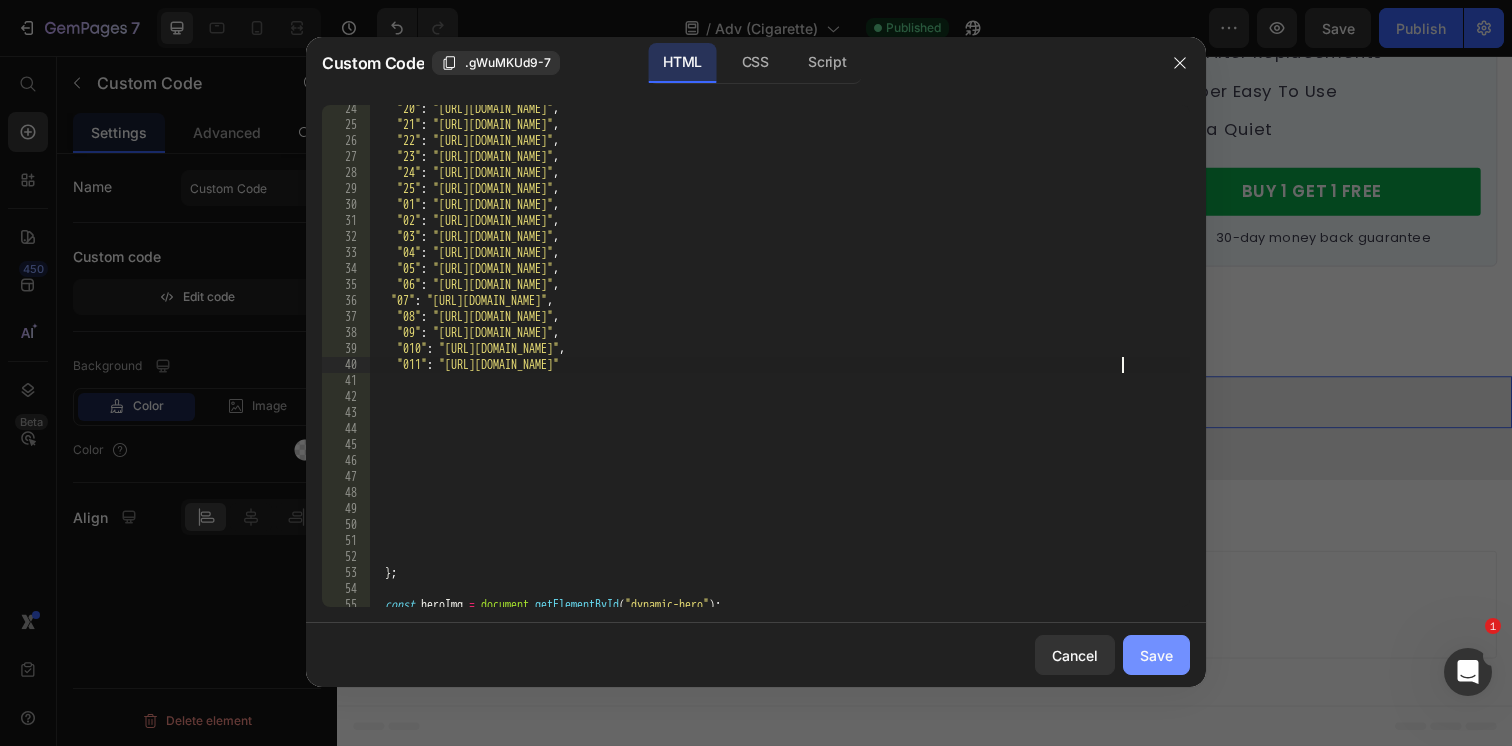 click on "Save" at bounding box center [1156, 655] 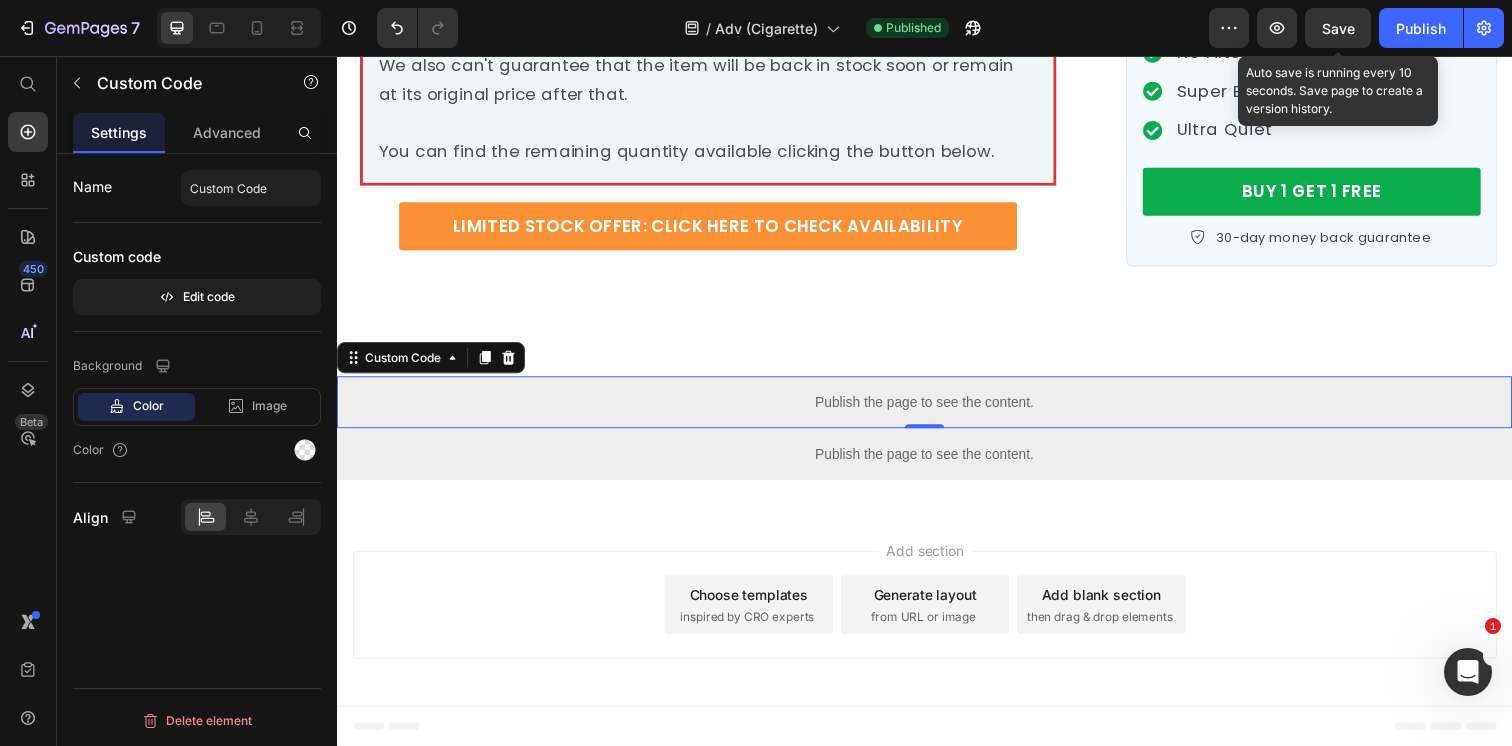 click on "Save" at bounding box center (1338, 28) 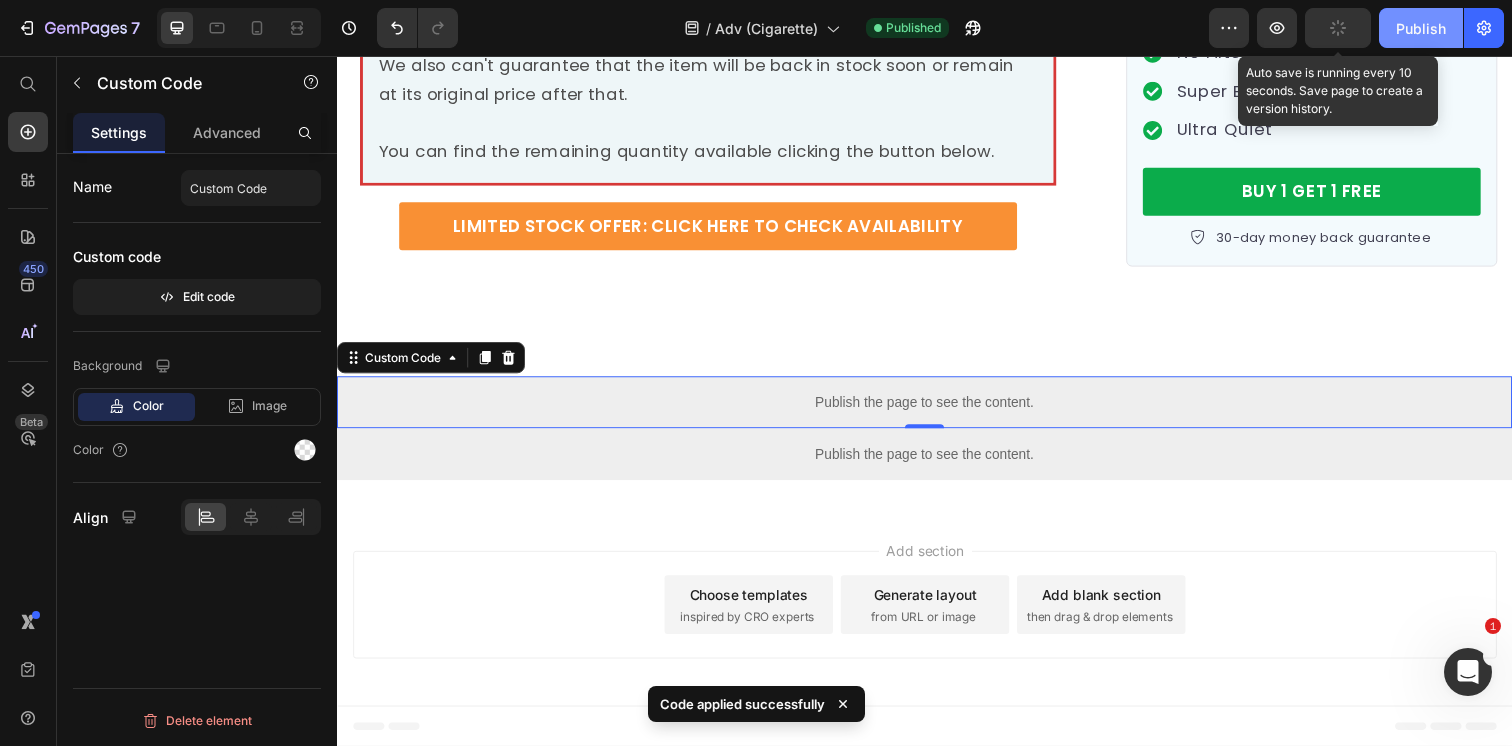 click on "Publish" at bounding box center [1421, 28] 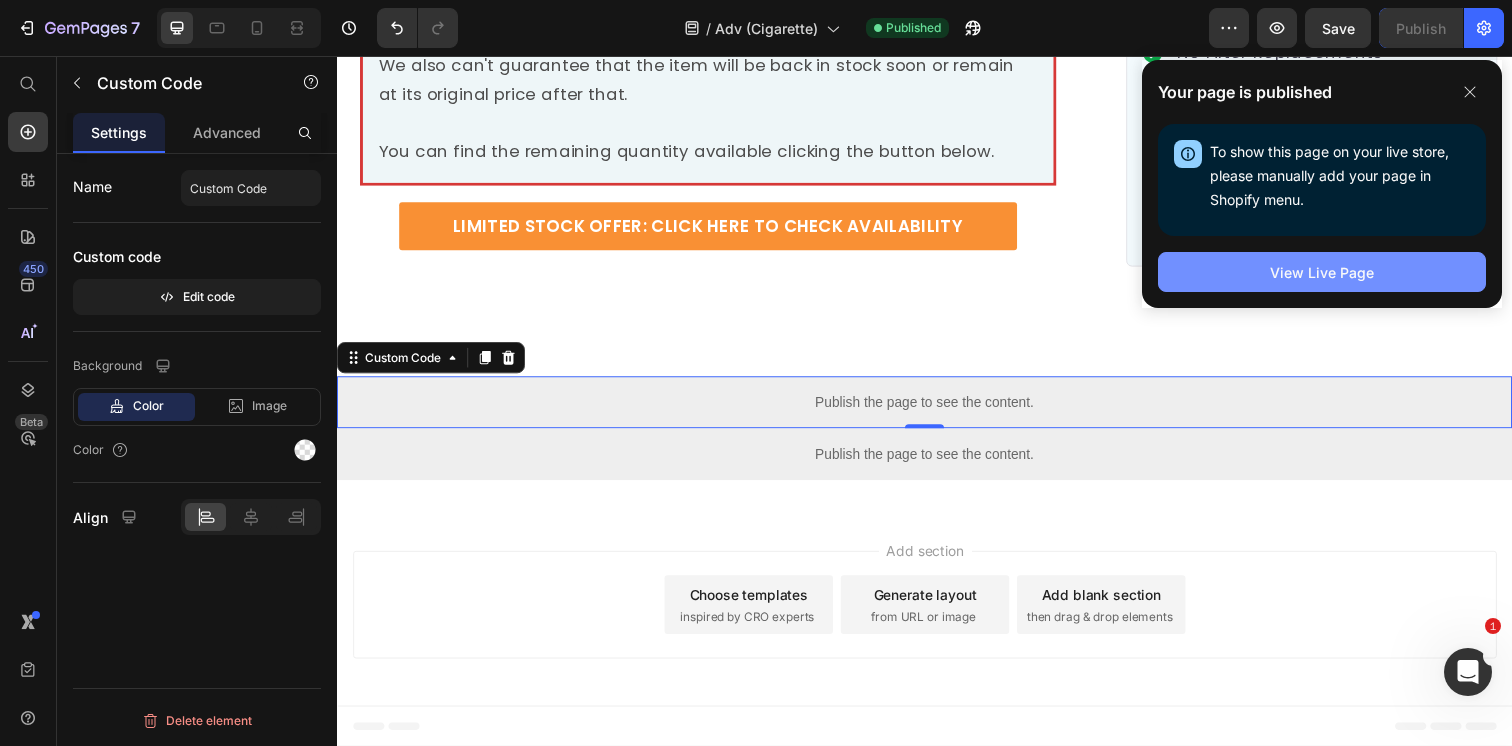 click on "View Live Page" at bounding box center [1322, 272] 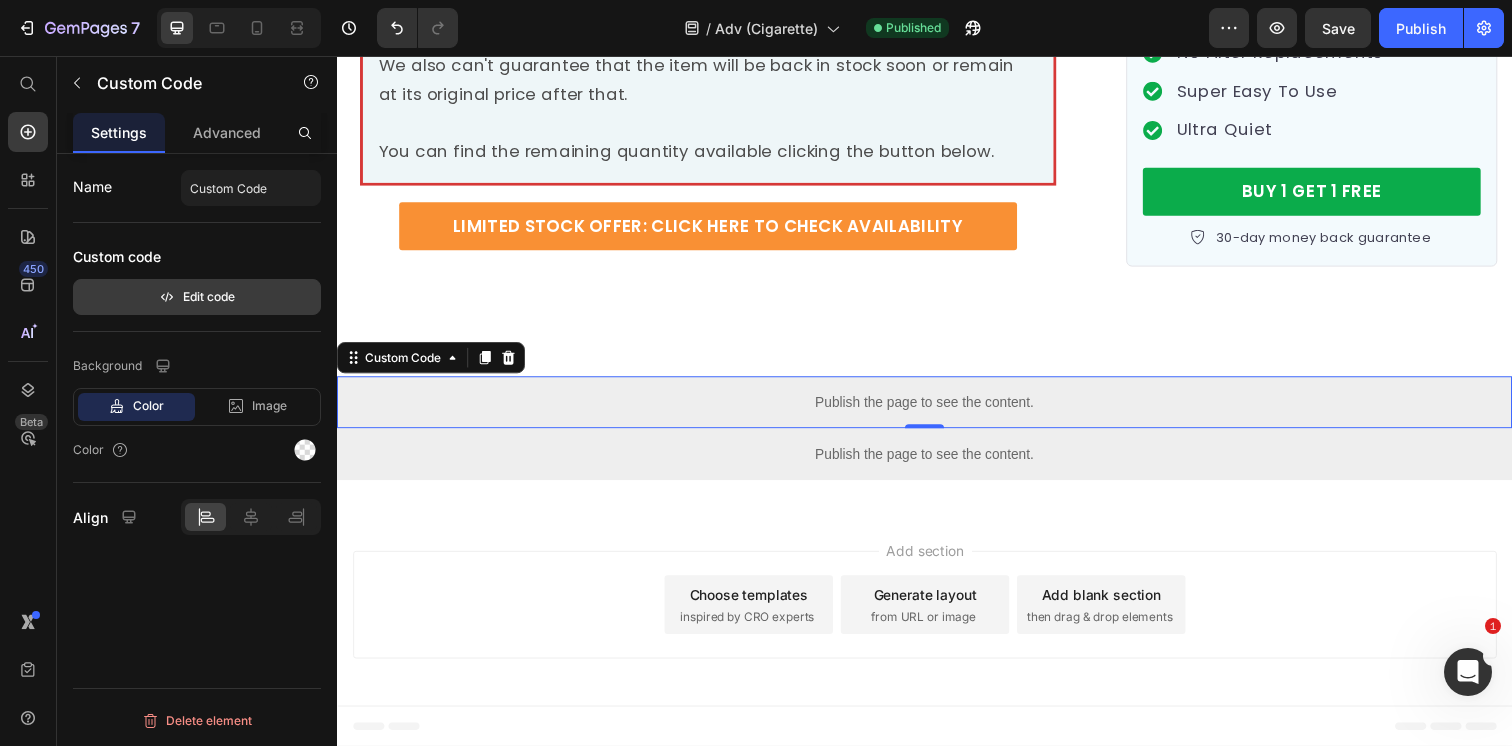 click on "Edit code" at bounding box center [197, 297] 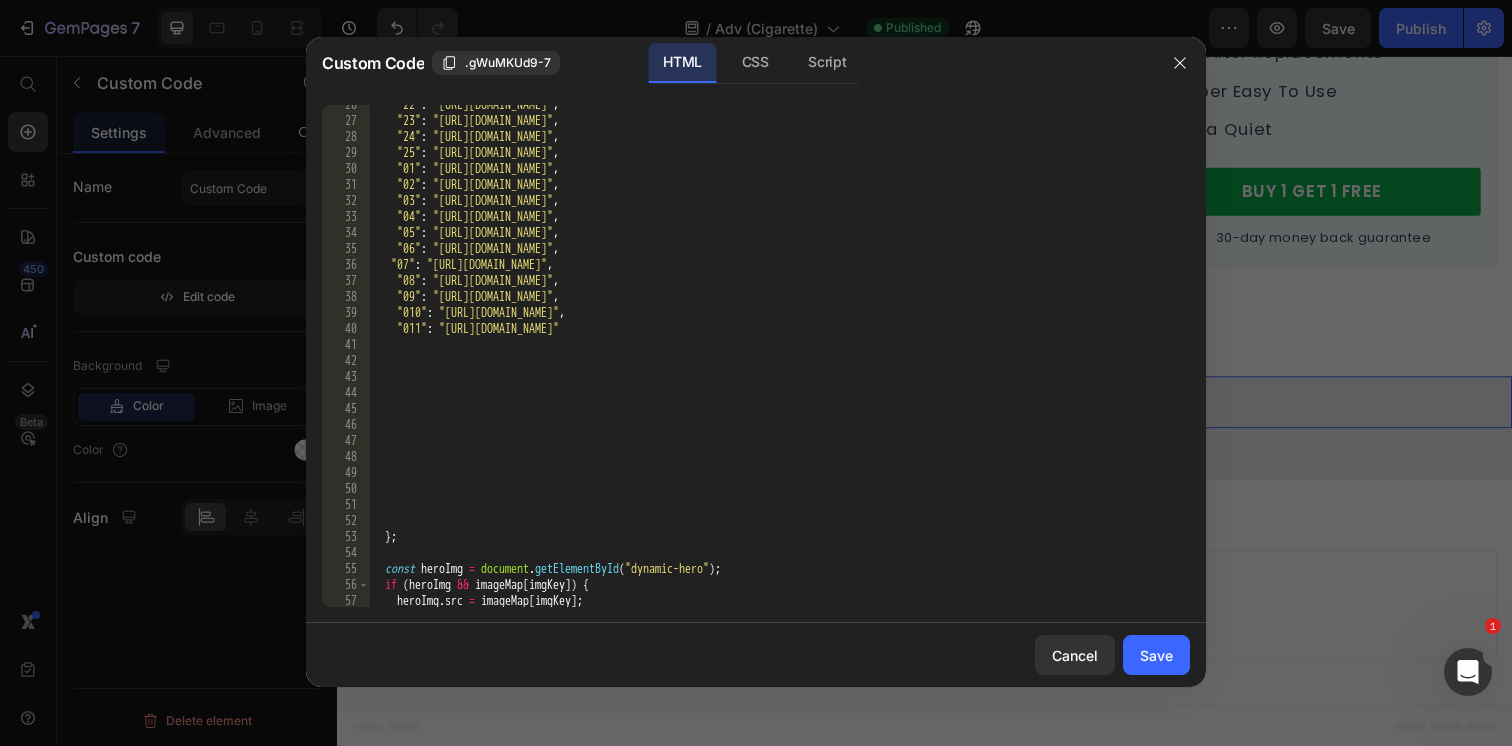 scroll, scrollTop: 504, scrollLeft: 0, axis: vertical 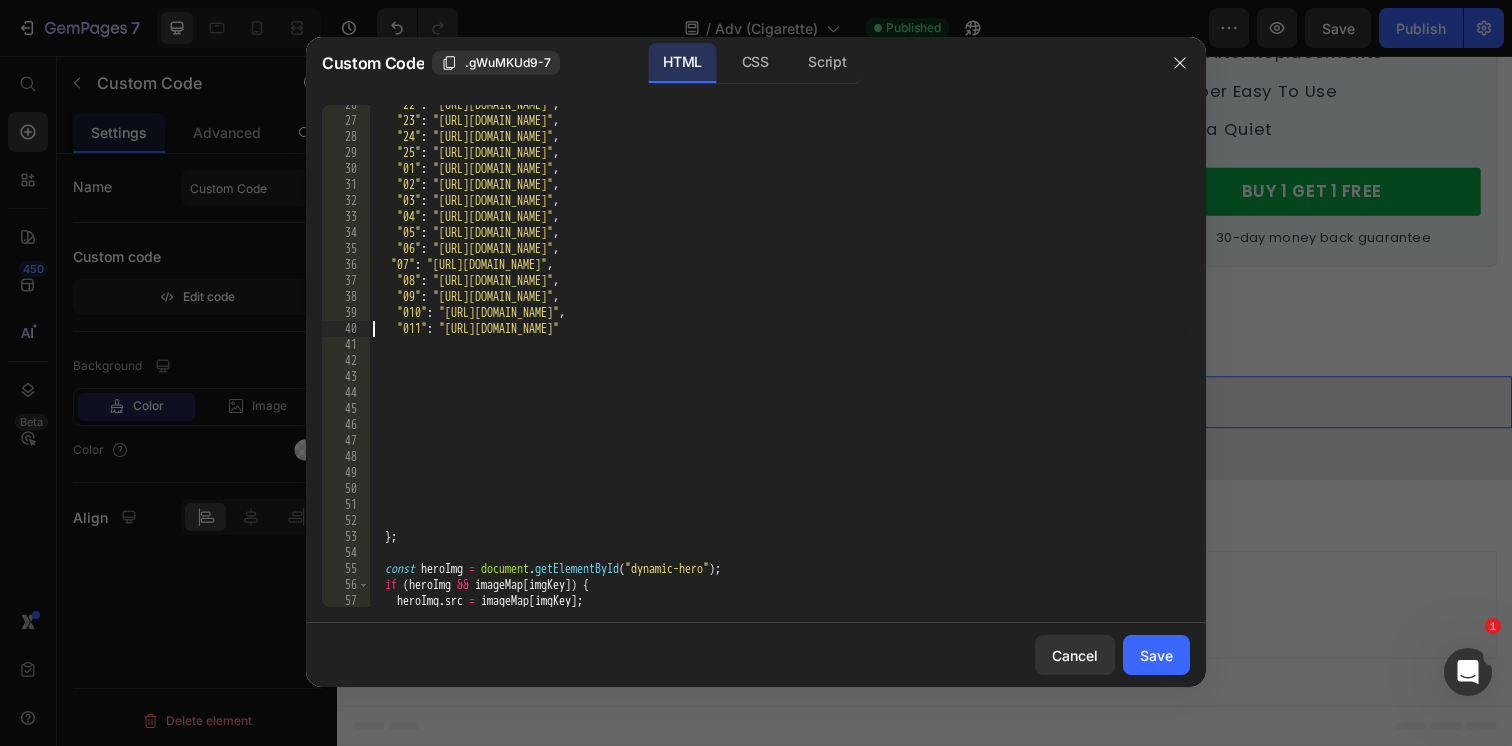 click on ""22" :   "https://cdn.shopify.com/s/files/1/0596/9153/2358/files/4407493791334558142.png?v=1751758525" ,      "23" :   "https://cdn.shopify.com/s/files/1/0596/9153/2358/files/17437112292452116068.png?v=1751758661" ,      "24" :   "https://cdn.shopify.com/s/files/1/0596/9153/2358/files/1956440867861158804.png?v=1751758733" ,      "25" :   "https://cdn.shopify.com/s/files/1/0596/9153/2358/files/11226488964853505555.png?v=1751758807" ,      "01" :   "https://cdn.shopify.com/s/files/1/0596/9153/2358/files/6873493481549232092.jpg?v=1752197111" ,      "02" :   "https://cdn.shopify.com/s/files/1/0596/9153/2358/files/13701157208769225539.jpg?v=1752197379" ,      "03" :   "https://cdn.shopify.com/s/files/1/0596/9153/2358/files/13208845658368317477.jpg?v=1752197378" ,      "04" :   "https://cdn.shopify.com/s/files/1/0596/9153/2358/files/16925503229727782619.jpg?v=1752197376" ,      "05" :   "https://cdn.shopify.com/s/files/1/0596/9153/2358/files/13276486312295670321.jpg?v=1752197377" ,      "06" :   ,     "07" :" at bounding box center [779, 364] 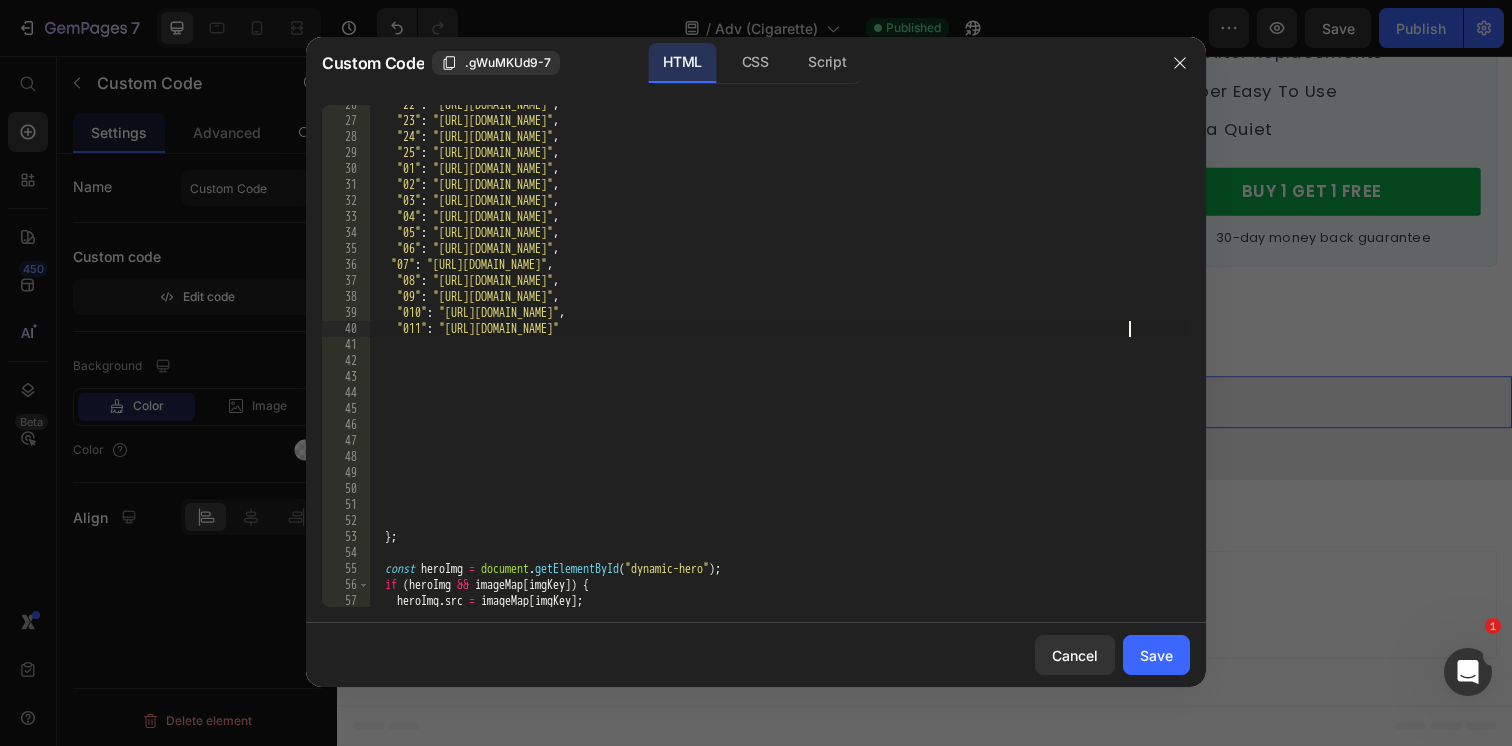 type on ""011": "https://cdn.shopify.com/s/files/1/0596/9153/2358/files/16220820295518109148.jpg?v=1752197379"," 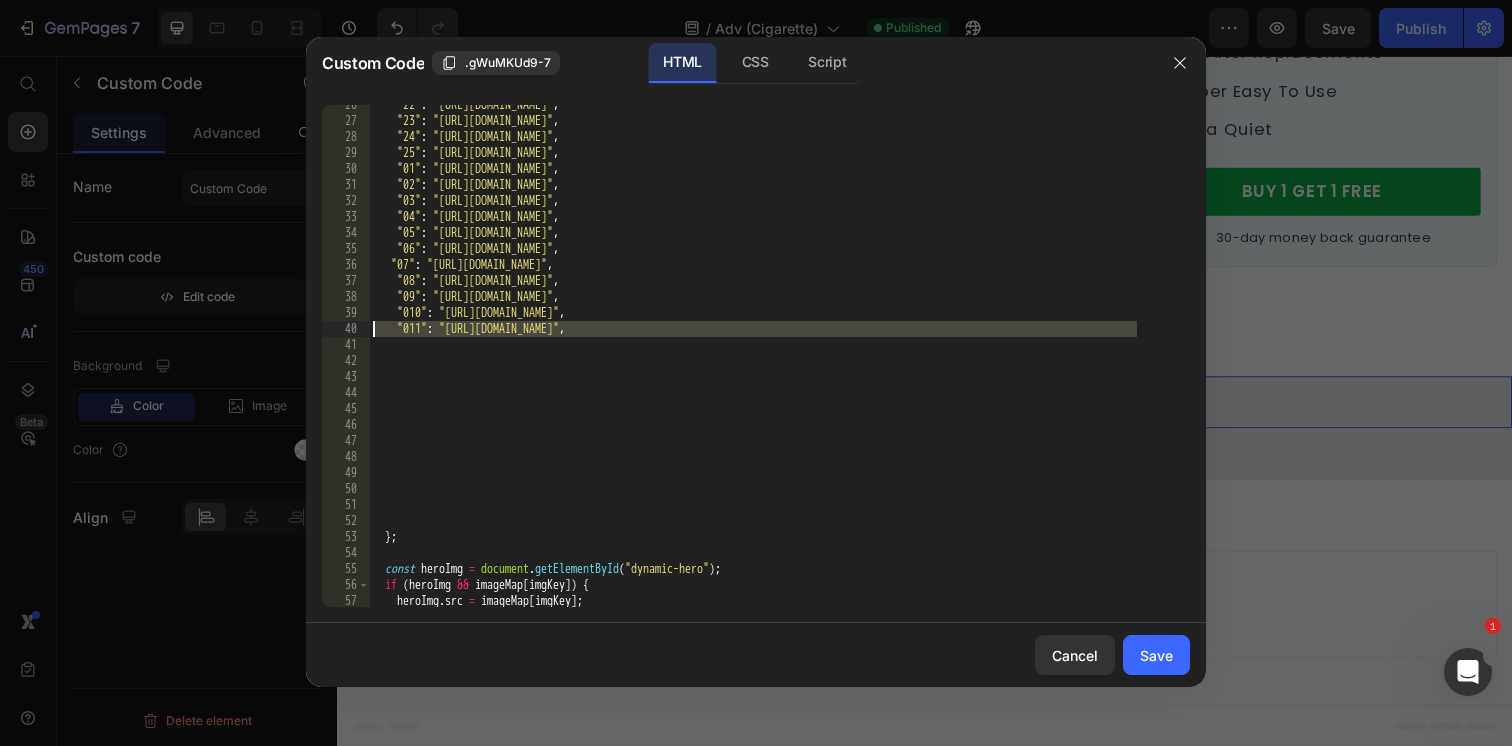 drag, startPoint x: 1139, startPoint y: 333, endPoint x: 363, endPoint y: 330, distance: 776.0058 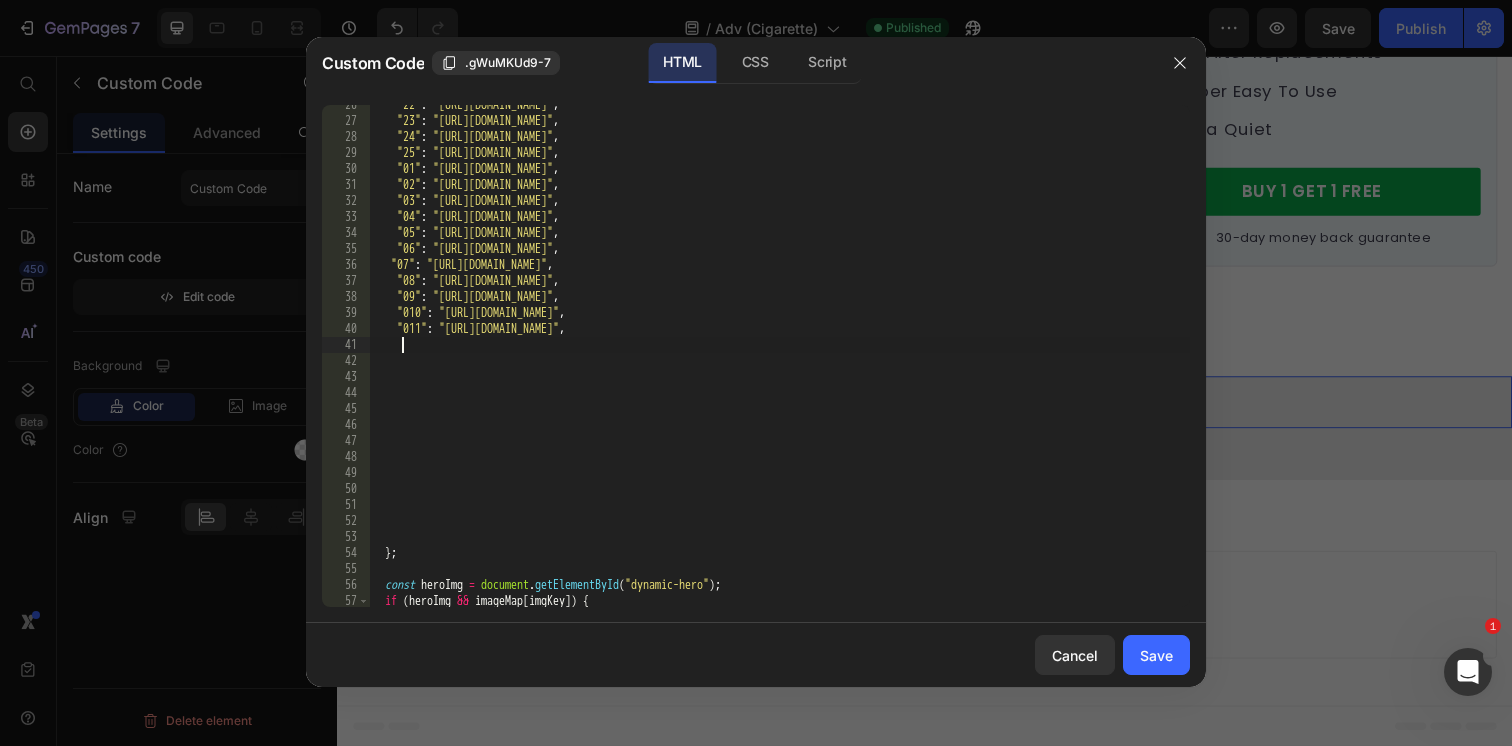 scroll, scrollTop: 0, scrollLeft: 1, axis: horizontal 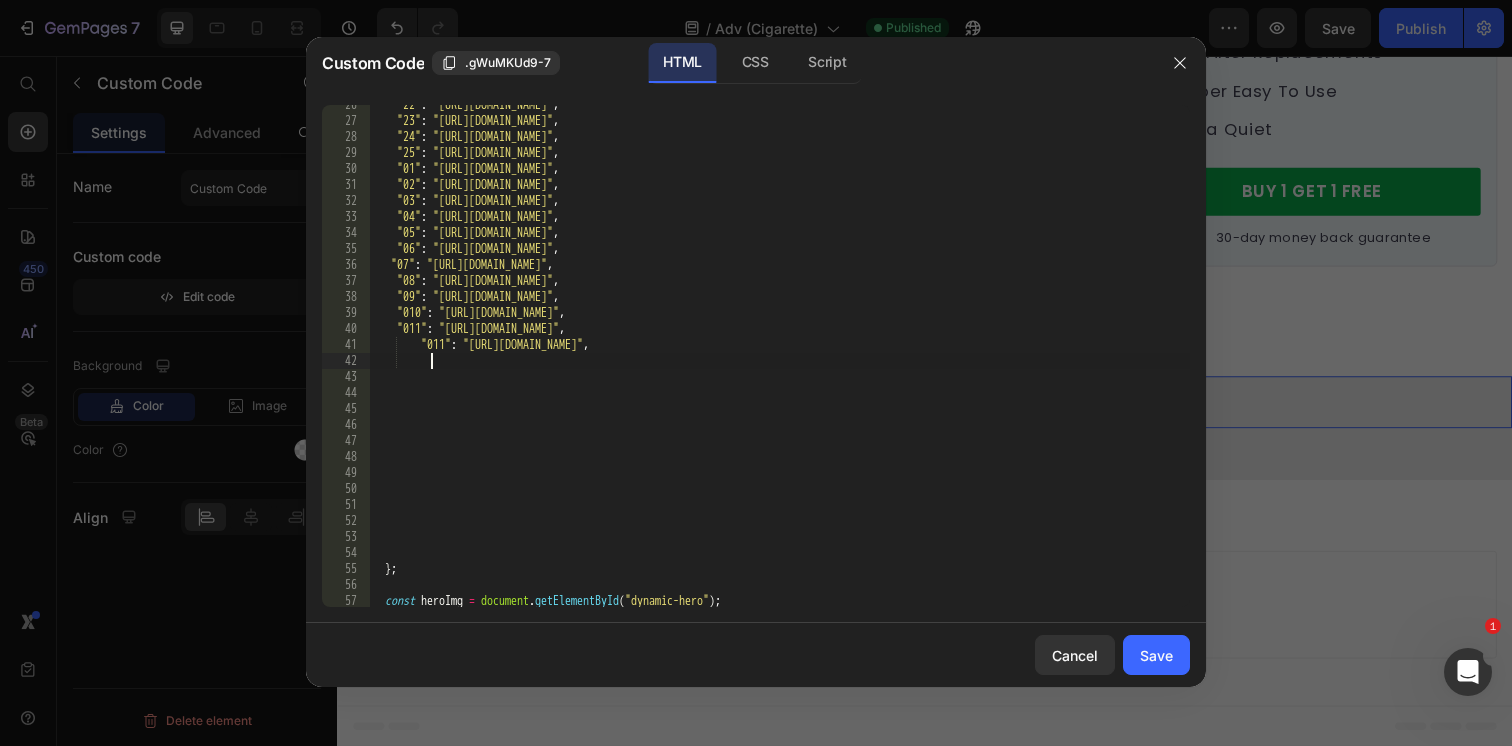paste on ""011": "https://cdn.shopify.com/s/files/1/0596/9153/2358/files/16220820295518109148.jpg?v=1752197379"," 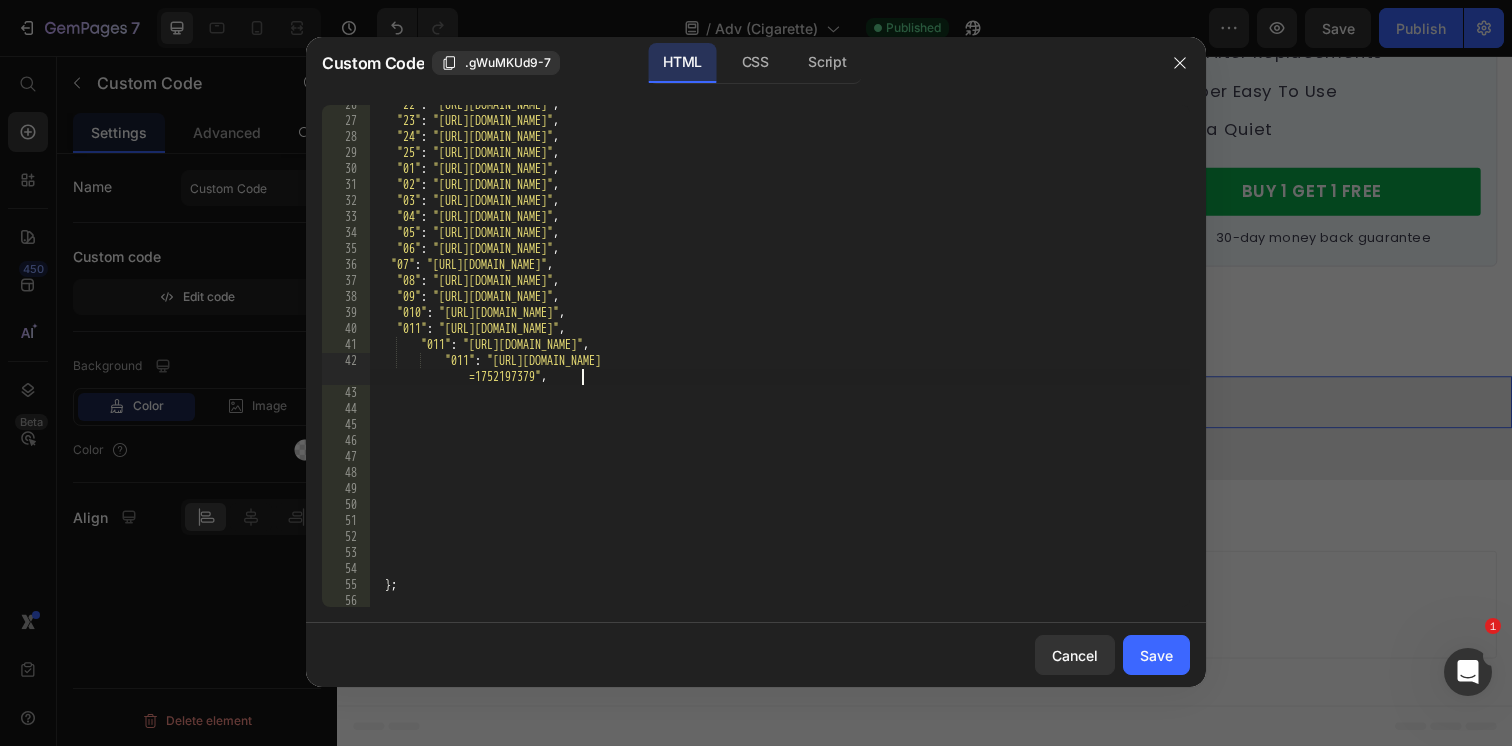paste on ""011": "https://cdn.shopify.com/s/files/1/0596/9153/2358/files/16220820295518109148.jpg?v=1752197379"," 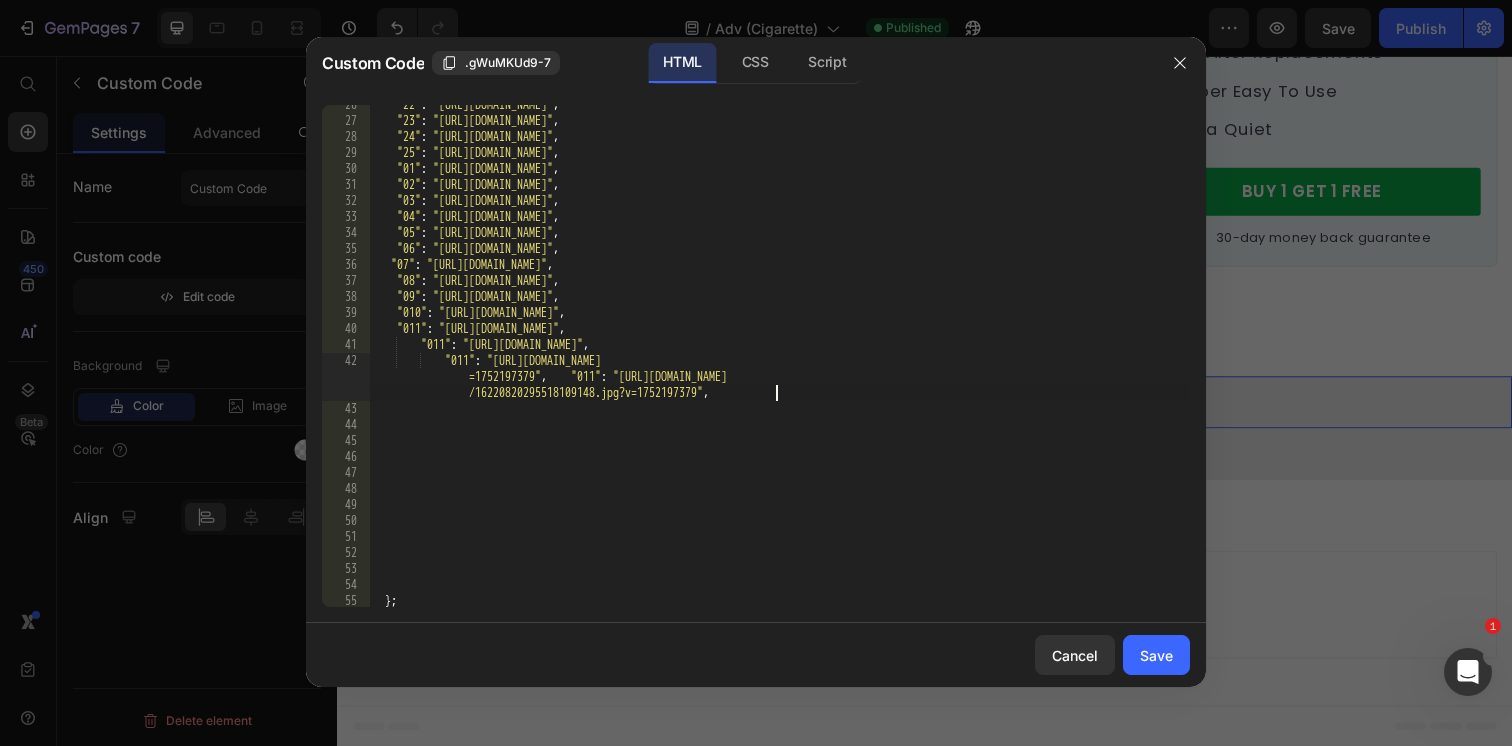 type on ""011": "https://cdn.shopify.com/s/files/1/0596/9153/2358/files/16220820295518109148.jpg?v=1752197379"," 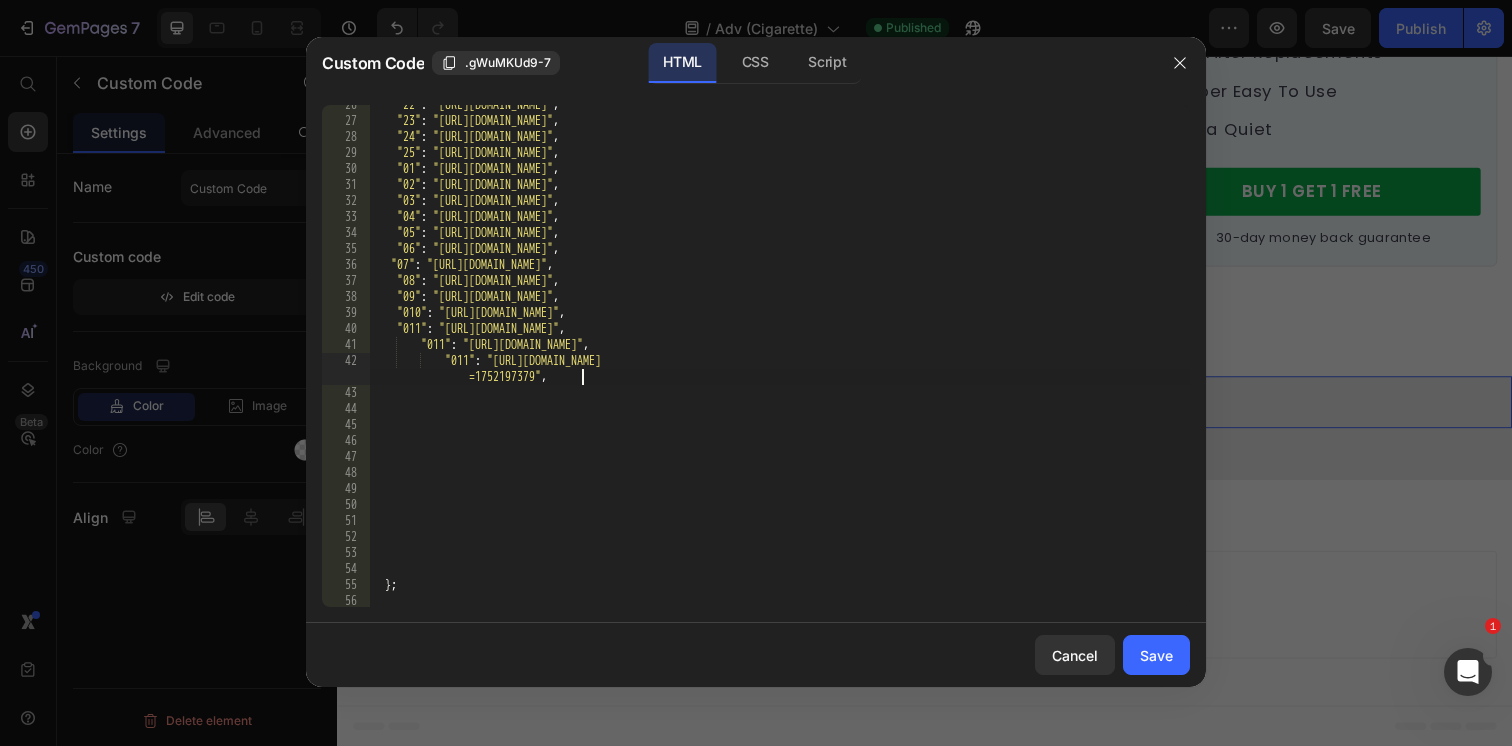 scroll, scrollTop: 0, scrollLeft: 6, axis: horizontal 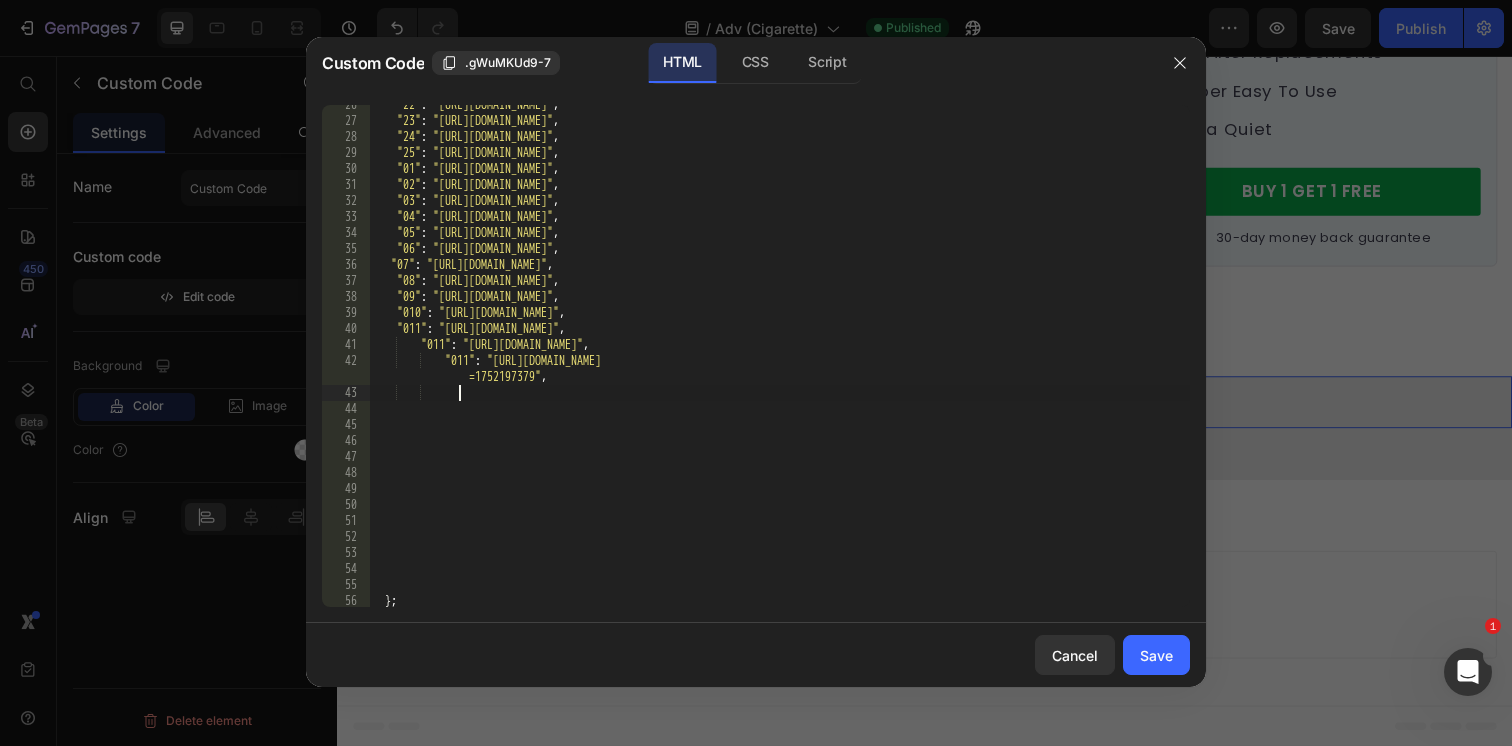 paste on ""011": "https://cdn.shopify.com/s/files/1/0596/9153/2358/files/16220820295518109148.jpg?v=1752197379"," 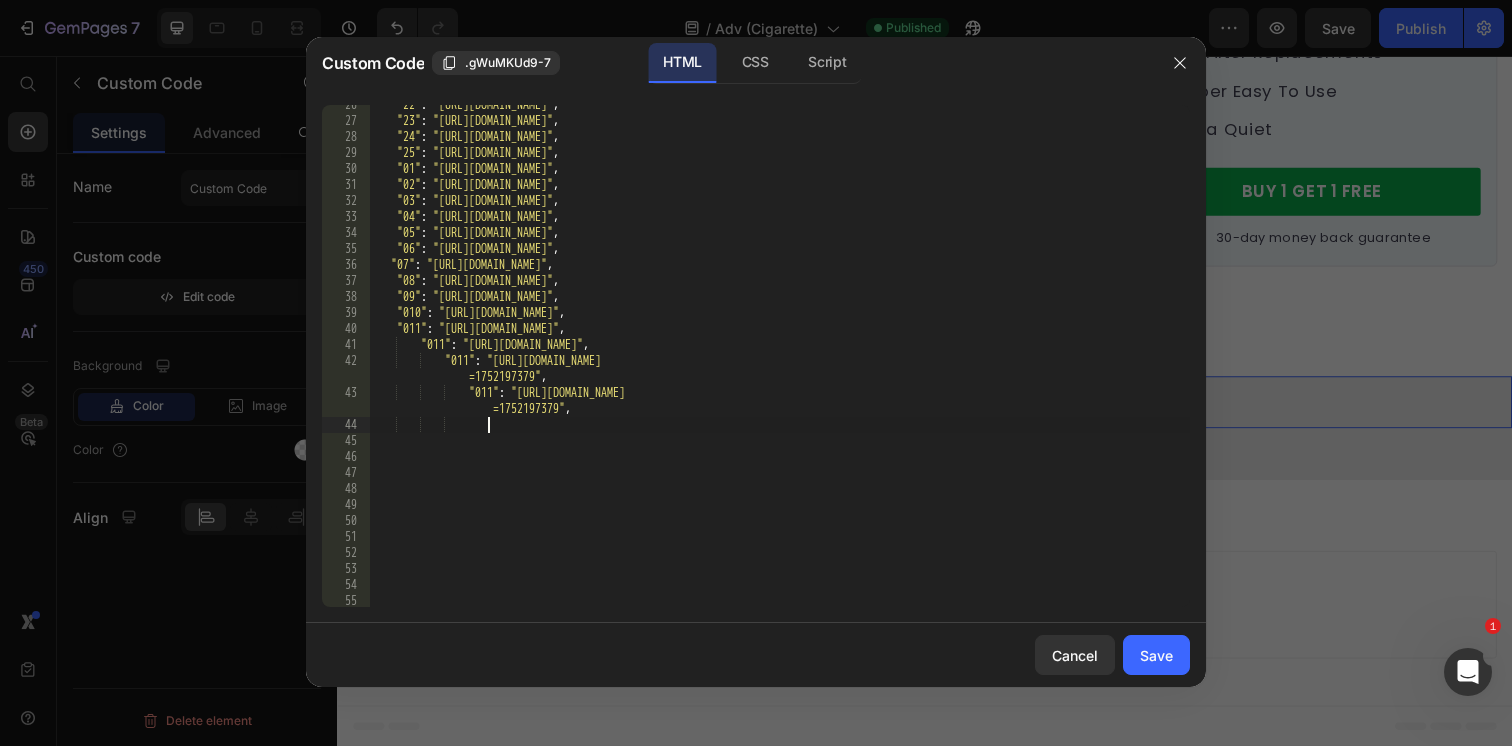 paste on ""011": "https://cdn.shopify.com/s/files/1/0596/9153/2358/files/16220820295518109148.jpg?v=1752197379"," 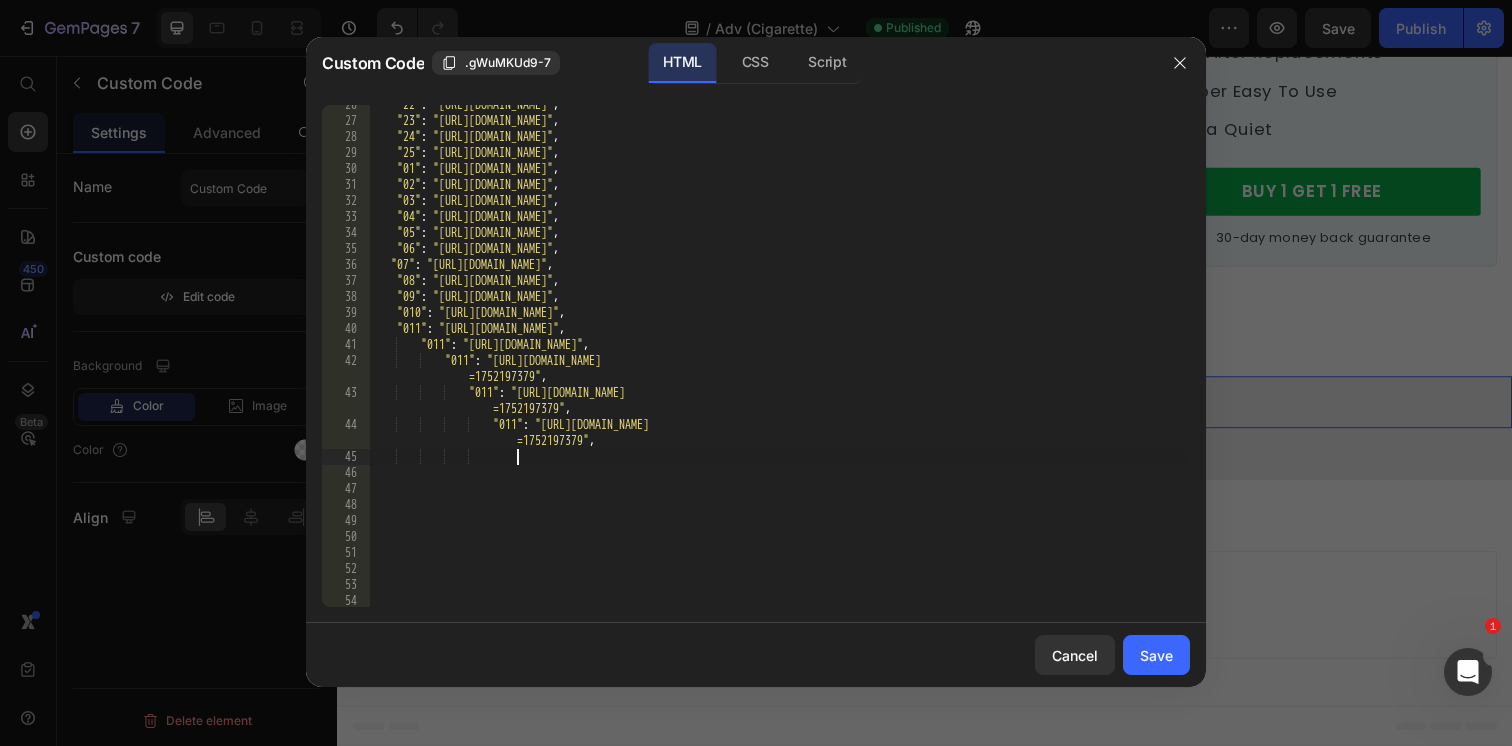 paste on ""011": "https://cdn.shopify.com/s/files/1/0596/9153/2358/files/16220820295518109148.jpg?v=1752197379"," 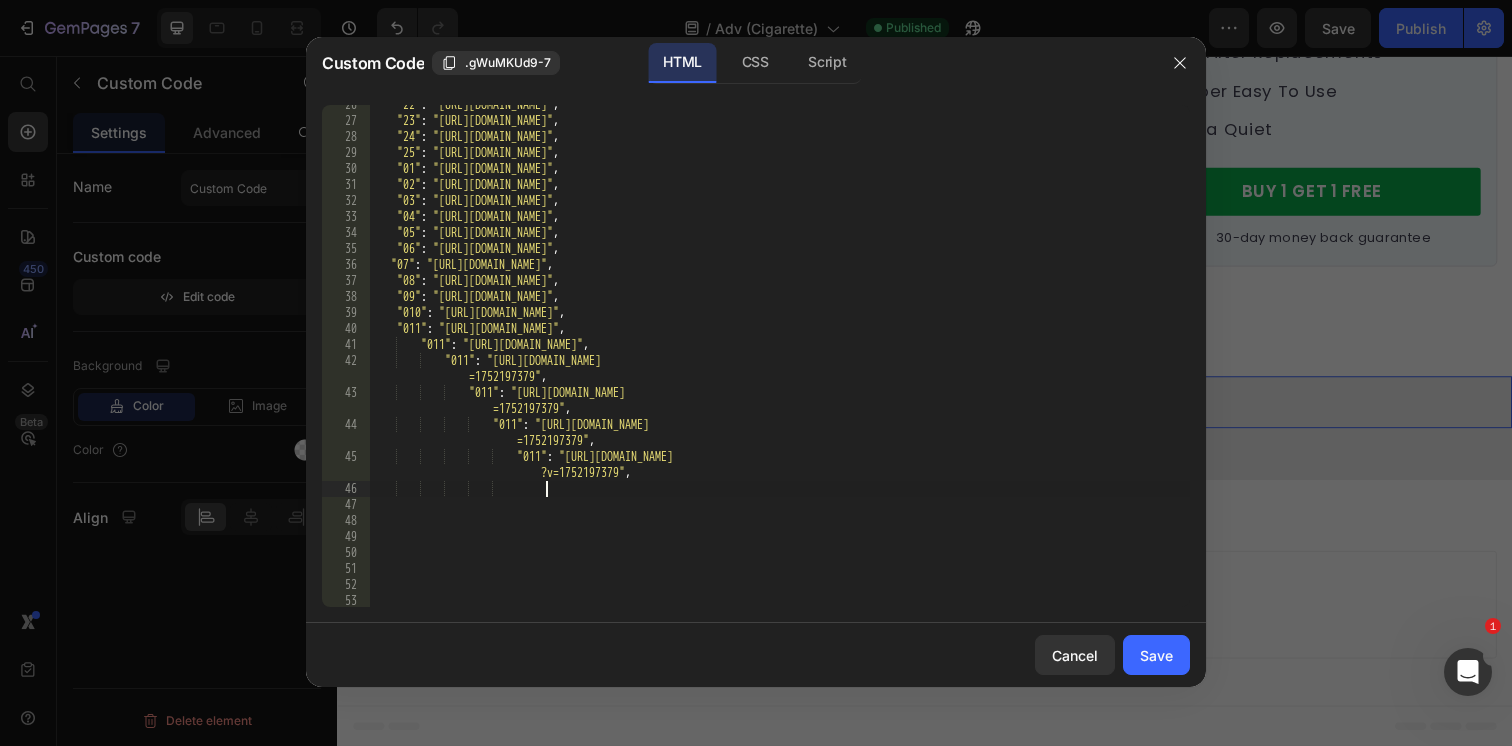paste on ""011": "https://cdn.shopify.com/s/files/1/0596/9153/2358/files/16220820295518109148.jpg?v=1752197379"," 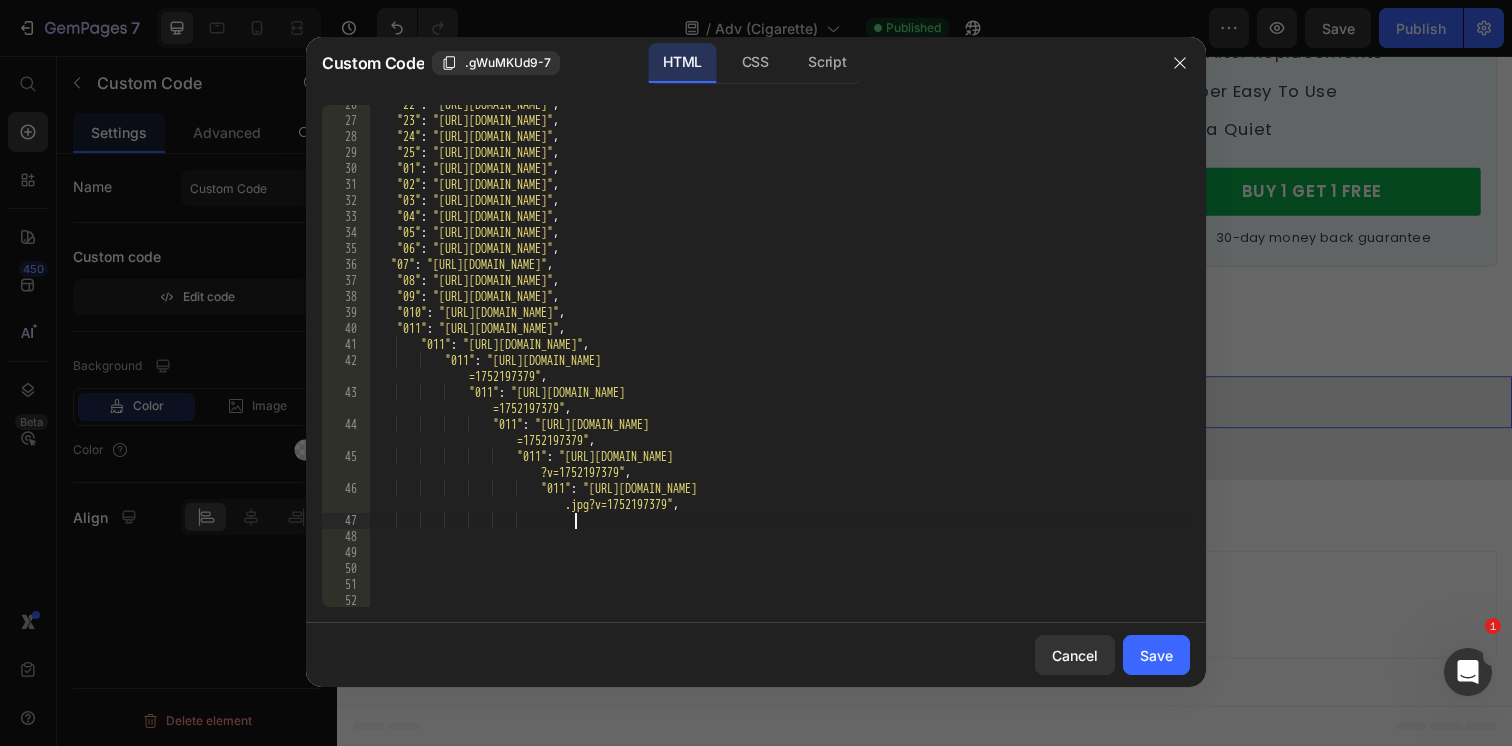 paste on ""011": "https://cdn.shopify.com/s/files/1/0596/9153/2358/files/16220820295518109148.jpg?v=1752197379"," 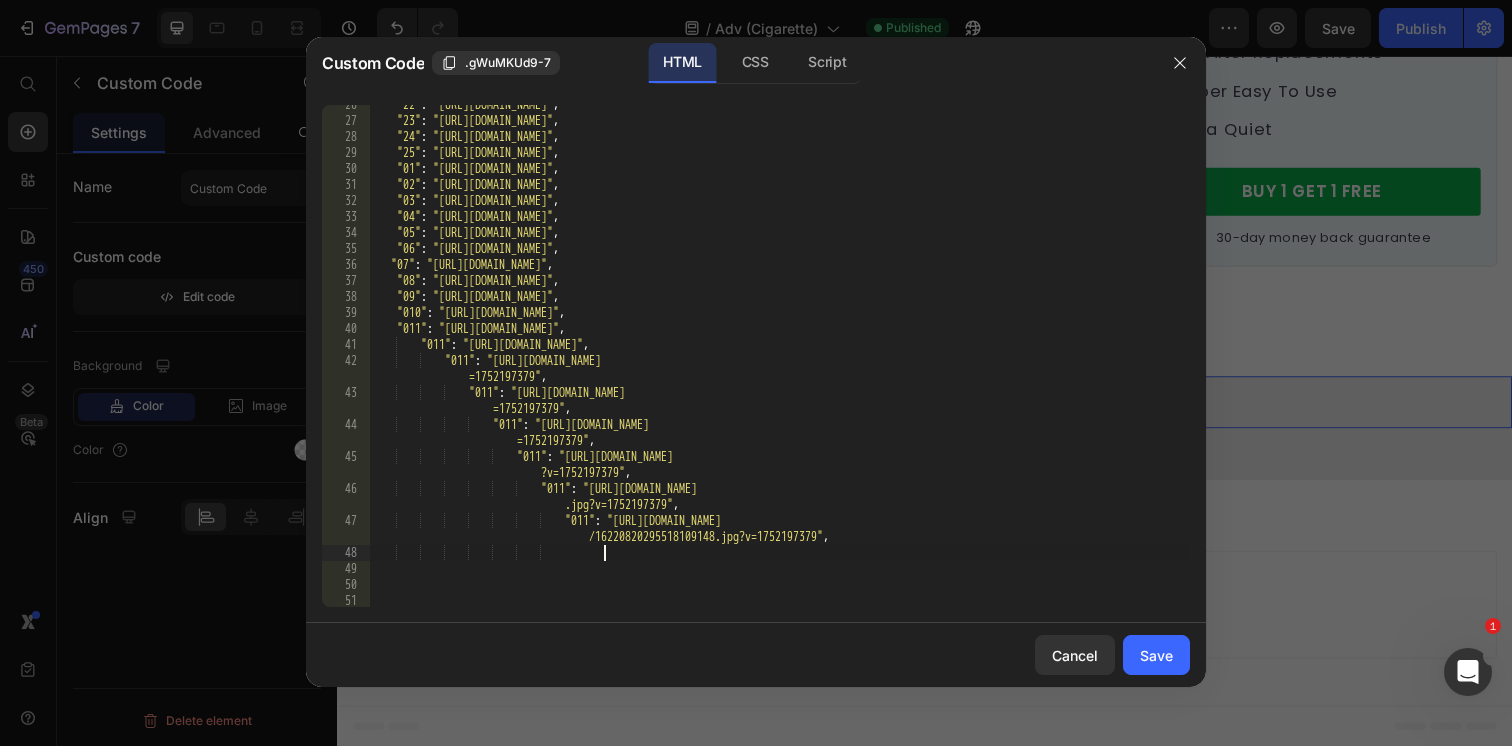 paste on ""011": "https://cdn.shopify.com/s/files/1/0596/9153/2358/files/16220820295518109148.jpg?v=1752197379"," 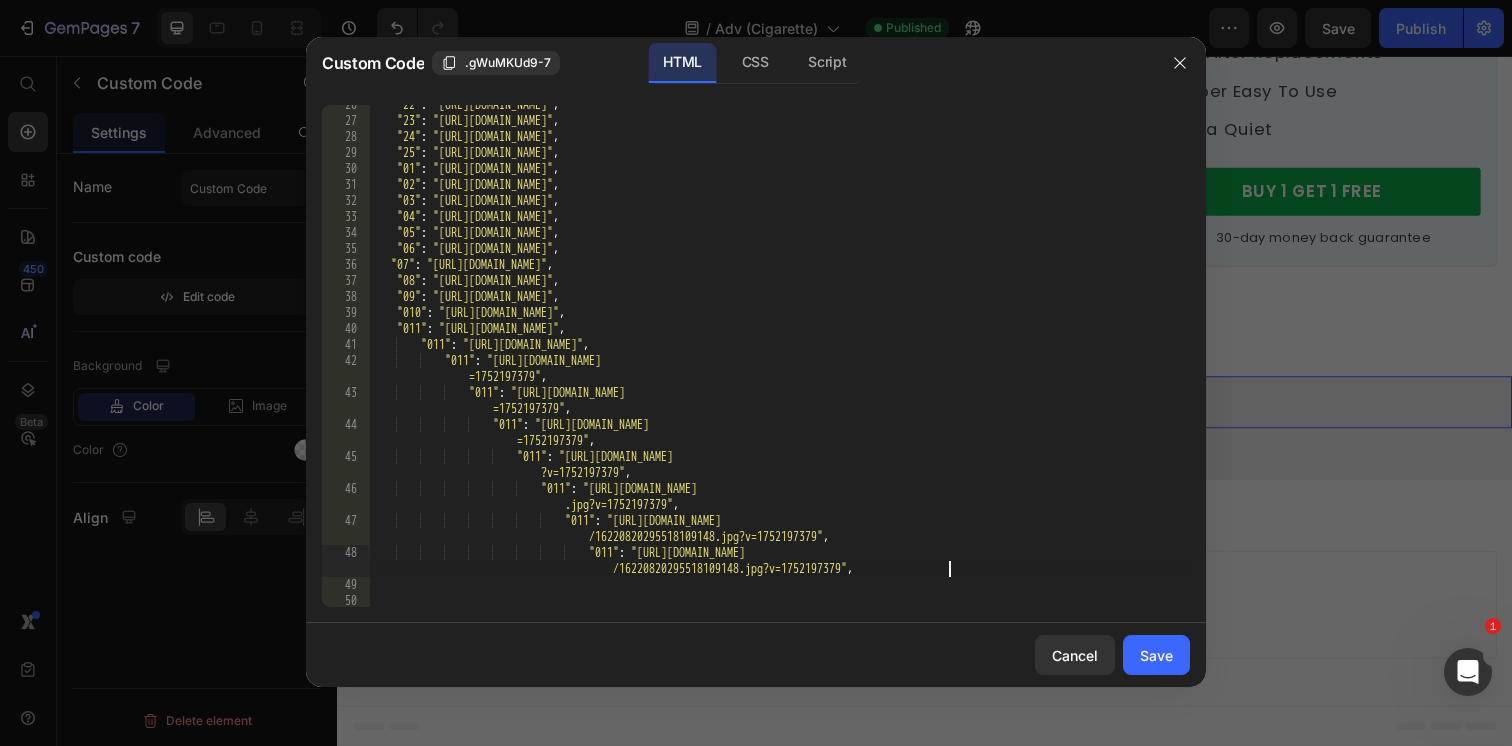 scroll, scrollTop: 0, scrollLeft: 20, axis: horizontal 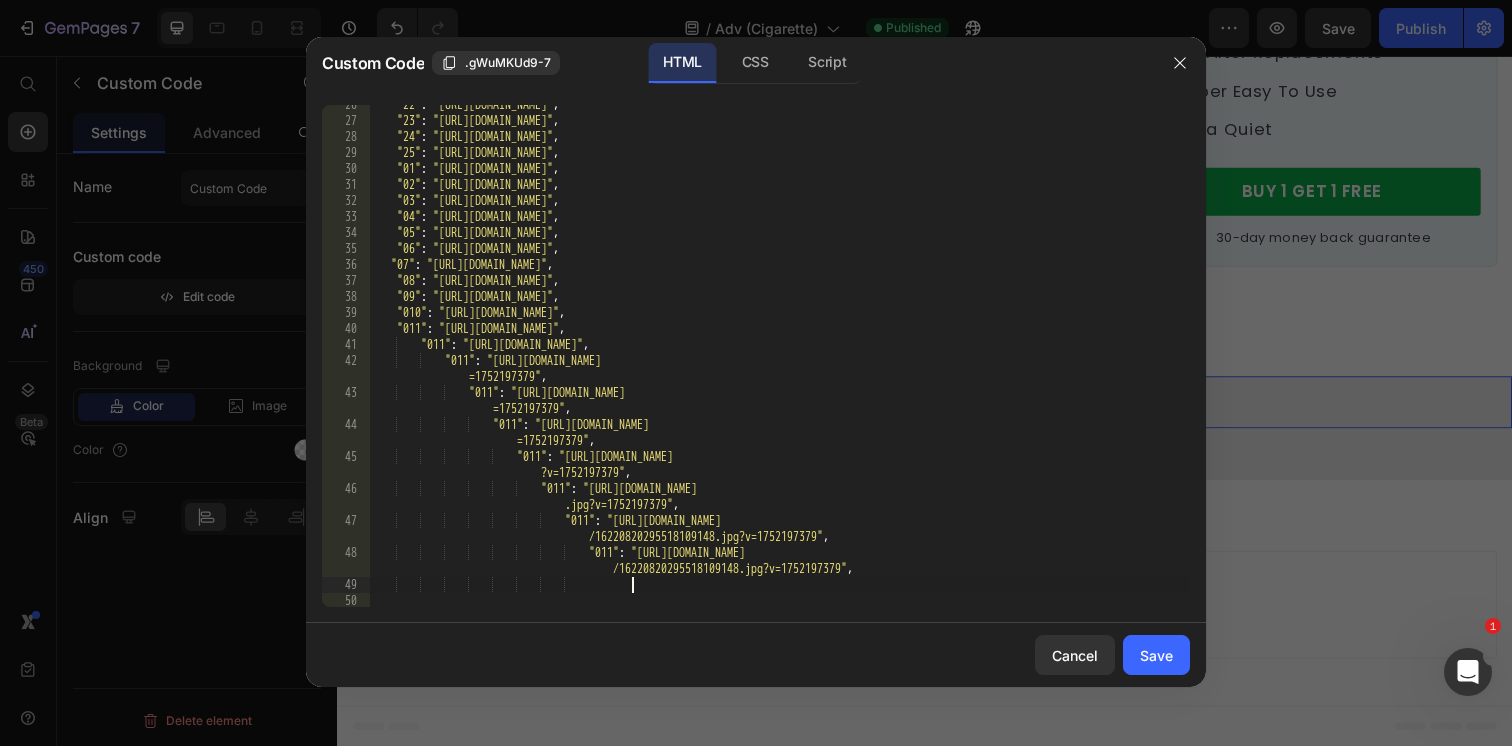 paste on ""011": "https://cdn.shopify.com/s/files/1/0596/9153/2358/files/16220820295518109148.jpg?v=1752197379"," 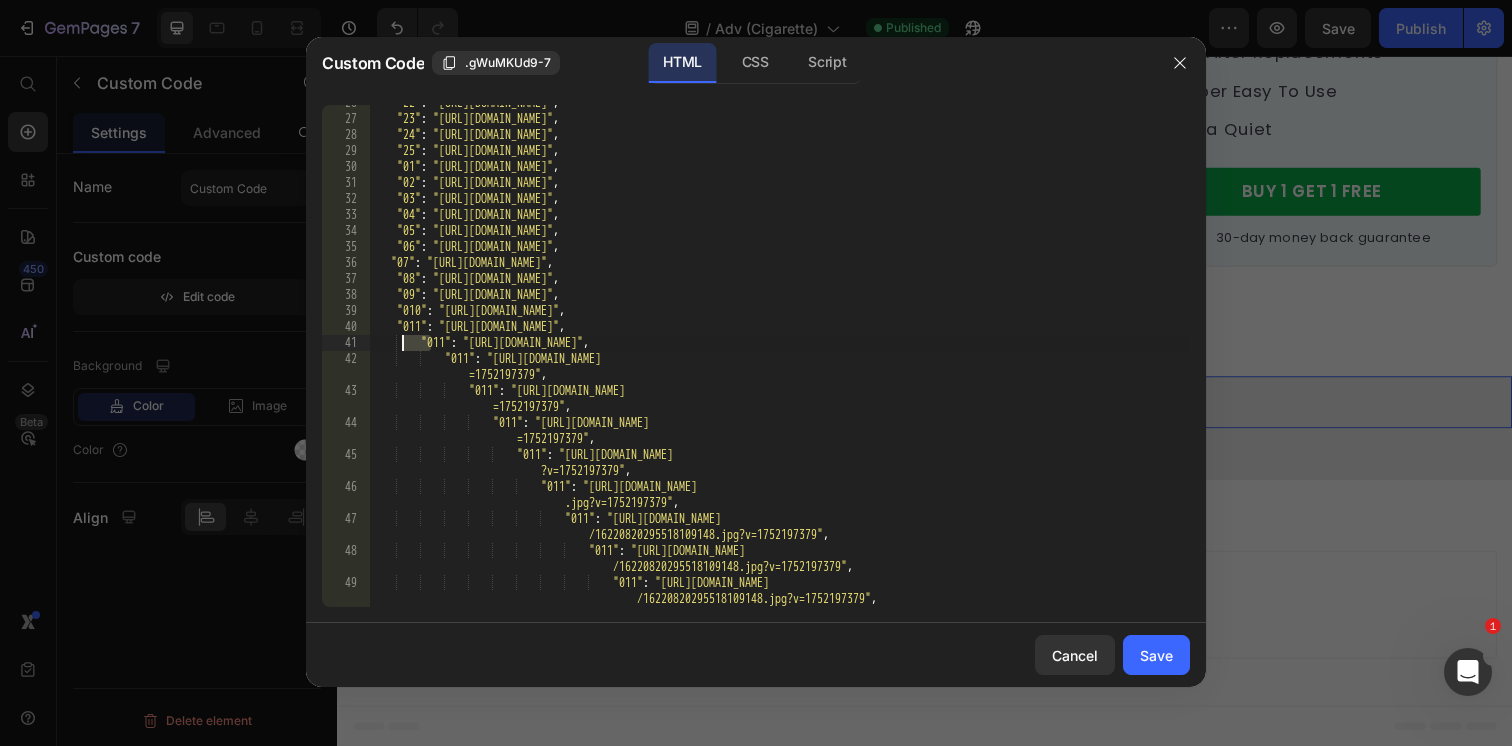 drag, startPoint x: 430, startPoint y: 344, endPoint x: 404, endPoint y: 343, distance: 26.019224 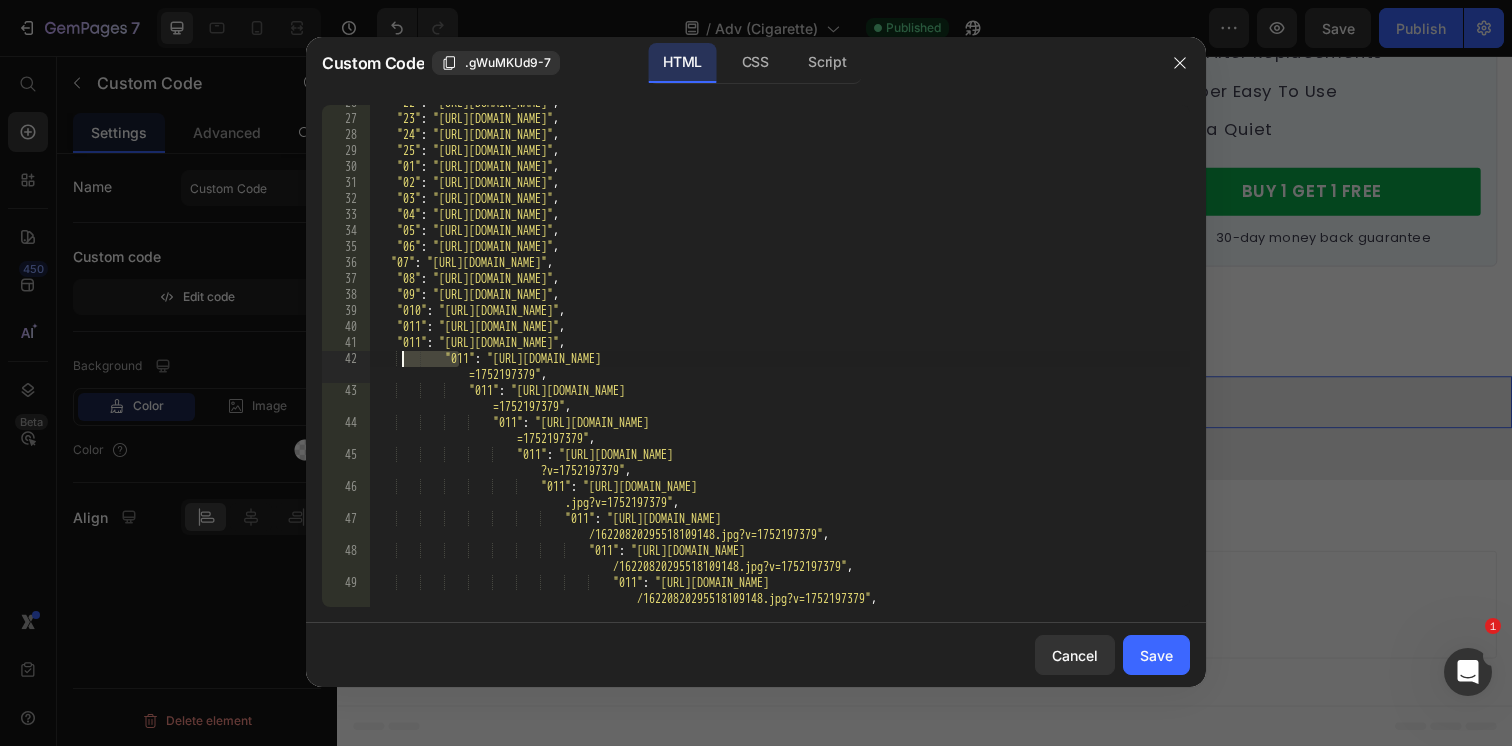 drag, startPoint x: 460, startPoint y: 363, endPoint x: 403, endPoint y: 363, distance: 57 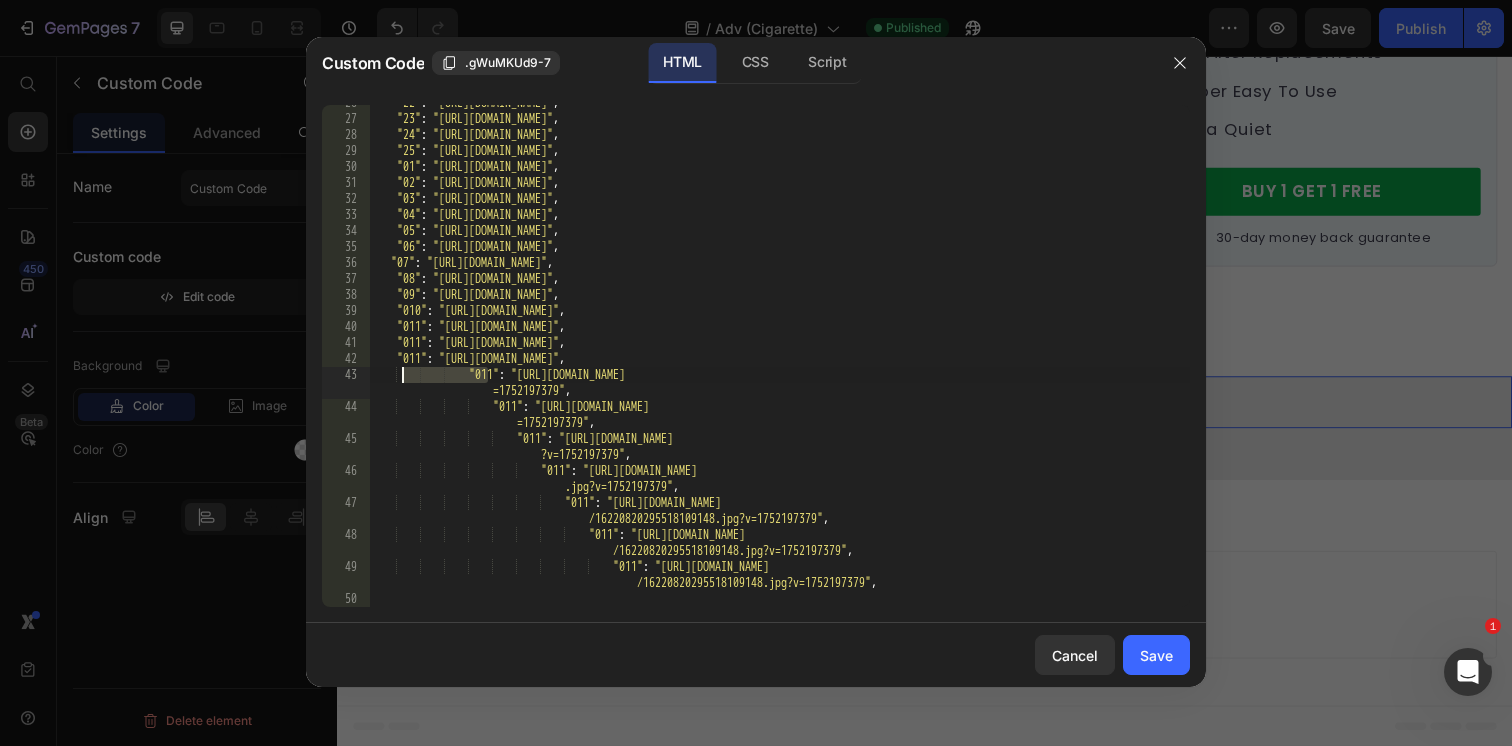 drag, startPoint x: 489, startPoint y: 376, endPoint x: 401, endPoint y: 378, distance: 88.02273 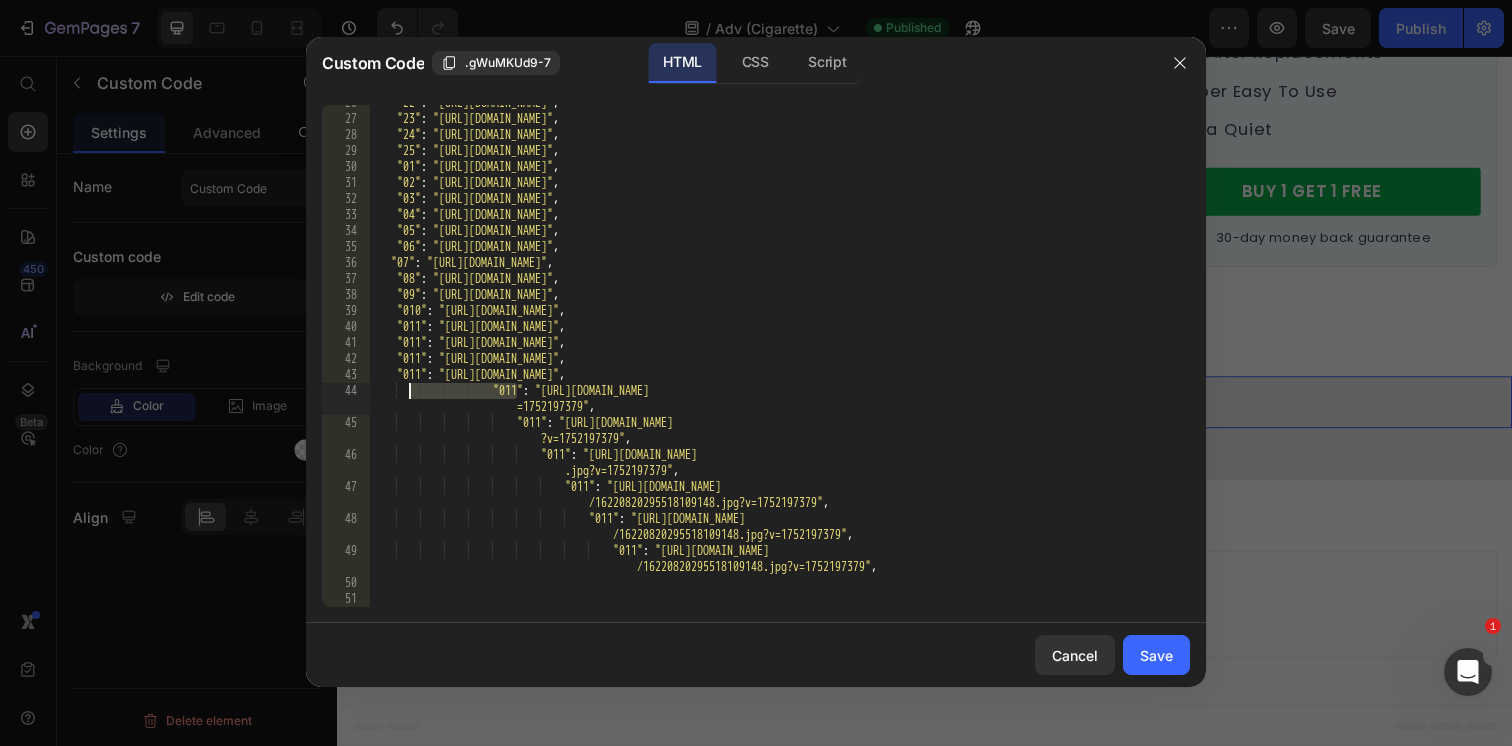 drag, startPoint x: 517, startPoint y: 392, endPoint x: 403, endPoint y: 392, distance: 114 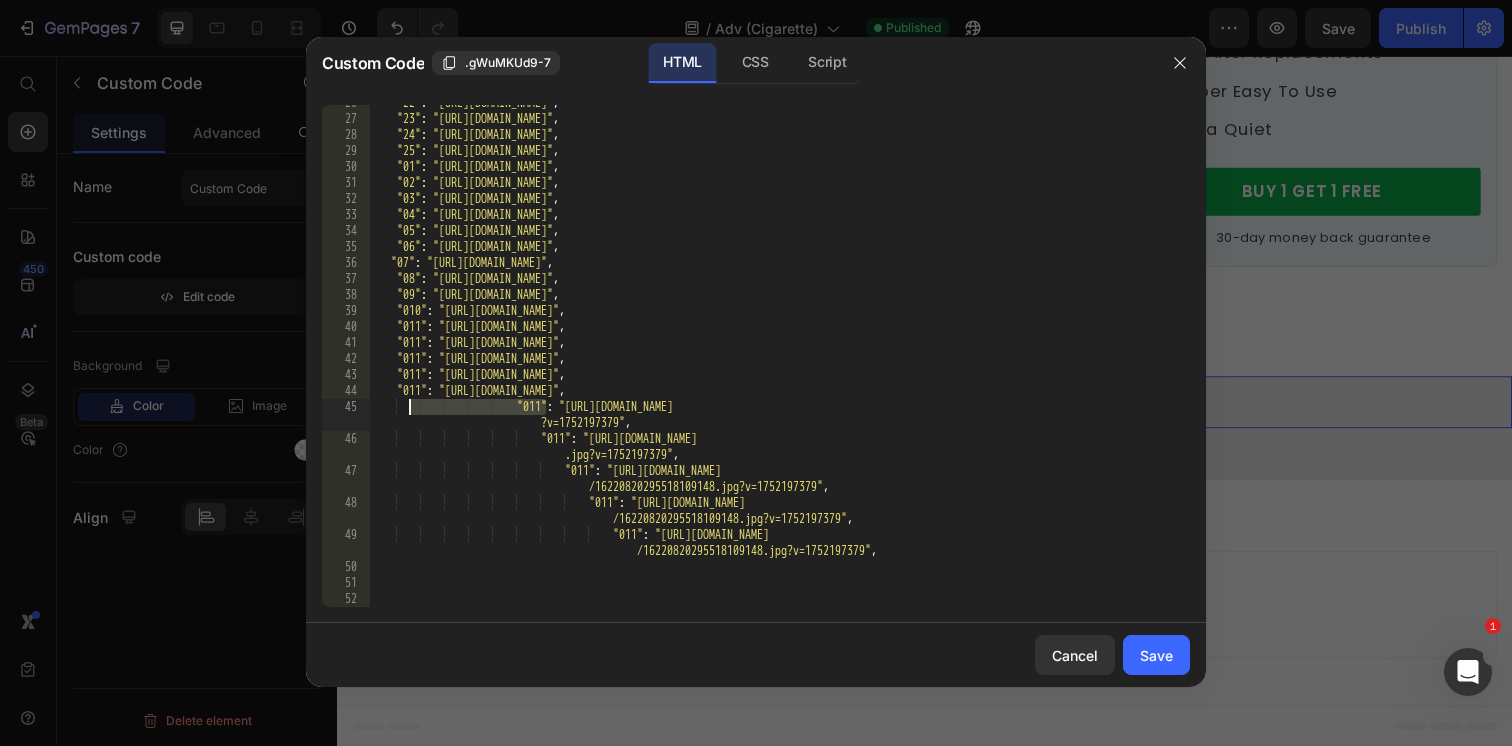 drag, startPoint x: 548, startPoint y: 412, endPoint x: 401, endPoint y: 414, distance: 147.01361 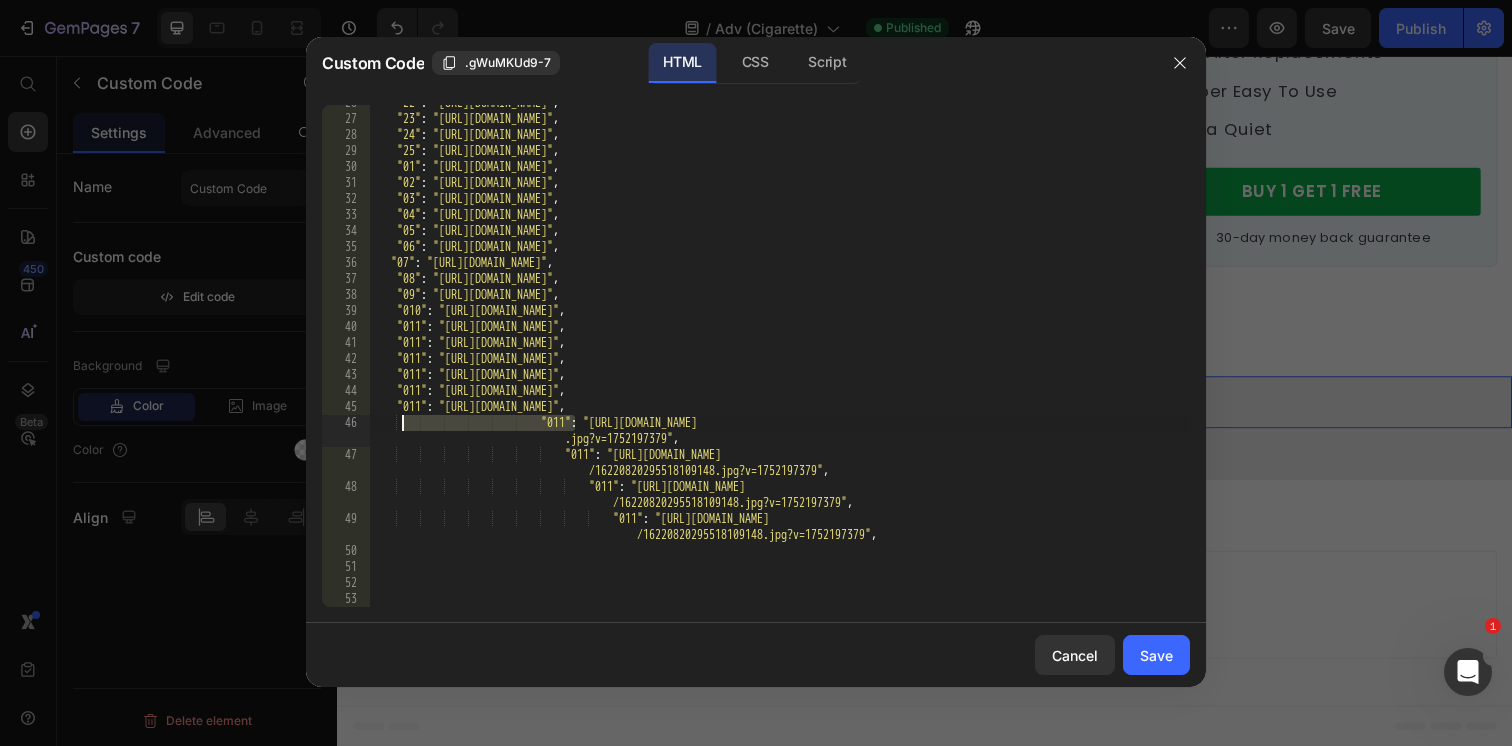 drag, startPoint x: 575, startPoint y: 430, endPoint x: 402, endPoint y: 429, distance: 173.00288 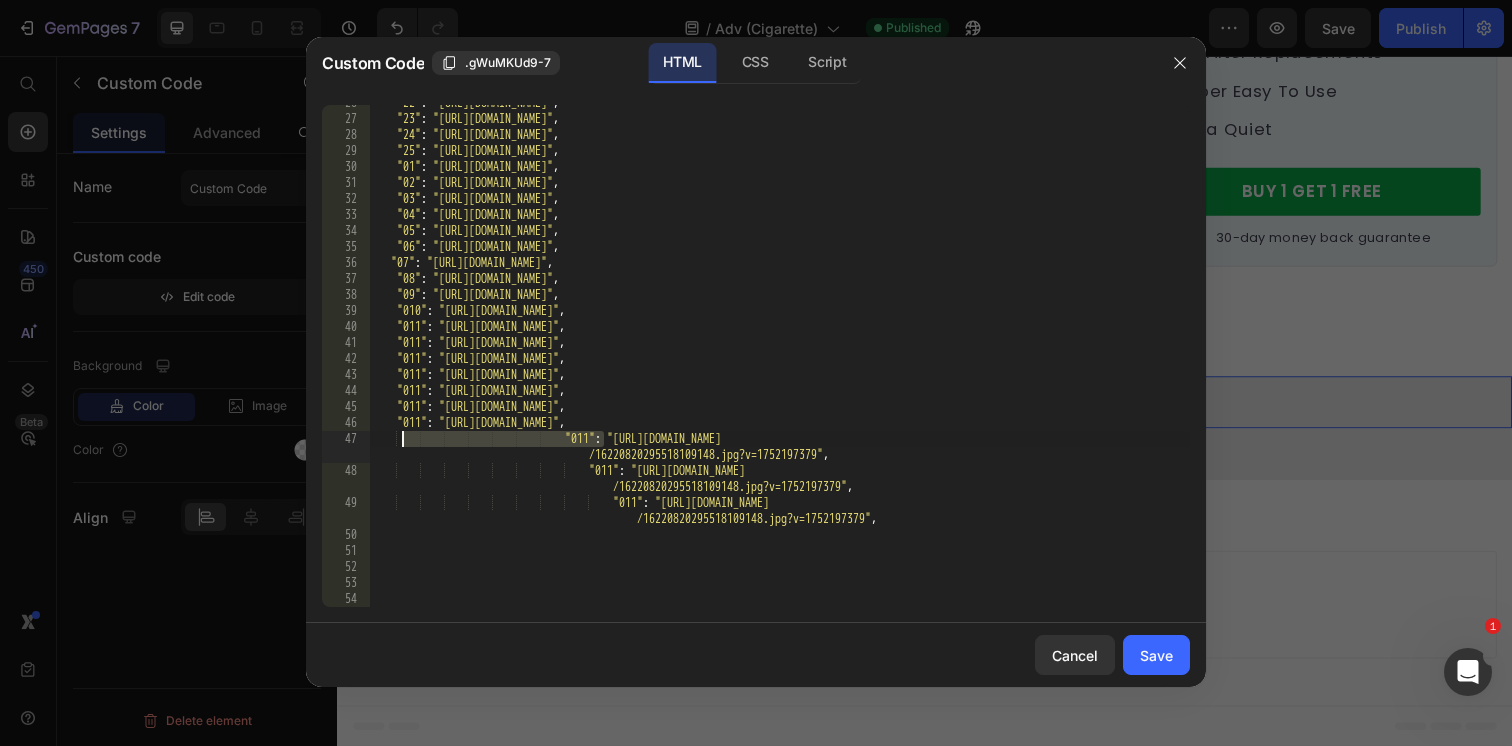 drag, startPoint x: 601, startPoint y: 442, endPoint x: 402, endPoint y: 444, distance: 199.01006 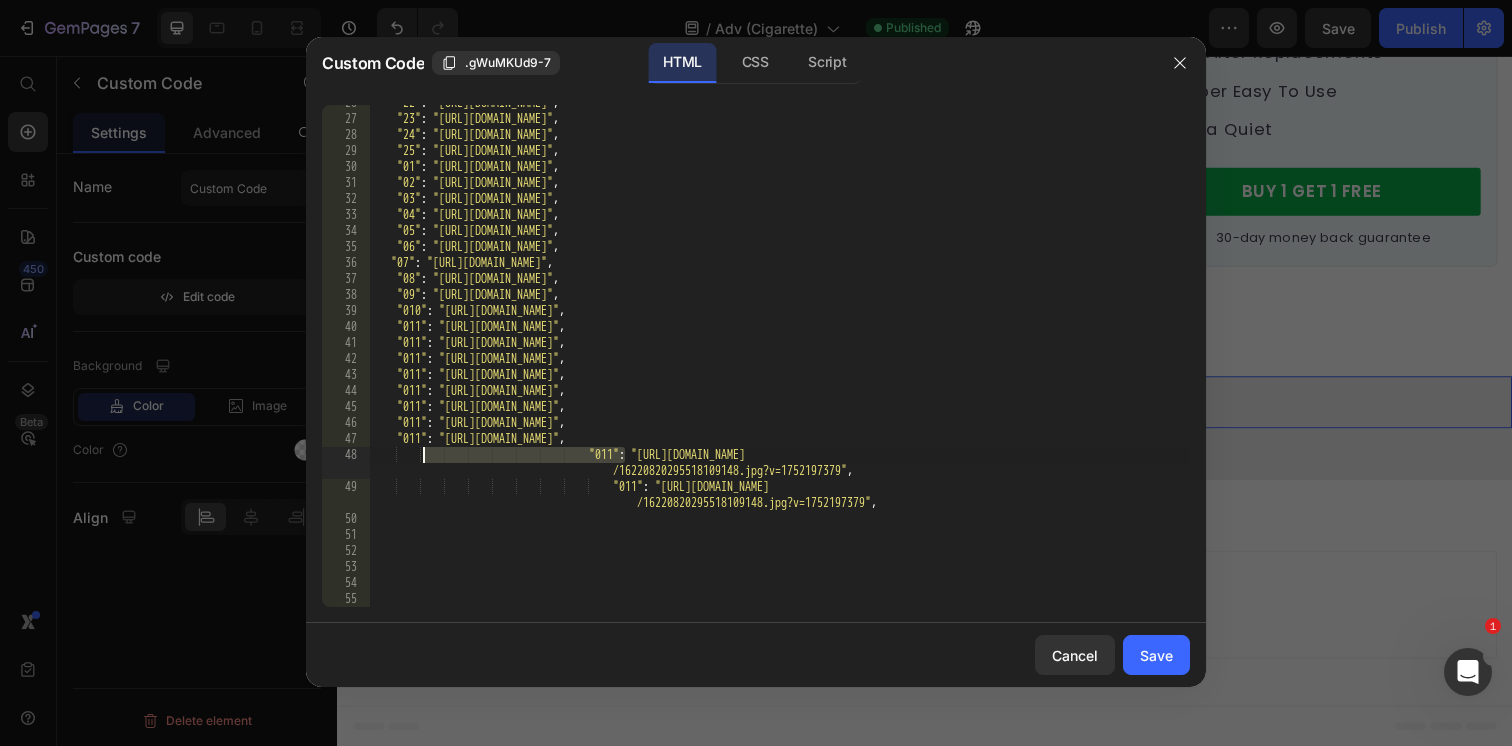 drag, startPoint x: 629, startPoint y: 458, endPoint x: 425, endPoint y: 457, distance: 204.00246 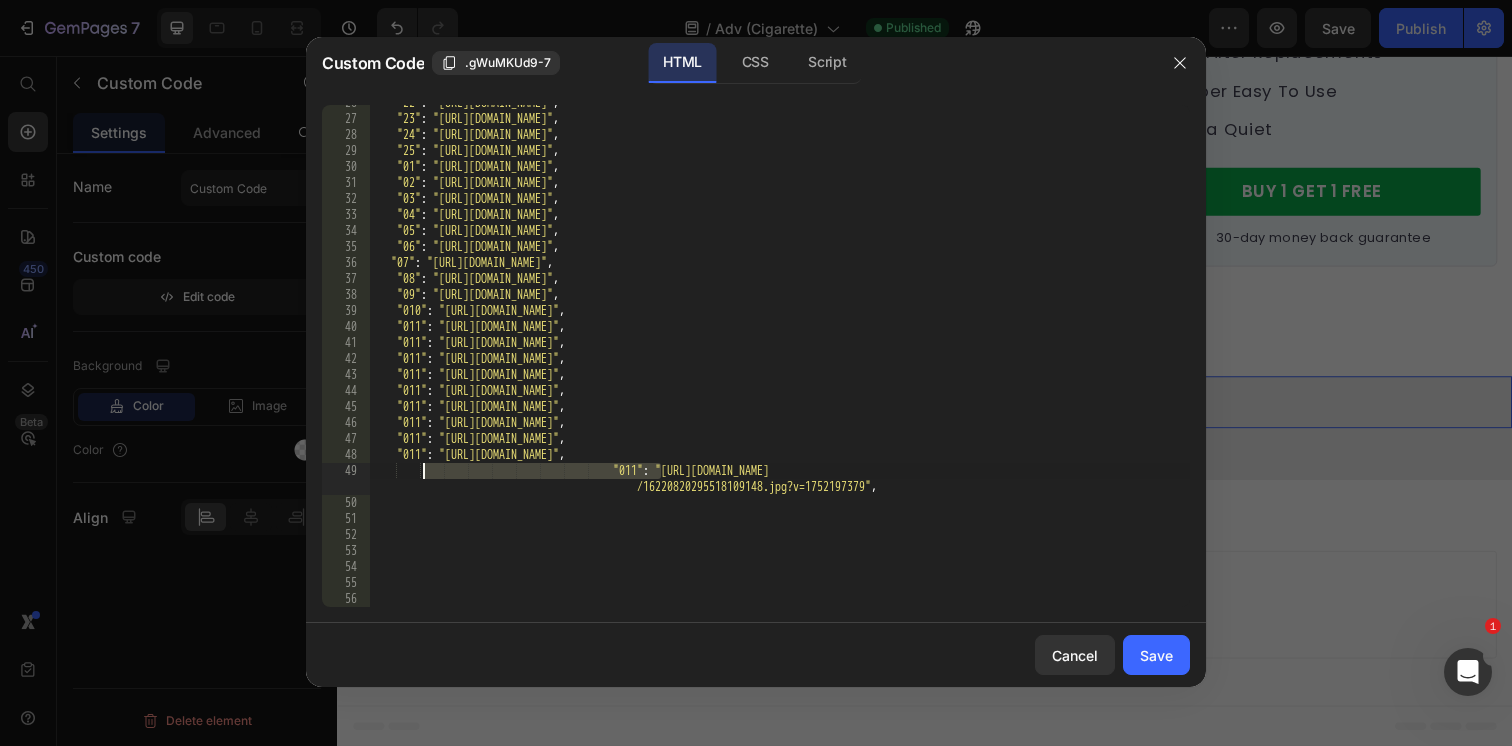 drag, startPoint x: 659, startPoint y: 475, endPoint x: 415, endPoint y: 472, distance: 244.01845 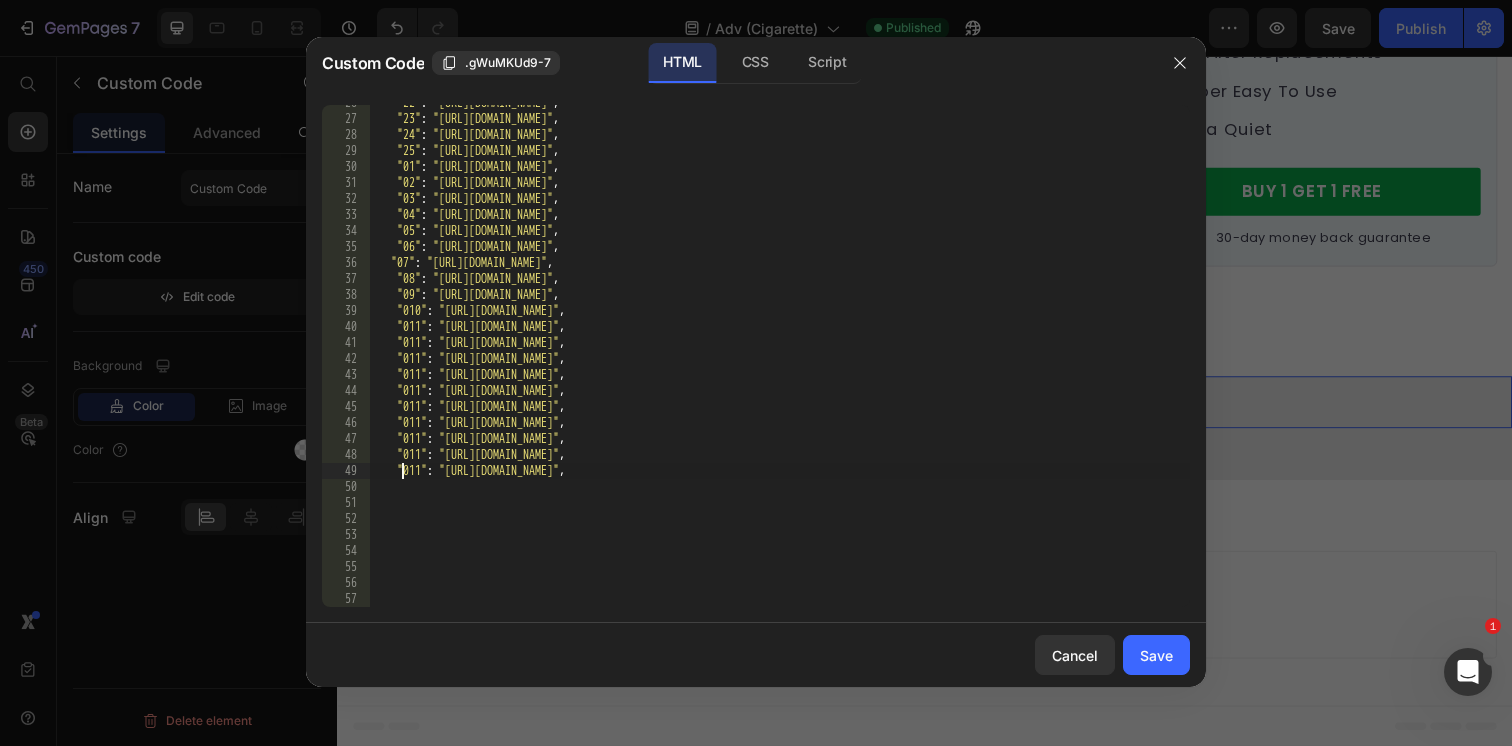 click on ""22" :   "https://cdn.shopify.com/s/files/1/0596/9153/2358/files/4407493791334558142.png?v=1751758525" ,      "23" :   "https://cdn.shopify.com/s/files/1/0596/9153/2358/files/17437112292452116068.png?v=1751758661" ,      "24" :   "https://cdn.shopify.com/s/files/1/0596/9153/2358/files/1956440867861158804.png?v=1751758733" ,      "25" :   "https://cdn.shopify.com/s/files/1/0596/9153/2358/files/11226488964853505555.png?v=1751758807" ,      "01" :   "https://cdn.shopify.com/s/files/1/0596/9153/2358/files/6873493481549232092.jpg?v=1752197111" ,      "02" :   "https://cdn.shopify.com/s/files/1/0596/9153/2358/files/13701157208769225539.jpg?v=1752197379" ,      "03" :   "https://cdn.shopify.com/s/files/1/0596/9153/2358/files/13208845658368317477.jpg?v=1752197378" ,      "04" :   "https://cdn.shopify.com/s/files/1/0596/9153/2358/files/16925503229727782619.jpg?v=1752197376" ,      "05" :   "https://cdn.shopify.com/s/files/1/0596/9153/2358/files/13276486312295670321.jpg?v=1752197377" ,      "06" :   ,     "07" :" at bounding box center (779, 362) 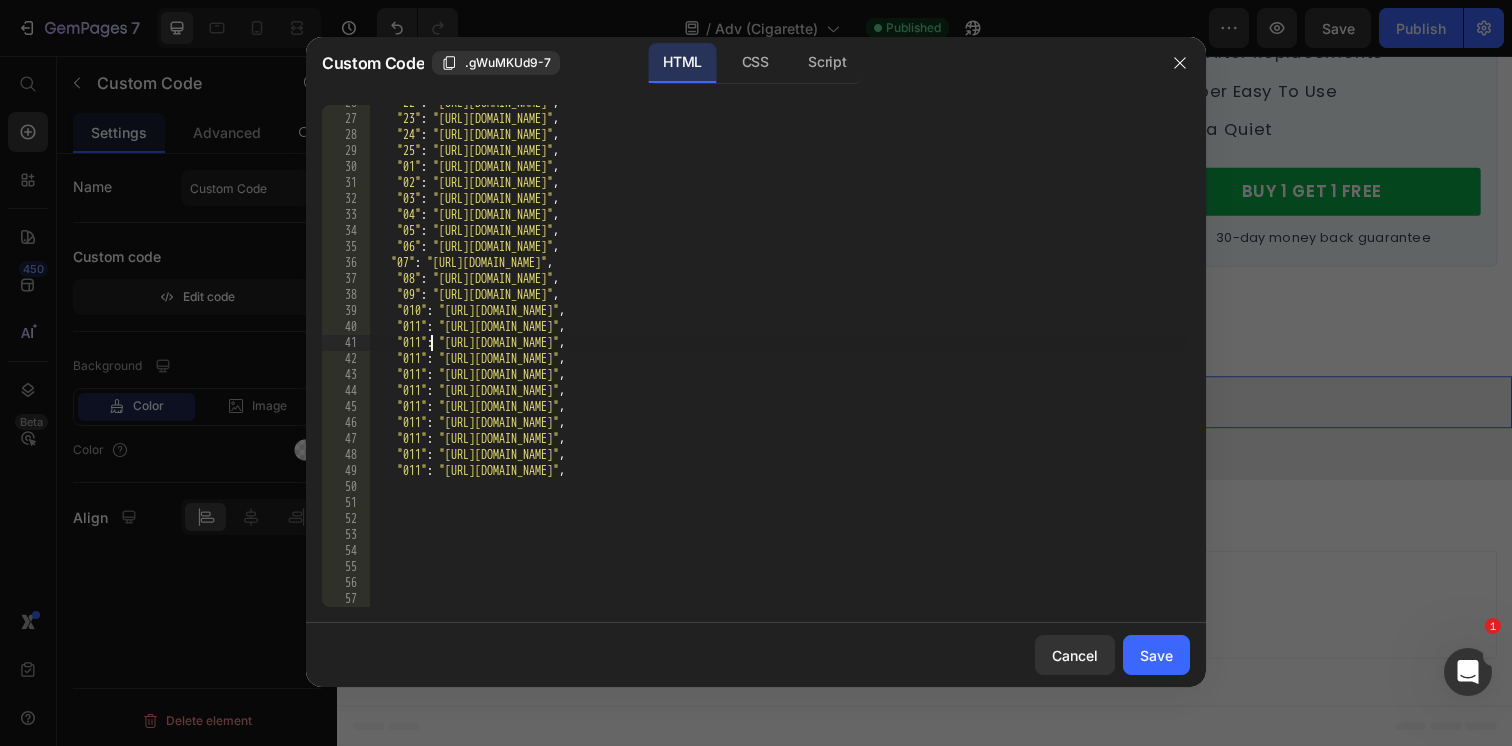 type on ""012": "https://cdn.shopify.com/s/files/1/0596/9153/2358/files/16220820295518109148.jpg?v=1752197379"," 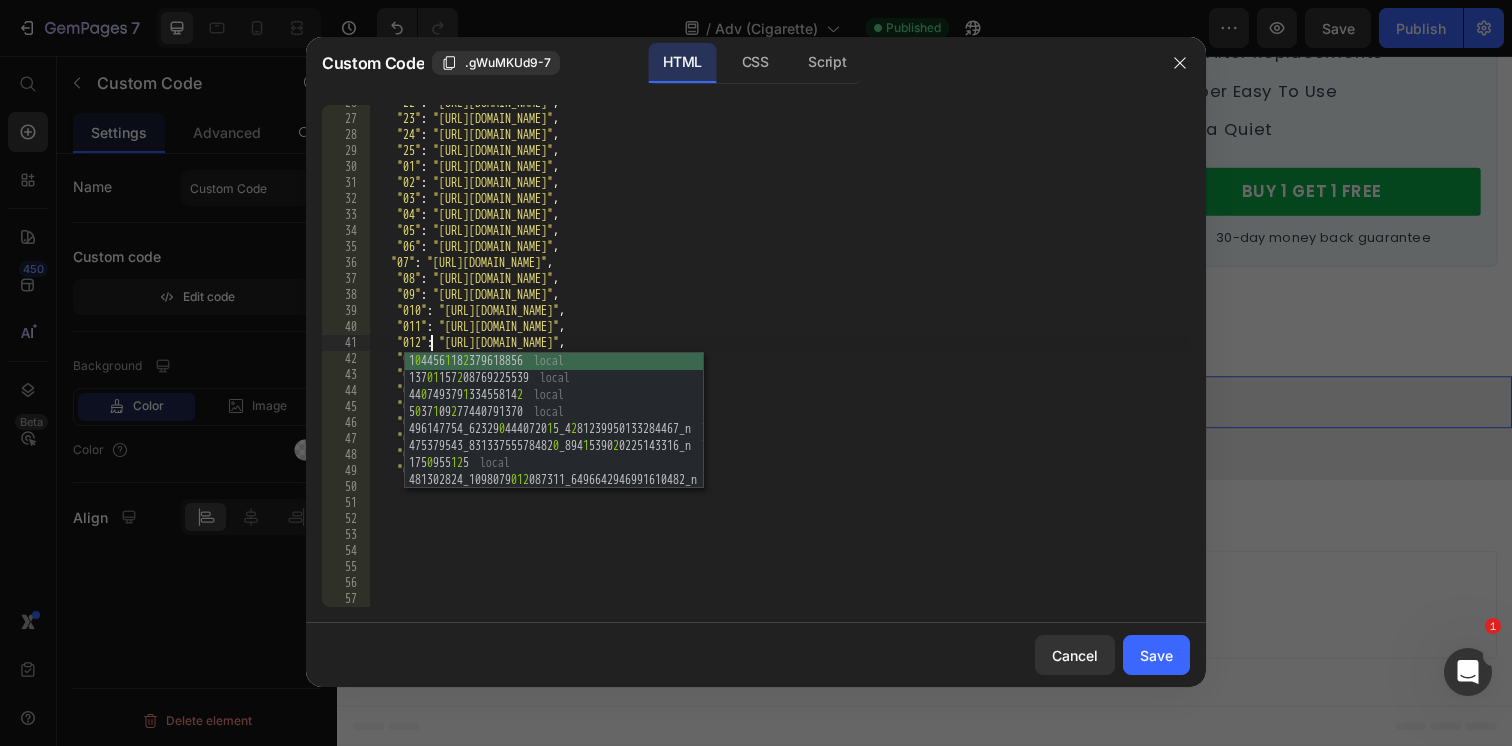 scroll, scrollTop: 0, scrollLeft: 5, axis: horizontal 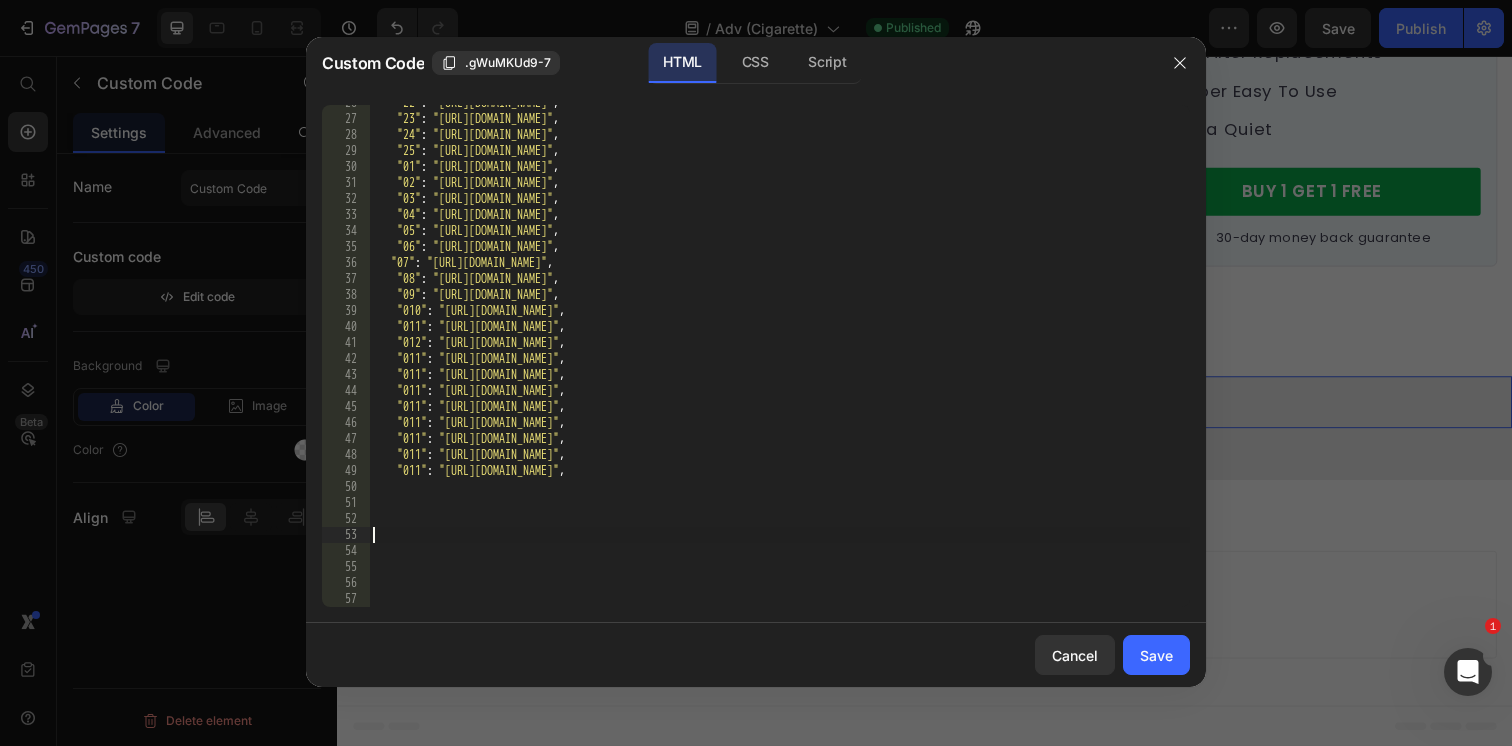 click on ""22" :   "https://cdn.shopify.com/s/files/1/0596/9153/2358/files/4407493791334558142.png?v=1751758525" ,      "23" :   "https://cdn.shopify.com/s/files/1/0596/9153/2358/files/17437112292452116068.png?v=1751758661" ,      "24" :   "https://cdn.shopify.com/s/files/1/0596/9153/2358/files/1956440867861158804.png?v=1751758733" ,      "25" :   "https://cdn.shopify.com/s/files/1/0596/9153/2358/files/11226488964853505555.png?v=1751758807" ,      "01" :   "https://cdn.shopify.com/s/files/1/0596/9153/2358/files/6873493481549232092.jpg?v=1752197111" ,      "02" :   "https://cdn.shopify.com/s/files/1/0596/9153/2358/files/13701157208769225539.jpg?v=1752197379" ,      "03" :   "https://cdn.shopify.com/s/files/1/0596/9153/2358/files/13208845658368317477.jpg?v=1752197378" ,      "04" :   "https://cdn.shopify.com/s/files/1/0596/9153/2358/files/16925503229727782619.jpg?v=1752197376" ,      "05" :   "https://cdn.shopify.com/s/files/1/0596/9153/2358/files/13276486312295670321.jpg?v=1752197377" ,      "06" :   ,     "07" :" at bounding box center [779, 362] 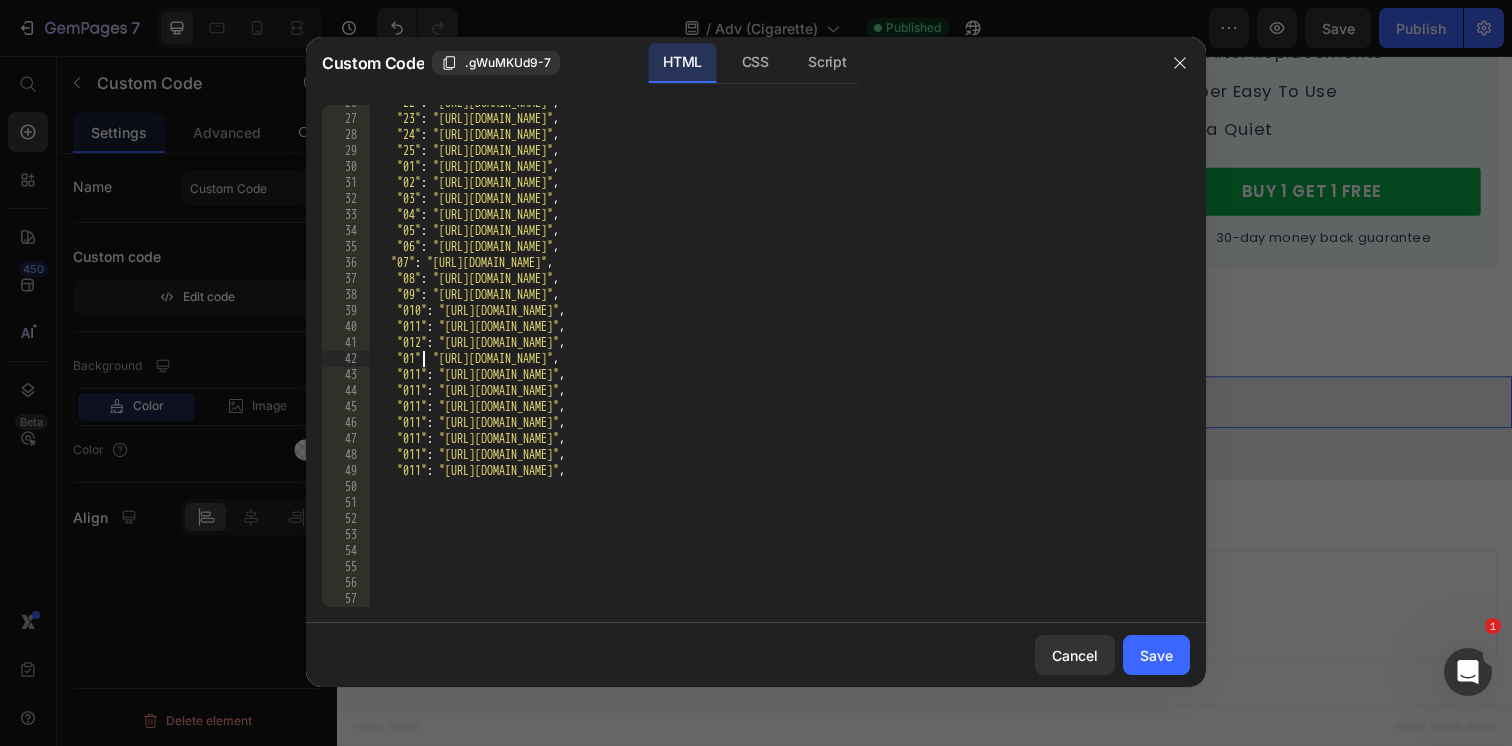 scroll, scrollTop: 0, scrollLeft: 4, axis: horizontal 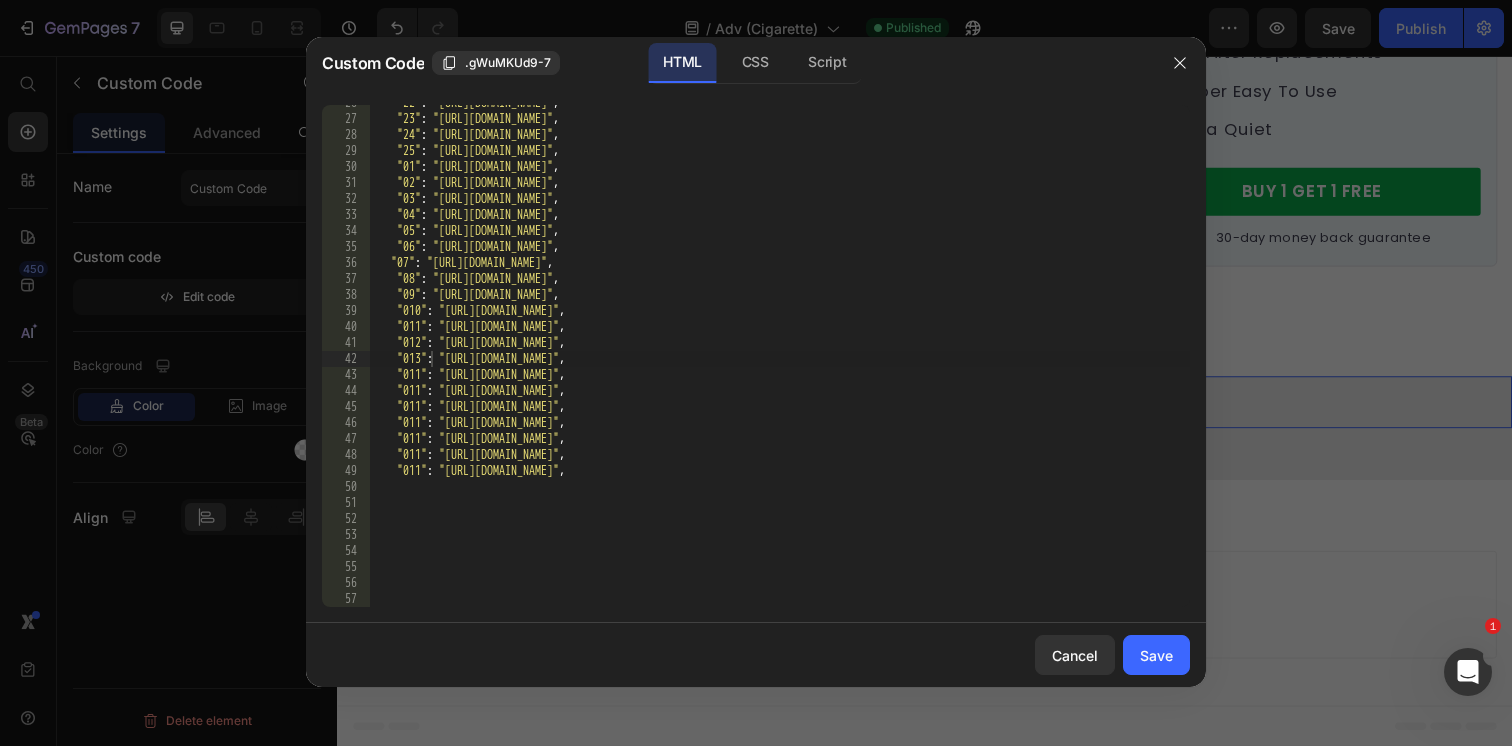 click on "Cancel Save" at bounding box center [756, 655] 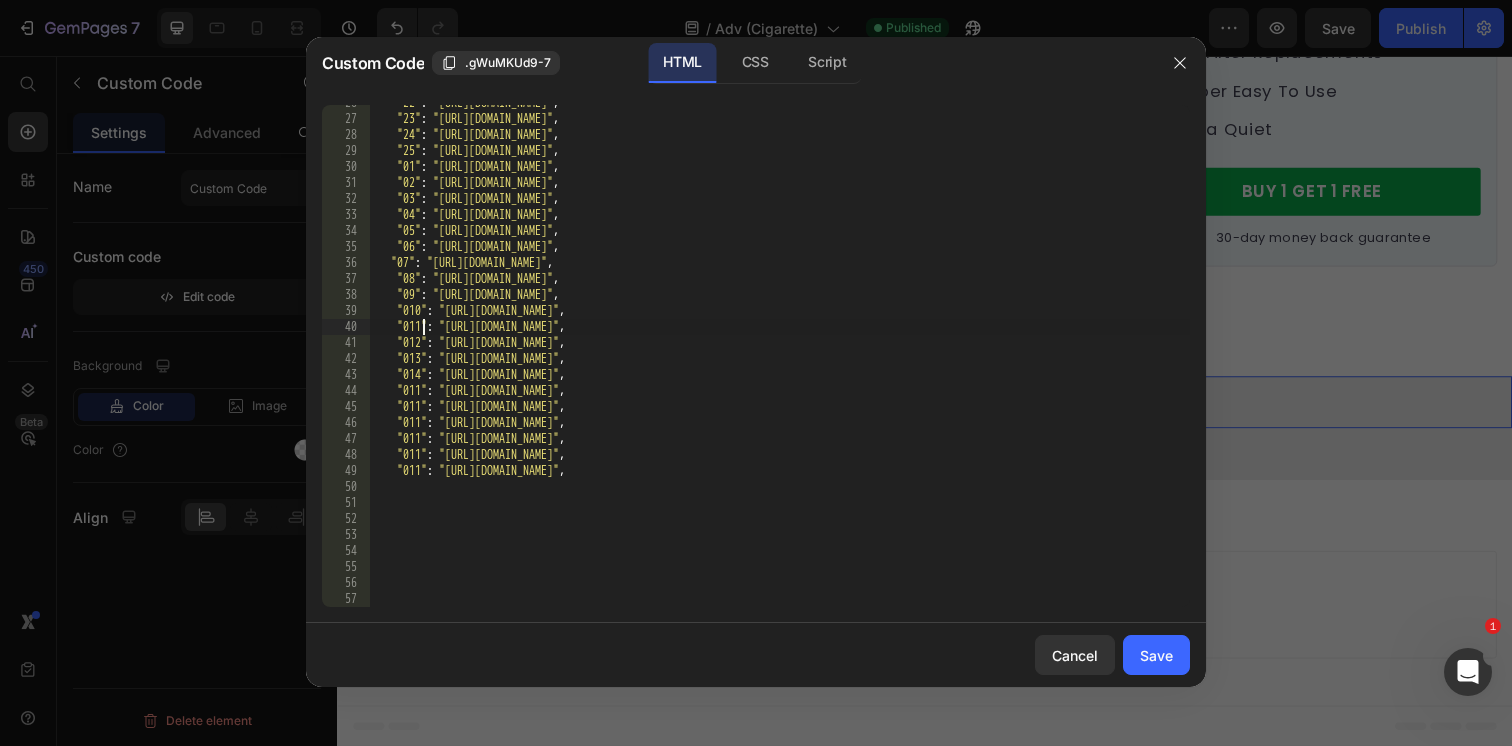 click on ""22" :   "https://cdn.shopify.com/s/files/1/0596/9153/2358/files/4407493791334558142.png?v=1751758525" ,      "23" :   "https://cdn.shopify.com/s/files/1/0596/9153/2358/files/17437112292452116068.png?v=1751758661" ,      "24" :   "https://cdn.shopify.com/s/files/1/0596/9153/2358/files/1956440867861158804.png?v=1751758733" ,      "25" :   "https://cdn.shopify.com/s/files/1/0596/9153/2358/files/11226488964853505555.png?v=1751758807" ,      "01" :   "https://cdn.shopify.com/s/files/1/0596/9153/2358/files/6873493481549232092.jpg?v=1752197111" ,      "02" :   "https://cdn.shopify.com/s/files/1/0596/9153/2358/files/13701157208769225539.jpg?v=1752197379" ,      "03" :   "https://cdn.shopify.com/s/files/1/0596/9153/2358/files/13208845658368317477.jpg?v=1752197378" ,      "04" :   "https://cdn.shopify.com/s/files/1/0596/9153/2358/files/16925503229727782619.jpg?v=1752197376" ,      "05" :   "https://cdn.shopify.com/s/files/1/0596/9153/2358/files/13276486312295670321.jpg?v=1752197377" ,      "06" :   ,     "07" :" at bounding box center [779, 362] 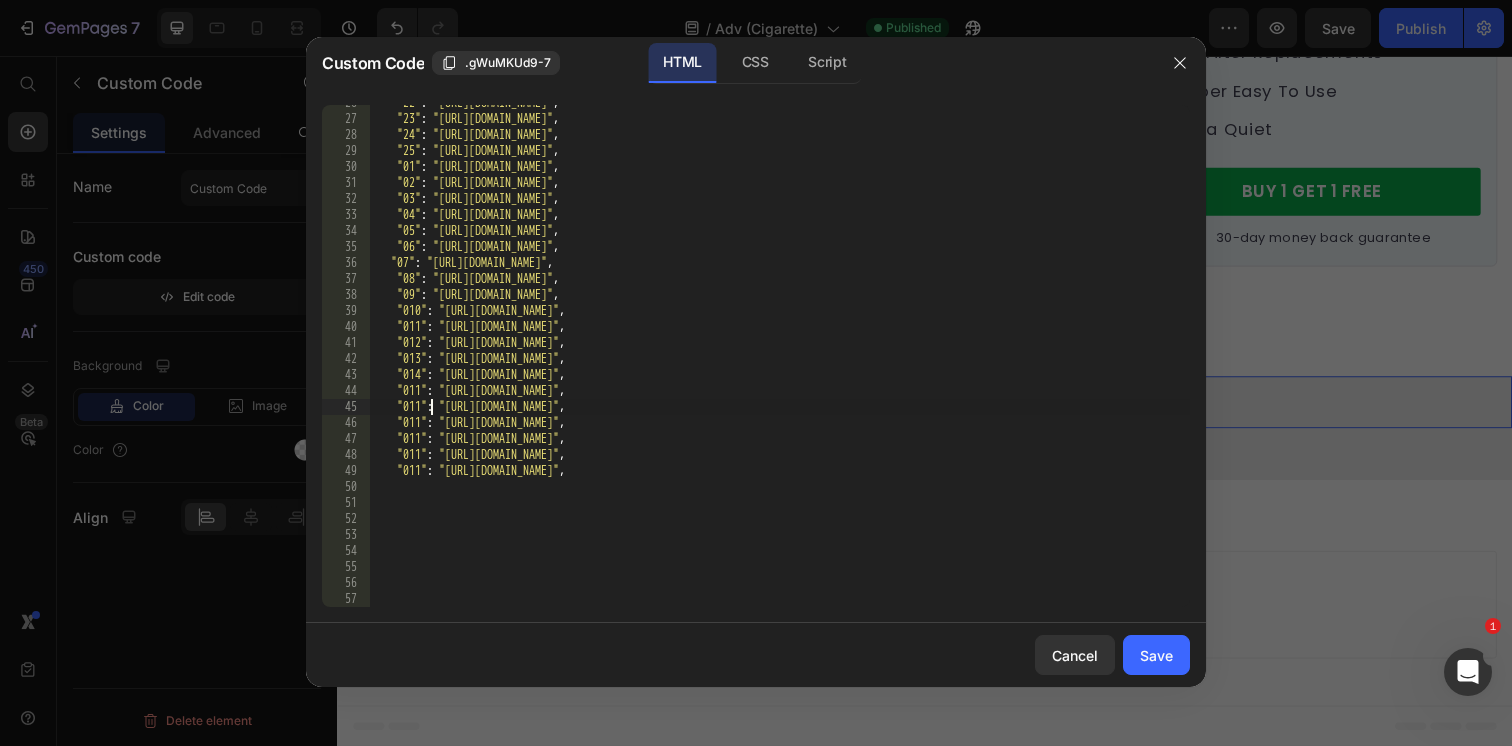 click on ""22" :   "https://cdn.shopify.com/s/files/1/0596/9153/2358/files/4407493791334558142.png?v=1751758525" ,      "23" :   "https://cdn.shopify.com/s/files/1/0596/9153/2358/files/17437112292452116068.png?v=1751758661" ,      "24" :   "https://cdn.shopify.com/s/files/1/0596/9153/2358/files/1956440867861158804.png?v=1751758733" ,      "25" :   "https://cdn.shopify.com/s/files/1/0596/9153/2358/files/11226488964853505555.png?v=1751758807" ,      "01" :   "https://cdn.shopify.com/s/files/1/0596/9153/2358/files/6873493481549232092.jpg?v=1752197111" ,      "02" :   "https://cdn.shopify.com/s/files/1/0596/9153/2358/files/13701157208769225539.jpg?v=1752197379" ,      "03" :   "https://cdn.shopify.com/s/files/1/0596/9153/2358/files/13208845658368317477.jpg?v=1752197378" ,      "04" :   "https://cdn.shopify.com/s/files/1/0596/9153/2358/files/16925503229727782619.jpg?v=1752197376" ,      "05" :   "https://cdn.shopify.com/s/files/1/0596/9153/2358/files/13276486312295670321.jpg?v=1752197377" ,      "06" :   ,     "07" :" at bounding box center [779, 362] 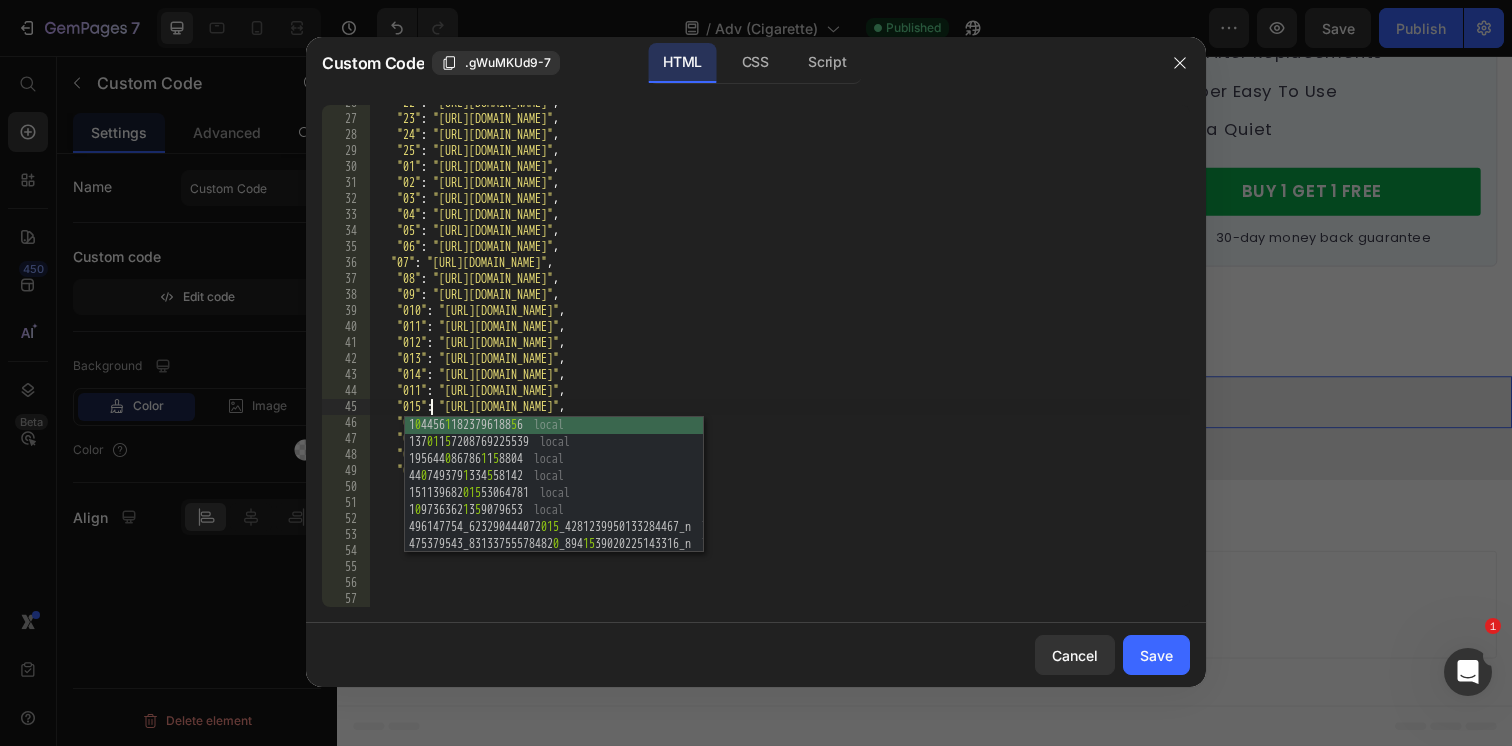 click on ""22" :   "https://cdn.shopify.com/s/files/1/0596/9153/2358/files/4407493791334558142.png?v=1751758525" ,      "23" :   "https://cdn.shopify.com/s/files/1/0596/9153/2358/files/17437112292452116068.png?v=1751758661" ,      "24" :   "https://cdn.shopify.com/s/files/1/0596/9153/2358/files/1956440867861158804.png?v=1751758733" ,      "25" :   "https://cdn.shopify.com/s/files/1/0596/9153/2358/files/11226488964853505555.png?v=1751758807" ,      "01" :   "https://cdn.shopify.com/s/files/1/0596/9153/2358/files/6873493481549232092.jpg?v=1752197111" ,      "02" :   "https://cdn.shopify.com/s/files/1/0596/9153/2358/files/13701157208769225539.jpg?v=1752197379" ,      "03" :   "https://cdn.shopify.com/s/files/1/0596/9153/2358/files/13208845658368317477.jpg?v=1752197378" ,      "04" :   "https://cdn.shopify.com/s/files/1/0596/9153/2358/files/16925503229727782619.jpg?v=1752197376" ,      "05" :   "https://cdn.shopify.com/s/files/1/0596/9153/2358/files/13276486312295670321.jpg?v=1752197377" ,      "06" :   ,     "07" :" at bounding box center [779, 362] 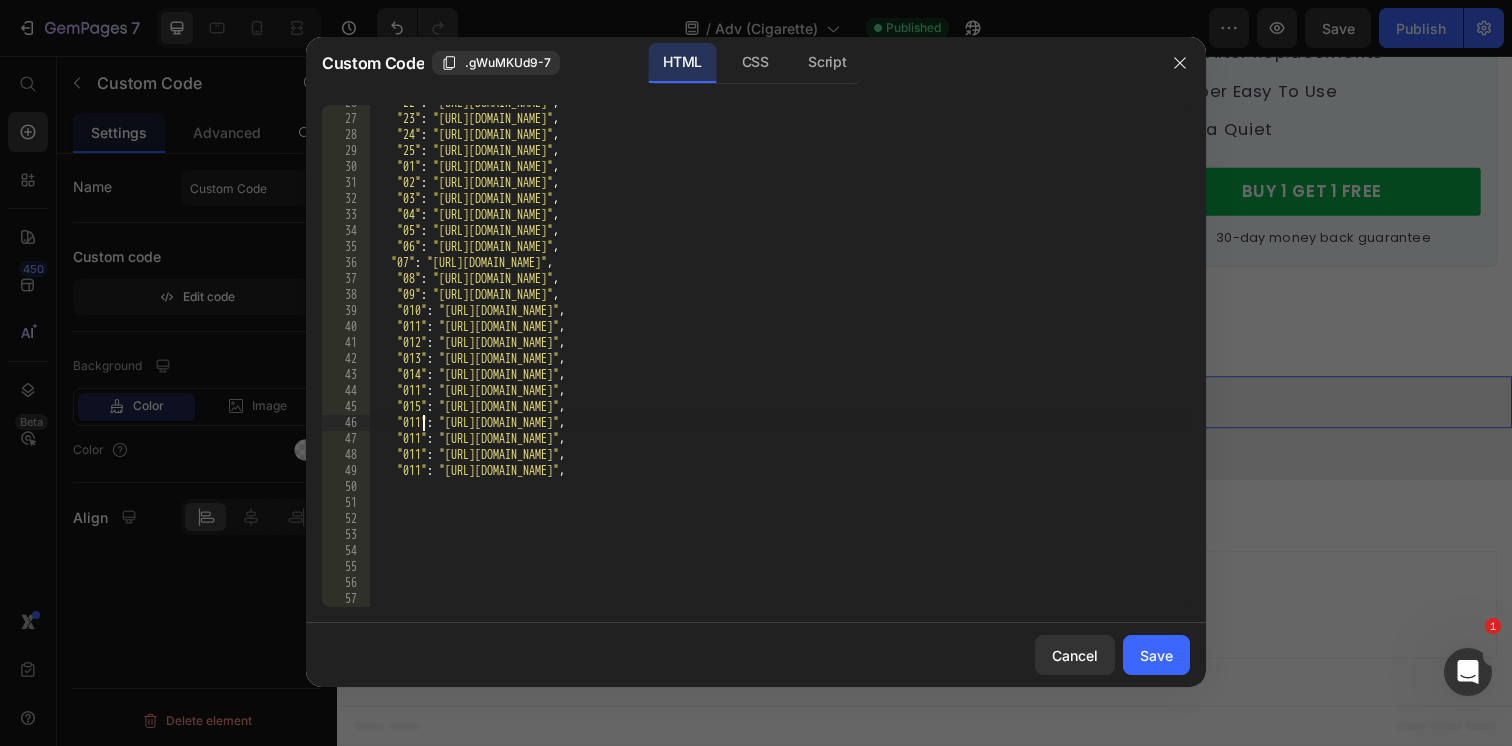 click on ""22" :   "https://cdn.shopify.com/s/files/1/0596/9153/2358/files/4407493791334558142.png?v=1751758525" ,      "23" :   "https://cdn.shopify.com/s/files/1/0596/9153/2358/files/17437112292452116068.png?v=1751758661" ,      "24" :   "https://cdn.shopify.com/s/files/1/0596/9153/2358/files/1956440867861158804.png?v=1751758733" ,      "25" :   "https://cdn.shopify.com/s/files/1/0596/9153/2358/files/11226488964853505555.png?v=1751758807" ,      "01" :   "https://cdn.shopify.com/s/files/1/0596/9153/2358/files/6873493481549232092.jpg?v=1752197111" ,      "02" :   "https://cdn.shopify.com/s/files/1/0596/9153/2358/files/13701157208769225539.jpg?v=1752197379" ,      "03" :   "https://cdn.shopify.com/s/files/1/0596/9153/2358/files/13208845658368317477.jpg?v=1752197378" ,      "04" :   "https://cdn.shopify.com/s/files/1/0596/9153/2358/files/16925503229727782619.jpg?v=1752197376" ,      "05" :   "https://cdn.shopify.com/s/files/1/0596/9153/2358/files/13276486312295670321.jpg?v=1752197377" ,      "06" :   ,     "07" :" at bounding box center [779, 362] 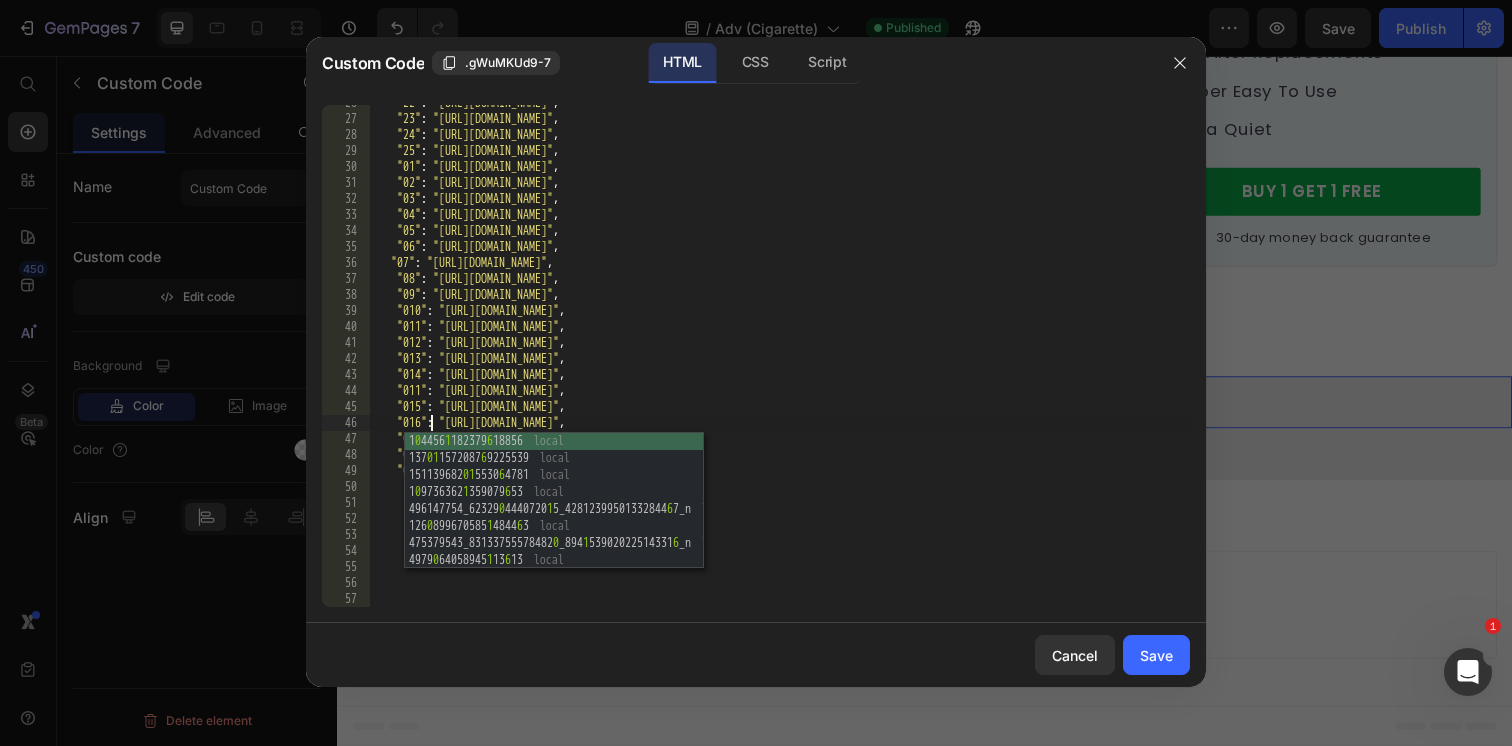 click on ""22" :   "https://cdn.shopify.com/s/files/1/0596/9153/2358/files/4407493791334558142.png?v=1751758525" ,      "23" :   "https://cdn.shopify.com/s/files/1/0596/9153/2358/files/17437112292452116068.png?v=1751758661" ,      "24" :   "https://cdn.shopify.com/s/files/1/0596/9153/2358/files/1956440867861158804.png?v=1751758733" ,      "25" :   "https://cdn.shopify.com/s/files/1/0596/9153/2358/files/11226488964853505555.png?v=1751758807" ,      "01" :   "https://cdn.shopify.com/s/files/1/0596/9153/2358/files/6873493481549232092.jpg?v=1752197111" ,      "02" :   "https://cdn.shopify.com/s/files/1/0596/9153/2358/files/13701157208769225539.jpg?v=1752197379" ,      "03" :   "https://cdn.shopify.com/s/files/1/0596/9153/2358/files/13208845658368317477.jpg?v=1752197378" ,      "04" :   "https://cdn.shopify.com/s/files/1/0596/9153/2358/files/16925503229727782619.jpg?v=1752197376" ,      "05" :   "https://cdn.shopify.com/s/files/1/0596/9153/2358/files/13276486312295670321.jpg?v=1752197377" ,      "06" :   ,     "07" :" at bounding box center [779, 362] 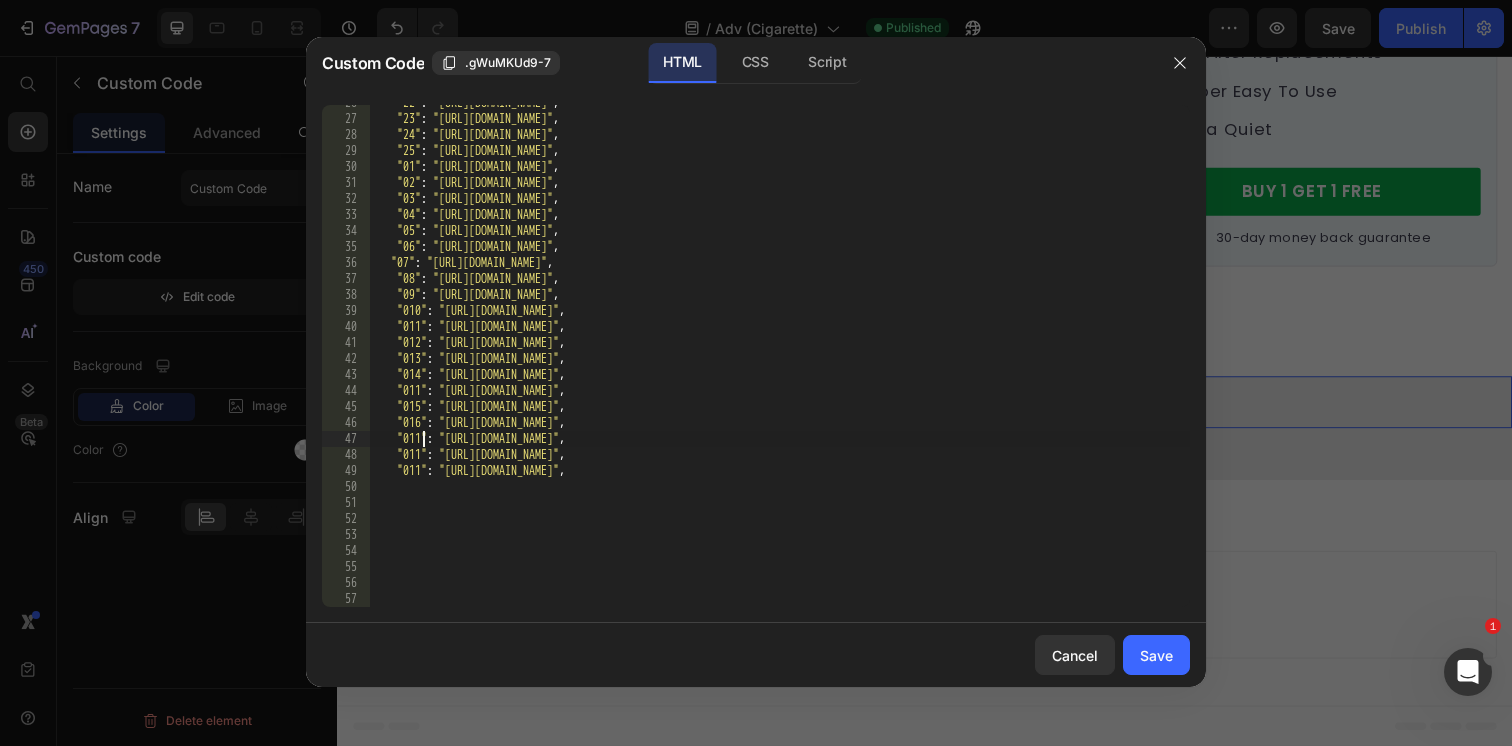 click on ""22" :   "https://cdn.shopify.com/s/files/1/0596/9153/2358/files/4407493791334558142.png?v=1751758525" ,      "23" :   "https://cdn.shopify.com/s/files/1/0596/9153/2358/files/17437112292452116068.png?v=1751758661" ,      "24" :   "https://cdn.shopify.com/s/files/1/0596/9153/2358/files/1956440867861158804.png?v=1751758733" ,      "25" :   "https://cdn.shopify.com/s/files/1/0596/9153/2358/files/11226488964853505555.png?v=1751758807" ,      "01" :   "https://cdn.shopify.com/s/files/1/0596/9153/2358/files/6873493481549232092.jpg?v=1752197111" ,      "02" :   "https://cdn.shopify.com/s/files/1/0596/9153/2358/files/13701157208769225539.jpg?v=1752197379" ,      "03" :   "https://cdn.shopify.com/s/files/1/0596/9153/2358/files/13208845658368317477.jpg?v=1752197378" ,      "04" :   "https://cdn.shopify.com/s/files/1/0596/9153/2358/files/16925503229727782619.jpg?v=1752197376" ,      "05" :   "https://cdn.shopify.com/s/files/1/0596/9153/2358/files/13276486312295670321.jpg?v=1752197377" ,      "06" :   ,     "07" :" at bounding box center (779, 362) 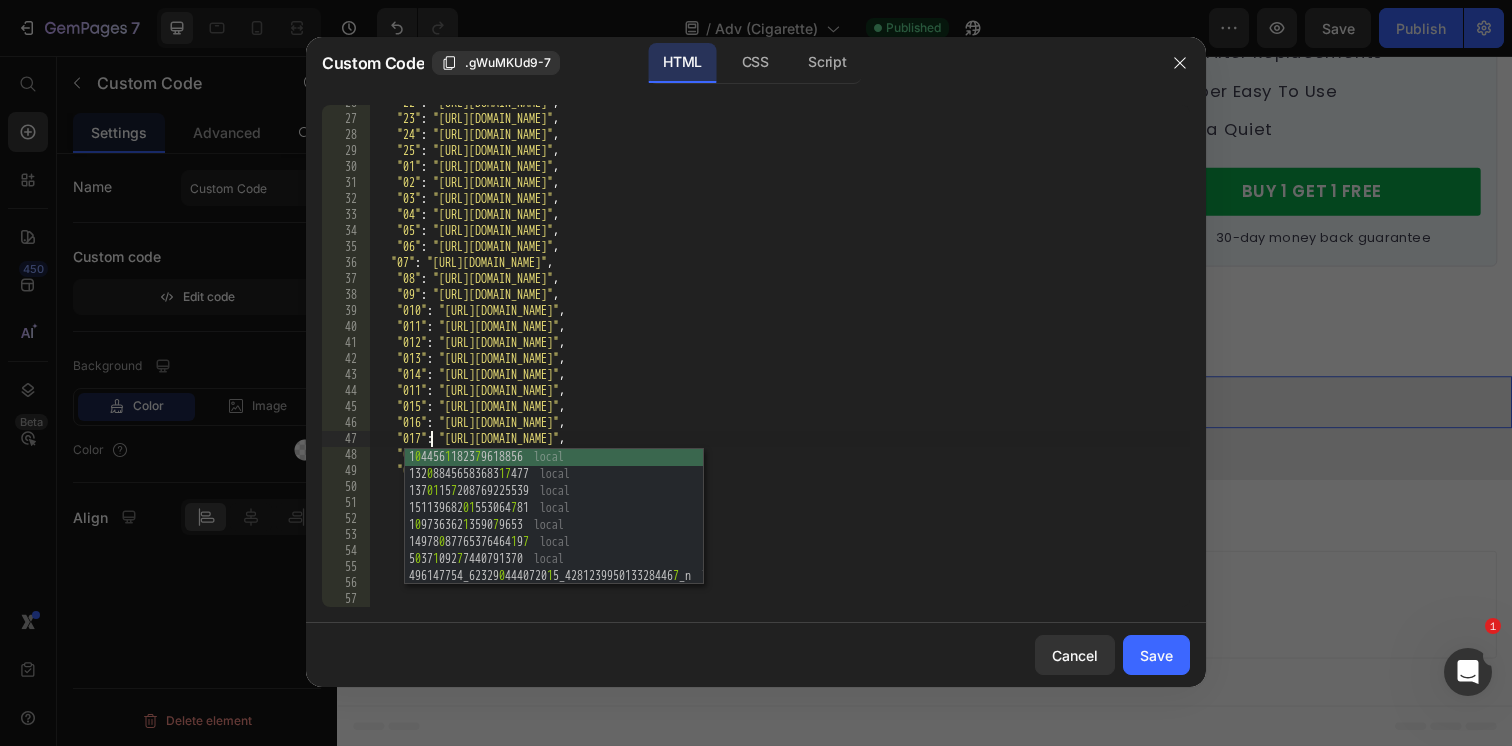 click on ""22" :   "https://cdn.shopify.com/s/files/1/0596/9153/2358/files/4407493791334558142.png?v=1751758525" ,      "23" :   "https://cdn.shopify.com/s/files/1/0596/9153/2358/files/17437112292452116068.png?v=1751758661" ,      "24" :   "https://cdn.shopify.com/s/files/1/0596/9153/2358/files/1956440867861158804.png?v=1751758733" ,      "25" :   "https://cdn.shopify.com/s/files/1/0596/9153/2358/files/11226488964853505555.png?v=1751758807" ,      "01" :   "https://cdn.shopify.com/s/files/1/0596/9153/2358/files/6873493481549232092.jpg?v=1752197111" ,      "02" :   "https://cdn.shopify.com/s/files/1/0596/9153/2358/files/13701157208769225539.jpg?v=1752197379" ,      "03" :   "https://cdn.shopify.com/s/files/1/0596/9153/2358/files/13208845658368317477.jpg?v=1752197378" ,      "04" :   "https://cdn.shopify.com/s/files/1/0596/9153/2358/files/16925503229727782619.jpg?v=1752197376" ,      "05" :   "https://cdn.shopify.com/s/files/1/0596/9153/2358/files/13276486312295670321.jpg?v=1752197377" ,      "06" :   ,     "07" :" at bounding box center (779, 362) 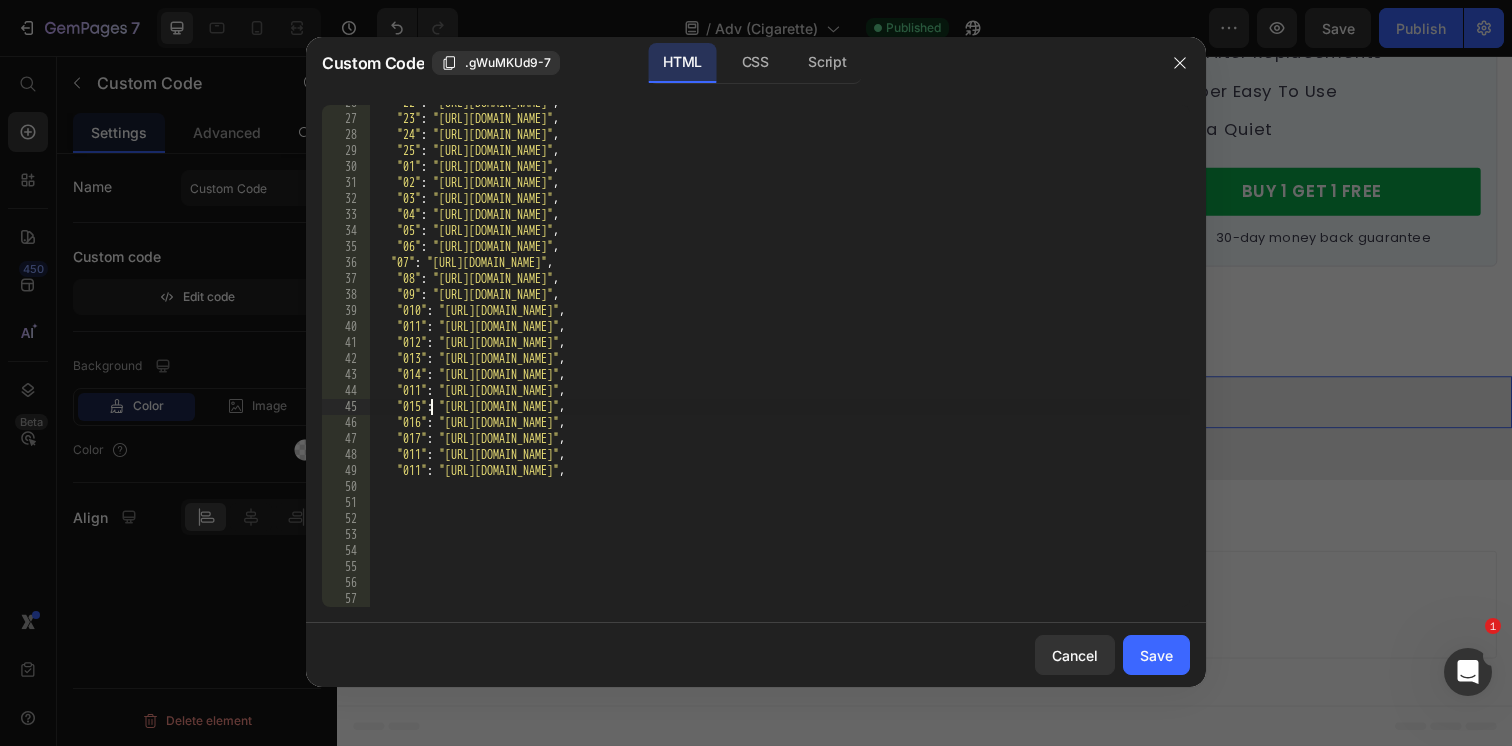 click on ""22" :   "https://cdn.shopify.com/s/files/1/0596/9153/2358/files/4407493791334558142.png?v=1751758525" ,      "23" :   "https://cdn.shopify.com/s/files/1/0596/9153/2358/files/17437112292452116068.png?v=1751758661" ,      "24" :   "https://cdn.shopify.com/s/files/1/0596/9153/2358/files/1956440867861158804.png?v=1751758733" ,      "25" :   "https://cdn.shopify.com/s/files/1/0596/9153/2358/files/11226488964853505555.png?v=1751758807" ,      "01" :   "https://cdn.shopify.com/s/files/1/0596/9153/2358/files/6873493481549232092.jpg?v=1752197111" ,      "02" :   "https://cdn.shopify.com/s/files/1/0596/9153/2358/files/13701157208769225539.jpg?v=1752197379" ,      "03" :   "https://cdn.shopify.com/s/files/1/0596/9153/2358/files/13208845658368317477.jpg?v=1752197378" ,      "04" :   "https://cdn.shopify.com/s/files/1/0596/9153/2358/files/16925503229727782619.jpg?v=1752197376" ,      "05" :   "https://cdn.shopify.com/s/files/1/0596/9153/2358/files/13276486312295670321.jpg?v=1752197377" ,      "06" :   ,     "07" :" at bounding box center (779, 362) 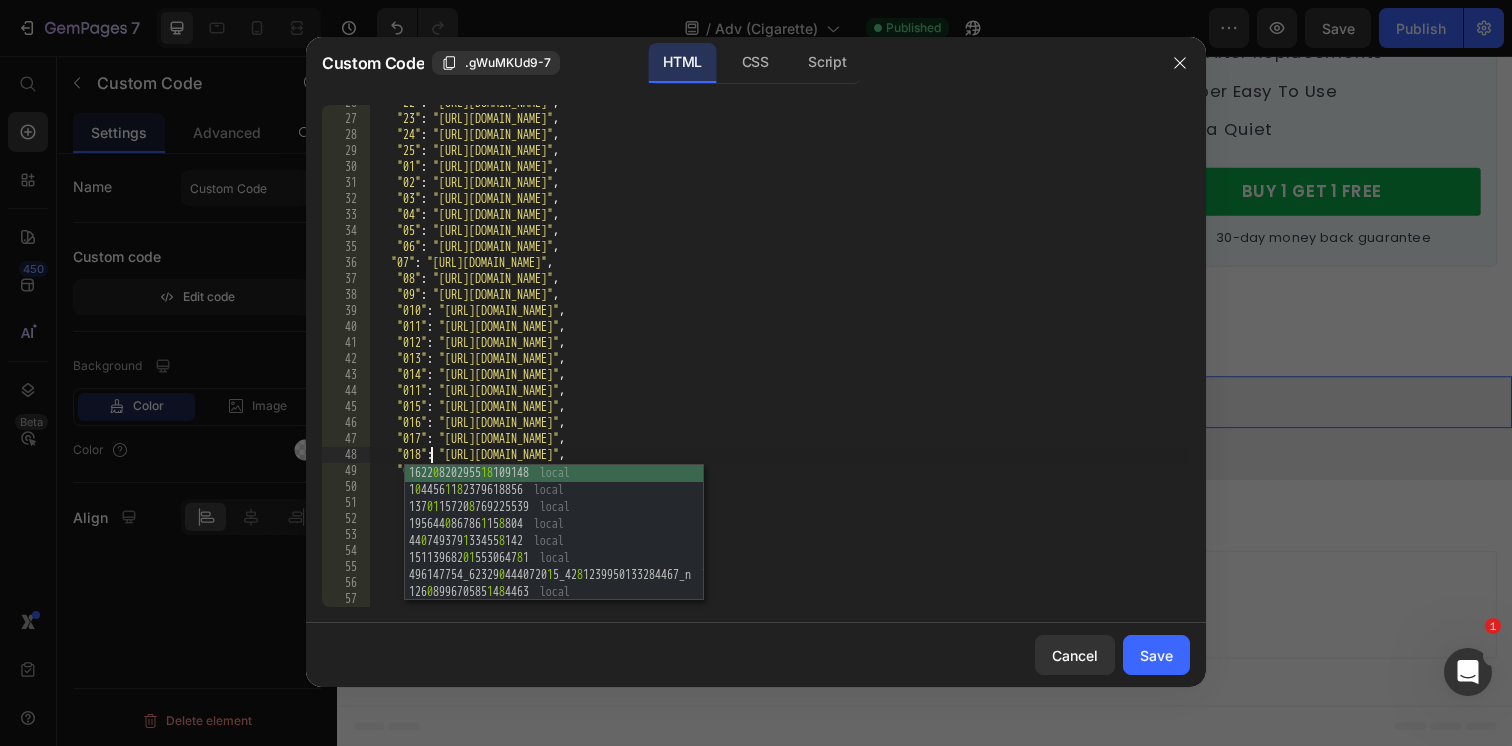 click on ""22" :   "https://cdn.shopify.com/s/files/1/0596/9153/2358/files/4407493791334558142.png?v=1751758525" ,      "23" :   "https://cdn.shopify.com/s/files/1/0596/9153/2358/files/17437112292452116068.png?v=1751758661" ,      "24" :   "https://cdn.shopify.com/s/files/1/0596/9153/2358/files/1956440867861158804.png?v=1751758733" ,      "25" :   "https://cdn.shopify.com/s/files/1/0596/9153/2358/files/11226488964853505555.png?v=1751758807" ,      "01" :   "https://cdn.shopify.com/s/files/1/0596/9153/2358/files/6873493481549232092.jpg?v=1752197111" ,      "02" :   "https://cdn.shopify.com/s/files/1/0596/9153/2358/files/13701157208769225539.jpg?v=1752197379" ,      "03" :   "https://cdn.shopify.com/s/files/1/0596/9153/2358/files/13208845658368317477.jpg?v=1752197378" ,      "04" :   "https://cdn.shopify.com/s/files/1/0596/9153/2358/files/16925503229727782619.jpg?v=1752197376" ,      "05" :   "https://cdn.shopify.com/s/files/1/0596/9153/2358/files/13276486312295670321.jpg?v=1752197377" ,      "06" :   ,     "07" :" at bounding box center (779, 362) 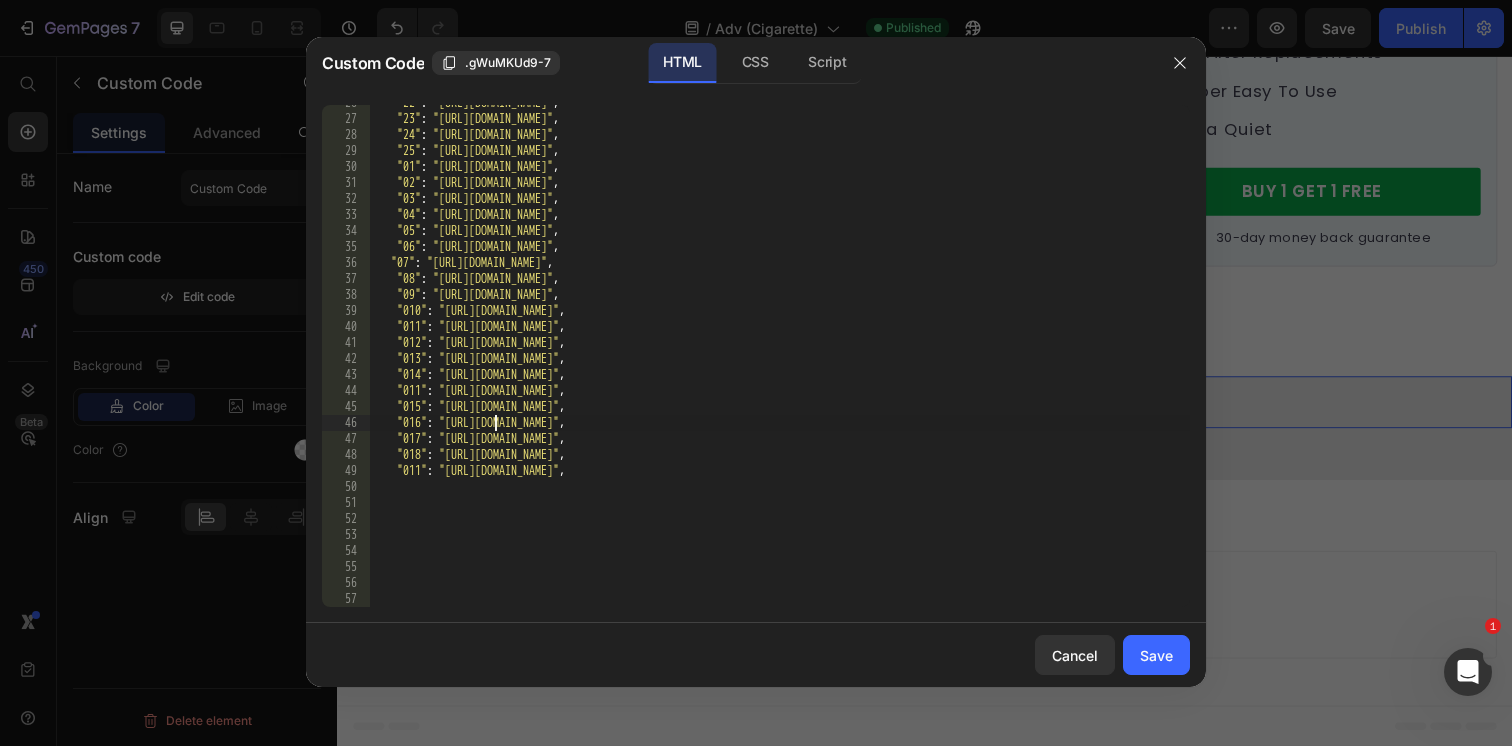 click on ""22" :   "https://cdn.shopify.com/s/files/1/0596/9153/2358/files/4407493791334558142.png?v=1751758525" ,      "23" :   "https://cdn.shopify.com/s/files/1/0596/9153/2358/files/17437112292452116068.png?v=1751758661" ,      "24" :   "https://cdn.shopify.com/s/files/1/0596/9153/2358/files/1956440867861158804.png?v=1751758733" ,      "25" :   "https://cdn.shopify.com/s/files/1/0596/9153/2358/files/11226488964853505555.png?v=1751758807" ,      "01" :   "https://cdn.shopify.com/s/files/1/0596/9153/2358/files/6873493481549232092.jpg?v=1752197111" ,      "02" :   "https://cdn.shopify.com/s/files/1/0596/9153/2358/files/13701157208769225539.jpg?v=1752197379" ,      "03" :   "https://cdn.shopify.com/s/files/1/0596/9153/2358/files/13208845658368317477.jpg?v=1752197378" ,      "04" :   "https://cdn.shopify.com/s/files/1/0596/9153/2358/files/16925503229727782619.jpg?v=1752197376" ,      "05" :   "https://cdn.shopify.com/s/files/1/0596/9153/2358/files/13276486312295670321.jpg?v=1752197377" ,      "06" :   ,     "07" :" at bounding box center [779, 362] 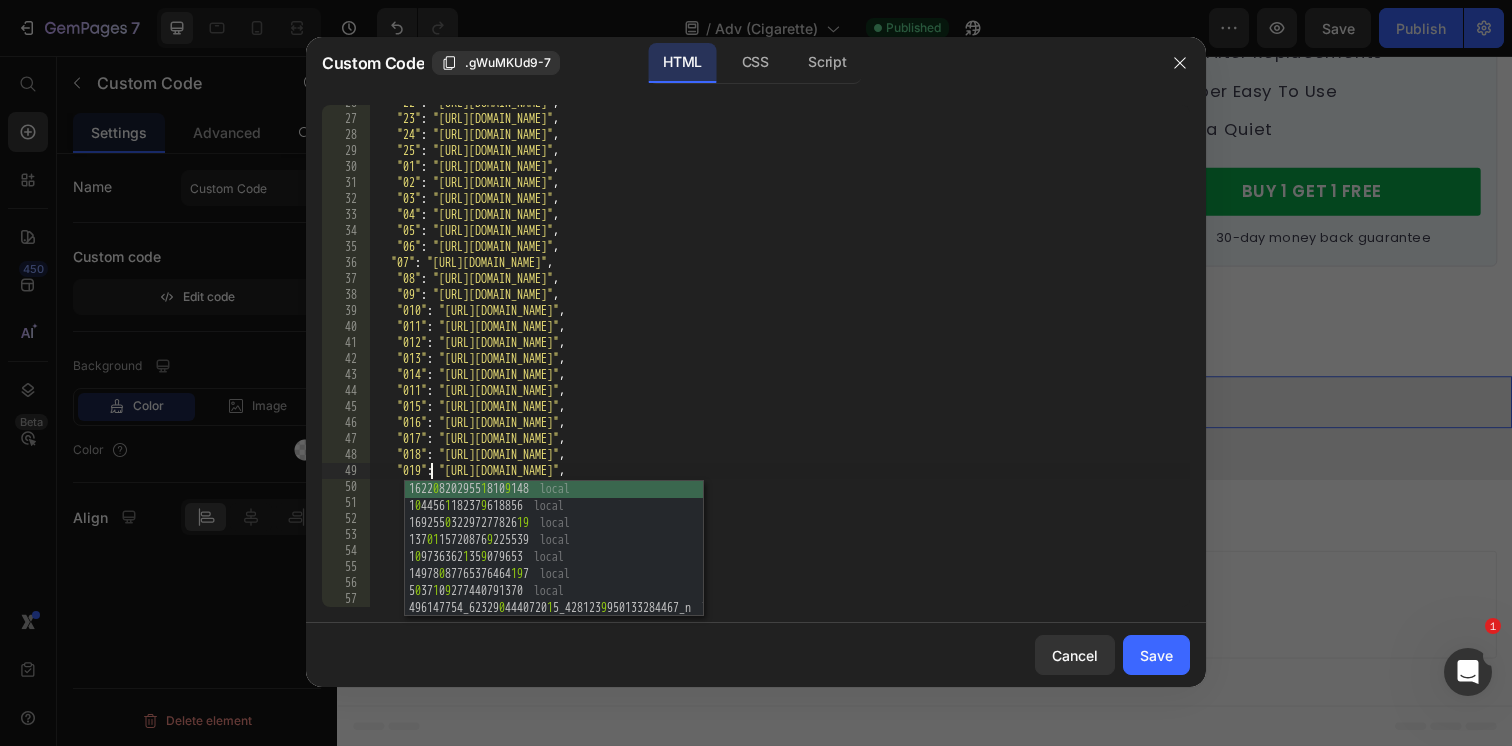 click on ""22" :   "https://cdn.shopify.com/s/files/1/0596/9153/2358/files/4407493791334558142.png?v=1751758525" ,      "23" :   "https://cdn.shopify.com/s/files/1/0596/9153/2358/files/17437112292452116068.png?v=1751758661" ,      "24" :   "https://cdn.shopify.com/s/files/1/0596/9153/2358/files/1956440867861158804.png?v=1751758733" ,      "25" :   "https://cdn.shopify.com/s/files/1/0596/9153/2358/files/11226488964853505555.png?v=1751758807" ,      "01" :   "https://cdn.shopify.com/s/files/1/0596/9153/2358/files/6873493481549232092.jpg?v=1752197111" ,      "02" :   "https://cdn.shopify.com/s/files/1/0596/9153/2358/files/13701157208769225539.jpg?v=1752197379" ,      "03" :   "https://cdn.shopify.com/s/files/1/0596/9153/2358/files/13208845658368317477.jpg?v=1752197378" ,      "04" :   "https://cdn.shopify.com/s/files/1/0596/9153/2358/files/16925503229727782619.jpg?v=1752197376" ,      "05" :   "https://cdn.shopify.com/s/files/1/0596/9153/2358/files/13276486312295670321.jpg?v=1752197377" ,      "06" :   ,     "07" :" at bounding box center [779, 362] 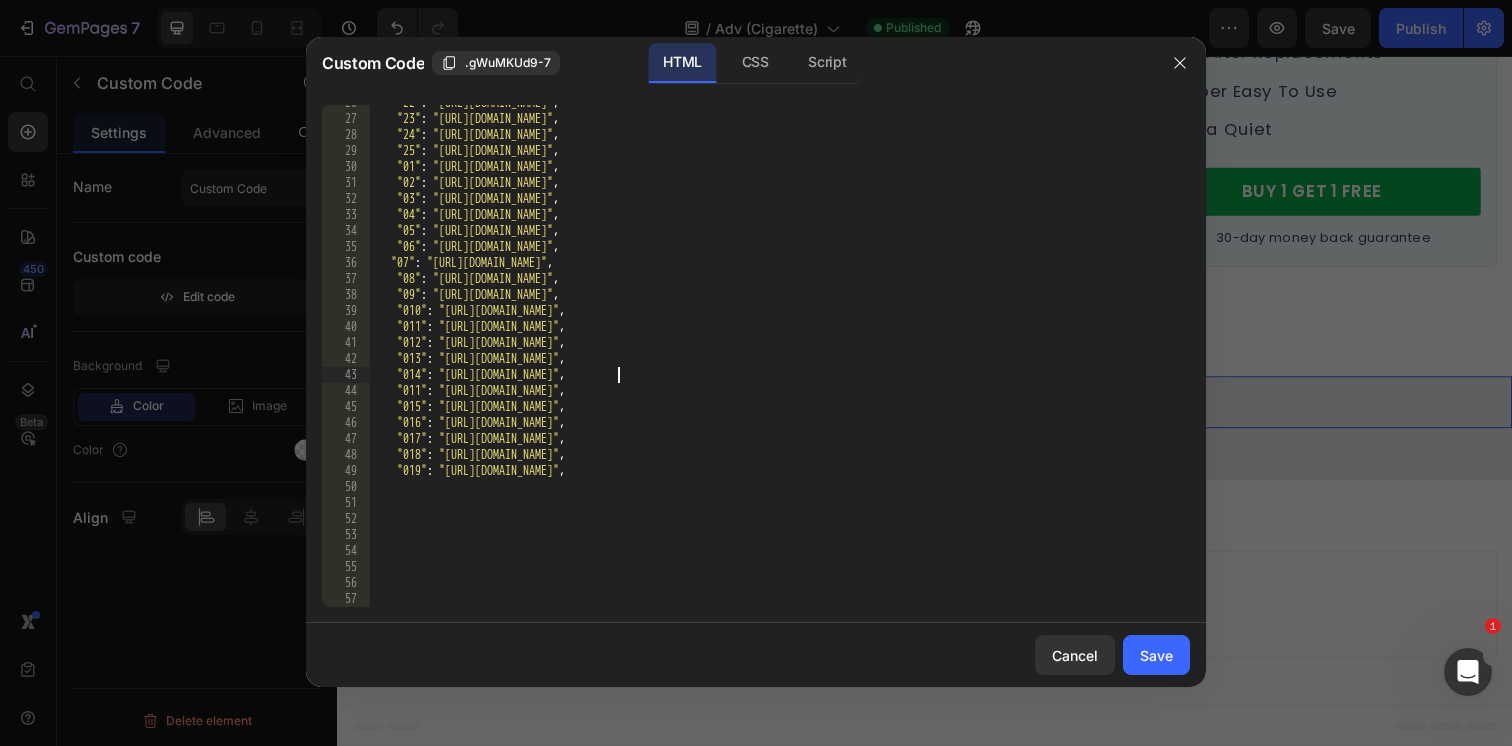 click on "49" at bounding box center [346, 471] 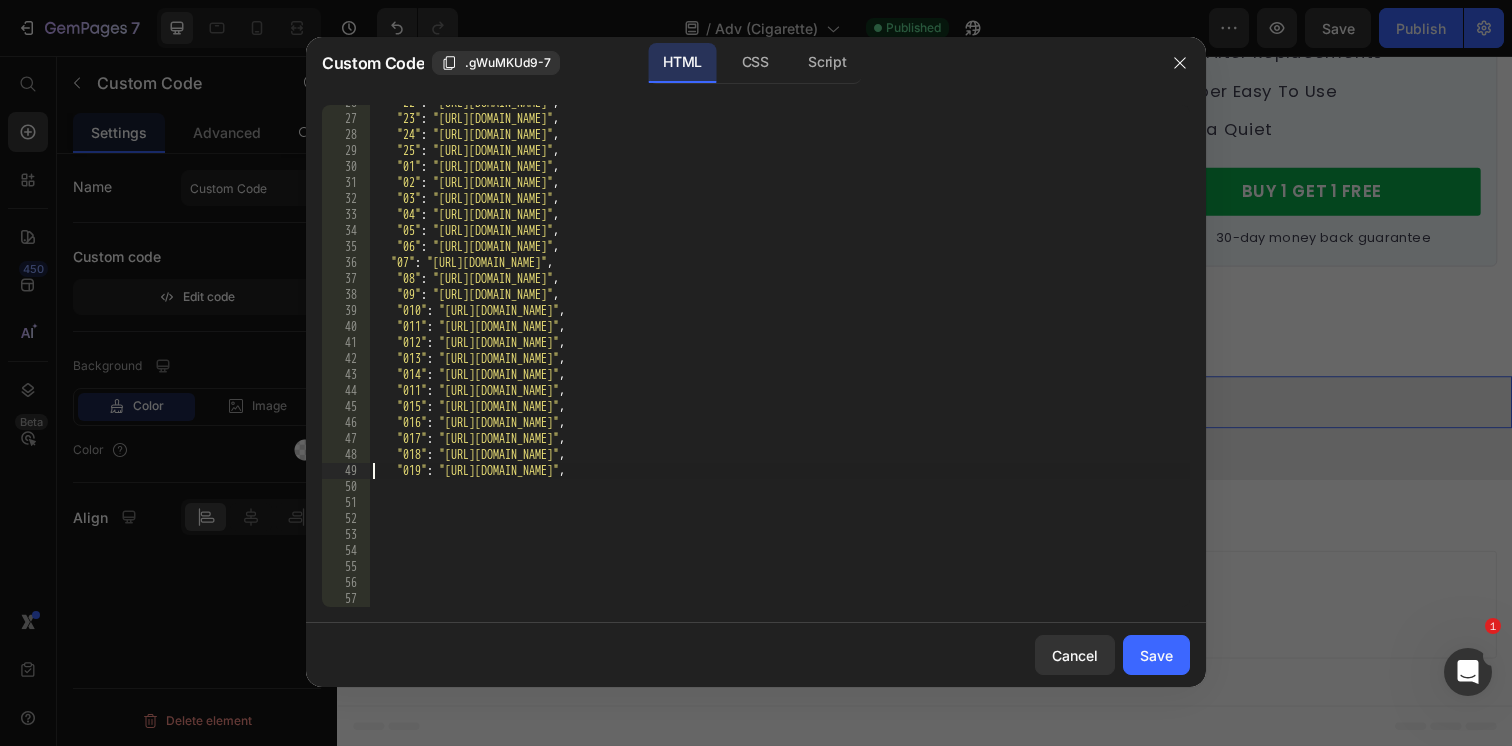 click on ""22" :   "https://cdn.shopify.com/s/files/1/0596/9153/2358/files/4407493791334558142.png?v=1751758525" ,      "23" :   "https://cdn.shopify.com/s/files/1/0596/9153/2358/files/17437112292452116068.png?v=1751758661" ,      "24" :   "https://cdn.shopify.com/s/files/1/0596/9153/2358/files/1956440867861158804.png?v=1751758733" ,      "25" :   "https://cdn.shopify.com/s/files/1/0596/9153/2358/files/11226488964853505555.png?v=1751758807" ,      "01" :   "https://cdn.shopify.com/s/files/1/0596/9153/2358/files/6873493481549232092.jpg?v=1752197111" ,      "02" :   "https://cdn.shopify.com/s/files/1/0596/9153/2358/files/13701157208769225539.jpg?v=1752197379" ,      "03" :   "https://cdn.shopify.com/s/files/1/0596/9153/2358/files/13208845658368317477.jpg?v=1752197378" ,      "04" :   "https://cdn.shopify.com/s/files/1/0596/9153/2358/files/16925503229727782619.jpg?v=1752197376" ,      "05" :   "https://cdn.shopify.com/s/files/1/0596/9153/2358/files/13276486312295670321.jpg?v=1752197377" ,      "06" :   ,     "07" :" at bounding box center [779, 362] 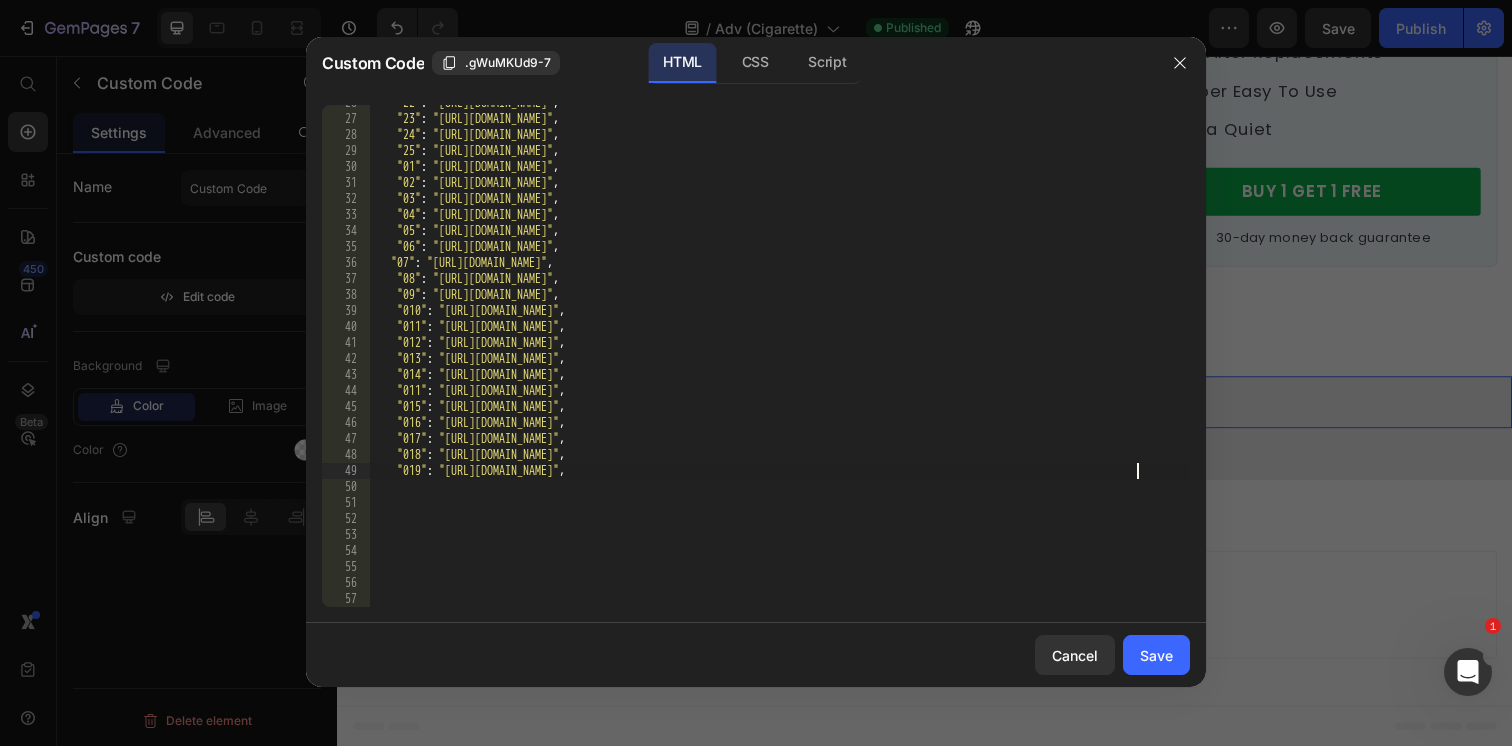 paste on ""019": "https://cdn.shopify.com/s/files/1/0596/9153/2358/files/16220820295518109148.jpg?v=1752197379"," 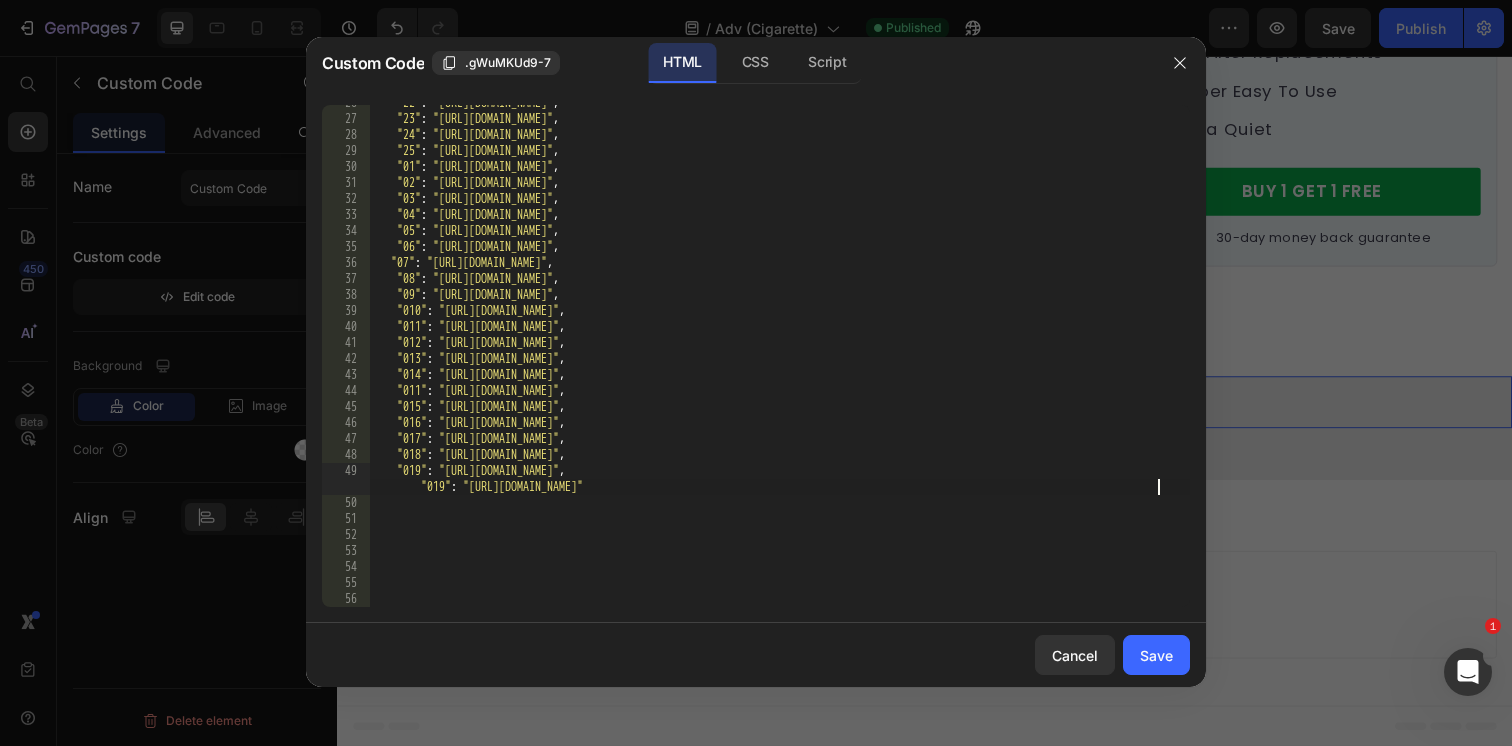 click on ""22" :   "https://cdn.shopify.com/s/files/1/0596/9153/2358/files/4407493791334558142.png?v=1751758525" ,      "23" :   "https://cdn.shopify.com/s/files/1/0596/9153/2358/files/17437112292452116068.png?v=1751758661" ,      "24" :   "https://cdn.shopify.com/s/files/1/0596/9153/2358/files/1956440867861158804.png?v=1751758733" ,      "25" :   "https://cdn.shopify.com/s/files/1/0596/9153/2358/files/11226488964853505555.png?v=1751758807" ,      "01" :   "https://cdn.shopify.com/s/files/1/0596/9153/2358/files/6873493481549232092.jpg?v=1752197111" ,      "02" :   "https://cdn.shopify.com/s/files/1/0596/9153/2358/files/13701157208769225539.jpg?v=1752197379" ,      "03" :   "https://cdn.shopify.com/s/files/1/0596/9153/2358/files/13208845658368317477.jpg?v=1752197378" ,      "04" :   "https://cdn.shopify.com/s/files/1/0596/9153/2358/files/16925503229727782619.jpg?v=1752197376" ,      "05" :   "https://cdn.shopify.com/s/files/1/0596/9153/2358/files/13276486312295670321.jpg?v=1752197377" ,      "06" :   ,     "07" :" at bounding box center (779, 362) 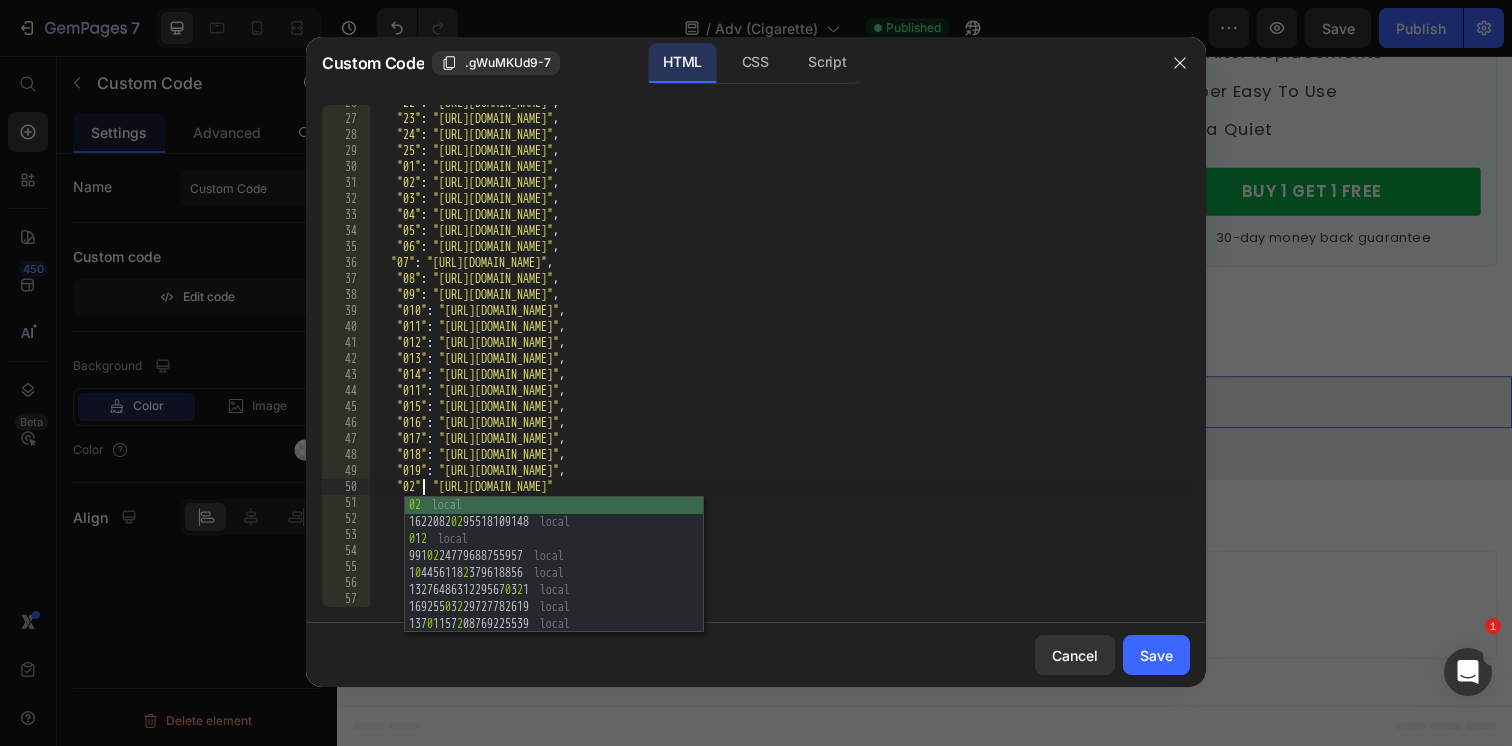 scroll, scrollTop: 0, scrollLeft: 4, axis: horizontal 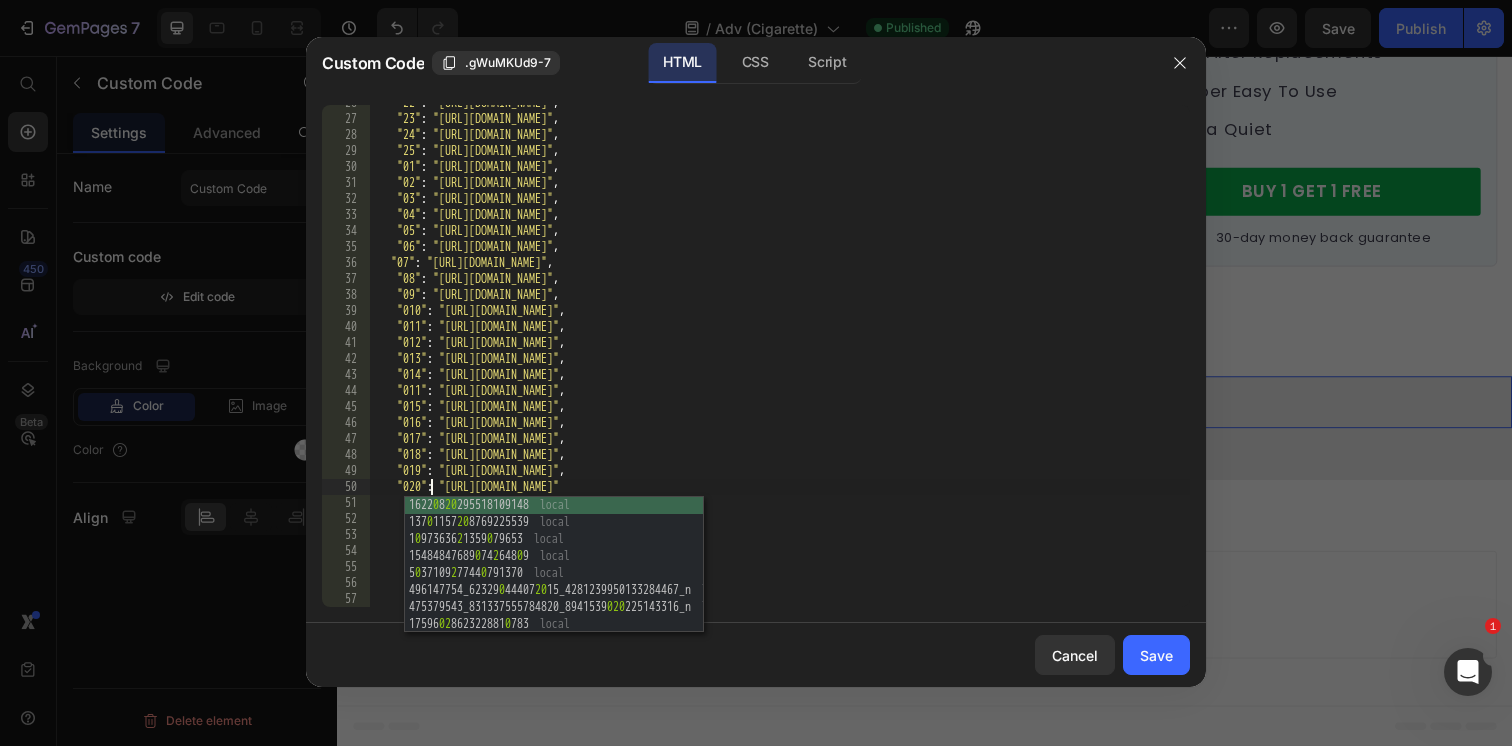 click on ""22" :   "https://cdn.shopify.com/s/files/1/0596/9153/2358/files/4407493791334558142.png?v=1751758525" ,      "23" :   "https://cdn.shopify.com/s/files/1/0596/9153/2358/files/17437112292452116068.png?v=1751758661" ,      "24" :   "https://cdn.shopify.com/s/files/1/0596/9153/2358/files/1956440867861158804.png?v=1751758733" ,      "25" :   "https://cdn.shopify.com/s/files/1/0596/9153/2358/files/11226488964853505555.png?v=1751758807" ,      "01" :   "https://cdn.shopify.com/s/files/1/0596/9153/2358/files/6873493481549232092.jpg?v=1752197111" ,      "02" :   "https://cdn.shopify.com/s/files/1/0596/9153/2358/files/13701157208769225539.jpg?v=1752197379" ,      "03" :   "https://cdn.shopify.com/s/files/1/0596/9153/2358/files/13208845658368317477.jpg?v=1752197378" ,      "04" :   "https://cdn.shopify.com/s/files/1/0596/9153/2358/files/16925503229727782619.jpg?v=1752197376" ,      "05" :   "https://cdn.shopify.com/s/files/1/0596/9153/2358/files/13276486312295670321.jpg?v=1752197377" ,      "06" :   ,     "07" :" at bounding box center (779, 362) 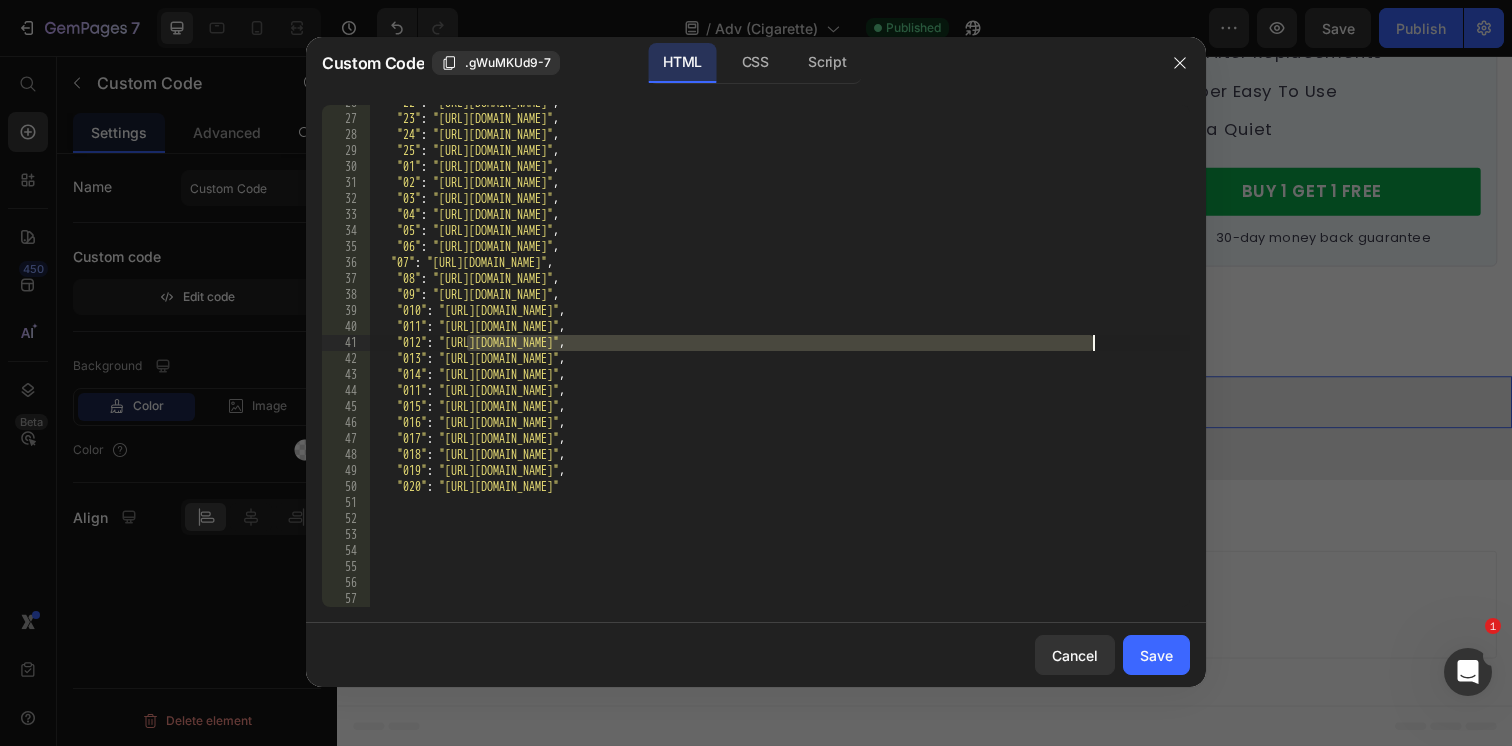 drag, startPoint x: 468, startPoint y: 347, endPoint x: 1093, endPoint y: 348, distance: 625.0008 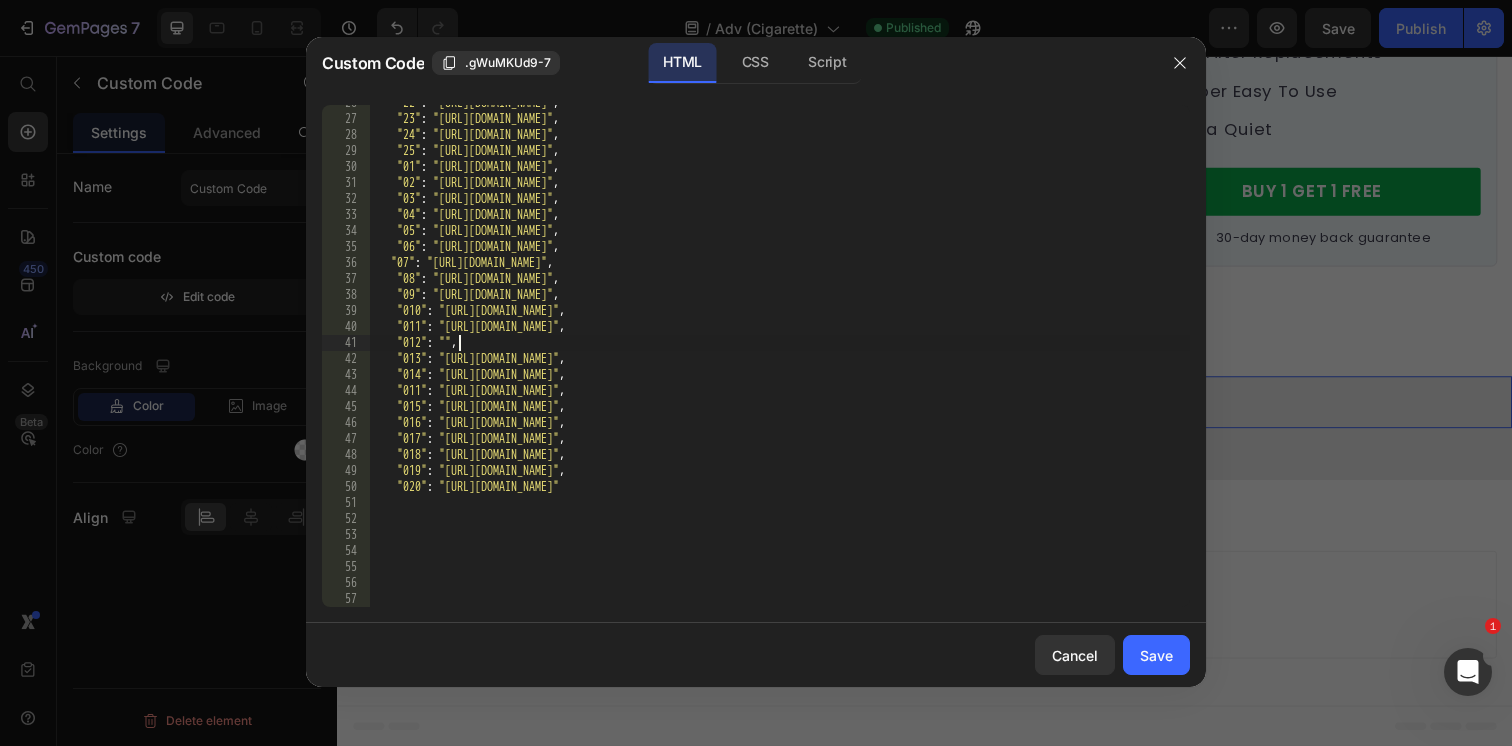 paste on "https://cdn.shopify.com/s/files/1/0596/9153/2358/files/15244017638903753113.jpg?v=1752197378" 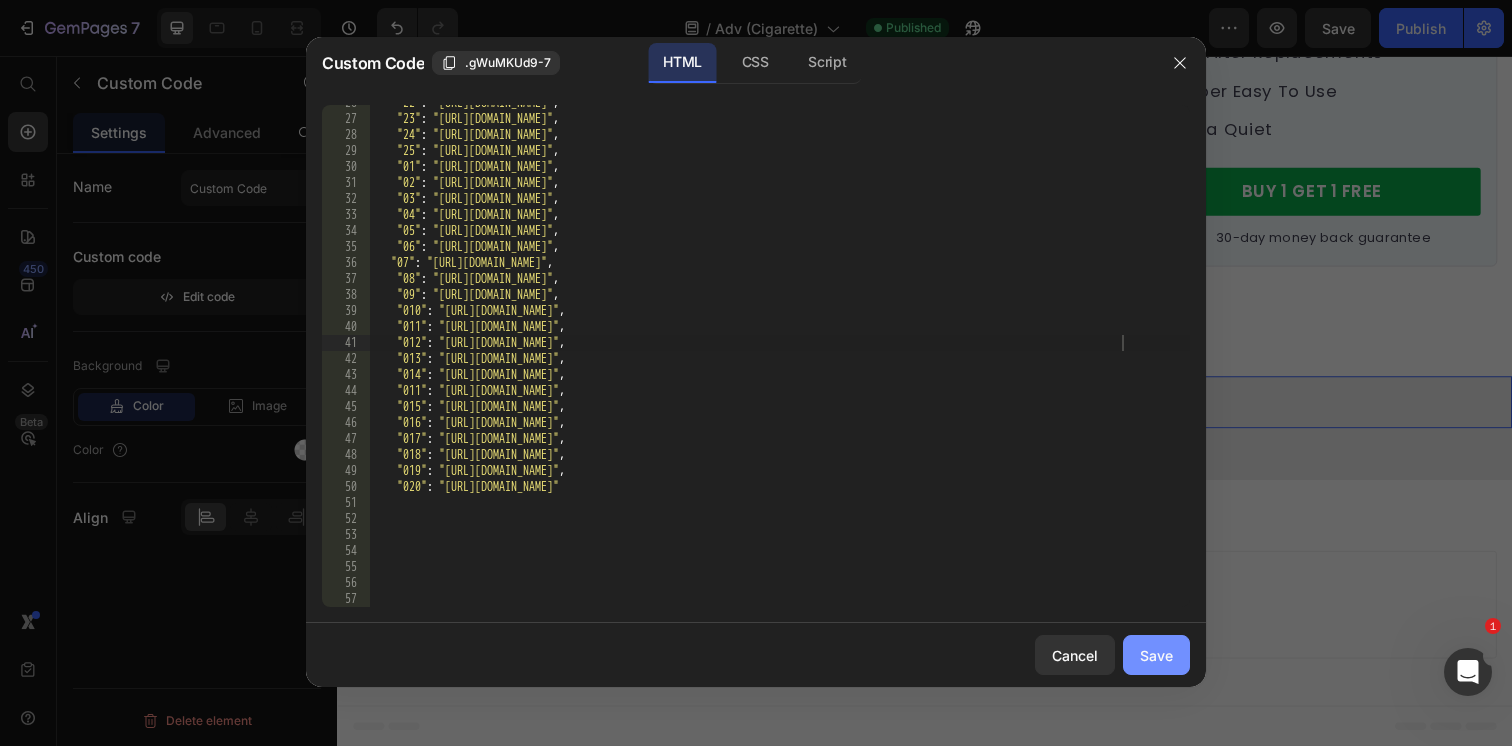 click on "Save" at bounding box center [1156, 655] 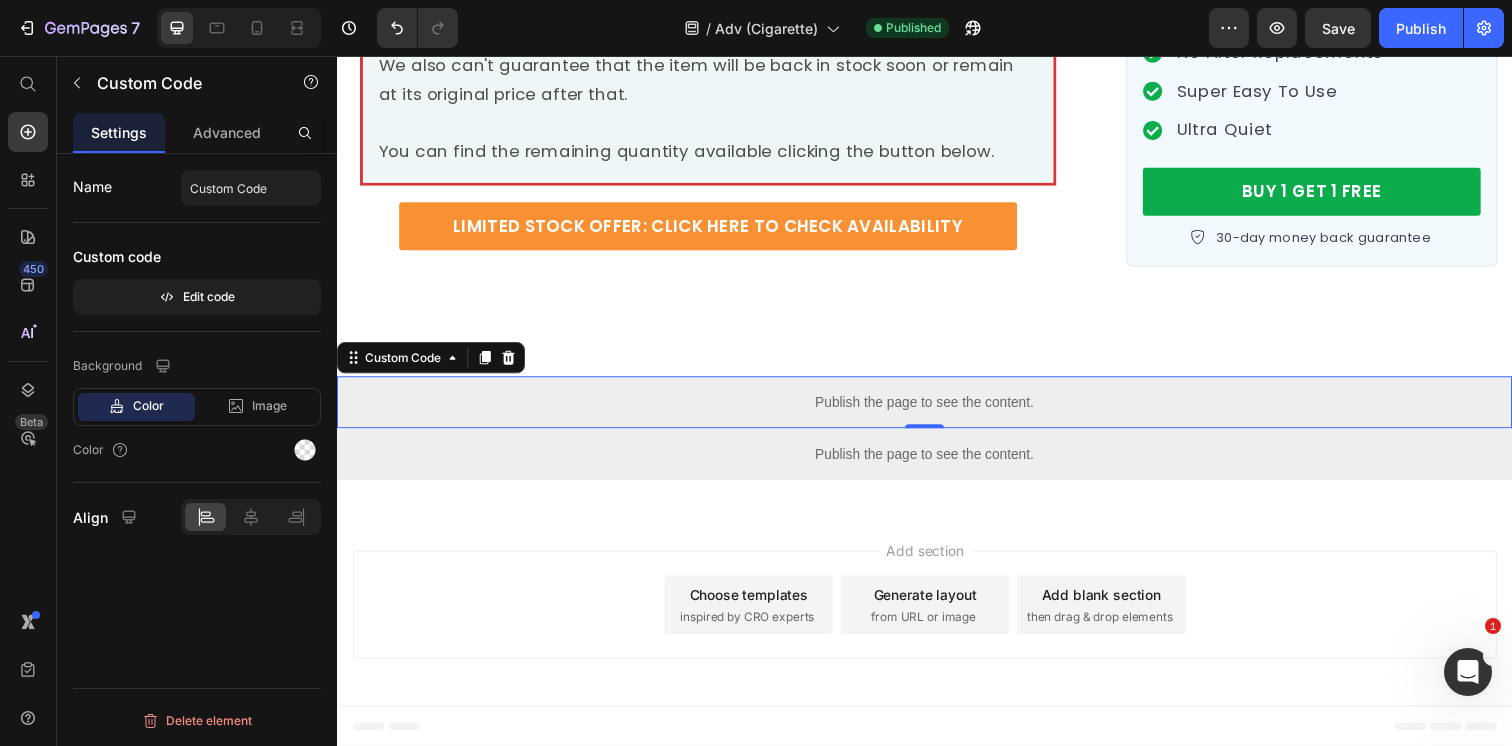 click on "Save" at bounding box center (1338, 28) 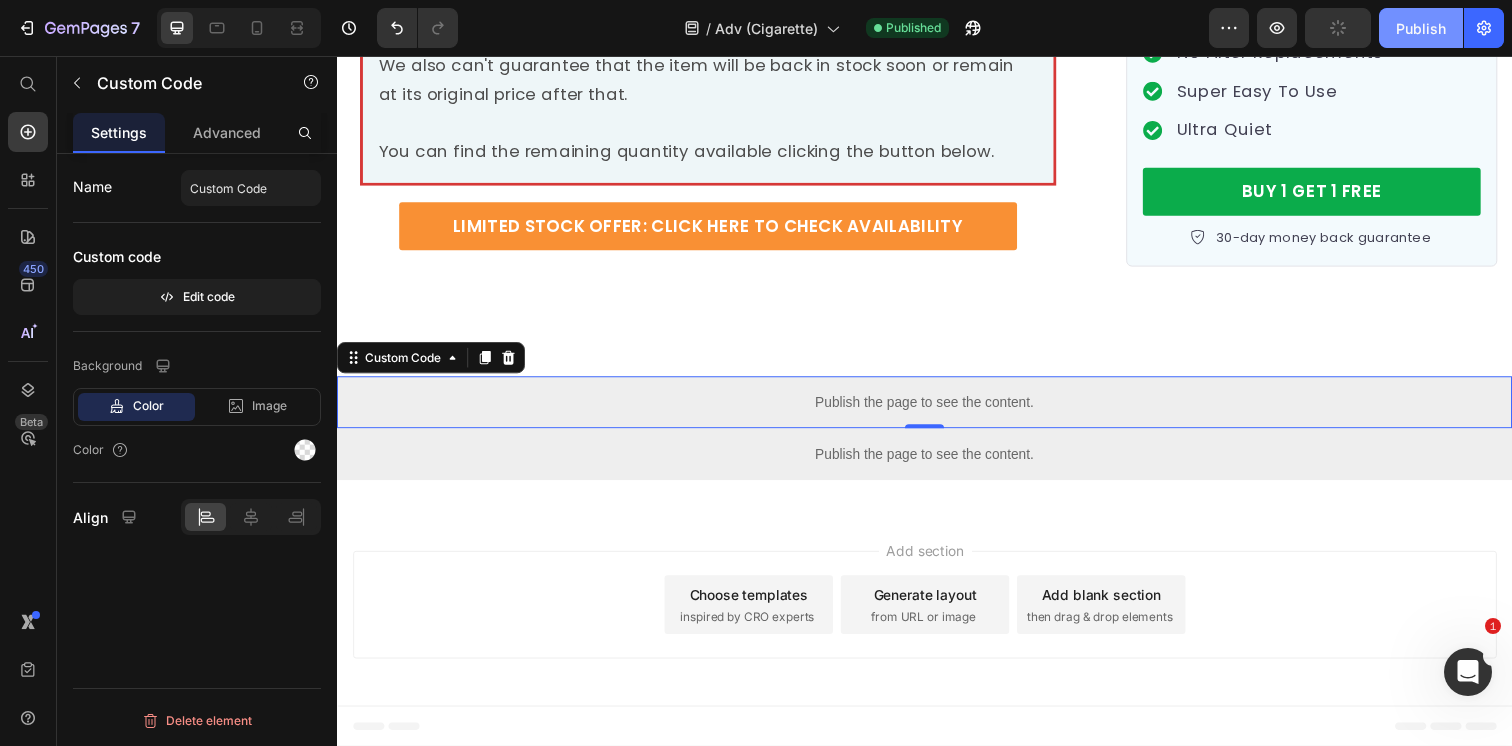 click on "Publish" at bounding box center (1421, 28) 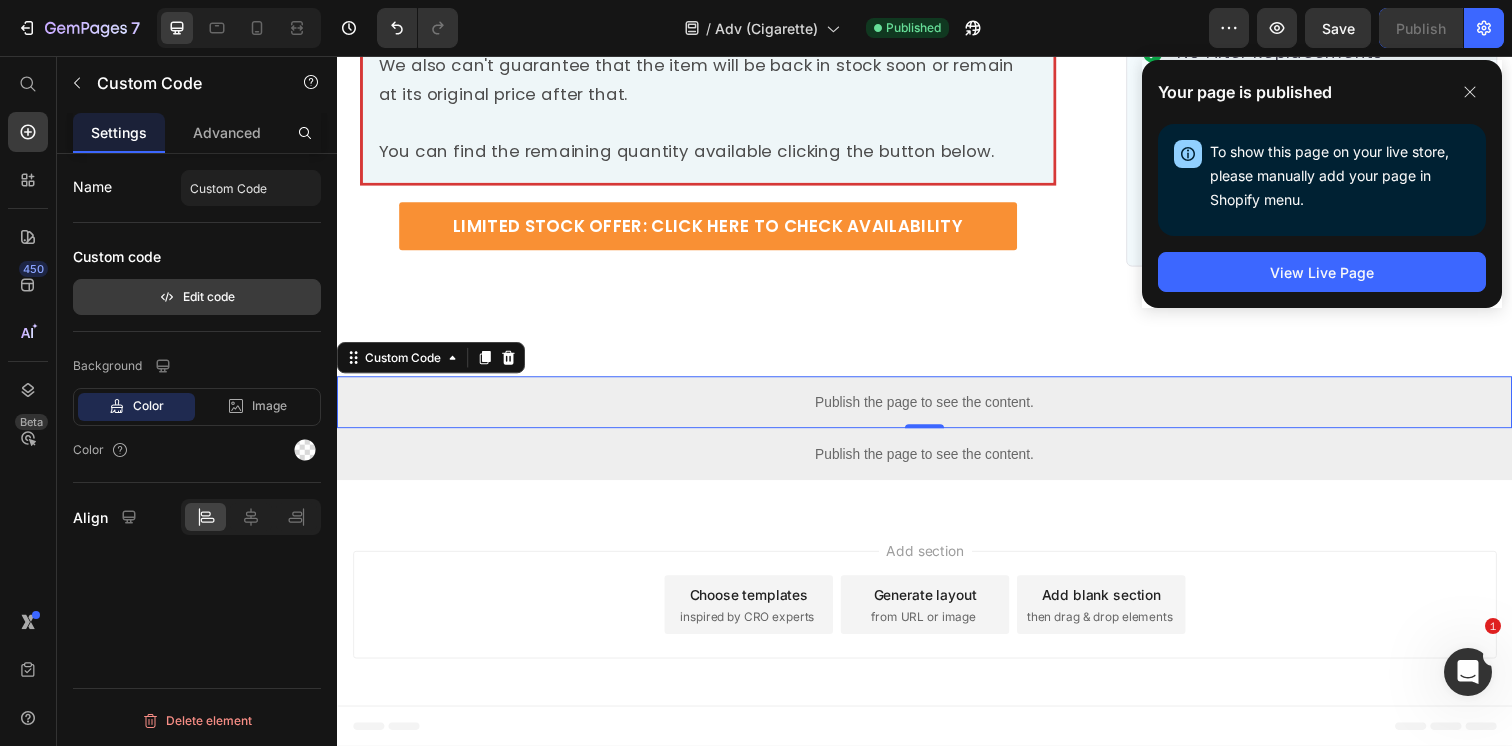 click on "Edit code" at bounding box center [197, 297] 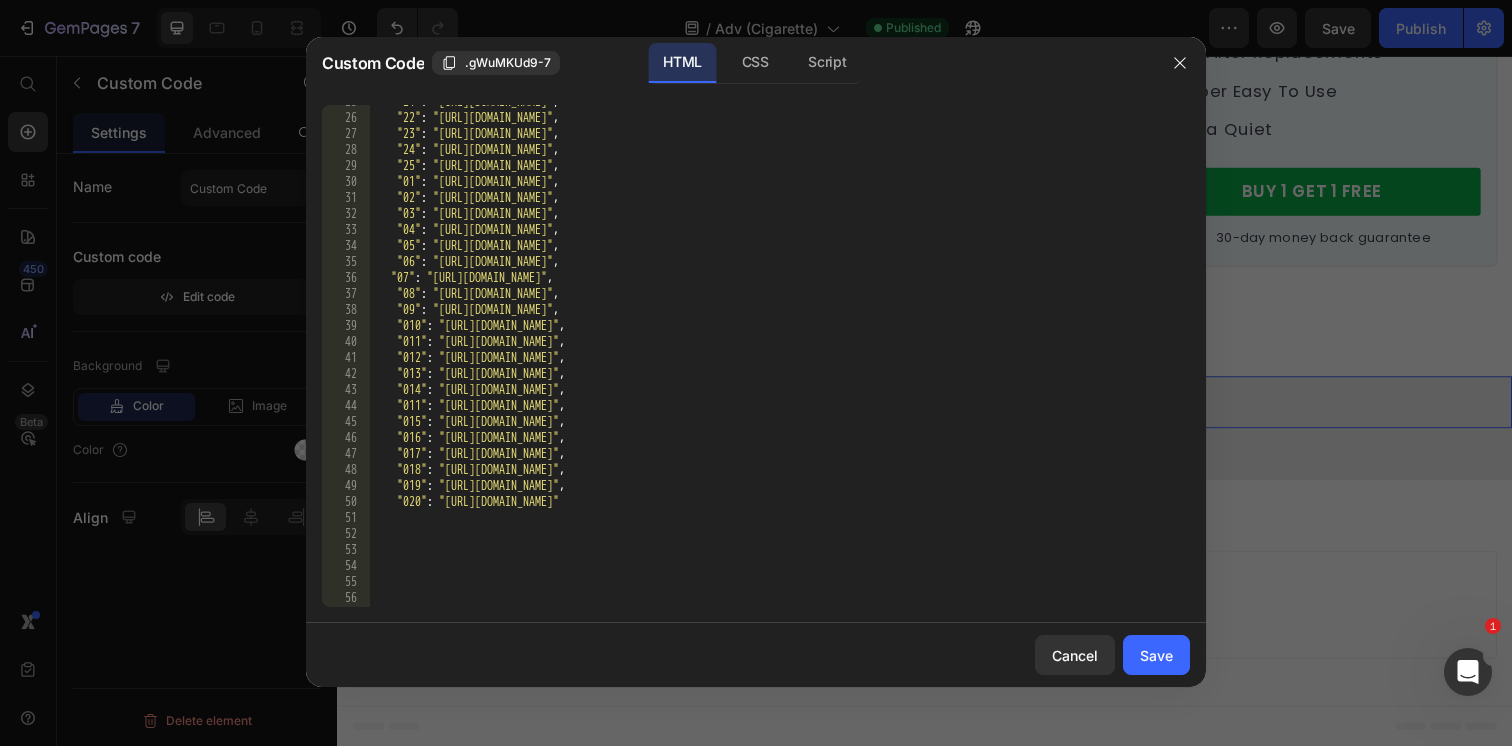 scroll, scrollTop: 515, scrollLeft: 0, axis: vertical 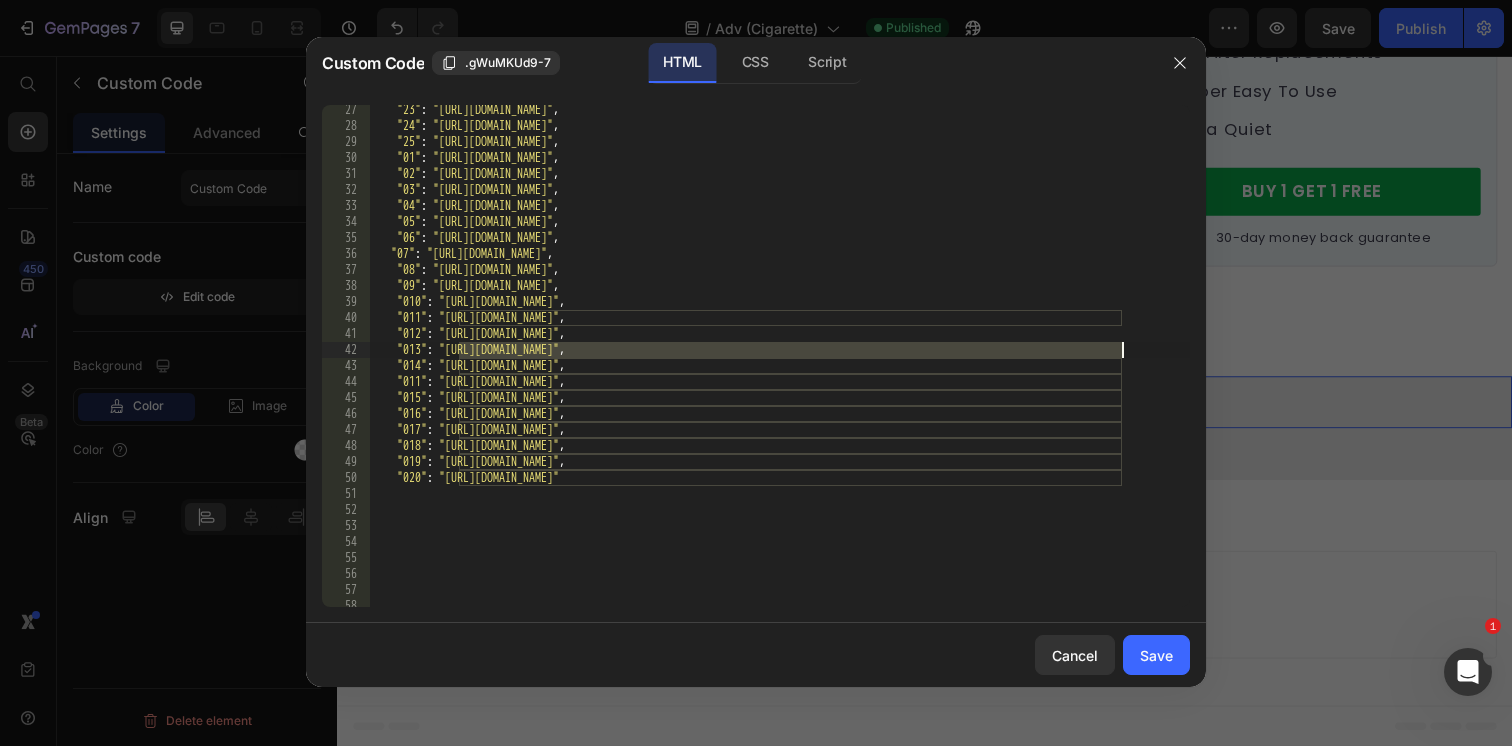 drag, startPoint x: 459, startPoint y: 351, endPoint x: 1122, endPoint y: 346, distance: 663.01886 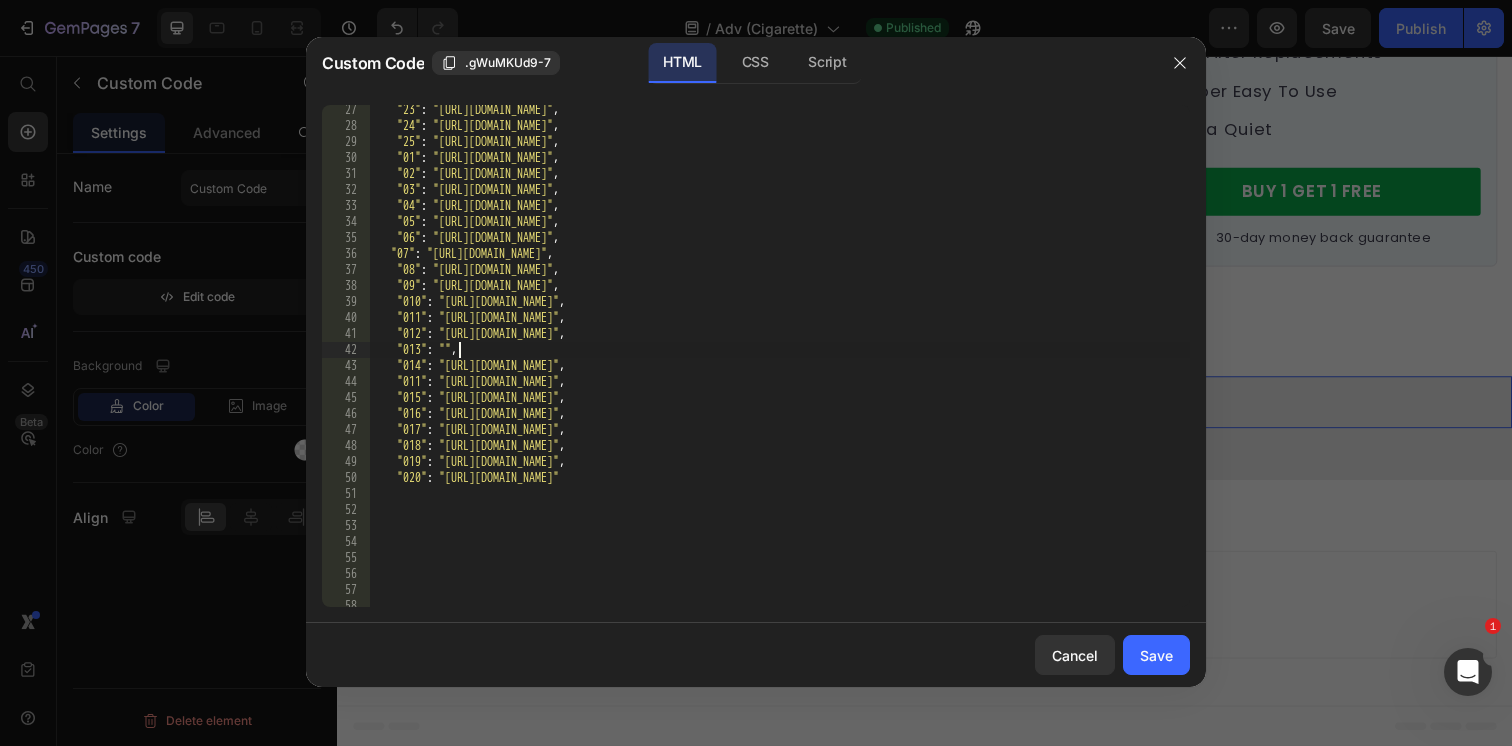 paste on "https://cdn.shopify.com/s/files/1/0596/9153/2358/files/8877706897976327869.jpg?v=1752197379" 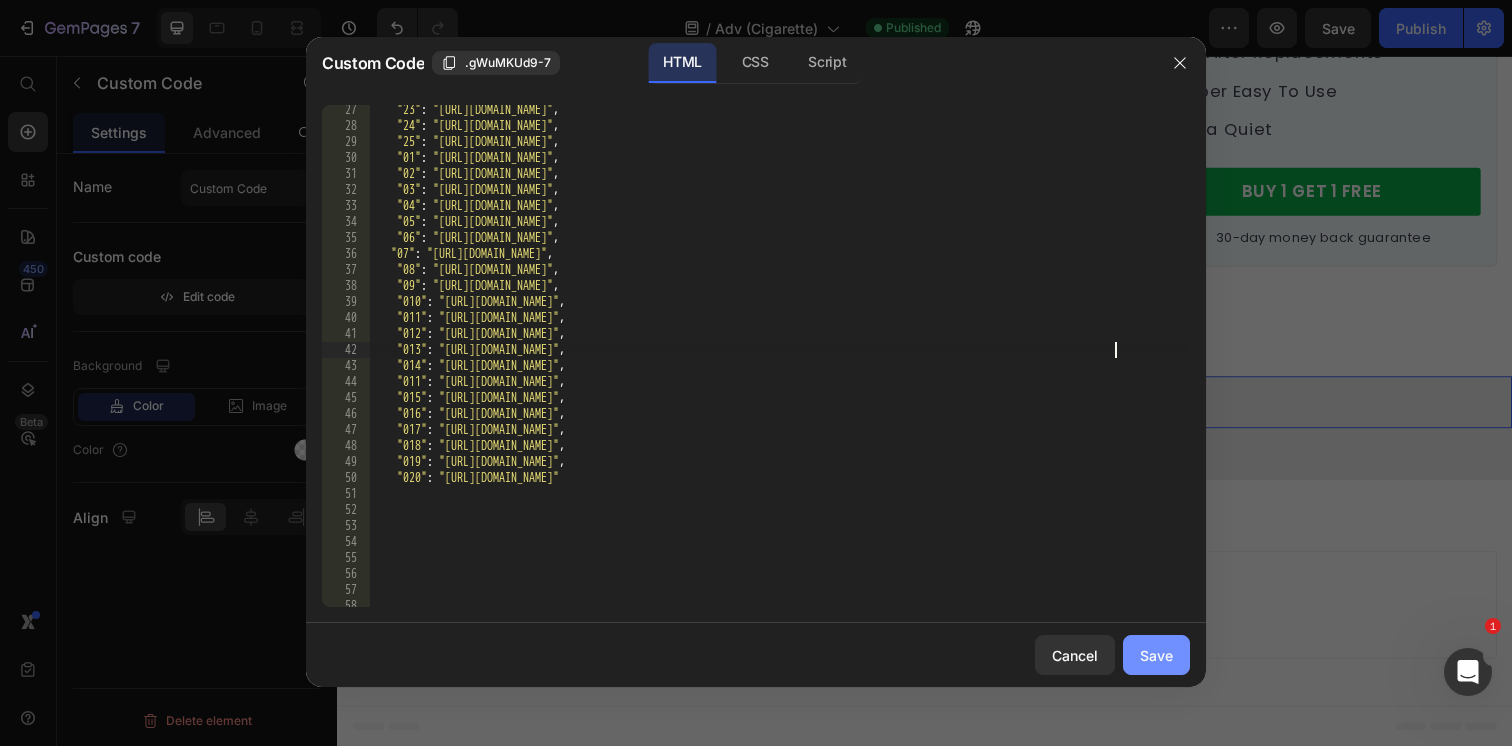 click on "Save" at bounding box center [1156, 655] 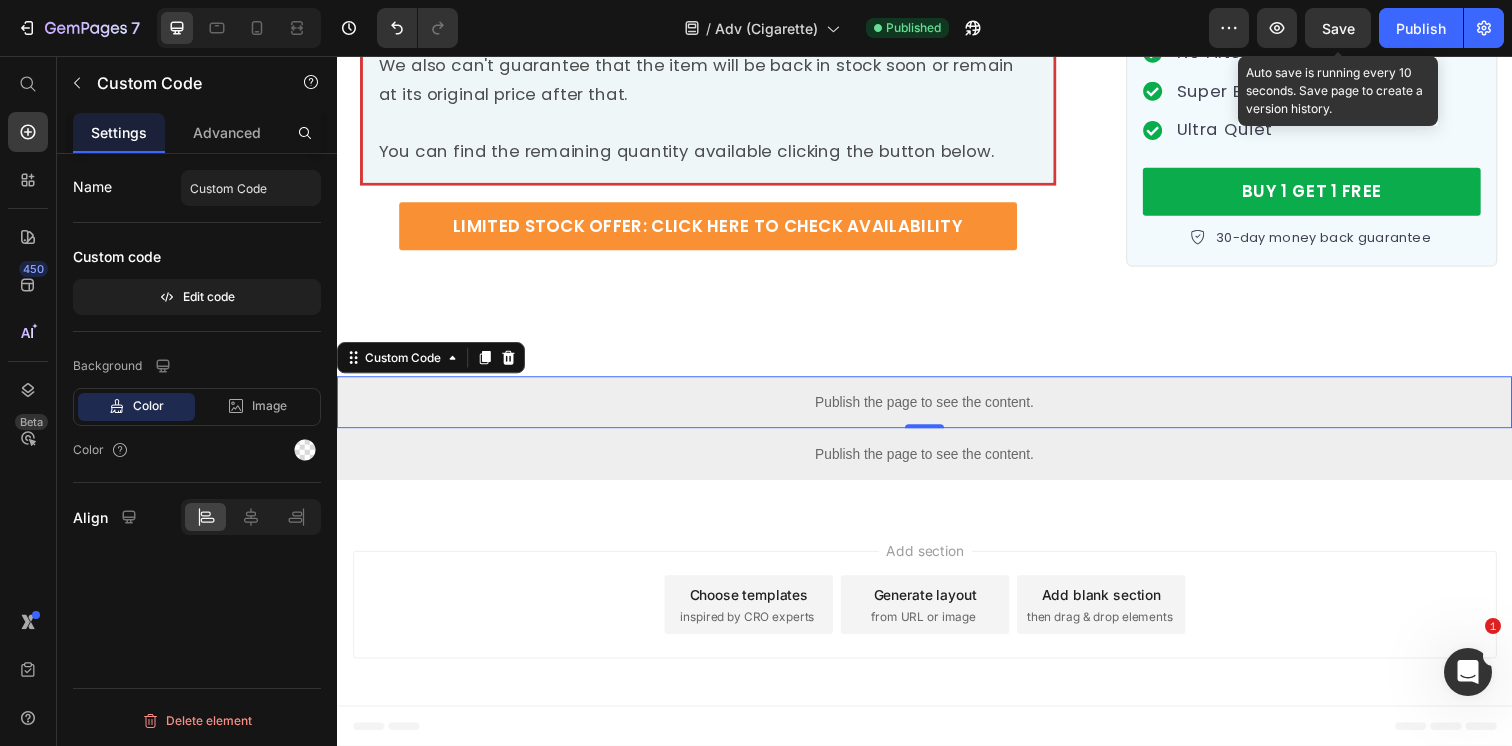 click on "Save" at bounding box center (1338, 28) 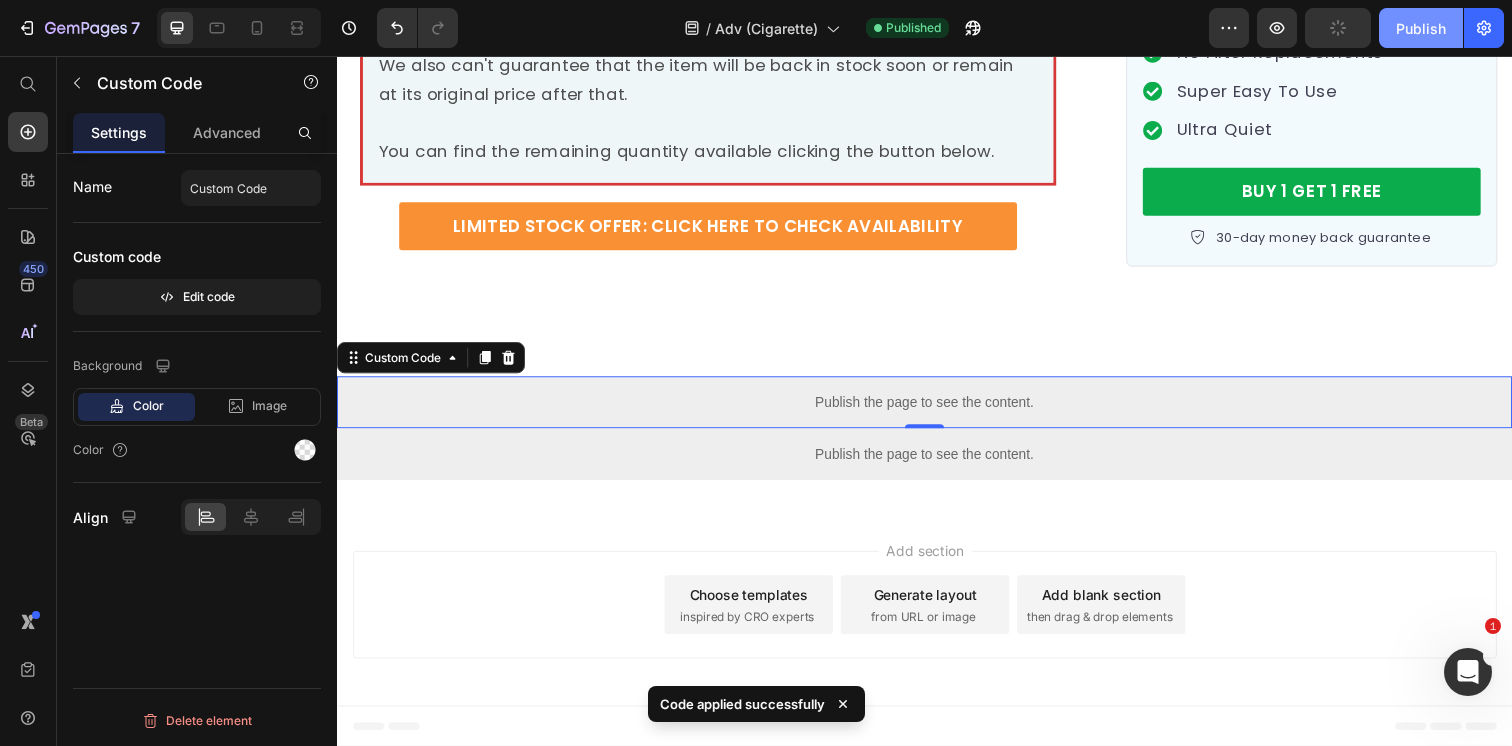 click on "Publish" 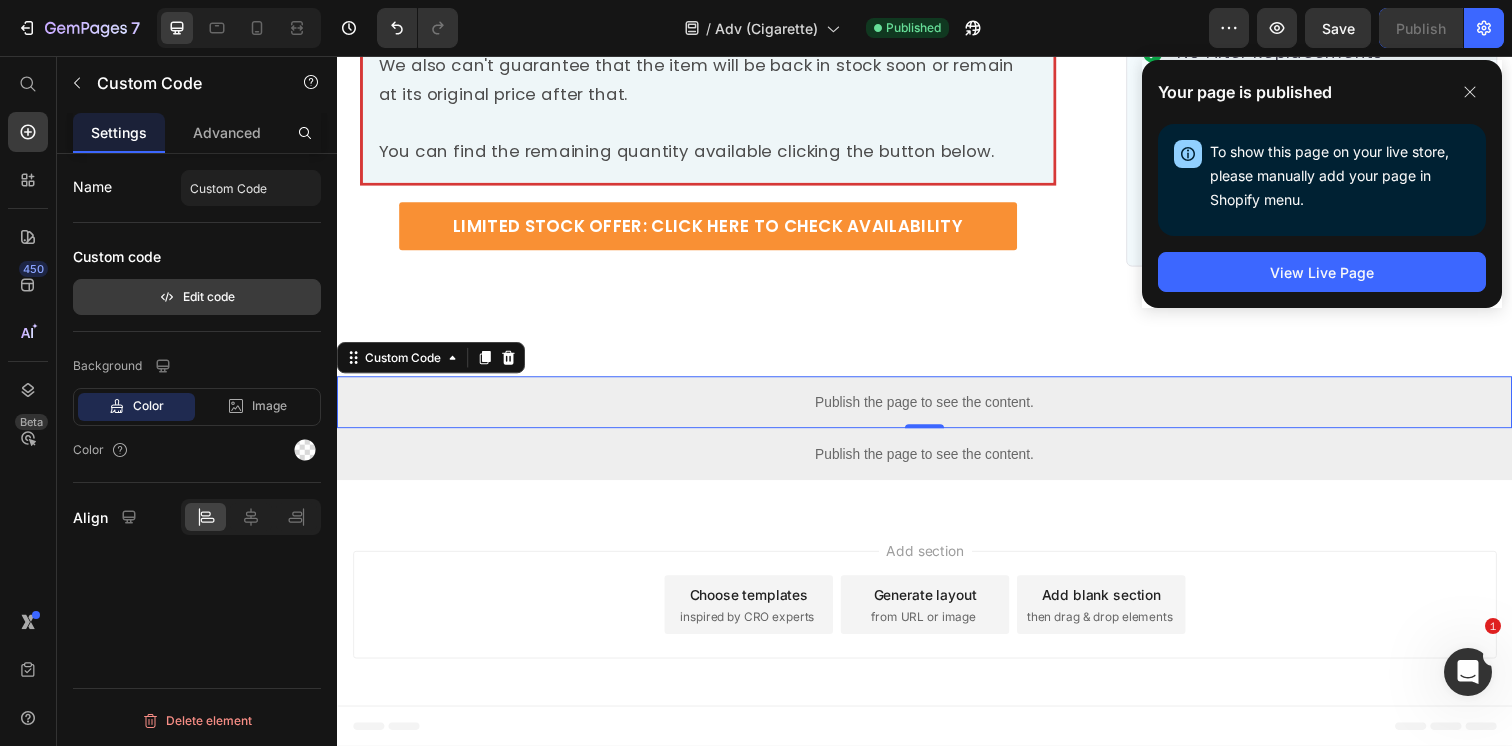 click on "Edit code" at bounding box center [197, 297] 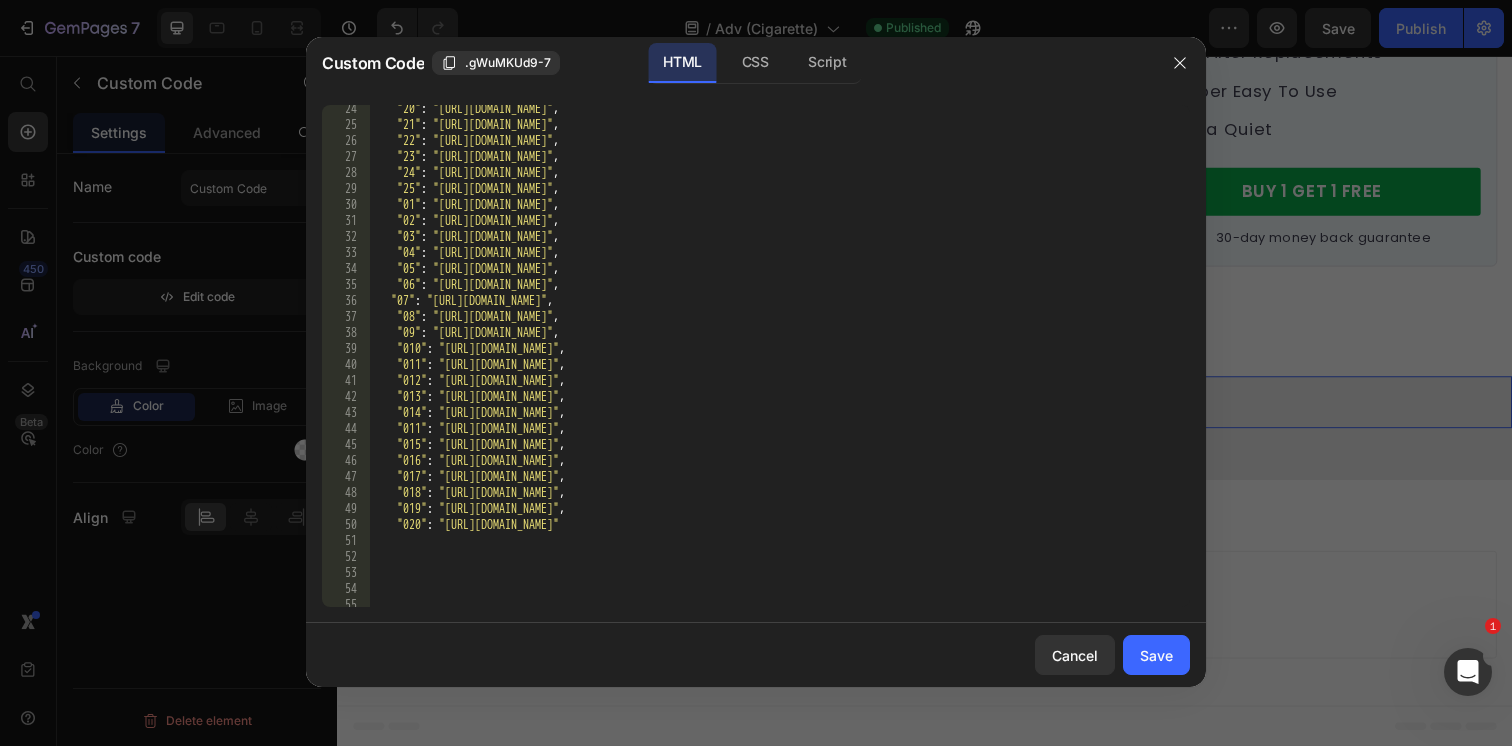 scroll, scrollTop: 485, scrollLeft: 0, axis: vertical 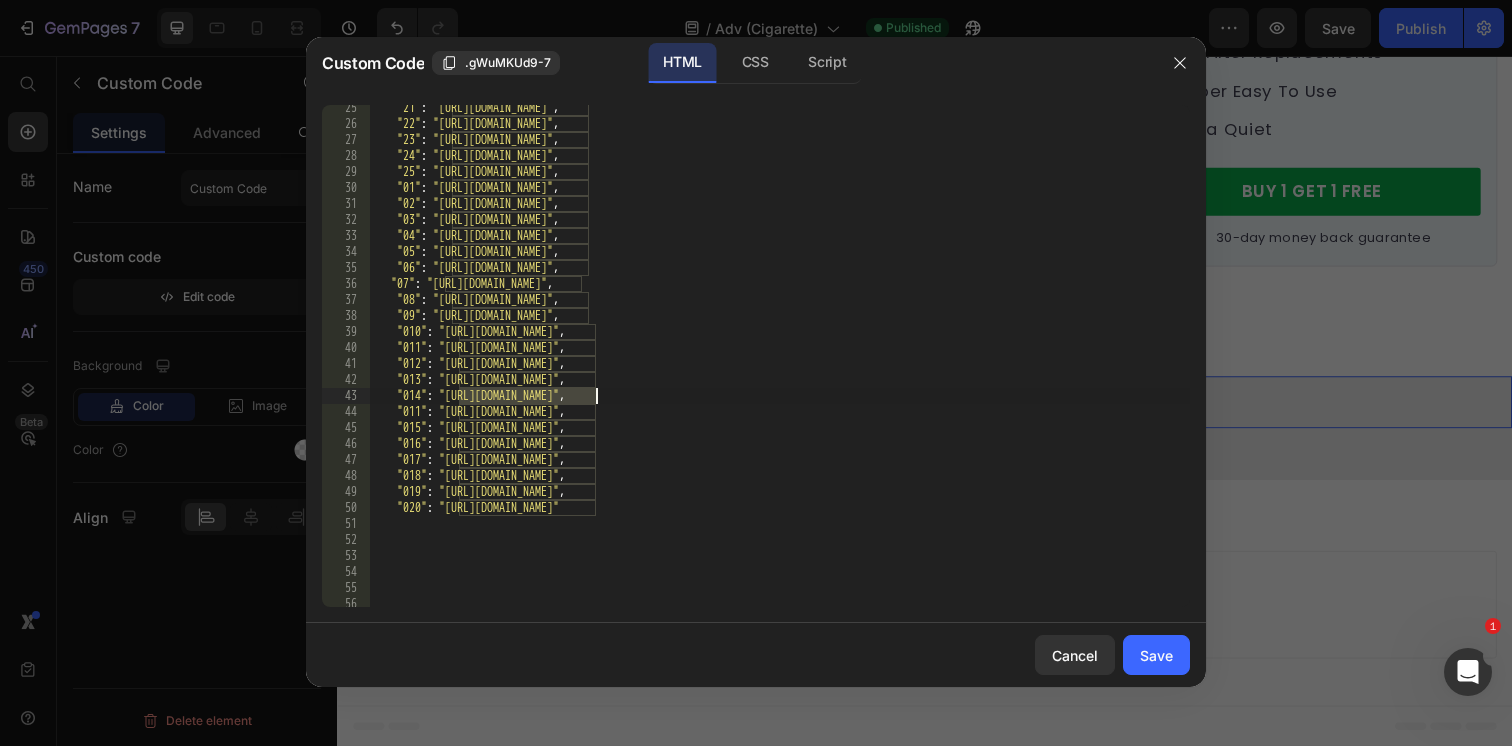 drag, startPoint x: 460, startPoint y: 397, endPoint x: 738, endPoint y: 394, distance: 278.01617 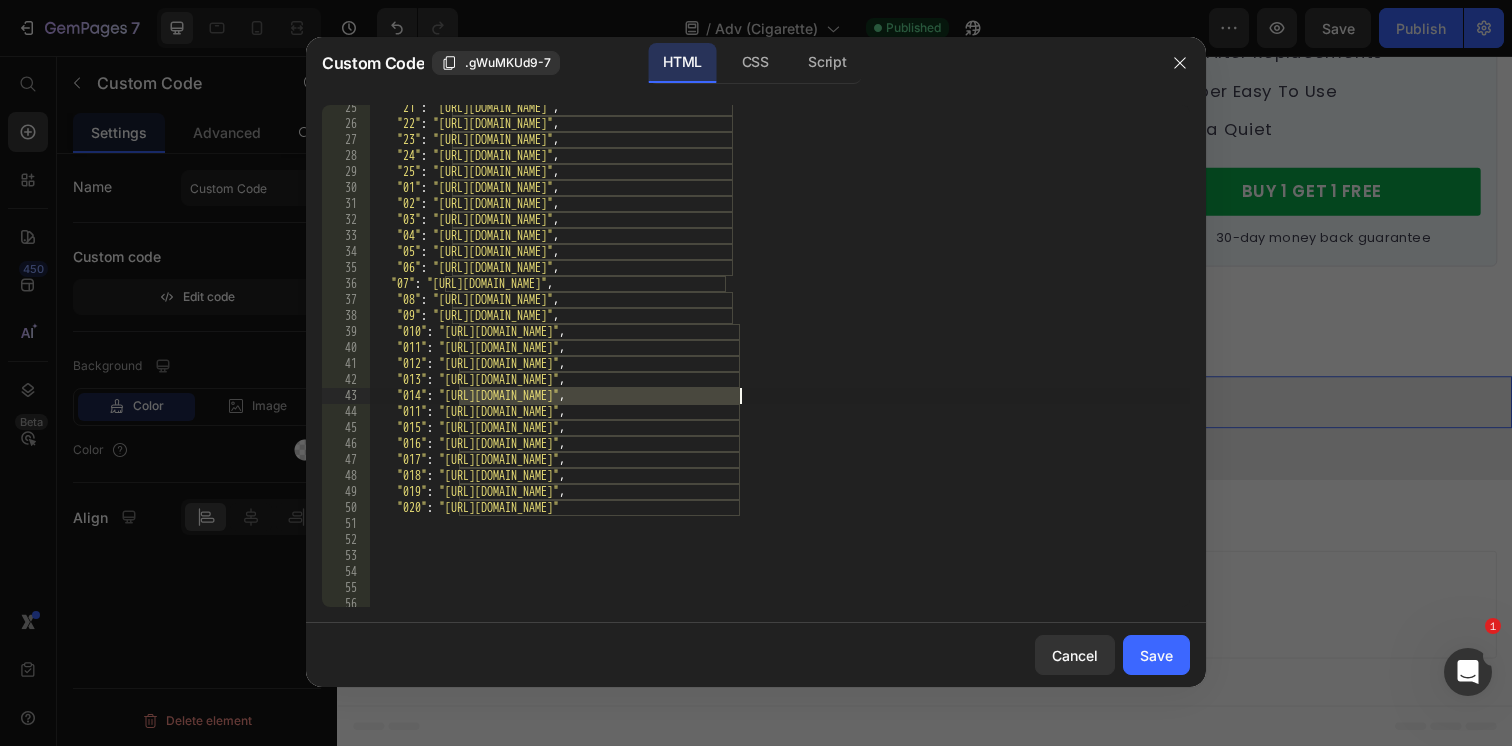 click on ""21" :   "https://cdn.shopify.com/s/files/1/0596/9153/2358/files/15113968201553064781.png?v=1751758458" ,      "22" :   "https://cdn.shopify.com/s/files/1/0596/9153/2358/files/4407493791334558142.png?v=1751758525" ,      "23" :   "https://cdn.shopify.com/s/files/1/0596/9153/2358/files/17437112292452116068.png?v=1751758661" ,      "24" :   "https://cdn.shopify.com/s/files/1/0596/9153/2358/files/1956440867861158804.png?v=1751758733" ,      "25" :   "https://cdn.shopify.com/s/files/1/0596/9153/2358/files/11226488964853505555.png?v=1751758807" ,      "01" :   "https://cdn.shopify.com/s/files/1/0596/9153/2358/files/6873493481549232092.jpg?v=1752197111" ,      "02" :   "https://cdn.shopify.com/s/files/1/0596/9153/2358/files/13701157208769225539.jpg?v=1752197379" ,      "03" :   "https://cdn.shopify.com/s/files/1/0596/9153/2358/files/13208845658368317477.jpg?v=1752197378" ,      "04" :   "https://cdn.shopify.com/s/files/1/0596/9153/2358/files/16925503229727782619.jpg?v=1752197376" ,      "05" :   ,      "06" :" at bounding box center [779, 367] 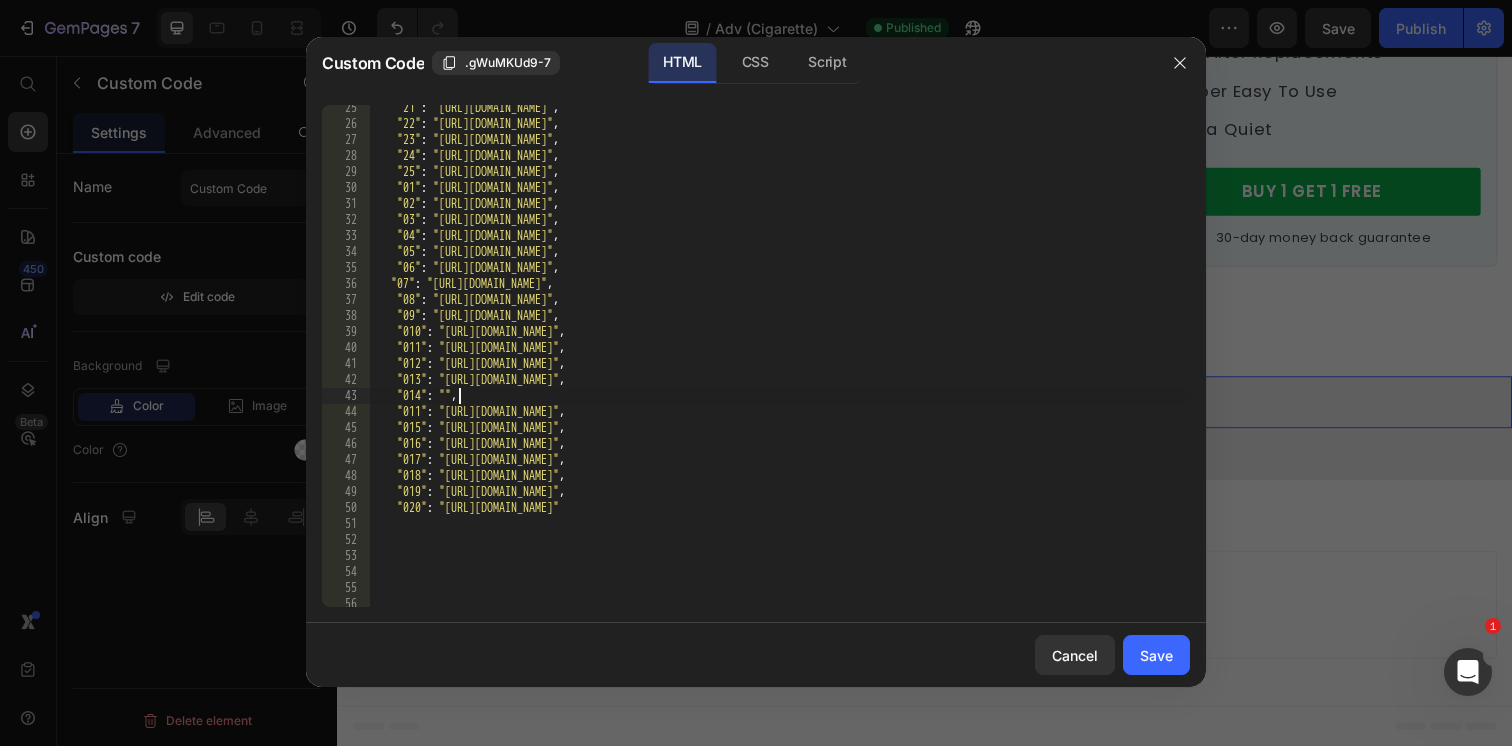 paste on "https://cdn.shopify.com/s/files/1/0596/9153/2358/files/11086132795333822005.jpg?v=1752197378" 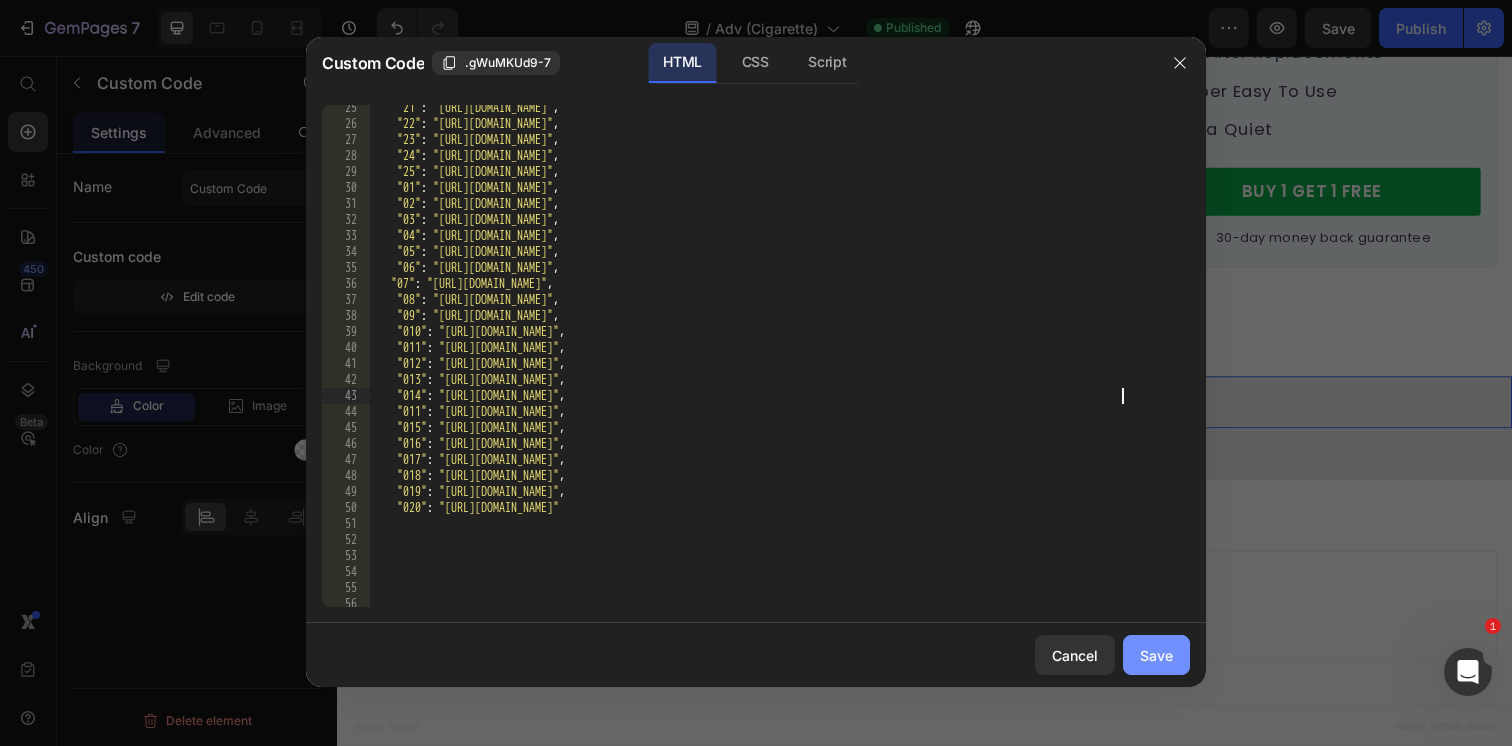 click on "Save" at bounding box center [1156, 655] 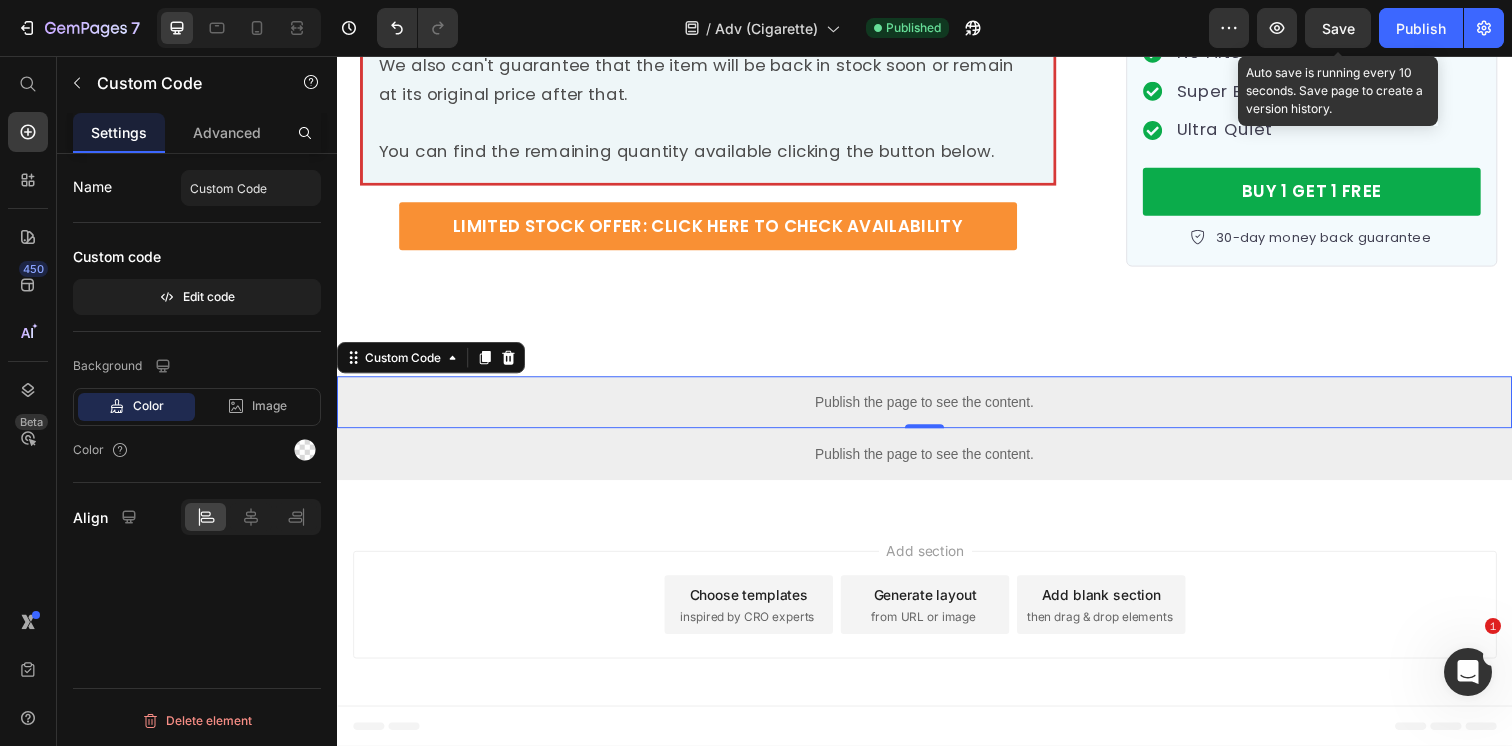 click on "Save" at bounding box center [1338, 28] 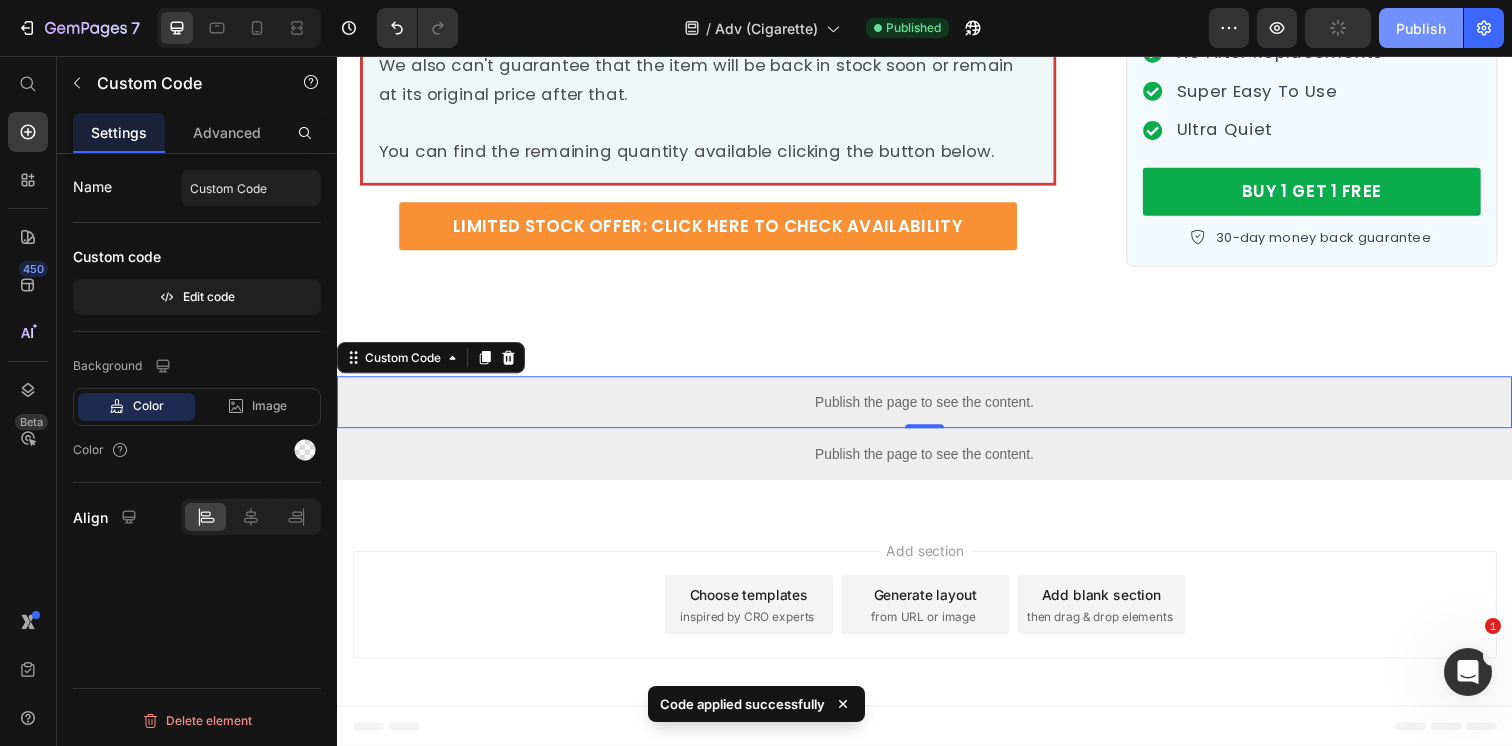 click on "Publish" at bounding box center (1421, 28) 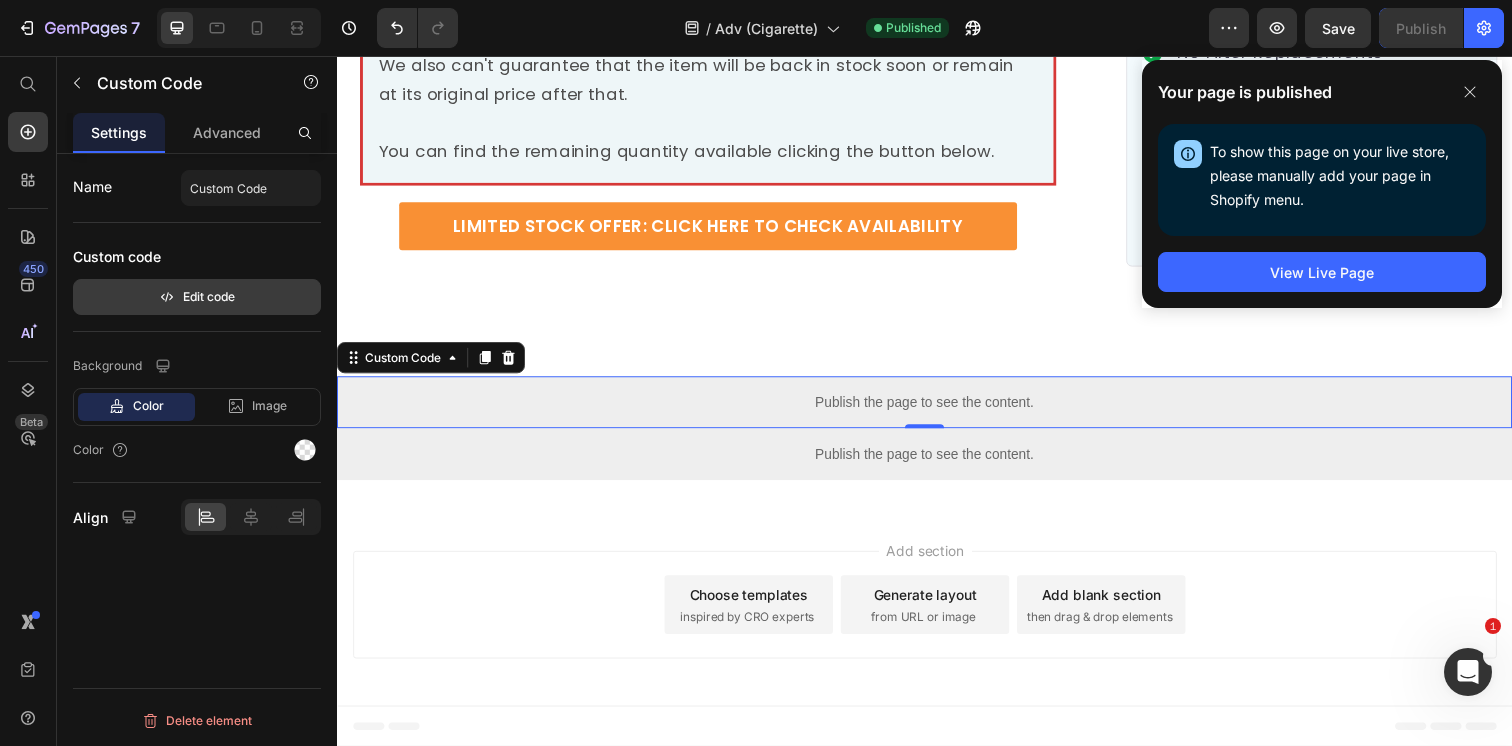 click on "Edit code" at bounding box center [197, 297] 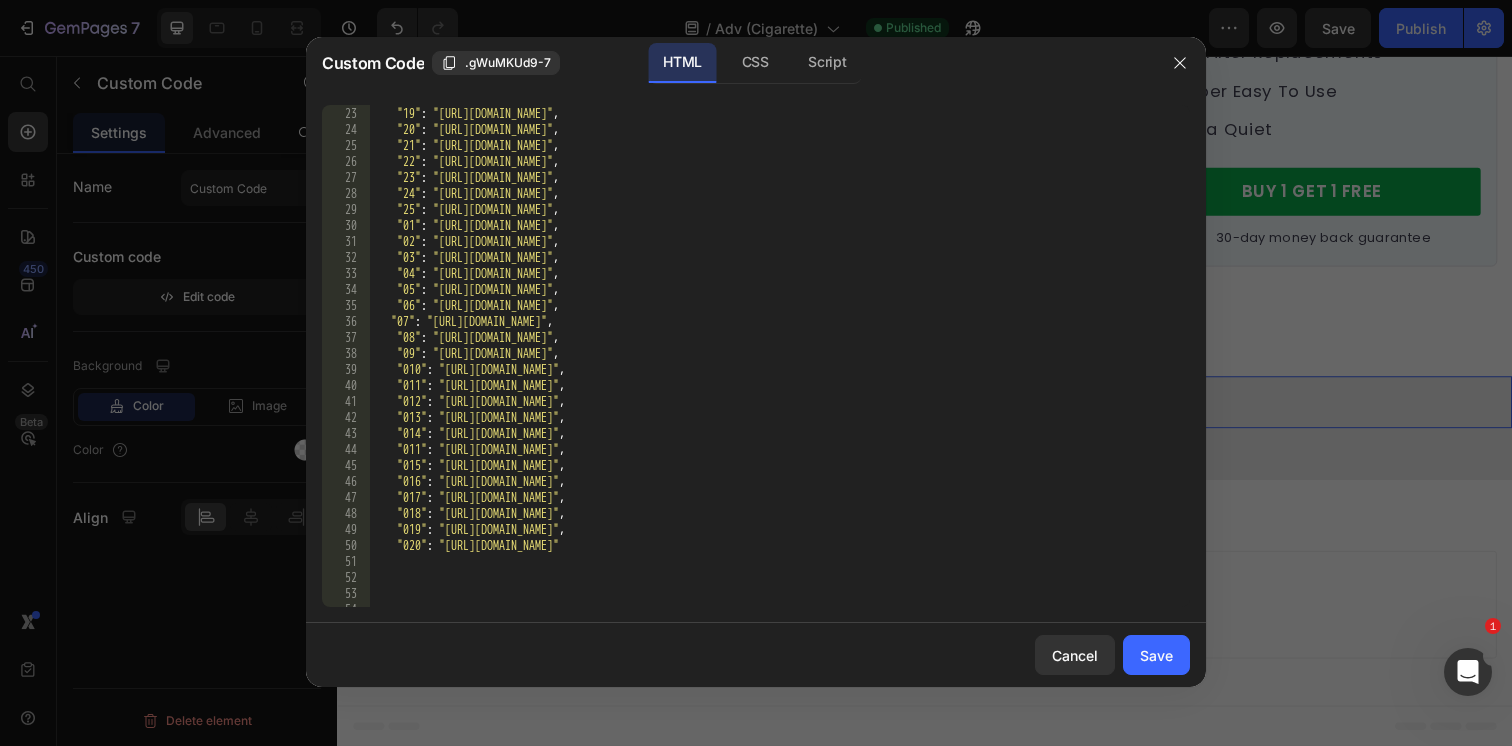 scroll, scrollTop: 468, scrollLeft: 0, axis: vertical 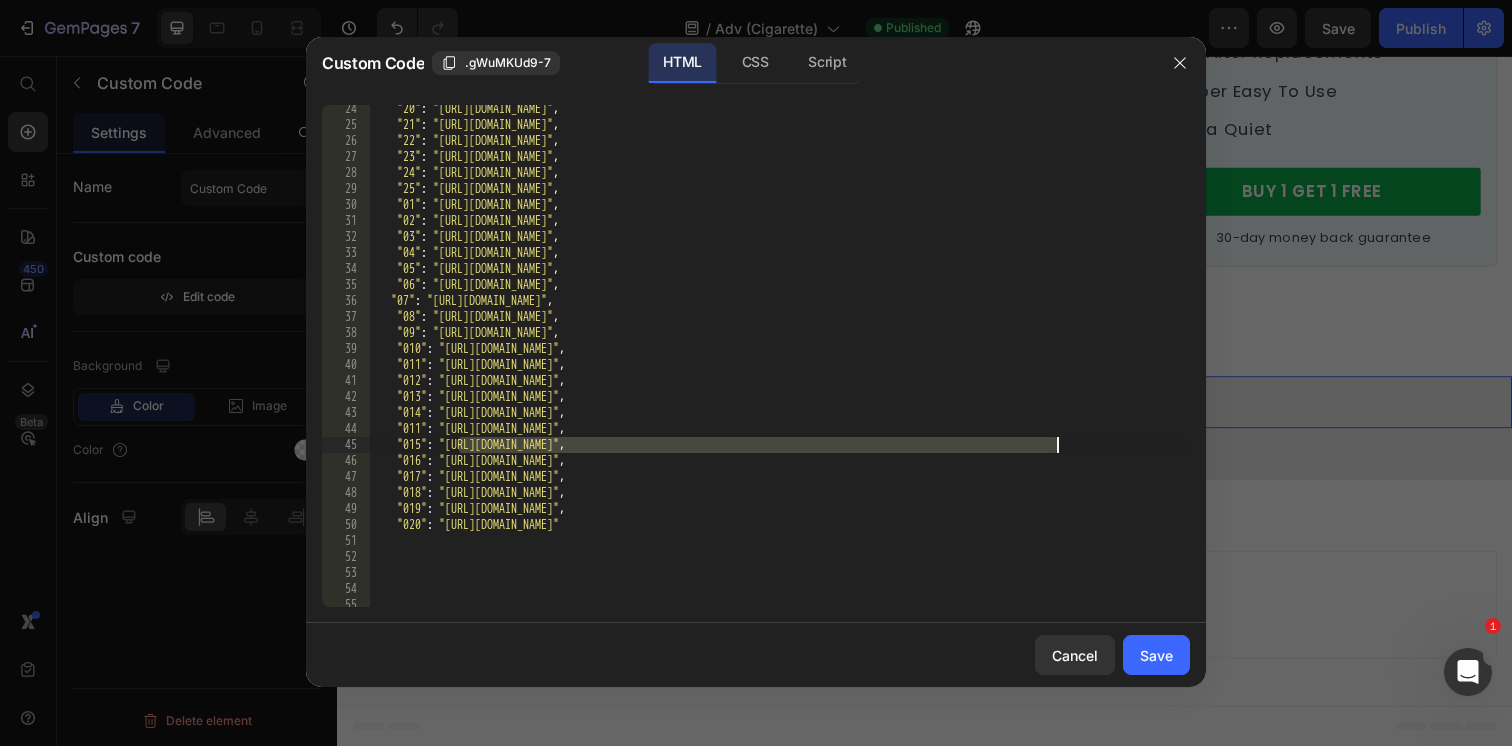 drag, startPoint x: 462, startPoint y: 444, endPoint x: 1064, endPoint y: 441, distance: 602.00745 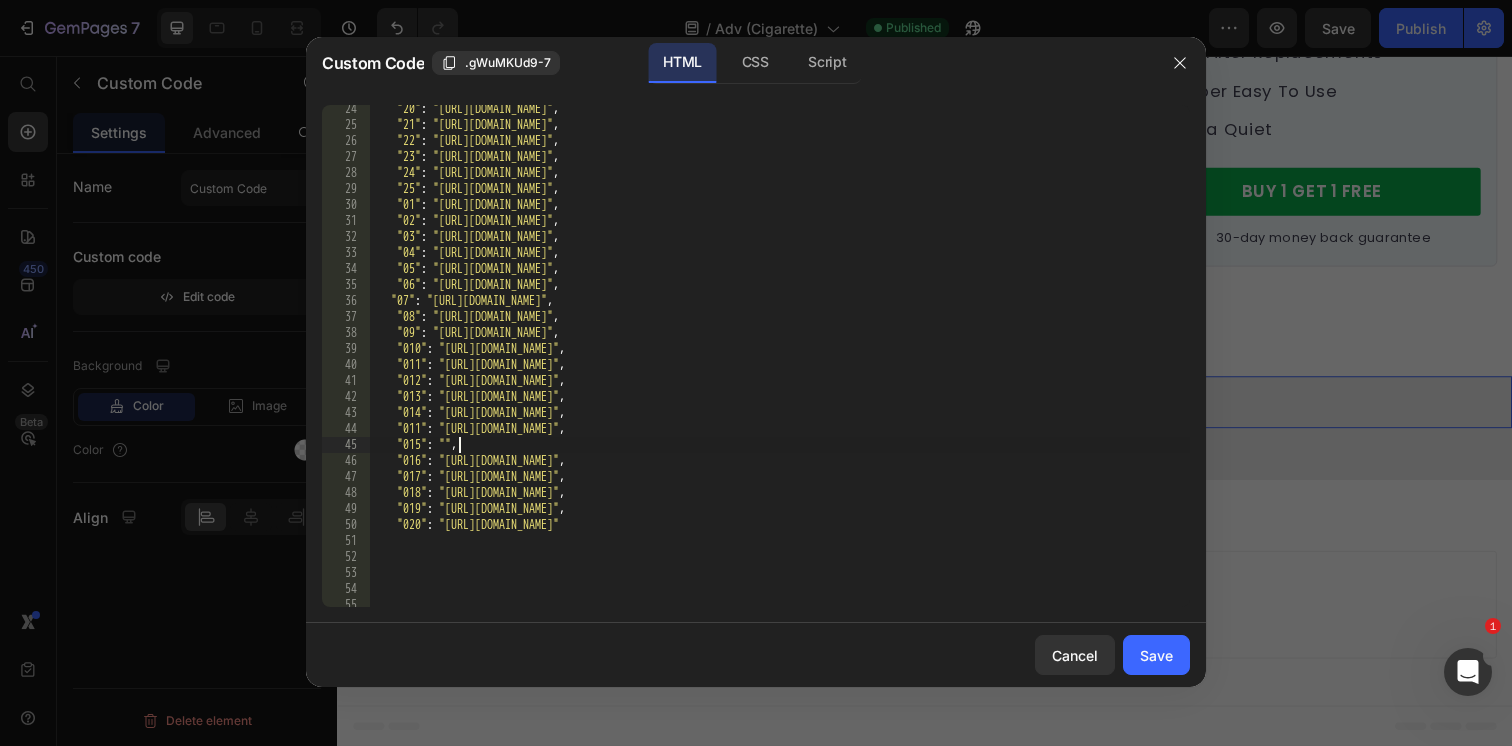 paste on "https://cdn.shopify.com/s/files/1/0596/9153/2358/files/8877706897976327869.jpg?v=1752197379" 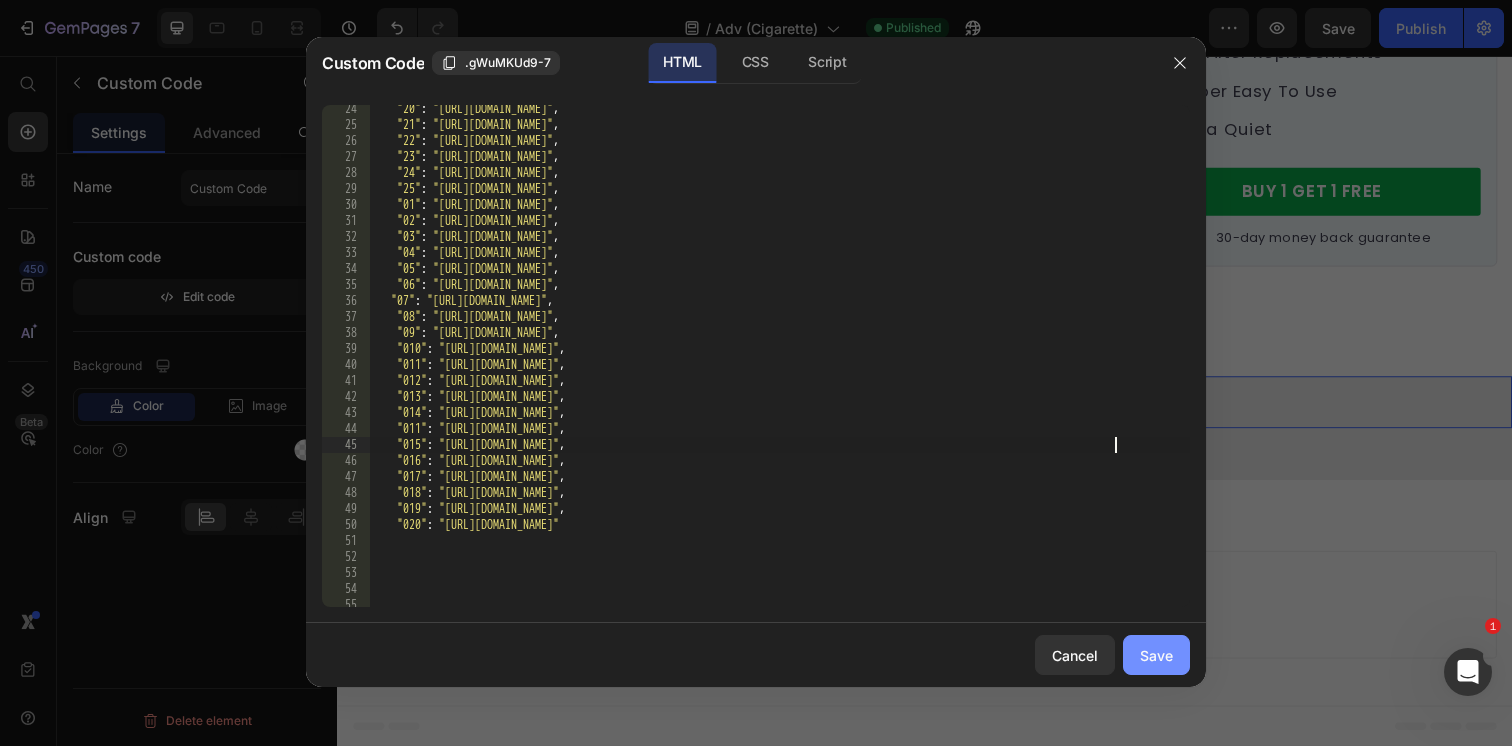 click on "Save" 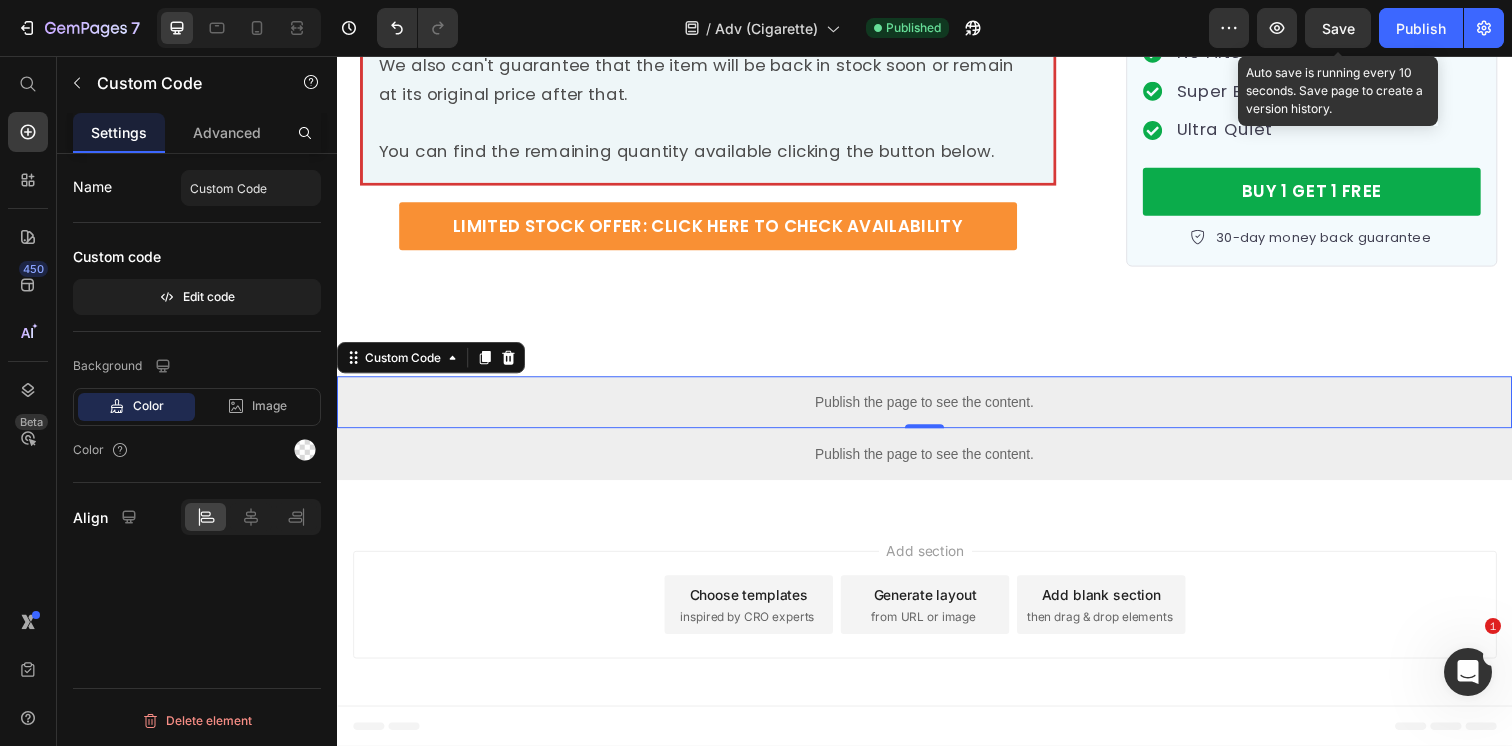 click on "Save" 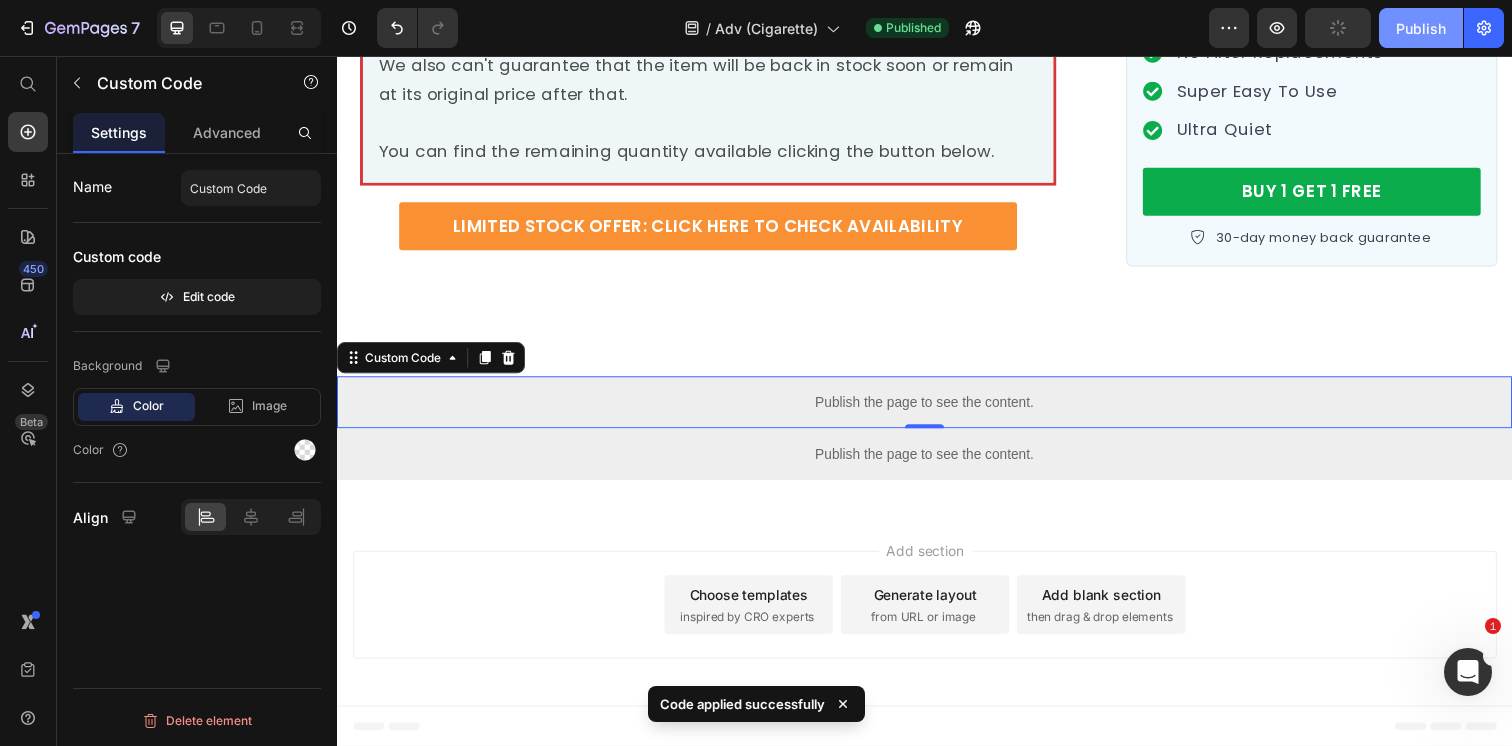 click on "Publish" at bounding box center (1421, 28) 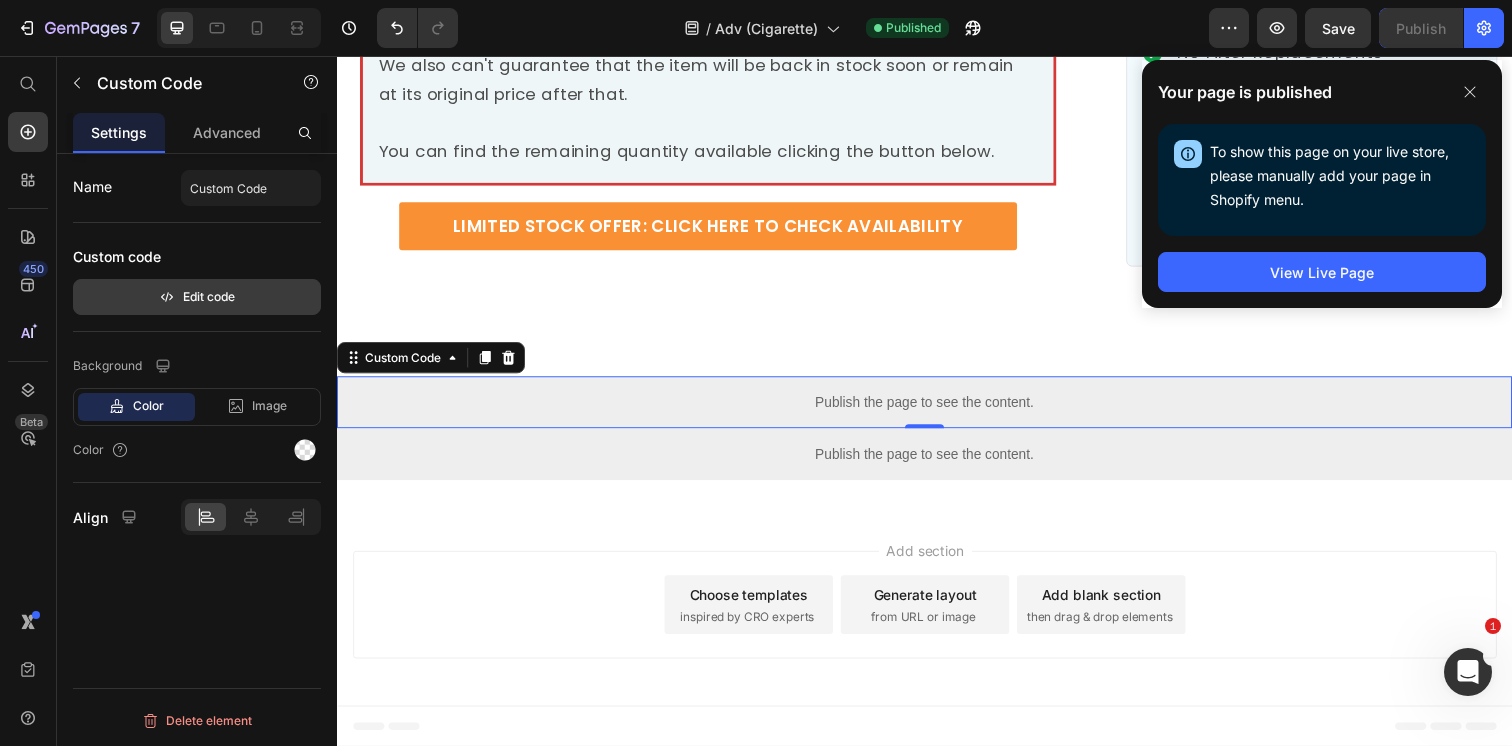 click on "Edit code" at bounding box center (197, 297) 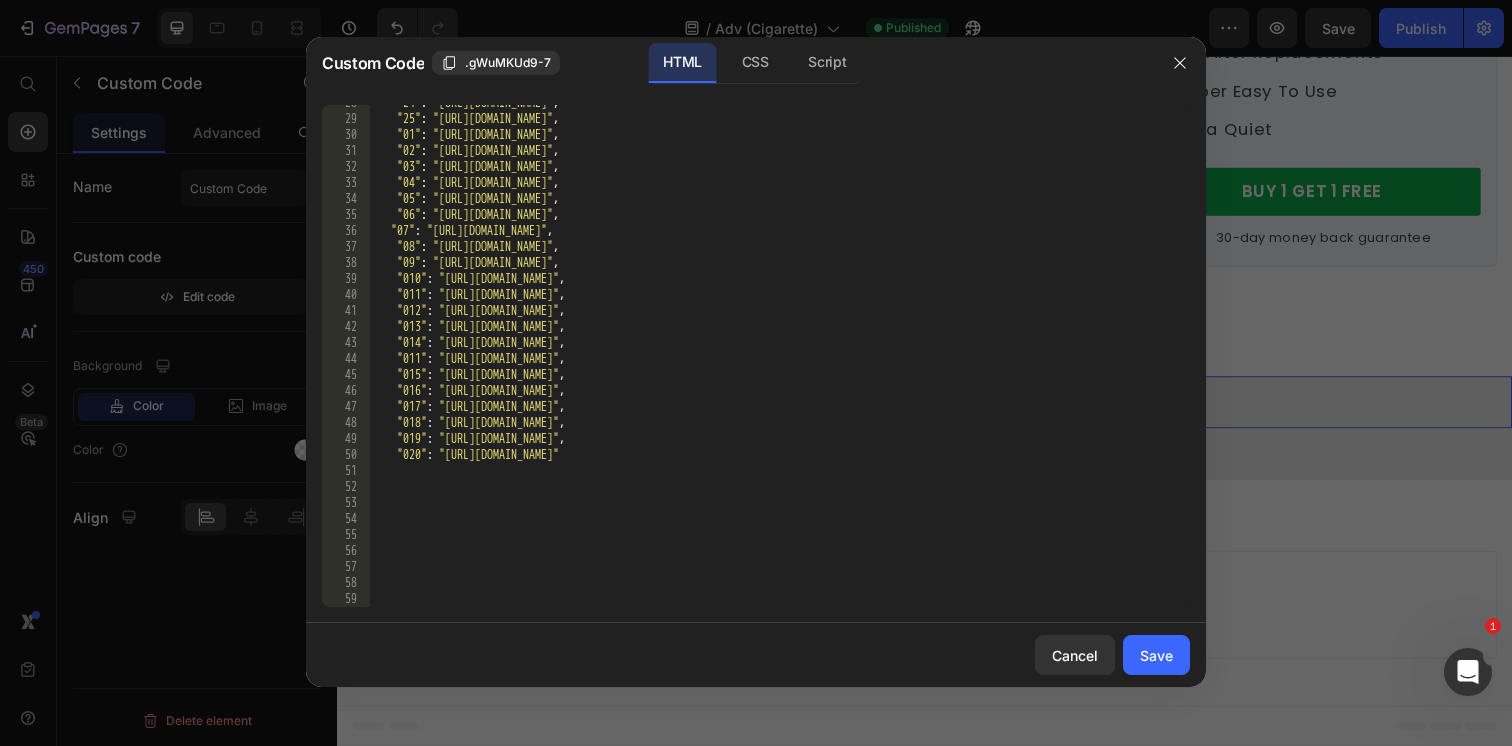 scroll, scrollTop: 515, scrollLeft: 0, axis: vertical 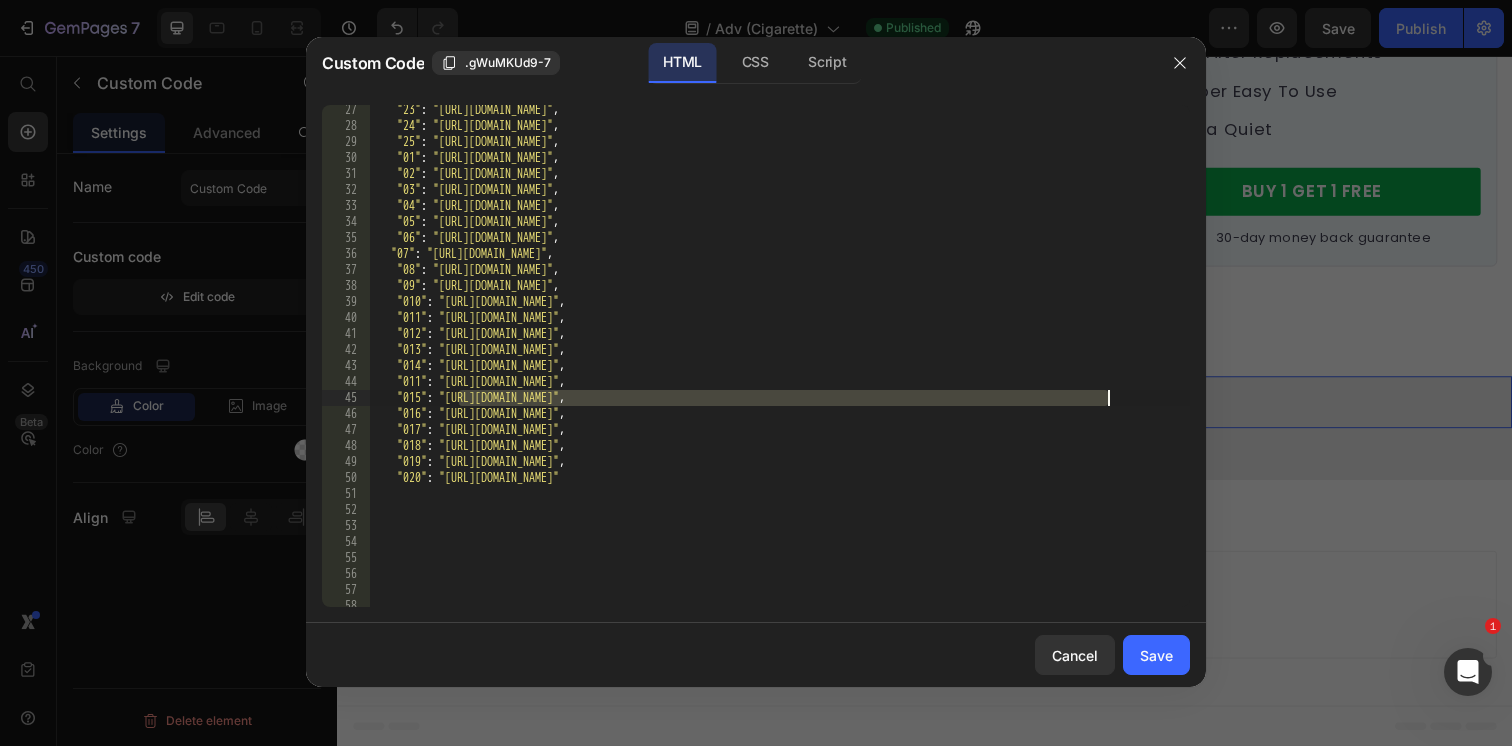 drag, startPoint x: 463, startPoint y: 398, endPoint x: 1111, endPoint y: 394, distance: 648.0123 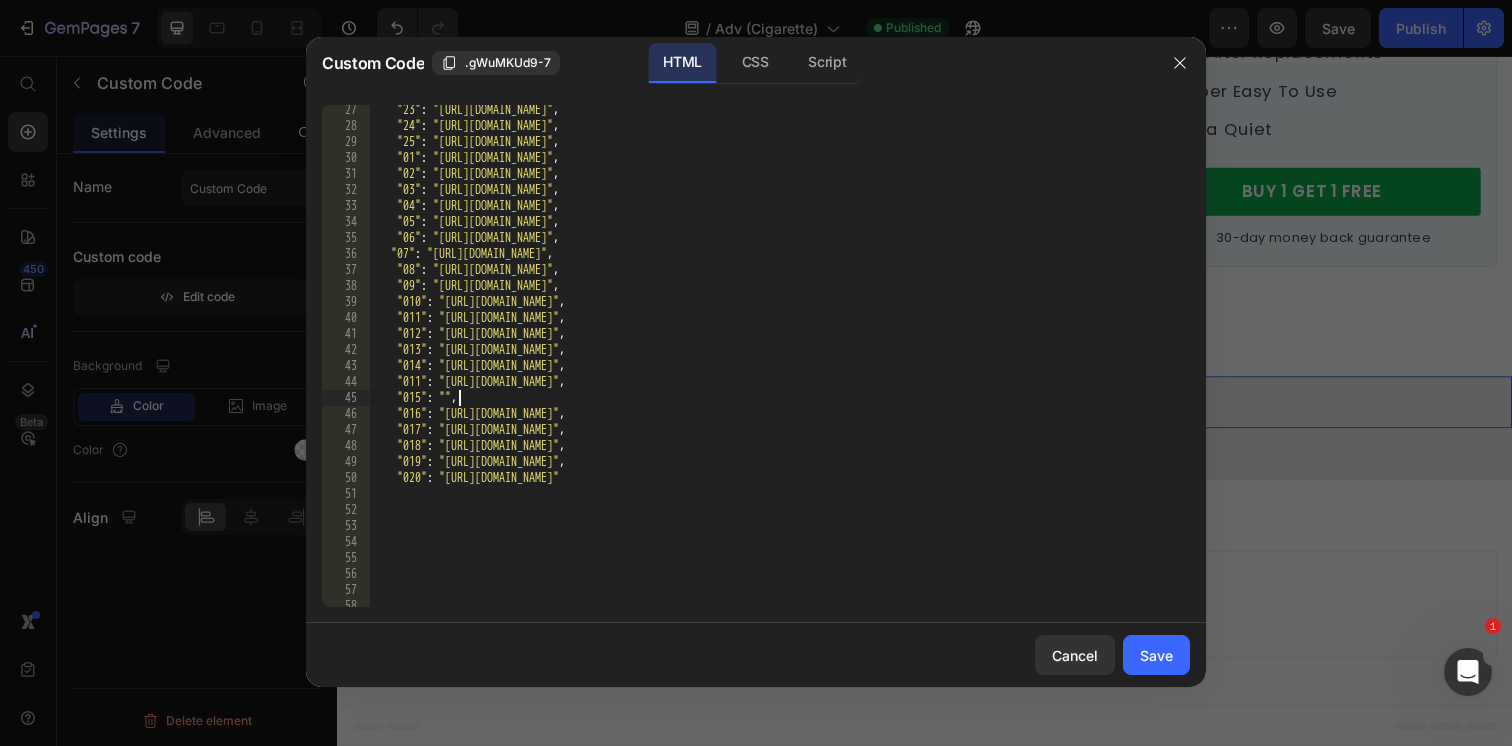 paste on "https://cdn.shopify.com/s/files/1/0596/9153/2358/files/1402536432123415559.jpg?v=1752197378" 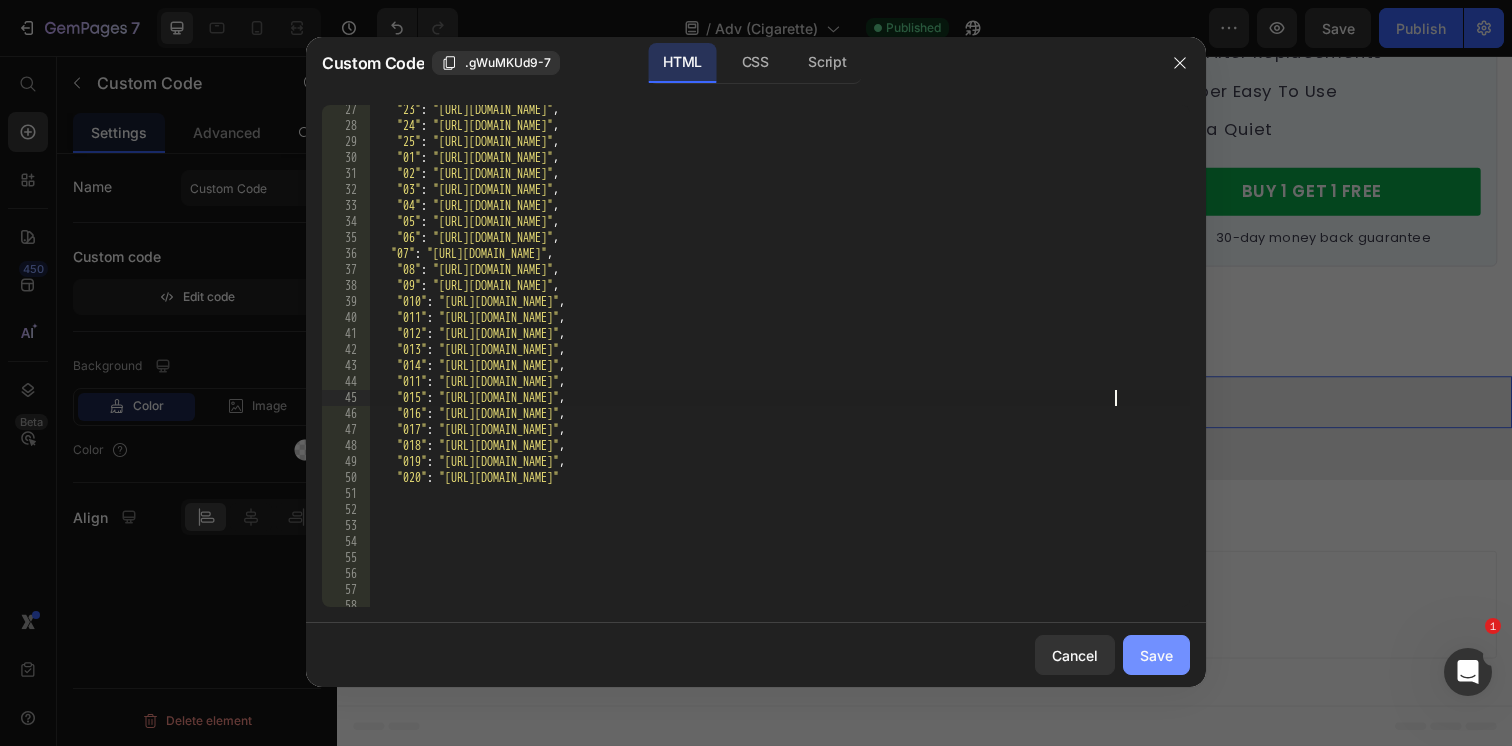 click on "Save" at bounding box center [1156, 655] 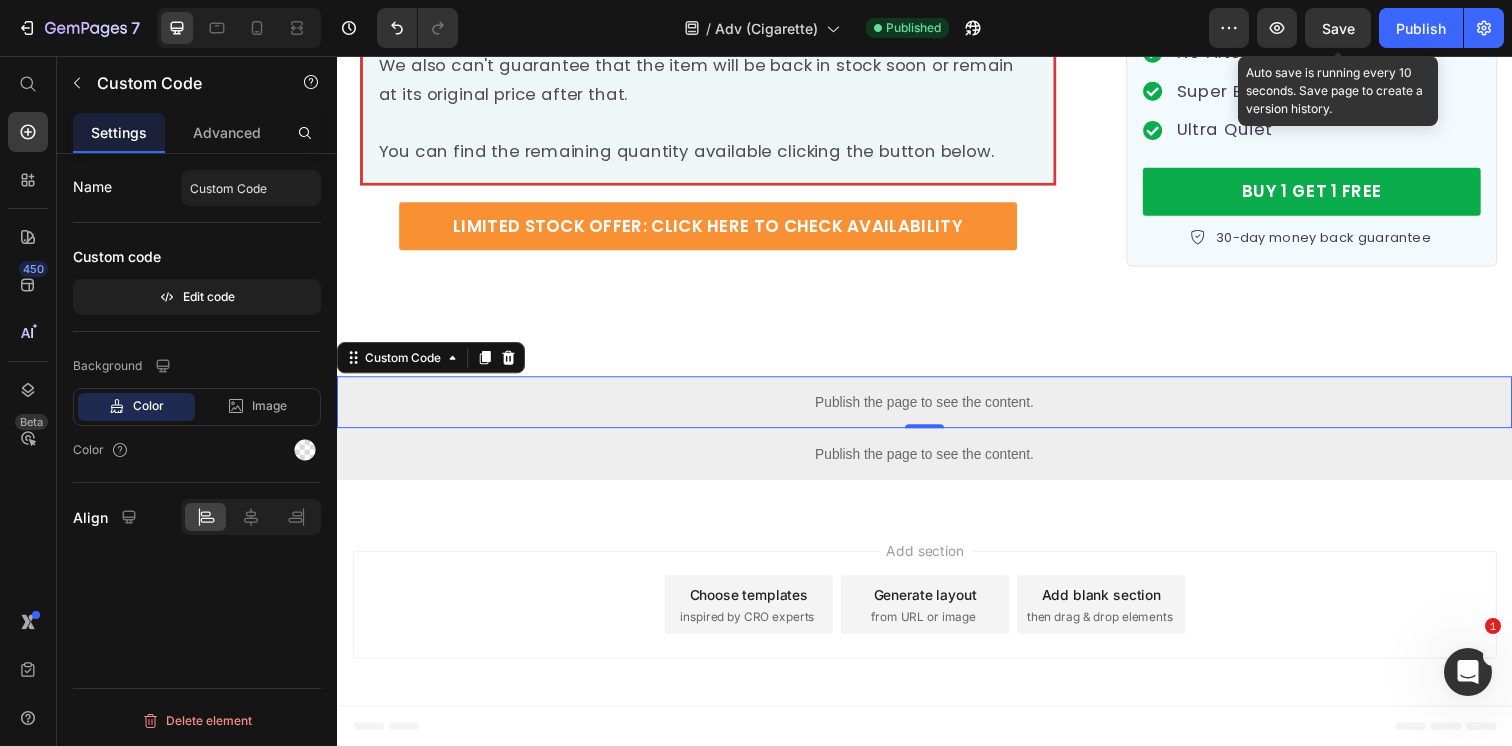 click on "Save" at bounding box center [1338, 28] 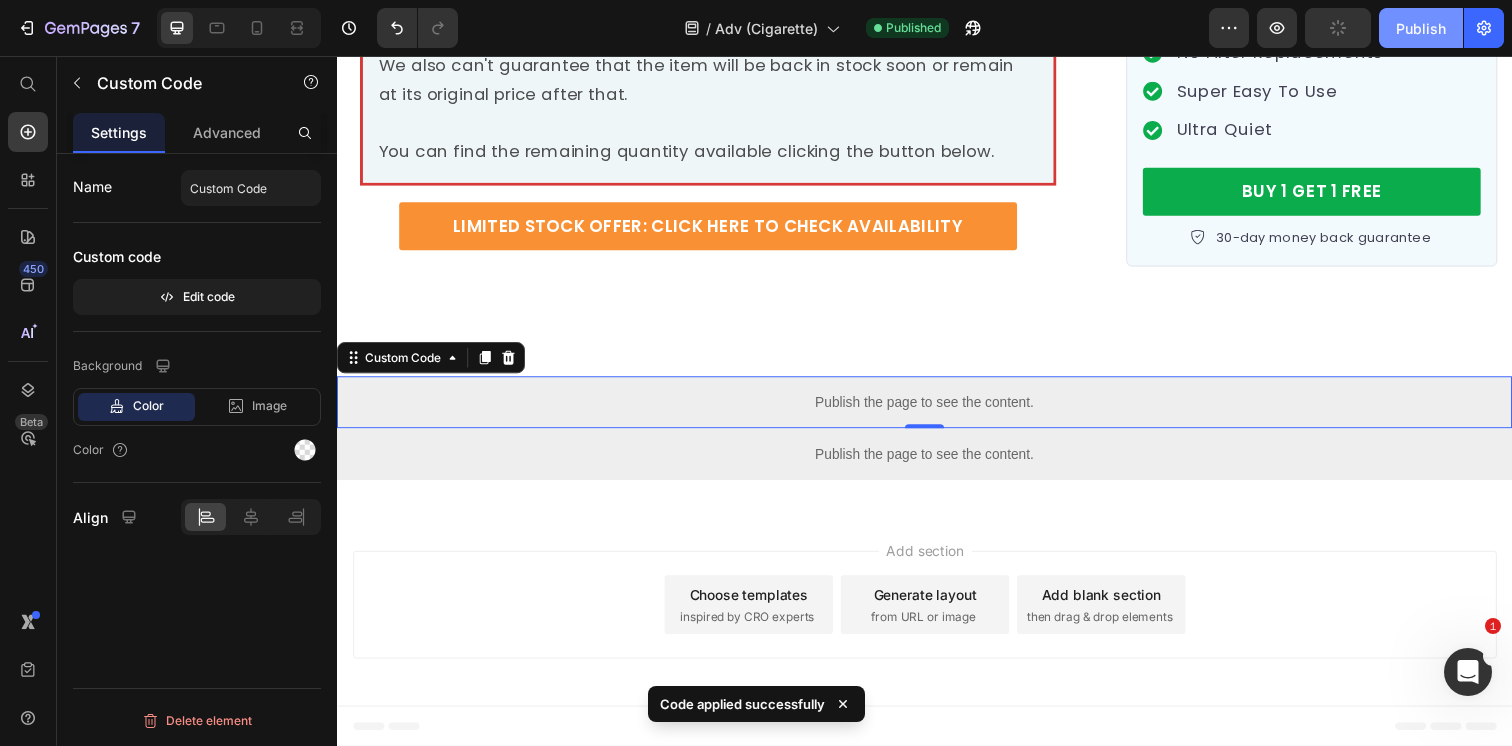 click on "Publish" at bounding box center [1421, 28] 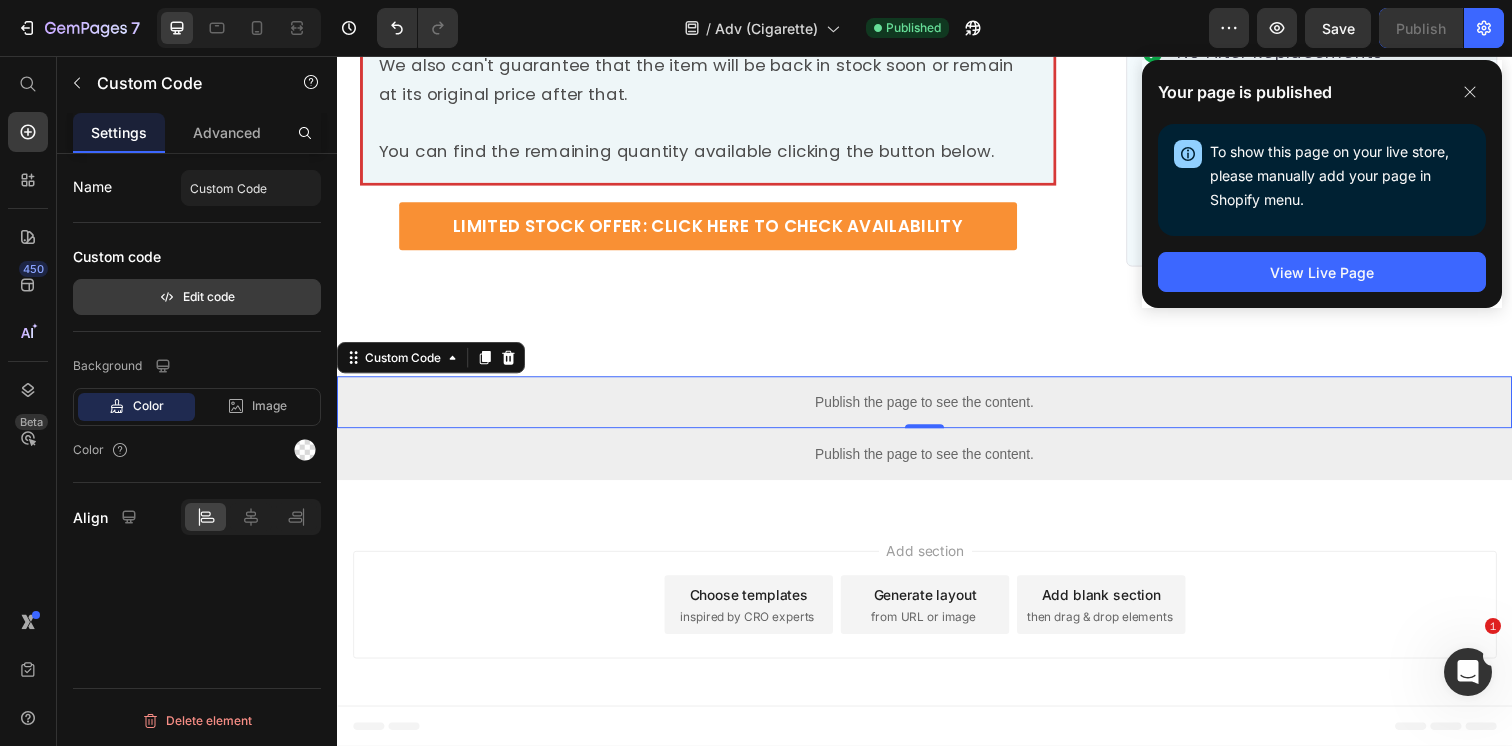 click on "Edit code" at bounding box center (197, 297) 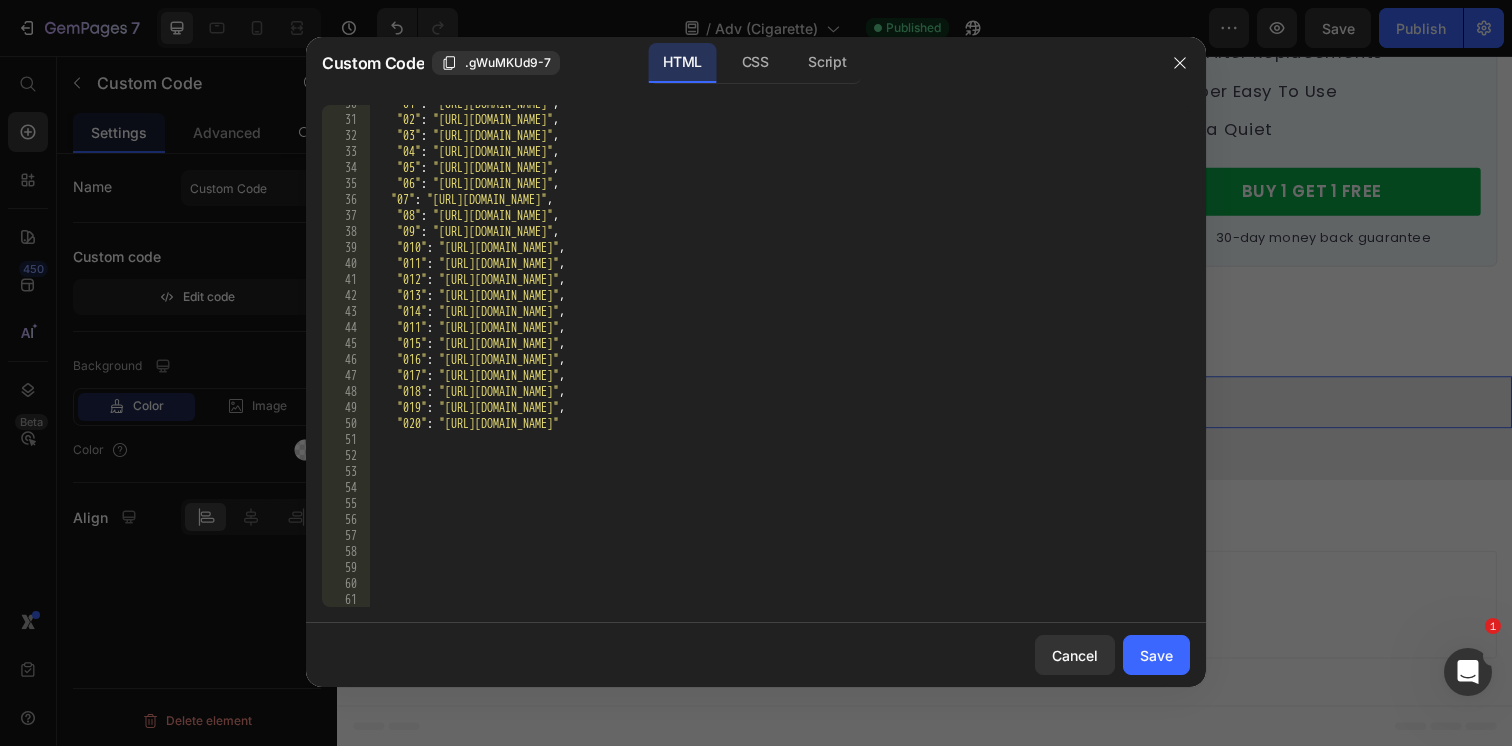scroll, scrollTop: 616, scrollLeft: 0, axis: vertical 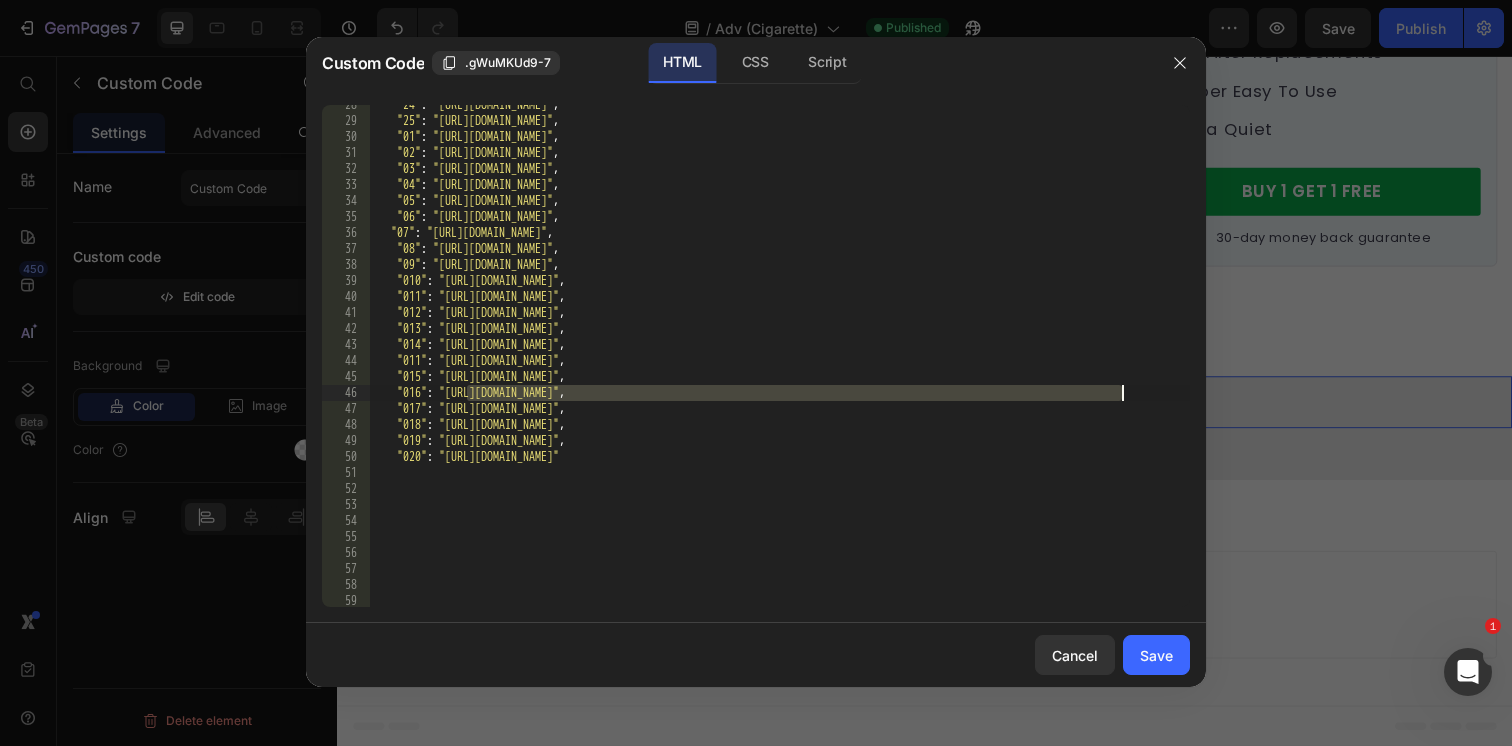 drag, startPoint x: 464, startPoint y: 397, endPoint x: 1120, endPoint y: 392, distance: 656.01904 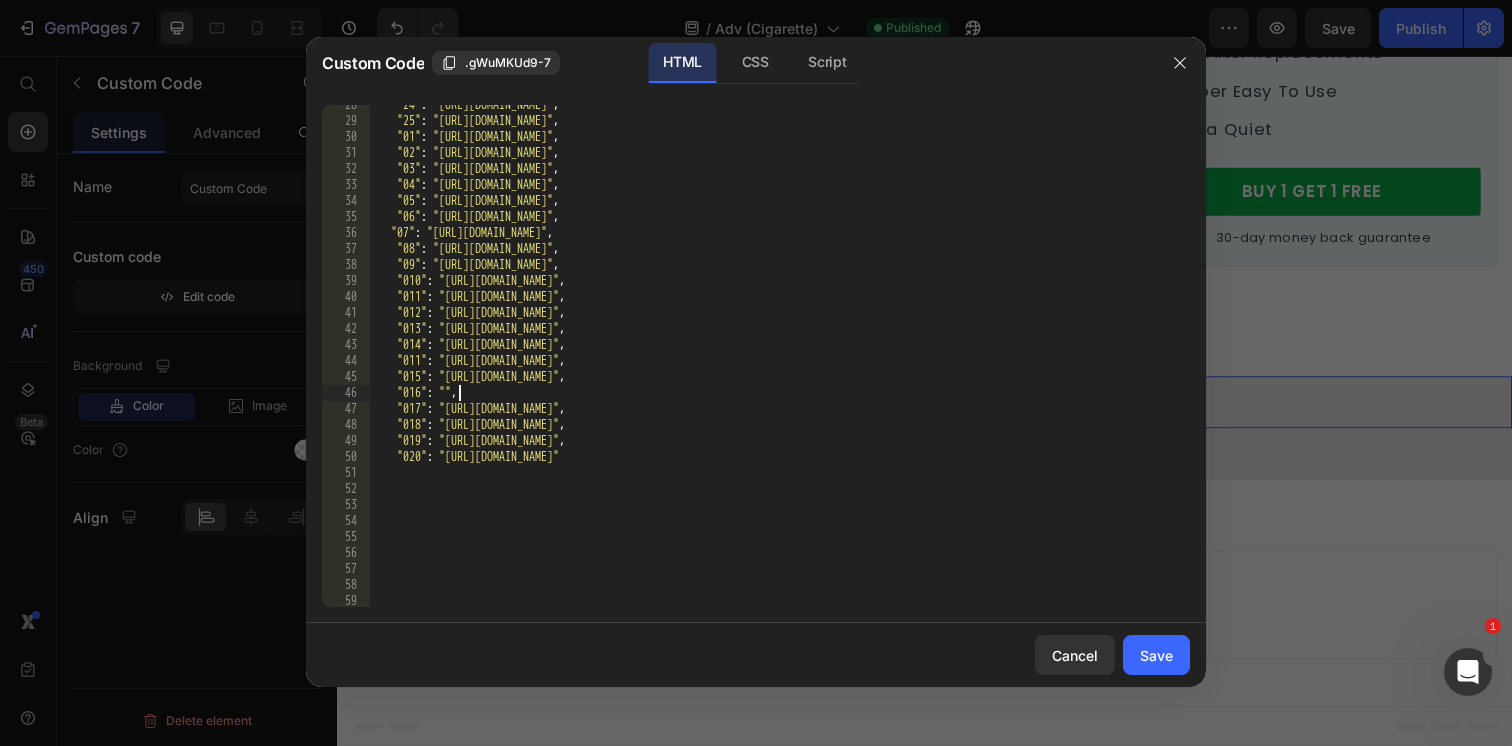 paste on "https://cdn.shopify.com/s/files/1/0596/9153/2358/files/12818505784227689355.jpg?v=1752197378" 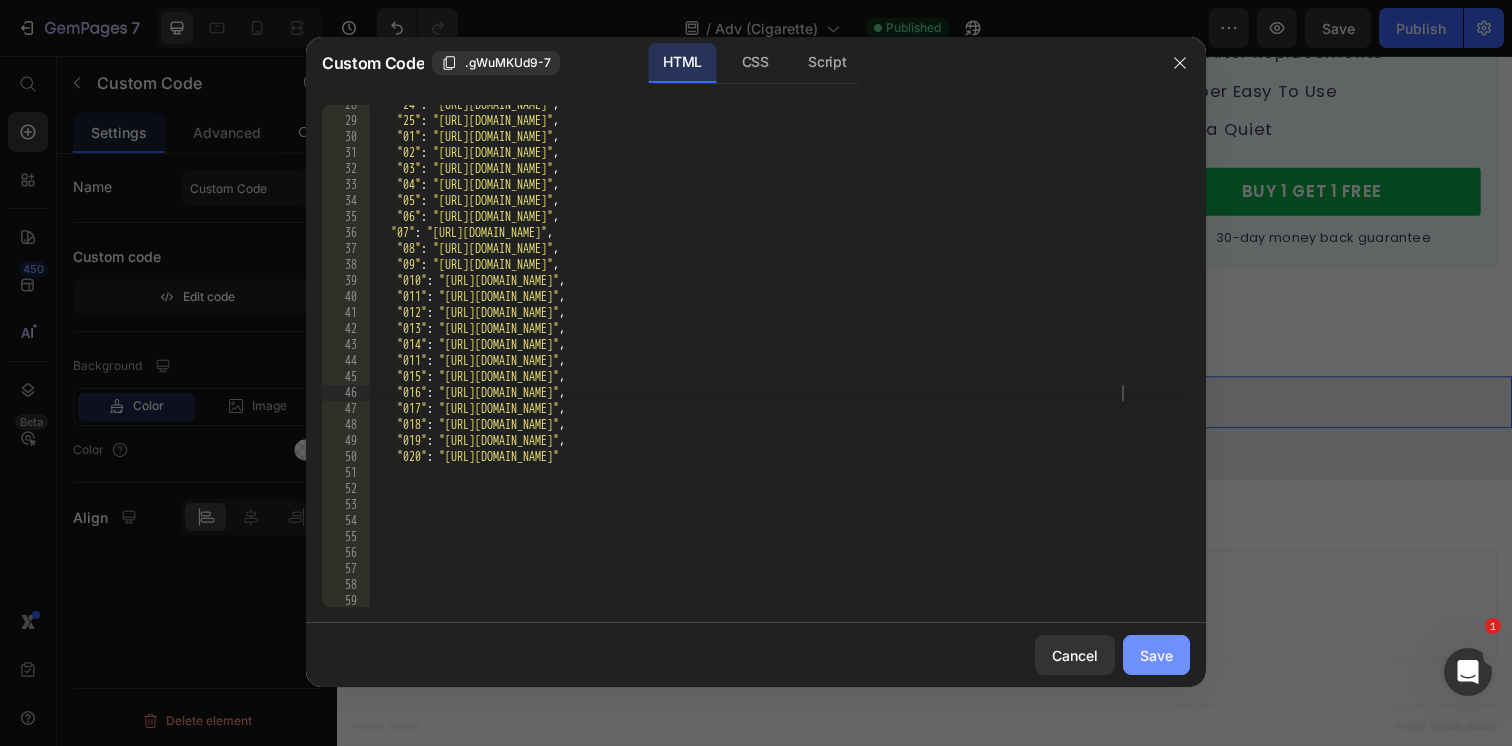 click on "Save" at bounding box center [1156, 655] 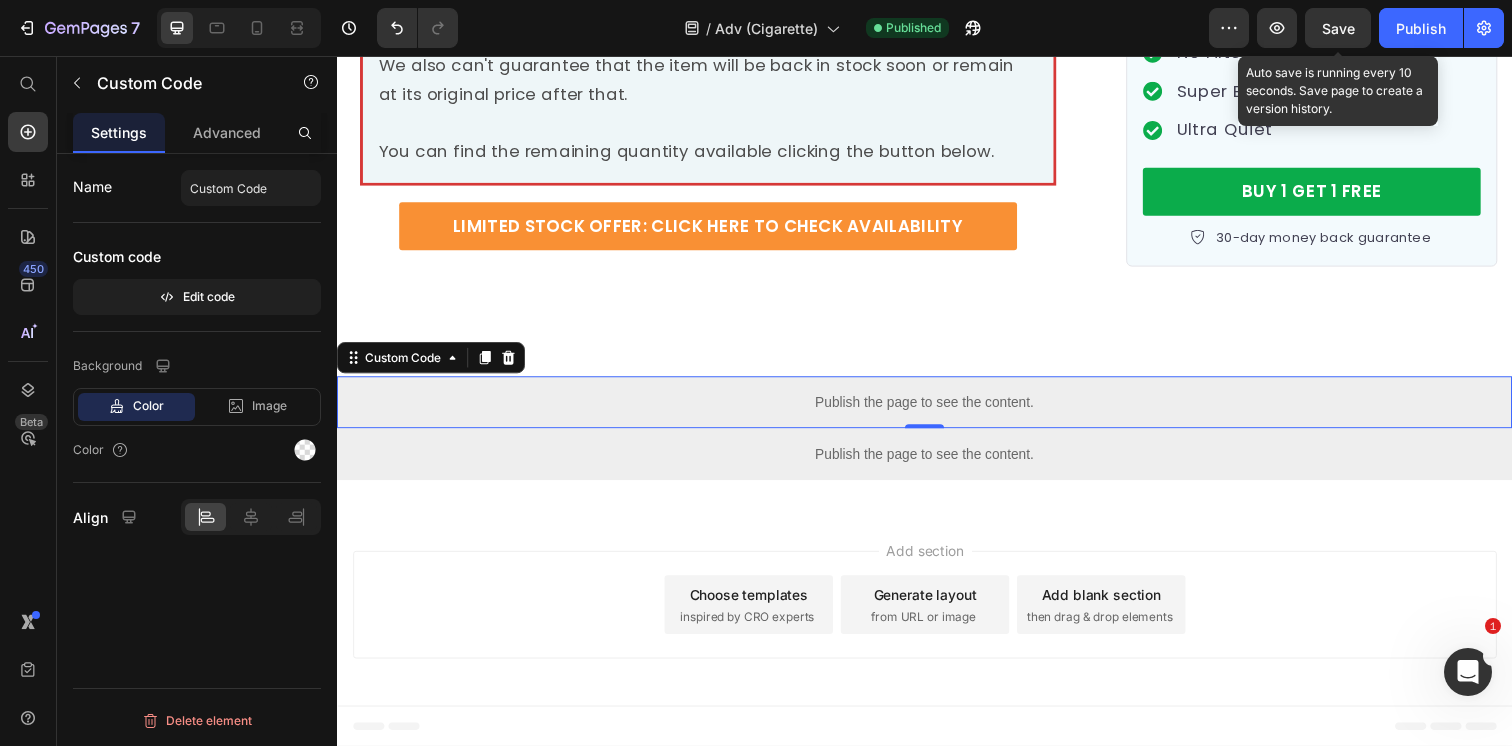 click on "Save" at bounding box center [1338, 28] 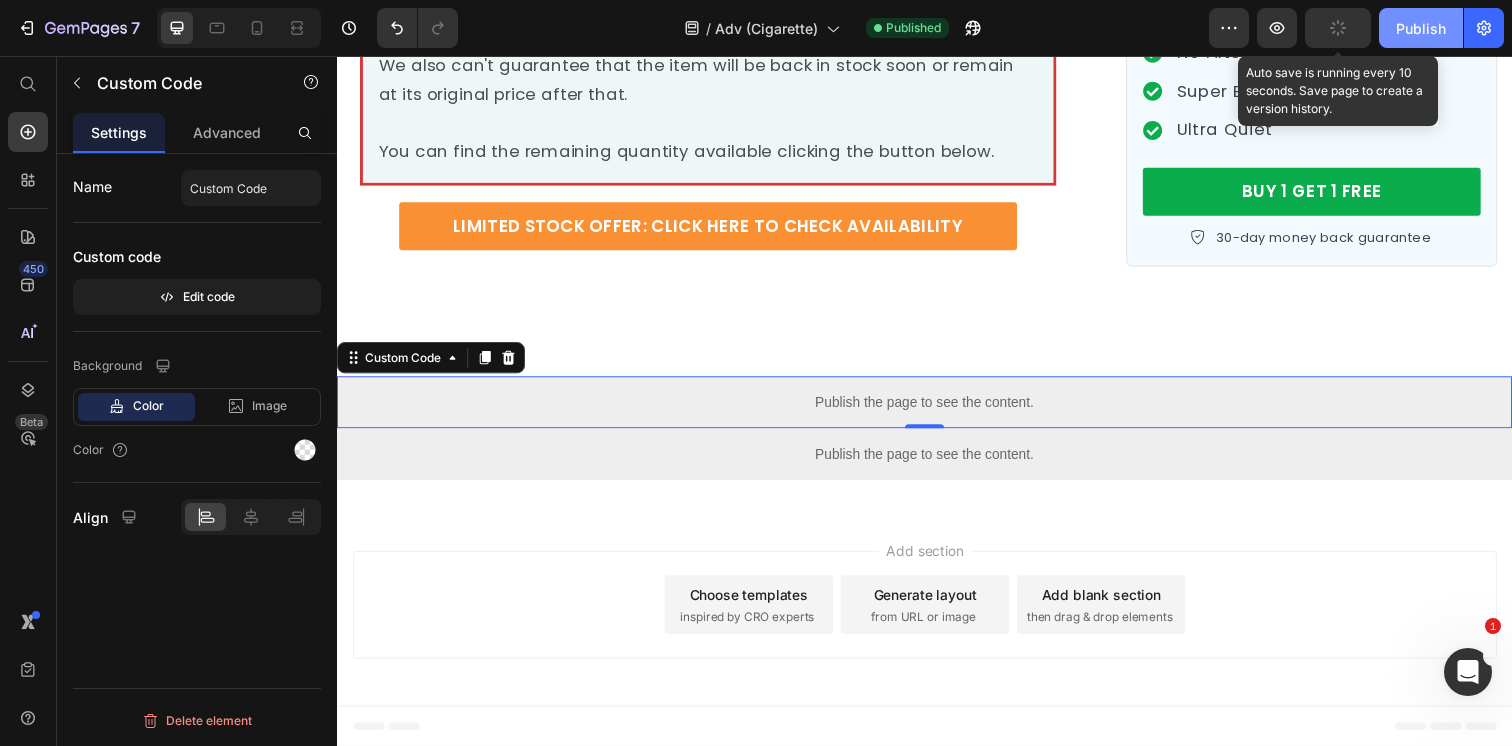 click on "Publish" at bounding box center (1421, 28) 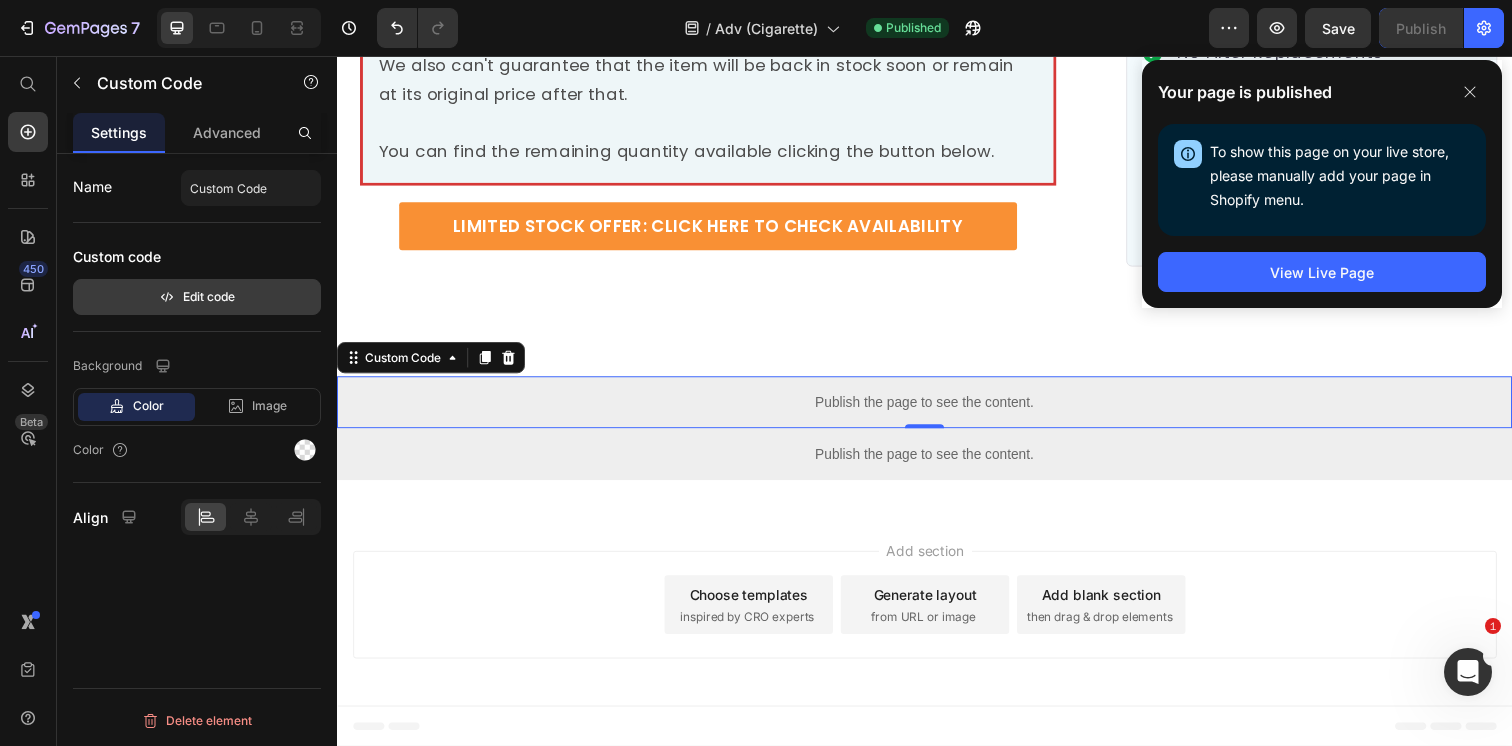 click on "Edit code" at bounding box center (197, 297) 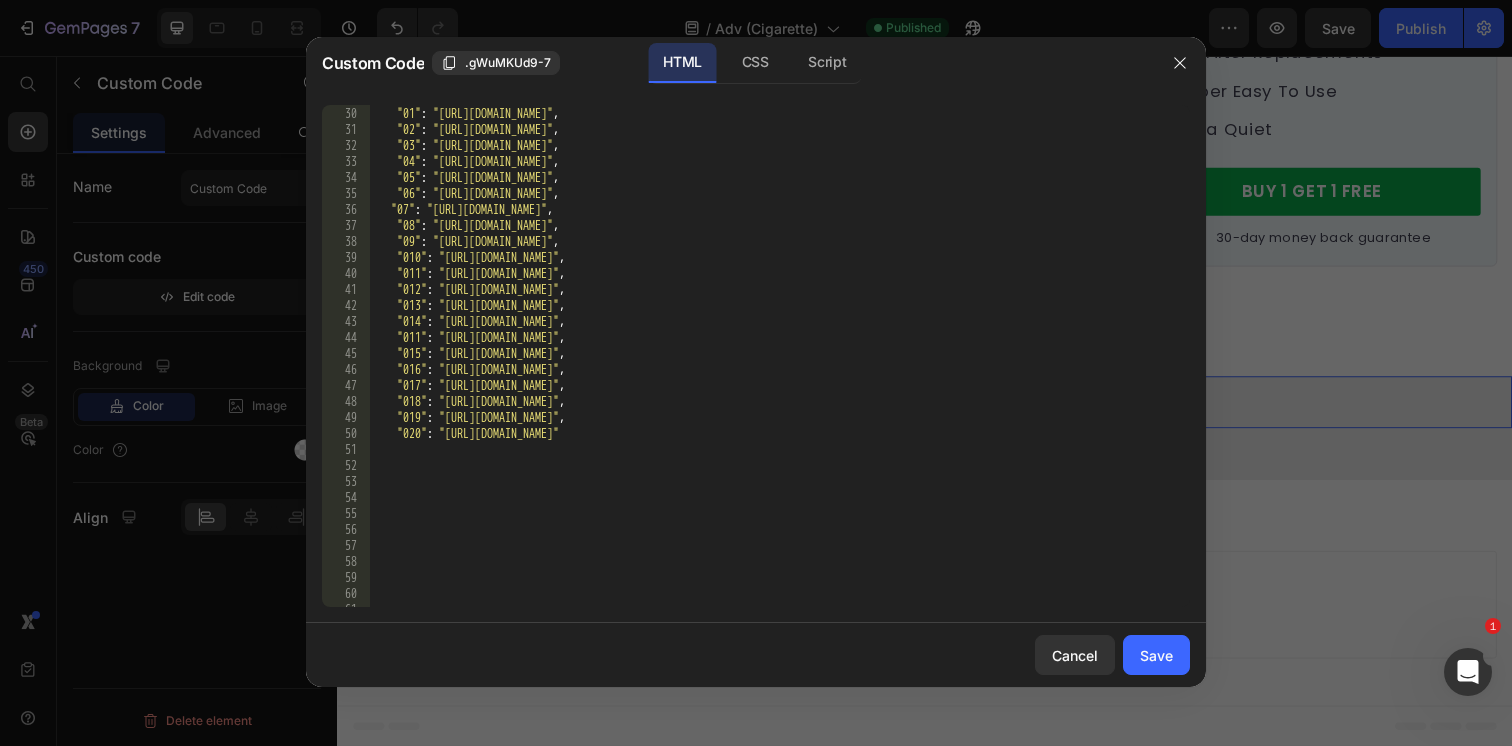 scroll, scrollTop: 555, scrollLeft: 0, axis: vertical 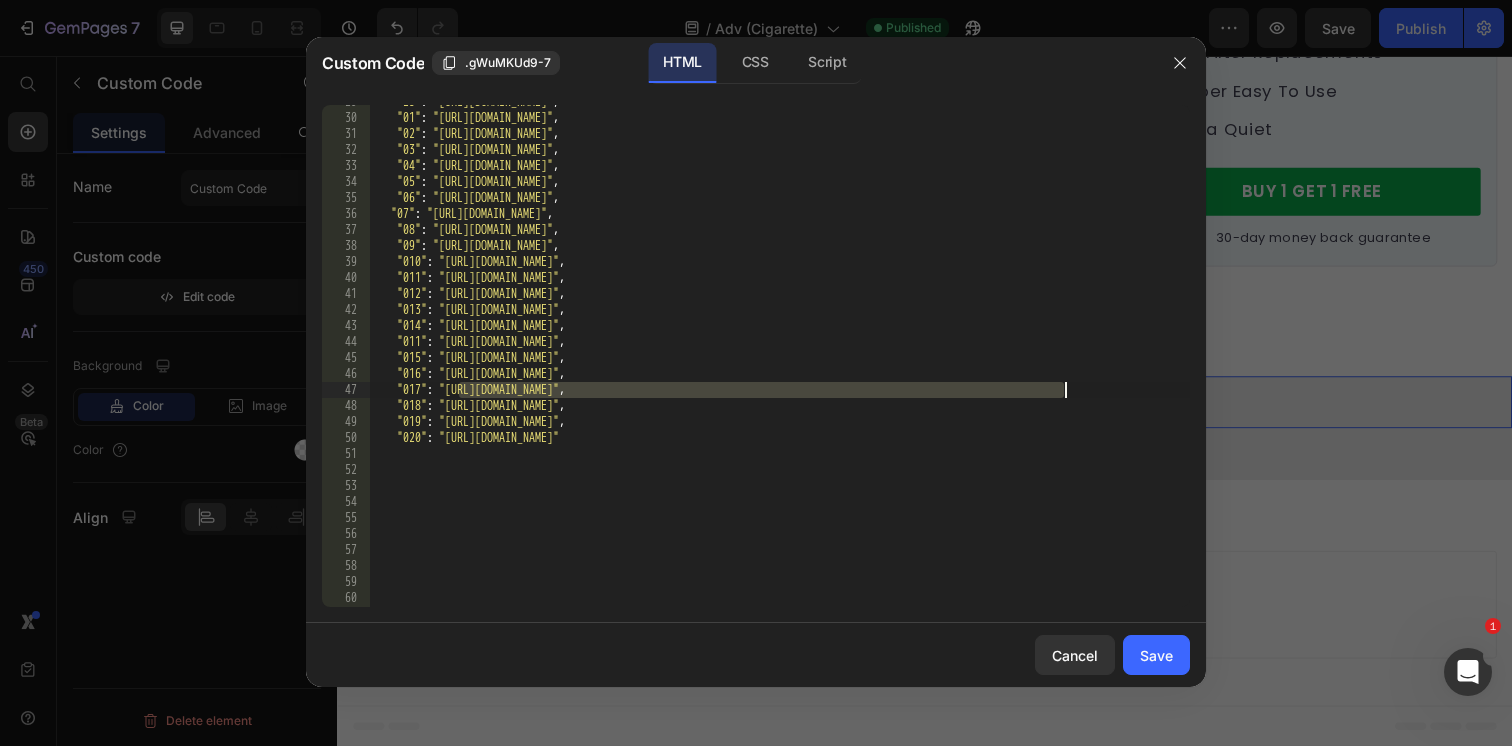 drag, startPoint x: 459, startPoint y: 389, endPoint x: 1065, endPoint y: 386, distance: 606.00745 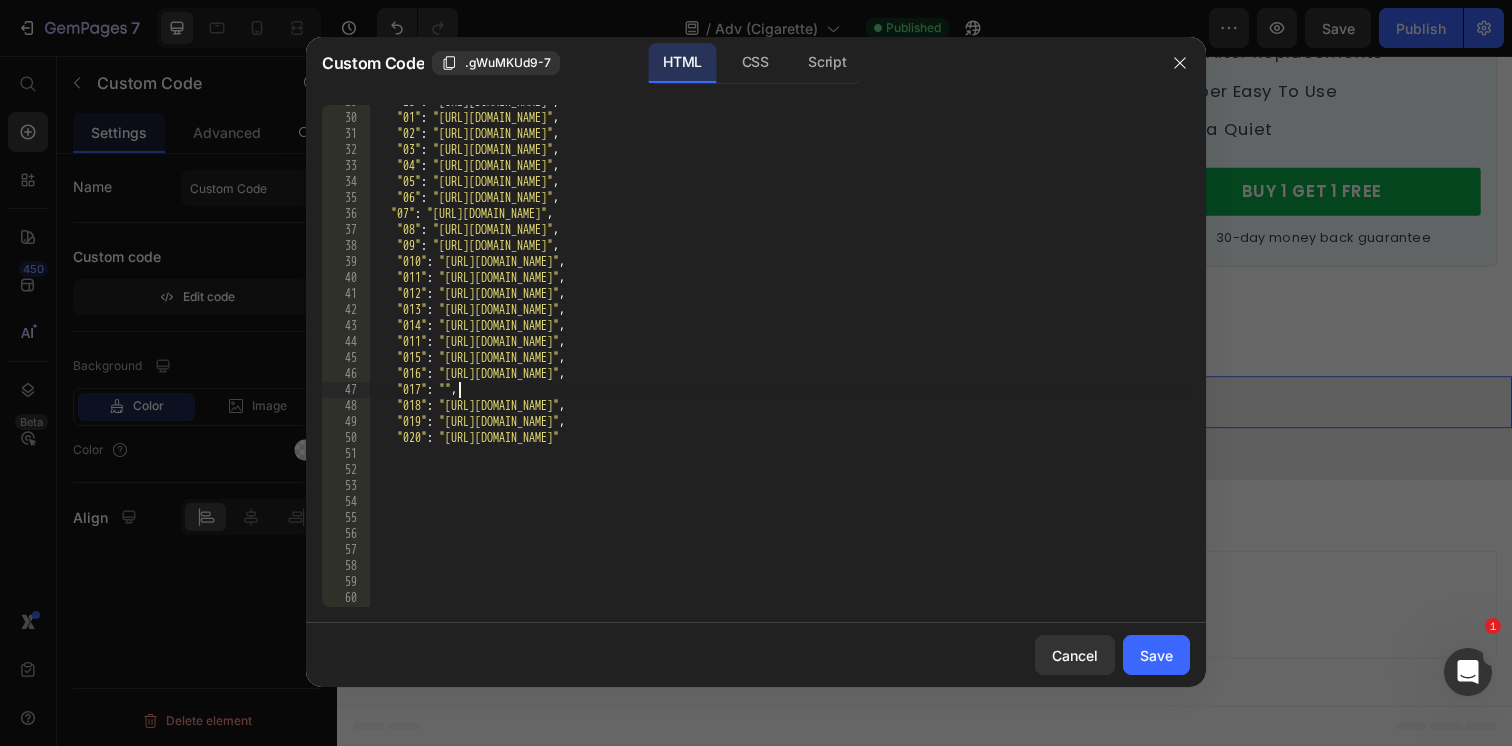 paste on "https://cdn.shopify.com/s/files/1/0596/9153/2358/files/3822511859412414841.jpg?v=1752197378" 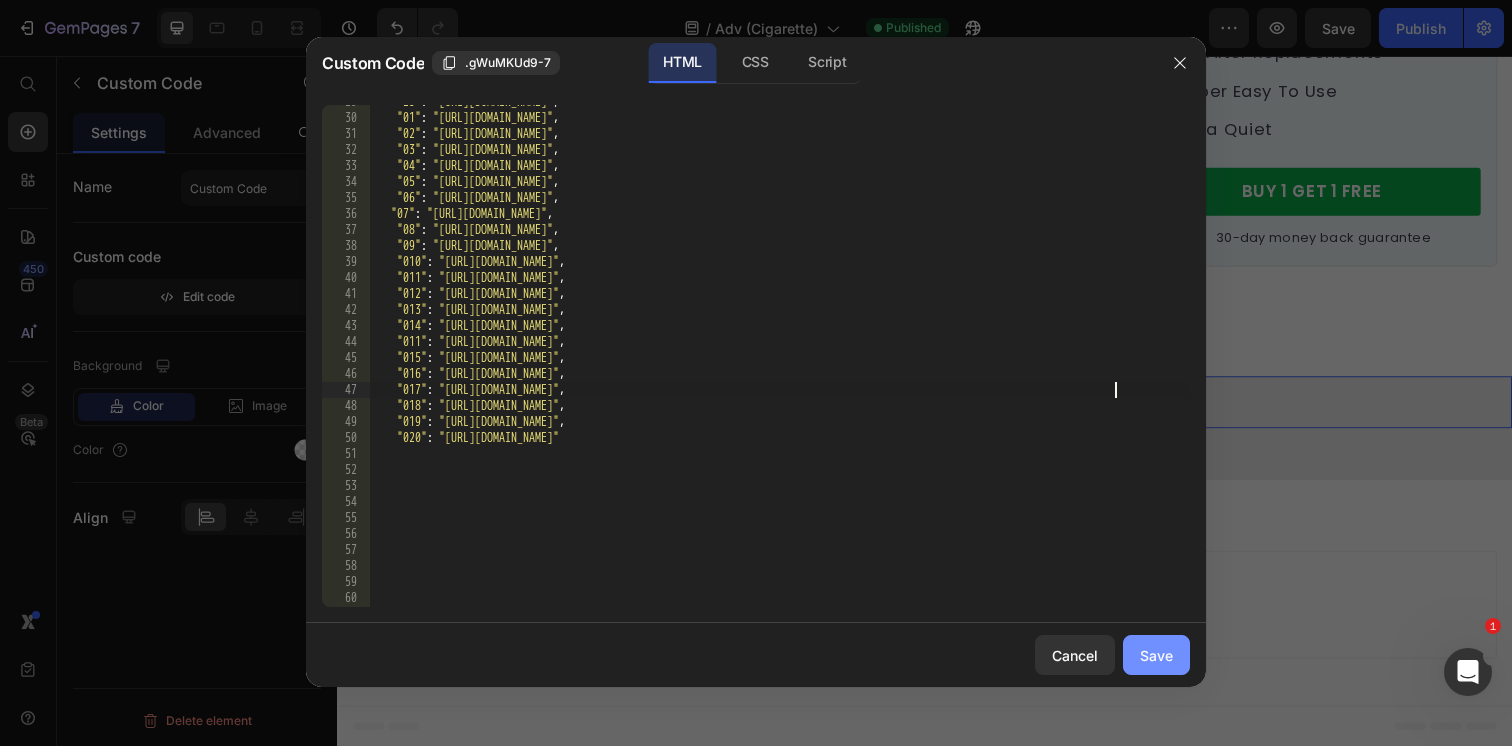 click on "Save" 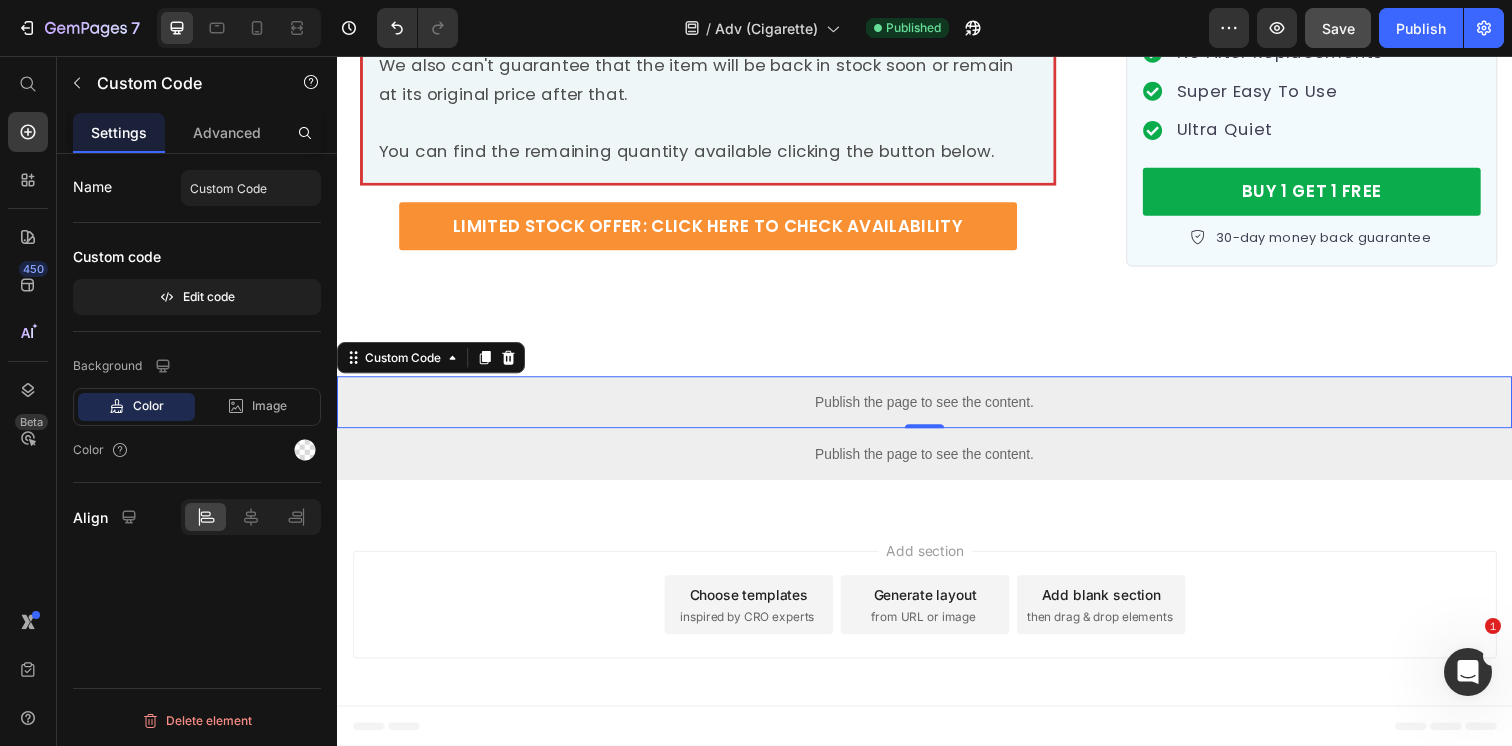 click on "Save" 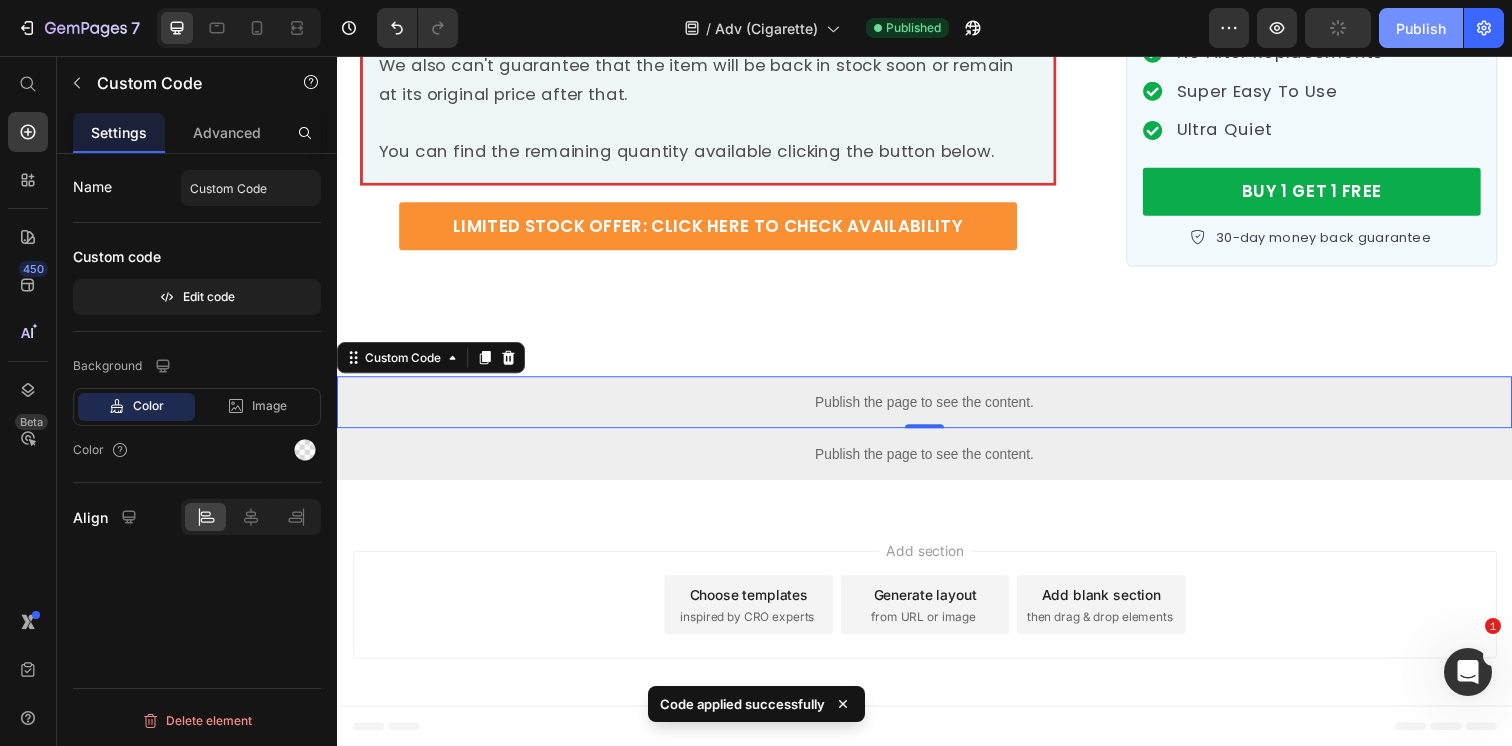 click on "Publish" at bounding box center (1421, 28) 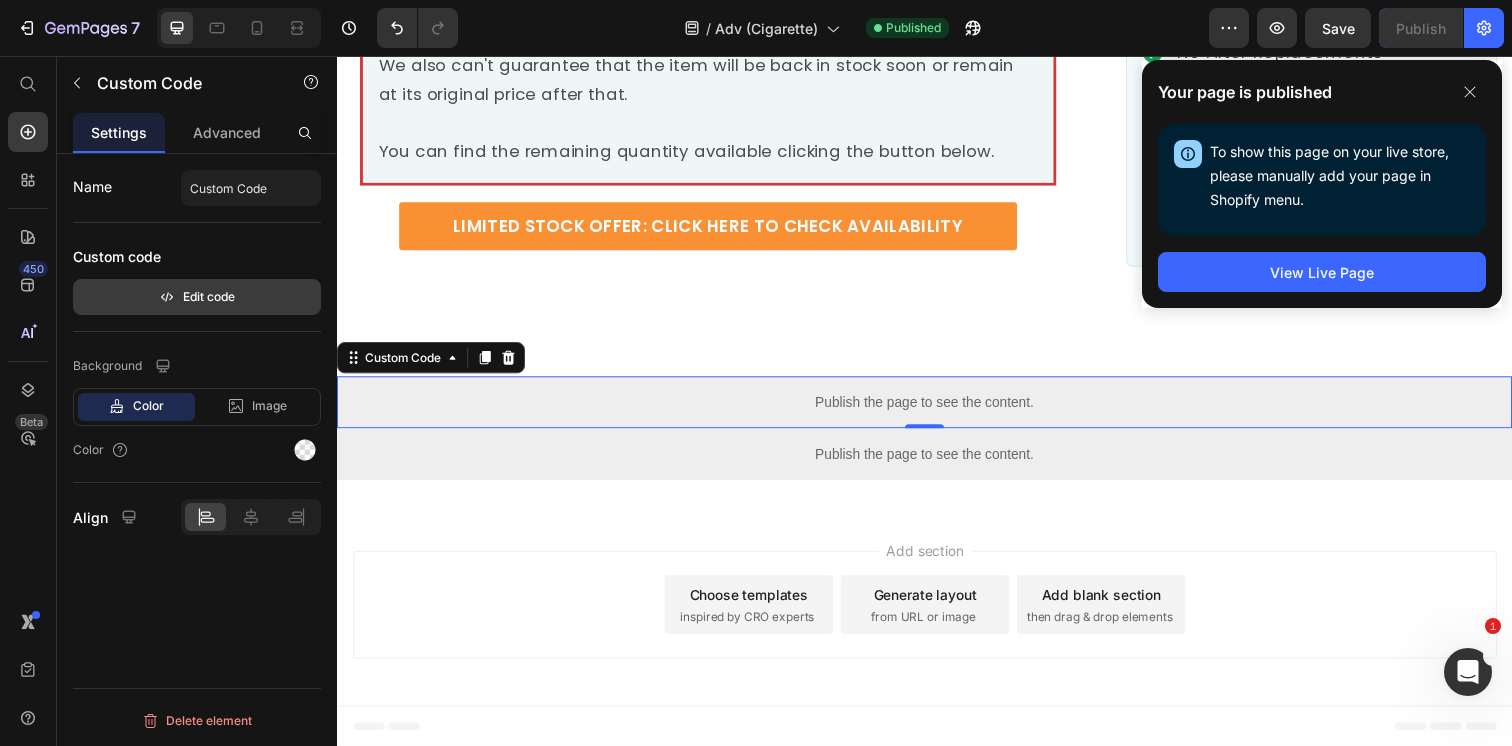 click on "Edit code" at bounding box center [197, 297] 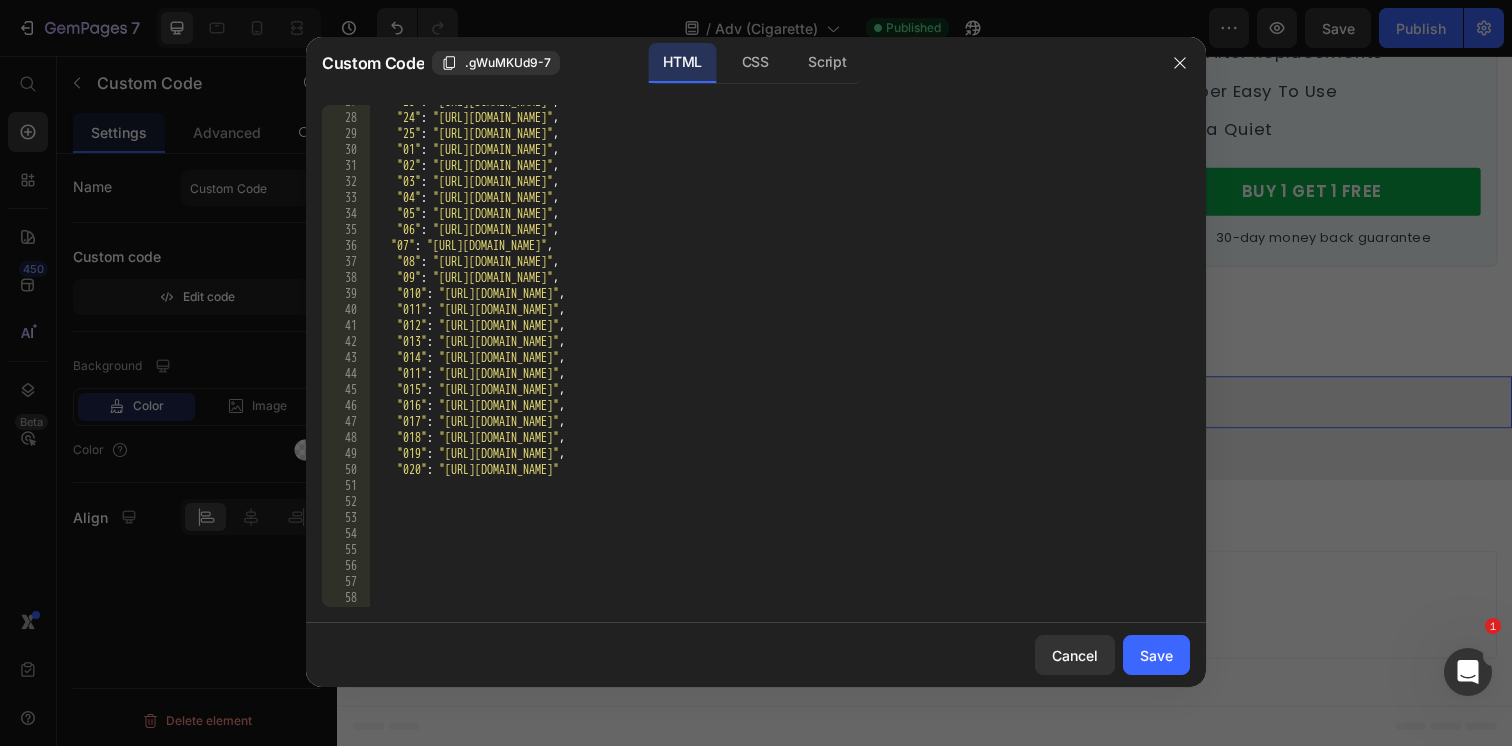 scroll, scrollTop: 523, scrollLeft: 0, axis: vertical 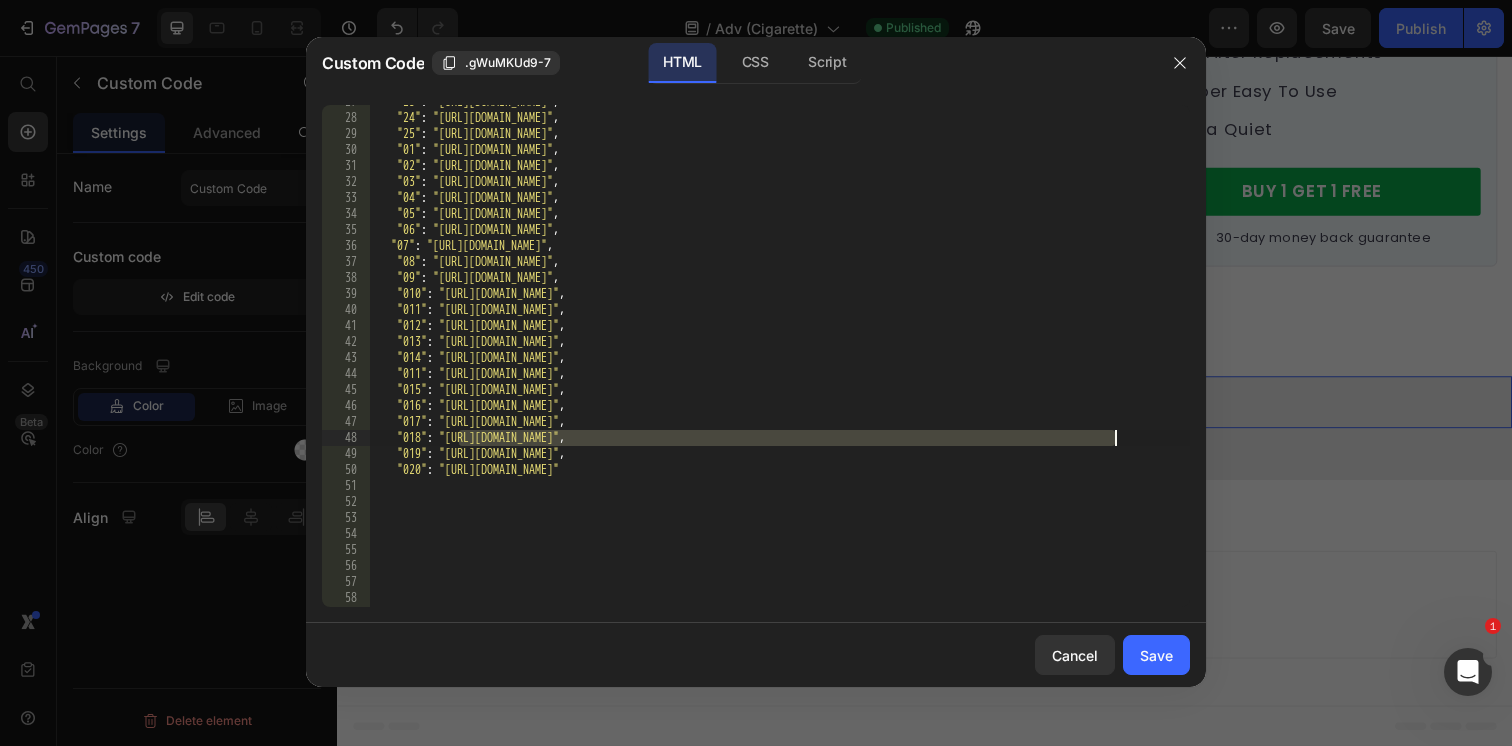 drag, startPoint x: 462, startPoint y: 440, endPoint x: 1118, endPoint y: 435, distance: 656.01904 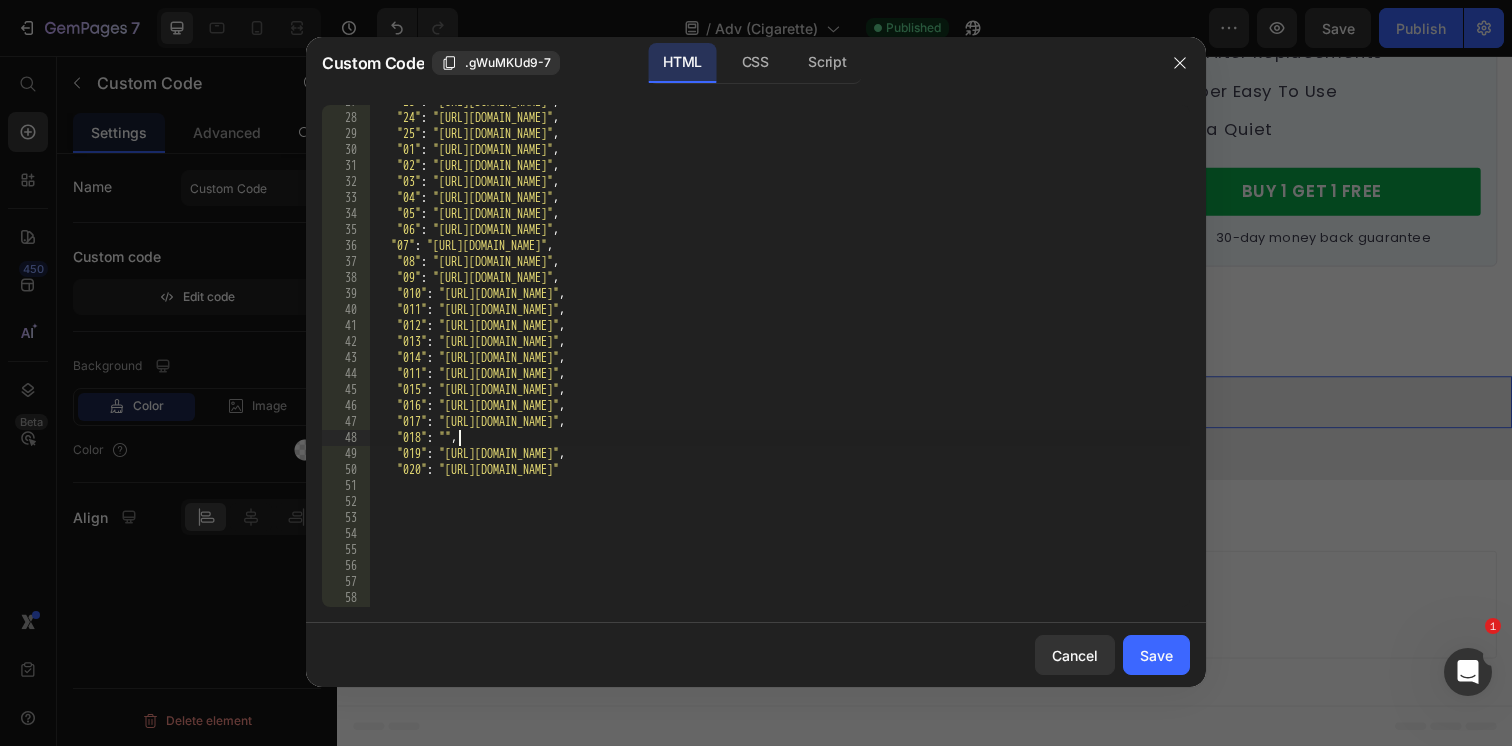 paste on "https://cdn.shopify.com/s/files/1/0596/9153/2358/files/13785138899227174469.jpg?v=1752197379" 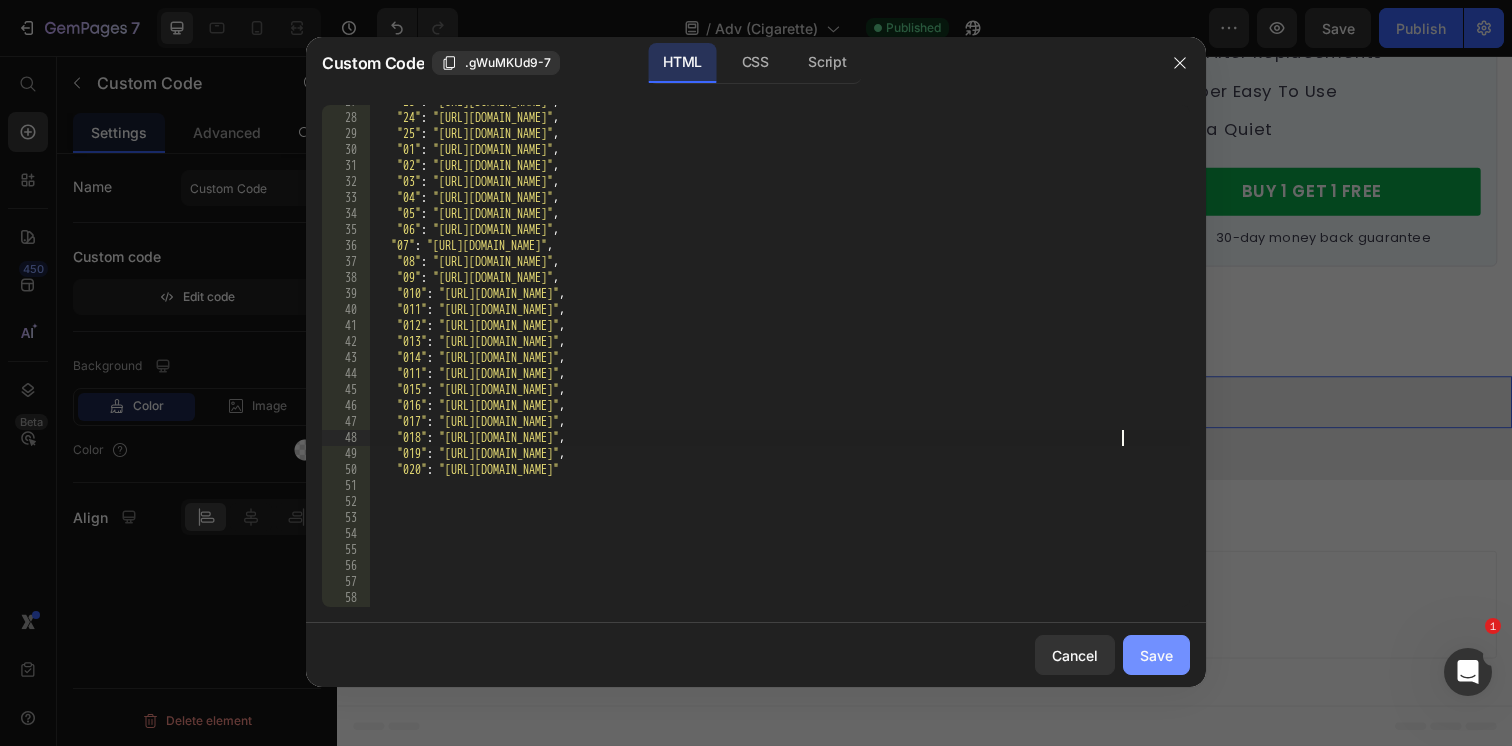 click on "Save" at bounding box center [1156, 655] 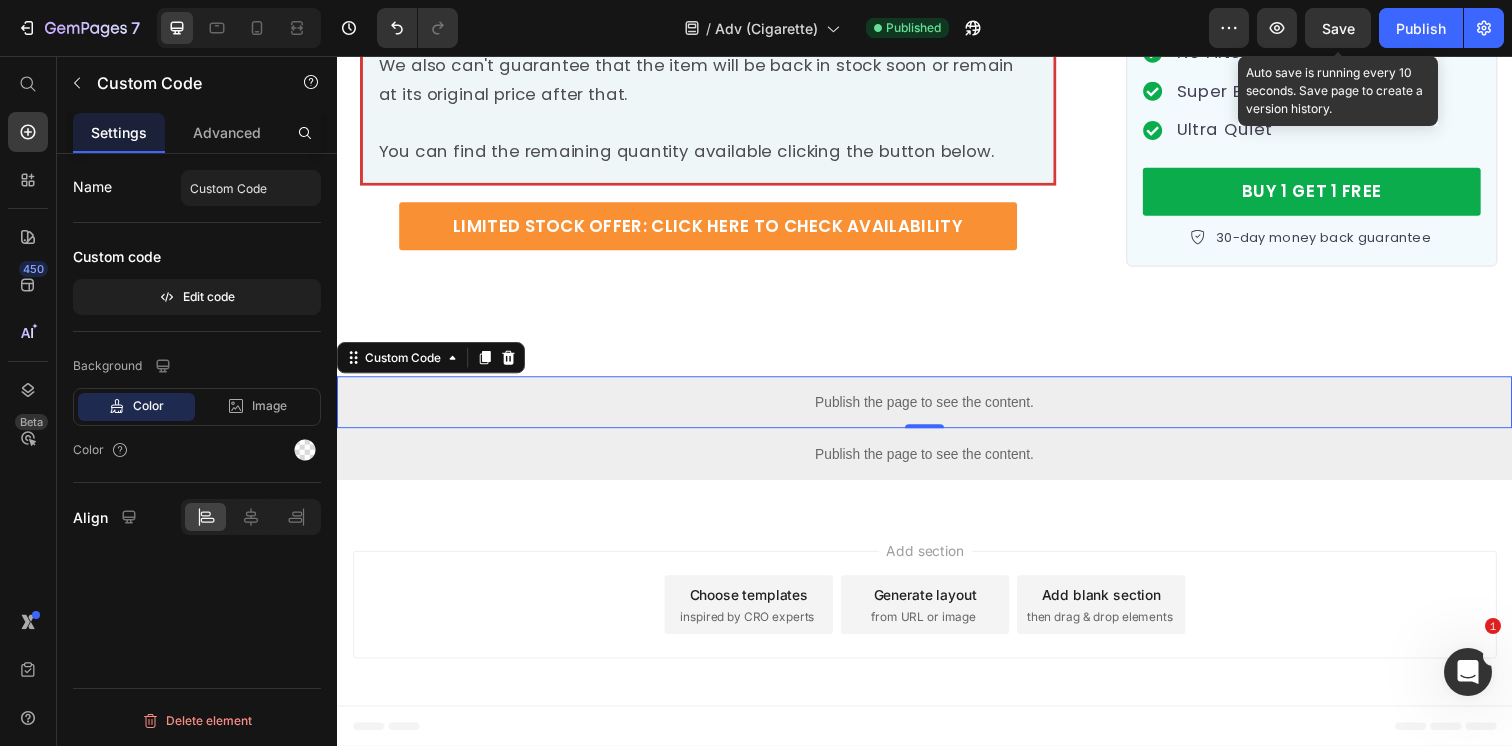 click on "Save" at bounding box center [1338, 28] 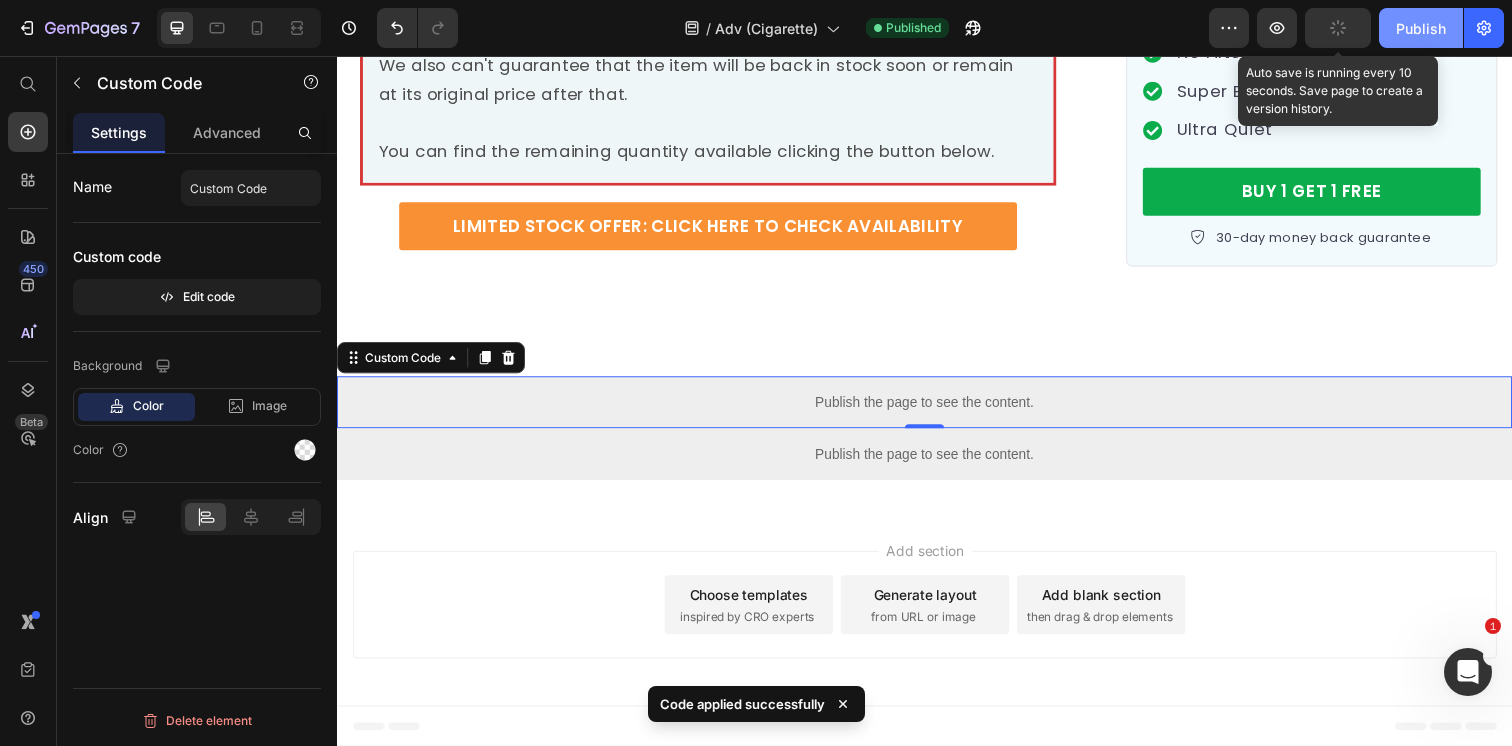click on "Publish" at bounding box center [1421, 28] 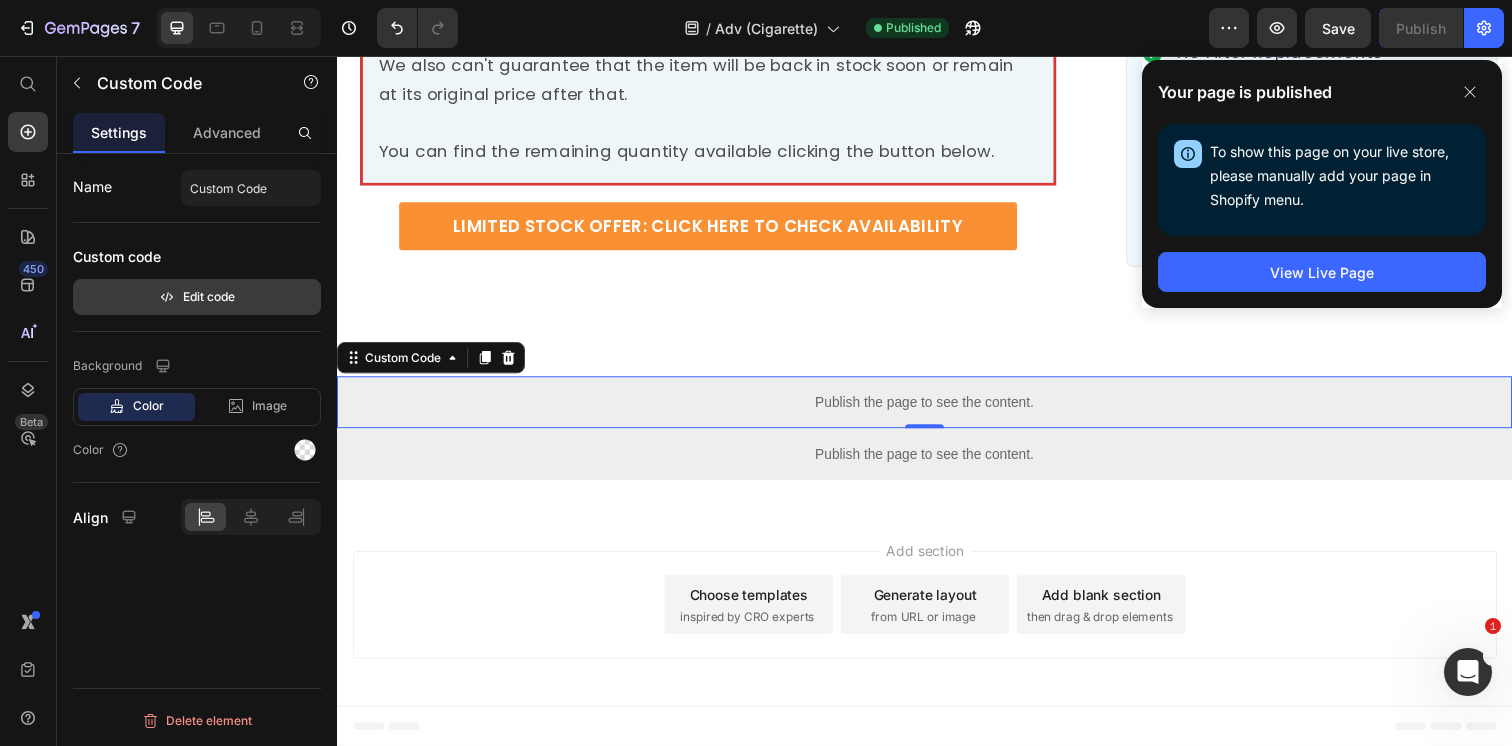 click on "Edit code" at bounding box center (197, 297) 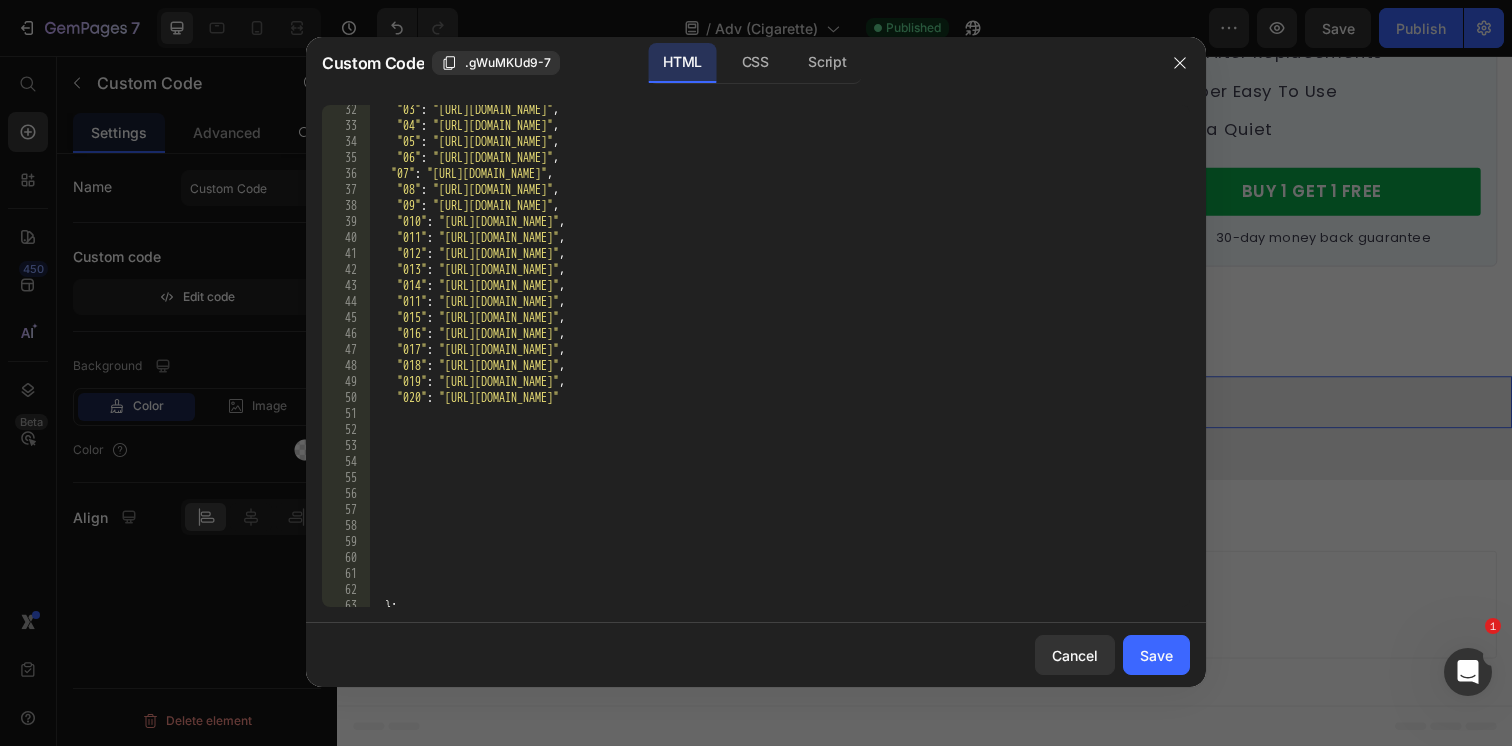 scroll, scrollTop: 714, scrollLeft: 0, axis: vertical 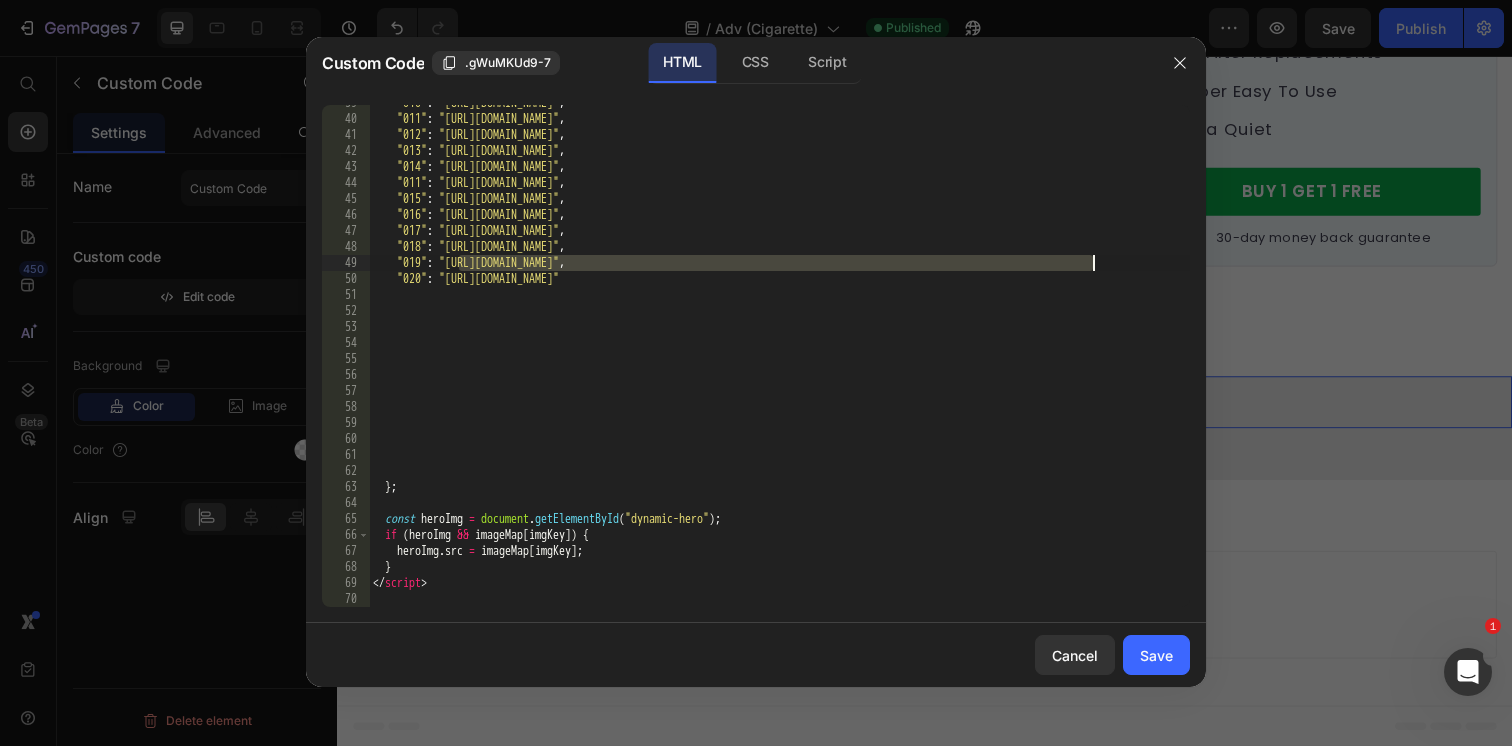 drag, startPoint x: 463, startPoint y: 267, endPoint x: 1115, endPoint y: 263, distance: 652.01227 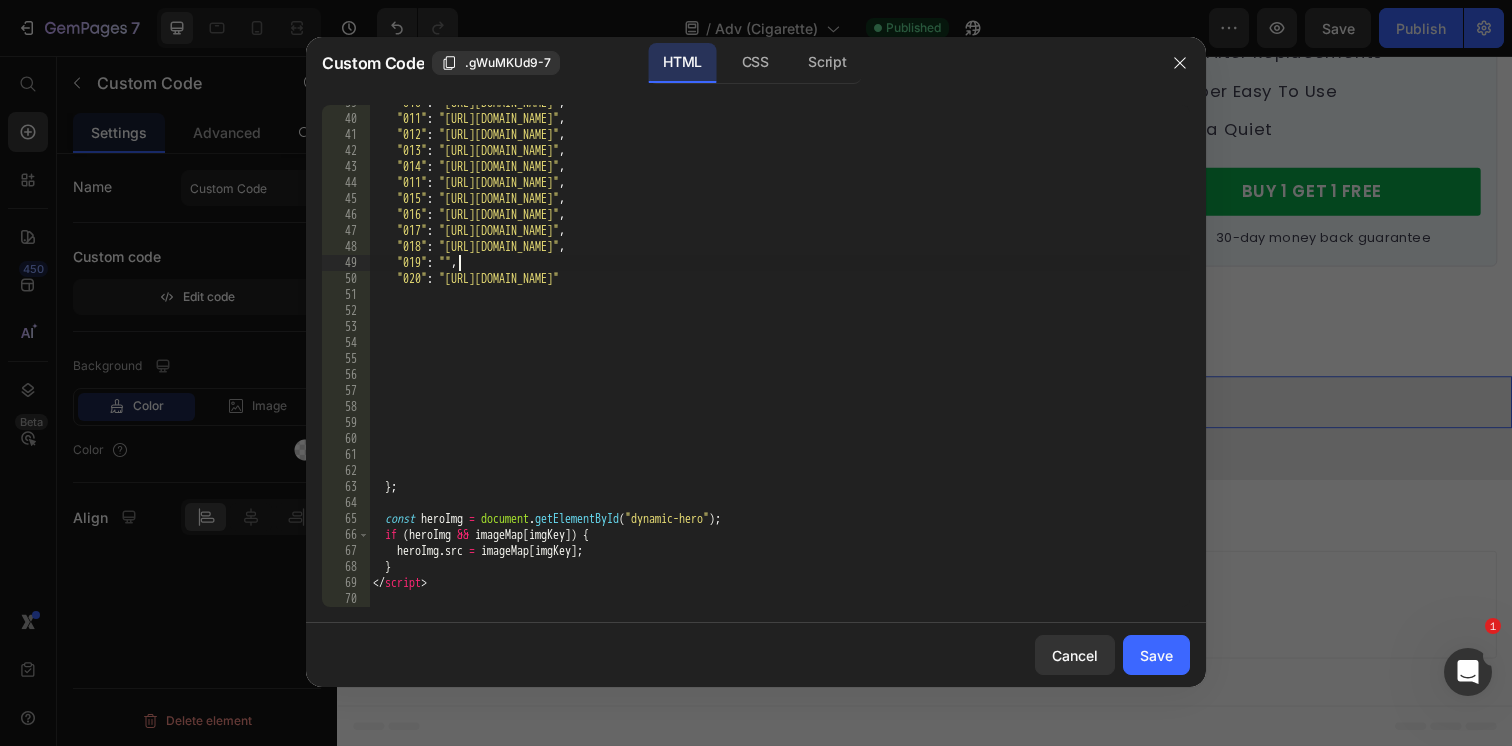 paste on "https://cdn.shopify.com/s/files/1/0596/9153/2358/files/12005467770298318565.jpg?v=1752197378" 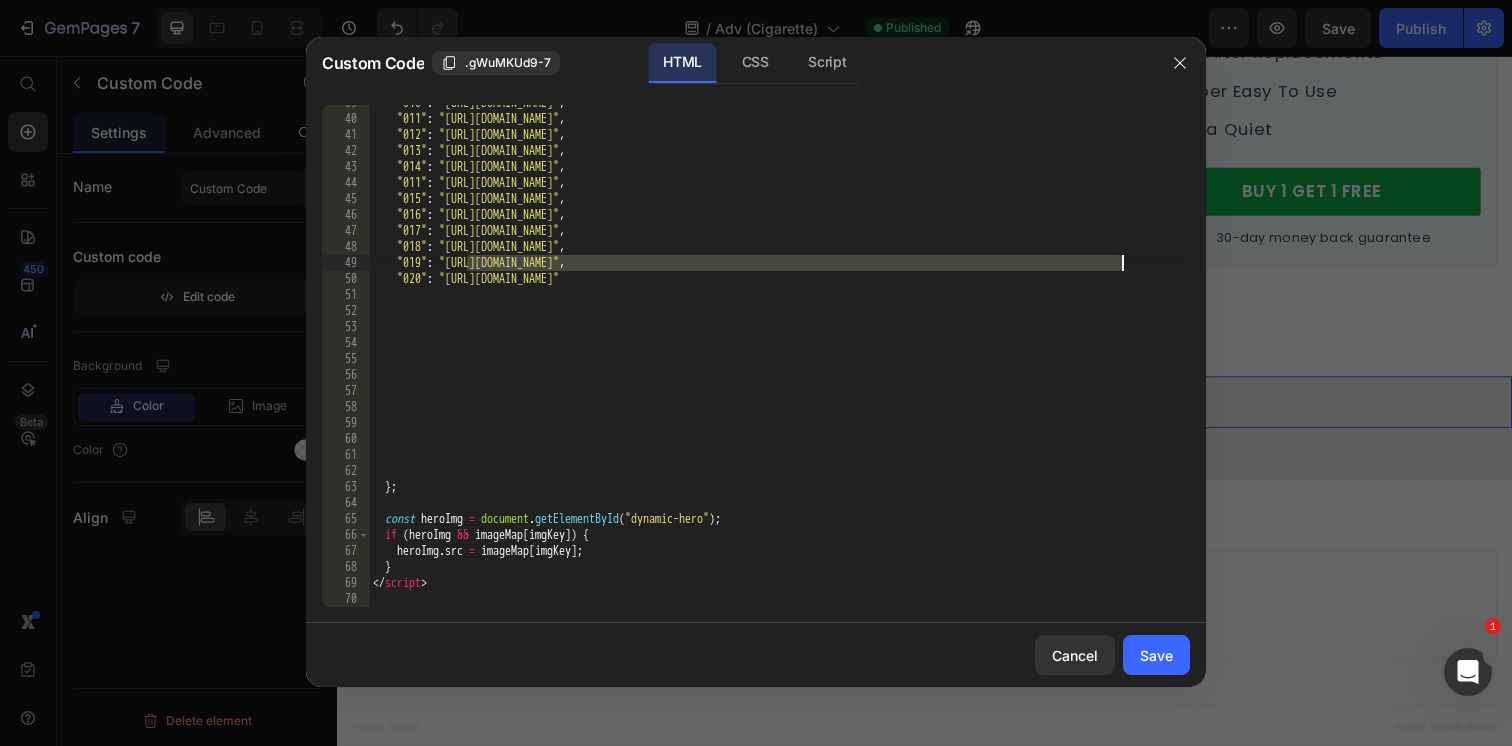 drag, startPoint x: 465, startPoint y: 263, endPoint x: 1122, endPoint y: 270, distance: 657.0373 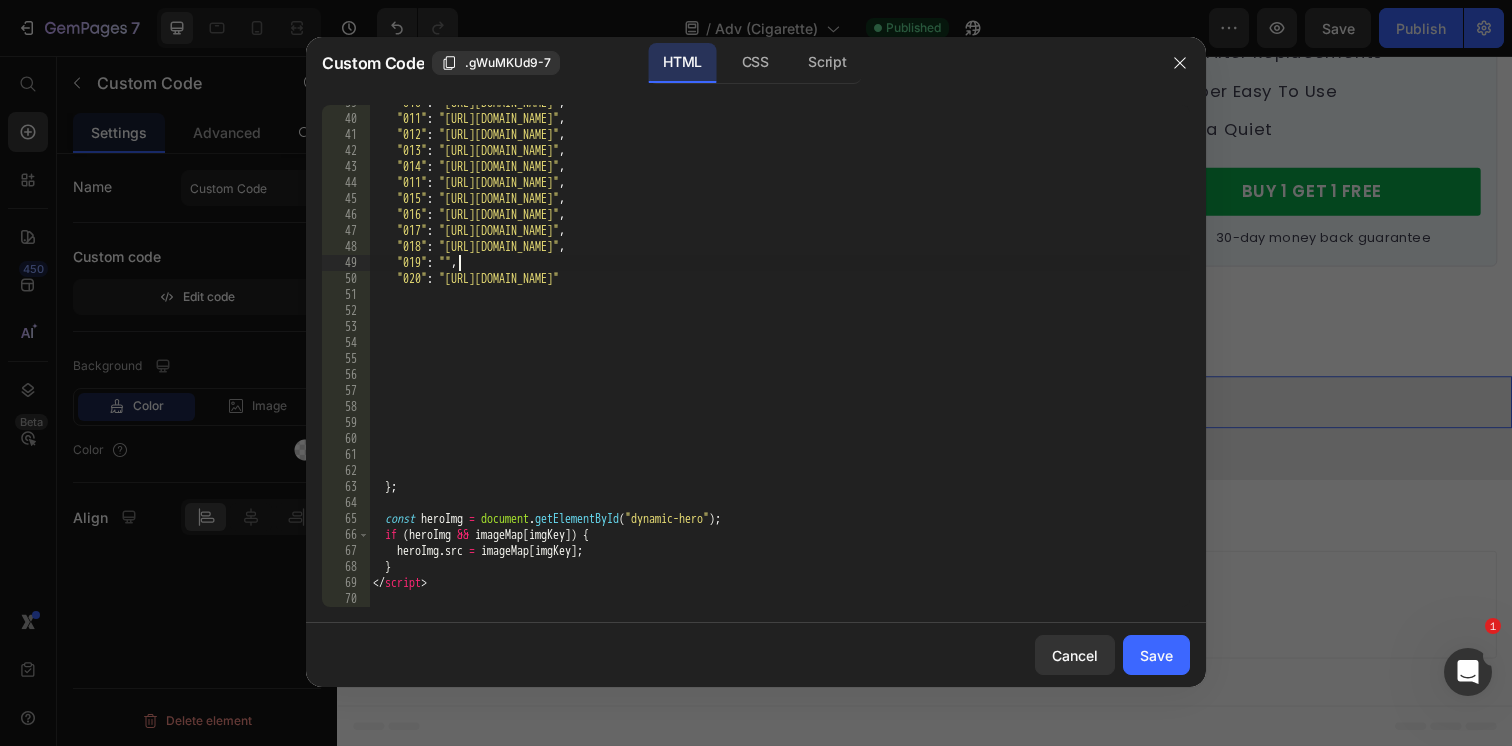paste on "https://cdn.shopify.com/s/files/1/0596/9153/2358/files/12005467770298318565.jpg?v=1752197378" 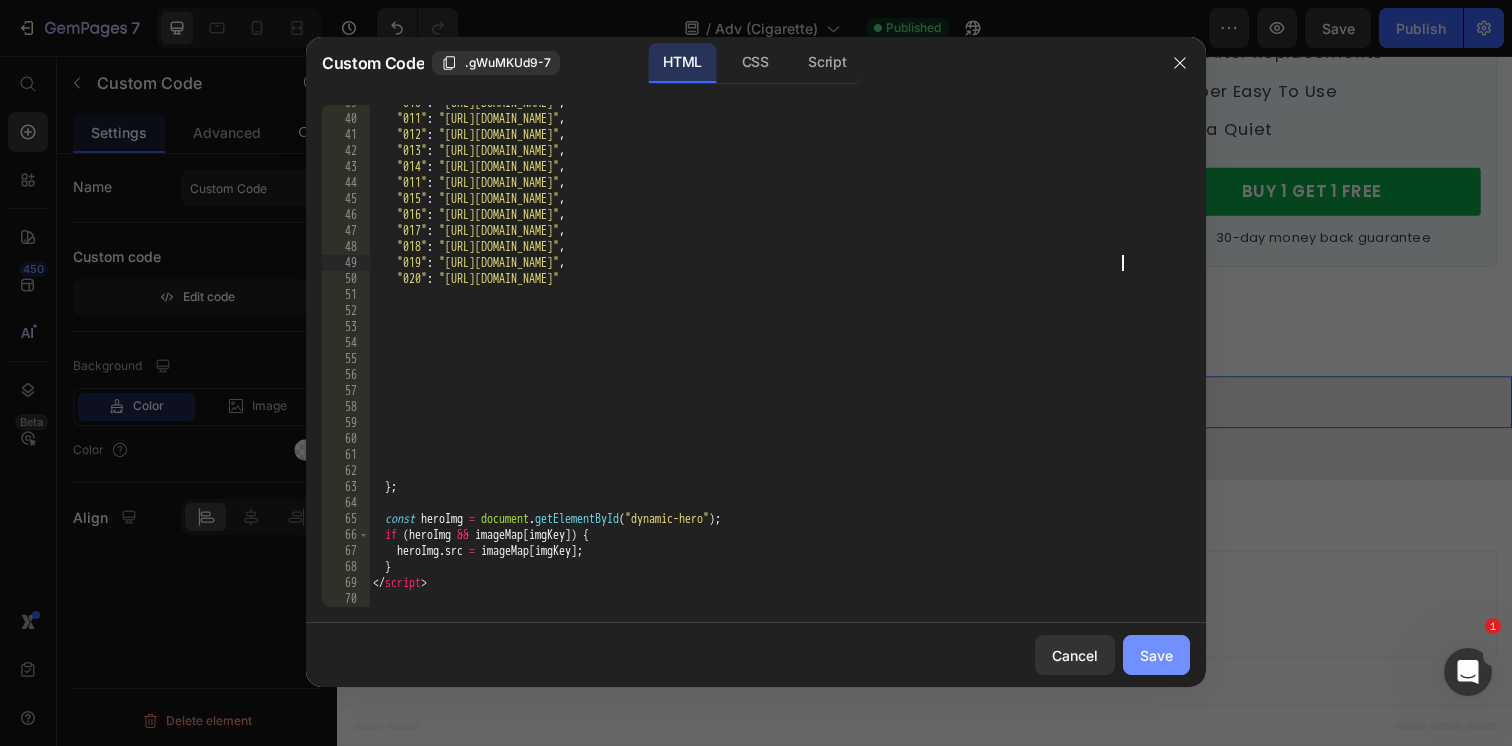 click on "Save" 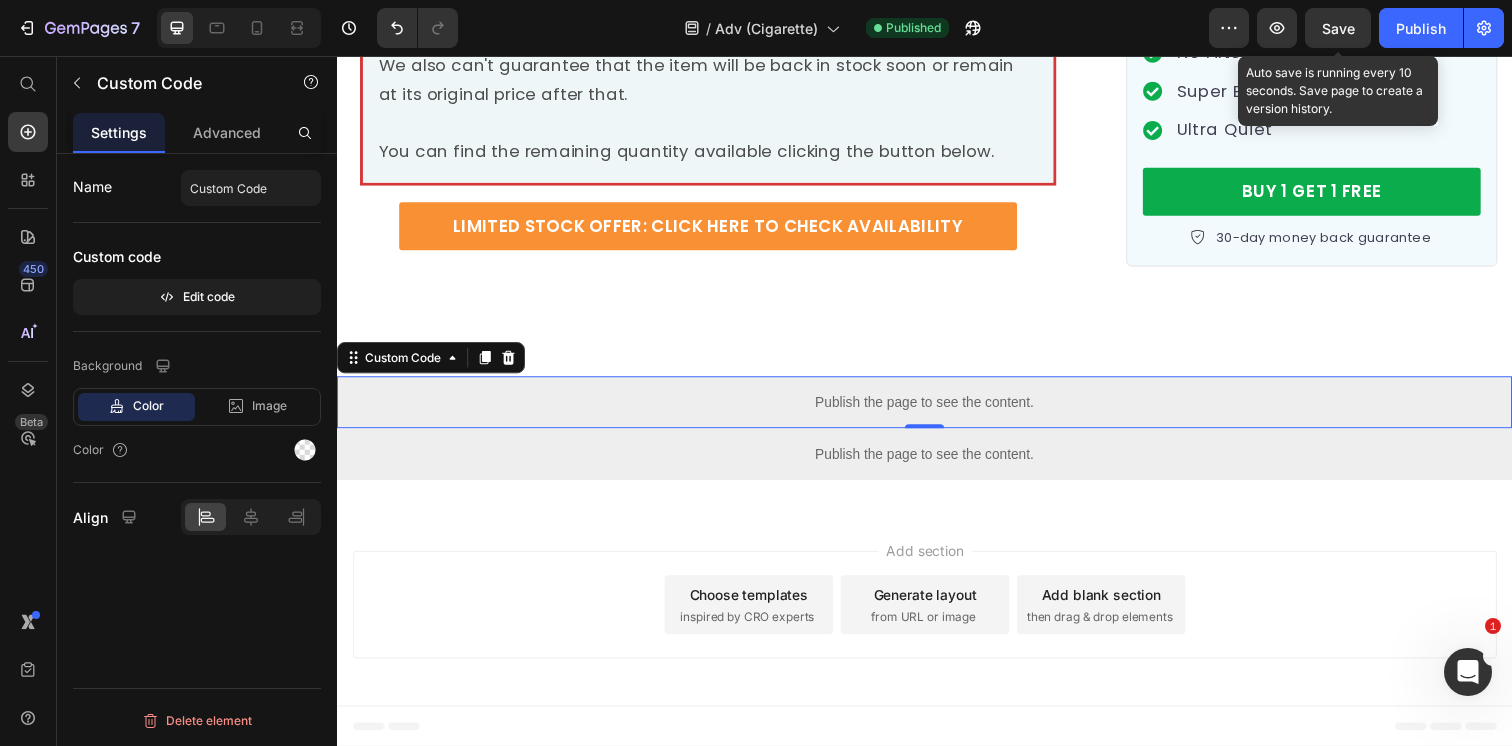 click on "Save" at bounding box center (1338, 28) 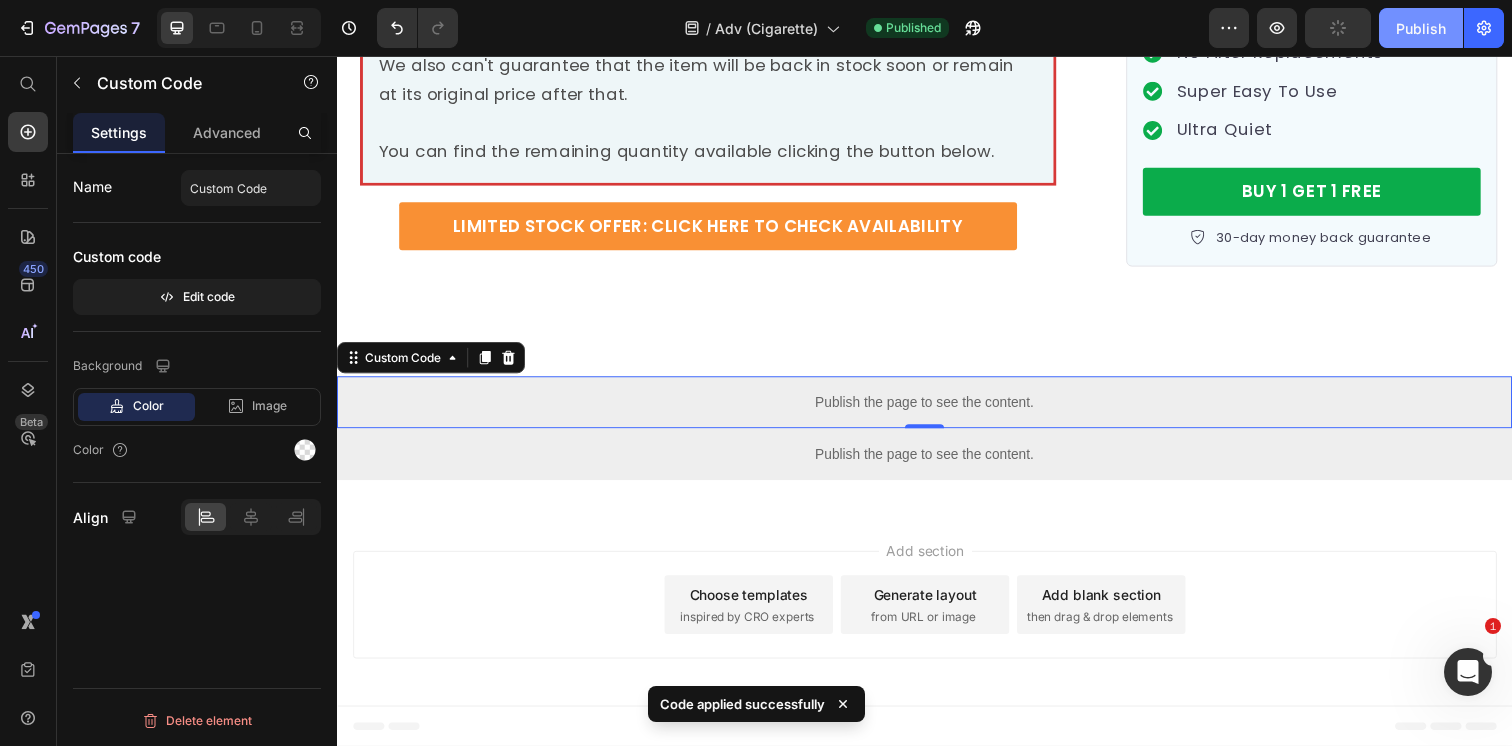 click on "Publish" at bounding box center [1421, 28] 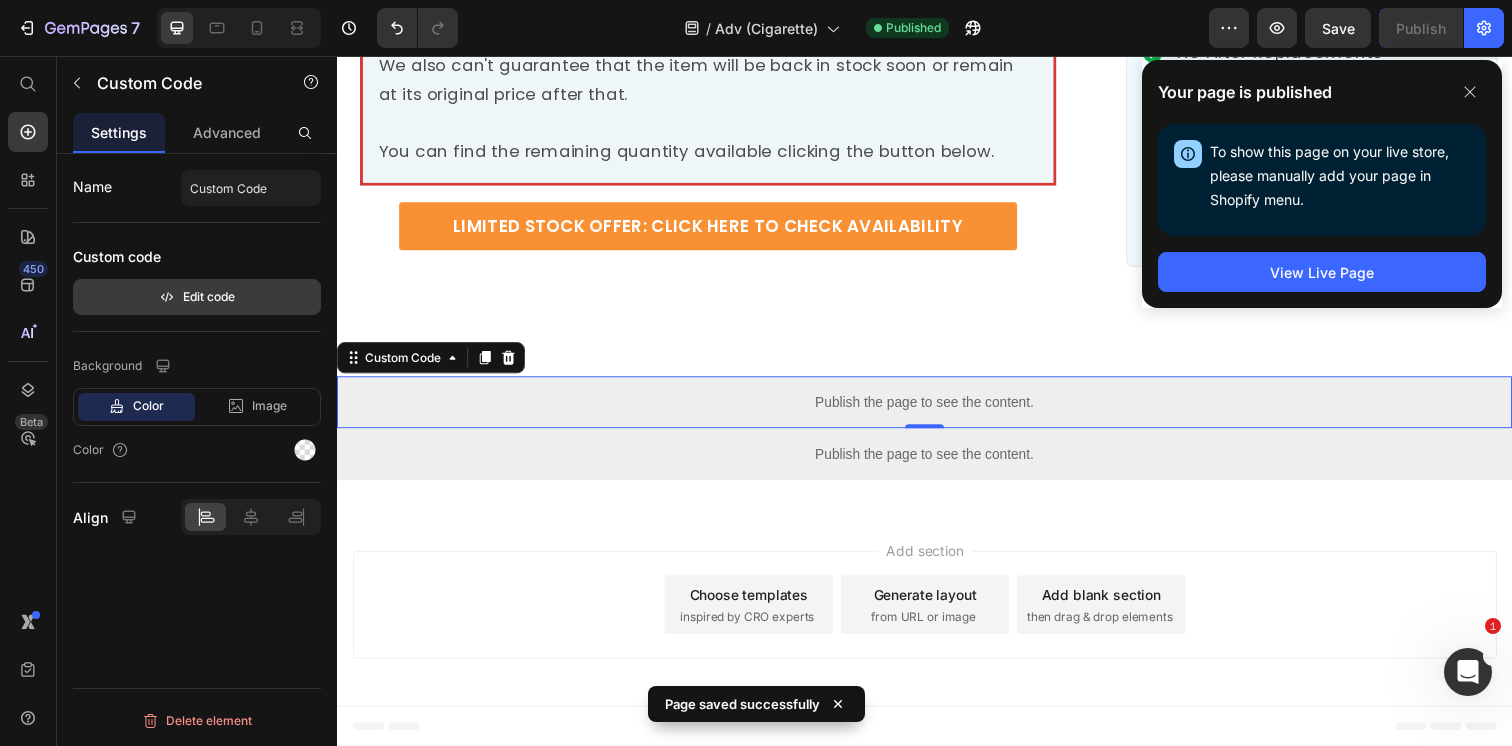 click on "Edit code" at bounding box center (197, 297) 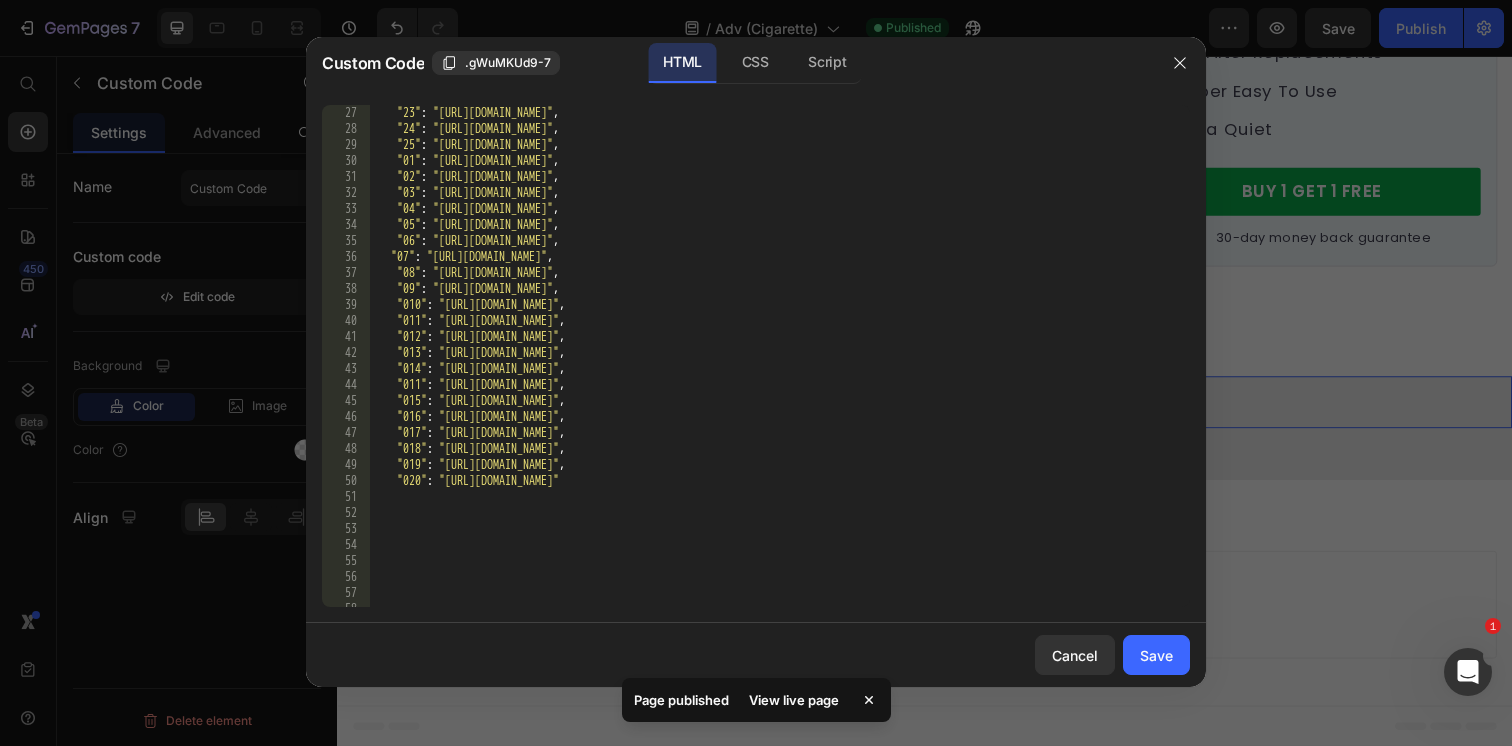 scroll, scrollTop: 535, scrollLeft: 0, axis: vertical 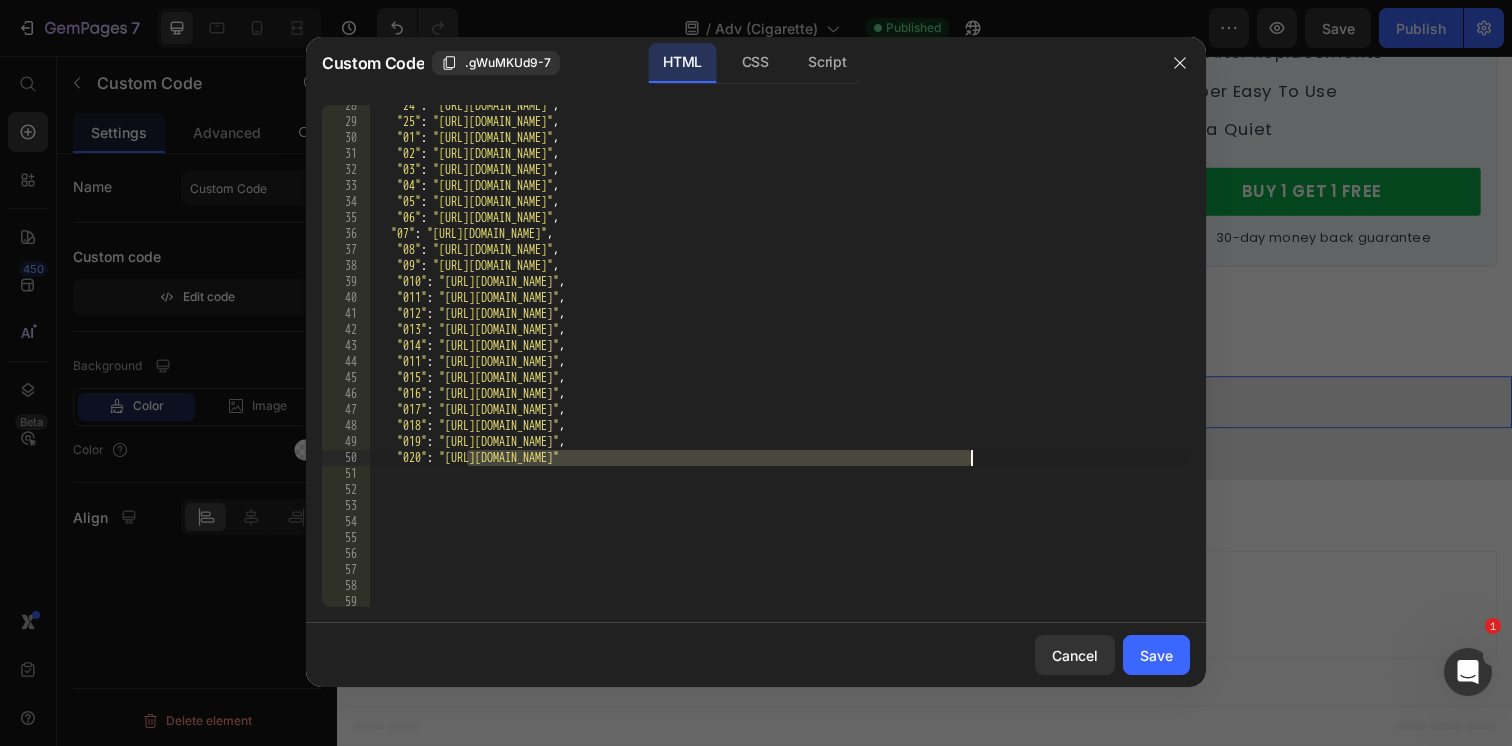 drag, startPoint x: 468, startPoint y: 462, endPoint x: 970, endPoint y: 455, distance: 502.0488 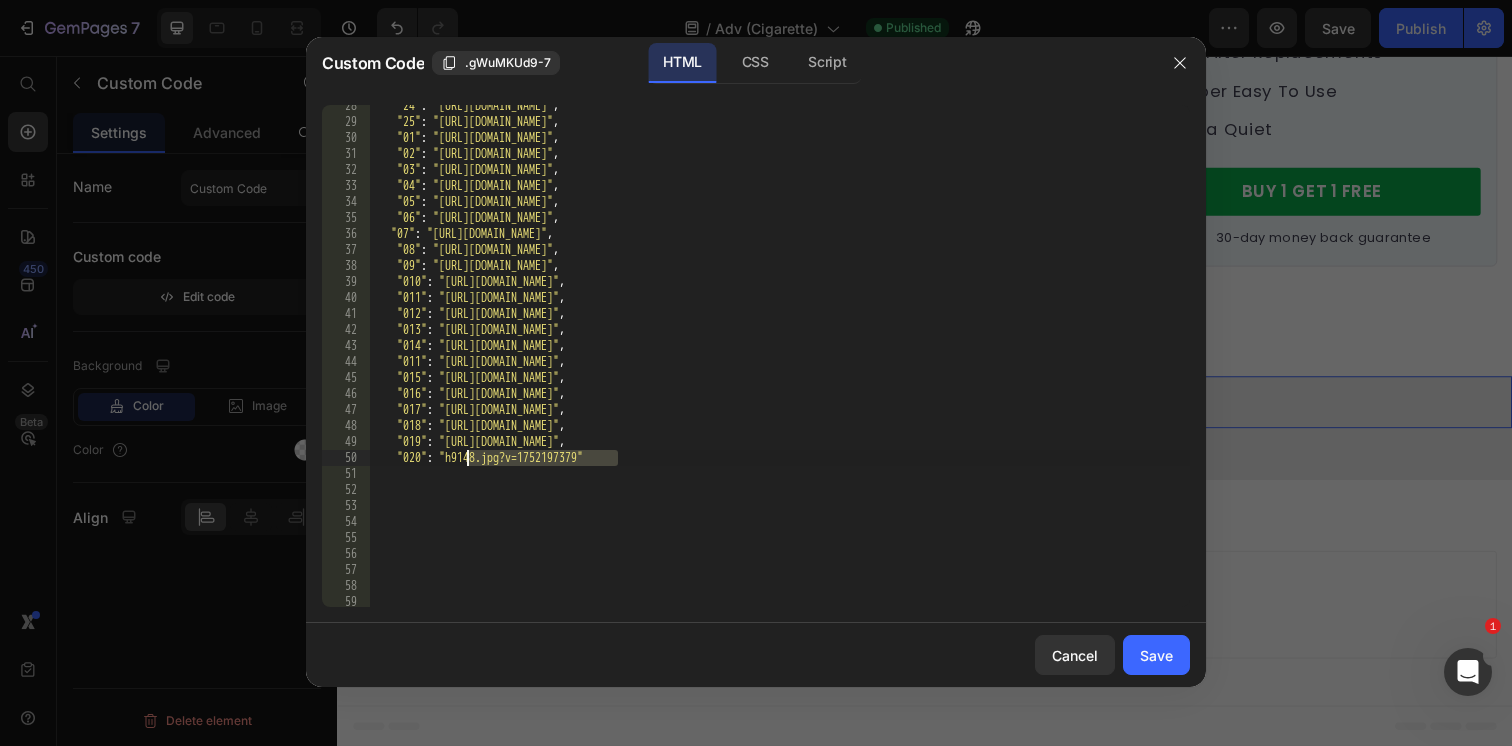 drag, startPoint x: 621, startPoint y: 457, endPoint x: 465, endPoint y: 455, distance: 156.01282 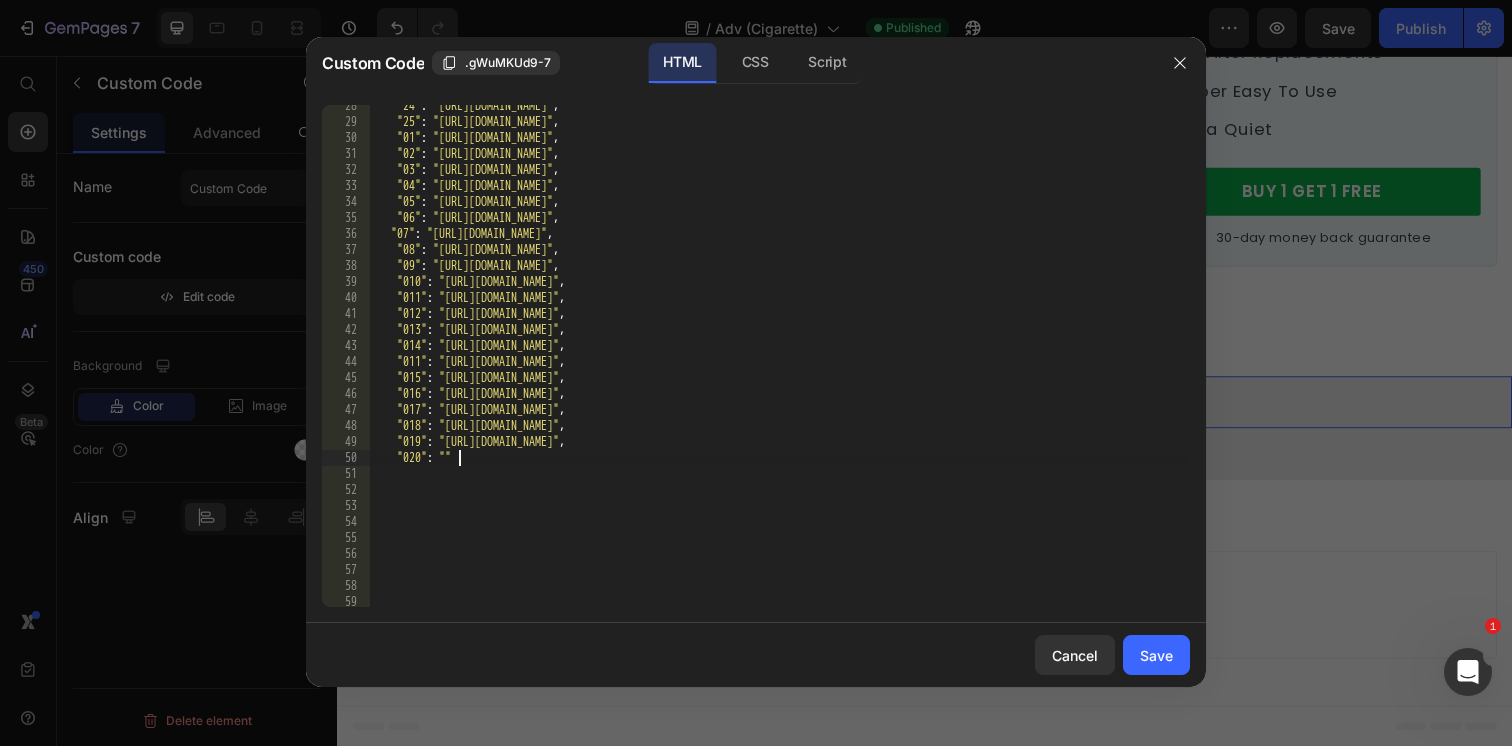 paste on "https://cdn.shopify.com/s/files/1/0596/9153/2358/files/14227785248539701959.jpg?v=1752197377" 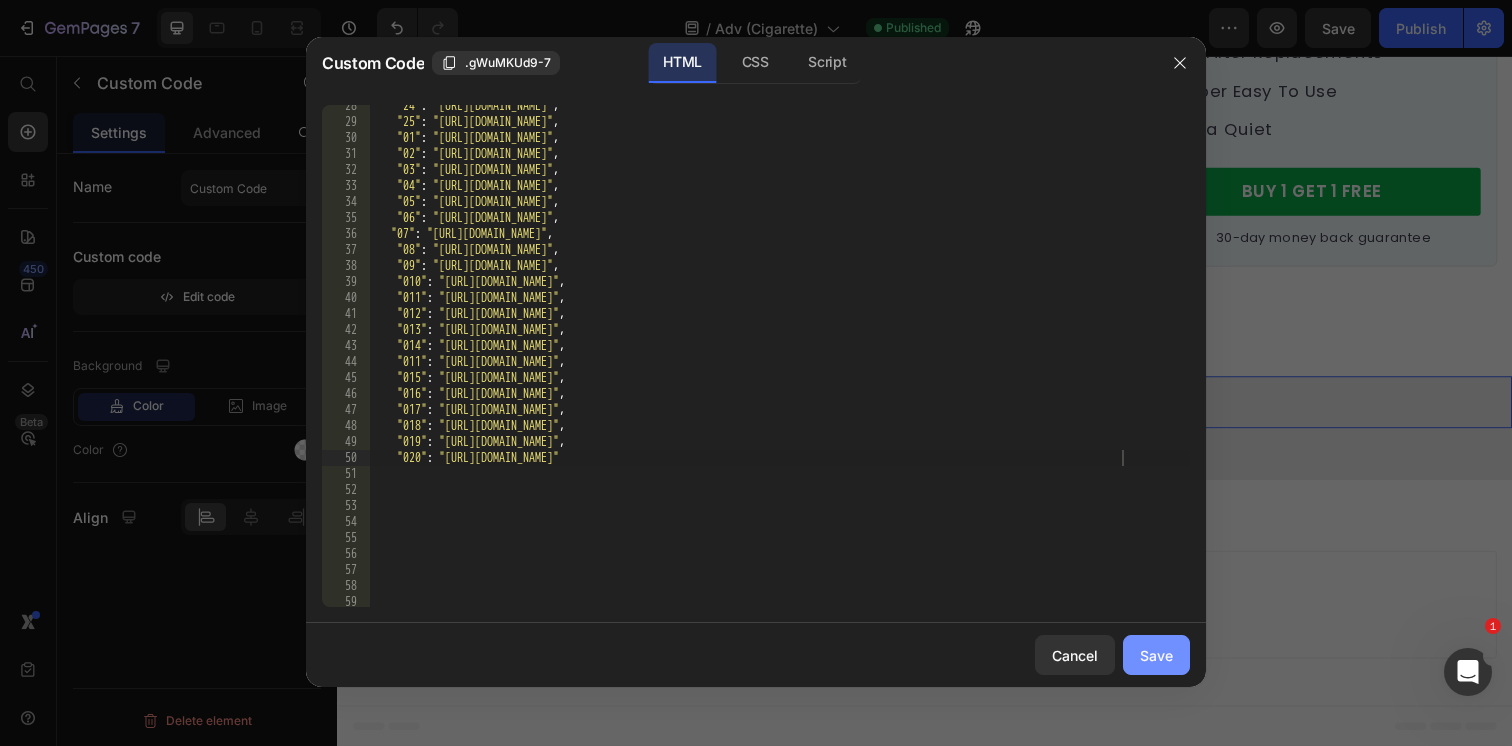 click on "Save" at bounding box center [1156, 655] 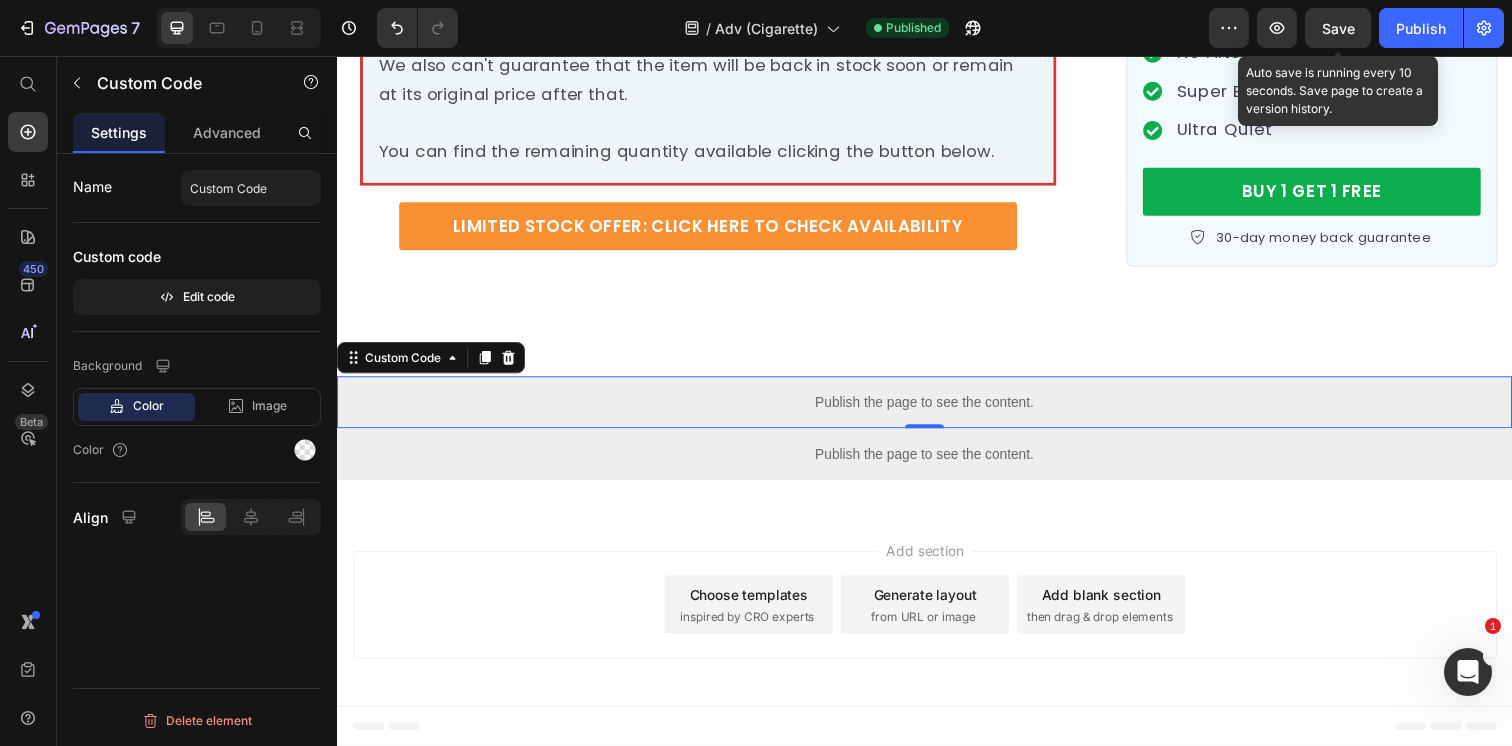 click on "Save" at bounding box center [1338, 28] 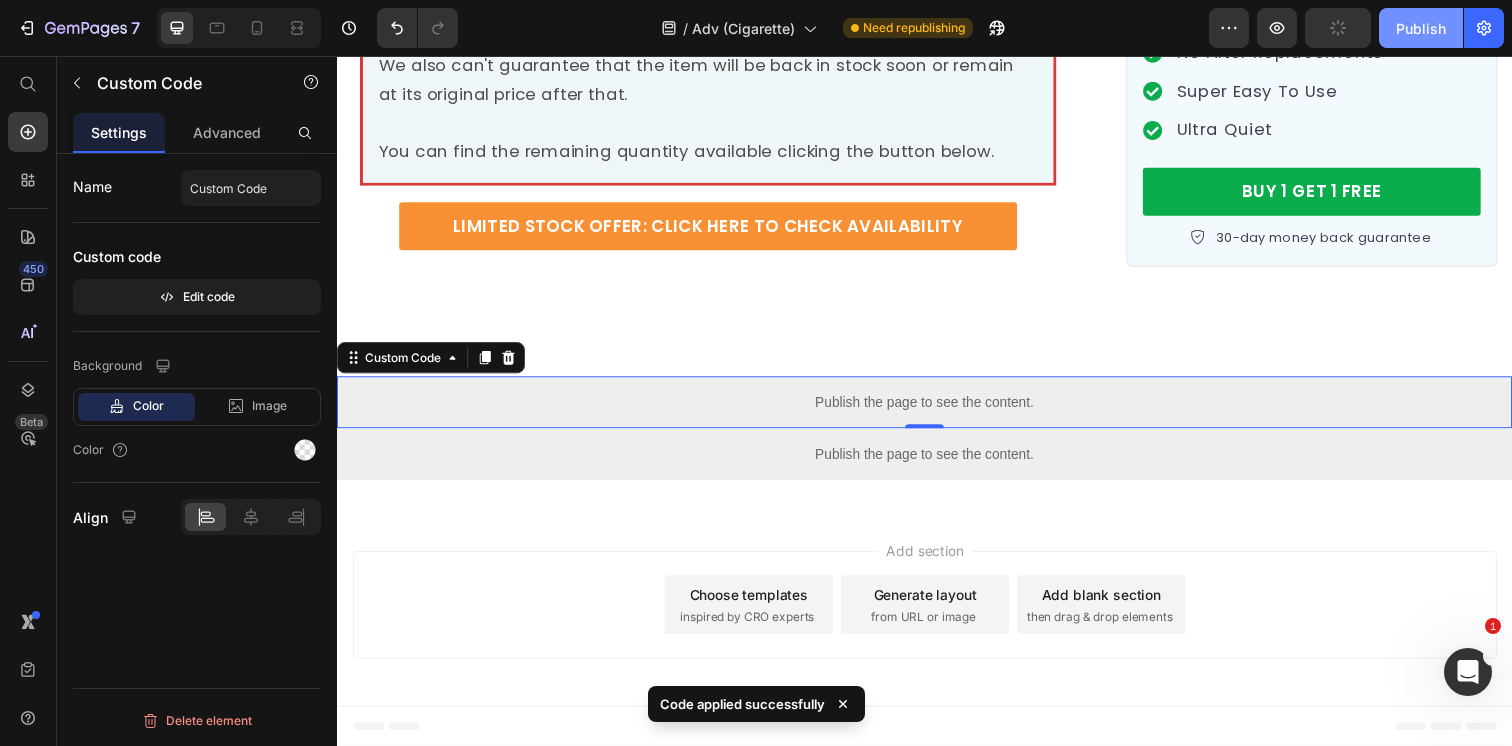 click on "Publish" at bounding box center [1421, 28] 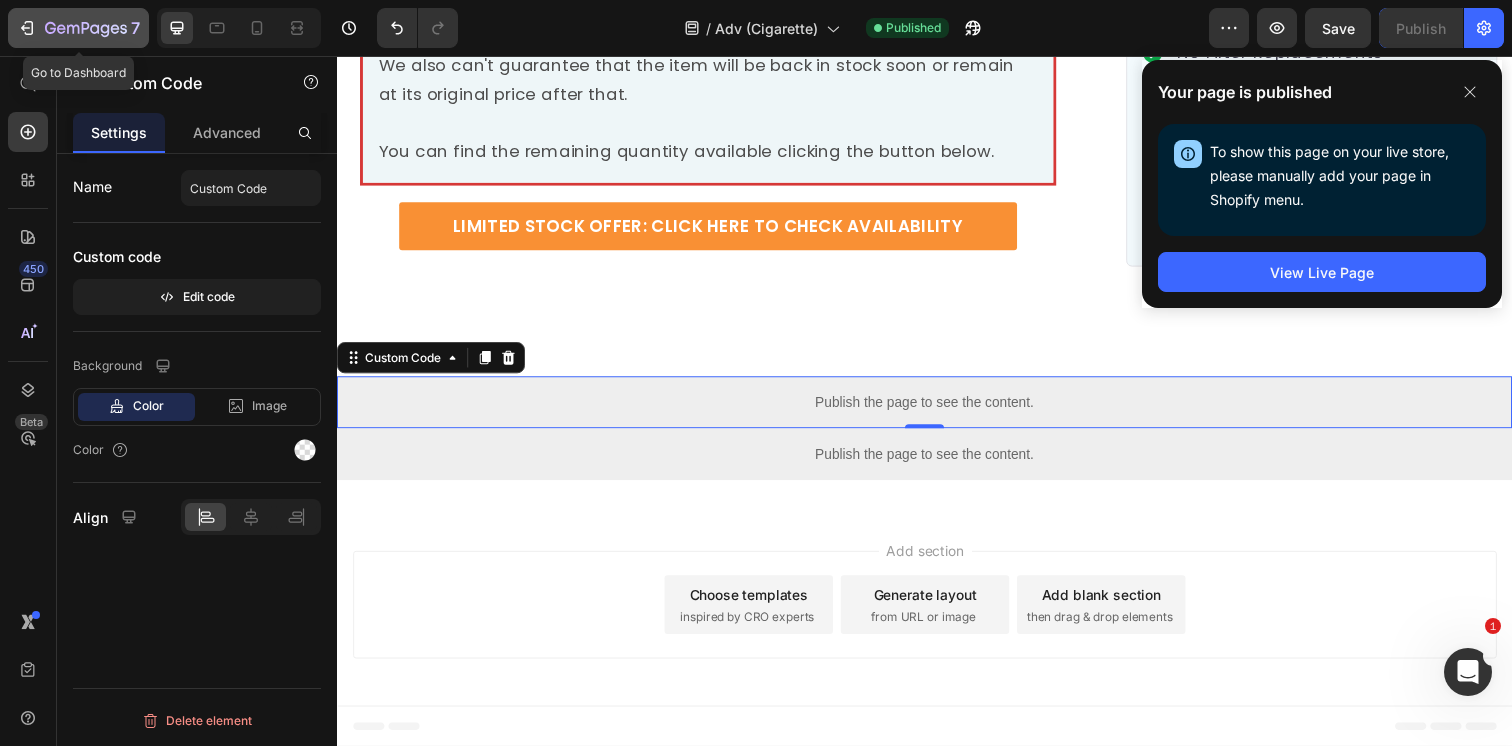 click 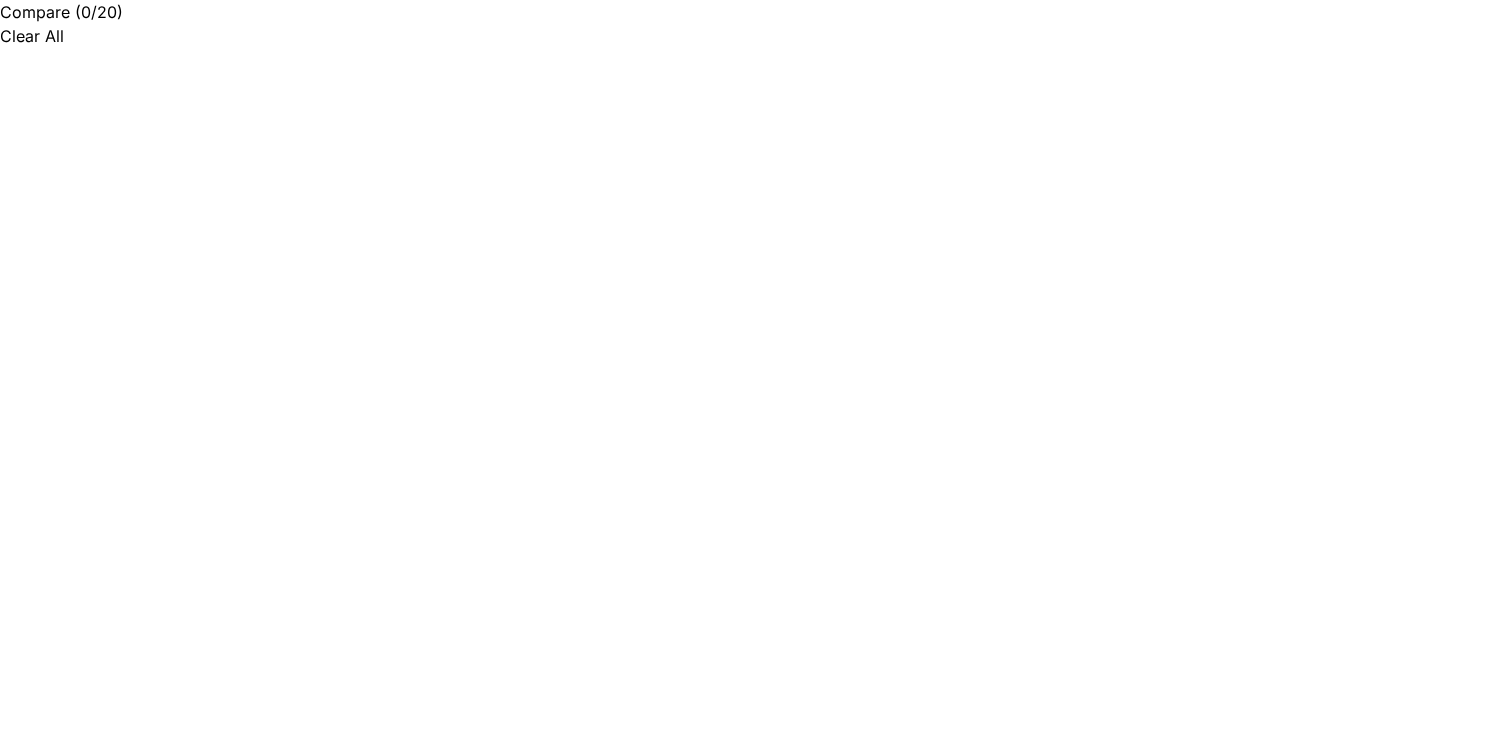 scroll, scrollTop: 0, scrollLeft: 0, axis: both 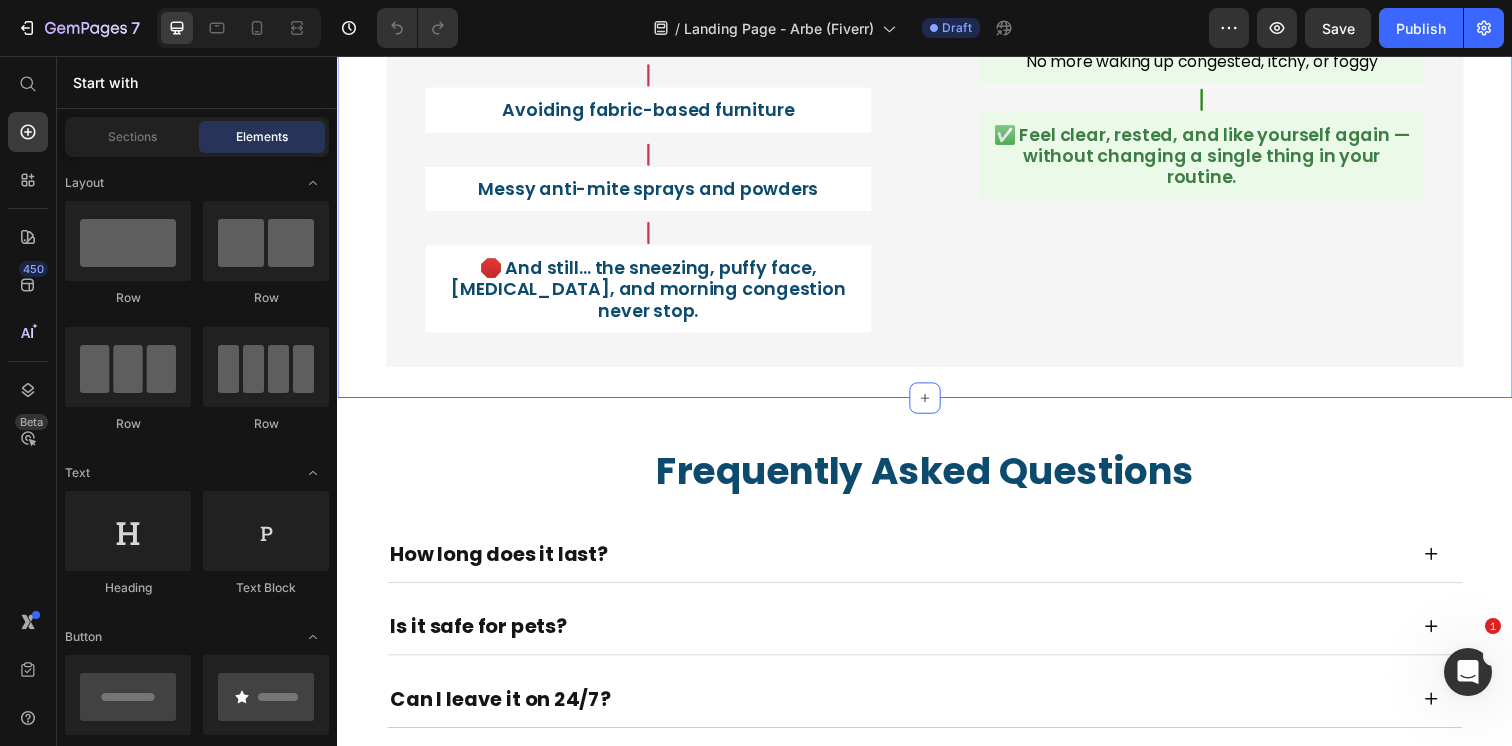 click on "THE OLD WAY Heading Endless cleaning routines that never seem to work Text Block Row
Icon Vacuuming and dusting make symptoms worse Text Block Row
Icon Expensive and bulky HEPA air purifiers Text Block Row
Icon Allergy pills that just mask the symptoms Text Block Row
Icon Avoiding fabric-based furniture Text Block Row
Icon Messy anti-mite sprays and powders Text Block Row
Icon 🛑 And still… the sneezing, puffy face, [MEDICAL_DATA], and morning congestion never stop. Text Block Row Row THE NEW WAY Heading 24/7 plug-in air ionizer that works while you sleep Text Block No filters, no refills, no noise Text Block Row
Icon Targets the actual root cause: floating allergenic particles from [MEDICAL_DATA] Text Block Instead of just trapping them, it drops them out of the air entirely Text Block Row
Icon Protects your breathing space all night — silently Text Block Text Block Row" at bounding box center [937, 1] 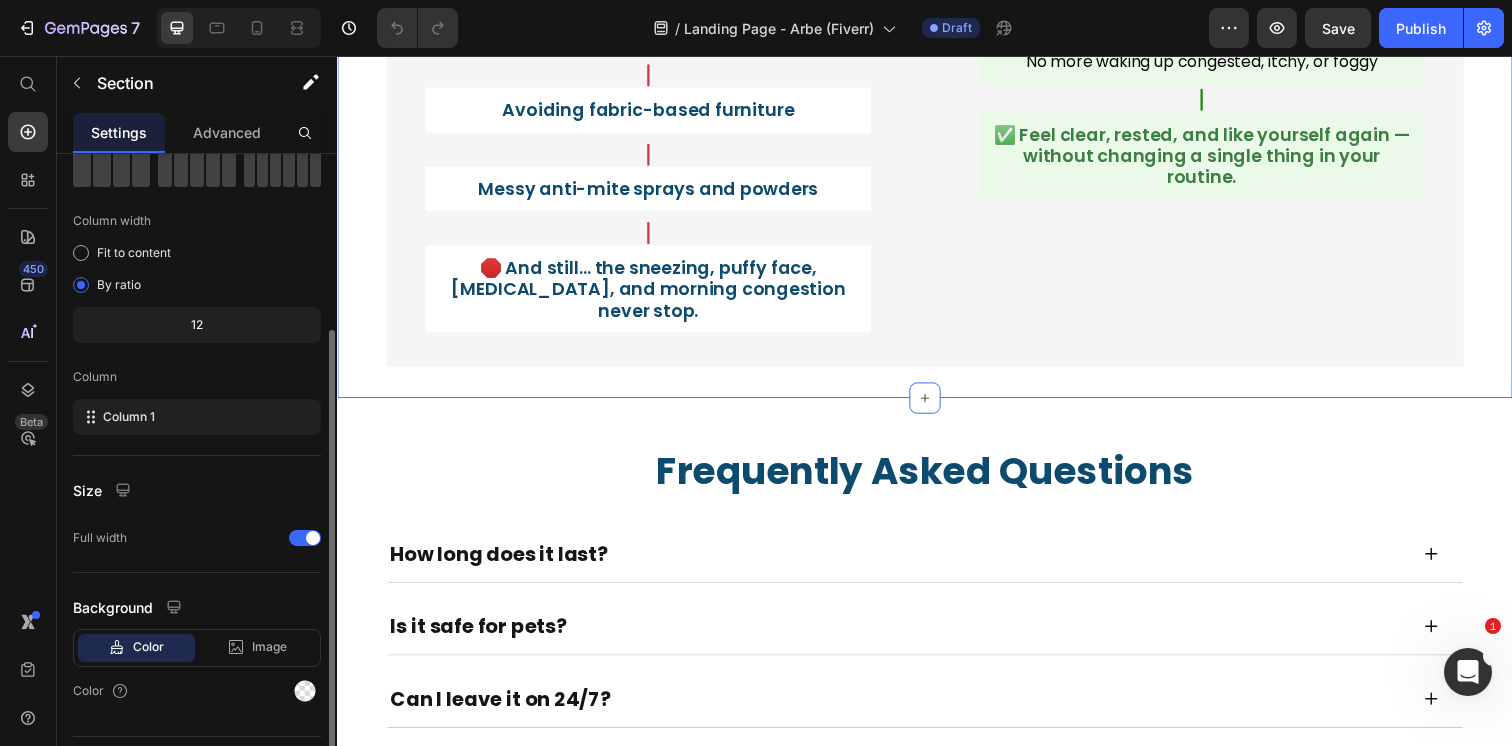 scroll, scrollTop: 159, scrollLeft: 0, axis: vertical 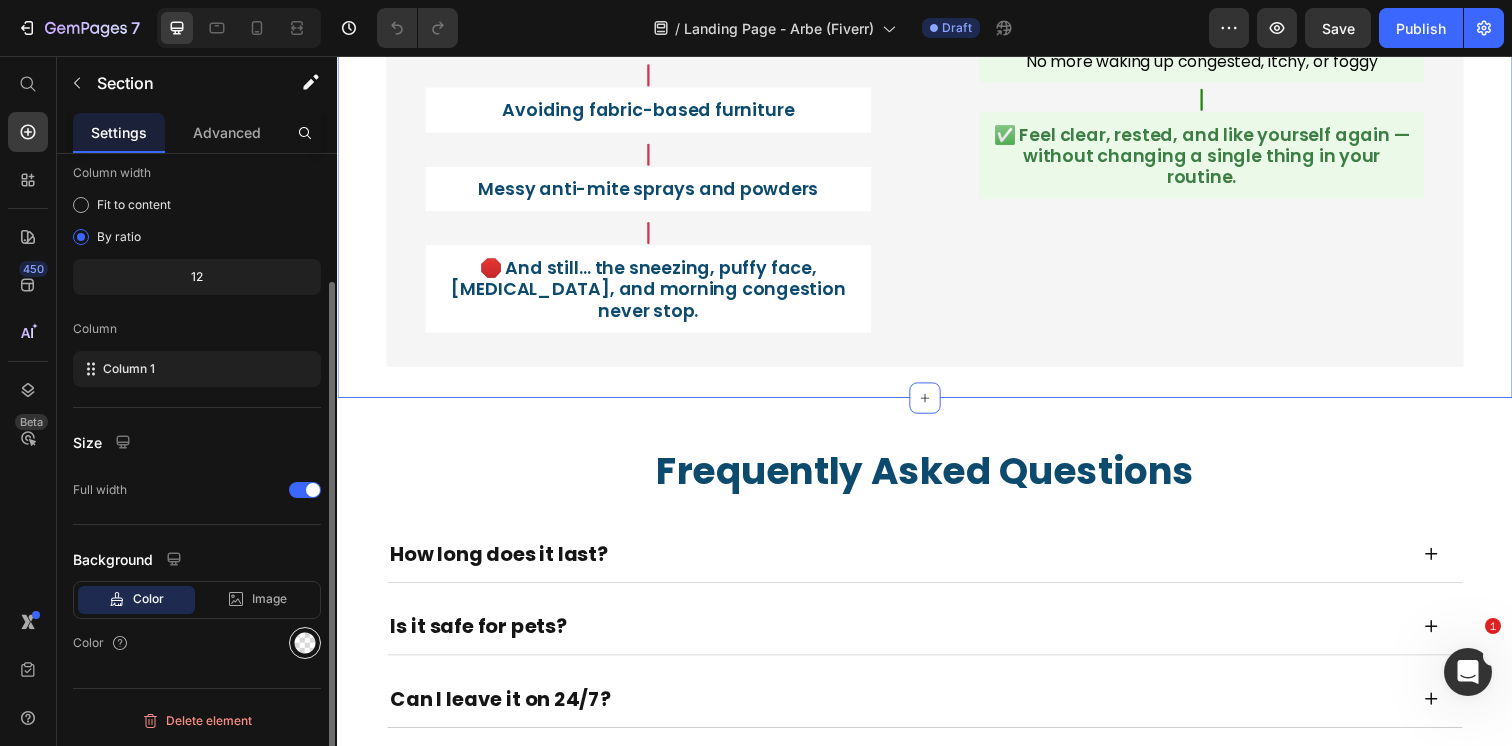 click at bounding box center (305, 643) 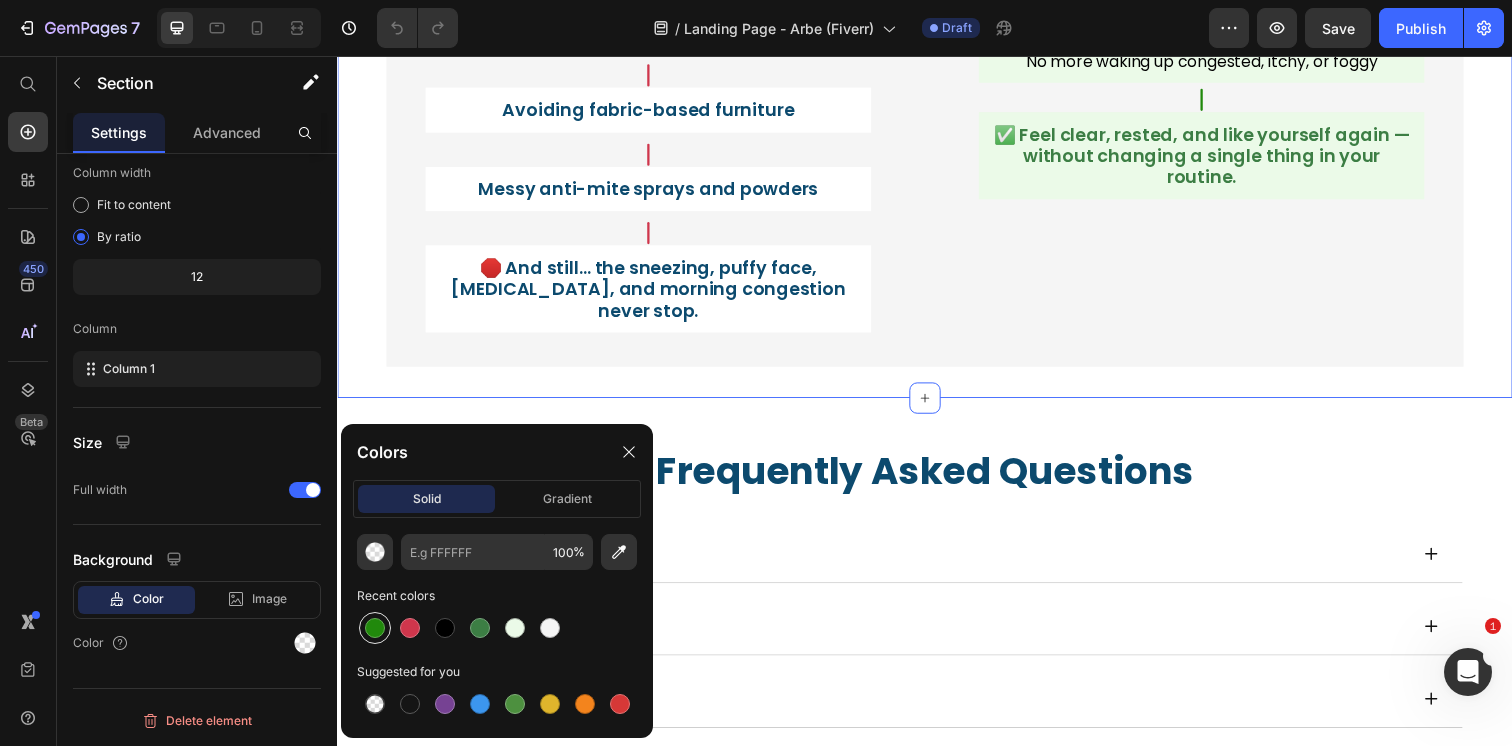 click at bounding box center (375, 628) 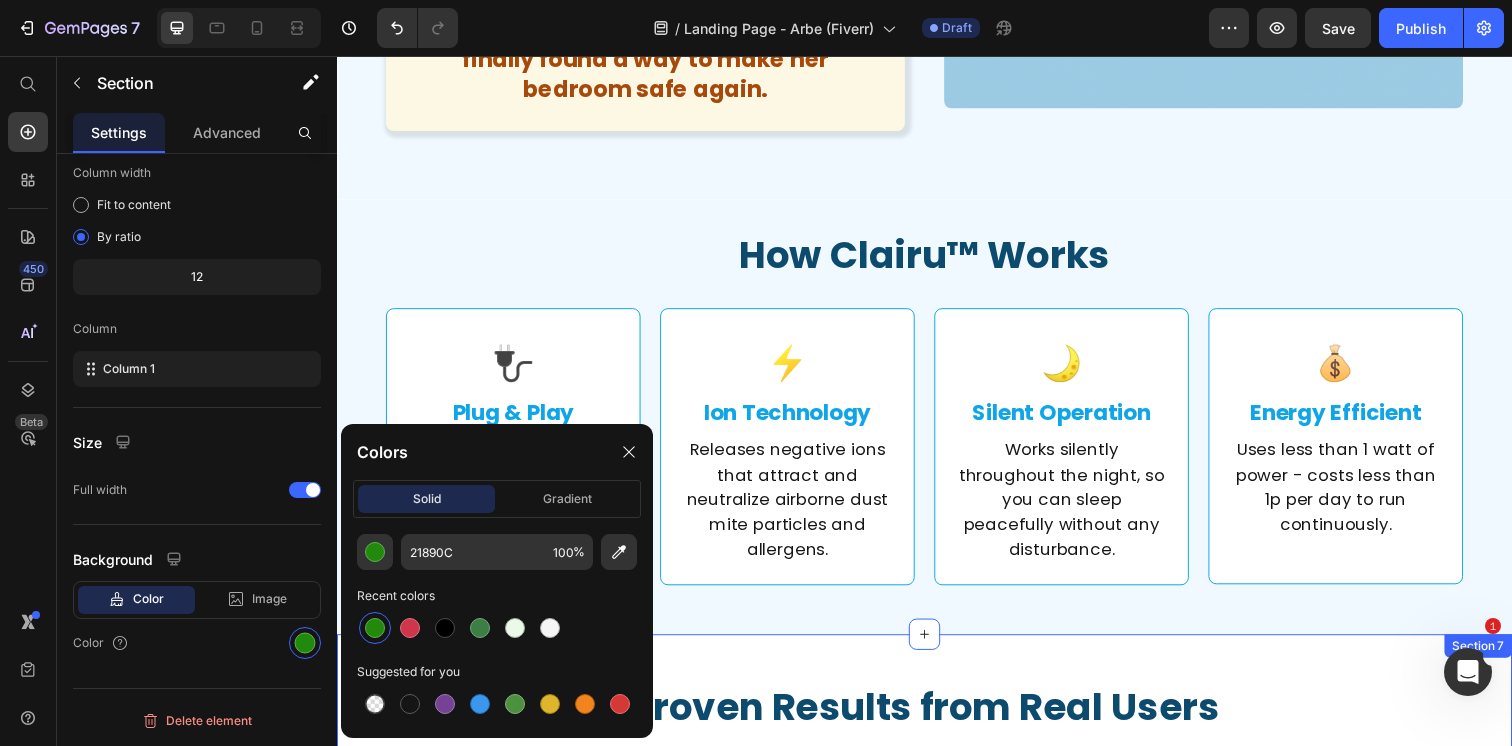scroll, scrollTop: 10237, scrollLeft: 0, axis: vertical 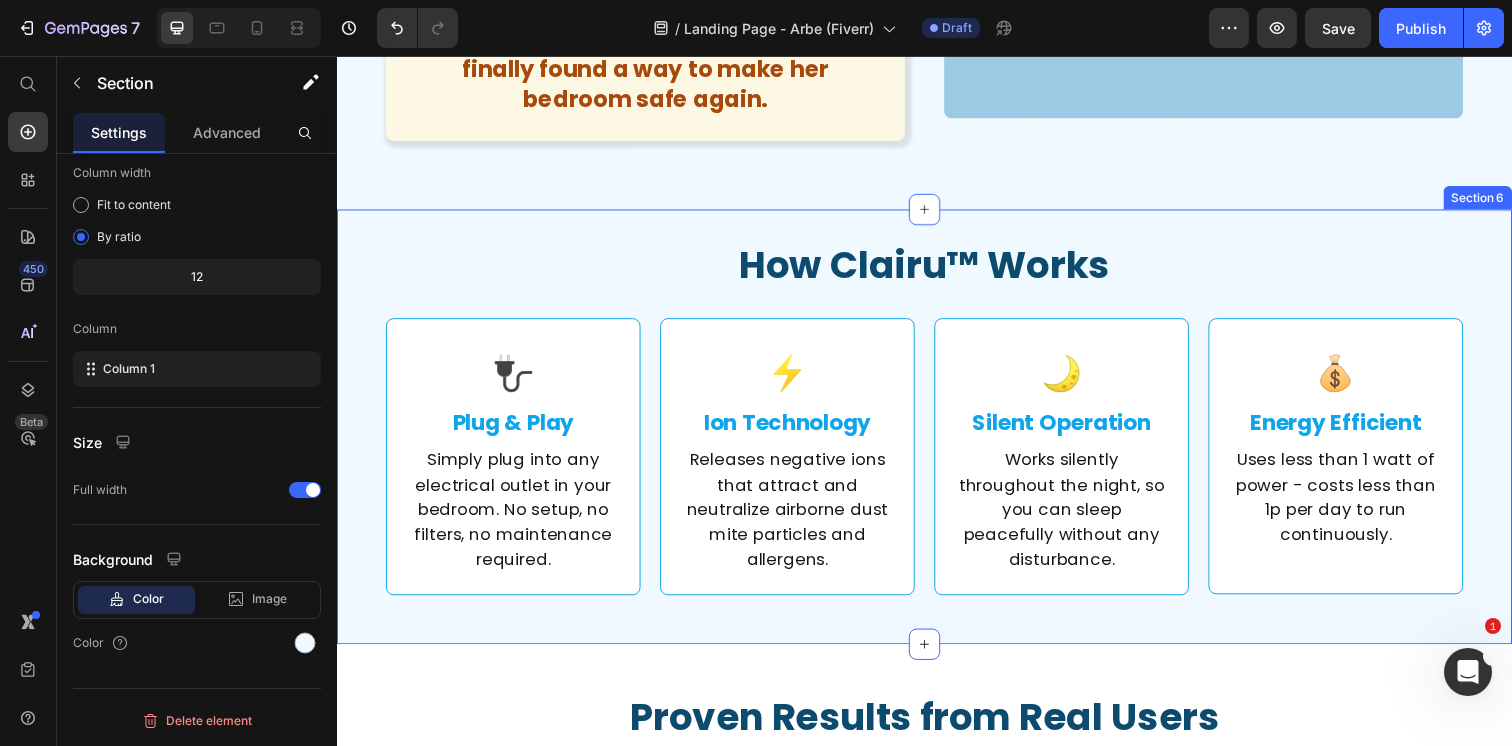 click on "How Clairu™ Works Heading 🔌 Heading Plug & Play Heading Simply plug into any electrical outlet in your bedroom. No setup, no filters, no maintenance required. Text Block Row Row ⚡ Heading Ion Technology Heading Releases negative ions that attract and neutralize airborne dust mite particles and allergens. Text Block Row Row 🌙 Heading Silent Operation Heading Works silently throughout the night, so you can sleep peacefully without any disturbance. Text Block Row Row 💰 Heading Energy Efficient Heading Uses less than 1 watt of power - costs less than 1p per day to run continuously. Text Block Row Row Row Row" at bounding box center (937, 425) 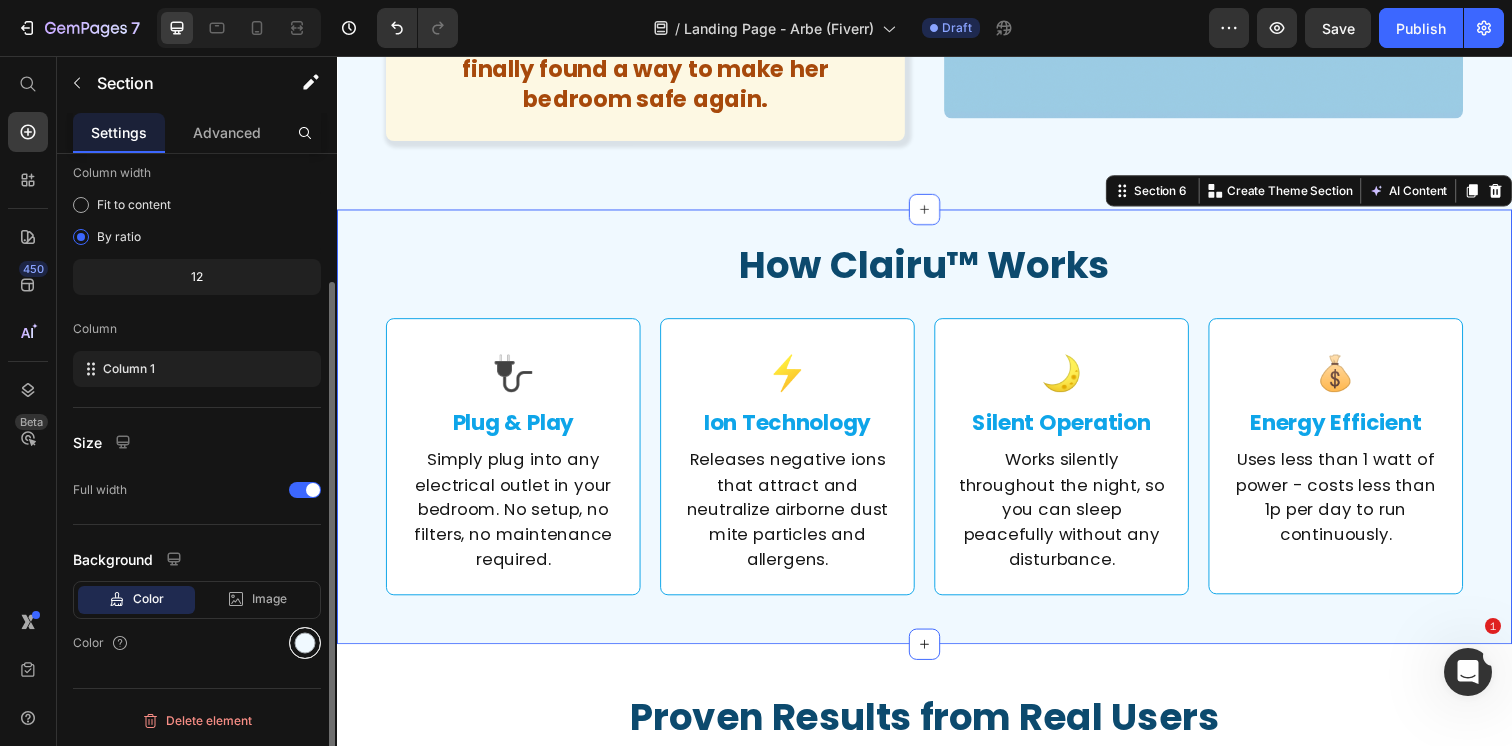 click at bounding box center [305, 643] 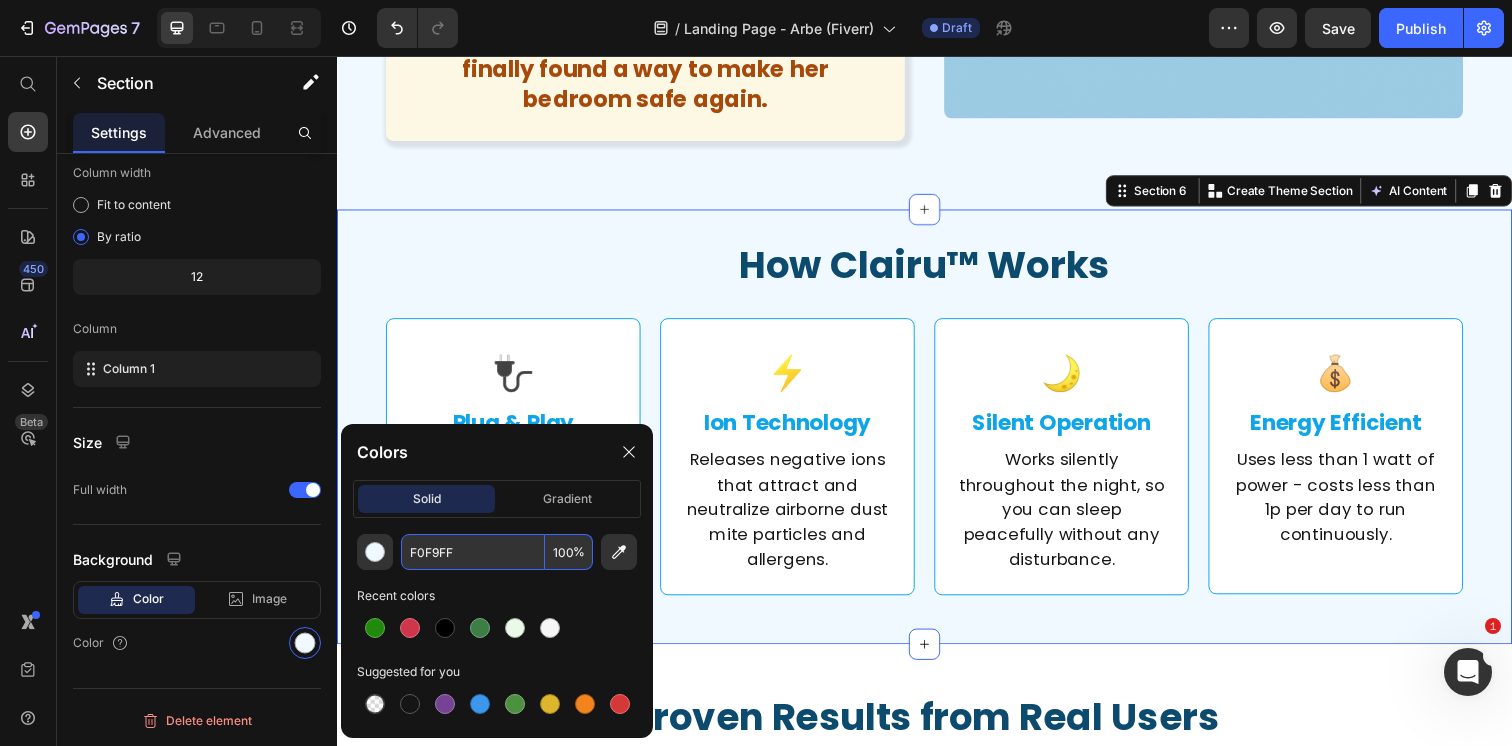 click on "F0F9FF" at bounding box center (473, 552) 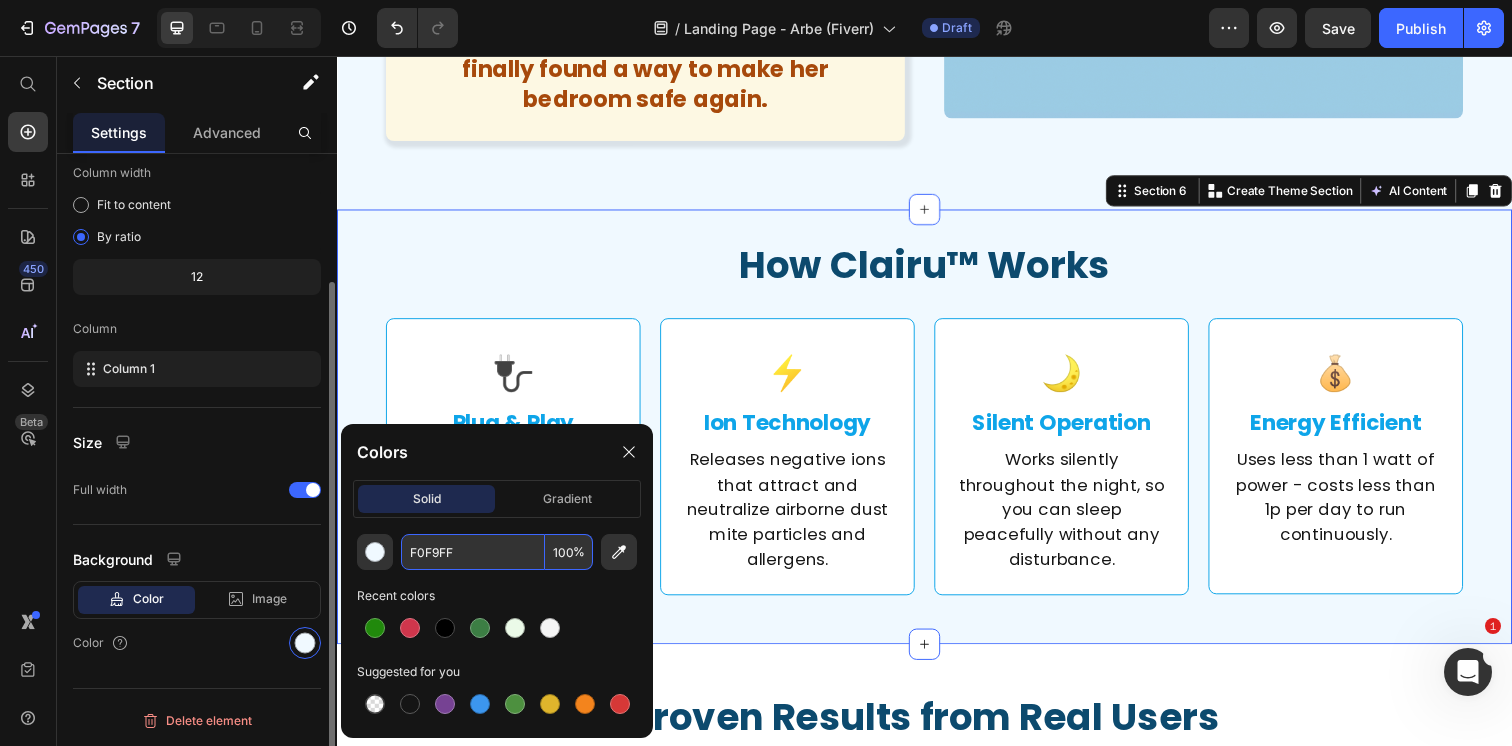 click on "Color" at bounding box center [197, 643] 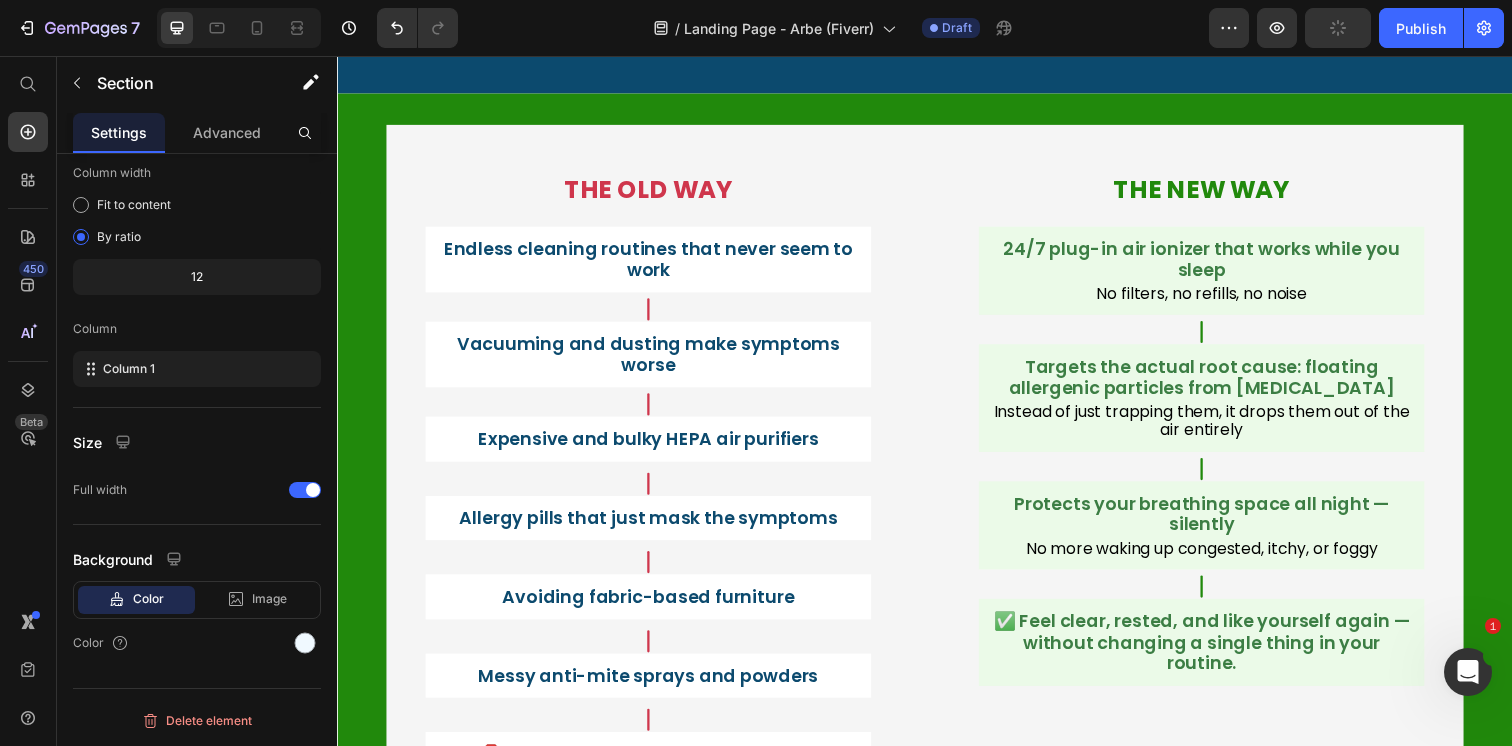 scroll, scrollTop: 11860, scrollLeft: 0, axis: vertical 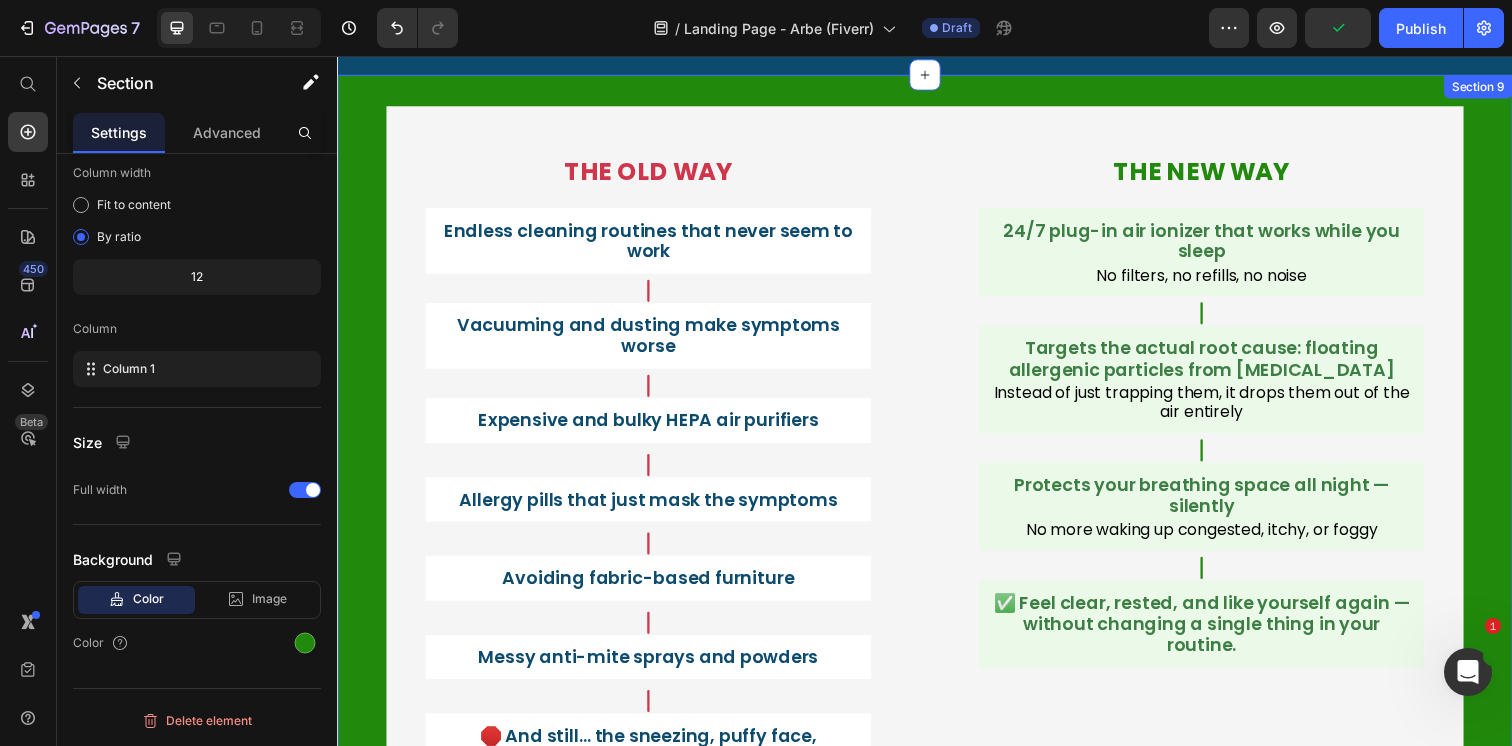 click on "THE OLD WAY Heading Endless cleaning routines that never seem to work Text Block Row
Icon Vacuuming and dusting make symptoms worse Text Block Row
Icon Expensive and bulky HEPA air purifiers Text Block Row
Icon Allergy pills that just mask the symptoms Text Block Row
Icon Avoiding fabric-based furniture Text Block Row
Icon Messy anti-mite sprays and powders Text Block Row
Icon 🛑 And still… the sneezing, puffy face, [MEDICAL_DATA], and morning congestion never stop. Text Block Row Row THE NEW WAY Heading 24/7 plug-in air ionizer that works while you sleep Text Block No filters, no refills, no noise Text Block Row
Icon Targets the actual root cause: floating allergenic particles from [MEDICAL_DATA] Text Block Instead of just trapping them, it drops them out of the air entirely Text Block Row
Icon Protects your breathing space all night — silently Text Block Text Block Row" at bounding box center (937, 479) 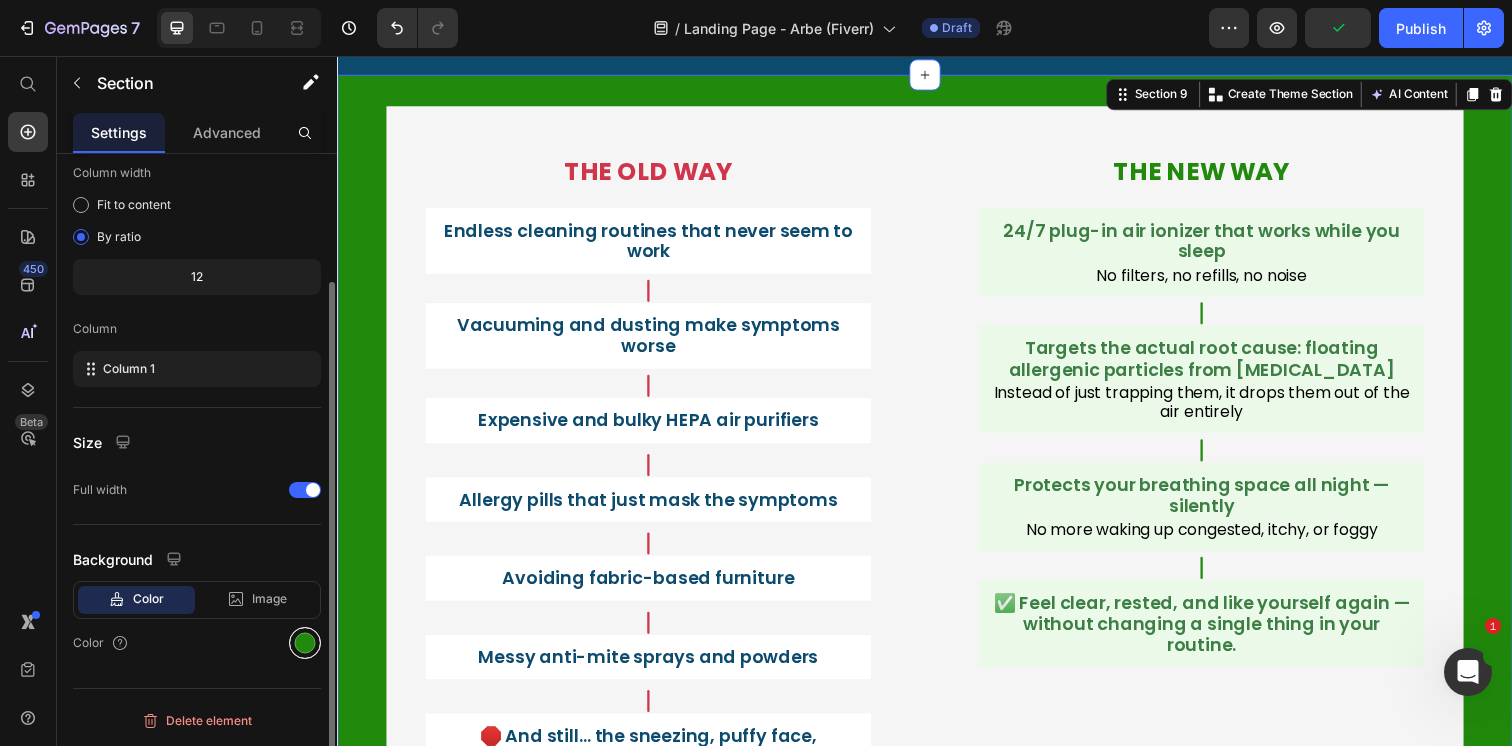 click at bounding box center [305, 643] 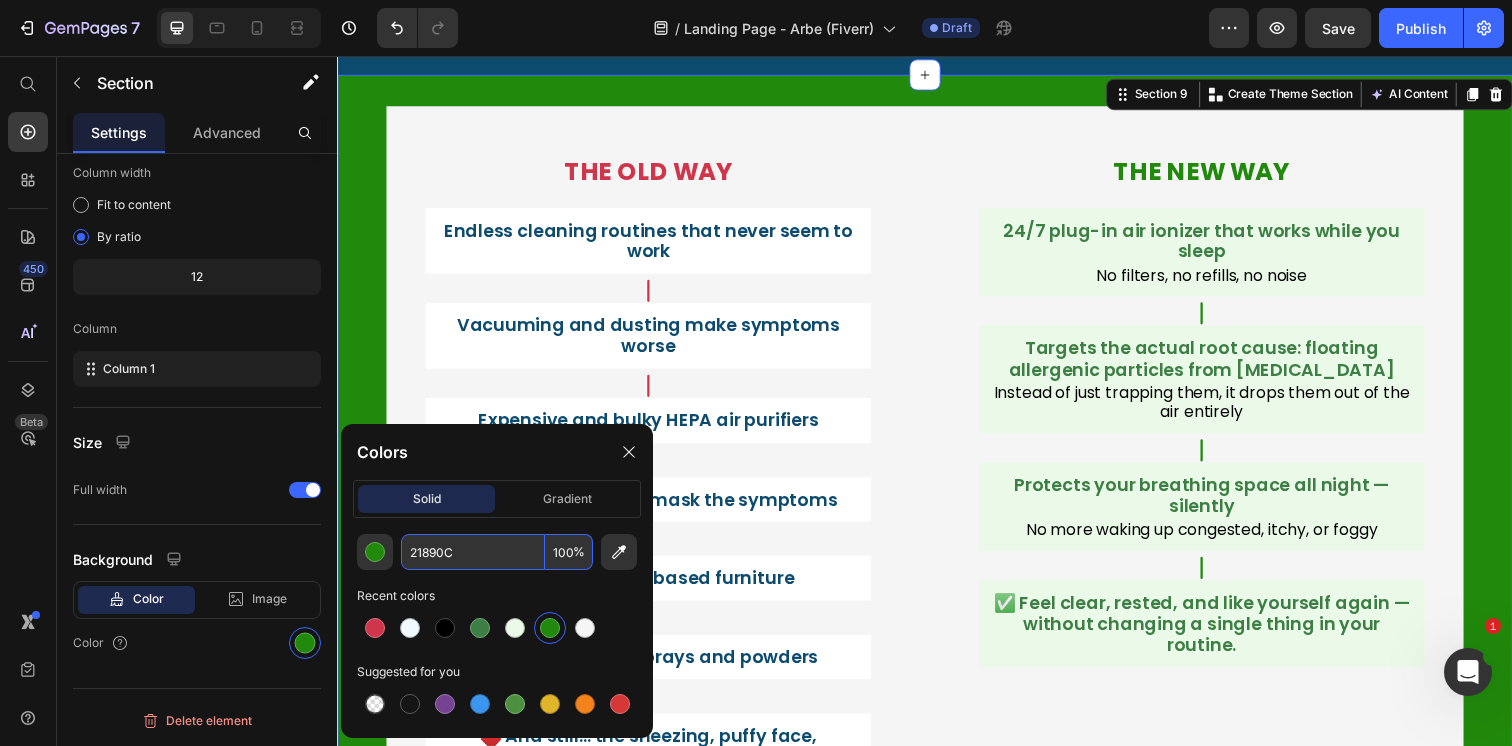 click on "21890C" at bounding box center [473, 552] 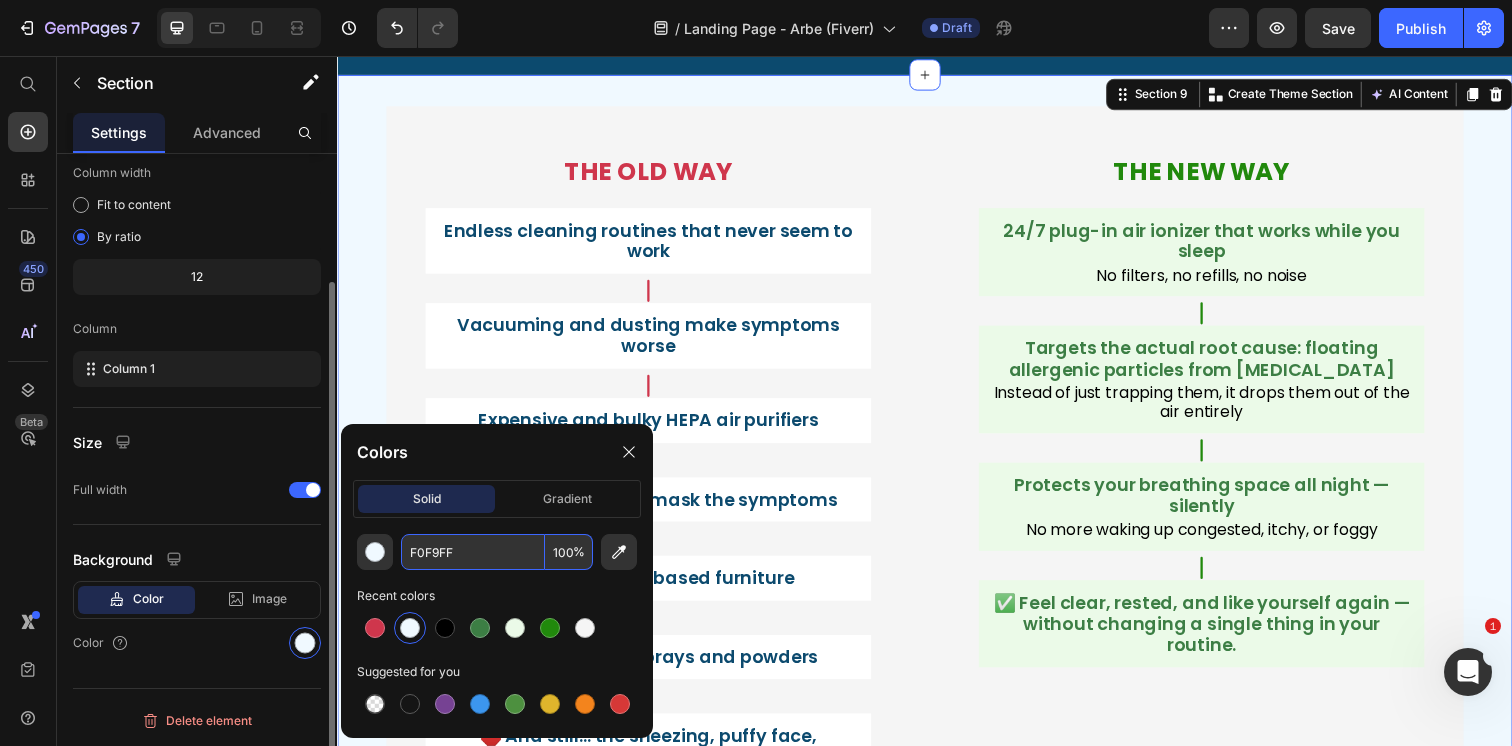 type on "F0F9FF" 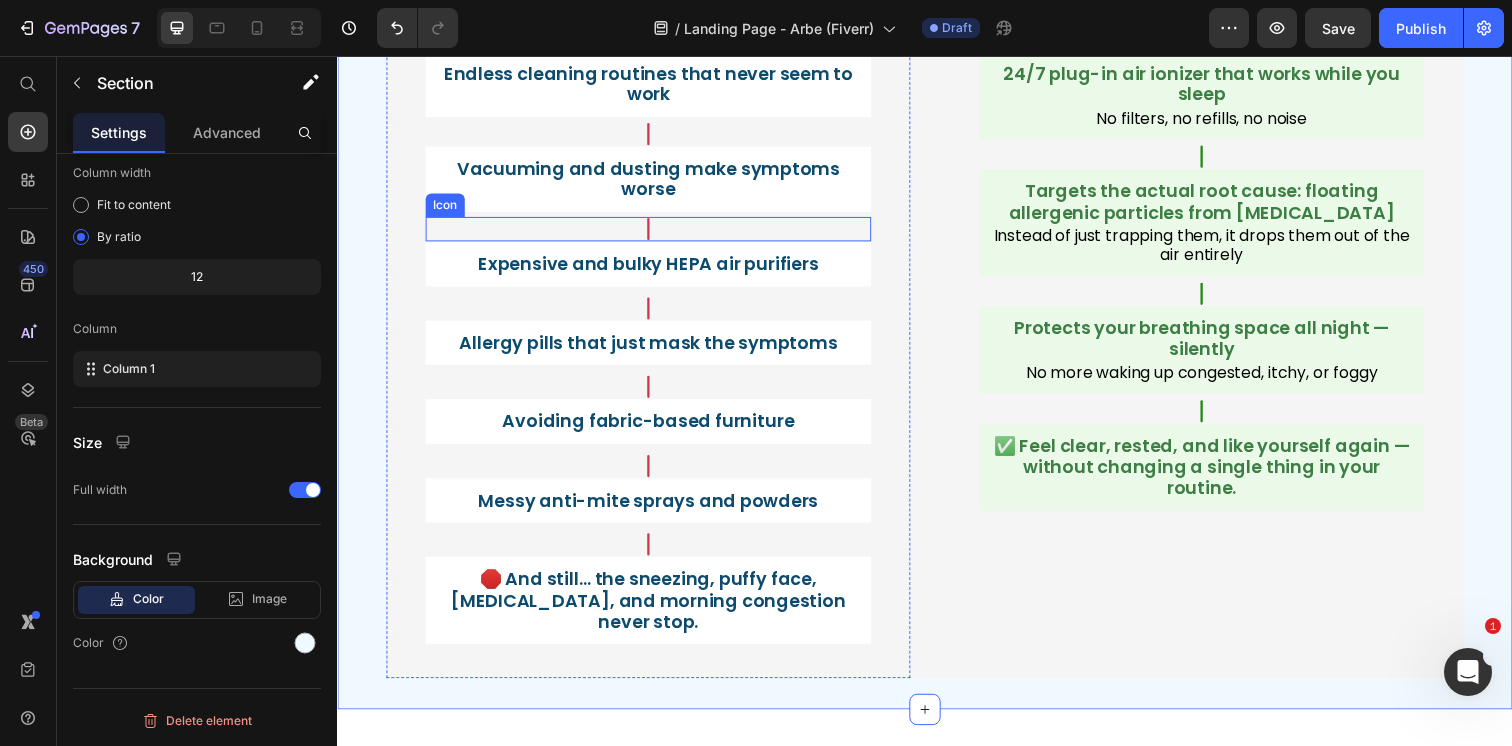 scroll, scrollTop: 11999, scrollLeft: 0, axis: vertical 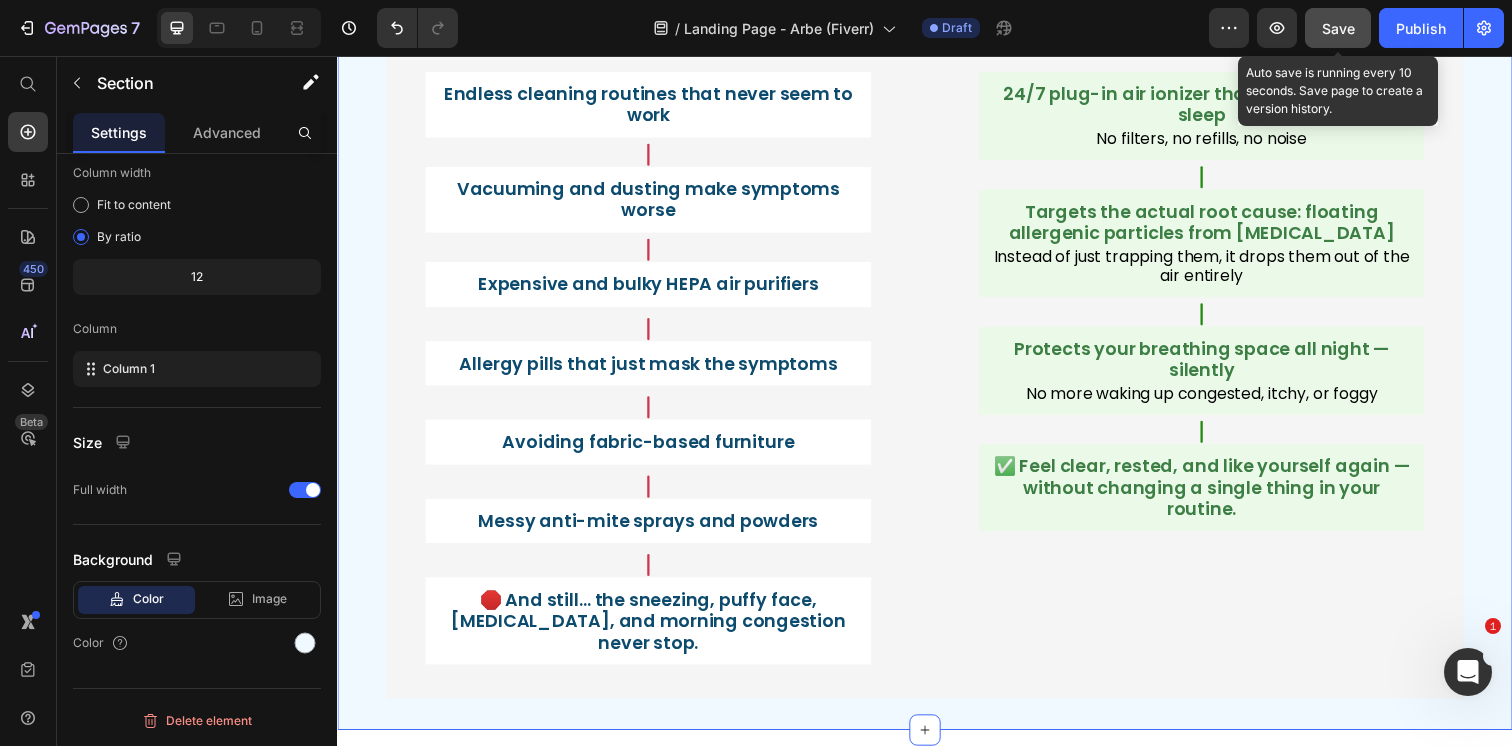 click on "Save" at bounding box center (1338, 28) 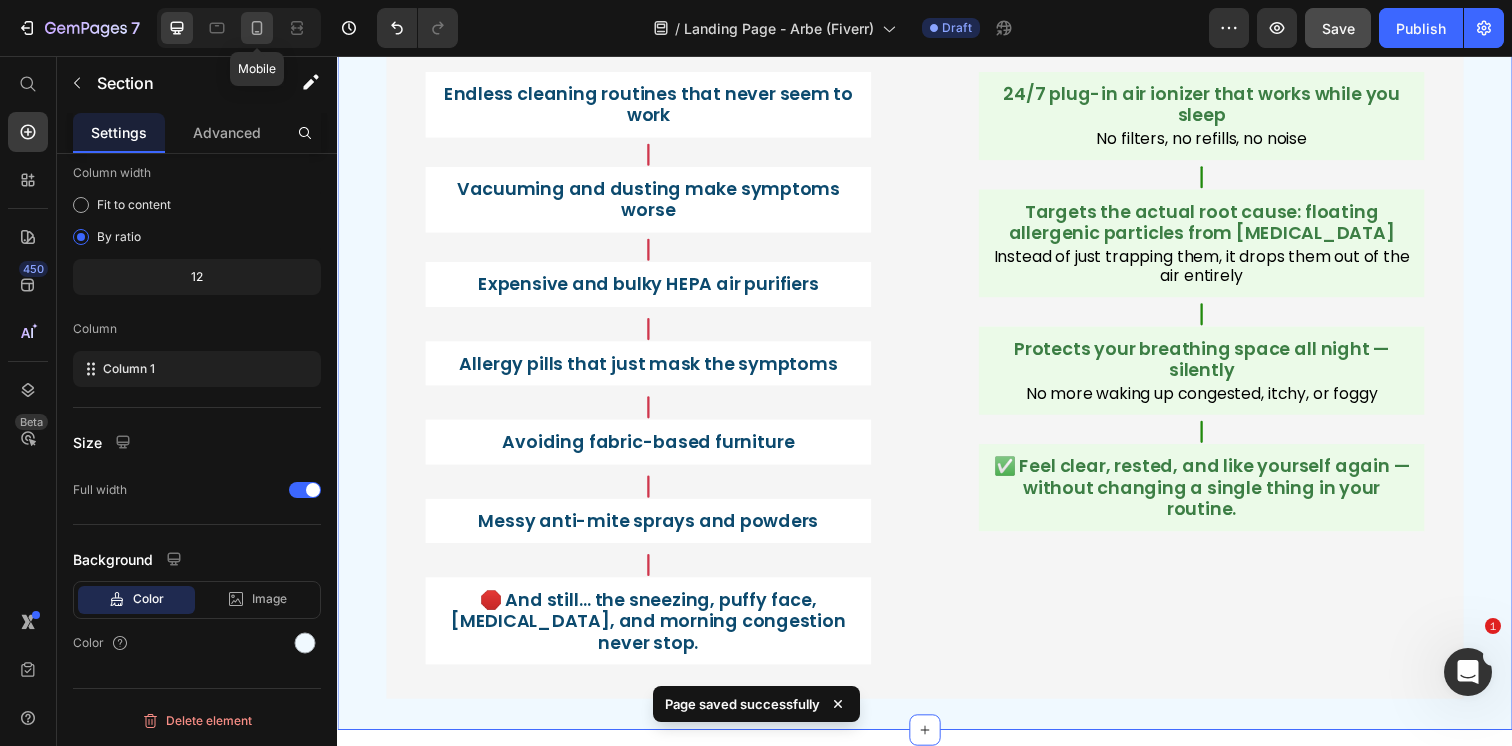 click 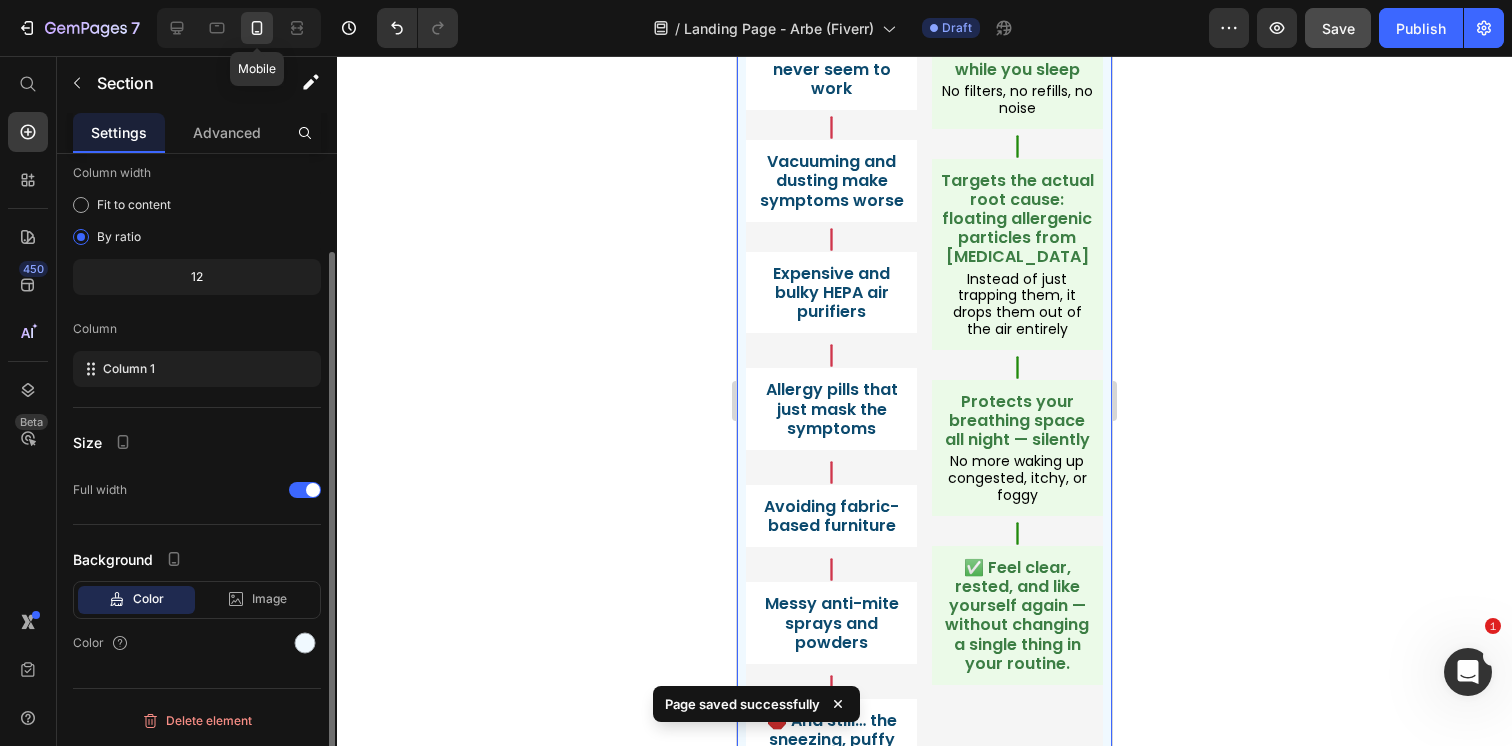 scroll, scrollTop: 115, scrollLeft: 0, axis: vertical 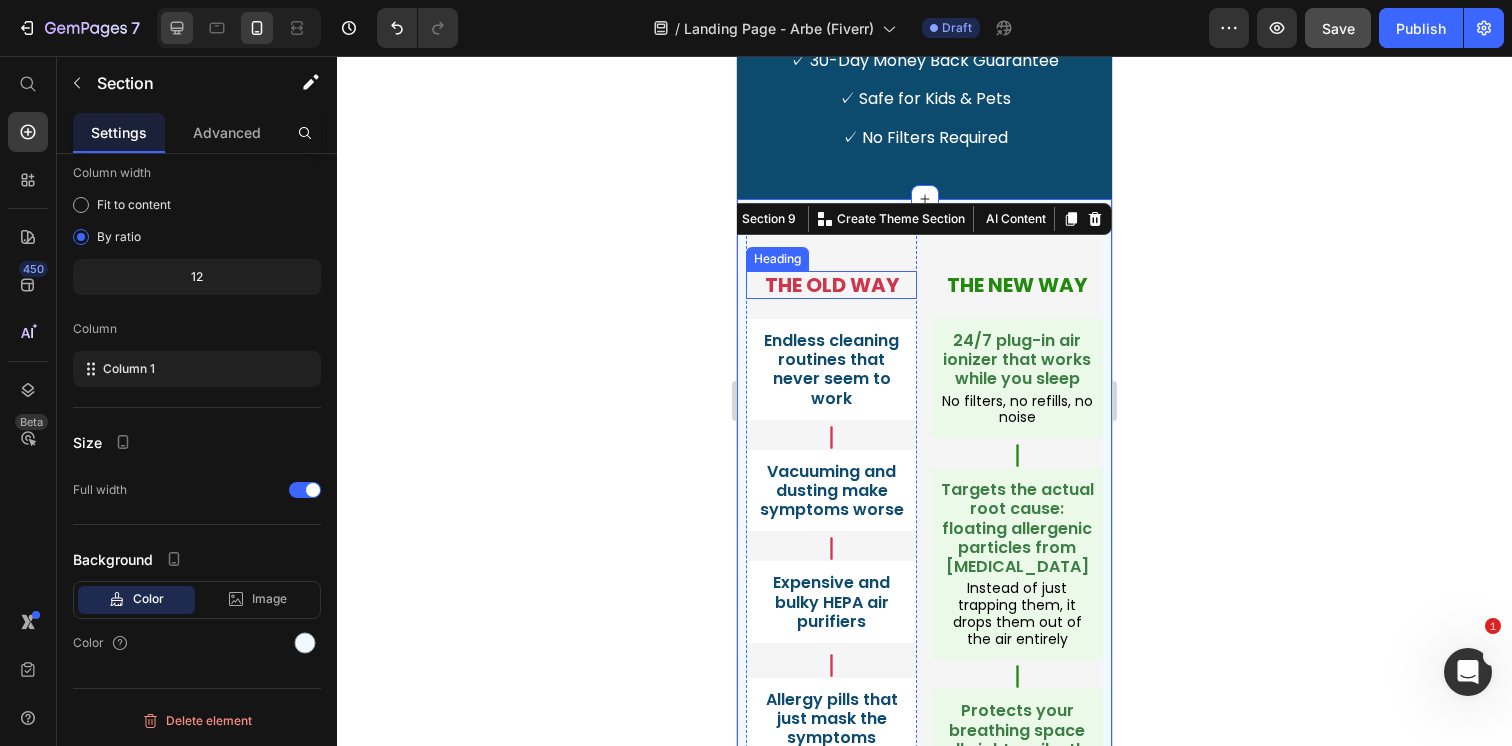 click 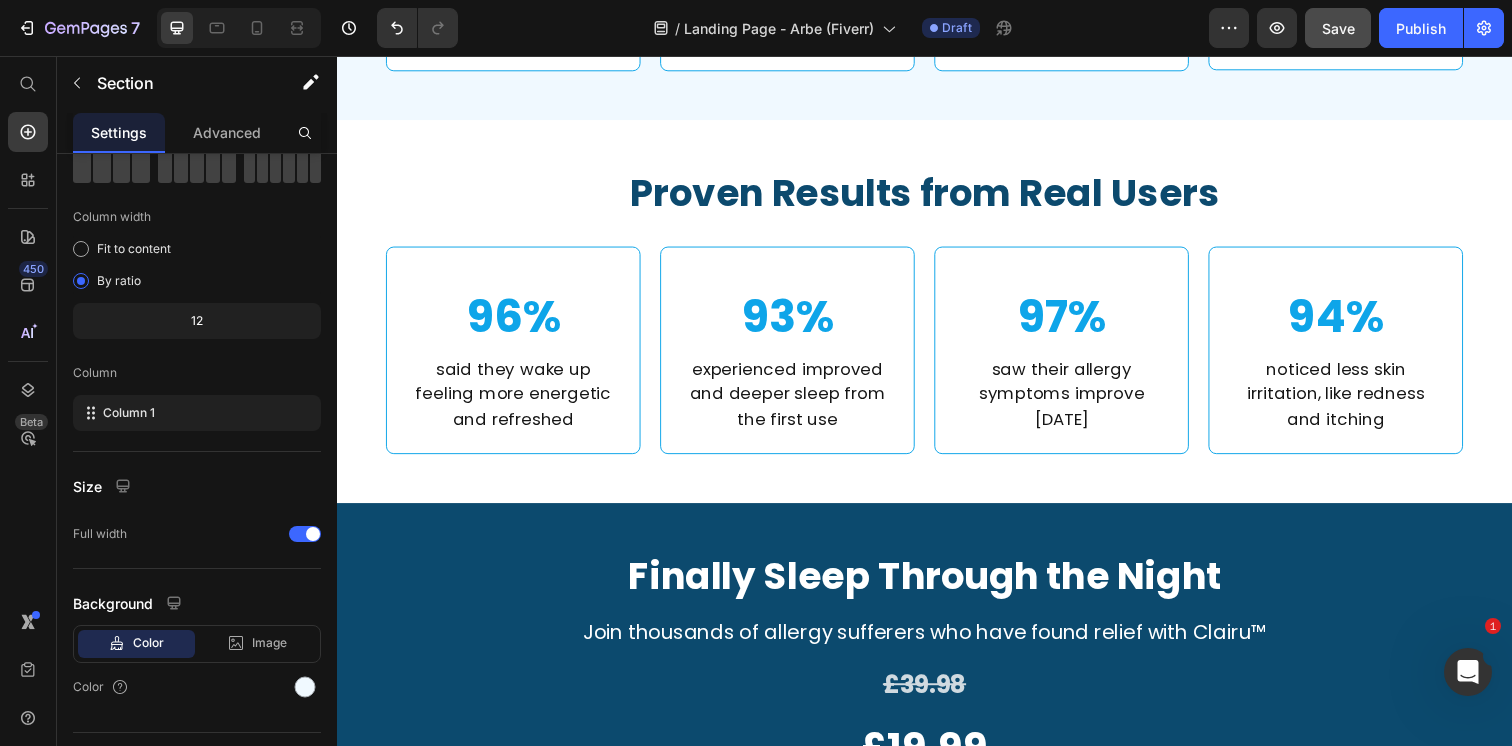 scroll, scrollTop: 10802, scrollLeft: 0, axis: vertical 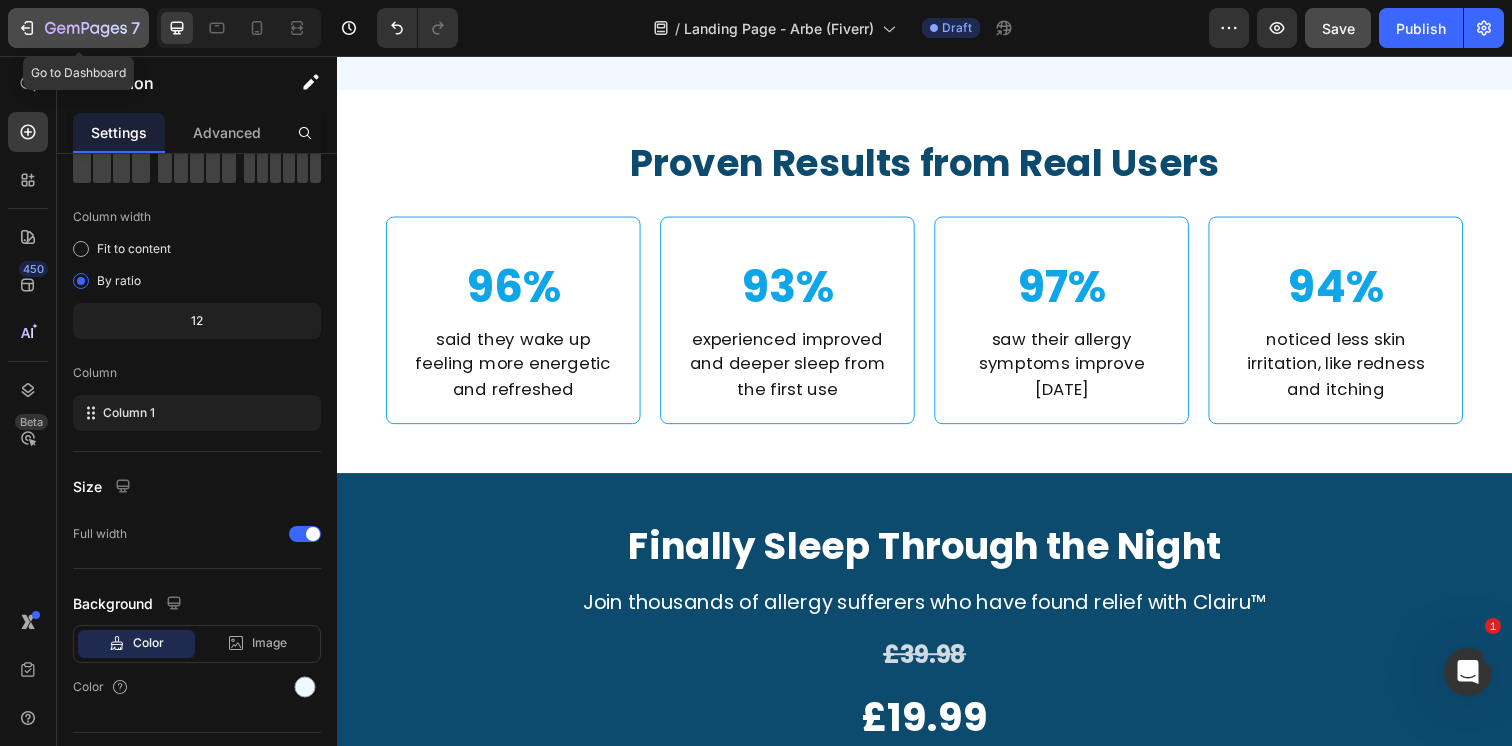 click 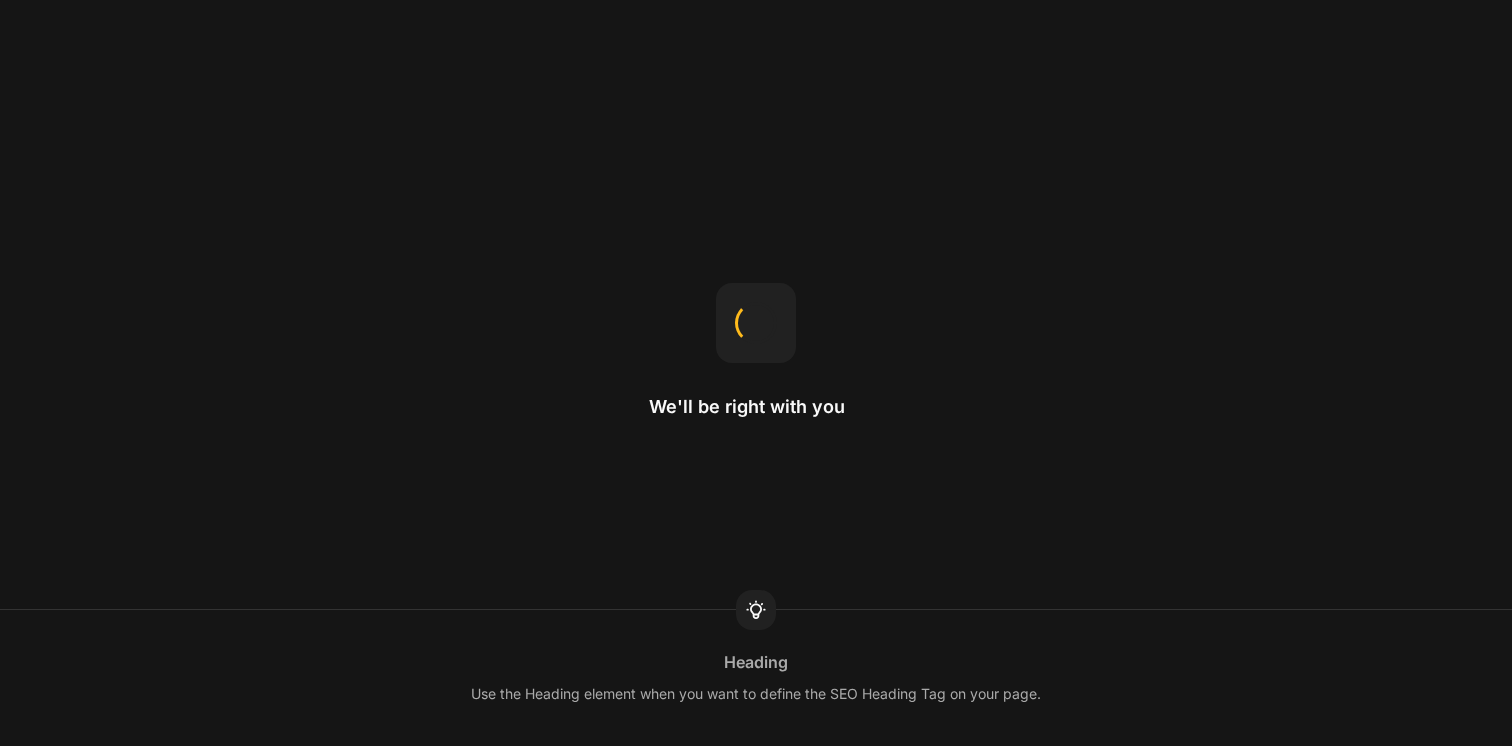 scroll, scrollTop: 0, scrollLeft: 0, axis: both 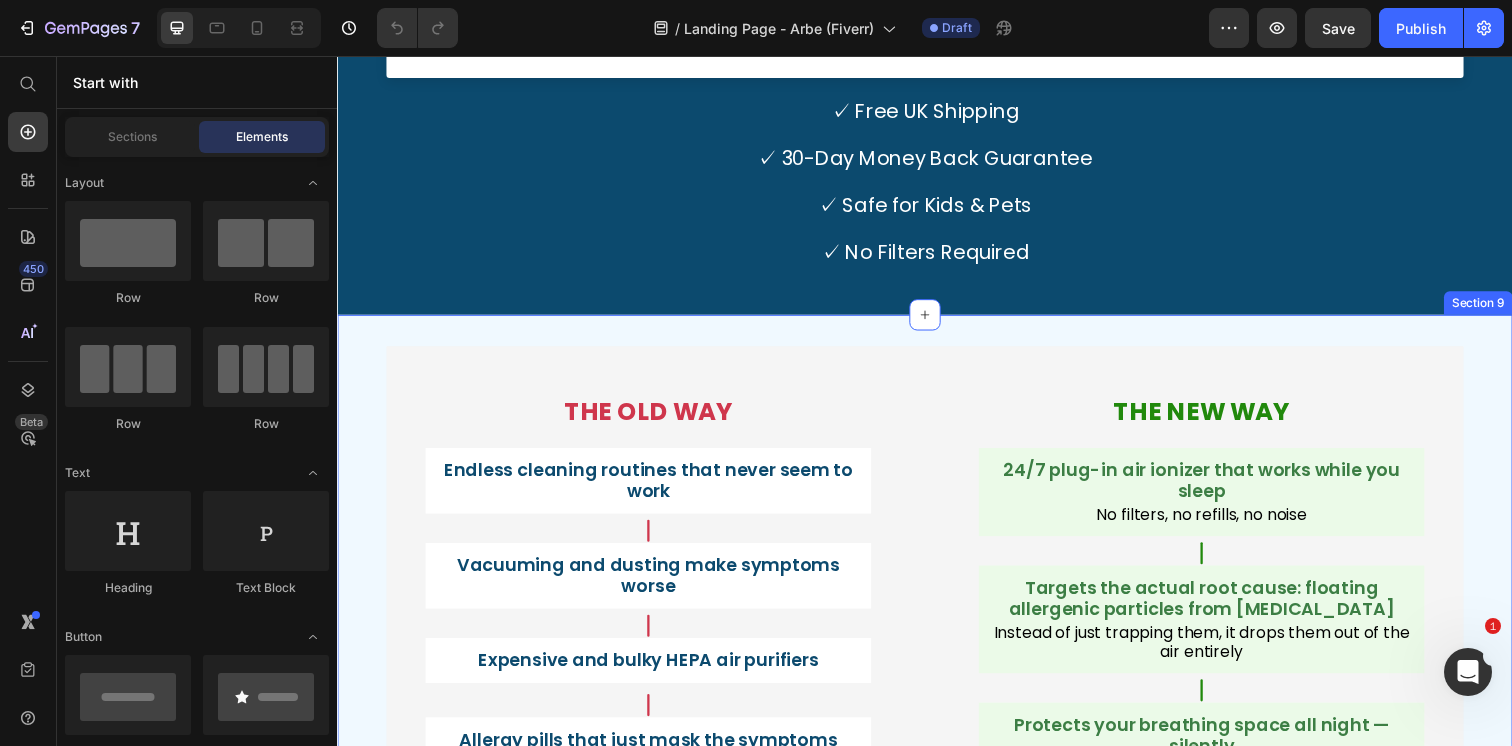 click on "THE OLD WAY Heading Endless cleaning routines that never seem to work Text Block Row
Icon Vacuuming and dusting make symptoms worse Text Block Row
Icon Expensive and bulky HEPA air purifiers Text Block Row
Icon Allergy pills that just mask the symptoms Text Block Row
Icon Avoiding fabric-based furniture Text Block Row
Icon Messy anti-mite sprays and powders Text Block Row
Icon 🛑 And still… the sneezing, puffy face, brain fog, and morning congestion never stop. Text Block Row Row THE NEW WAY Heading 24/7 plug-in air ionizer that works while you sleep Text Block No filters, no refills, no noise Text Block Row
Icon Targets the actual root cause: floating allergenic particles from dust mites Text Block Instead of just trapping them, it drops them out of the air entirely Text Block Row
Icon Protects your breathing space all night — silently Text Block Text Block Row" at bounding box center (937, 724) 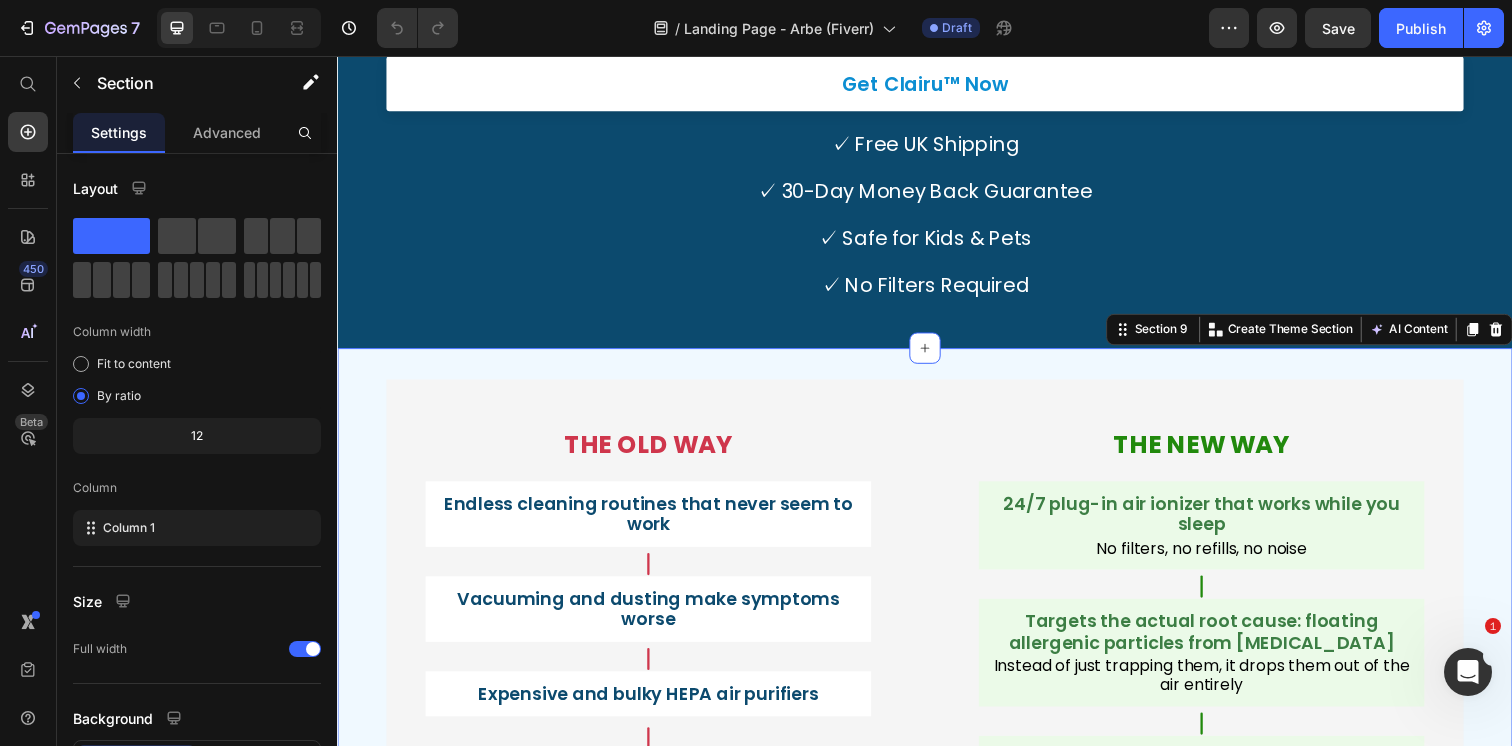 scroll, scrollTop: 11573, scrollLeft: 0, axis: vertical 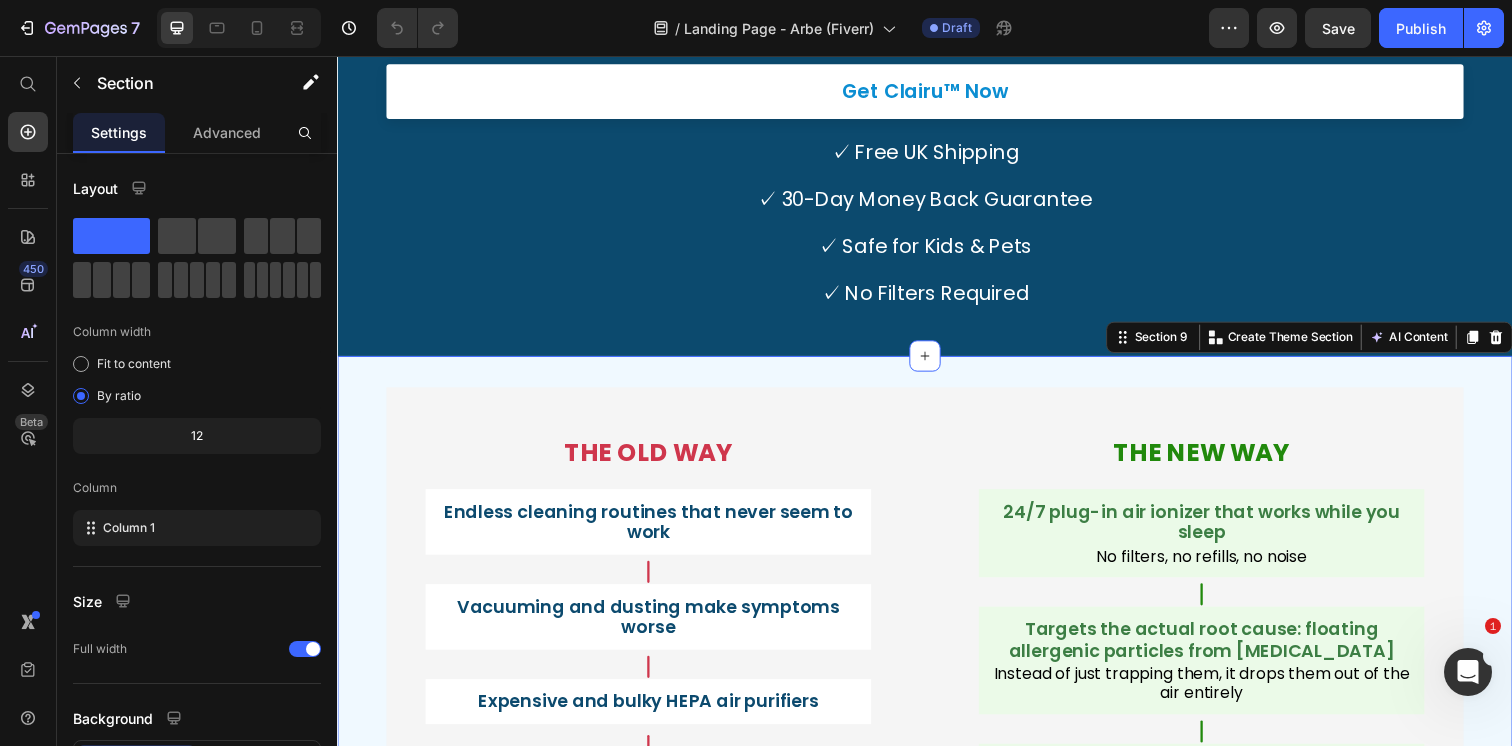 click on "THE OLD WAY Heading Endless cleaning routines that never seem to work Text Block Row
Icon Vacuuming and dusting make symptoms worse Text Block Row
Icon Expensive and bulky HEPA air purifiers Text Block Row
Icon Allergy pills that just mask the symptoms Text Block Row
Icon Avoiding fabric-based furniture Text Block Row
Icon Messy anti-mite sprays and powders Text Block Row
Icon 🛑 And still… the sneezing, puffy face, brain fog, and morning congestion never stop. Text Block Row Row THE NEW WAY Heading 24/7 plug-in air ionizer that works while you sleep Text Block No filters, no refills, no noise Text Block Row
Icon Targets the actual root cause: floating allergenic particles from dust mites Text Block Instead of just trapping them, it drops them out of the air entirely Text Block Row
Icon Protects your breathing space all night — silently Text Block Text Block Row" at bounding box center (937, 766) 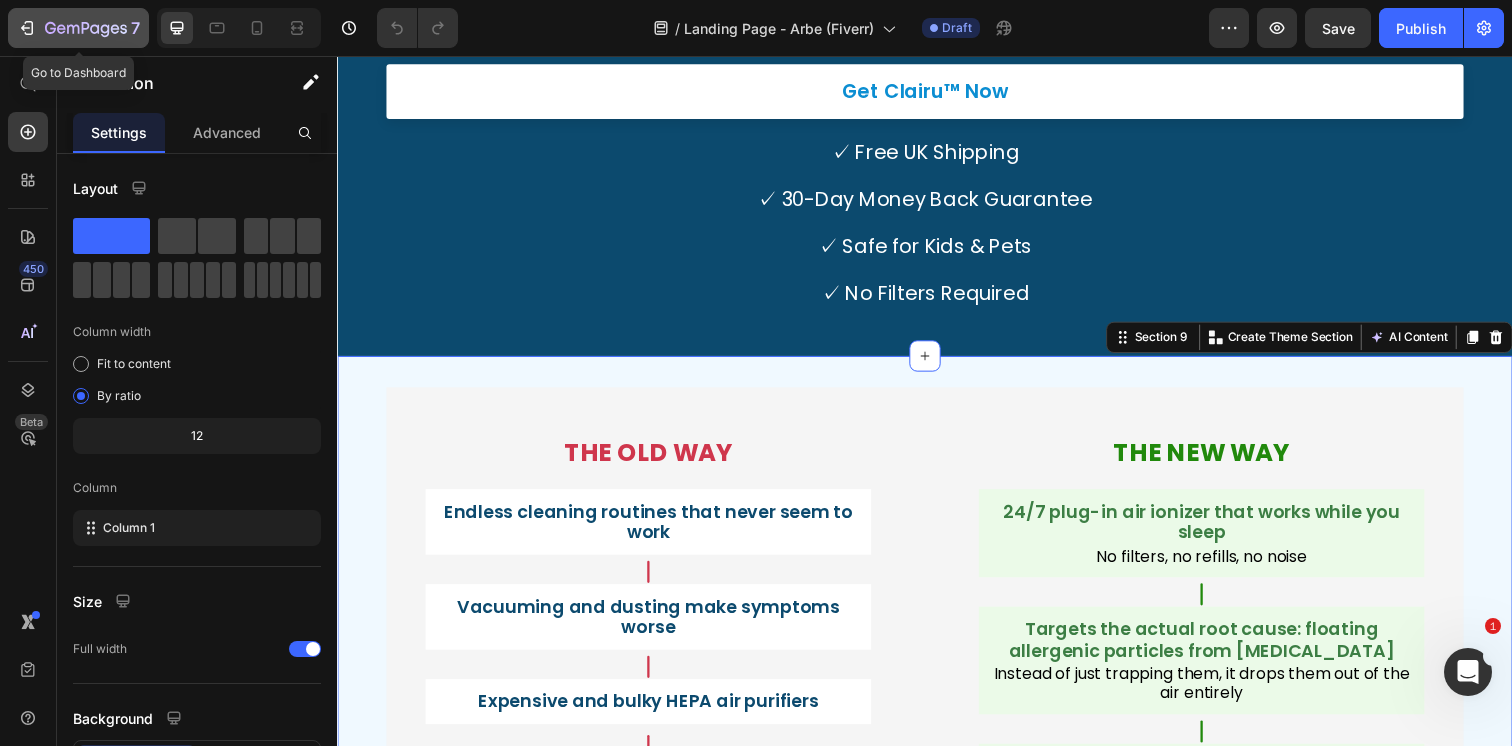 click 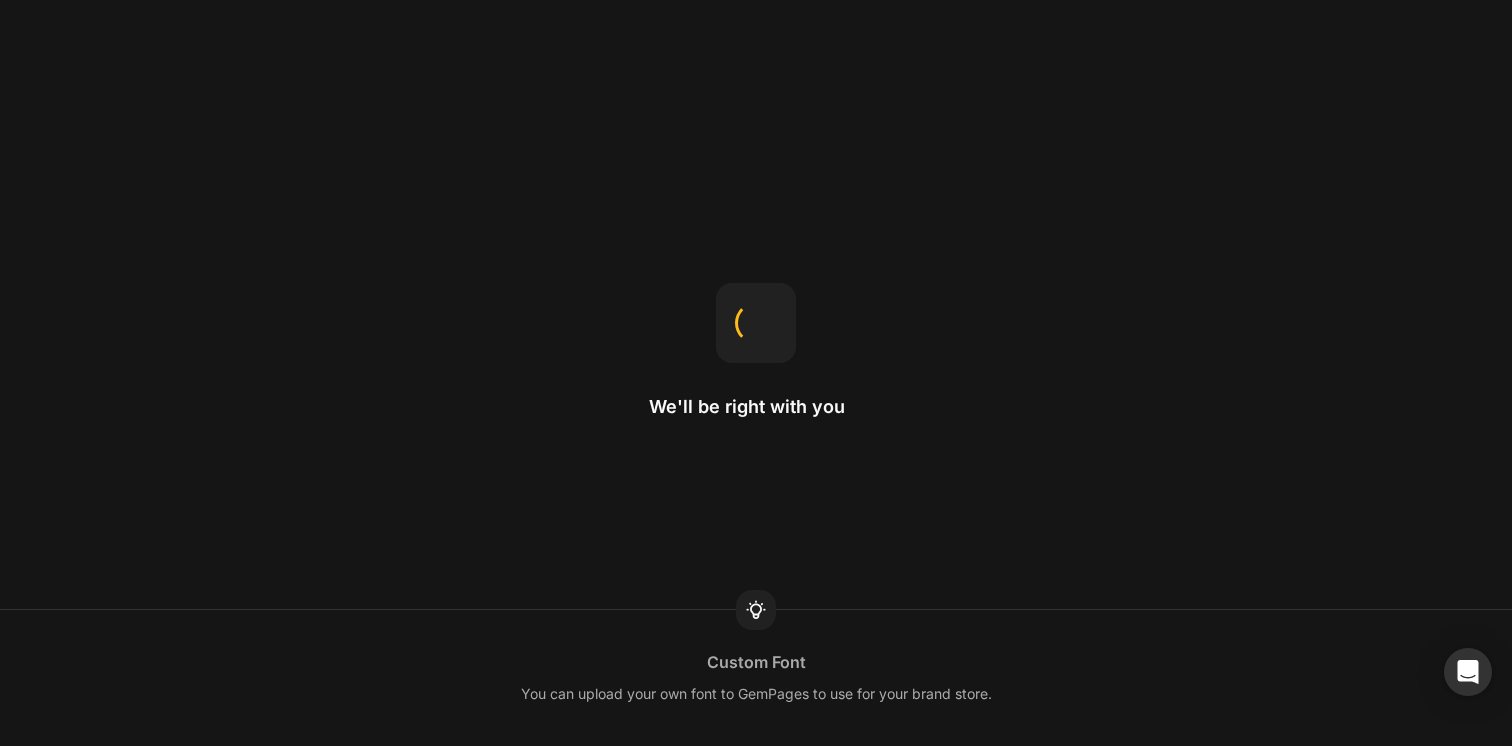 scroll, scrollTop: 0, scrollLeft: 0, axis: both 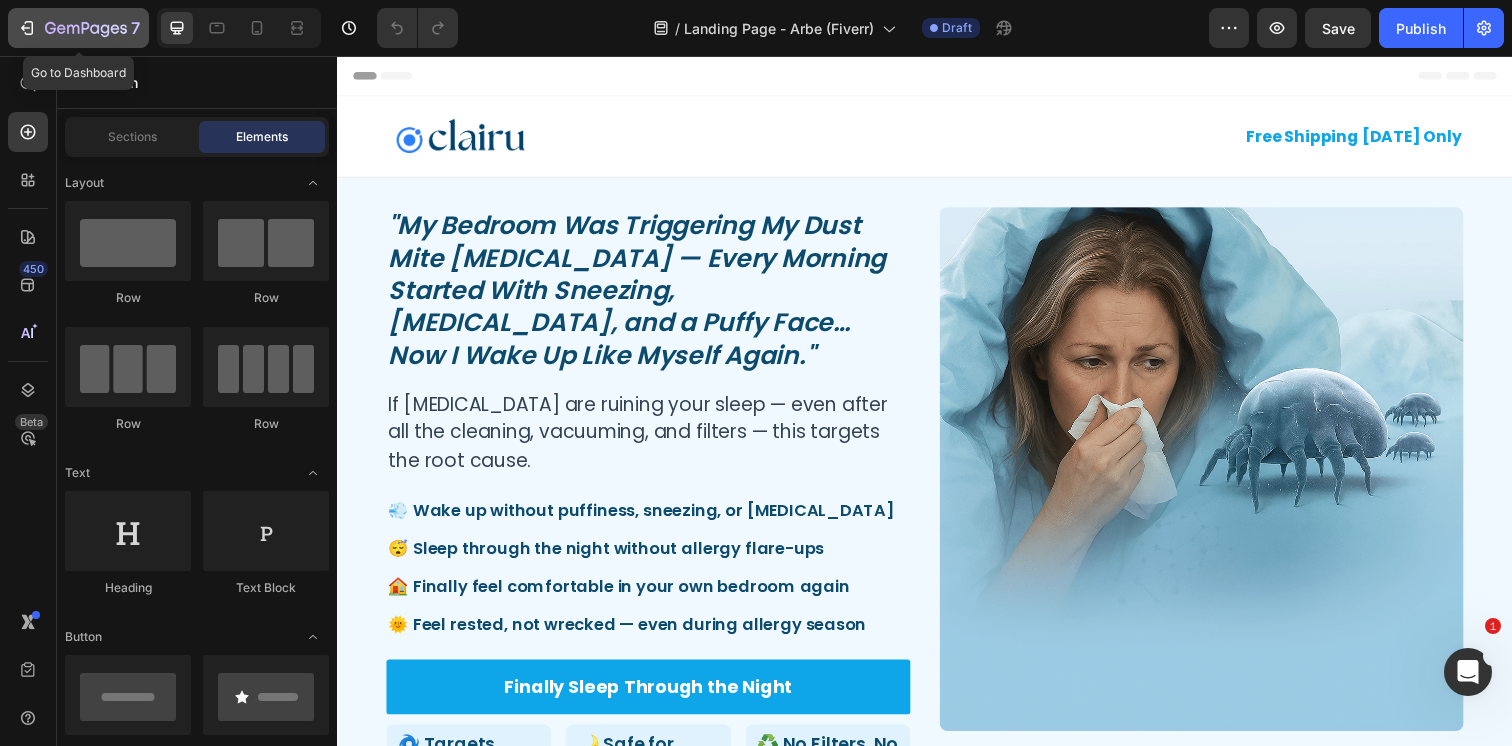 click on "7" at bounding box center [78, 28] 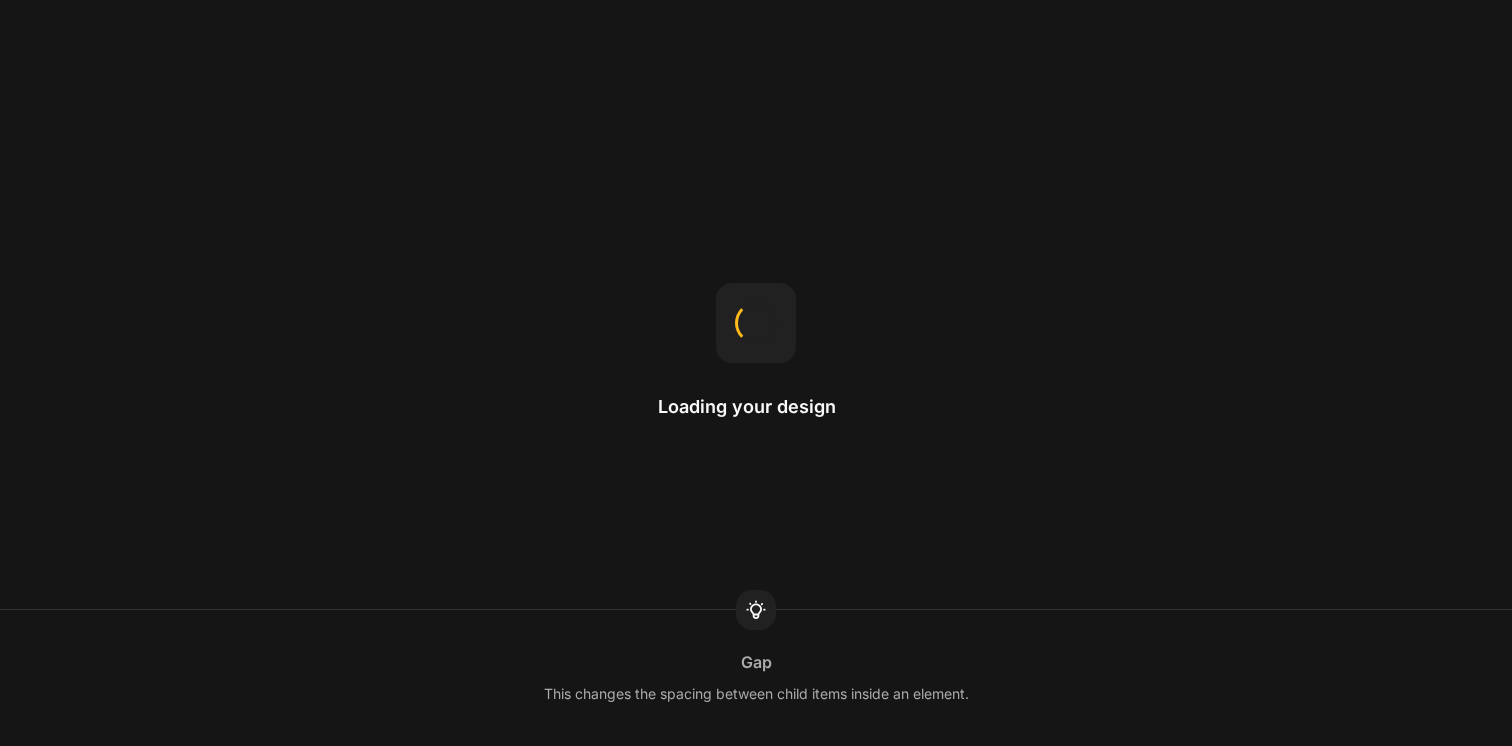 scroll, scrollTop: 0, scrollLeft: 0, axis: both 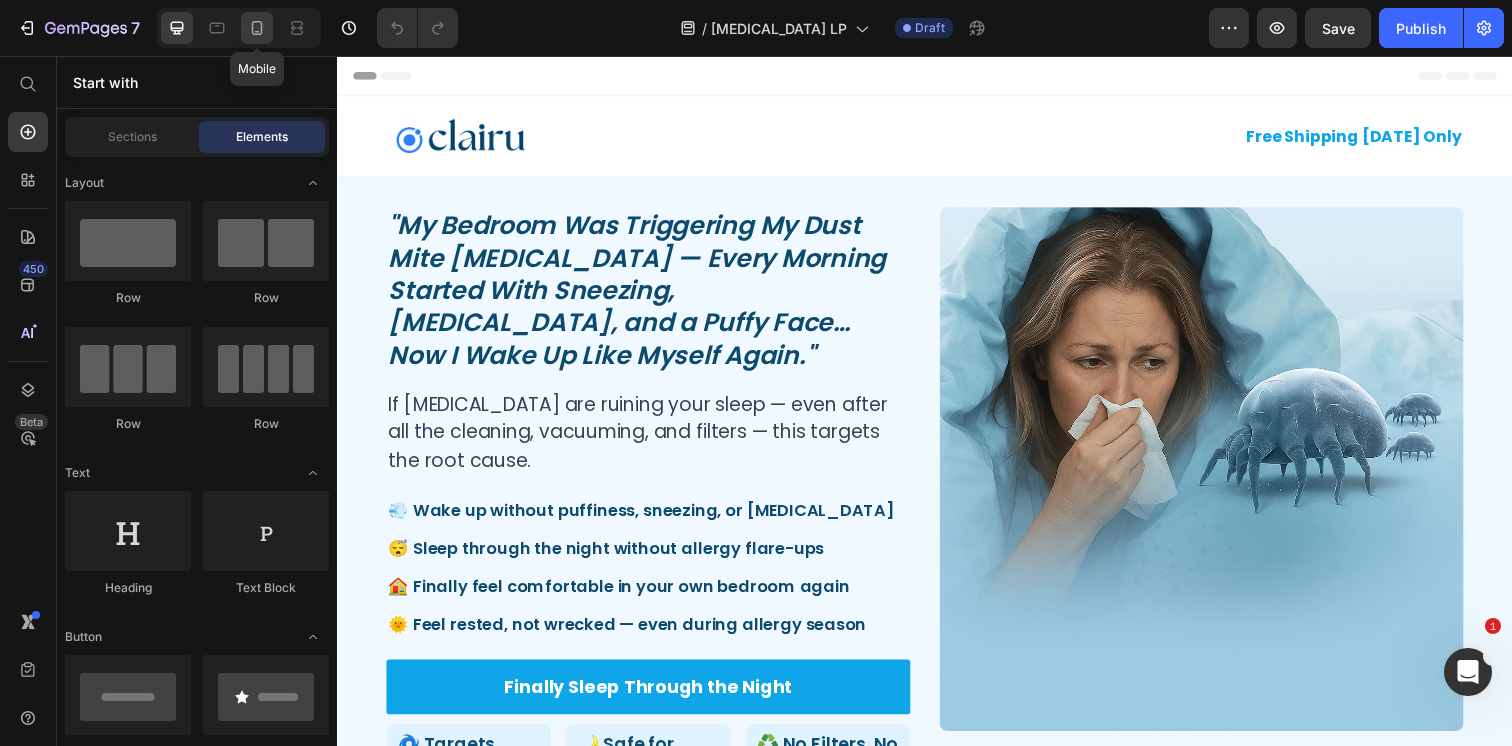 click 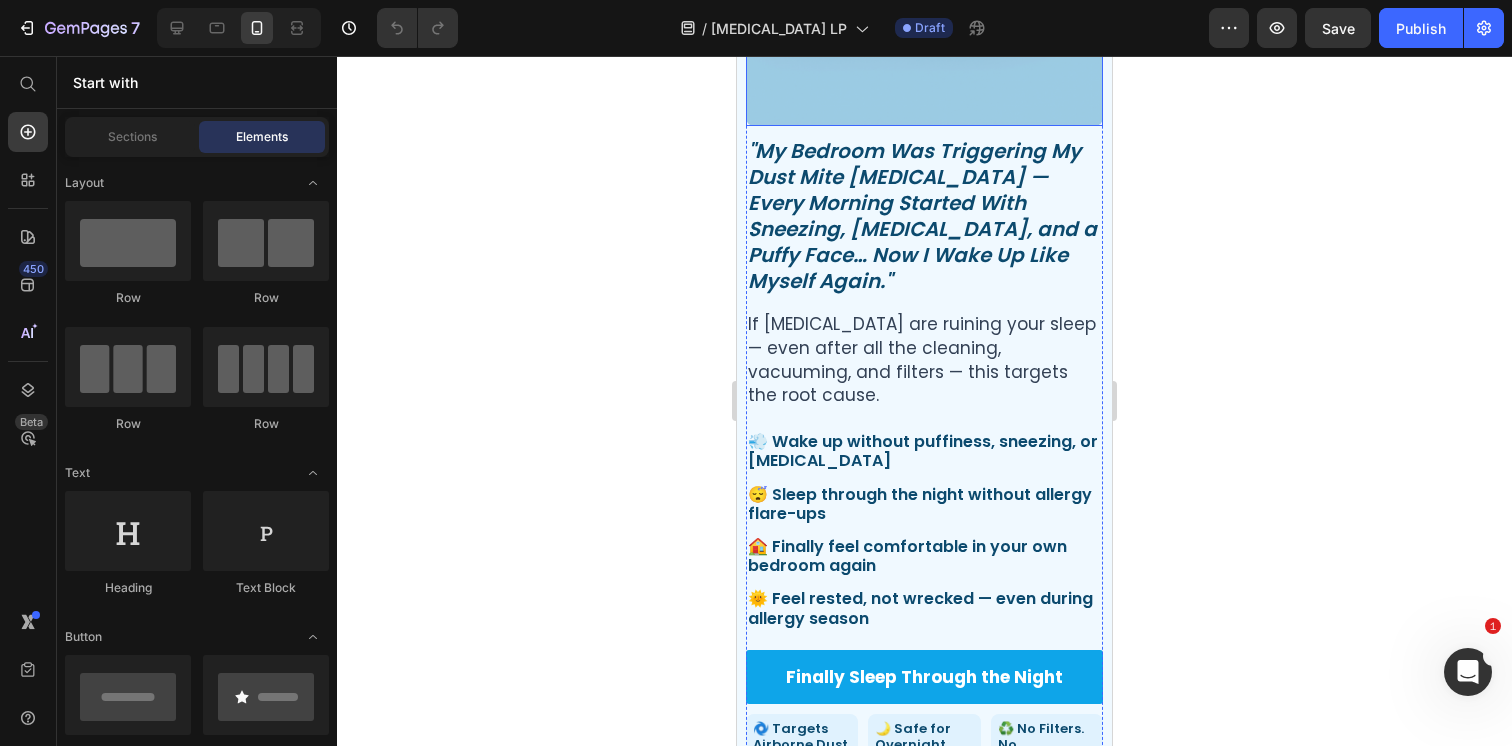 scroll, scrollTop: 435, scrollLeft: 0, axis: vertical 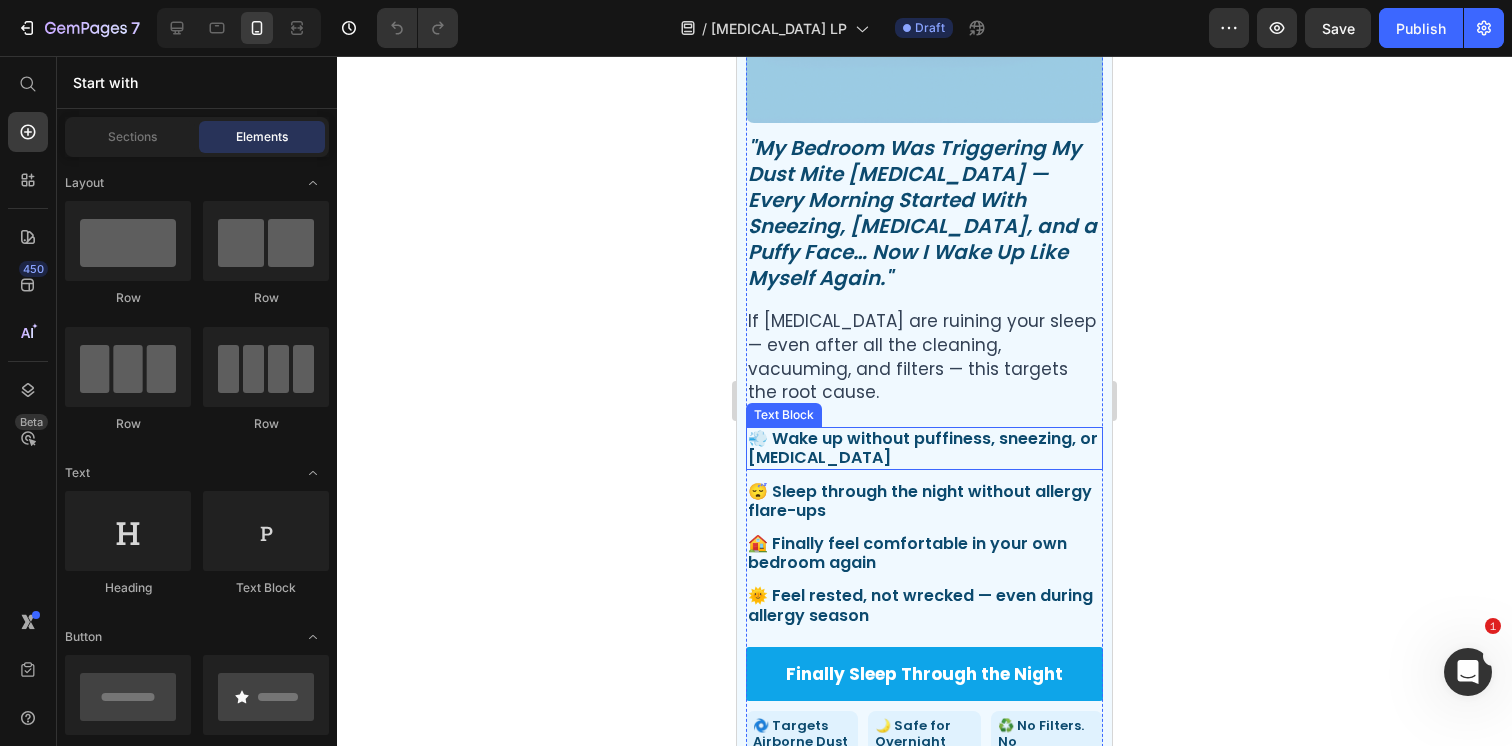 click on "💨 Wake up without puffiness, sneezing, or [MEDICAL_DATA]" at bounding box center (924, 448) 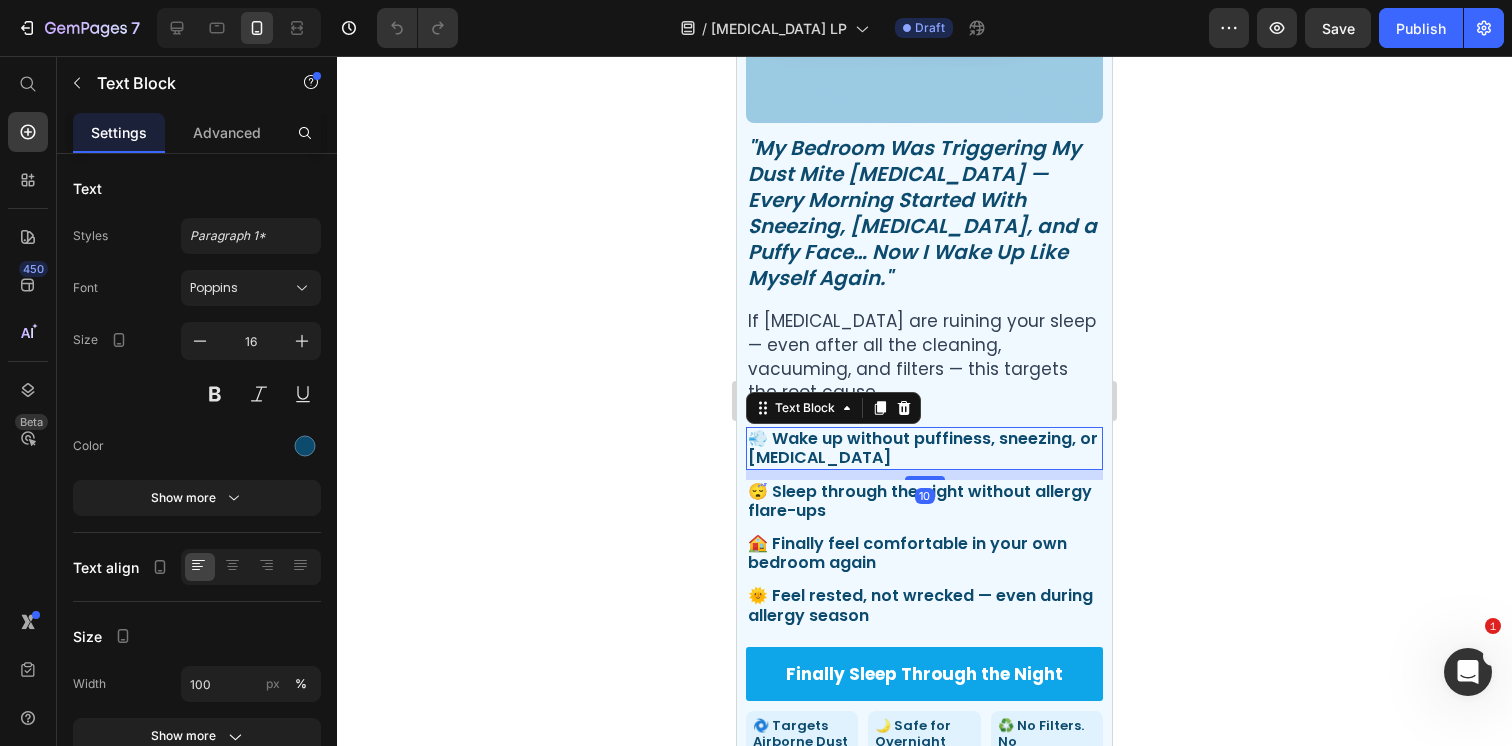 click 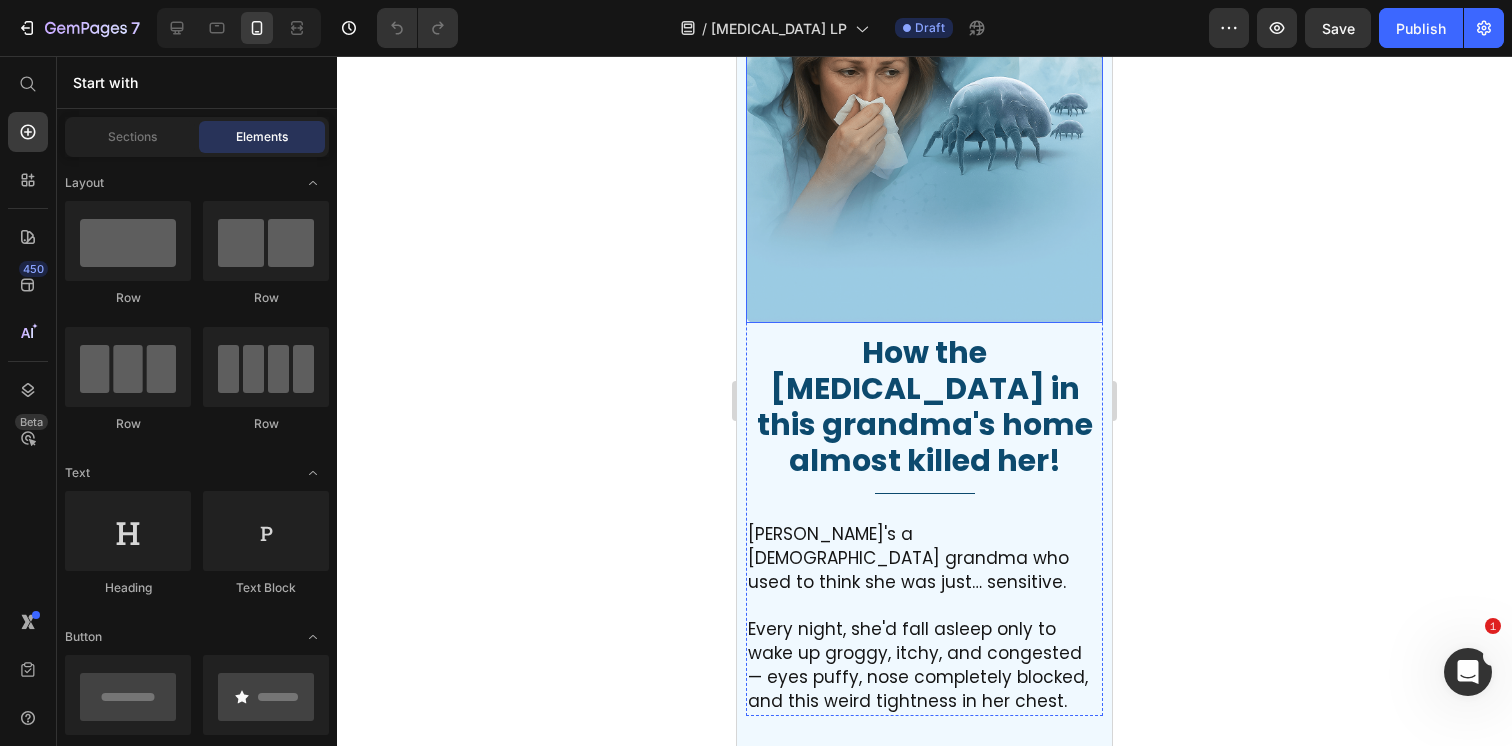 scroll, scrollTop: 2611, scrollLeft: 0, axis: vertical 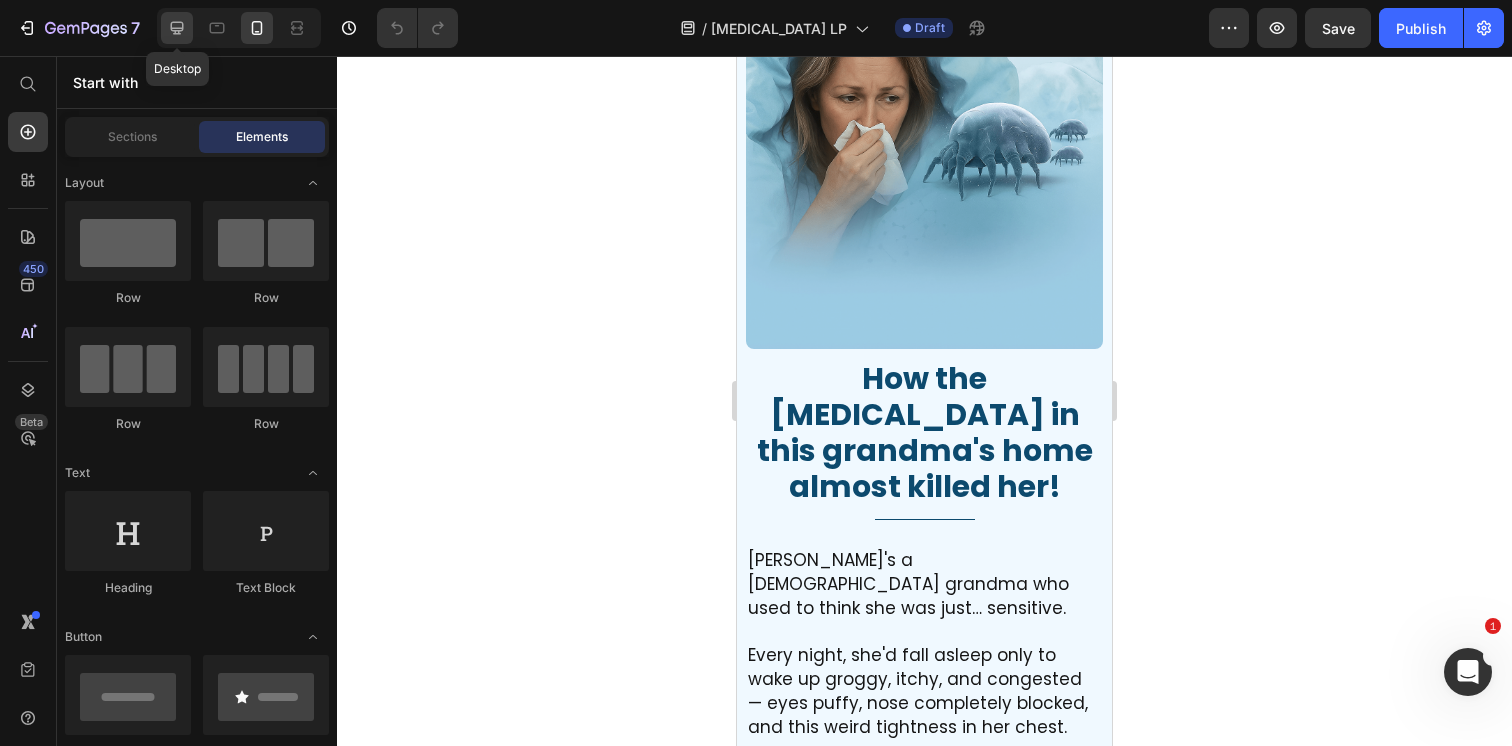 click 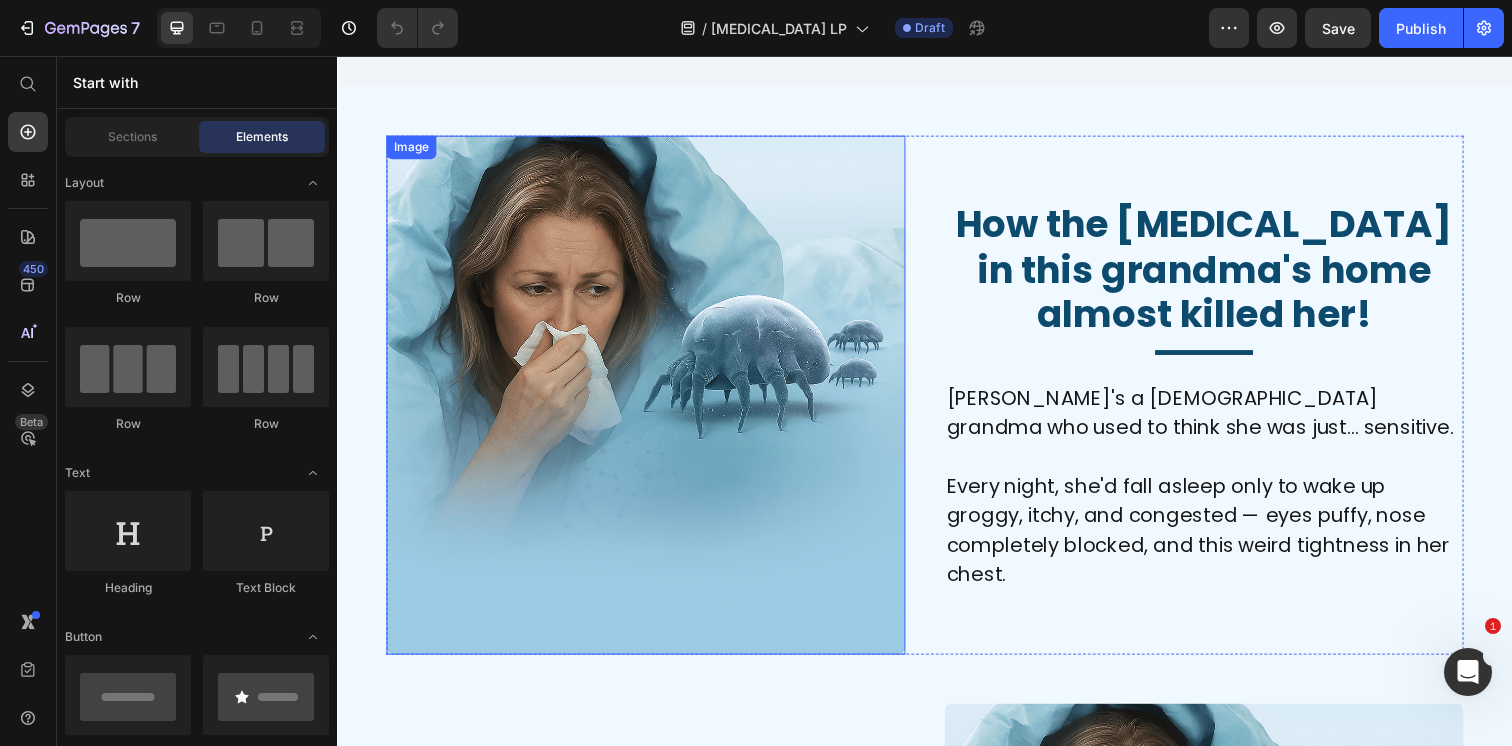 scroll, scrollTop: 1773, scrollLeft: 0, axis: vertical 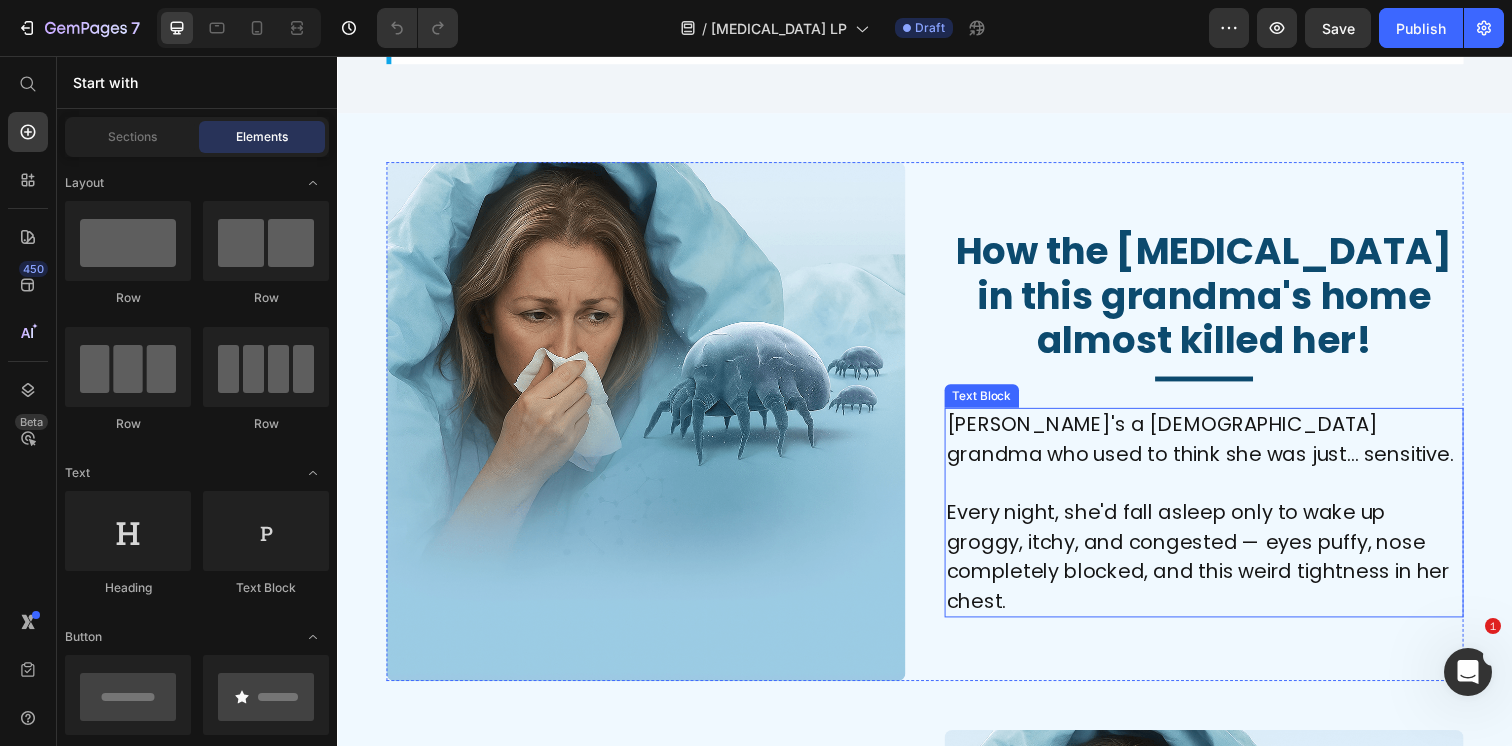 click on "[PERSON_NAME]'s a [DEMOGRAPHIC_DATA] grandma who used to think she was just… sensitive." at bounding box center (1222, 447) 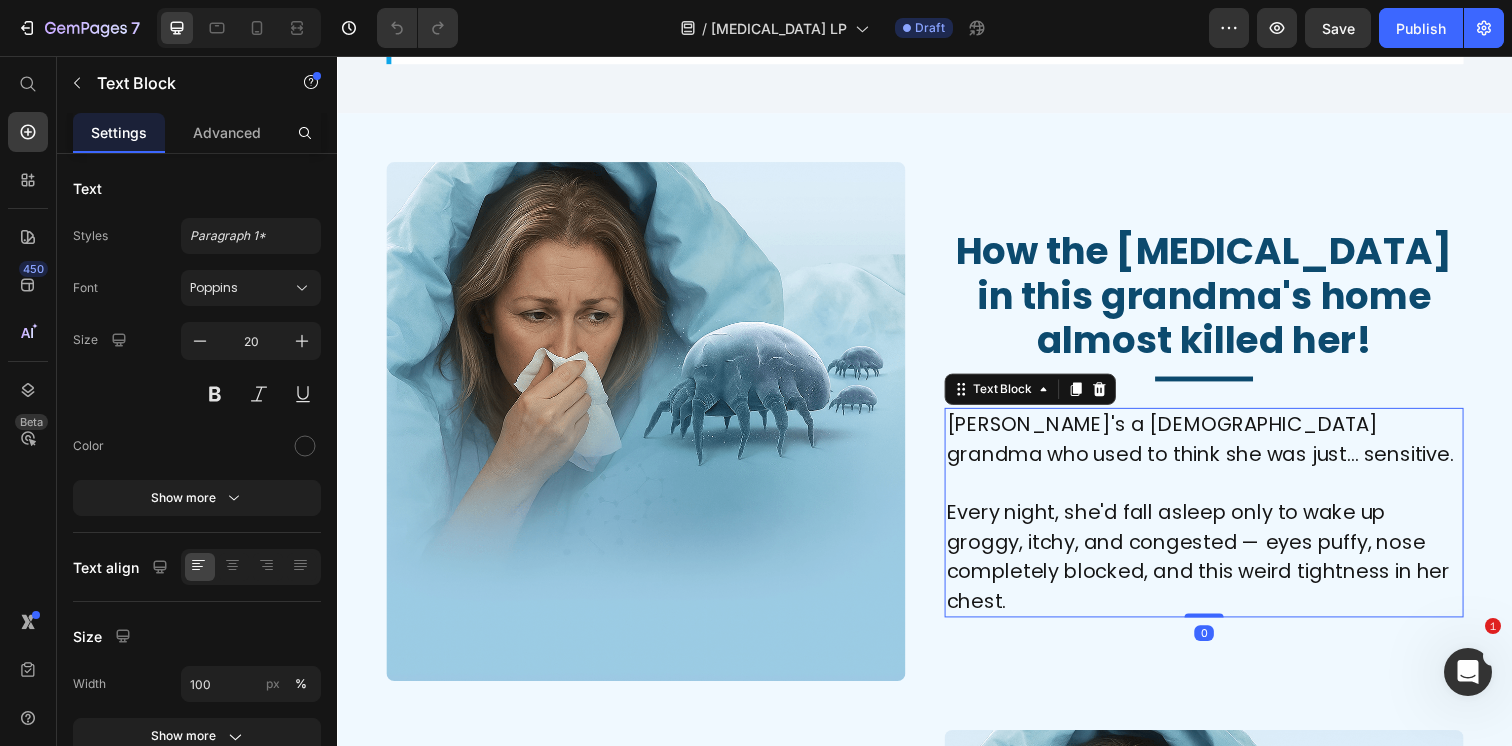 click on "[PERSON_NAME]'s a [DEMOGRAPHIC_DATA] grandma who used to think she was just… sensitive." at bounding box center (1222, 447) 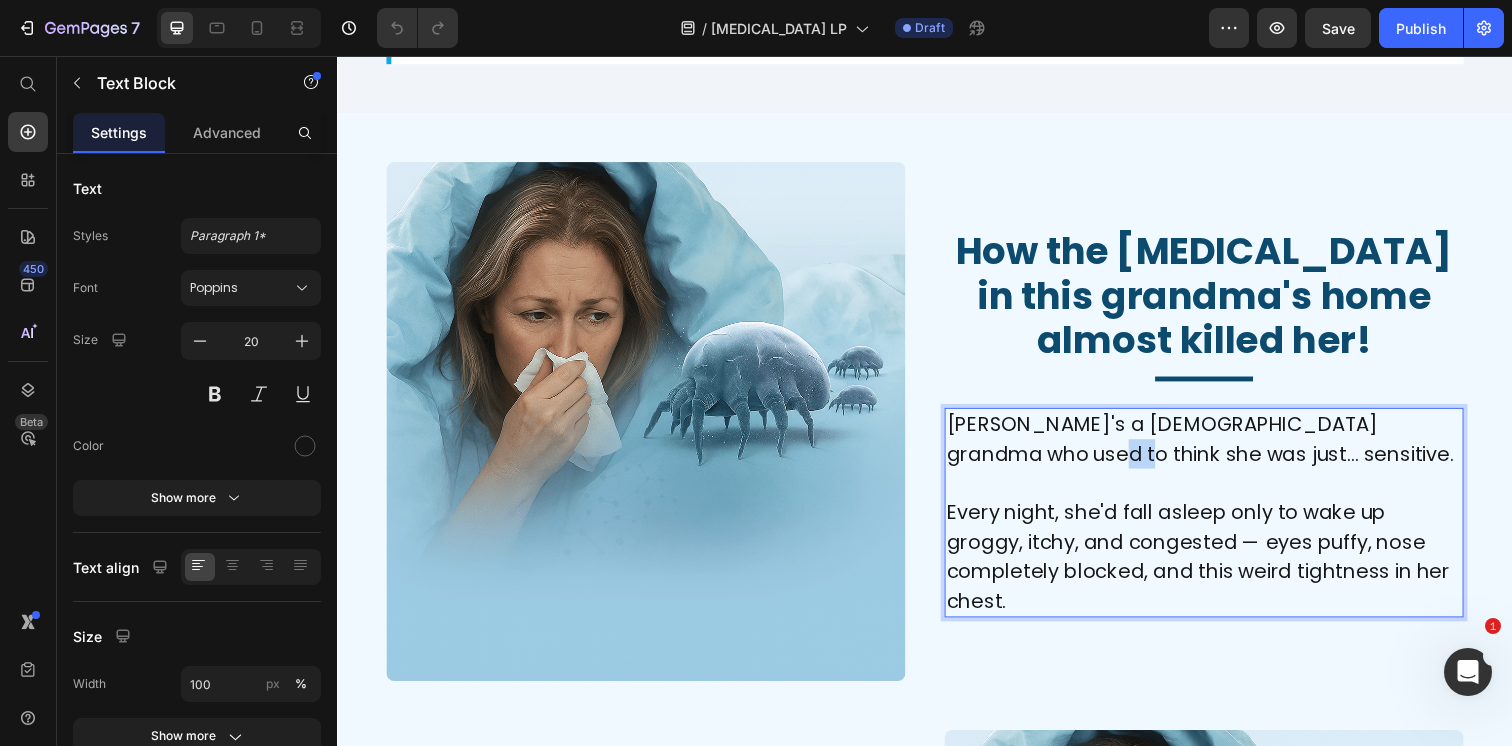 click on "[PERSON_NAME]'s a [DEMOGRAPHIC_DATA] grandma who used to think she was just… sensitive." at bounding box center [1222, 447] 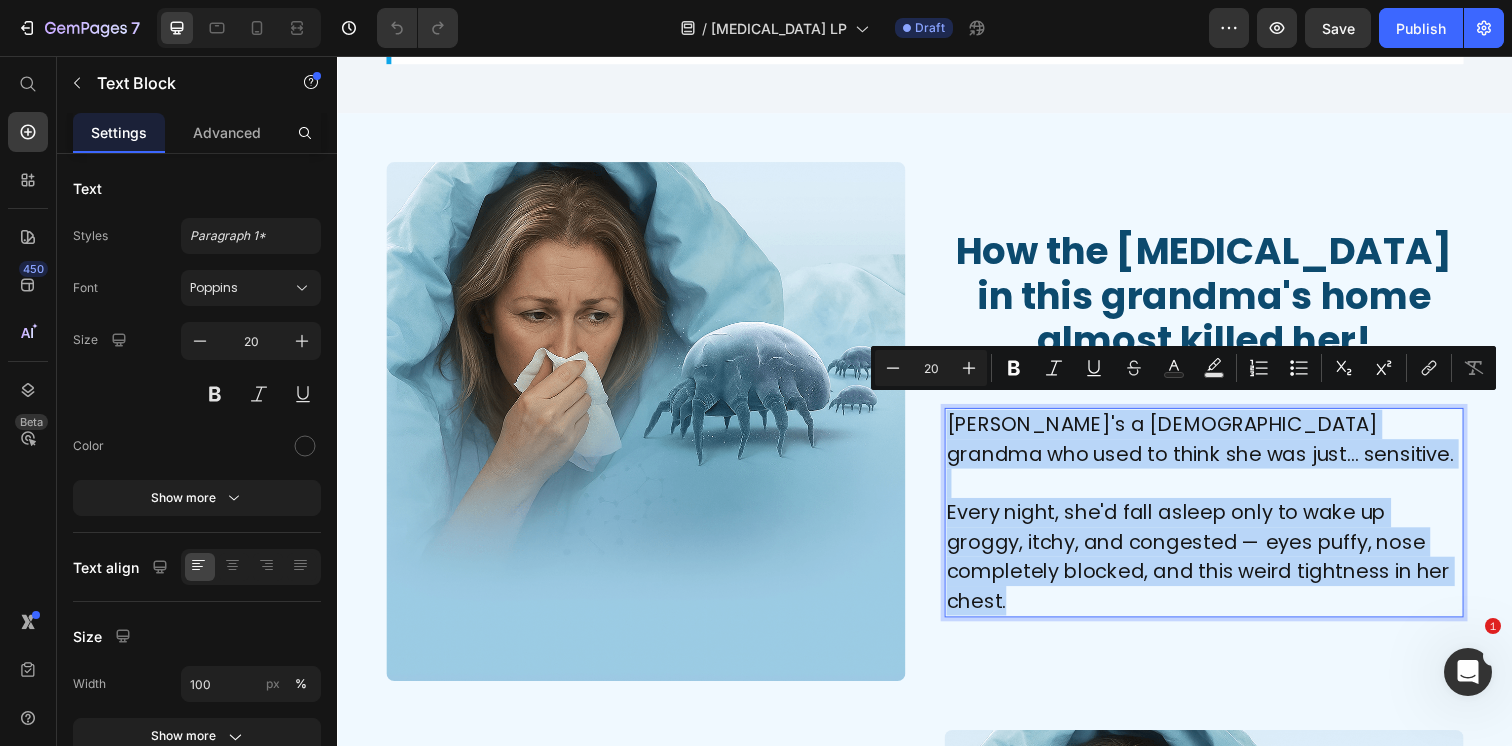 copy on "[PERSON_NAME]'s a [DEMOGRAPHIC_DATA] grandma who used to think she was just… sensitive. Every night, she'd fall asleep only to wake up groggy, itchy, and congested — eyes puffy, nose completely blocked, and this weird tightness in her chest." 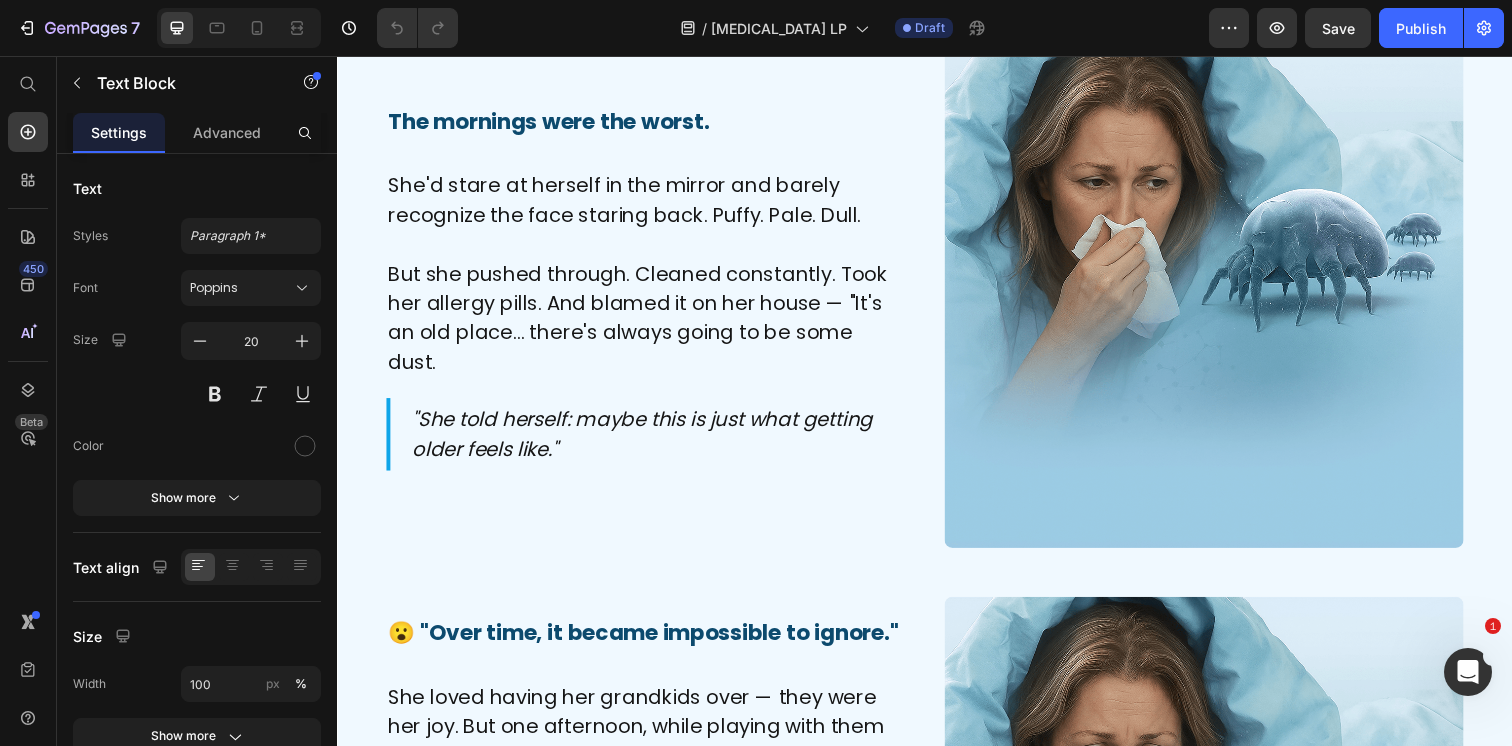 scroll, scrollTop: 2468, scrollLeft: 0, axis: vertical 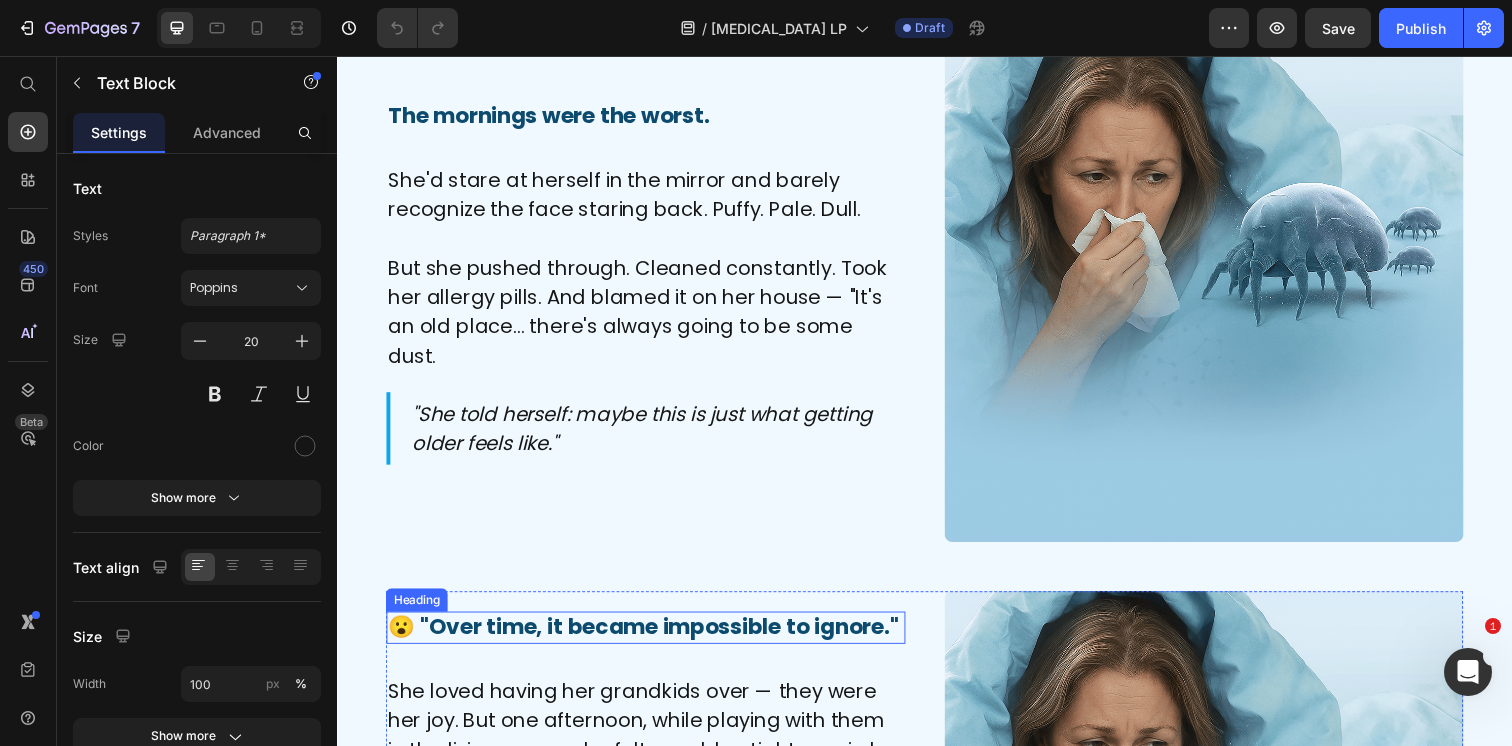 click on "😮 "Over time, it became impossible to ignore."" at bounding box center [652, 639] 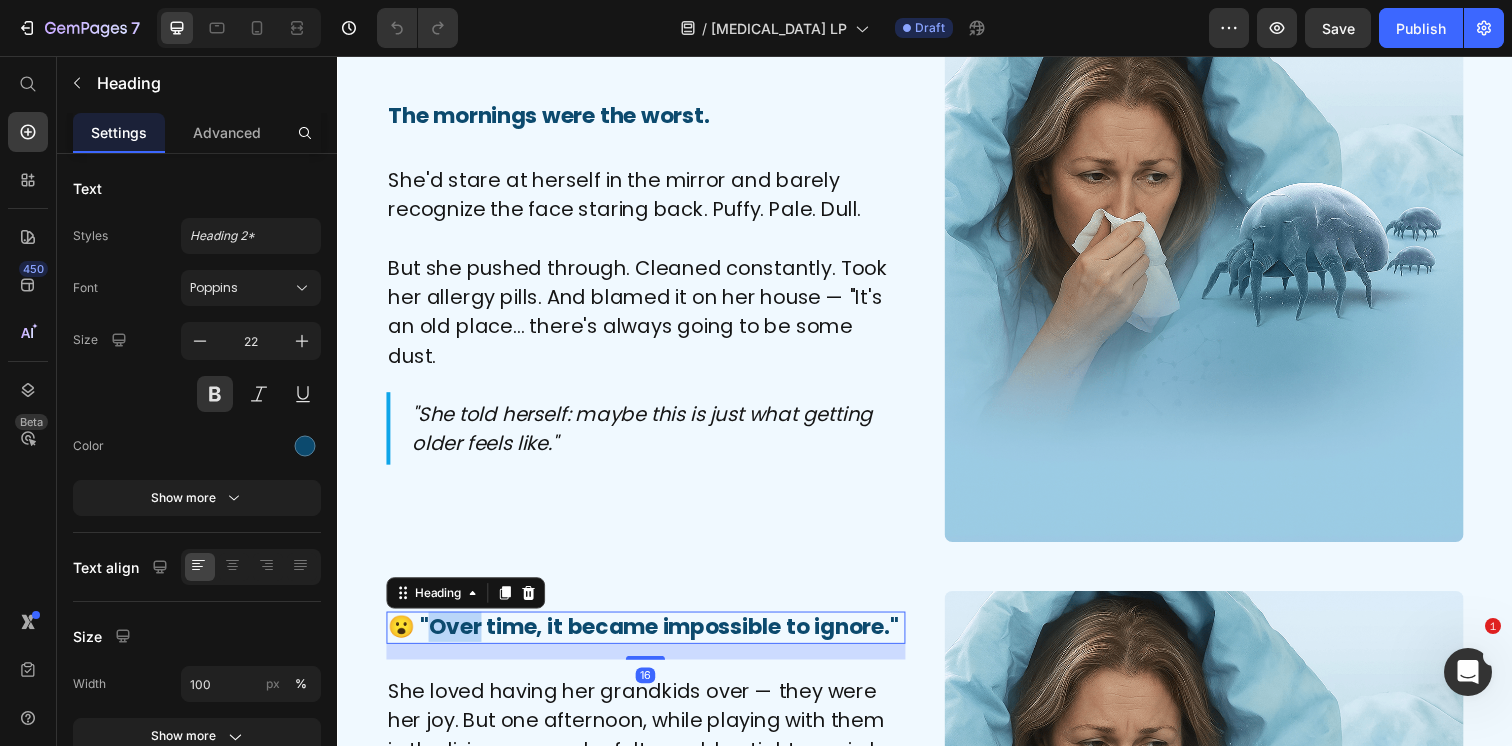click on "😮 "Over time, it became impossible to ignore."" at bounding box center [652, 639] 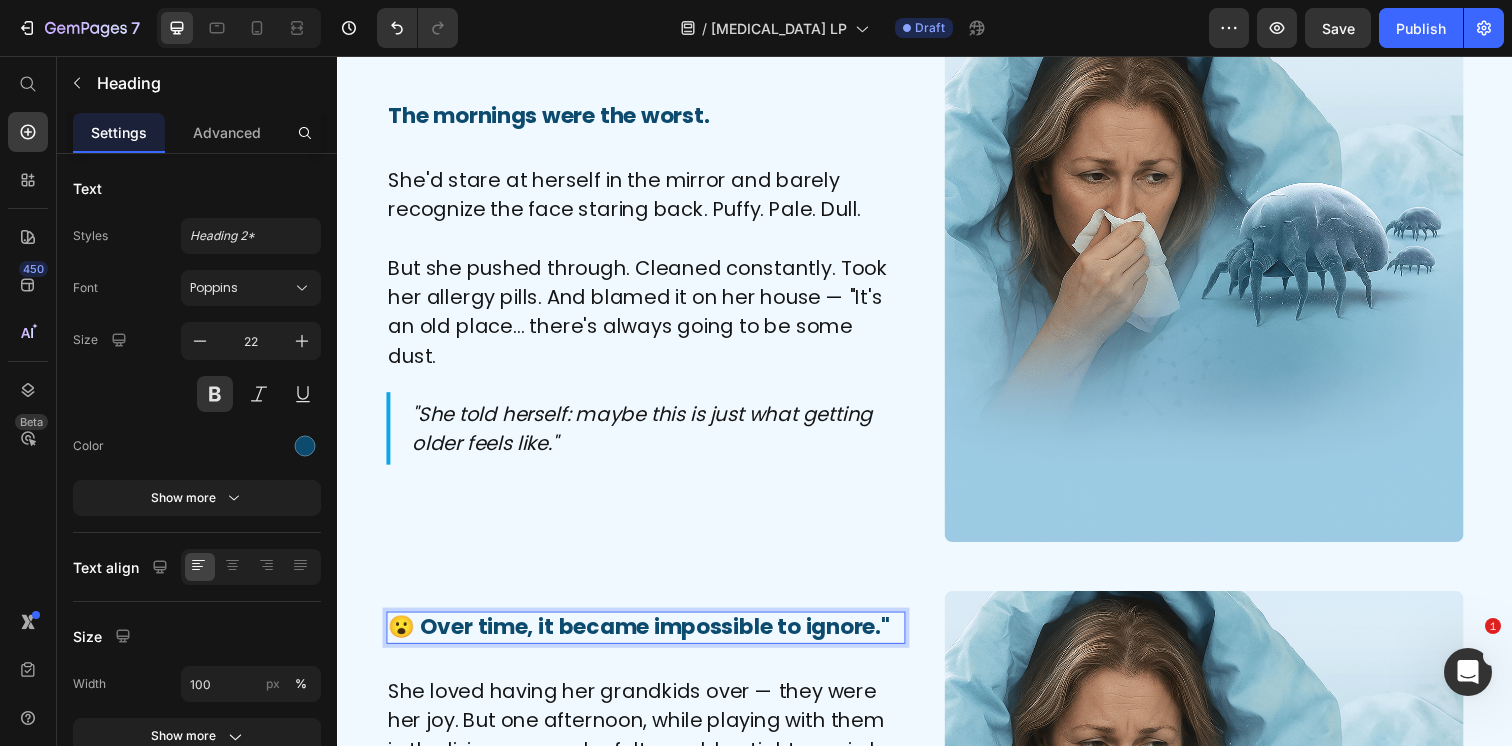 click on "😮 Over time, it became impossible to ignore."" at bounding box center [652, 639] 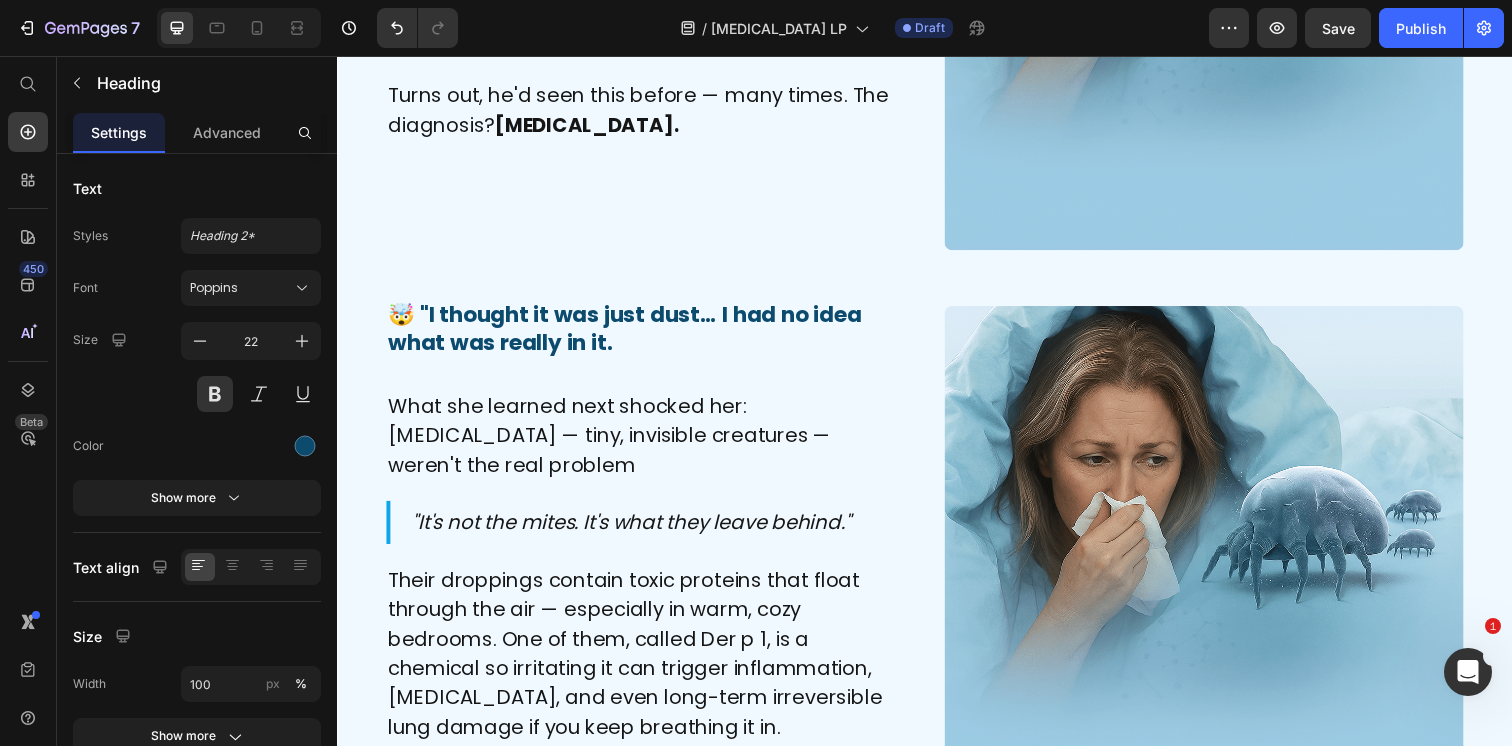 scroll, scrollTop: 3927, scrollLeft: 0, axis: vertical 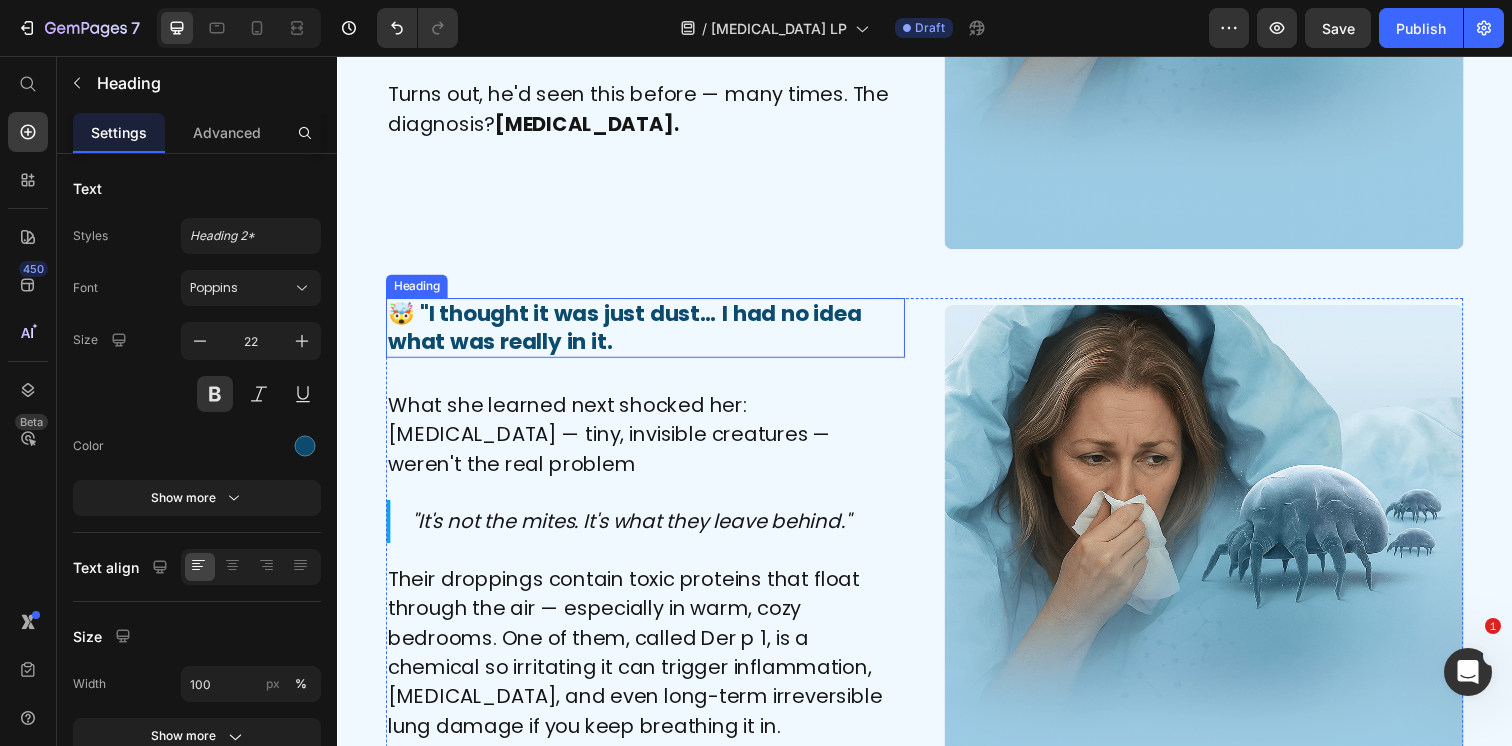 click on "🤯 "I thought it was just dust… I had no idea what was really in it." at bounding box center [652, 333] 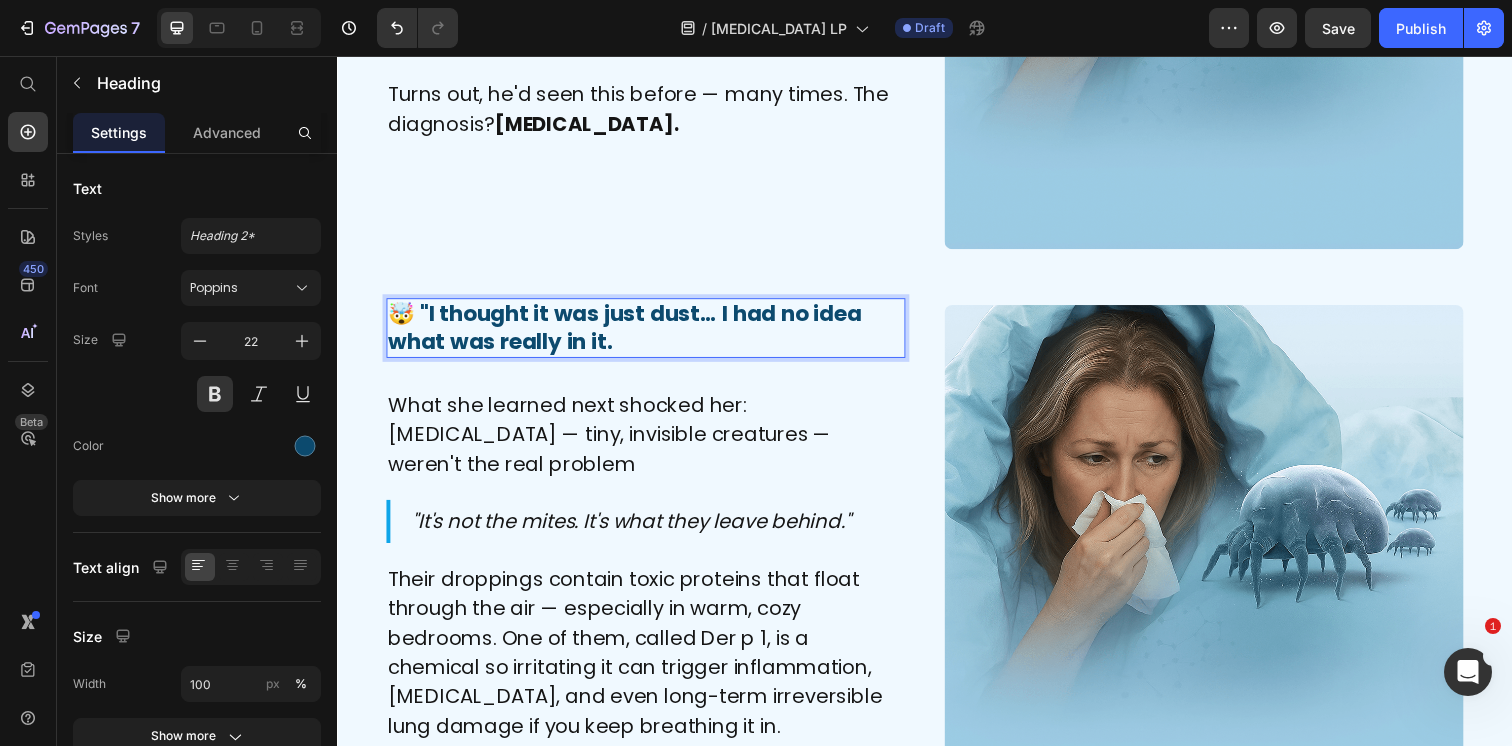 click on "🤯 "I thought it was just dust… I had no idea what was really in it." at bounding box center (652, 333) 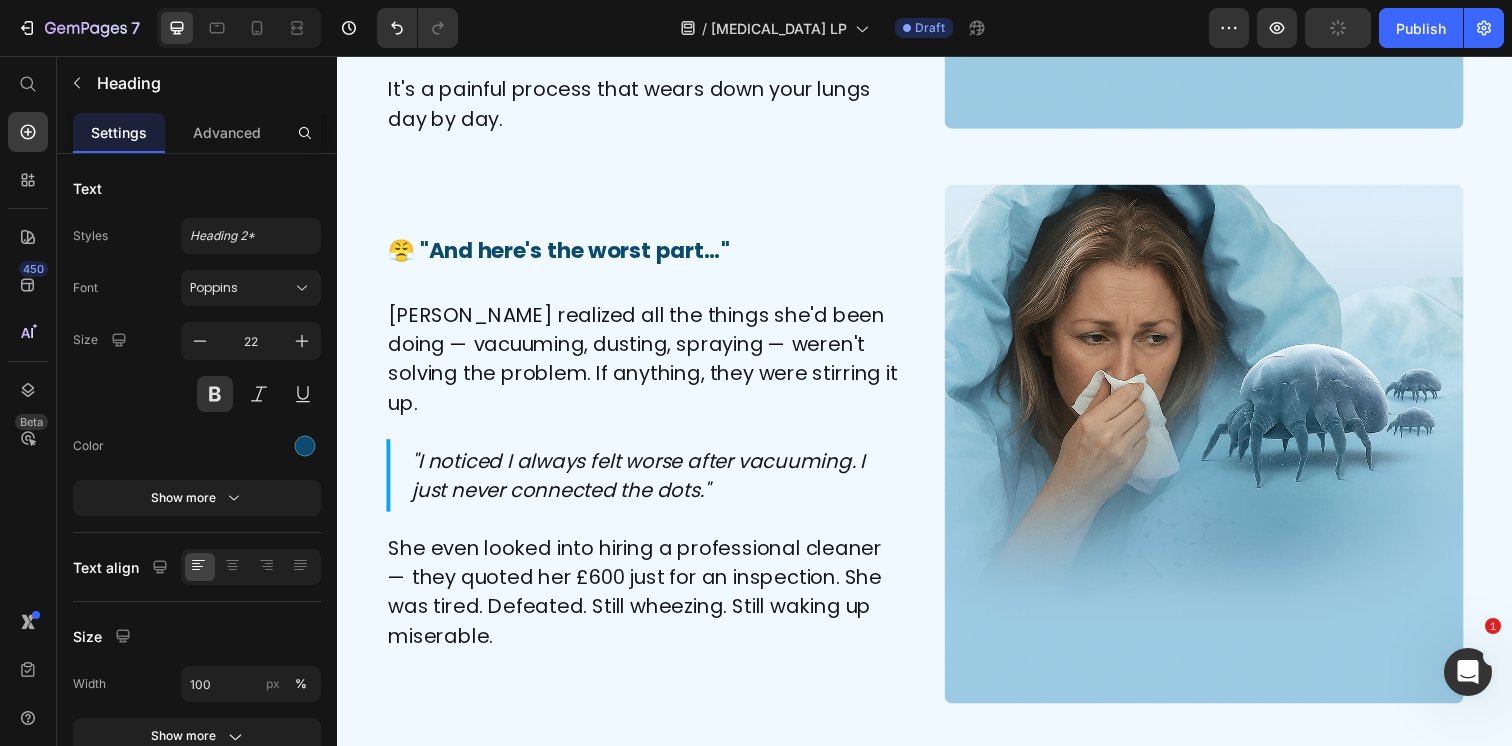 scroll, scrollTop: 4638, scrollLeft: 0, axis: vertical 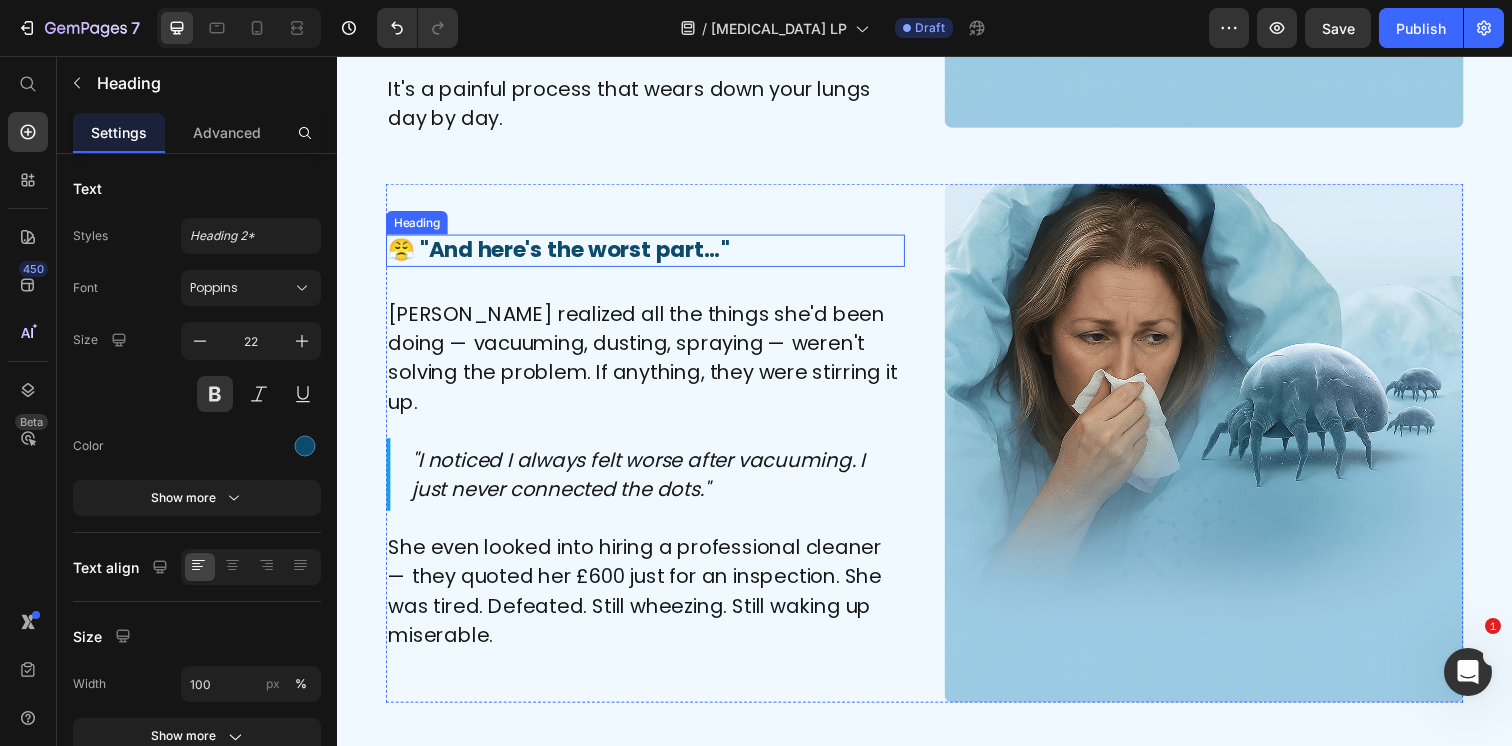 click on "😤 "And here's the worst part…"" at bounding box center (652, 254) 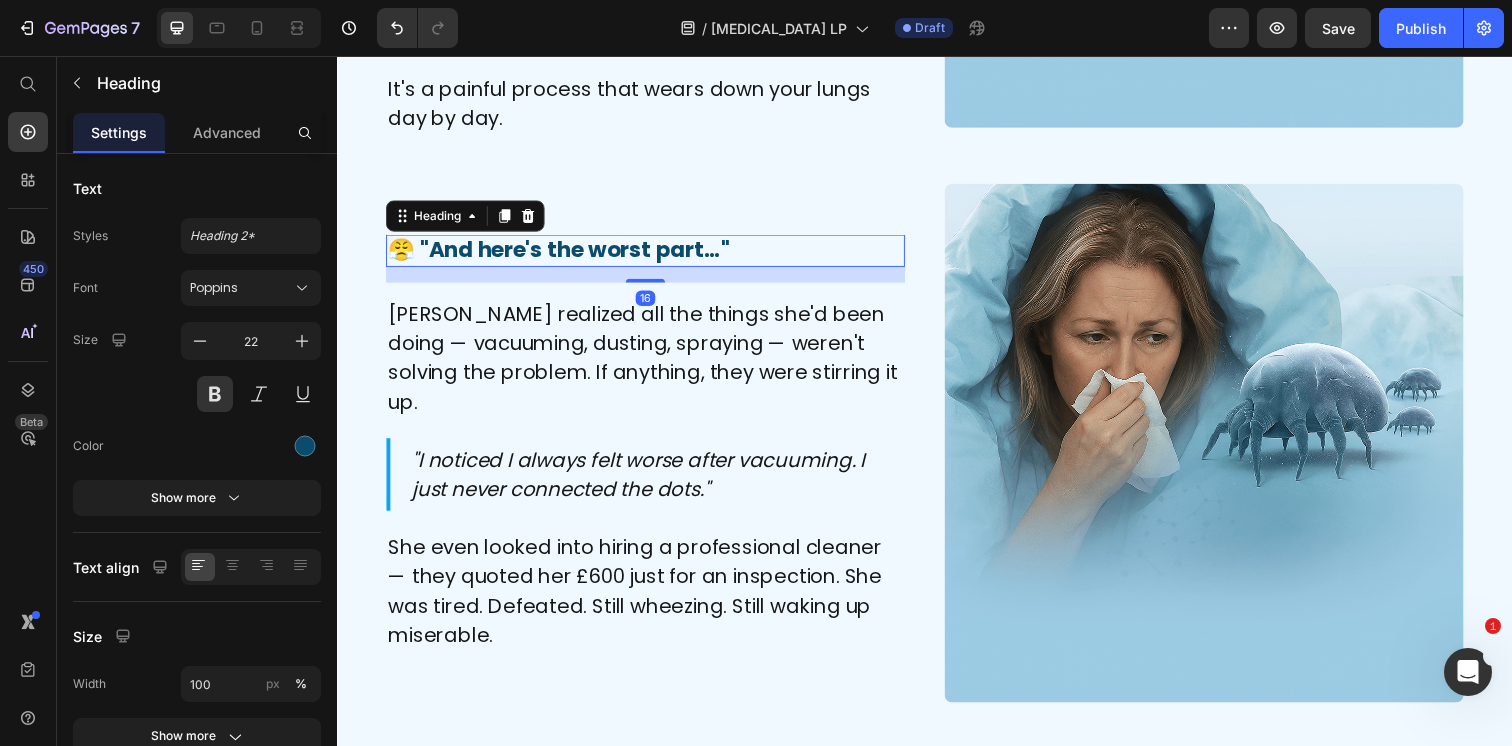 click on "😤 "And here's the worst part…"" at bounding box center [652, 254] 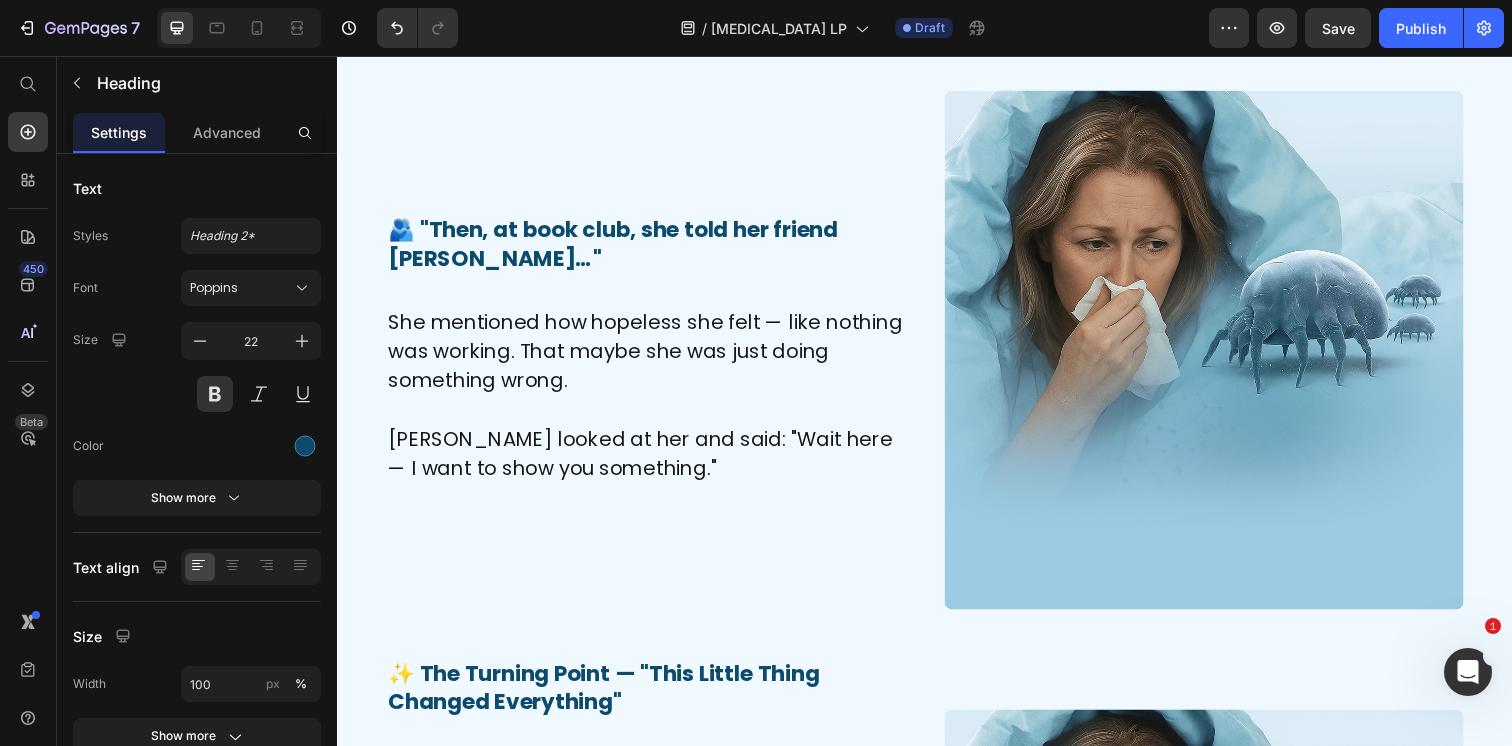 scroll, scrollTop: 5309, scrollLeft: 0, axis: vertical 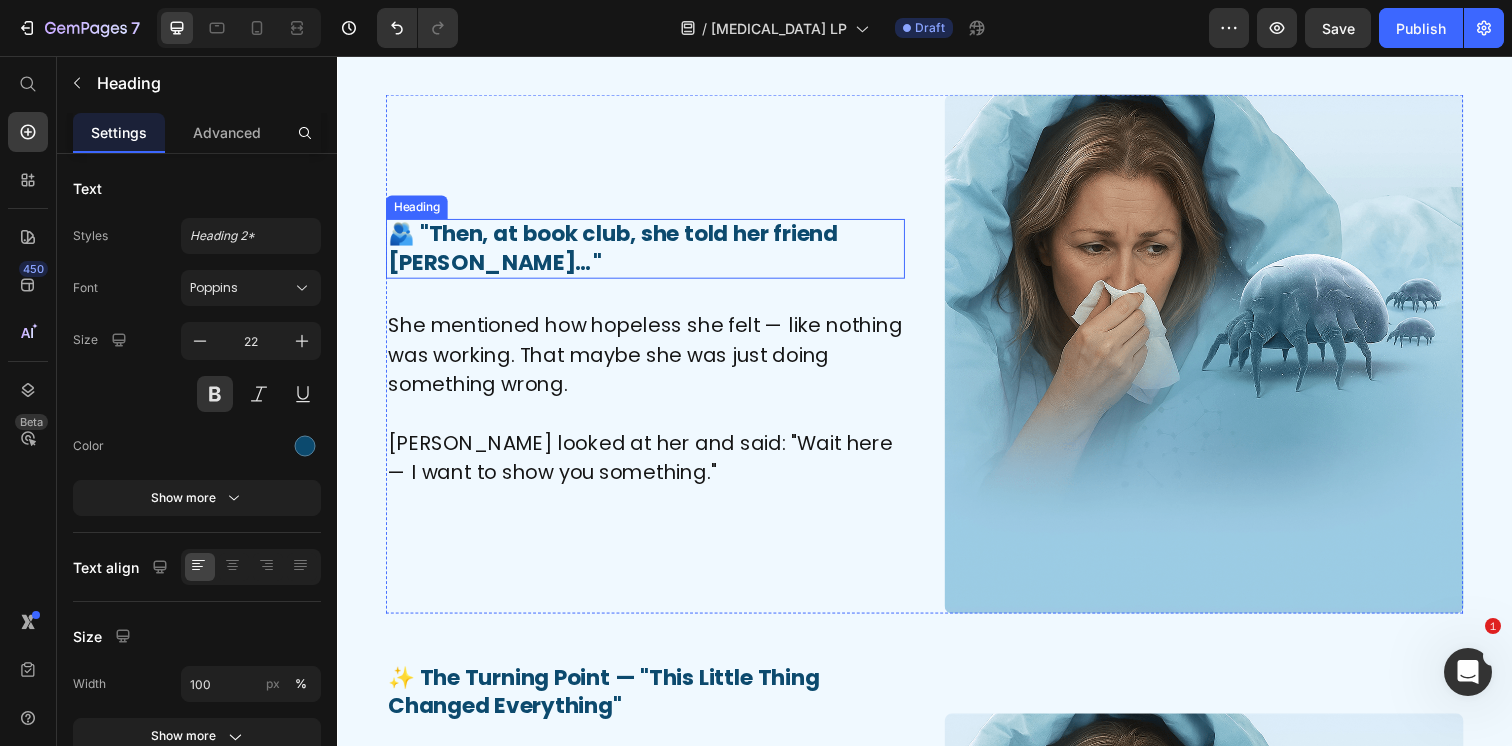 click on "🫂 "Then, at book club, she told her friend [PERSON_NAME]…"" at bounding box center (652, 252) 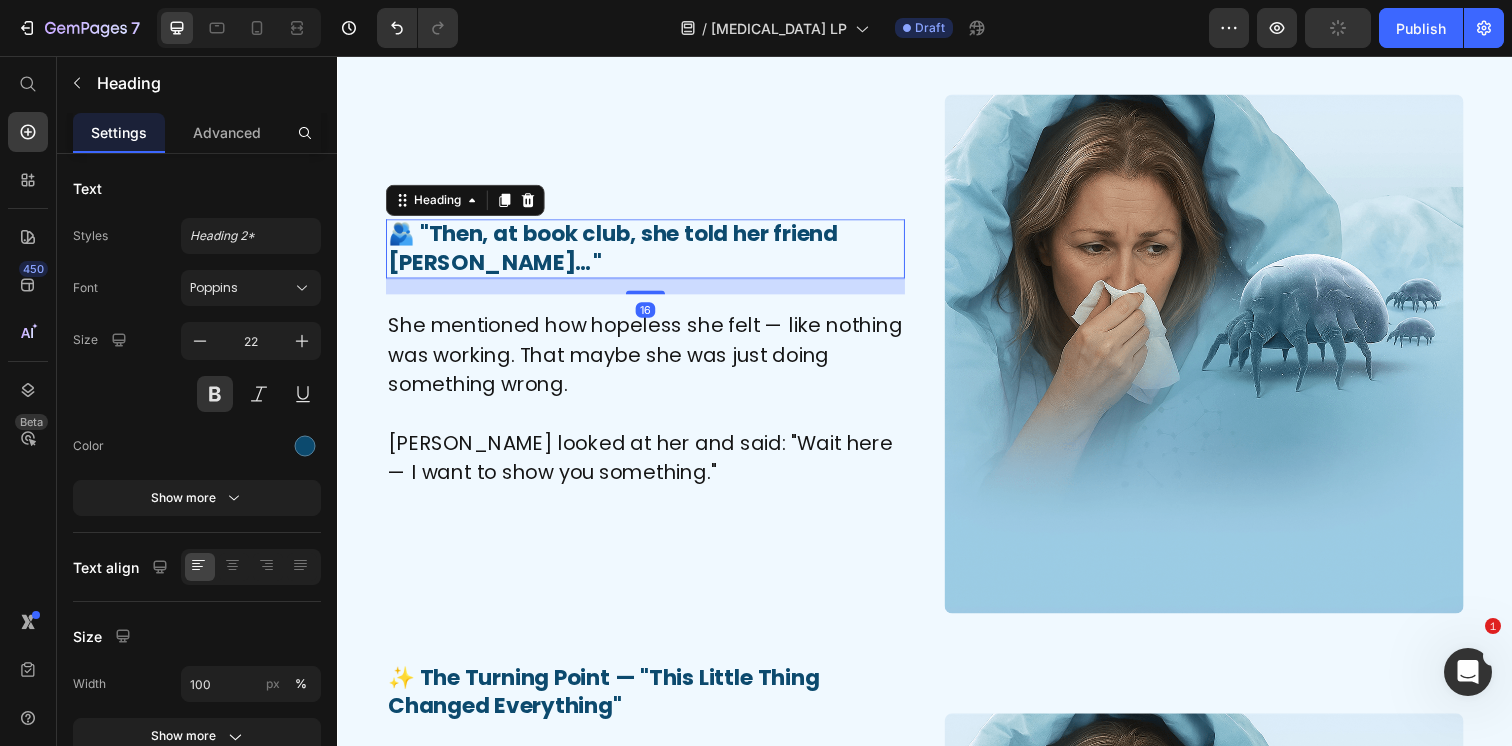 click on "🫂 "Then, at book club, she told her friend [PERSON_NAME]…"" at bounding box center [652, 252] 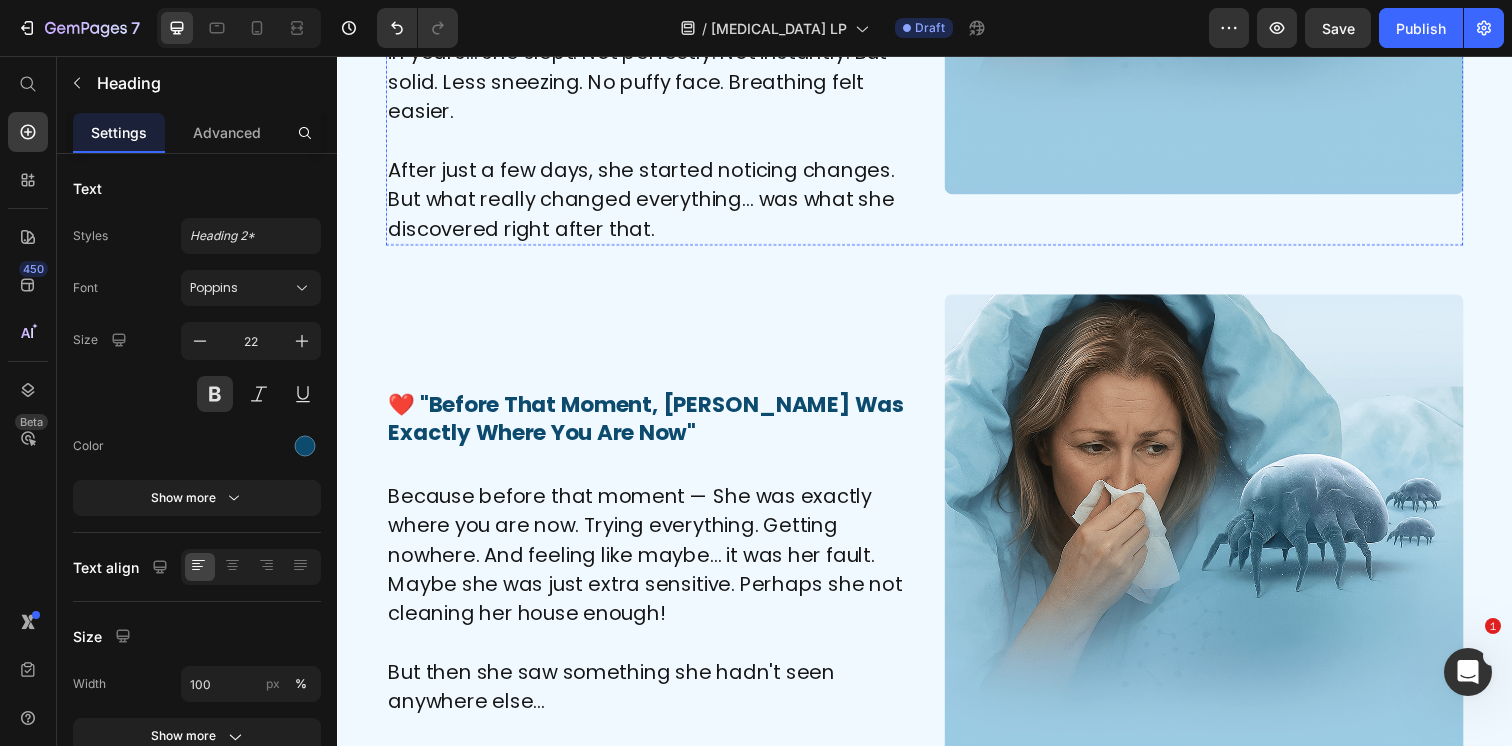 scroll, scrollTop: 6371, scrollLeft: 0, axis: vertical 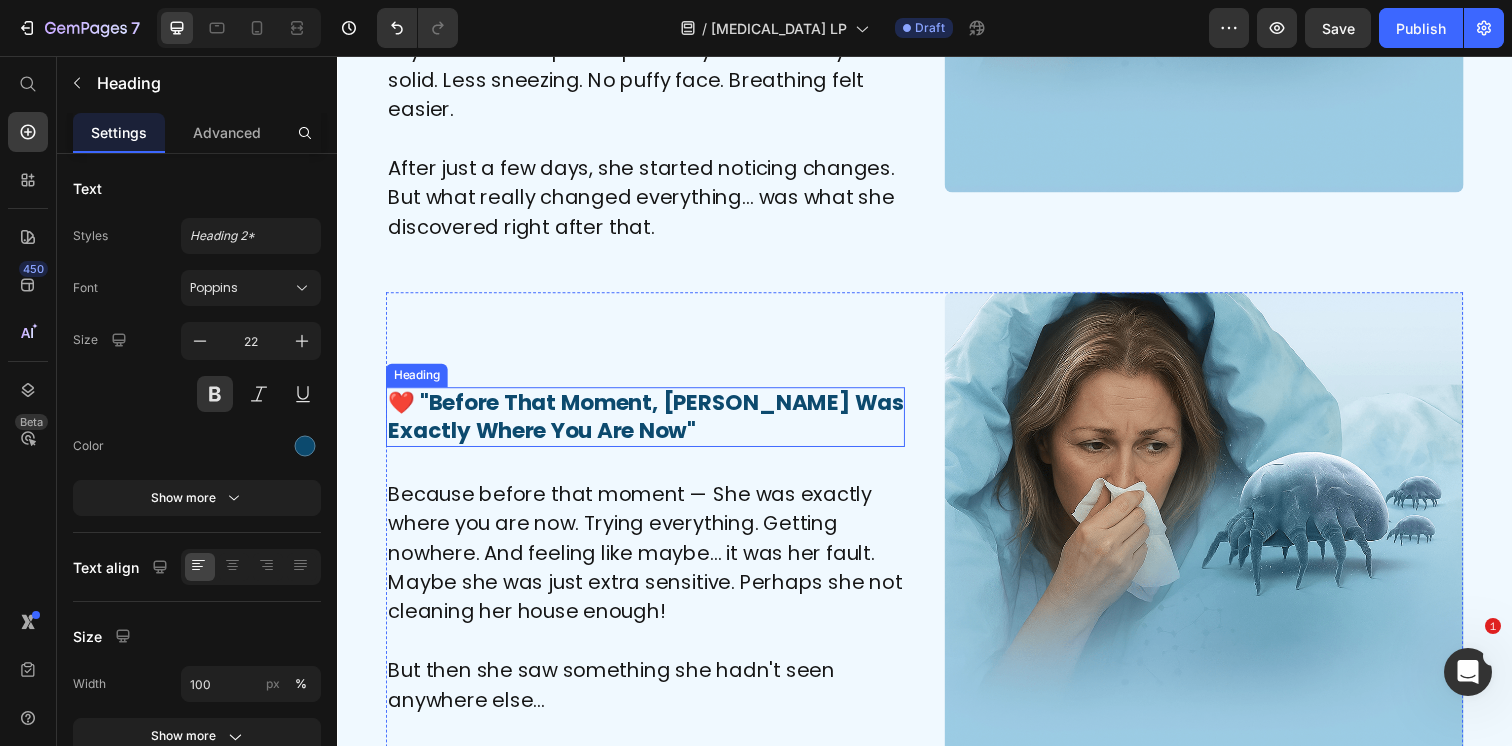 click on "❤️ "Before That Moment, [PERSON_NAME] Was Exactly Where You Are Now"" at bounding box center (652, 424) 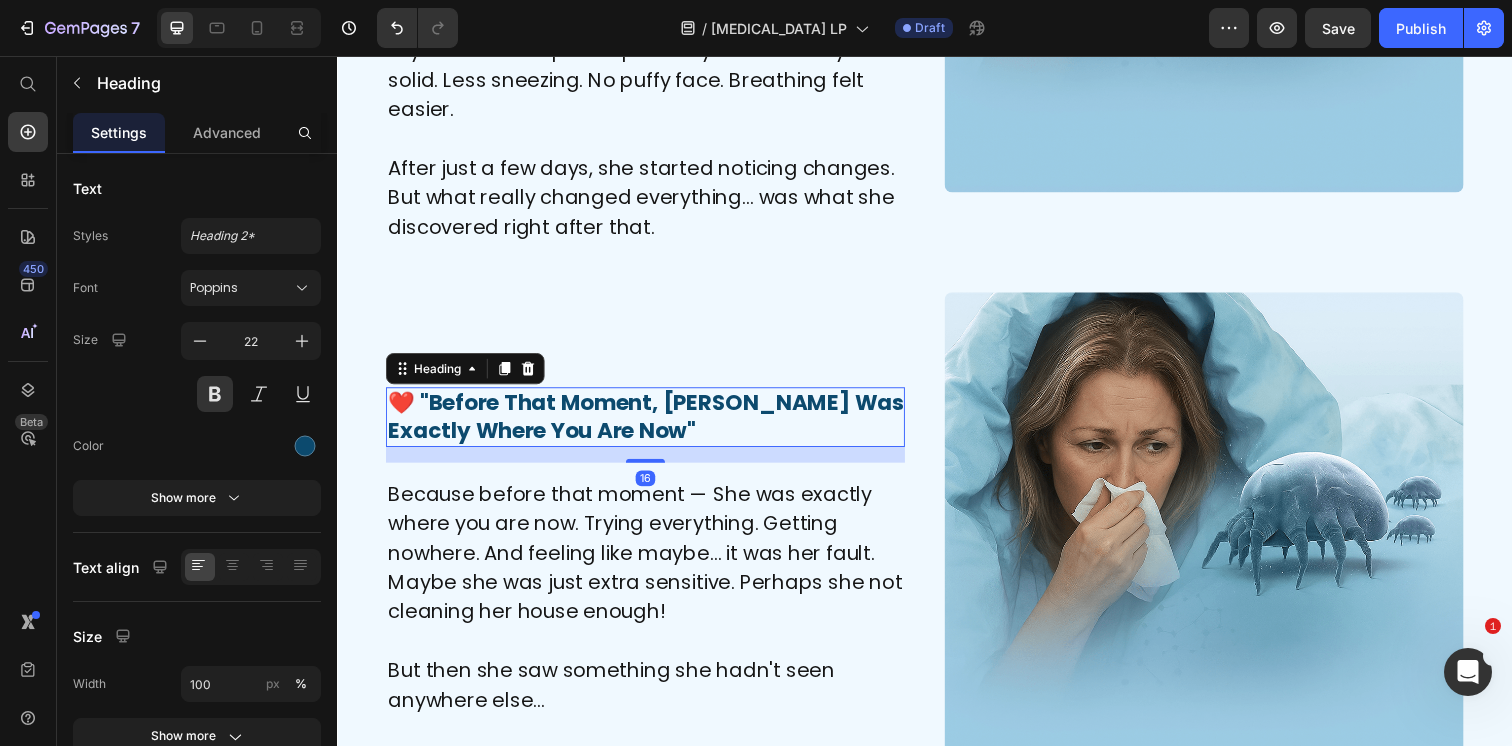 click on "❤️ "Before That Moment, [PERSON_NAME] Was Exactly Where You Are Now"" at bounding box center (652, 424) 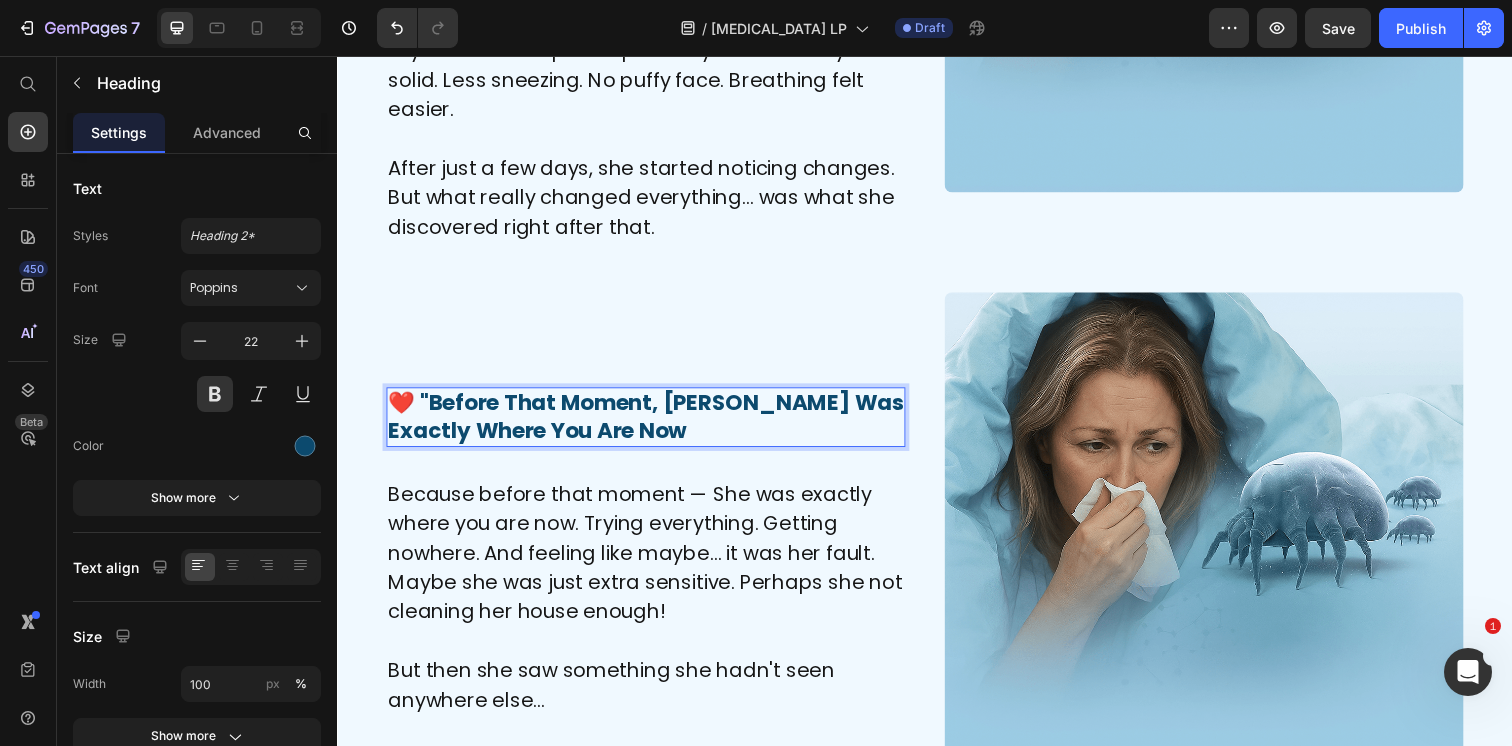 click on "❤️ "Before That Moment, [PERSON_NAME] Was Exactly Where You Are Now" at bounding box center [652, 424] 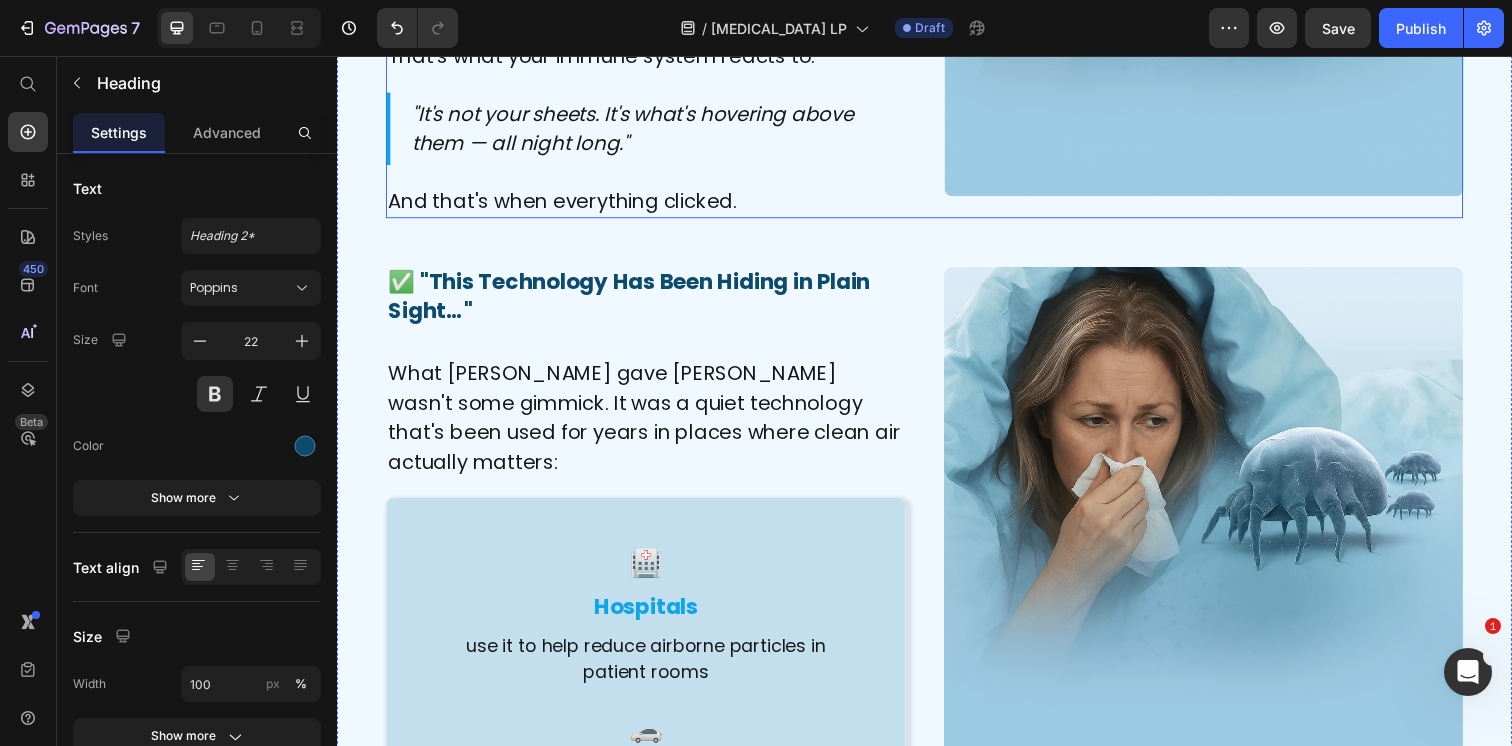 scroll, scrollTop: 7620, scrollLeft: 0, axis: vertical 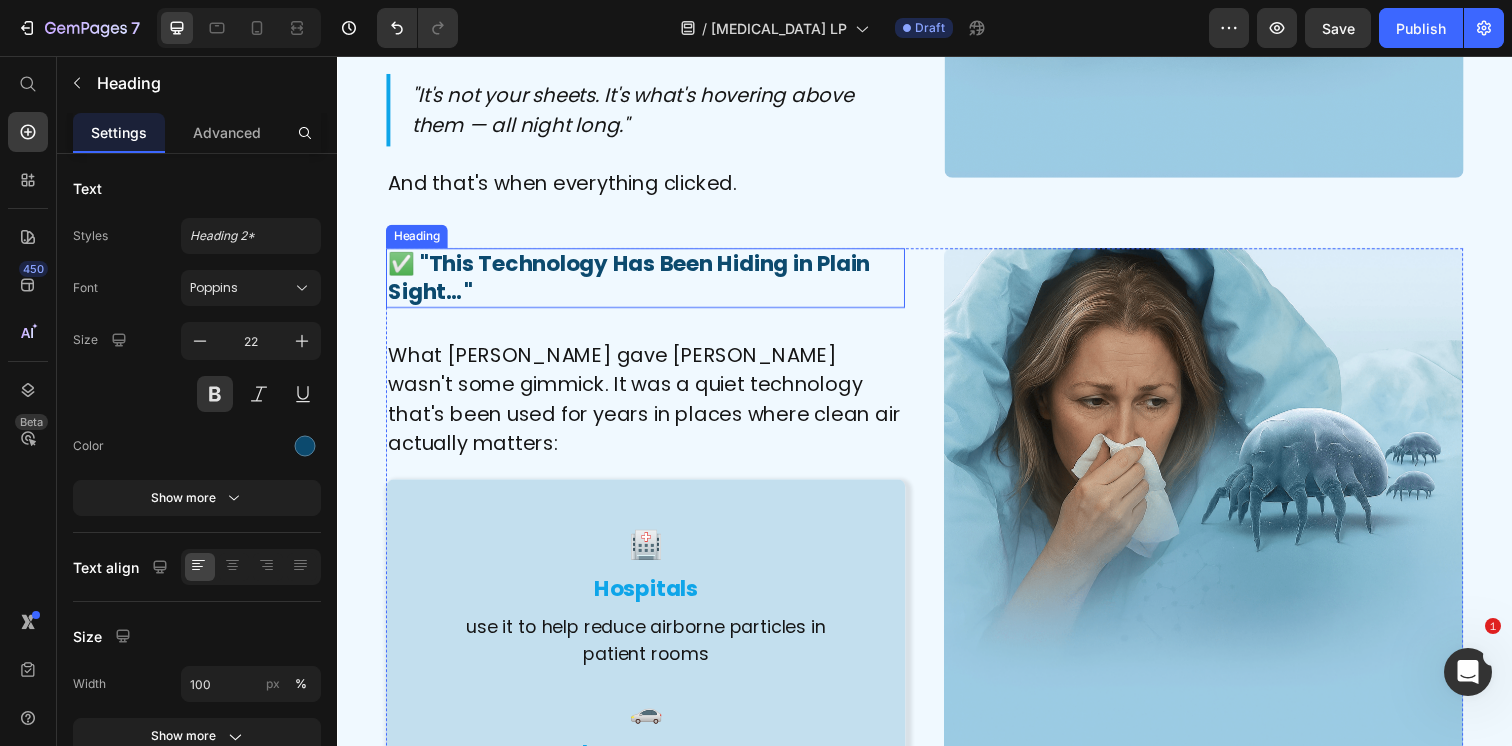 click on "✅ "This Technology Has Been Hiding in Plain Sight…"" at bounding box center (652, 282) 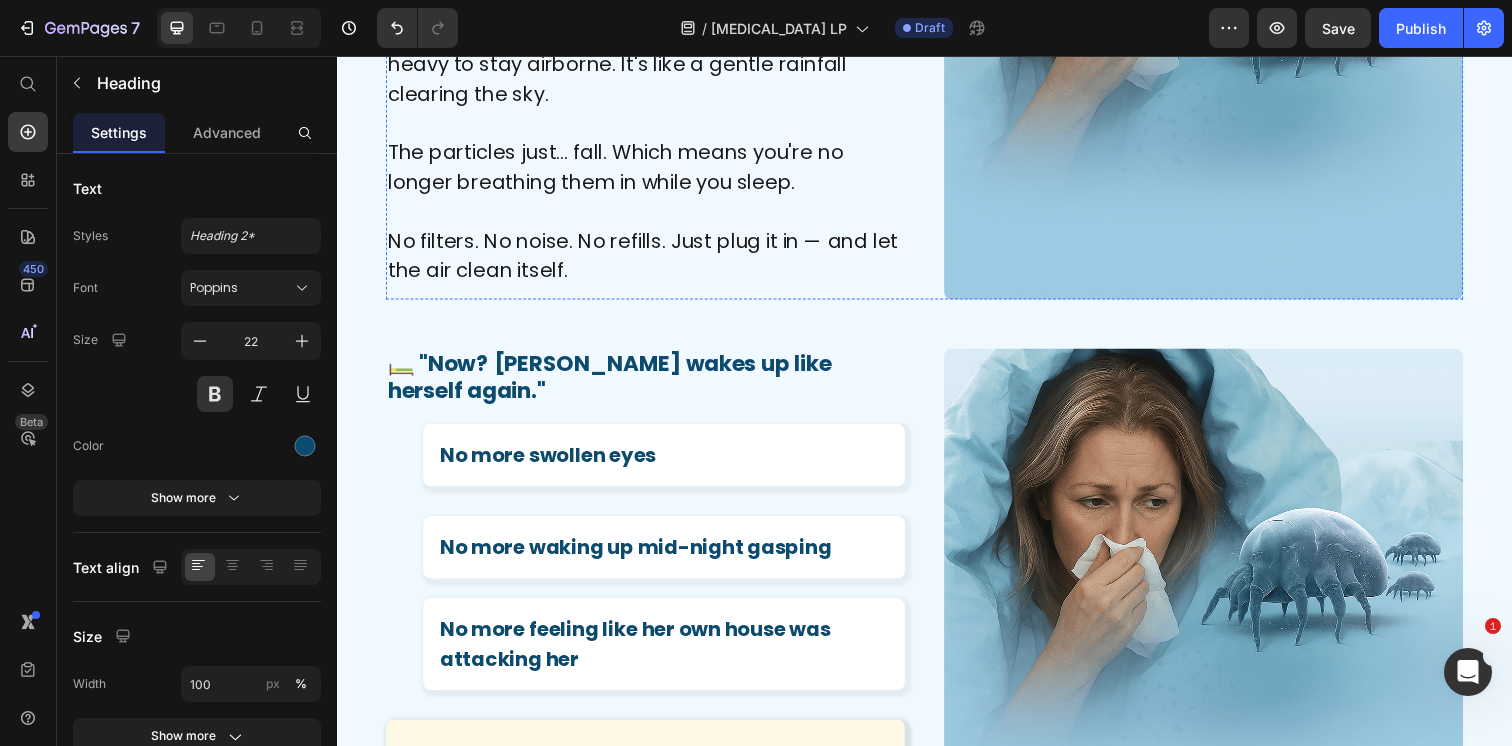 scroll, scrollTop: 9485, scrollLeft: 0, axis: vertical 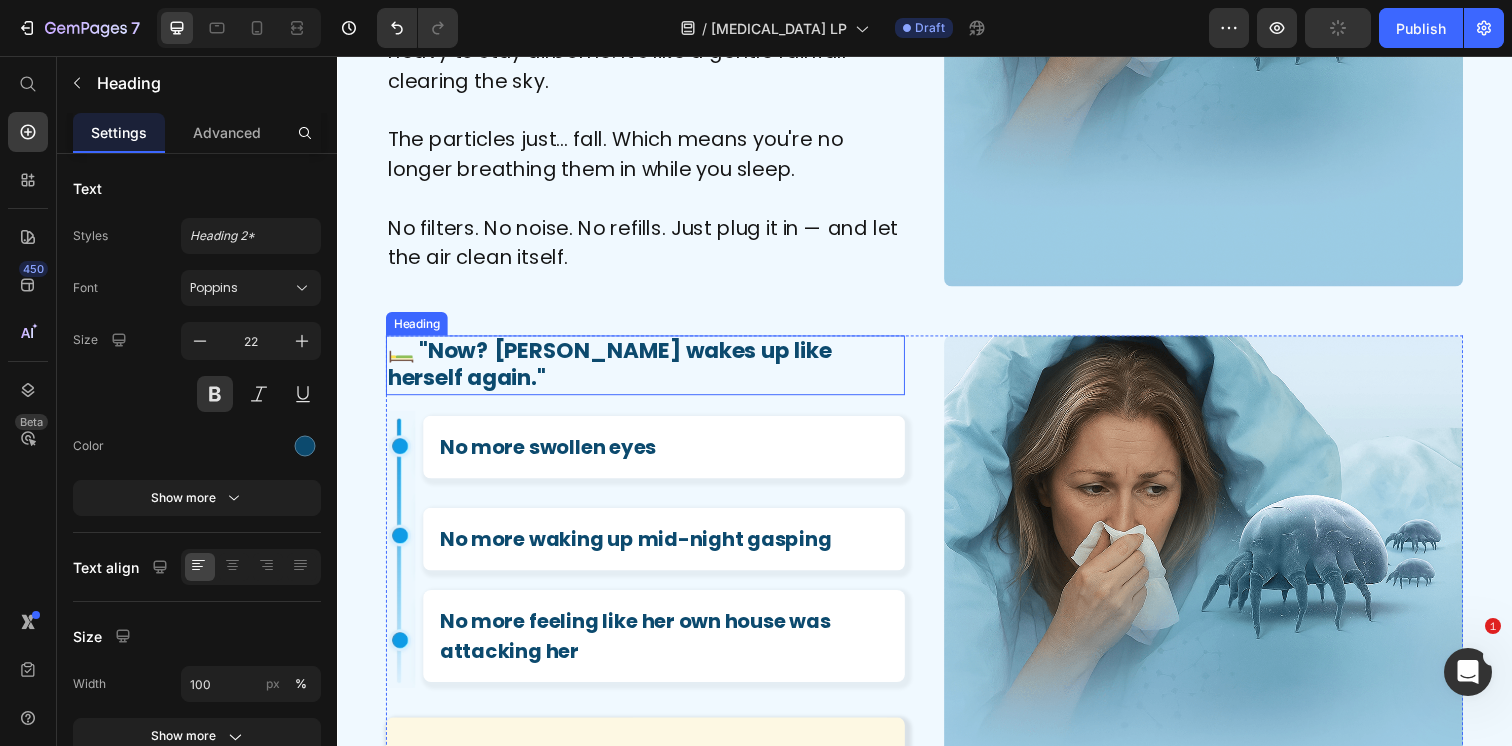 click on "🛏️ "Now? [PERSON_NAME] wakes up like herself again."" at bounding box center (652, 371) 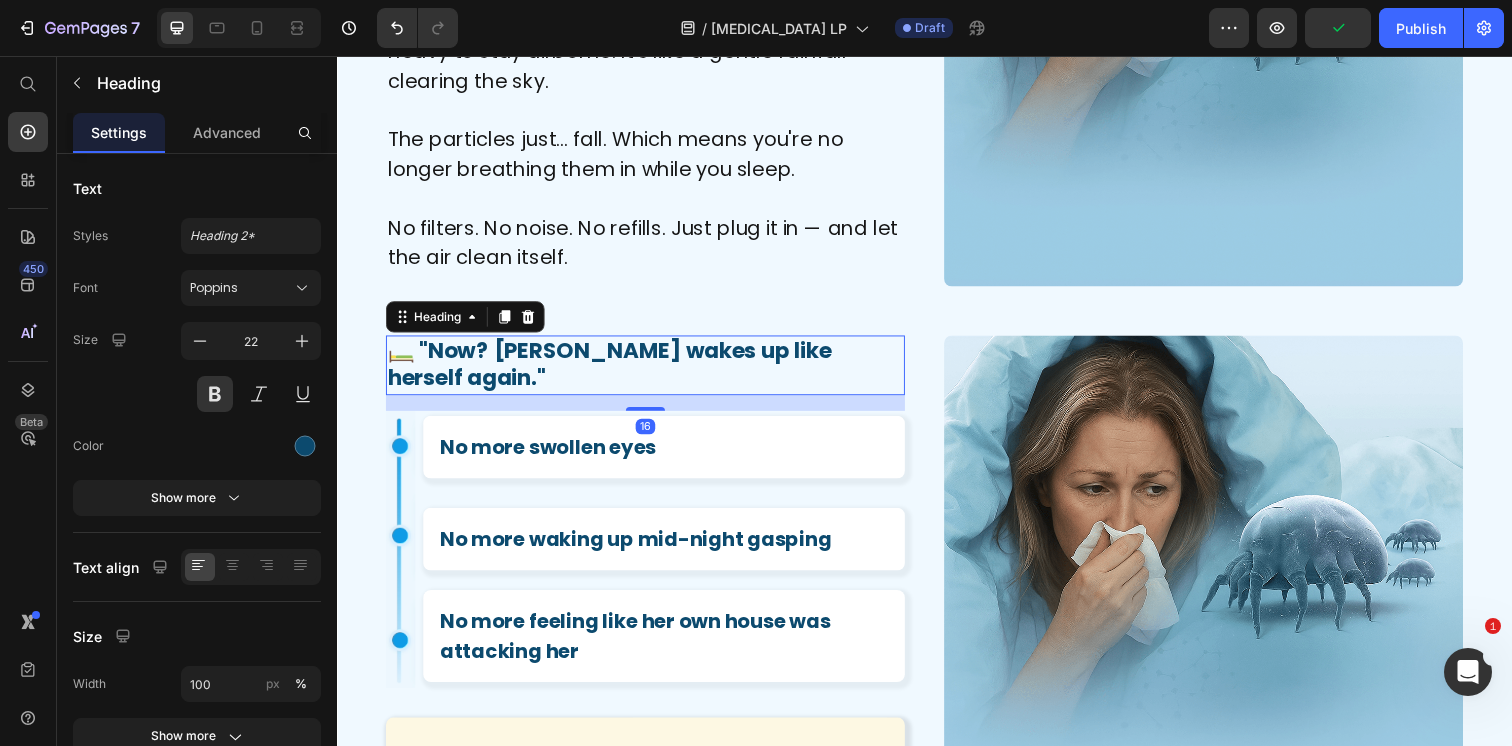 click on "🛏️ "Now? [PERSON_NAME] wakes up like herself again."" at bounding box center [652, 371] 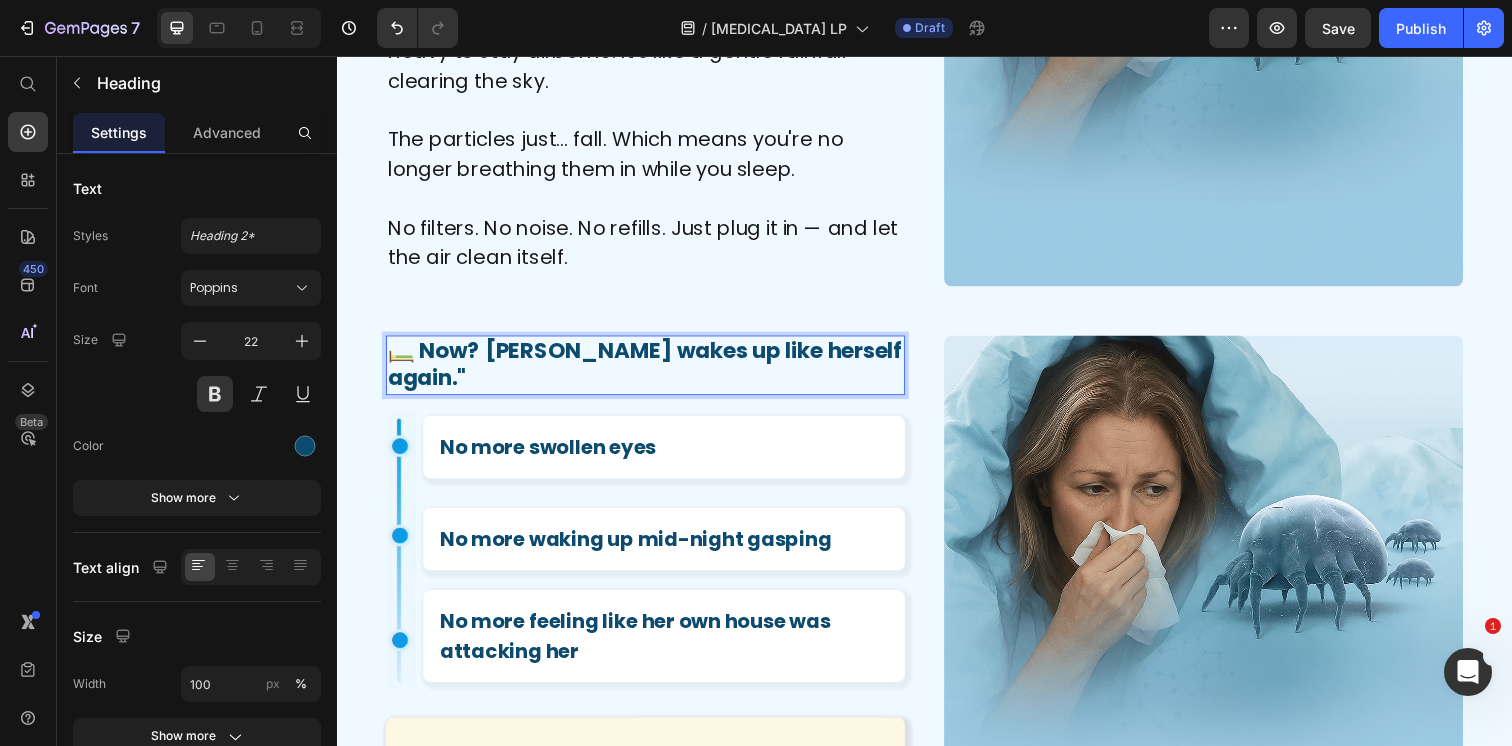 click on "🛏️ Now? [PERSON_NAME] wakes up like herself again."" at bounding box center [652, 371] 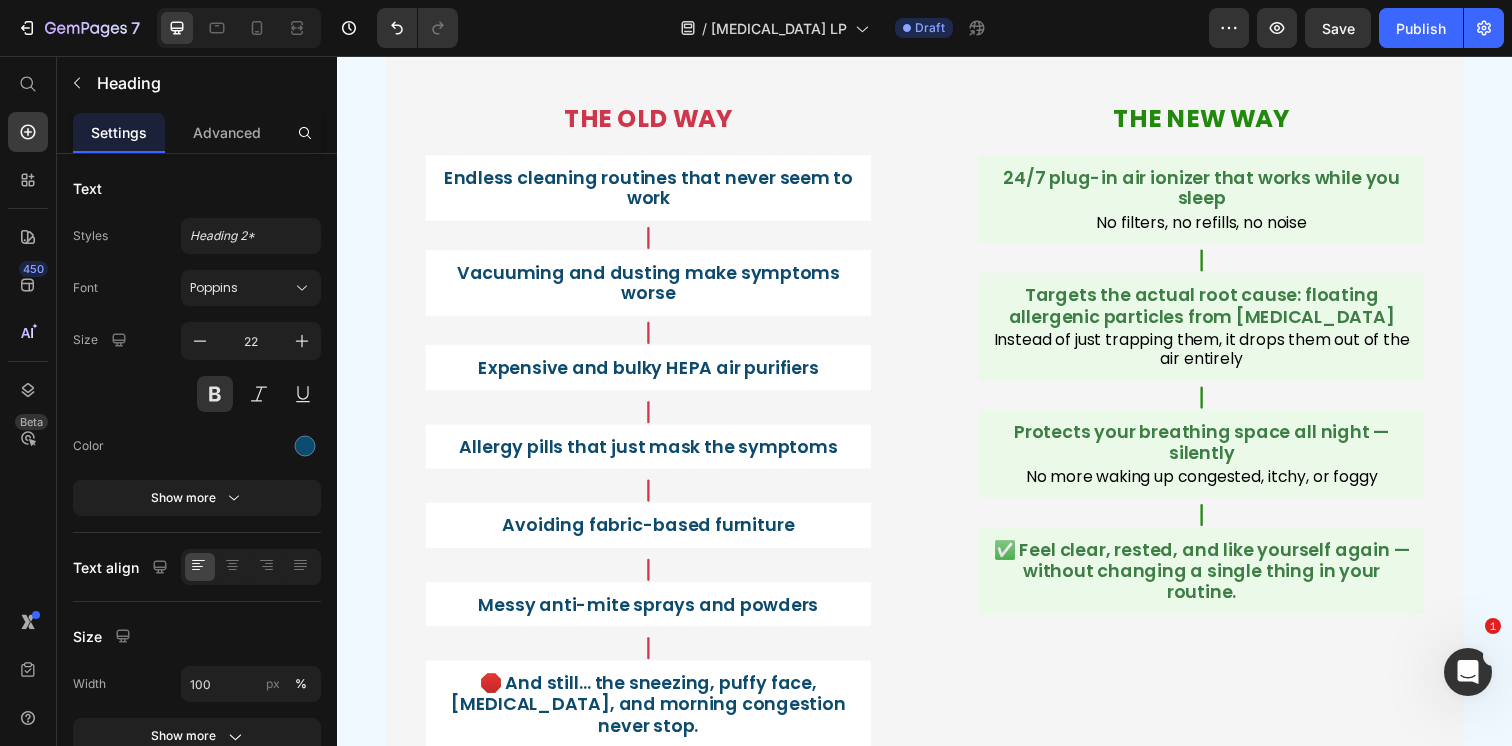 scroll, scrollTop: 11837, scrollLeft: 0, axis: vertical 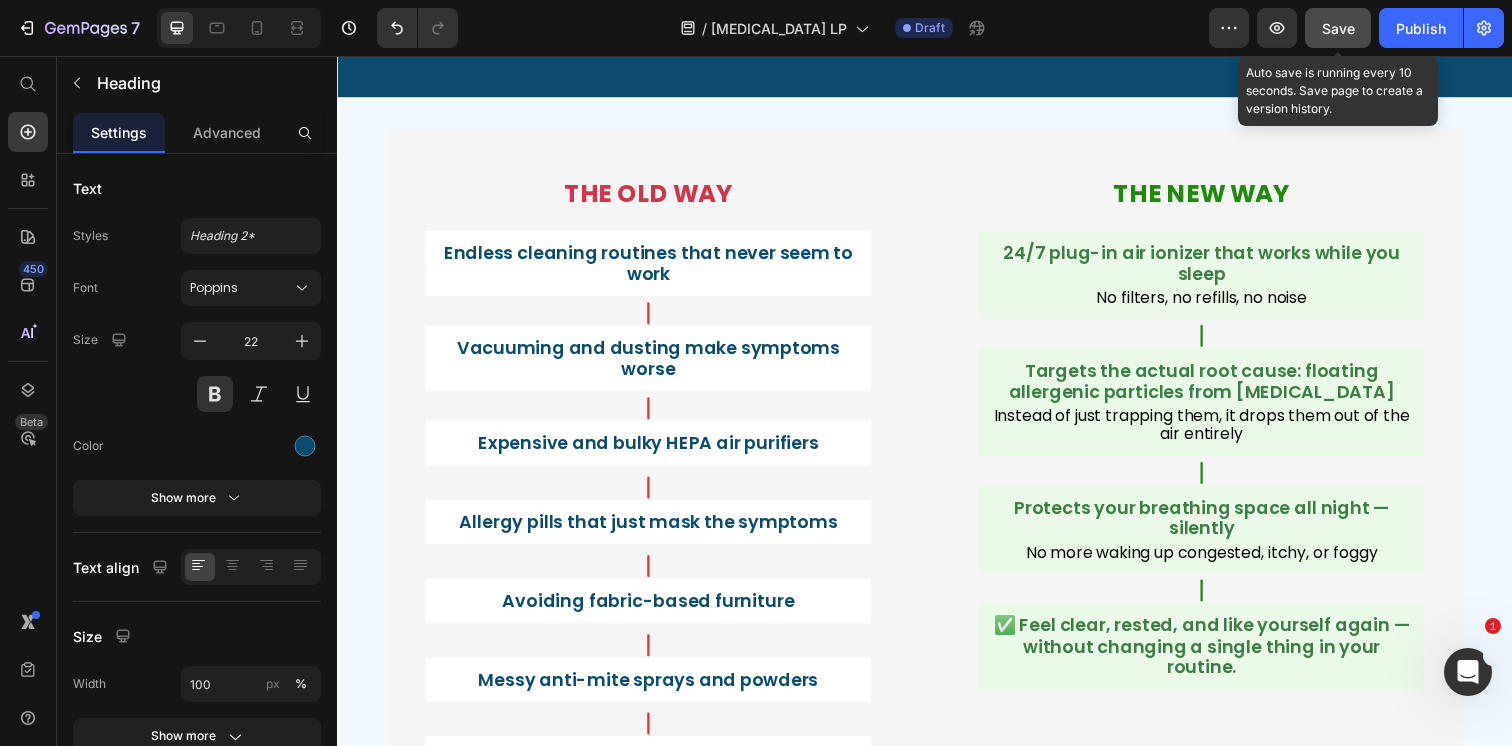 click on "Save" at bounding box center (1338, 28) 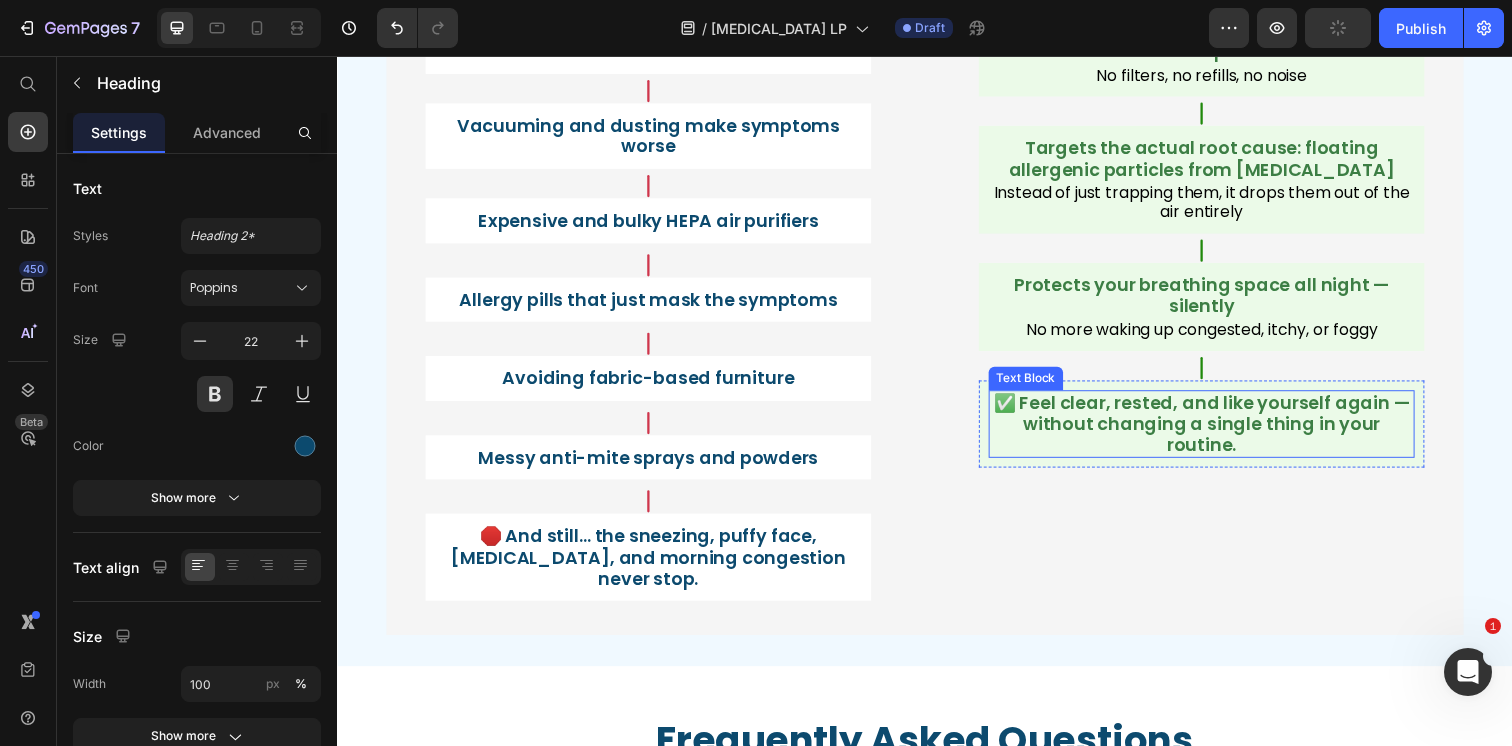 scroll, scrollTop: 12037, scrollLeft: 0, axis: vertical 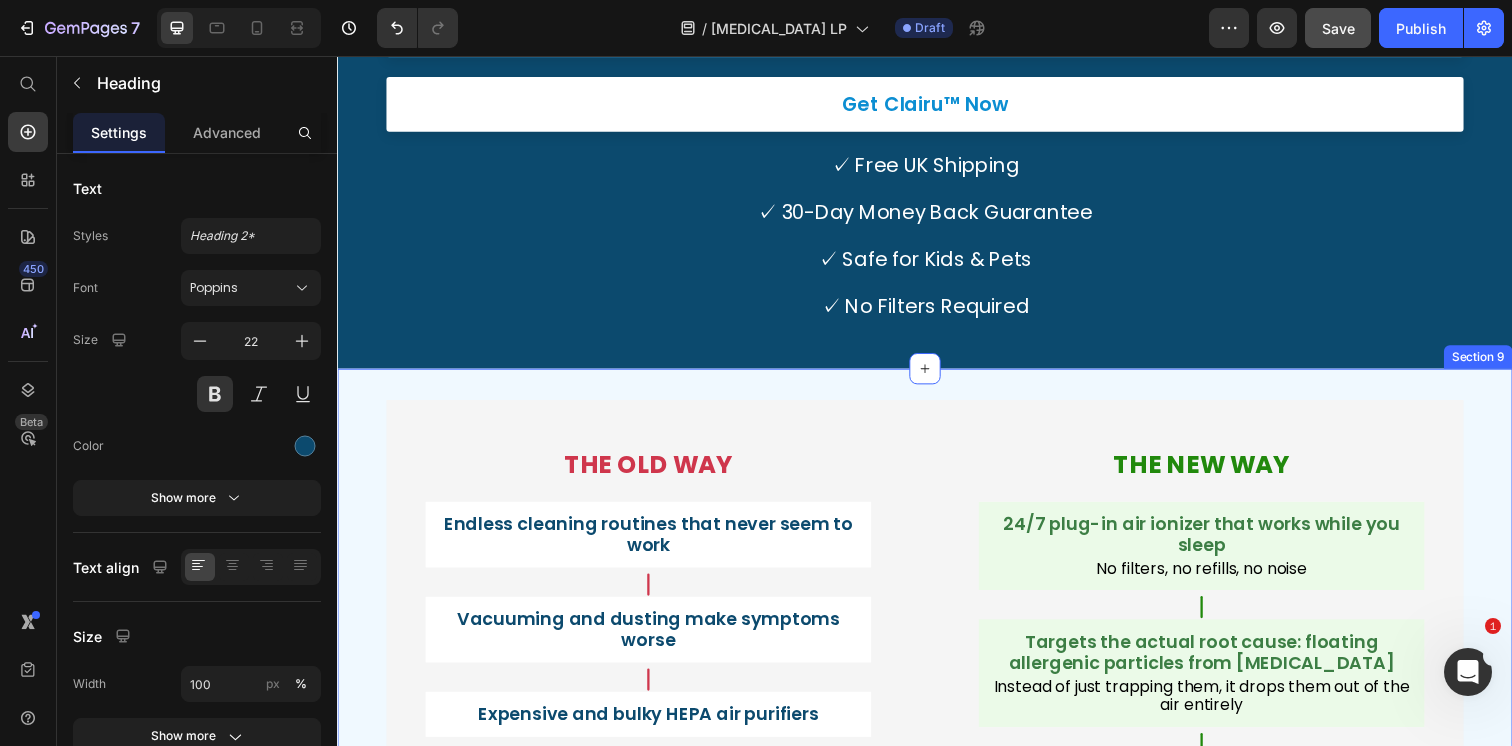 click on "THE OLD WAY Heading Endless cleaning routines that never seem to work Text Block Row
Icon Vacuuming and dusting make symptoms worse Text Block Row
Icon Expensive and bulky HEPA air purifiers Text Block Row
Icon Allergy pills that just mask the symptoms Text Block Row
Icon Avoiding fabric-based furniture Text Block Row
Icon Messy anti-mite sprays and powders Text Block Row
Icon 🛑 And still… the sneezing, puffy face, [MEDICAL_DATA], and morning congestion never stop. Text Block Row Row THE NEW WAY Heading 24/7 plug-in air ionizer that works while you sleep Text Block No filters, no refills, no noise Text Block Row
Icon Targets the actual root cause: floating allergenic particles from [MEDICAL_DATA] Text Block Instead of just trapping them, it drops them out of the air entirely Text Block Row
Icon Protects your breathing space all night — silently Text Block Text Block Row" at bounding box center [937, 779] 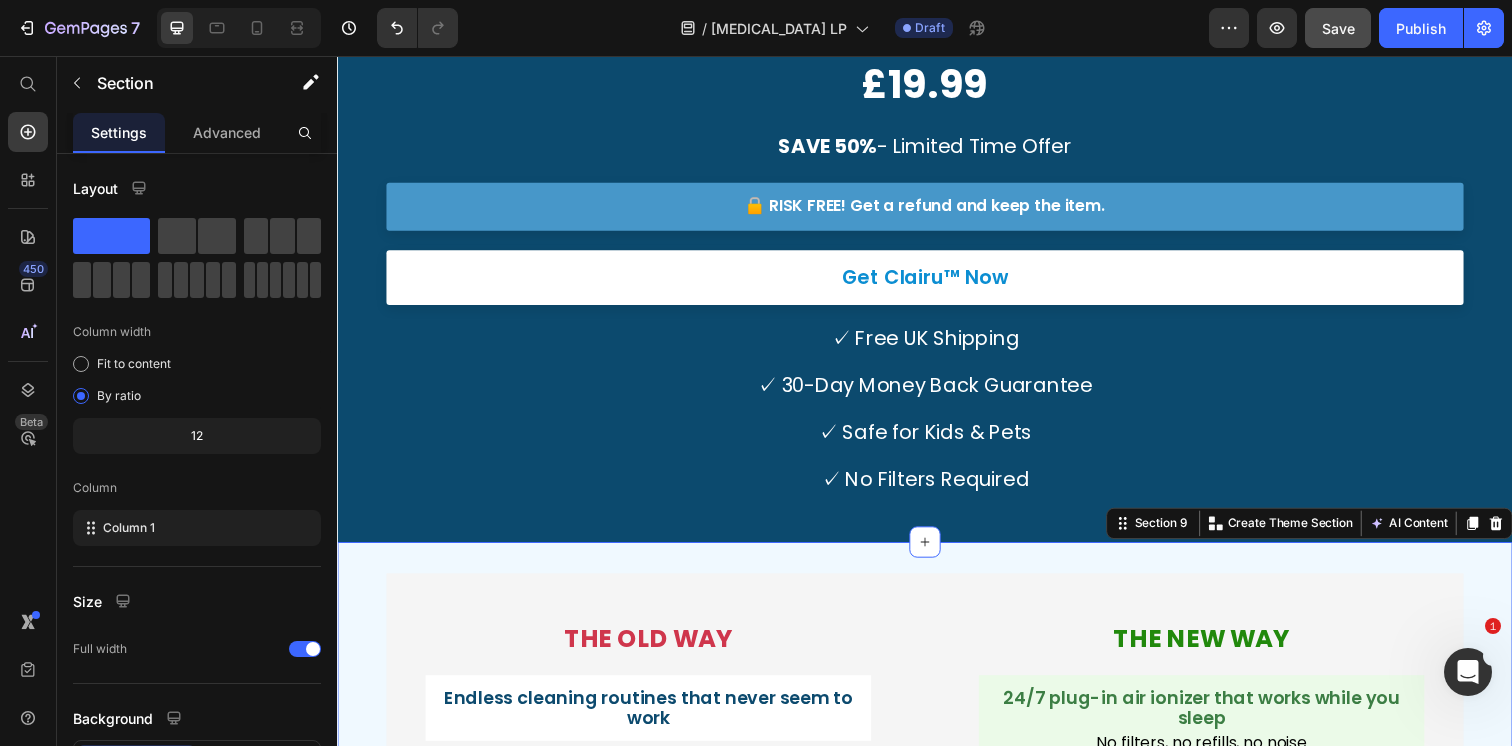 scroll, scrollTop: 11362, scrollLeft: 0, axis: vertical 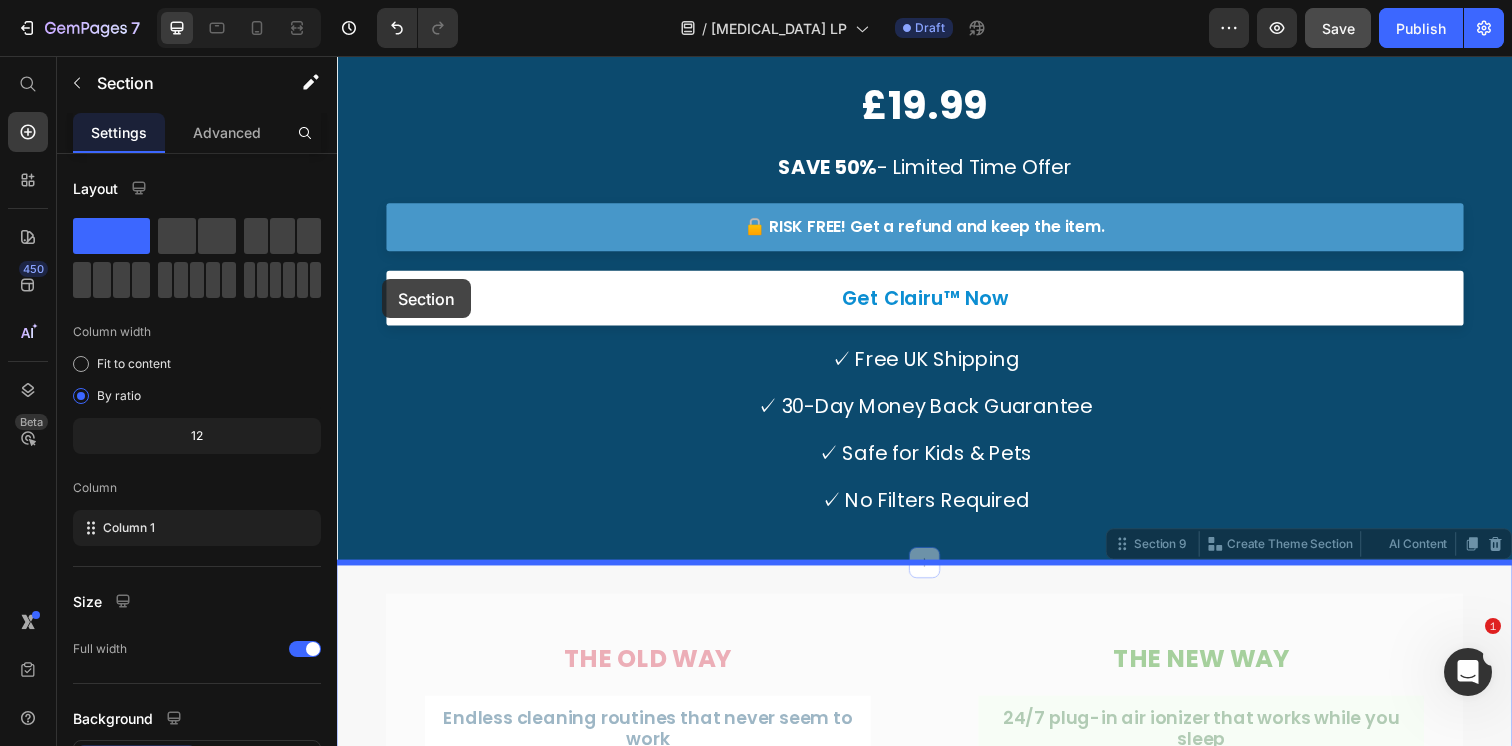 drag, startPoint x: 353, startPoint y: 614, endPoint x: 382, endPoint y: 286, distance: 329.2795 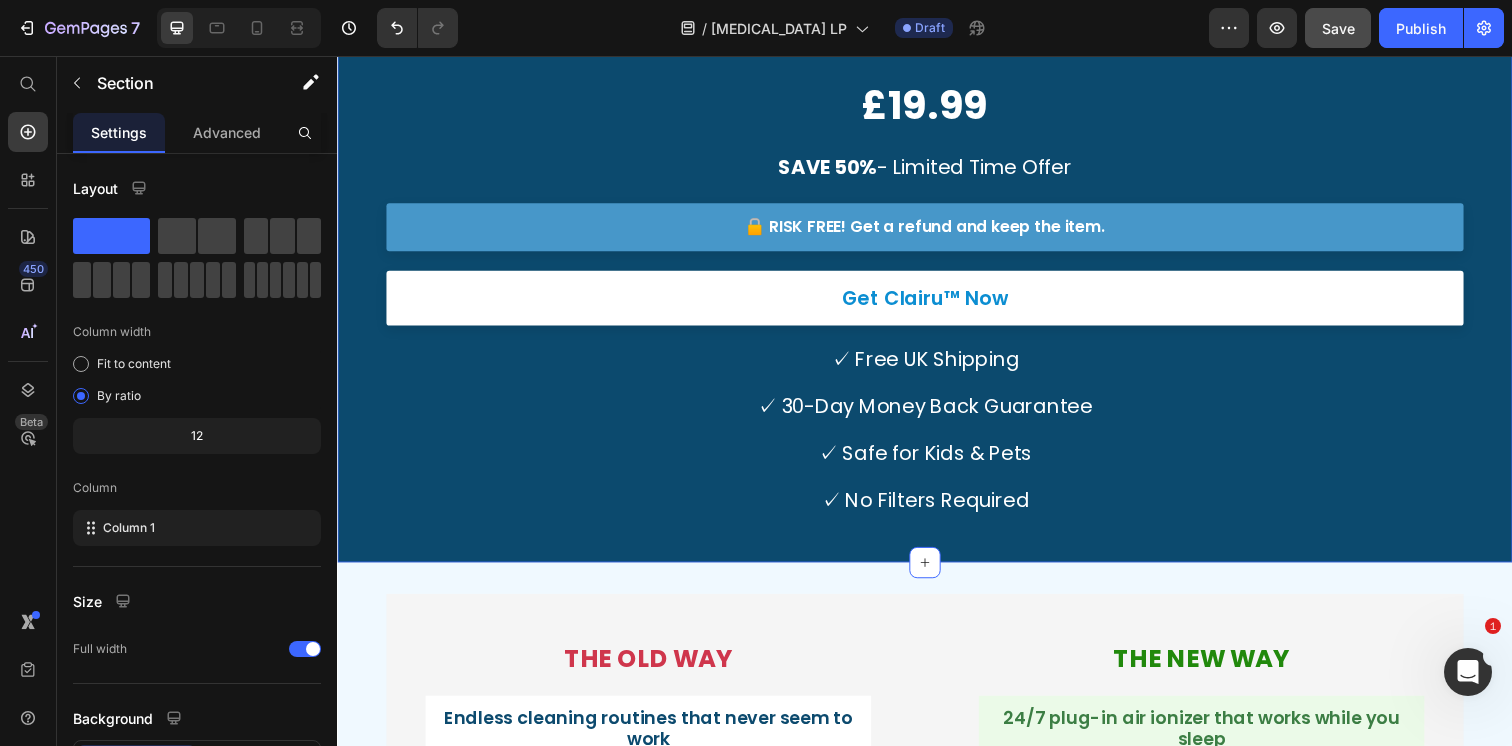 click on "Finally Sleep Through the Night Heading Join thousands of allergy sufferers who have found relief with Clairu™ Text Block £39.98 Heading £19.99 Heading SAVE 50%  - Limited Time Offer Text Block 🔒 RISK FREE! Get a refund and keep the item. Button Get Clairu™ Now Button ✓ Free UK Shipping   ✓ 30-Day Money Back Guarantee   ✓ Safe for Kids & Pets   ✓ No Filters Required Text Block Row" at bounding box center [937, 214] 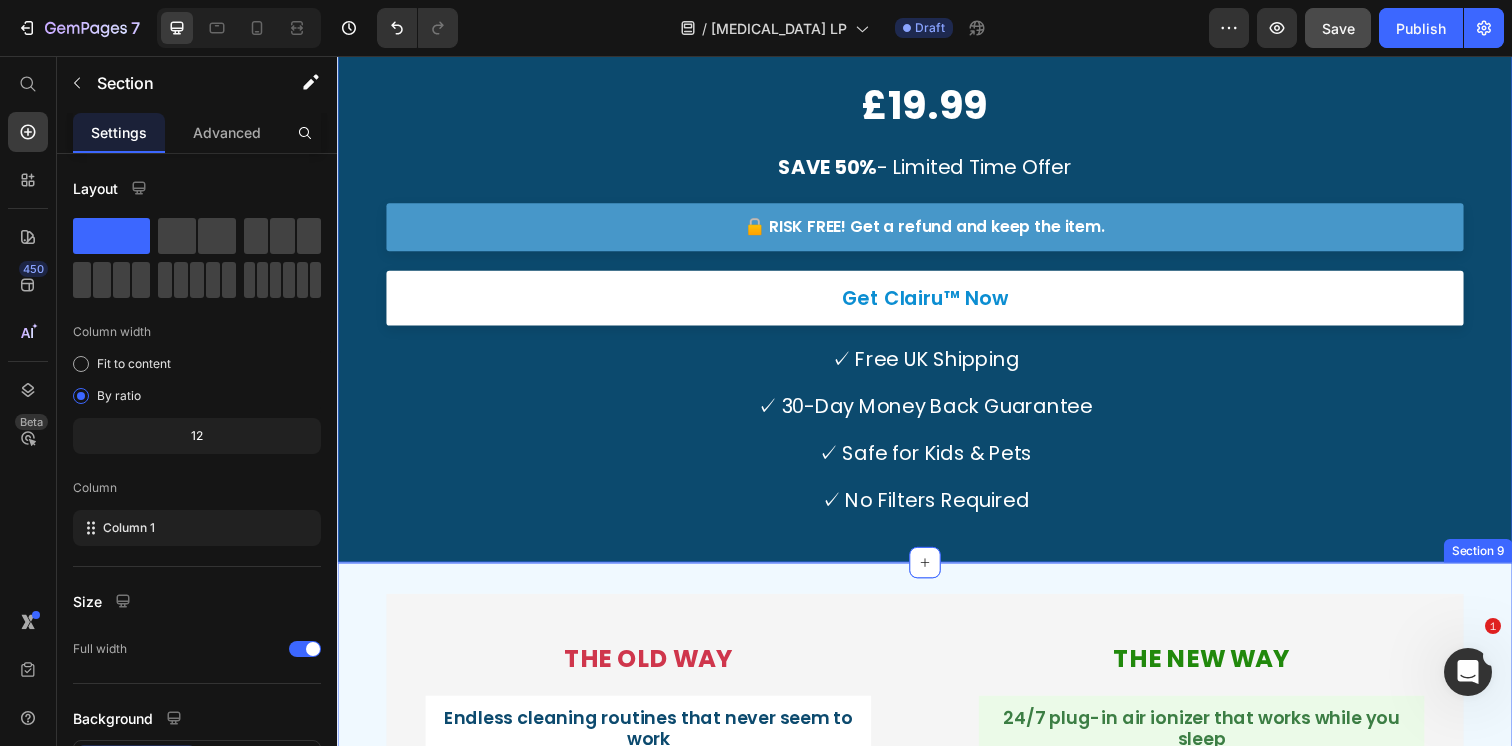 click on "THE OLD WAY Heading Endless cleaning routines that never seem to work Text Block Row
Icon Vacuuming and dusting make symptoms worse Text Block Row
Icon Expensive and bulky HEPA air purifiers Text Block Row
Icon Allergy pills that just mask the symptoms Text Block Row
Icon Avoiding fabric-based furniture Text Block Row
Icon Messy anti-mite sprays and powders Text Block Row
Icon 🛑 And still… the sneezing, puffy face, [MEDICAL_DATA], and morning congestion never stop. Text Block Row Row THE NEW WAY Heading 24/7 plug-in air ionizer that works while you sleep Text Block No filters, no refills, no noise Text Block Row
Icon Targets the actual root cause: floating allergenic particles from [MEDICAL_DATA] Text Block Instead of just trapping them, it drops them out of the air entirely Text Block Row
Icon Protects your breathing space all night — silently Text Block Text Block Row" at bounding box center (937, 977) 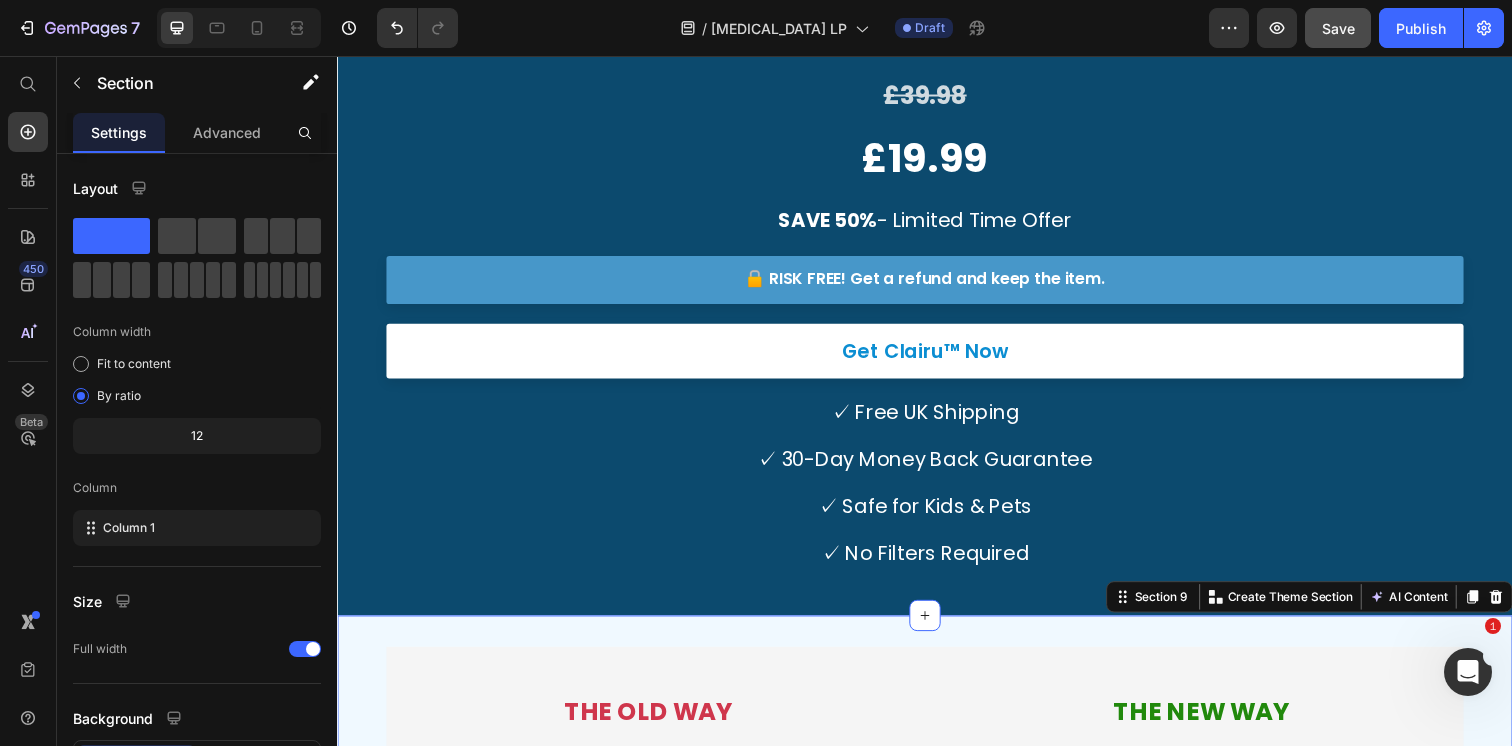 scroll, scrollTop: 11305, scrollLeft: 0, axis: vertical 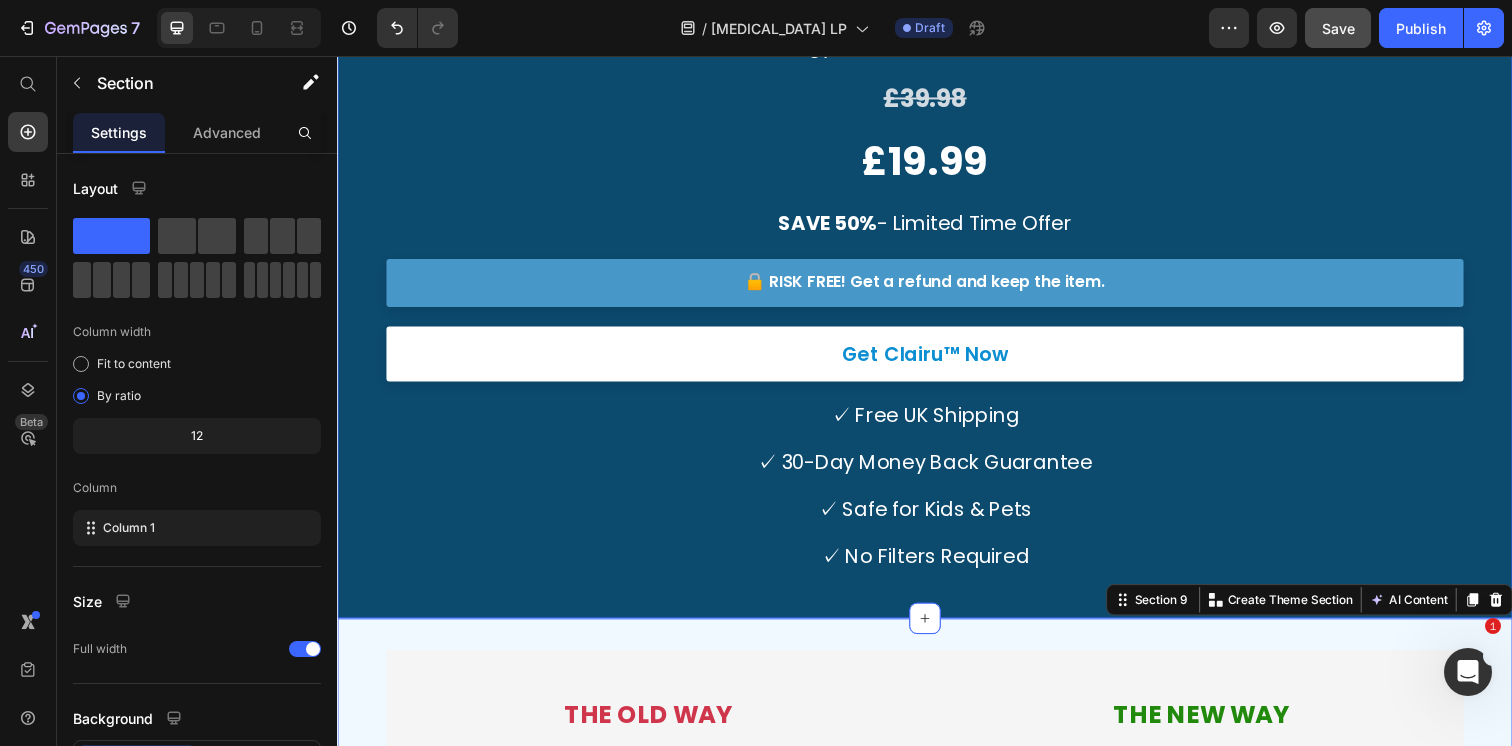 click on "THE OLD WAY Heading Endless cleaning routines that never seem to work Text Block Row
Icon Vacuuming and dusting make symptoms worse Text Block Row
Icon Expensive and bulky HEPA air purifiers Text Block Row
Icon Allergy pills that just mask the symptoms Text Block Row
Icon Avoiding fabric-based furniture Text Block Row
Icon Messy anti-mite sprays and powders Text Block Row
Icon 🛑 And still… the sneezing, puffy face, [MEDICAL_DATA], and morning congestion never stop. Text Block Row Row THE NEW WAY Heading 24/7 plug-in air ionizer that works while you sleep Text Block No filters, no refills, no noise Text Block Row
Icon Targets the actual root cause: floating allergenic particles from [MEDICAL_DATA] Text Block Instead of just trapping them, it drops them out of the air entirely Text Block Row
Icon Protects your breathing space all night — silently Text Block Text Block Row" at bounding box center [937, 1034] 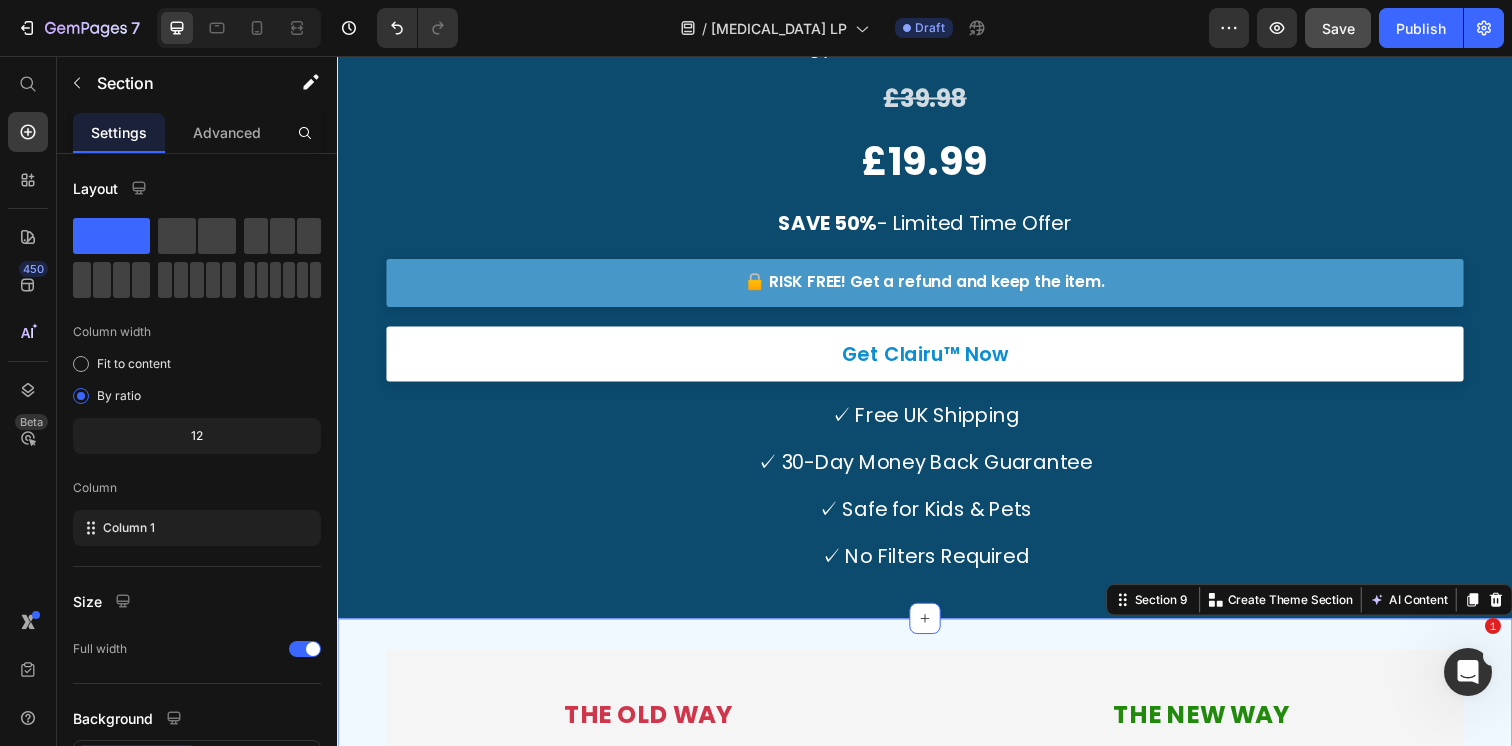 click on "THE OLD WAY Heading Endless cleaning routines that never seem to work Text Block Row
Icon Vacuuming and dusting make symptoms worse Text Block Row
Icon Expensive and bulky HEPA air purifiers Text Block Row
Icon Allergy pills that just mask the symptoms Text Block Row
Icon Avoiding fabric-based furniture Text Block Row
Icon Messy anti-mite sprays and powders Text Block Row
Icon 🛑 And still… the sneezing, puffy face, [MEDICAL_DATA], and morning congestion never stop. Text Block Row Row THE NEW WAY Heading 24/7 plug-in air ionizer that works while you sleep Text Block No filters, no refills, no noise Text Block Row
Icon Targets the actual root cause: floating allergenic particles from [MEDICAL_DATA] Text Block Instead of just trapping them, it drops them out of the air entirely Text Block Row
Icon Protects your breathing space all night — silently Text Block Text Block Row" at bounding box center (937, 1034) 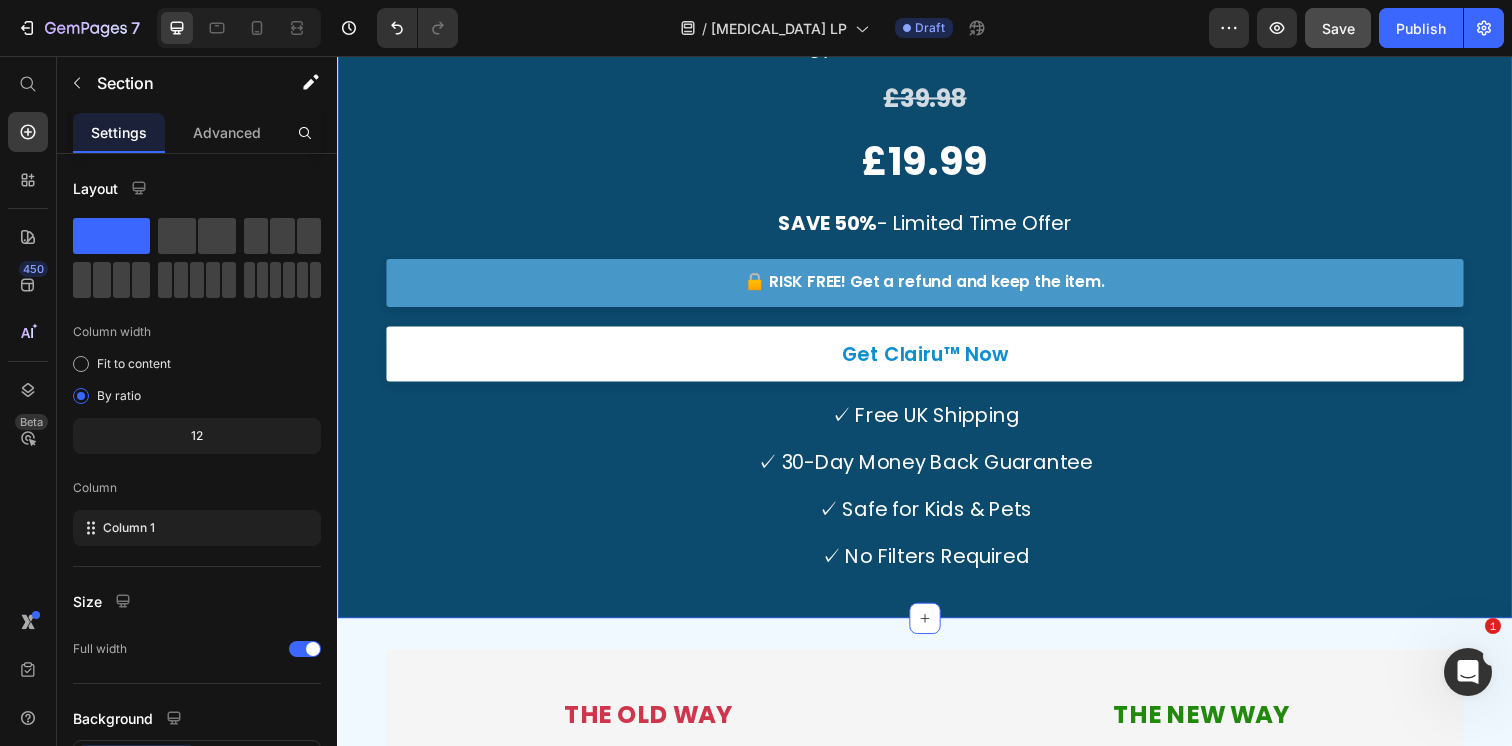 click on "Finally Sleep Through the Night Heading Join thousands of allergy sufferers who have found relief with Clairu™ Text Block £39.98 Heading £19.99 Heading SAVE 50%  - Limited Time Offer Text Block 🔒 RISK FREE! Get a refund and keep the item. Button Get Clairu™ Now Button ✓ Free UK Shipping   ✓ 30-Day Money Back Guarantee   ✓ Safe for Kids & Pets   ✓ No Filters Required Text Block Row Section 8   You can create reusable sections Create Theme Section AI Content Write with GemAI What would you like to describe here? Tone and Voice Persuasive Product Bamboo Charcoal Odor Eliminator (5 Bags) Show more Generate" at bounding box center [937, 271] 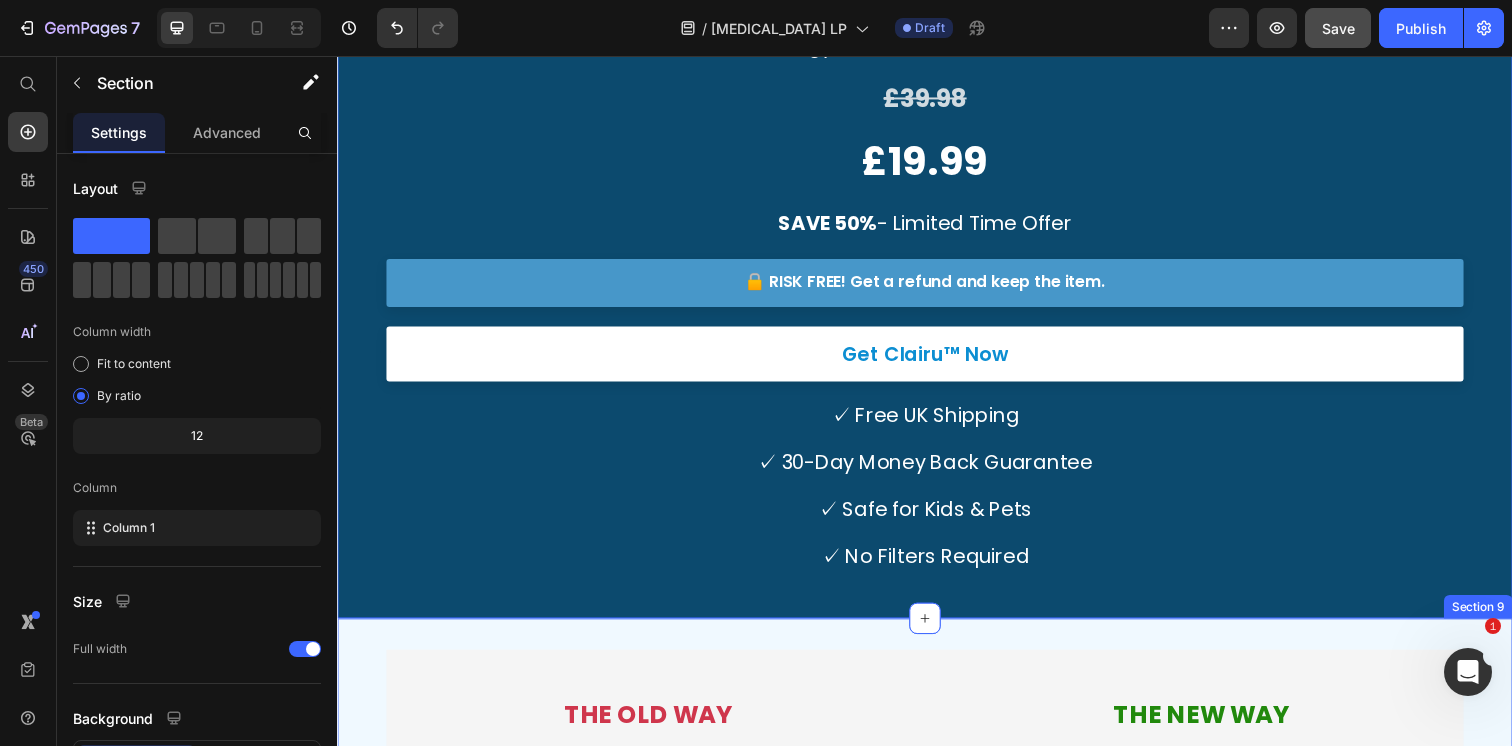 click on "THE OLD WAY Heading Endless cleaning routines that never seem to work Text Block Row
Icon Vacuuming and dusting make symptoms worse Text Block Row
Icon Expensive and bulky HEPA air purifiers Text Block Row
Icon Allergy pills that just mask the symptoms Text Block Row
Icon Avoiding fabric-based furniture Text Block Row
Icon Messy anti-mite sprays and powders Text Block Row
Icon 🛑 And still… the sneezing, puffy face, [MEDICAL_DATA], and morning congestion never stop. Text Block Row Row THE NEW WAY Heading 24/7 plug-in air ionizer that works while you sleep Text Block No filters, no refills, no noise Text Block Row
Icon Targets the actual root cause: floating allergenic particles from [MEDICAL_DATA] Text Block Instead of just trapping them, it drops them out of the air entirely Text Block Row
Icon Protects your breathing space all night — silently Text Block Text Block Row" at bounding box center [937, 1034] 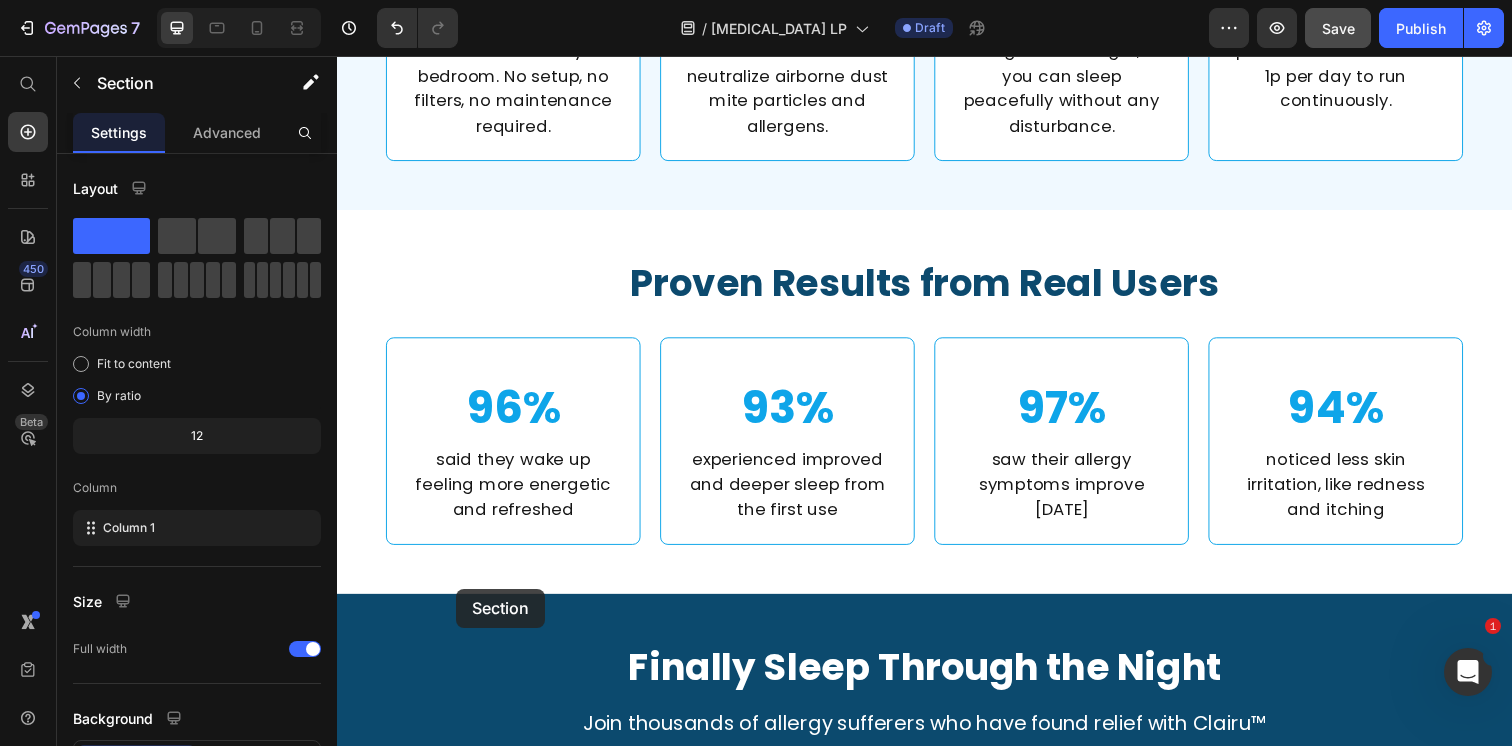 scroll, scrollTop: 10946, scrollLeft: 0, axis: vertical 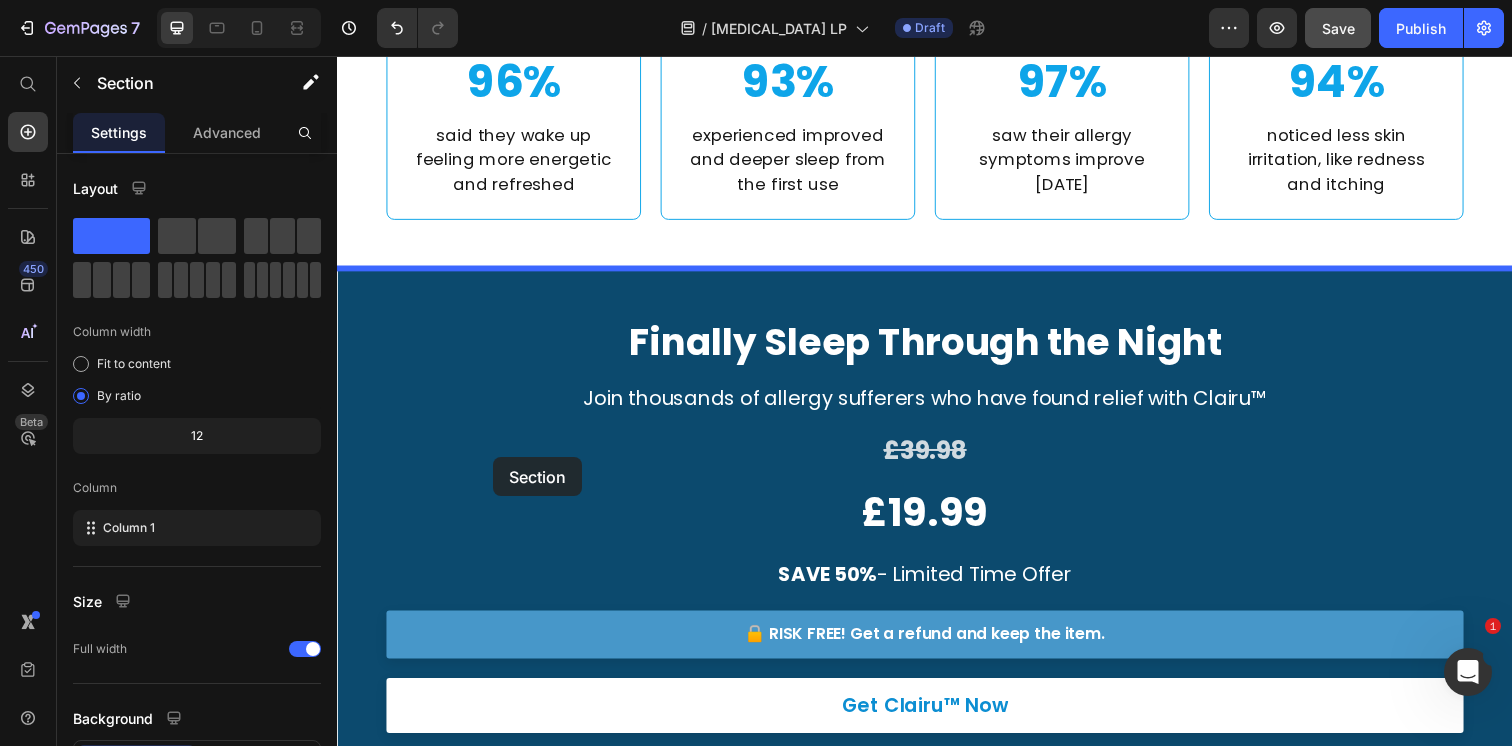 drag, startPoint x: 378, startPoint y: 654, endPoint x: 494, endPoint y: 466, distance: 220.90723 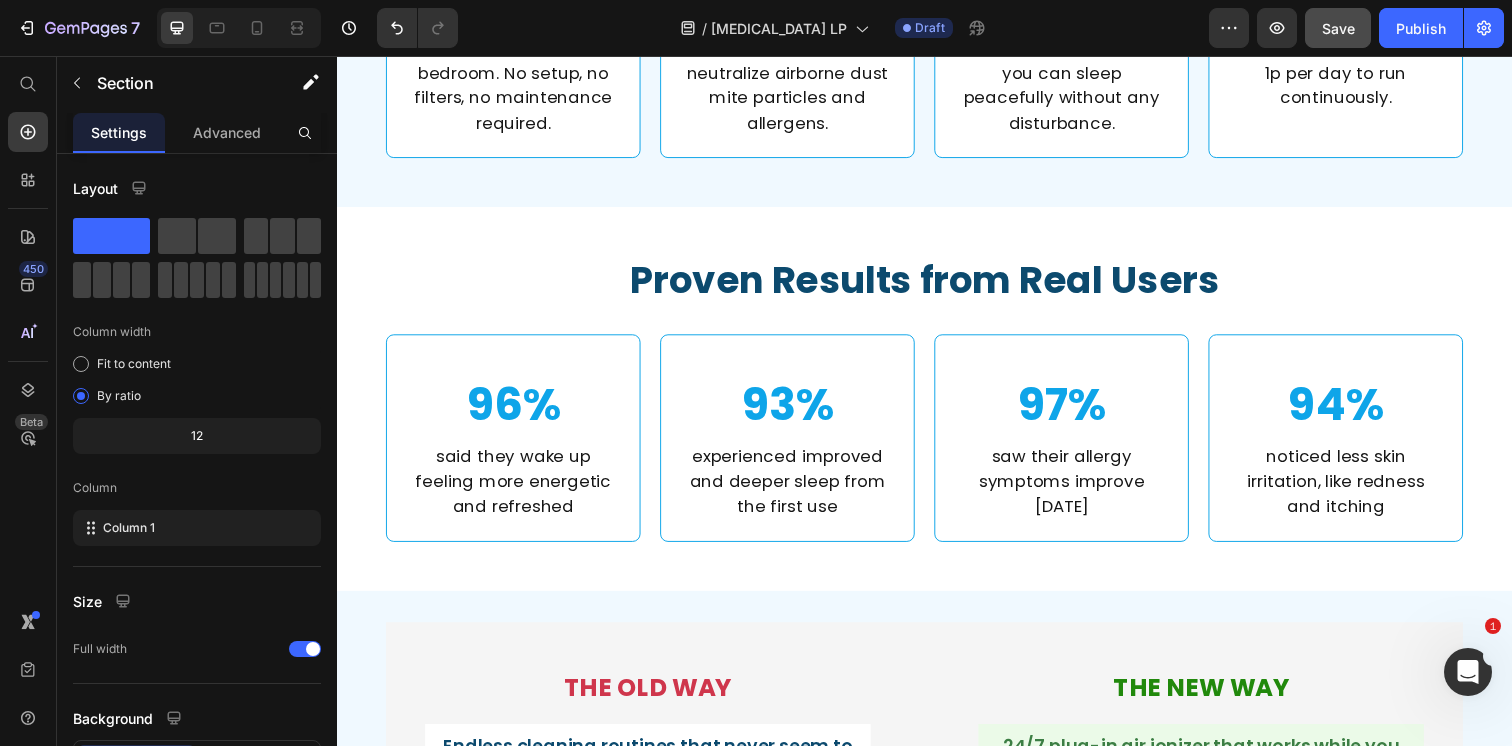 scroll, scrollTop: 10673, scrollLeft: 0, axis: vertical 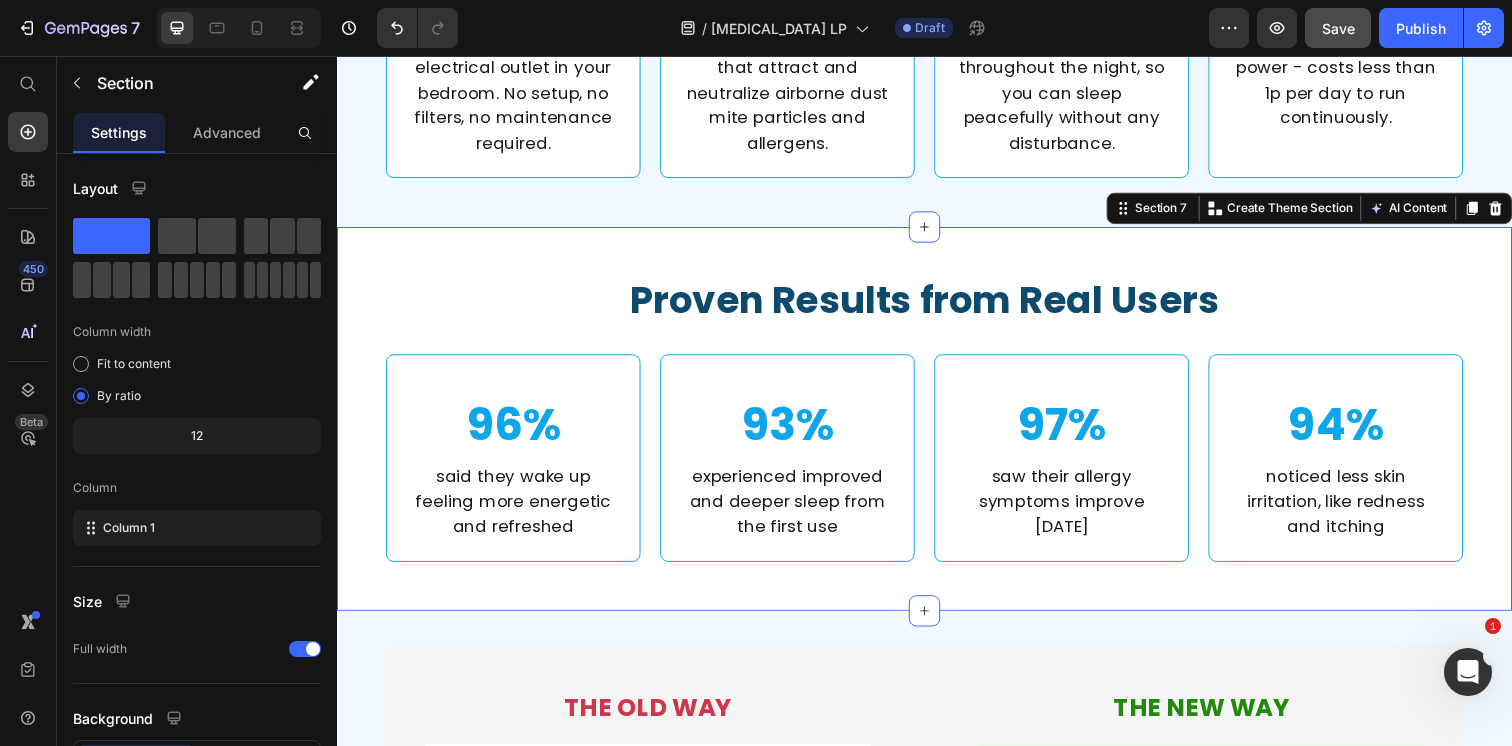 click on "Proven Results from Real Users Heading 96% Heading said they wake up feeling more energetic and refreshed Text Block Row Row 93% Heading experienced improved and deeper sleep from the first use Text Block Row Row 97% Heading saw their allergy symptoms improve [DATE] Text Block Row Row 94% Heading noticed less skin irritation, like redness and itching Text Block Row Row Row Row" at bounding box center (937, 426) 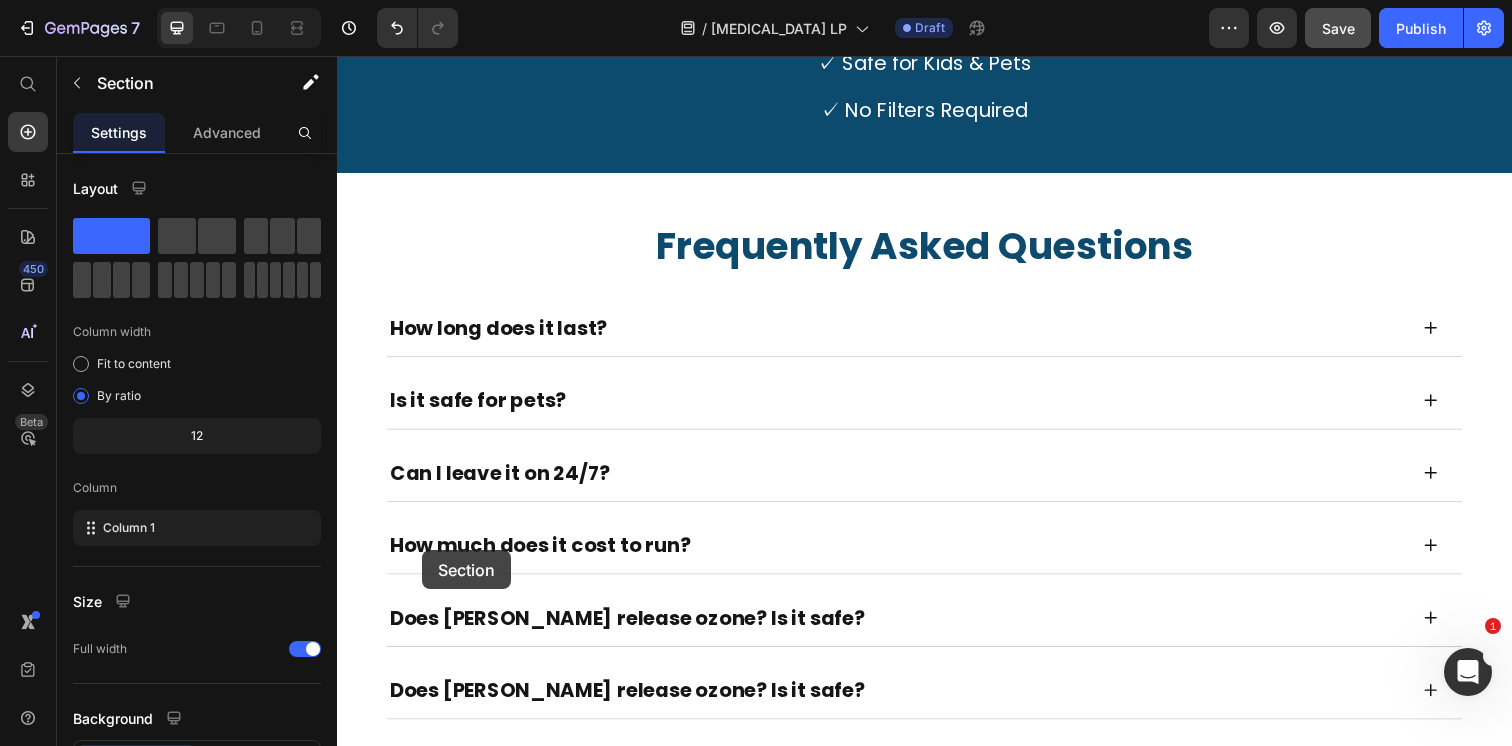 scroll, scrollTop: 12989, scrollLeft: 0, axis: vertical 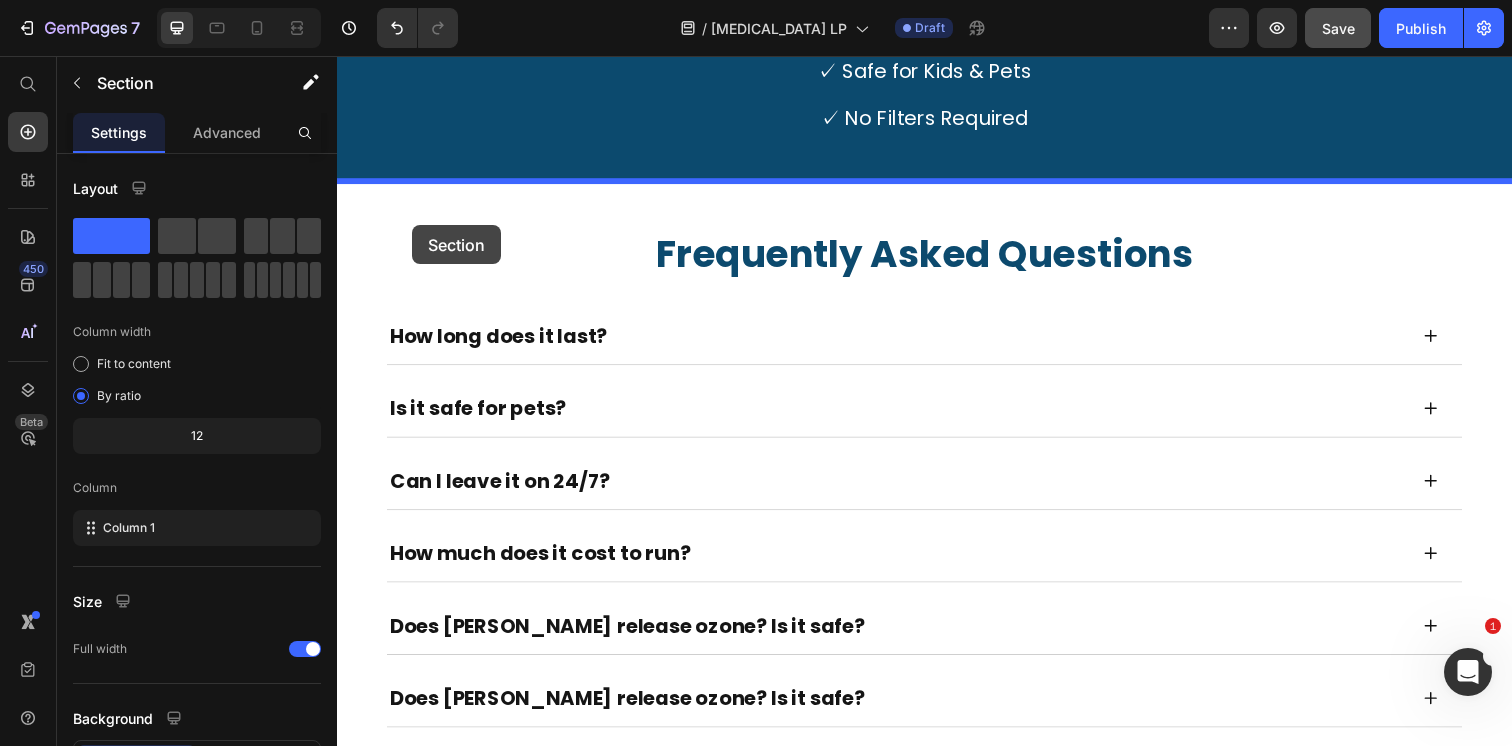 drag, startPoint x: 370, startPoint y: 222, endPoint x: 414, endPoint y: 223, distance: 44.011364 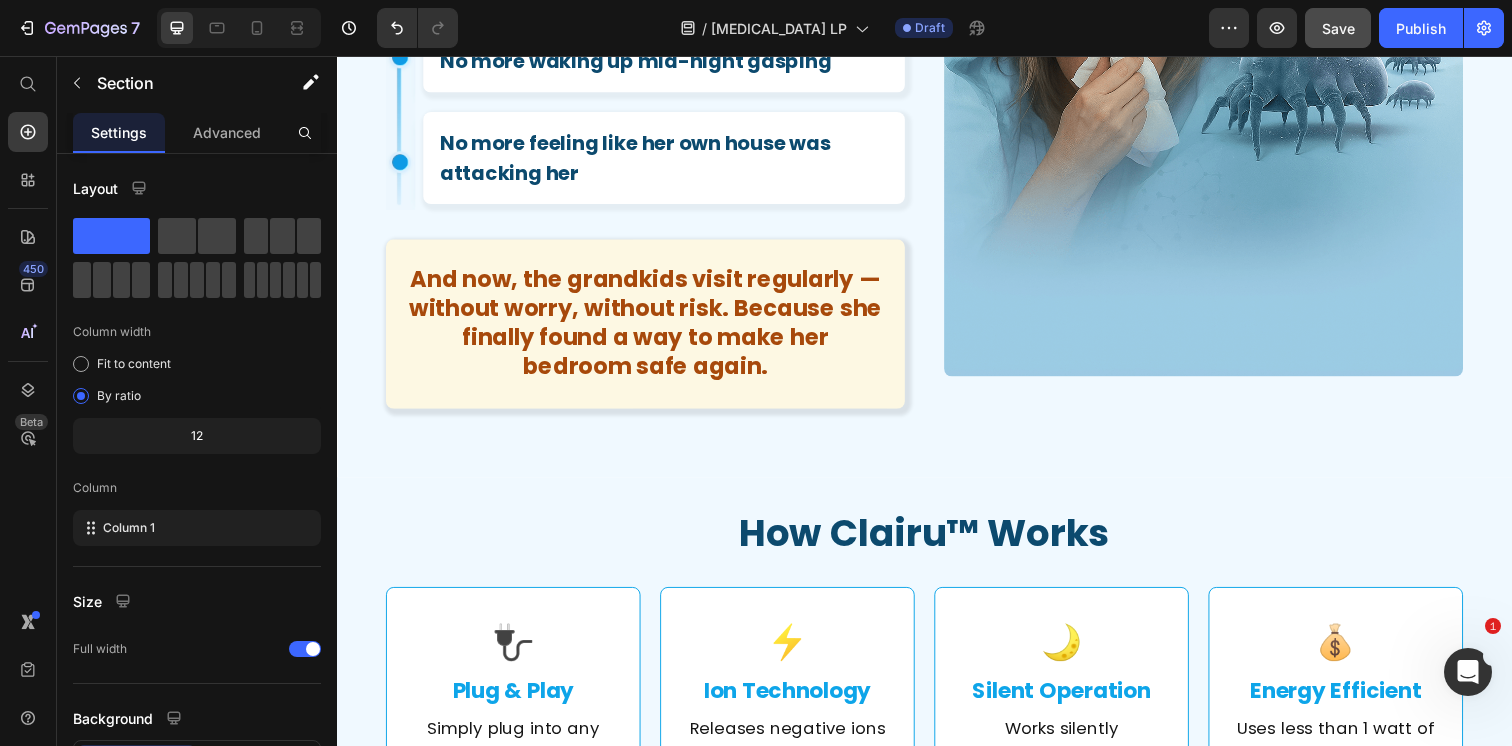 scroll, scrollTop: 9962, scrollLeft: 0, axis: vertical 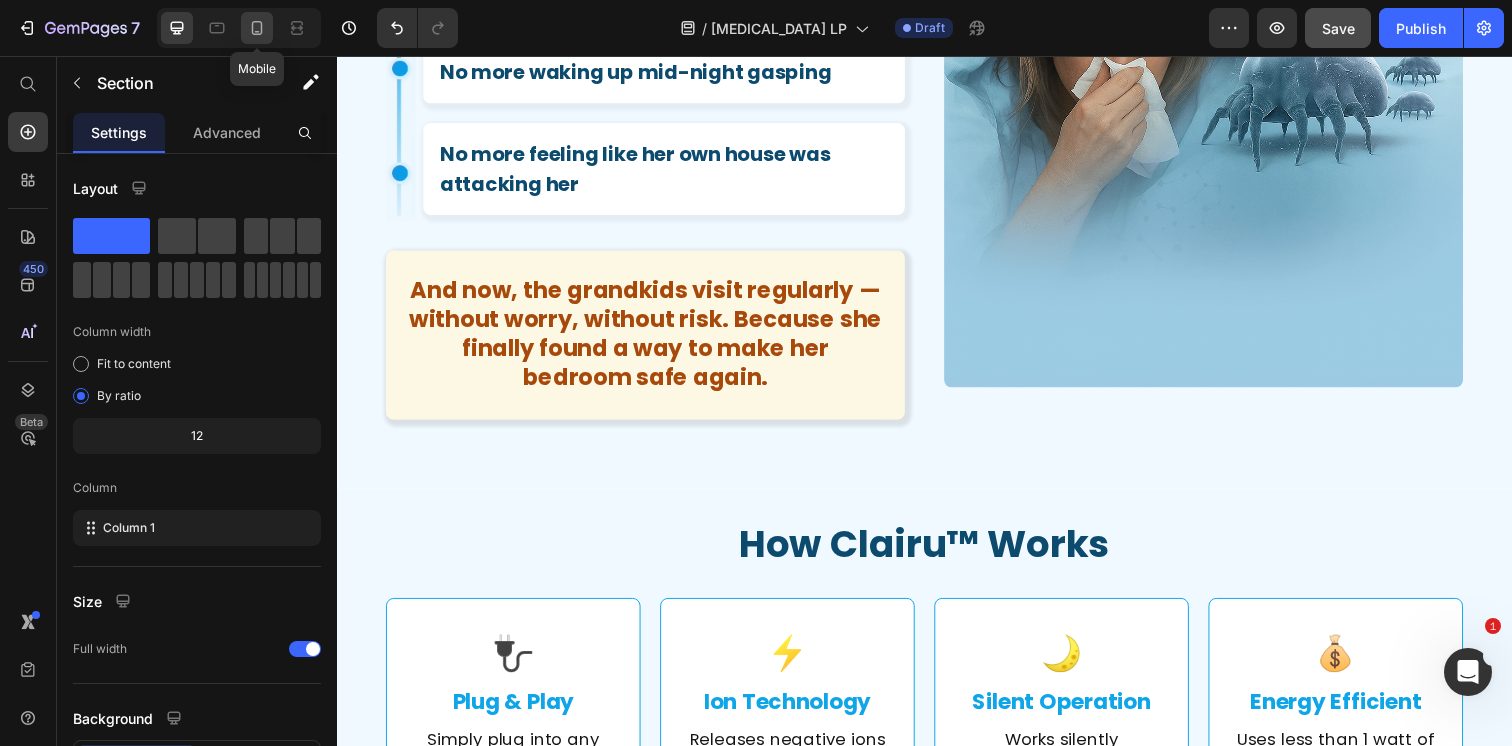 click 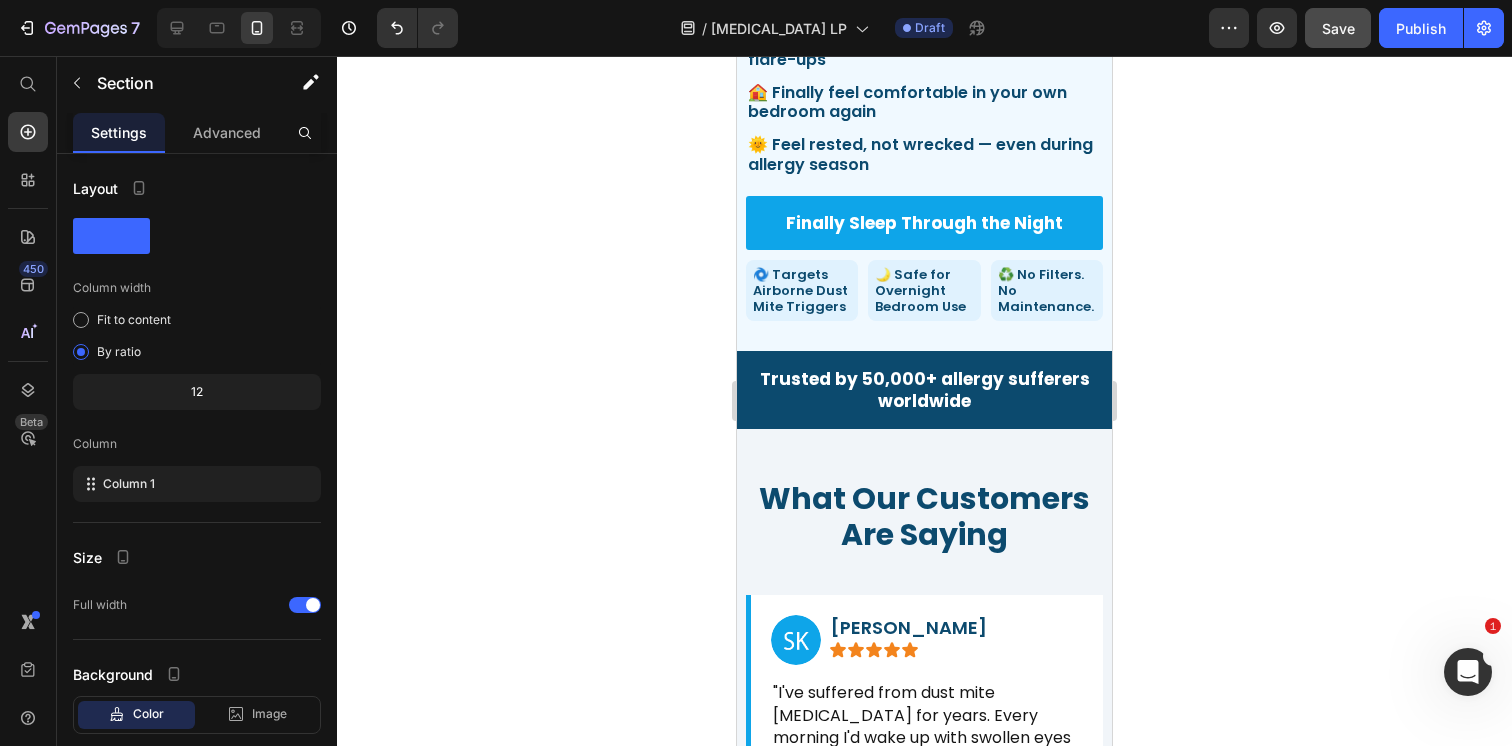 scroll, scrollTop: 0, scrollLeft: 0, axis: both 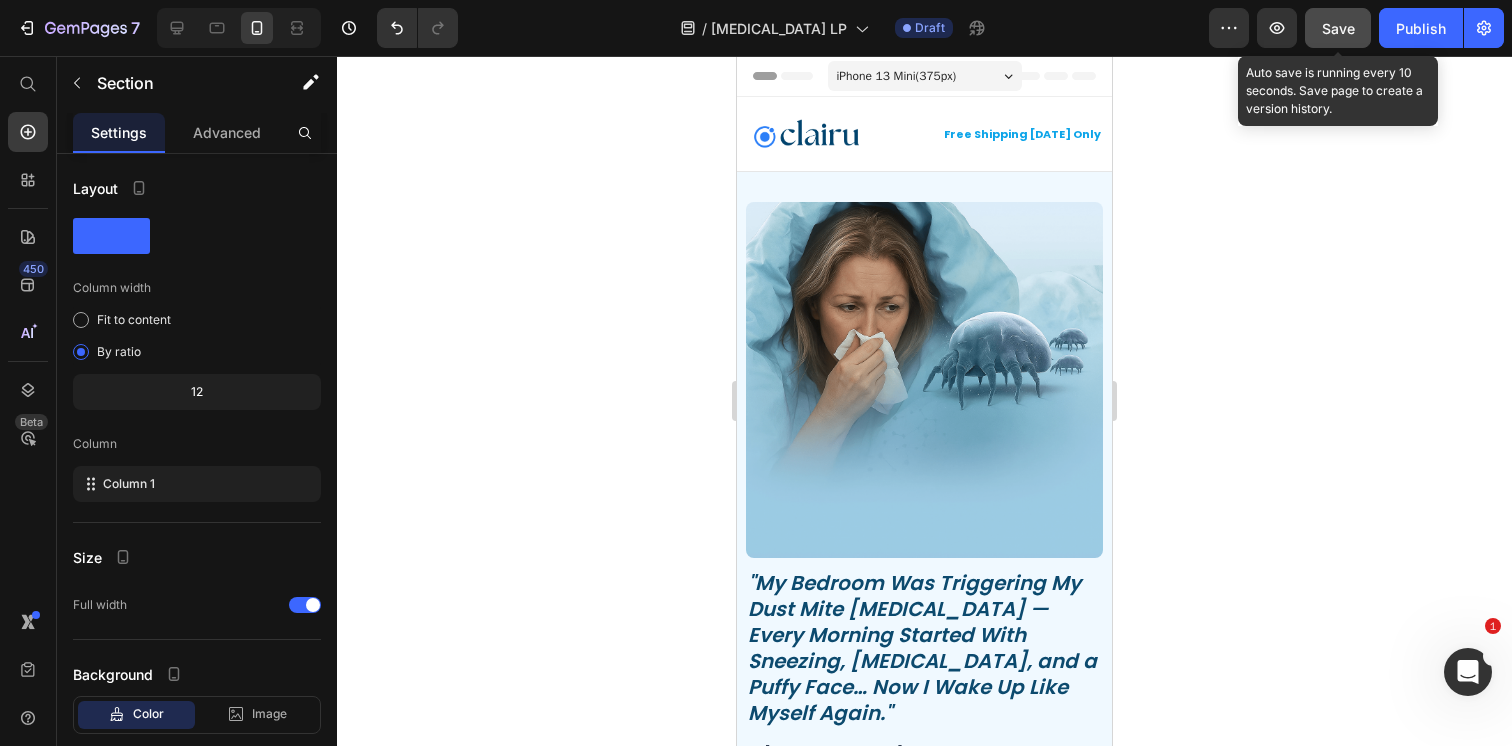 click on "Save" at bounding box center (1338, 28) 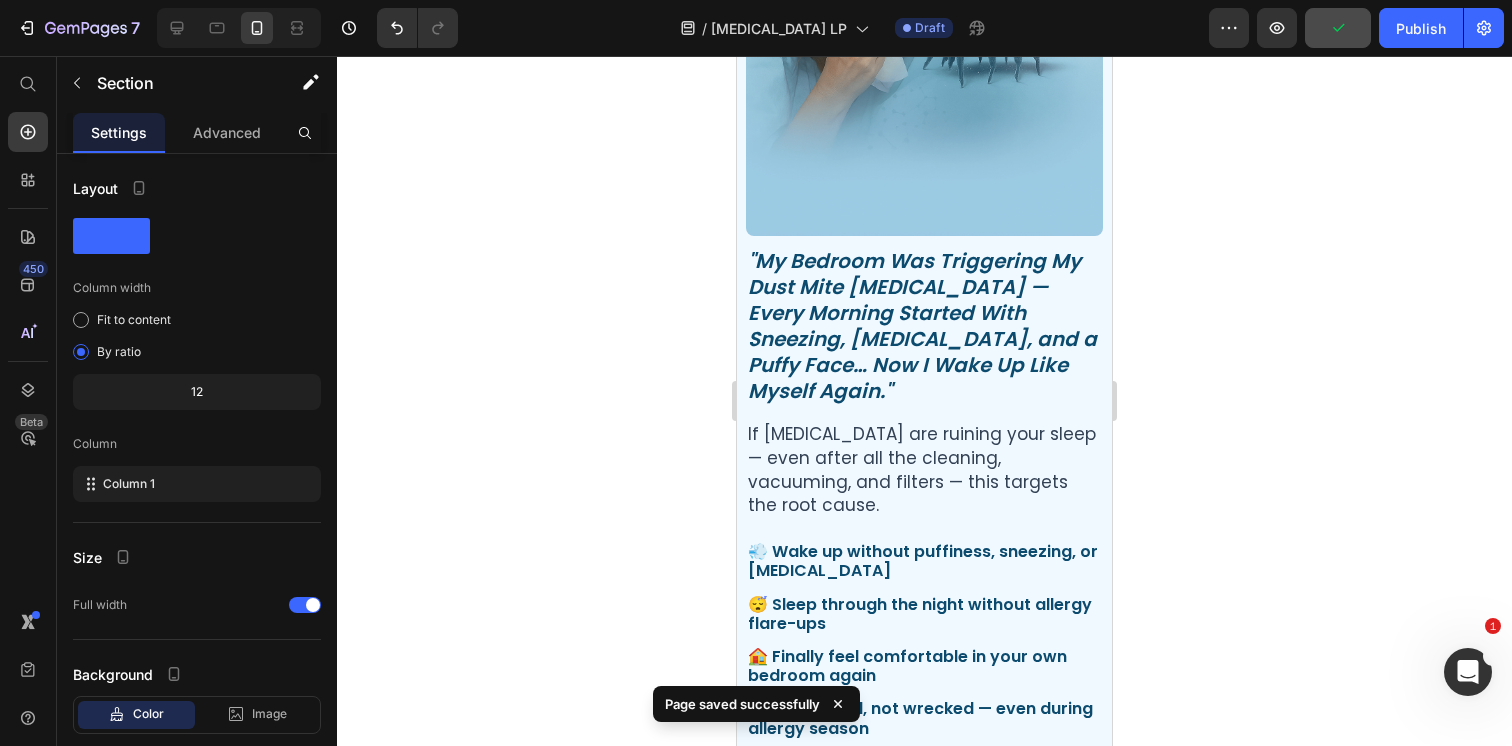 scroll, scrollTop: 0, scrollLeft: 0, axis: both 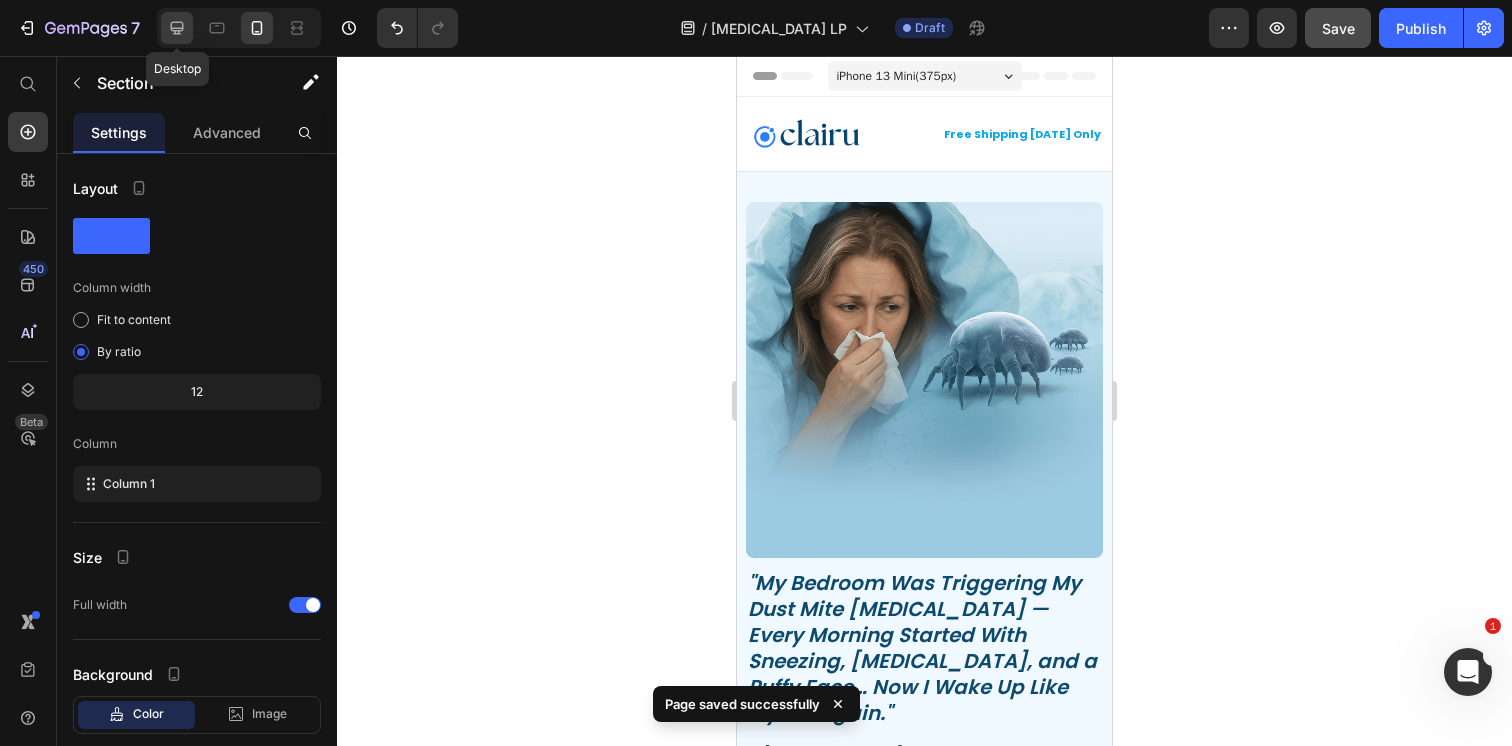 click 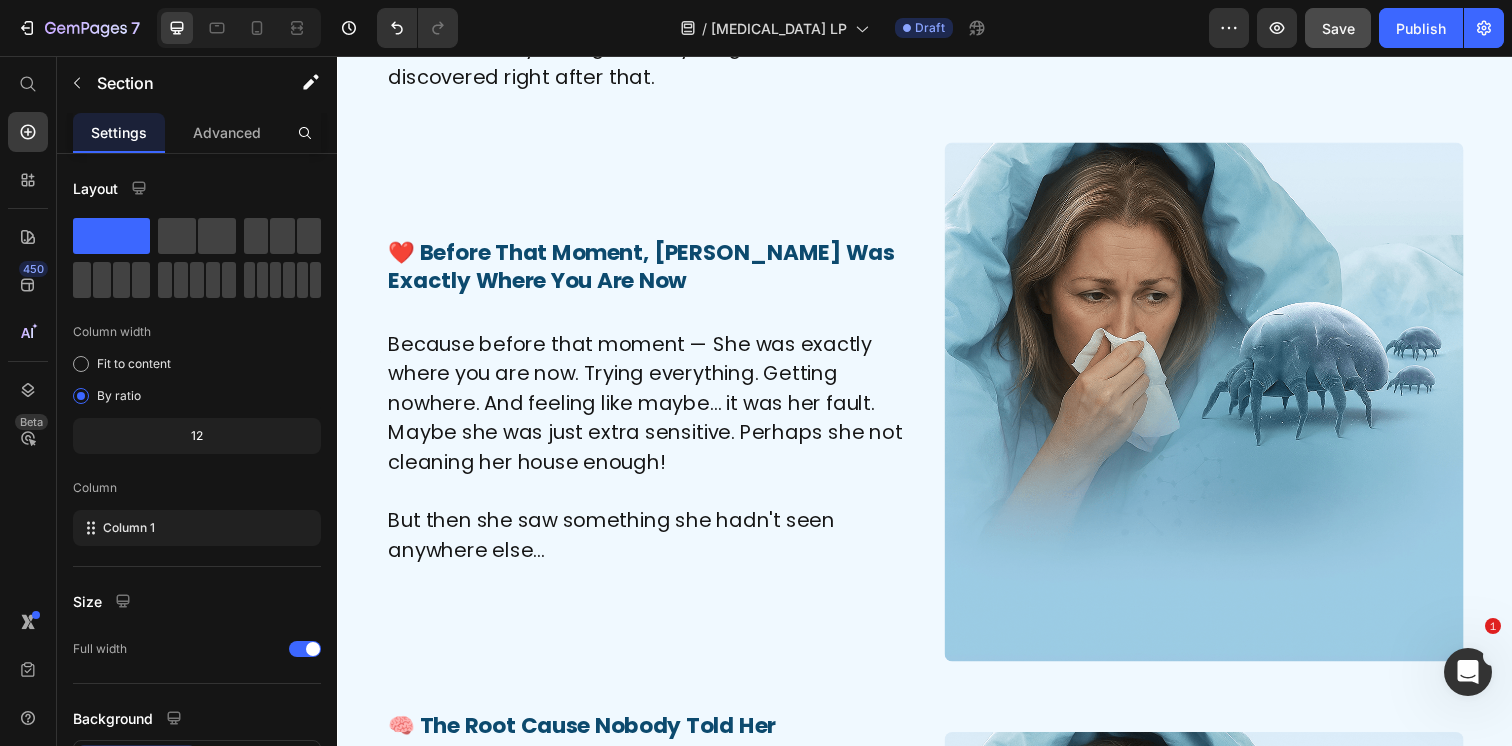 scroll, scrollTop: 6490, scrollLeft: 0, axis: vertical 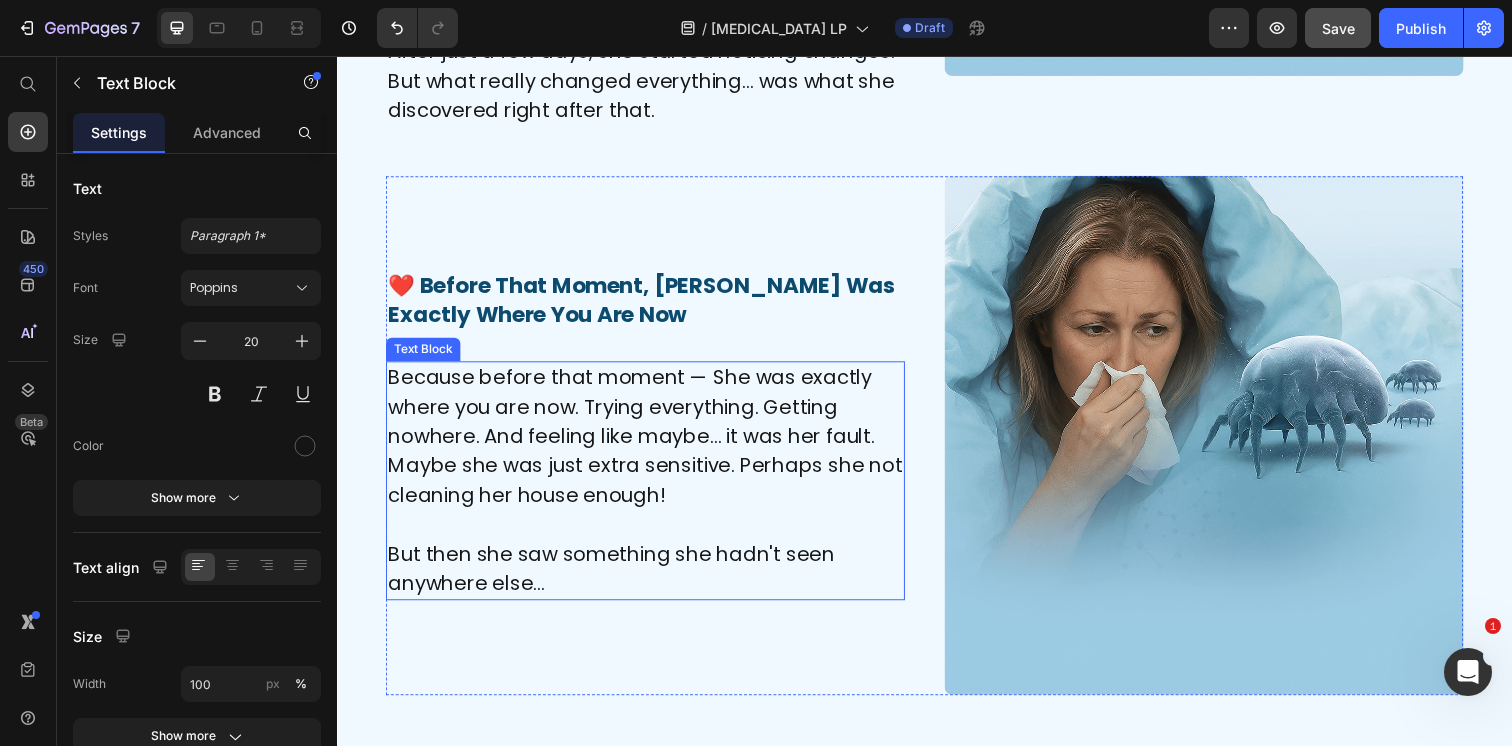 click on "Because before that moment — She was exactly where you are now. Trying everything. Getting nowhere. And feeling like maybe… it was her fault. Maybe she was just extra sensitive. Perhaps she not cleaning her house enough!" at bounding box center [652, 444] 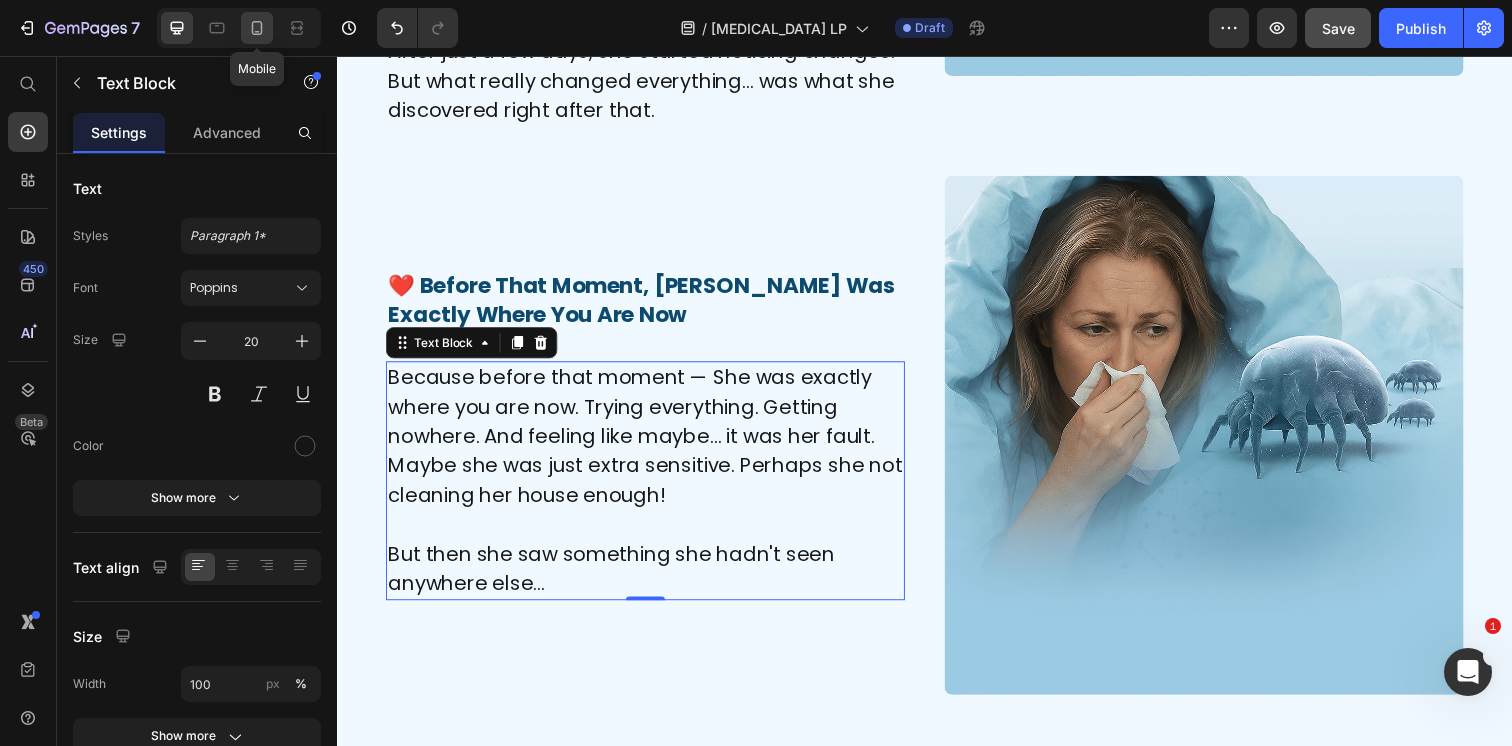 click 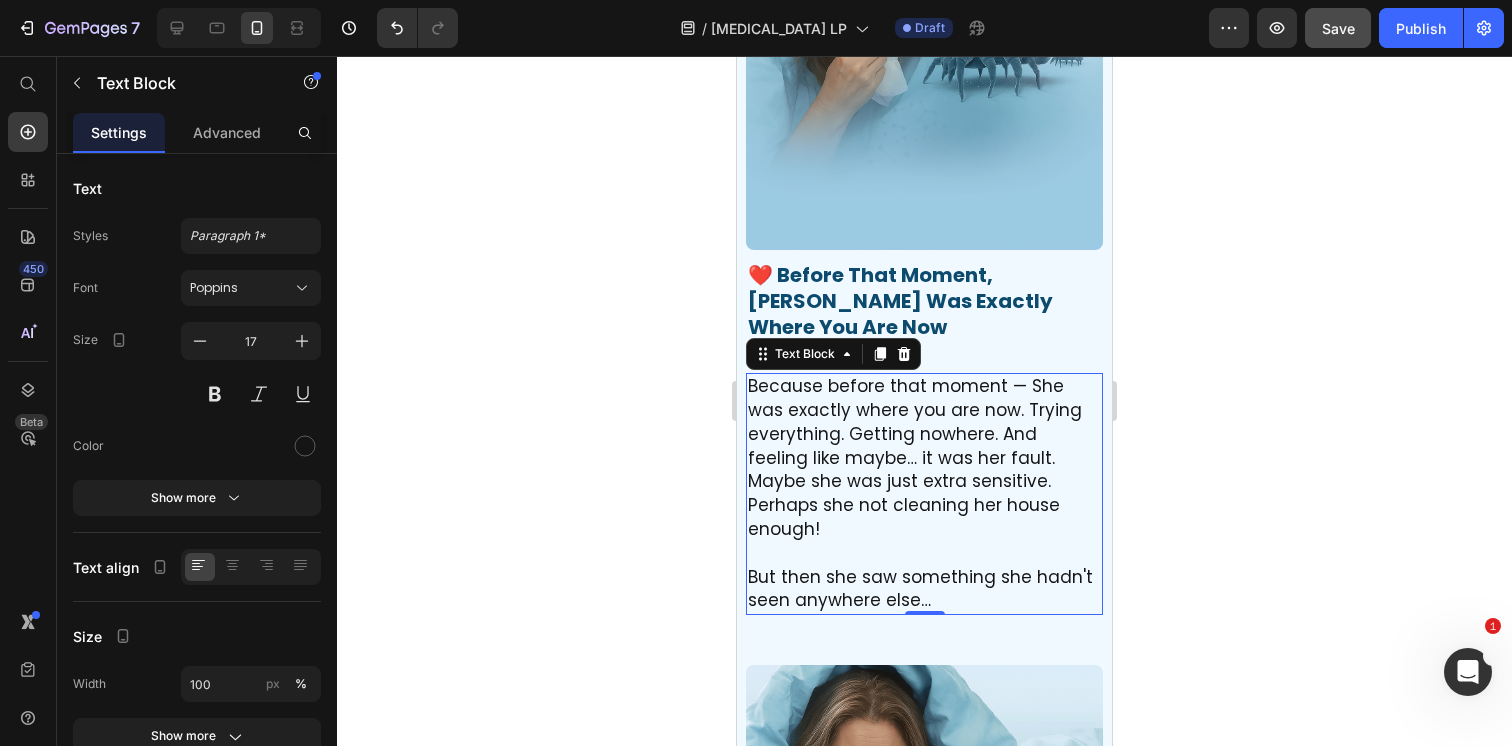 scroll, scrollTop: 8652, scrollLeft: 0, axis: vertical 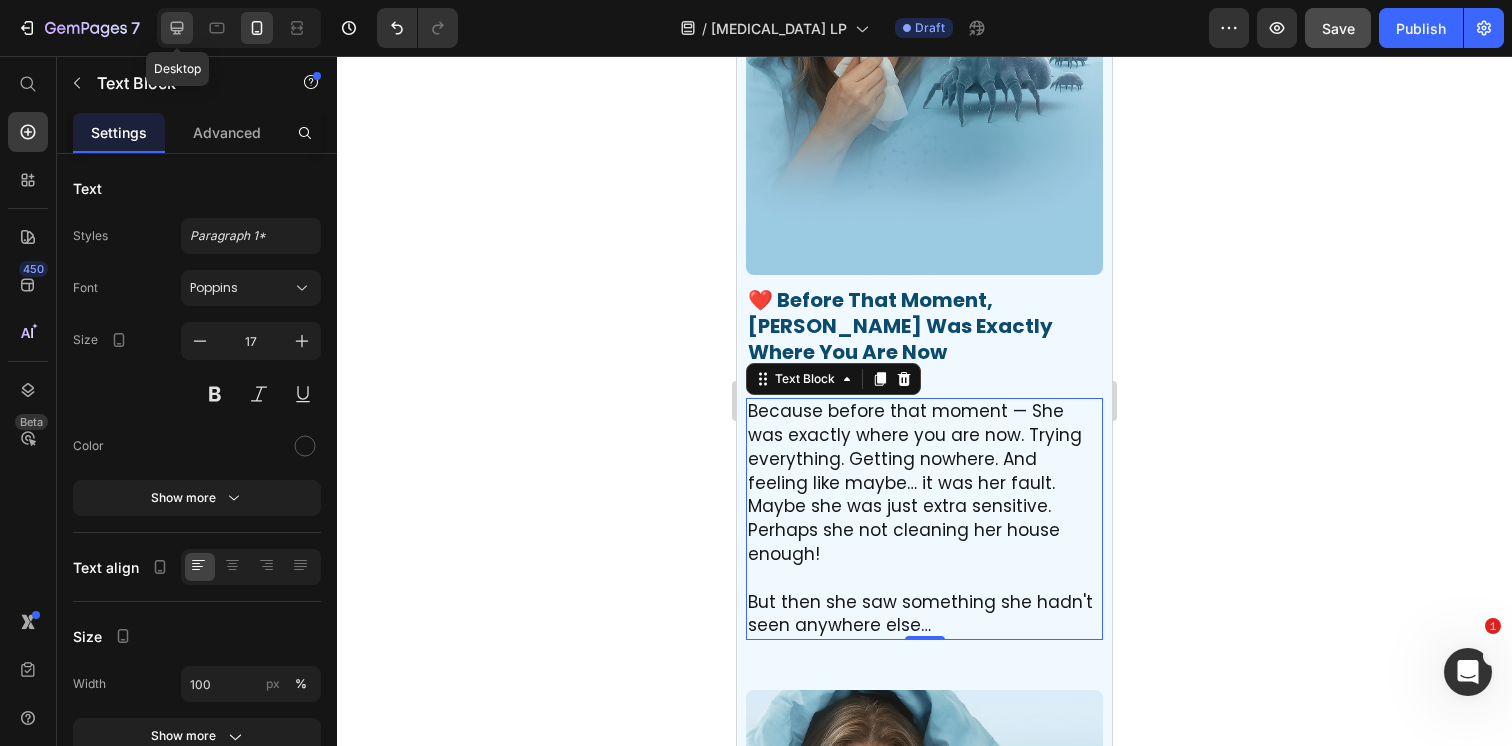 click 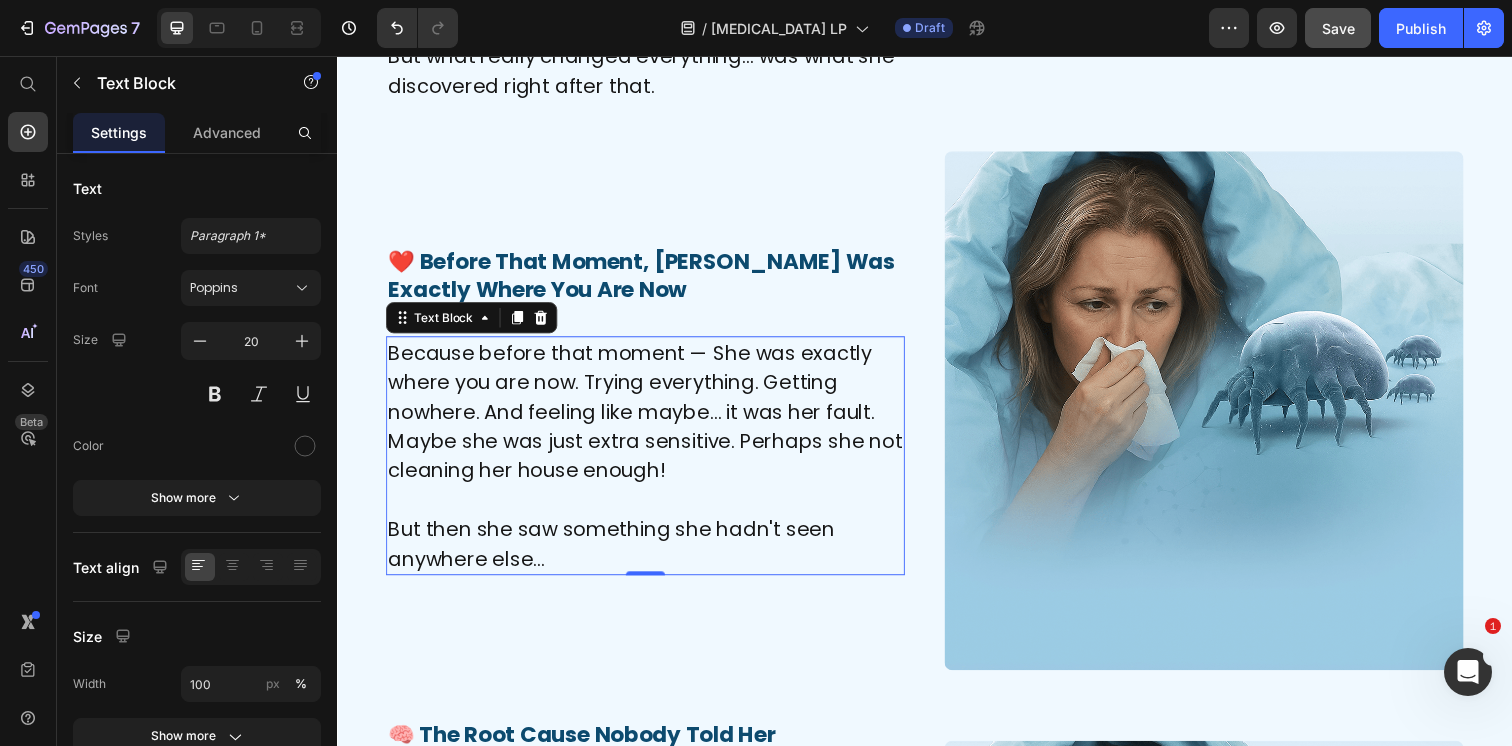 scroll, scrollTop: 6513, scrollLeft: 0, axis: vertical 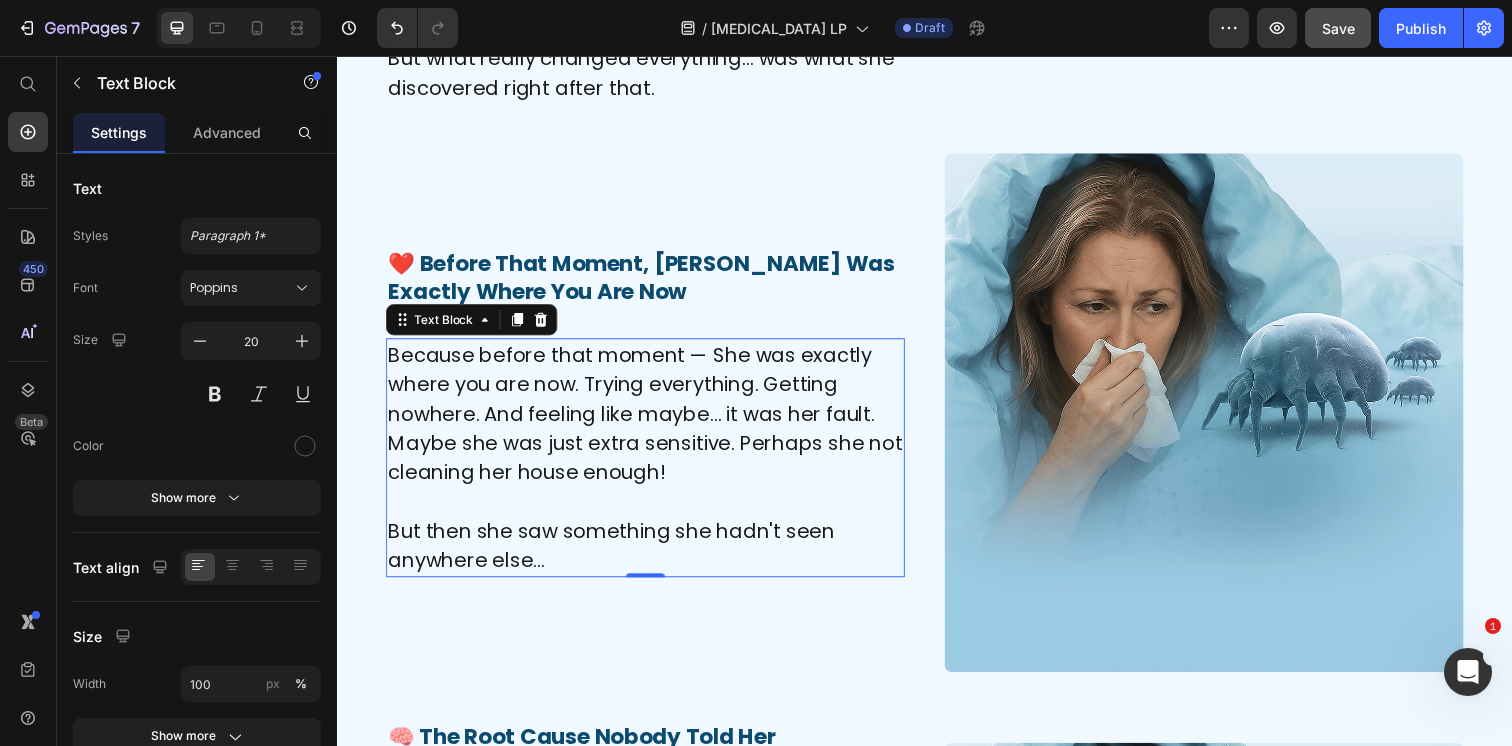 click on "Because before that moment — She was exactly where you are now. Trying everything. Getting nowhere. And feeling like maybe… it was her fault. Maybe she was just extra sensitive. Perhaps she not cleaning her house enough!" at bounding box center [652, 421] 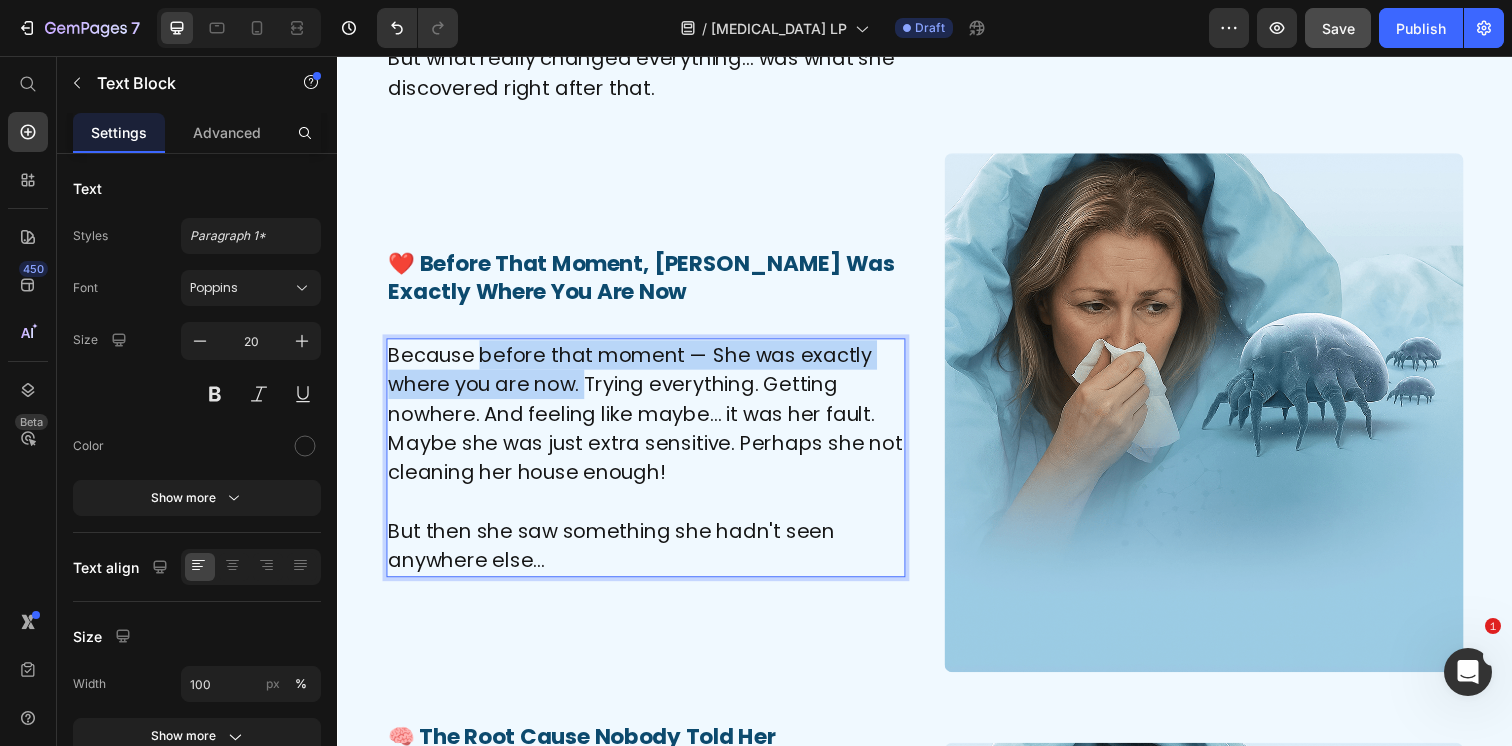 drag, startPoint x: 590, startPoint y: 381, endPoint x: 485, endPoint y: 343, distance: 111.66467 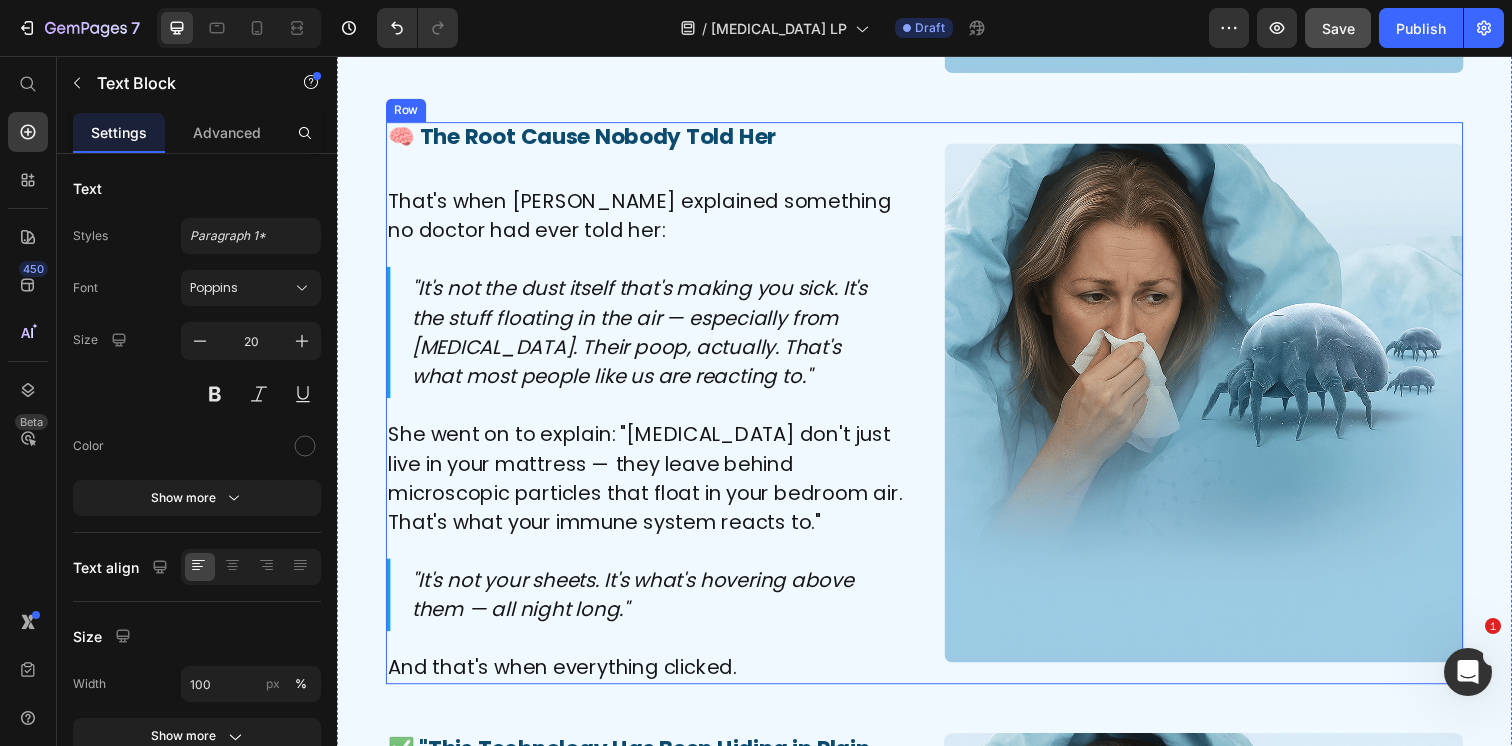 scroll, scrollTop: 7126, scrollLeft: 0, axis: vertical 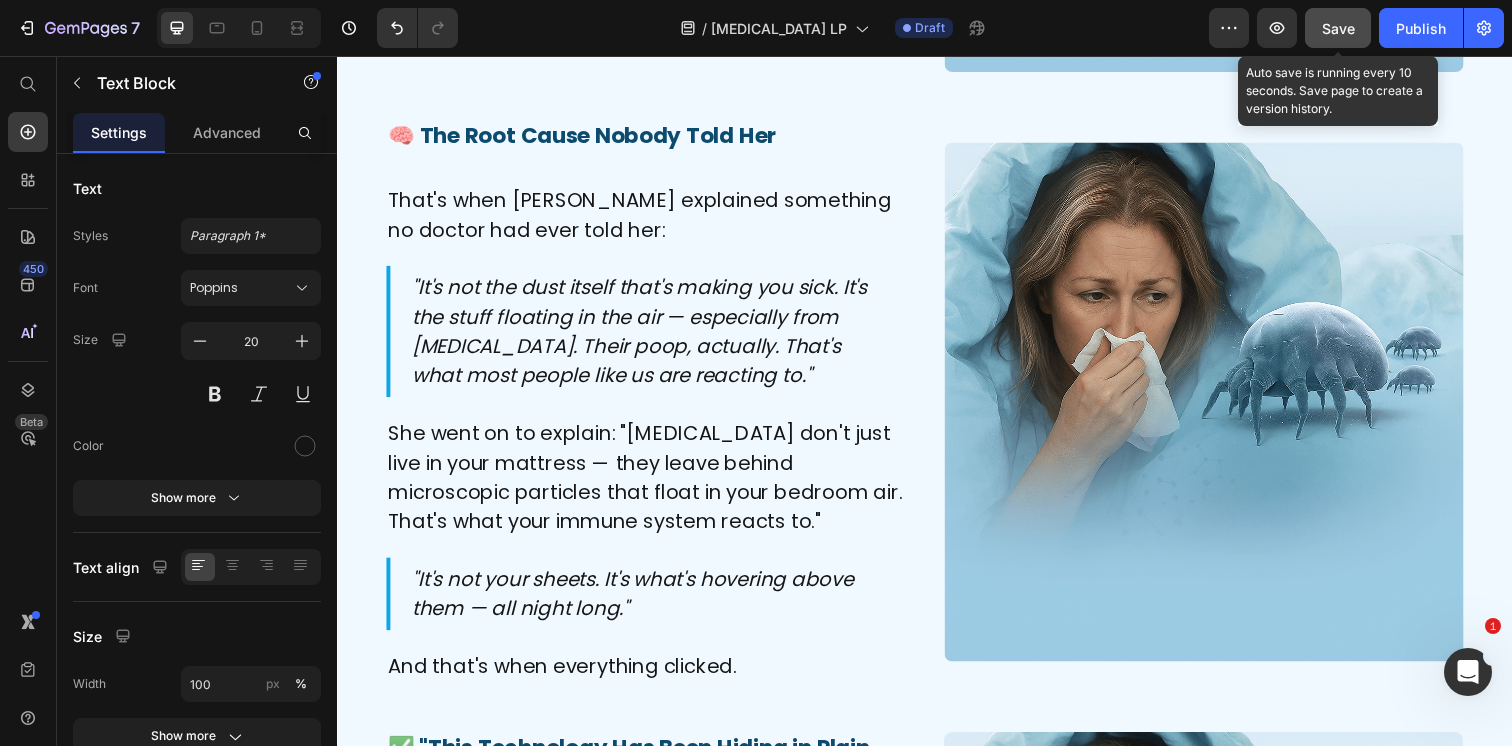 click on "Save" at bounding box center [1338, 28] 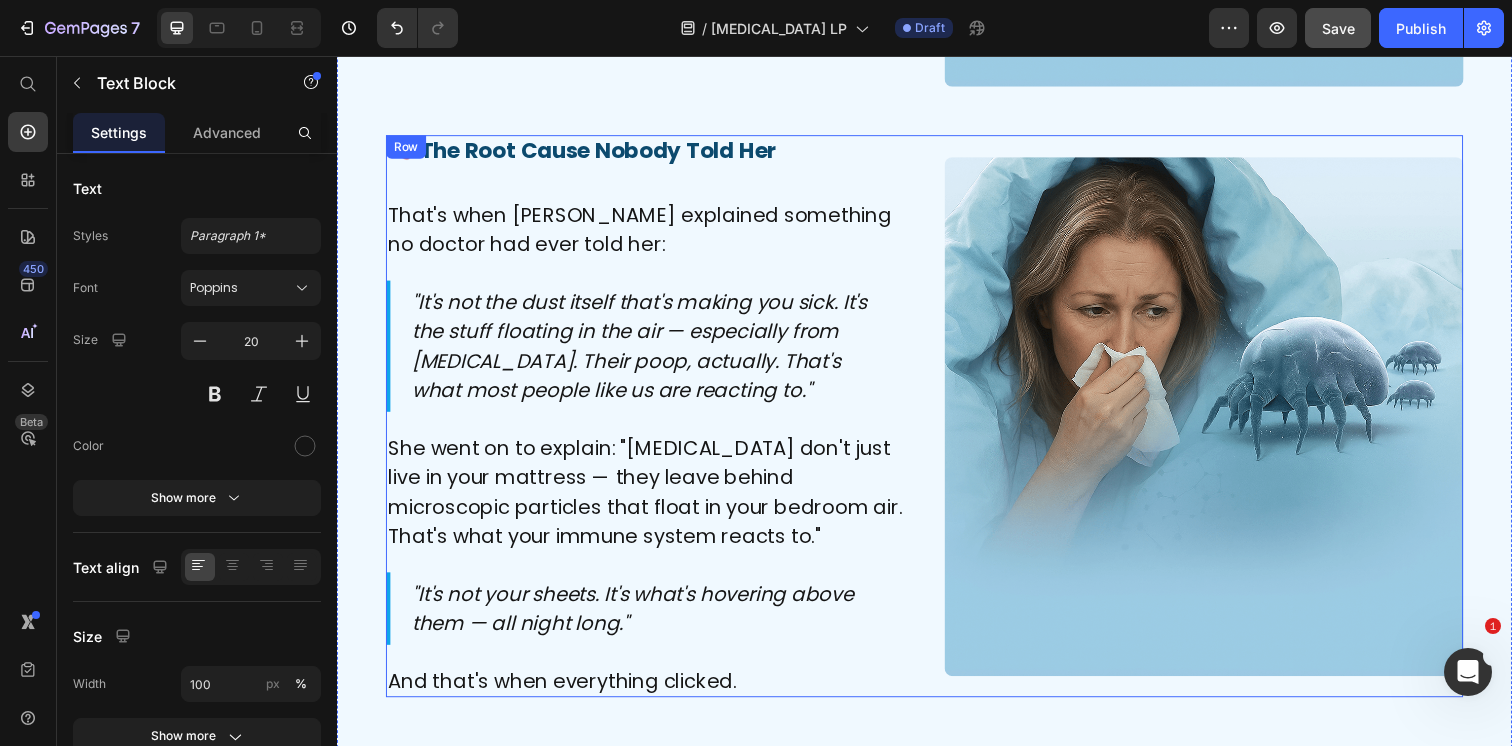 scroll, scrollTop: 7112, scrollLeft: 0, axis: vertical 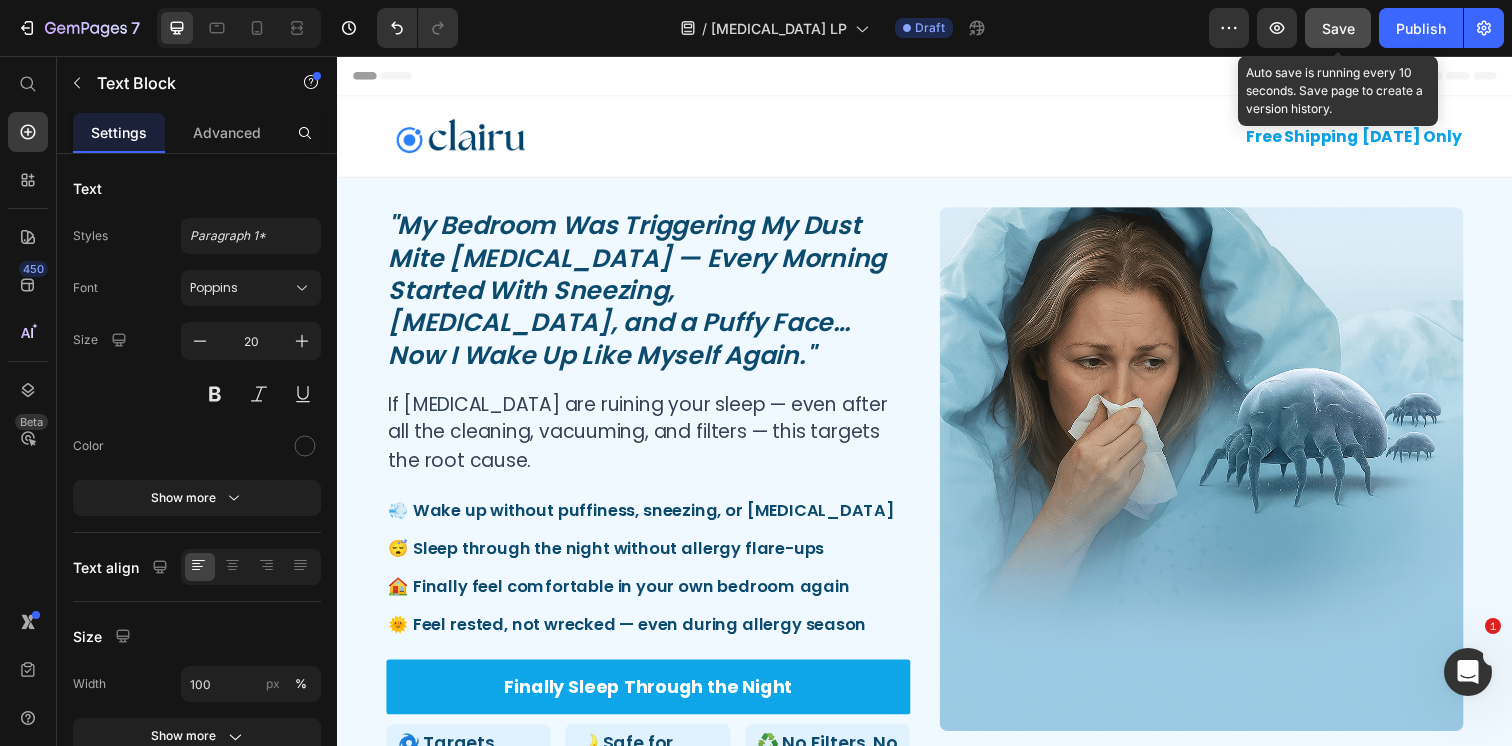 click on "Save" 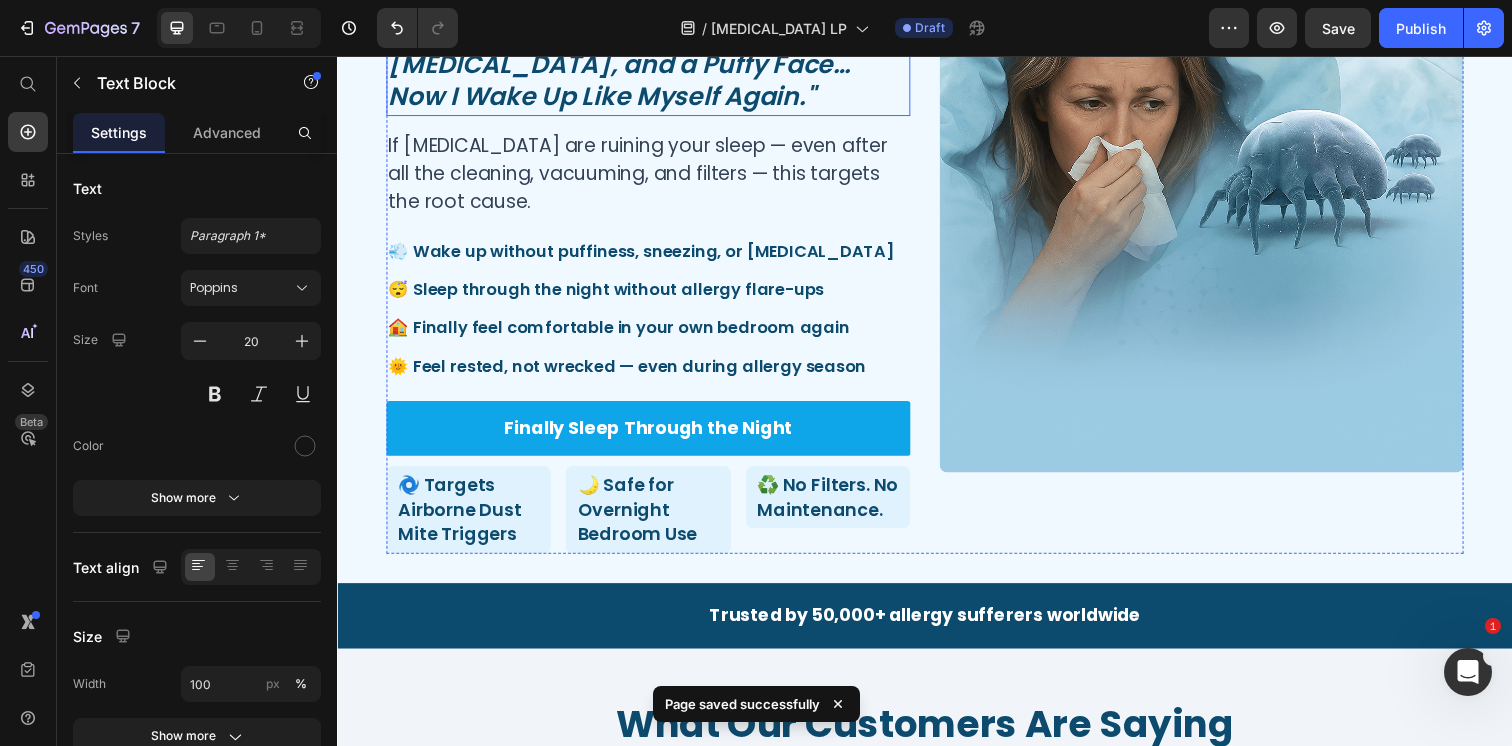 scroll, scrollTop: 313, scrollLeft: 0, axis: vertical 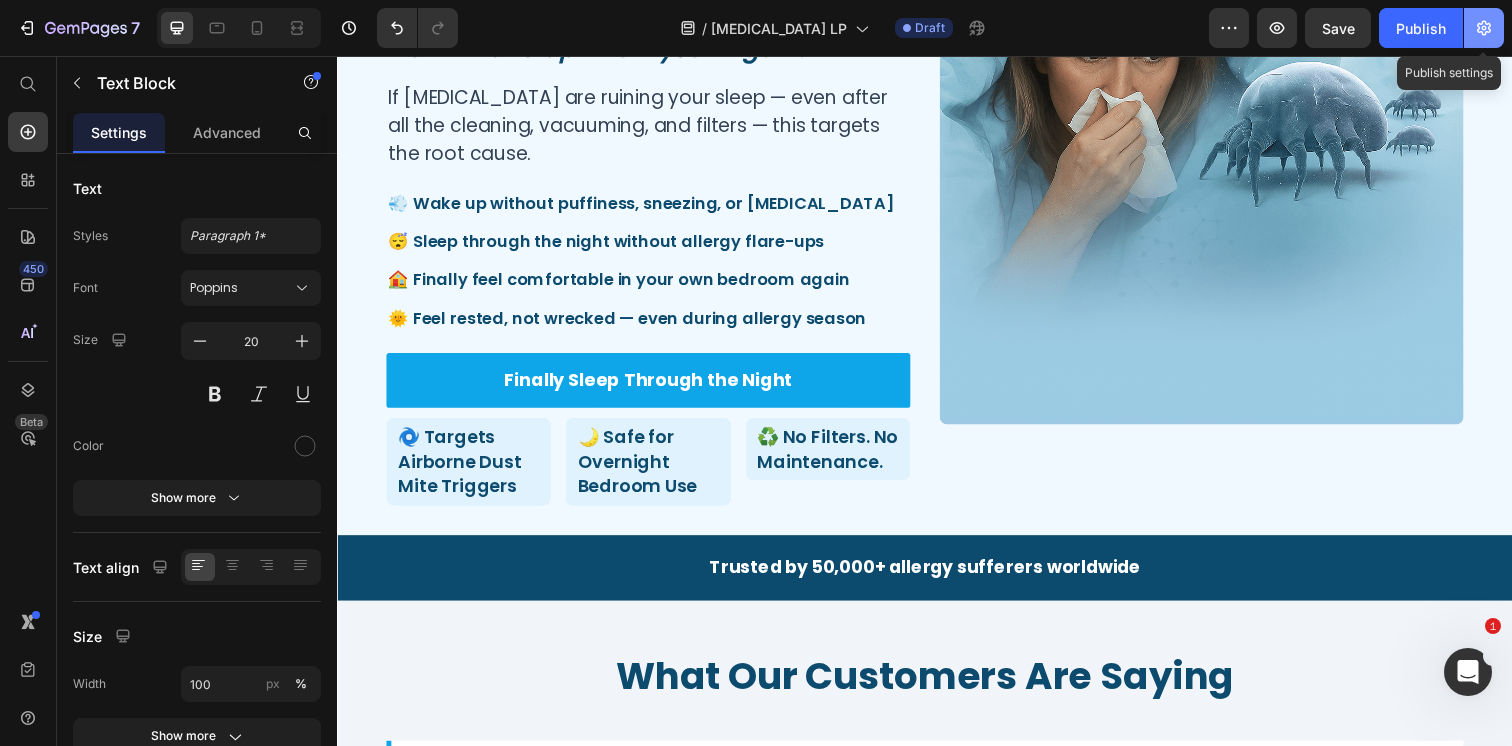click 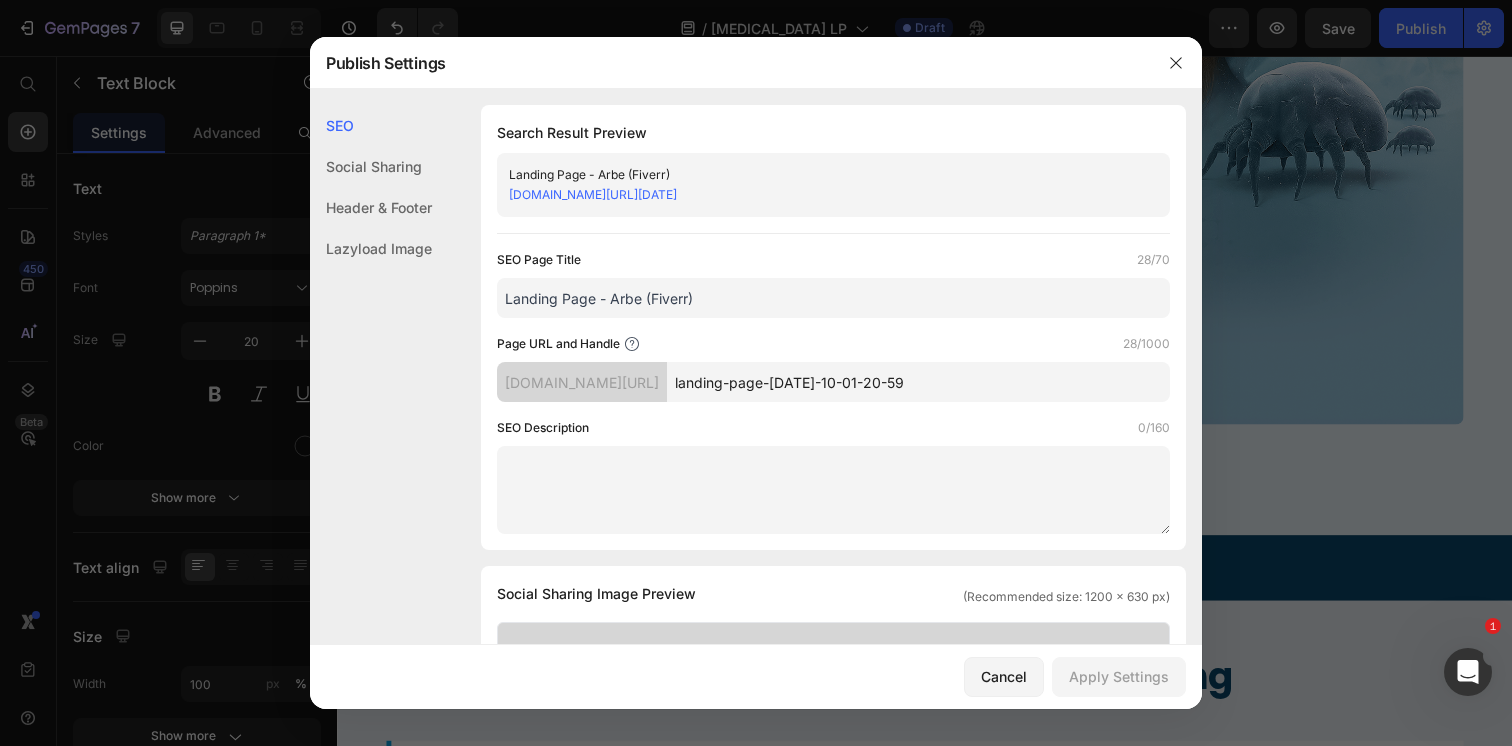 click on "Header & Footer" 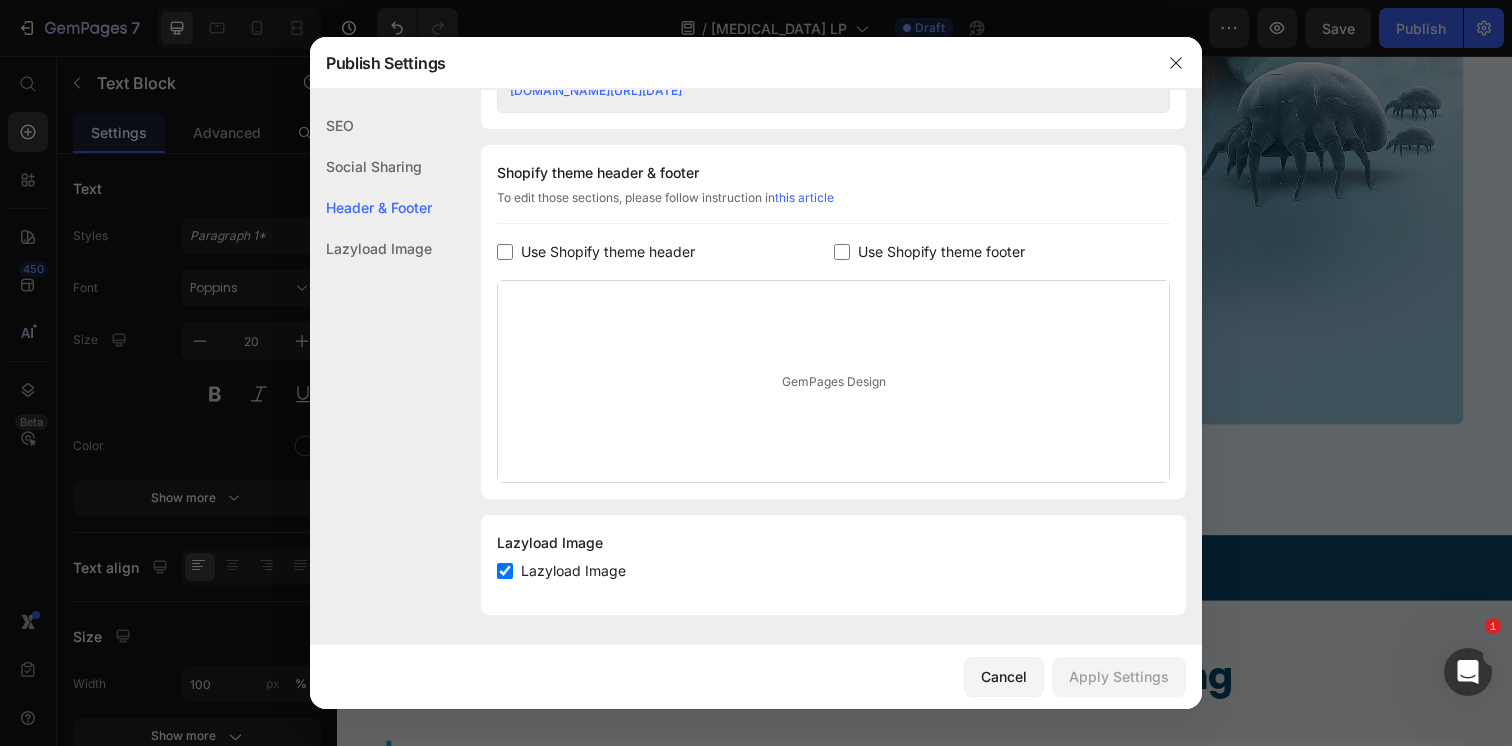 scroll, scrollTop: 903, scrollLeft: 0, axis: vertical 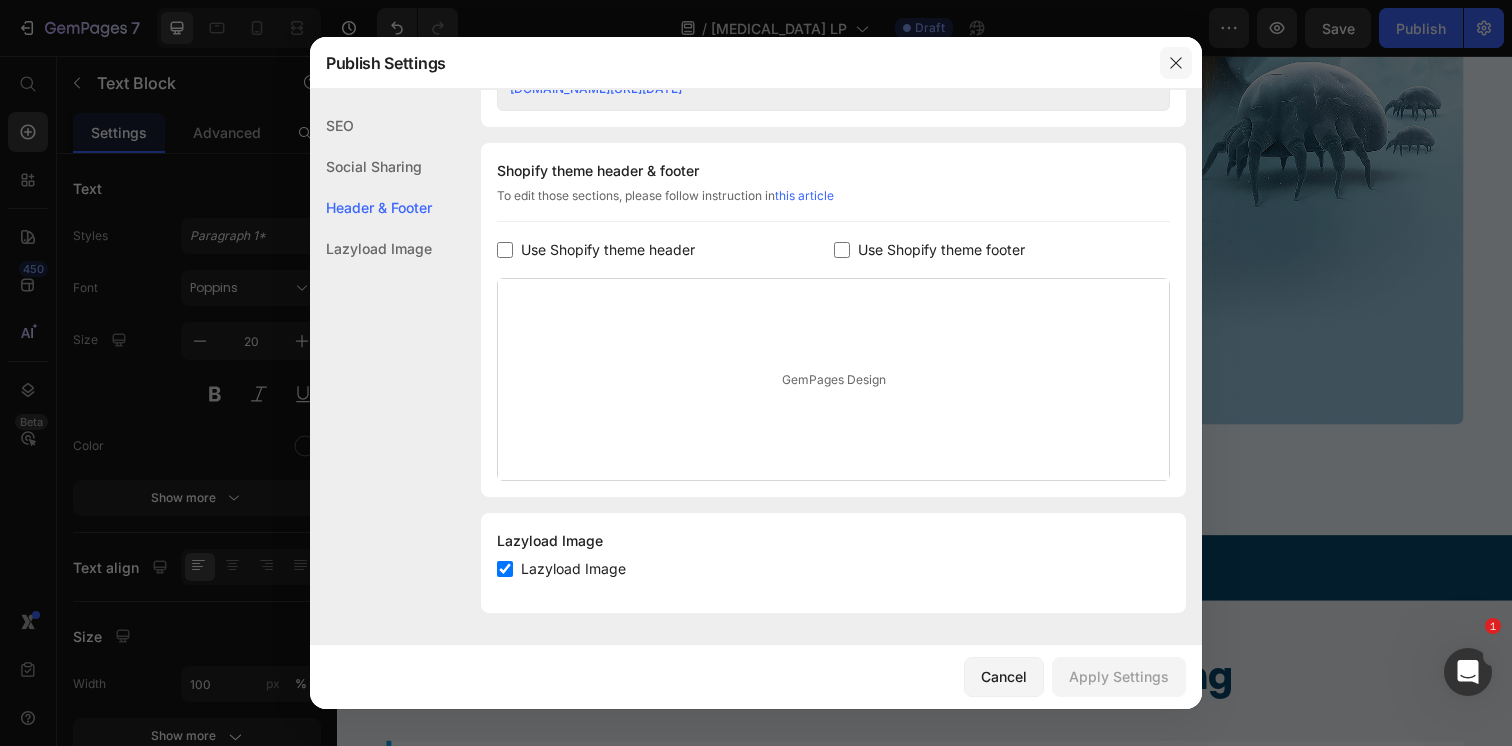 click 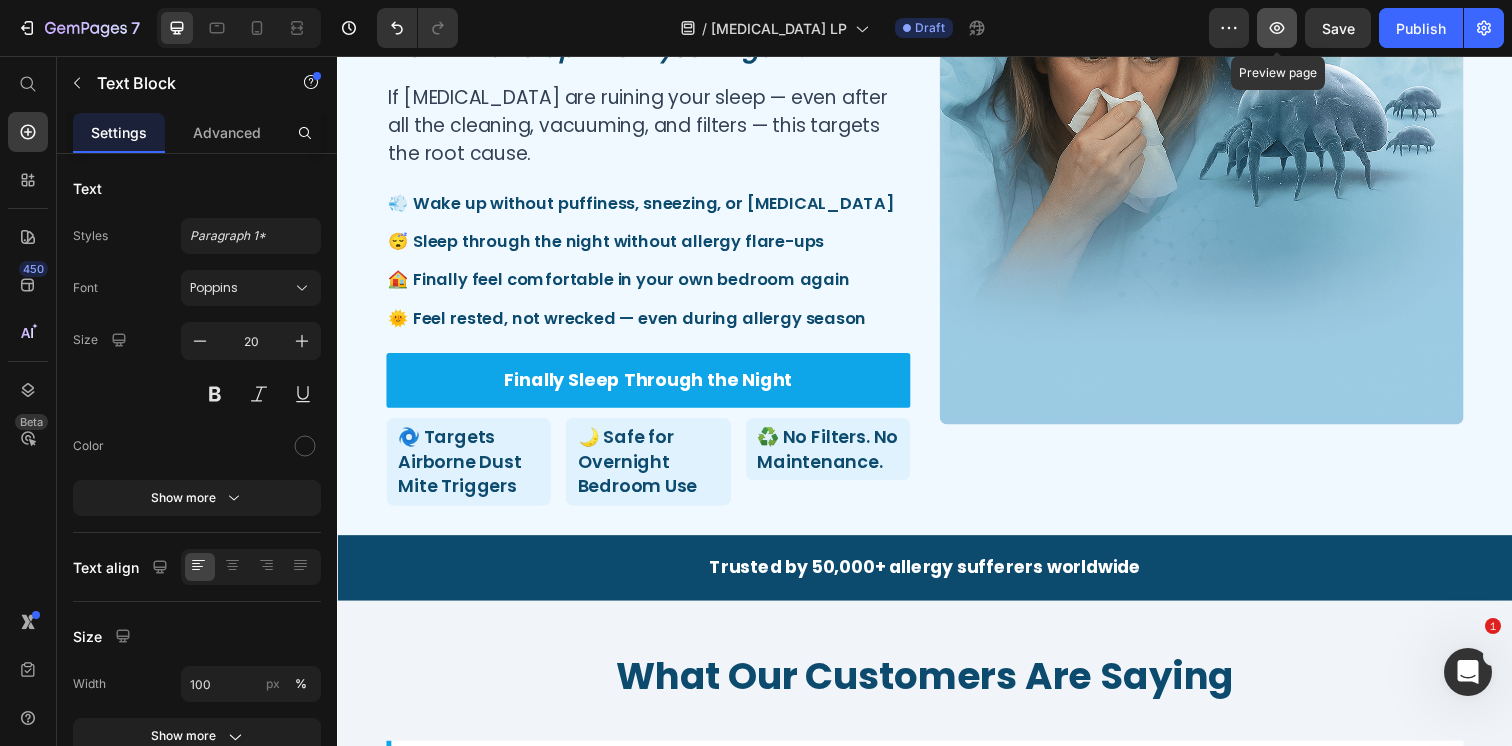 click 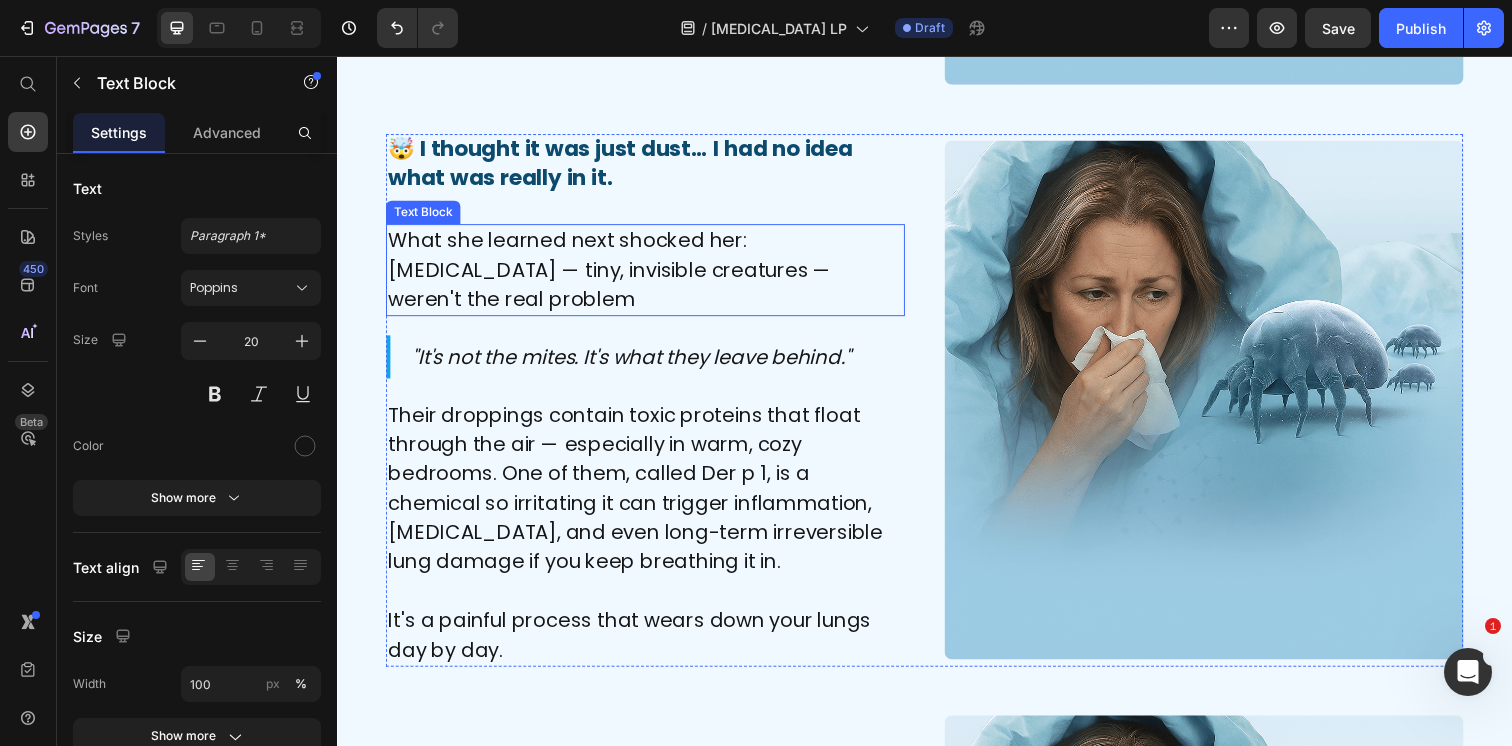 scroll, scrollTop: 4094, scrollLeft: 0, axis: vertical 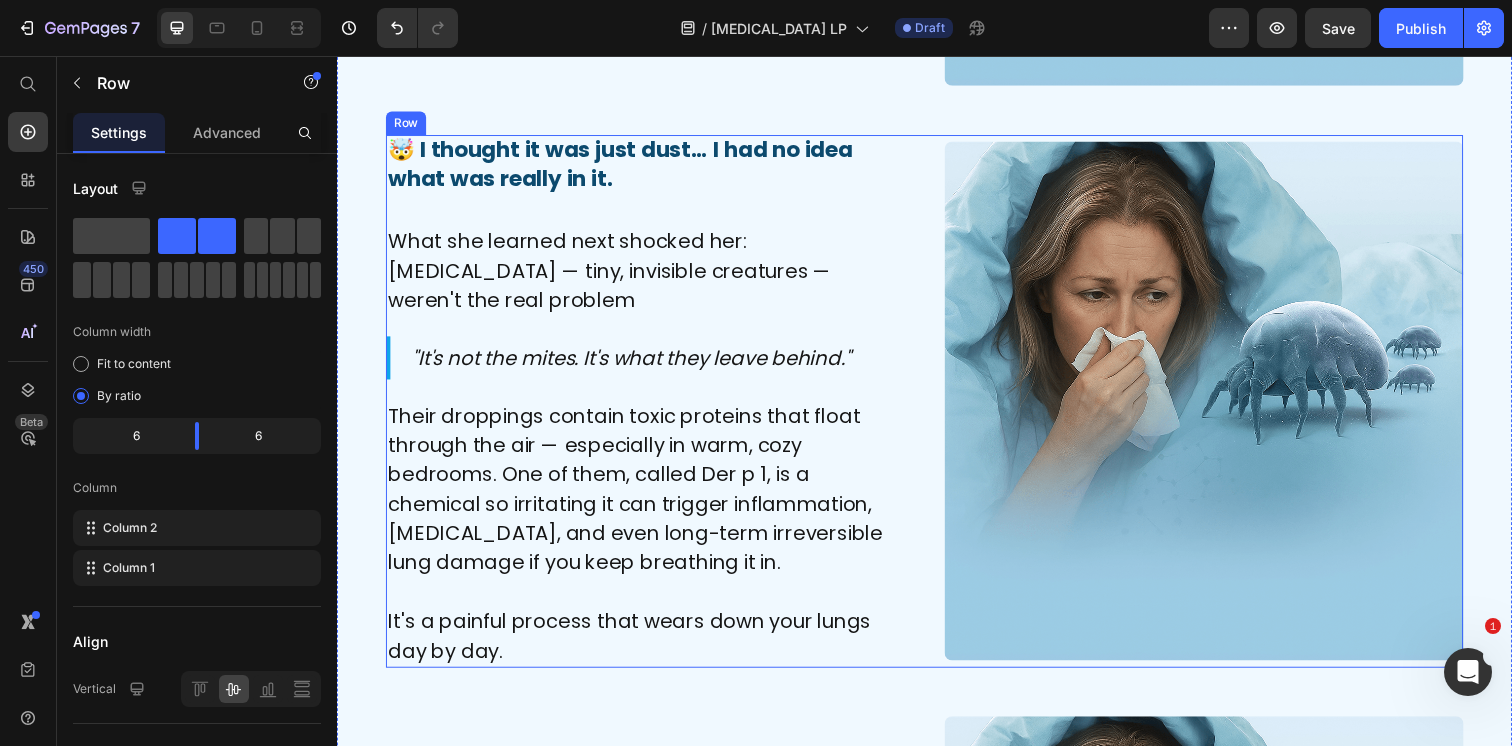 click on "Image Image 🤯 I thought it was just dust… I had no idea what was really in it. Heading What she learned next shocked her: [MEDICAL_DATA] — tiny, invisible creatures — weren't the real problem Text Block "It's not the mites. It's what they leave behind." Text Block Row Their droppings contain toxic proteins that float through the air — especially in warm, cozy bedrooms. One of them, called Der p 1, is a chemical so irritating it can trigger inflammation, [MEDICAL_DATA], and even long-term irreversible lung damage if you keep breathing it in.   It's a painful process that wears down your lungs day by day. Text Block Row" at bounding box center (937, 408) 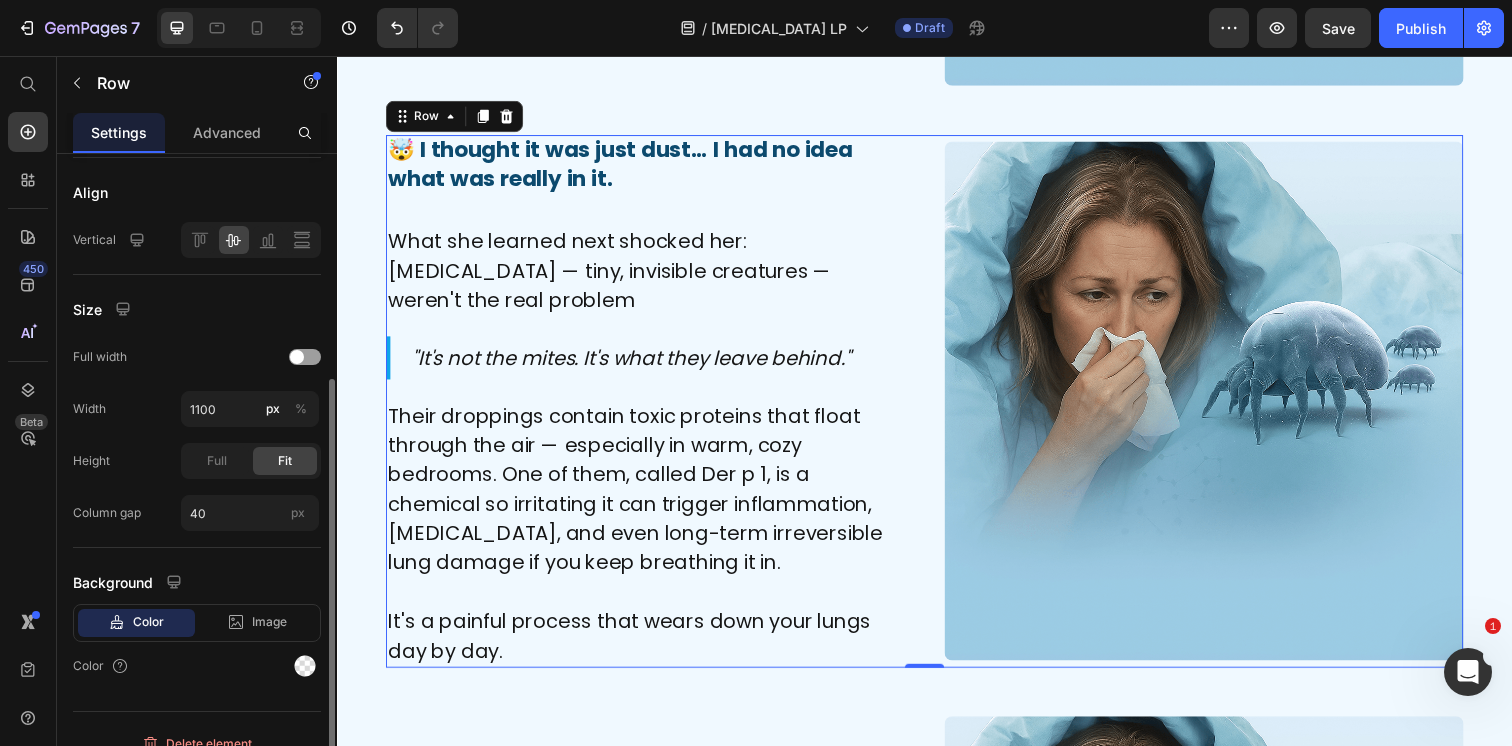 scroll, scrollTop: 472, scrollLeft: 0, axis: vertical 